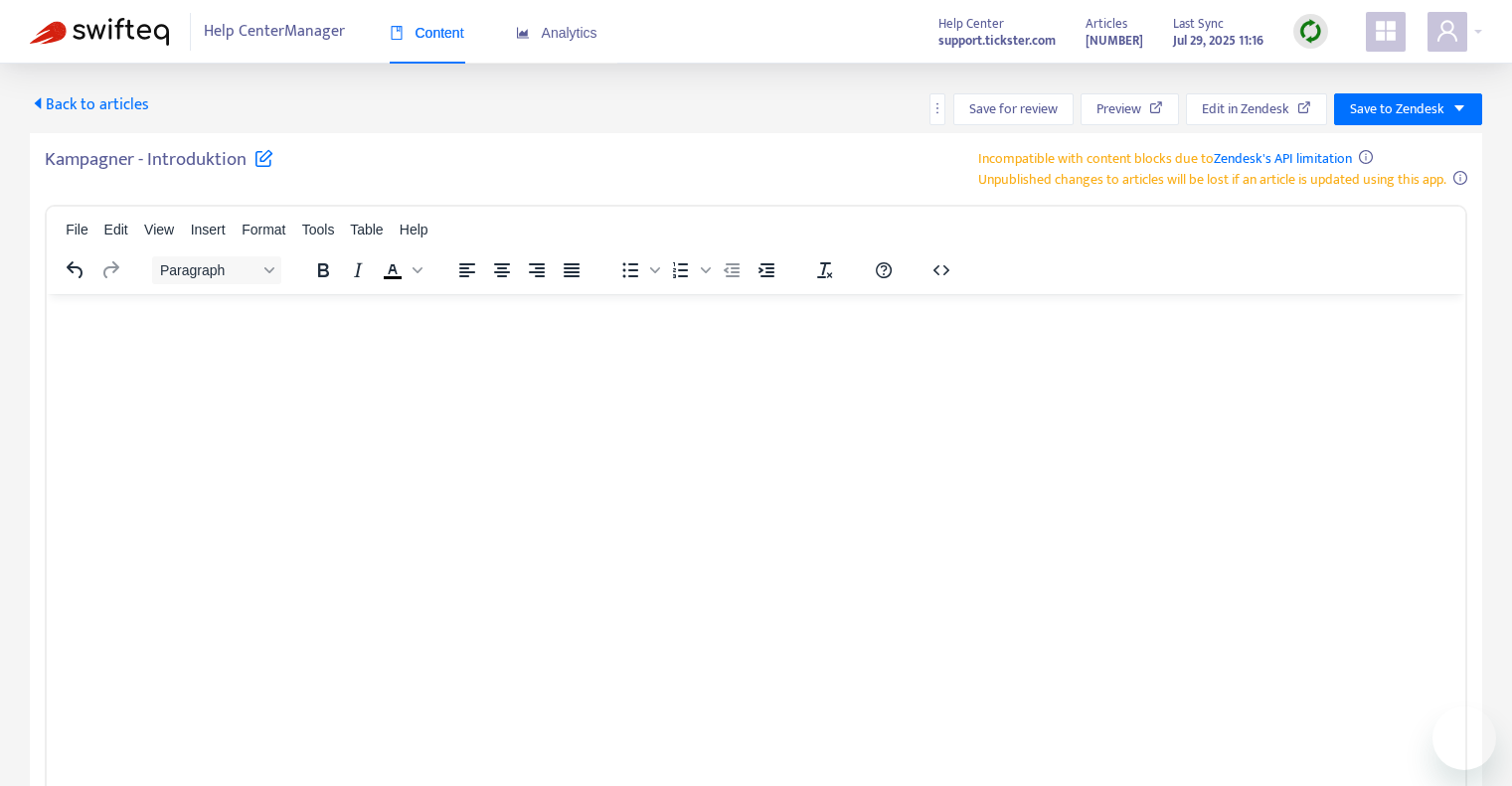 scroll, scrollTop: 0, scrollLeft: 0, axis: both 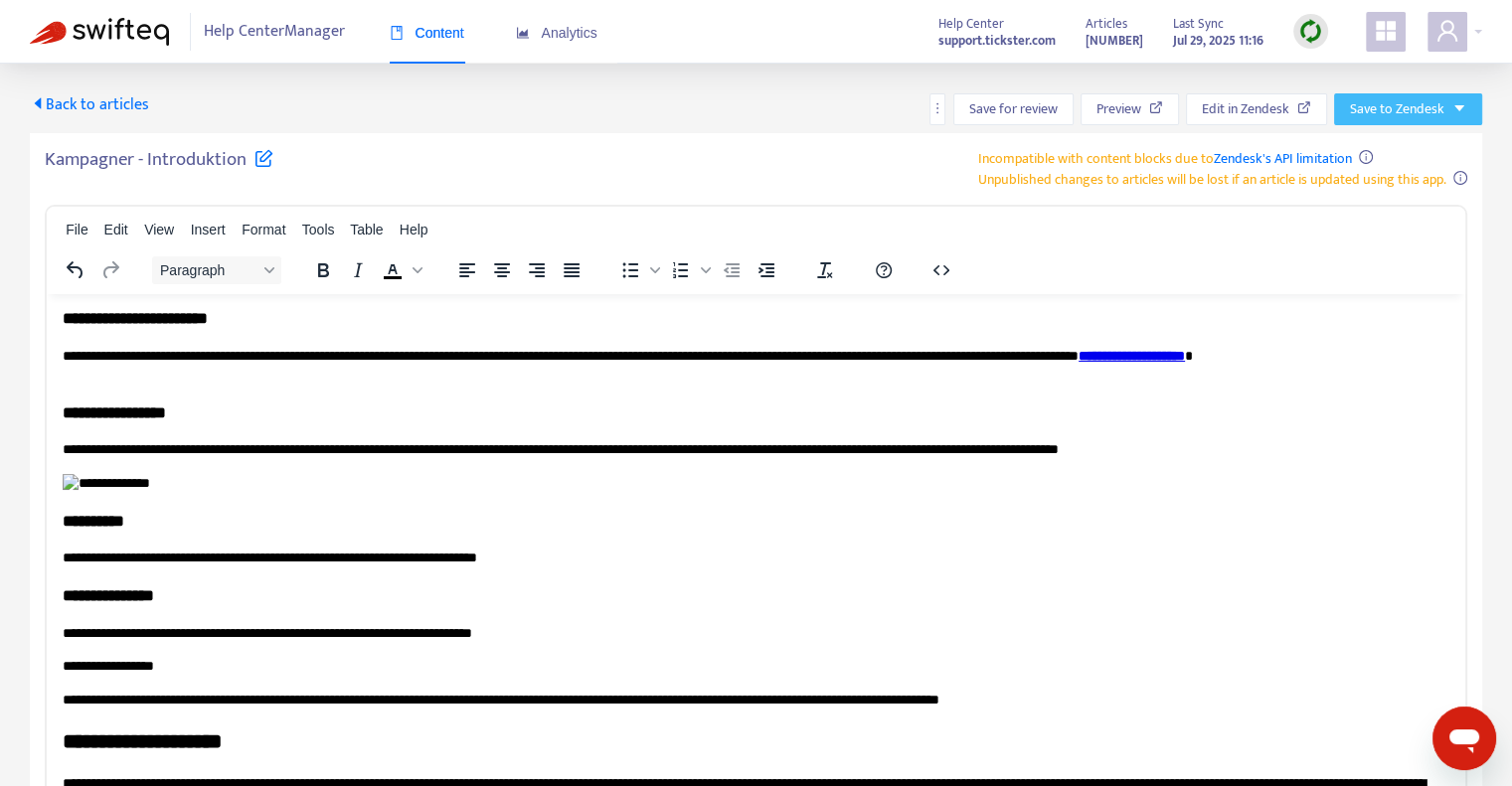click on "Save to Zendesk" 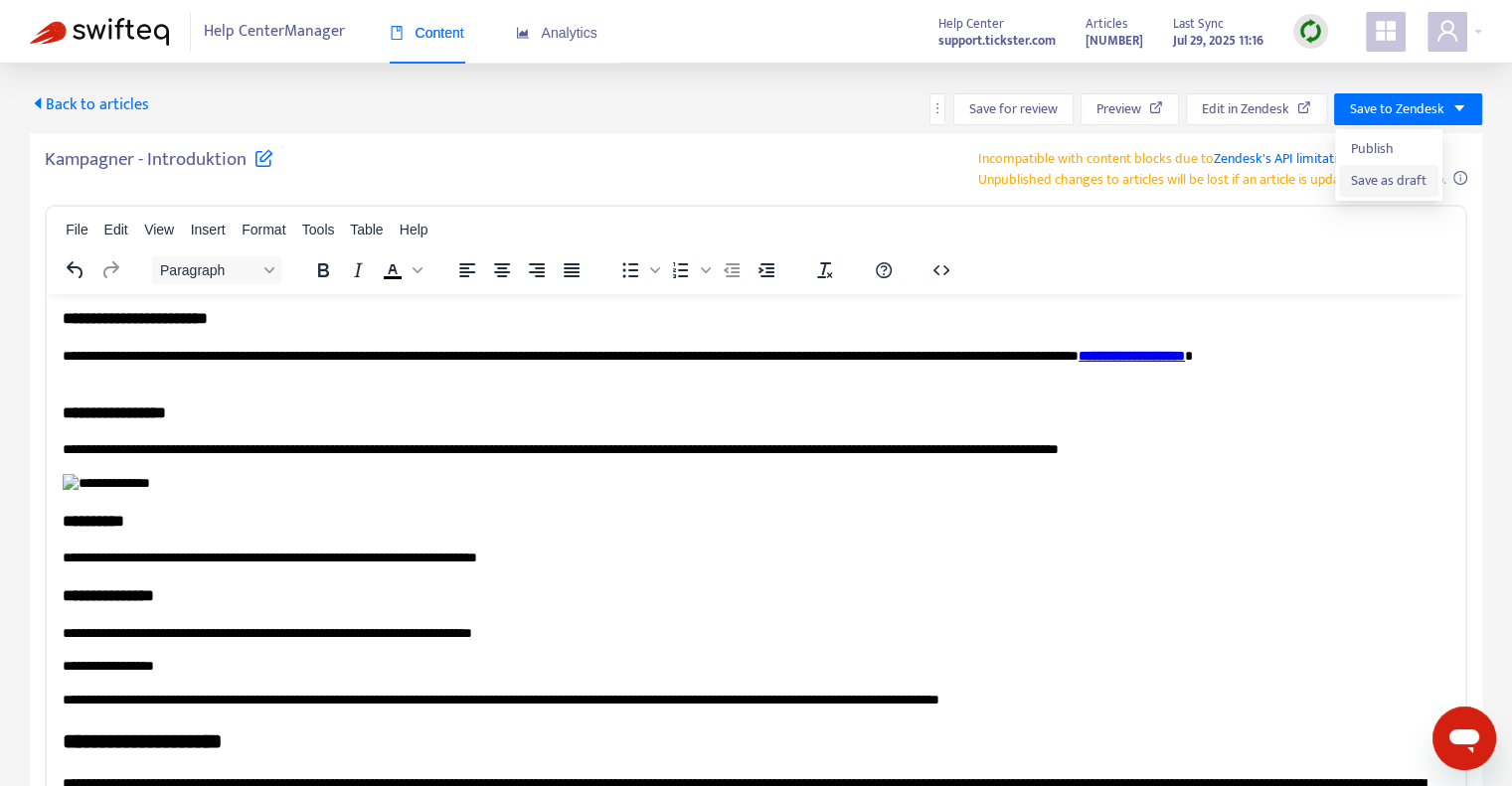 click on "Save as draft" at bounding box center [1389, 181] 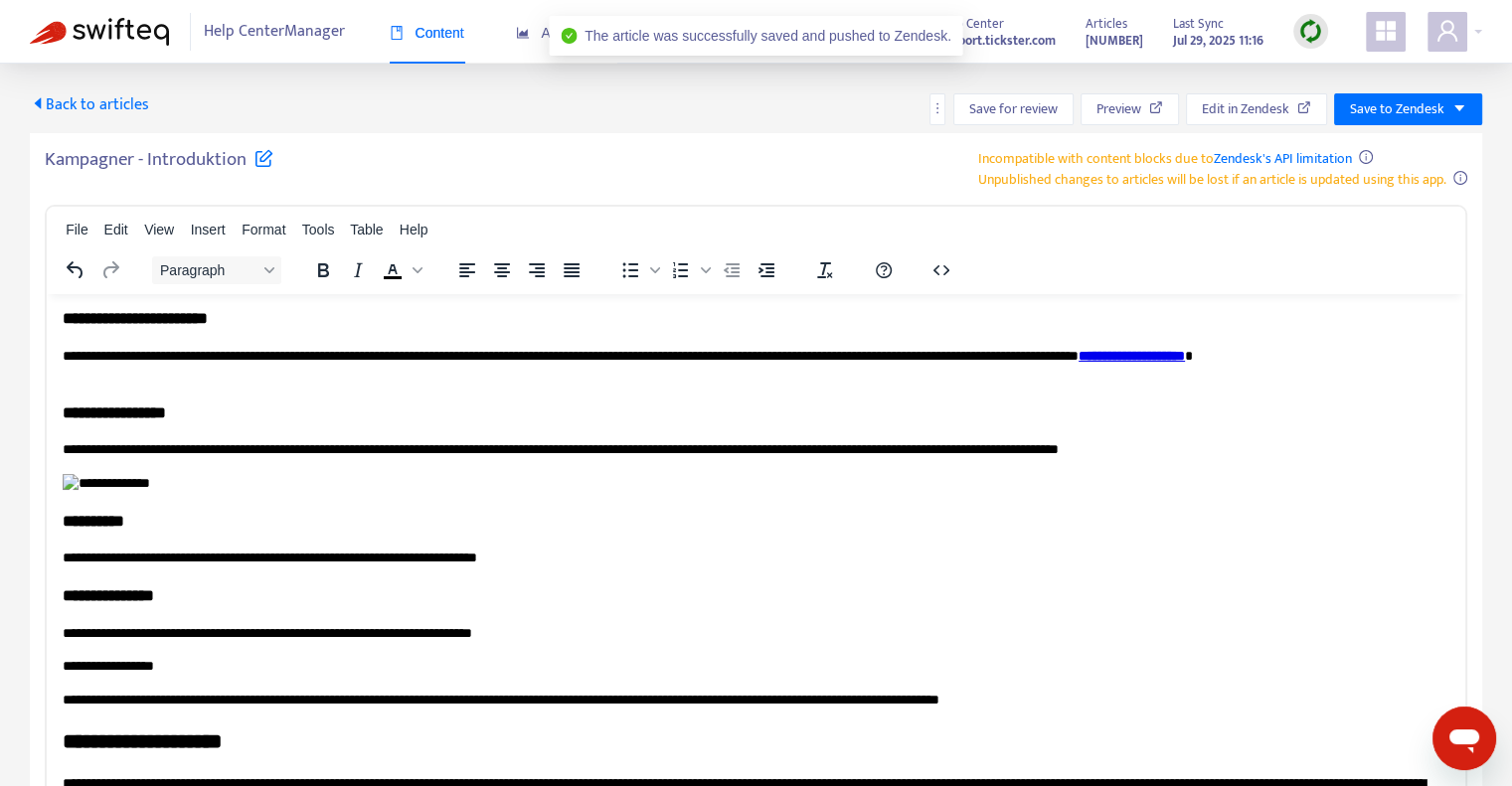 click on "Back to articles" at bounding box center [89, 104] 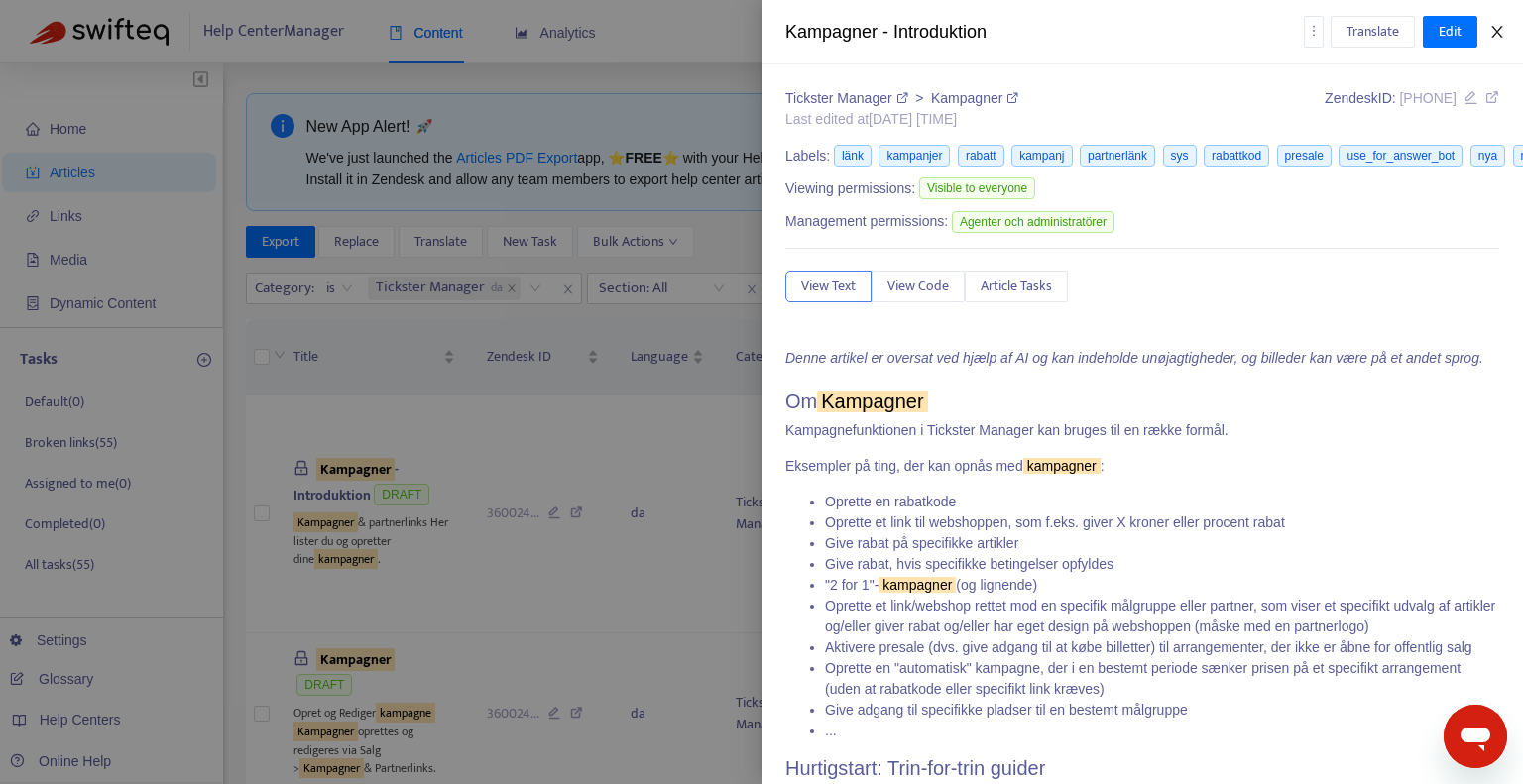 click 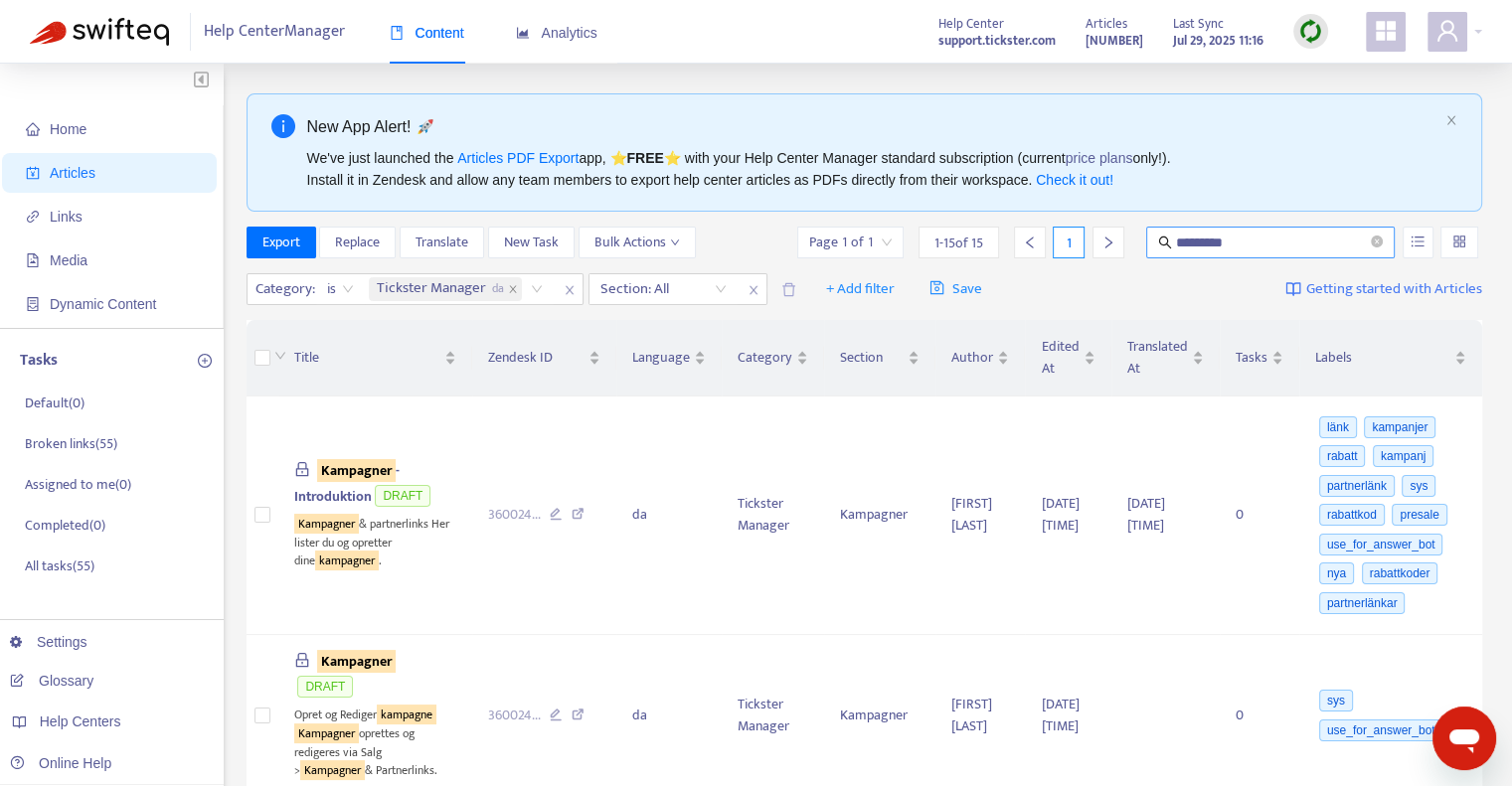 click on "*********" at bounding box center (1270, 242) 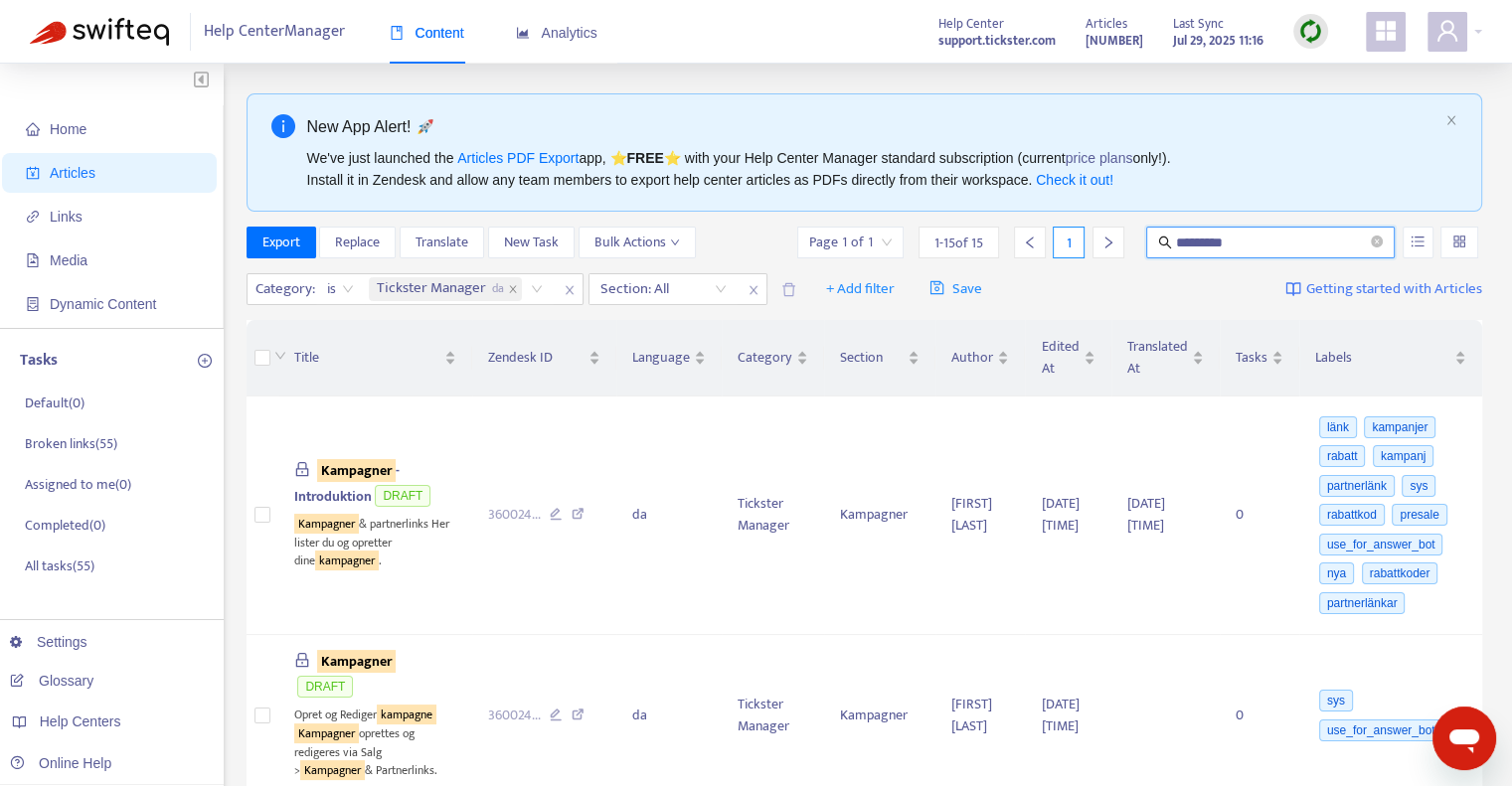 click on "*********" at bounding box center [1271, 242] 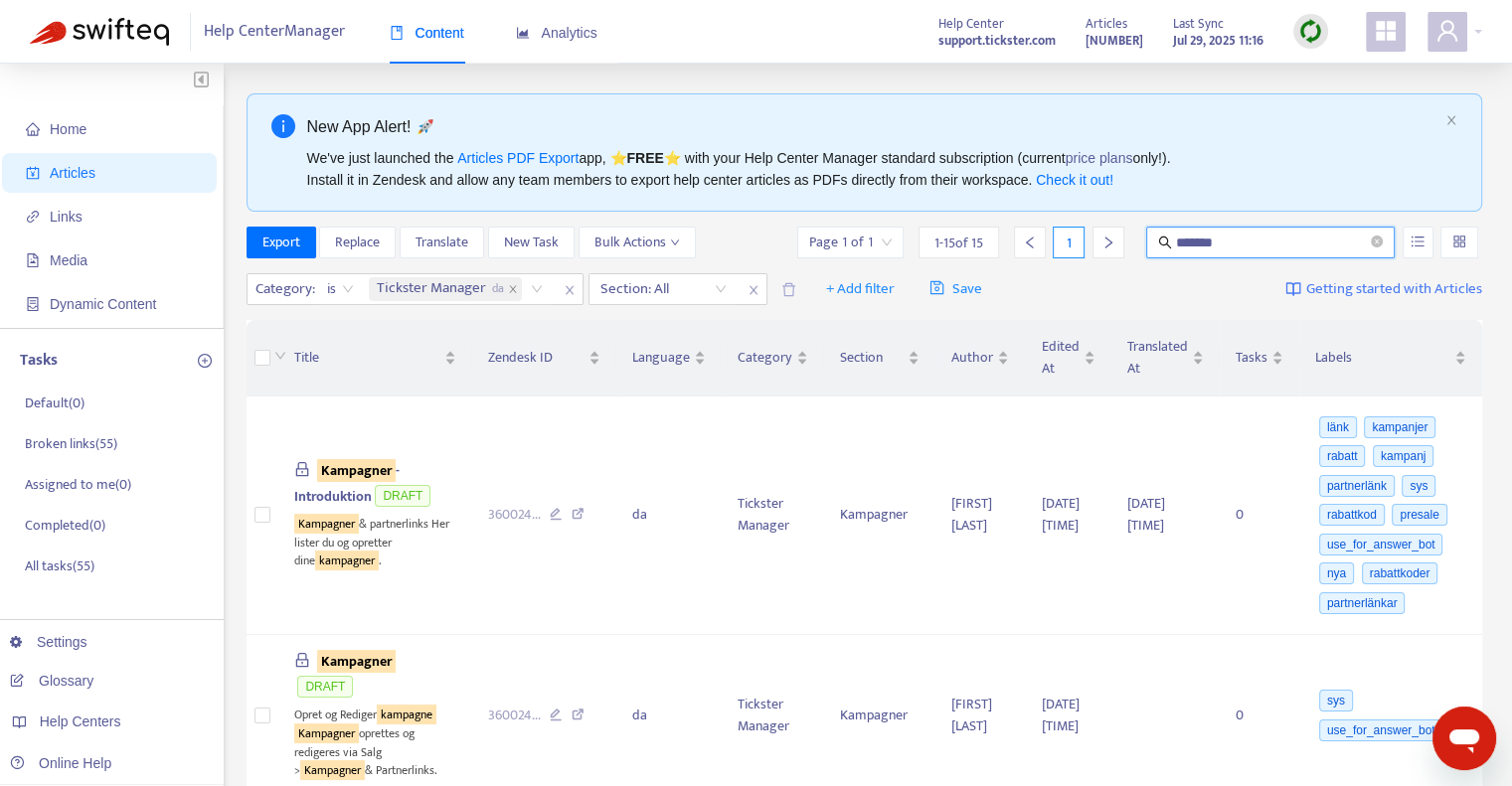 type on "*******" 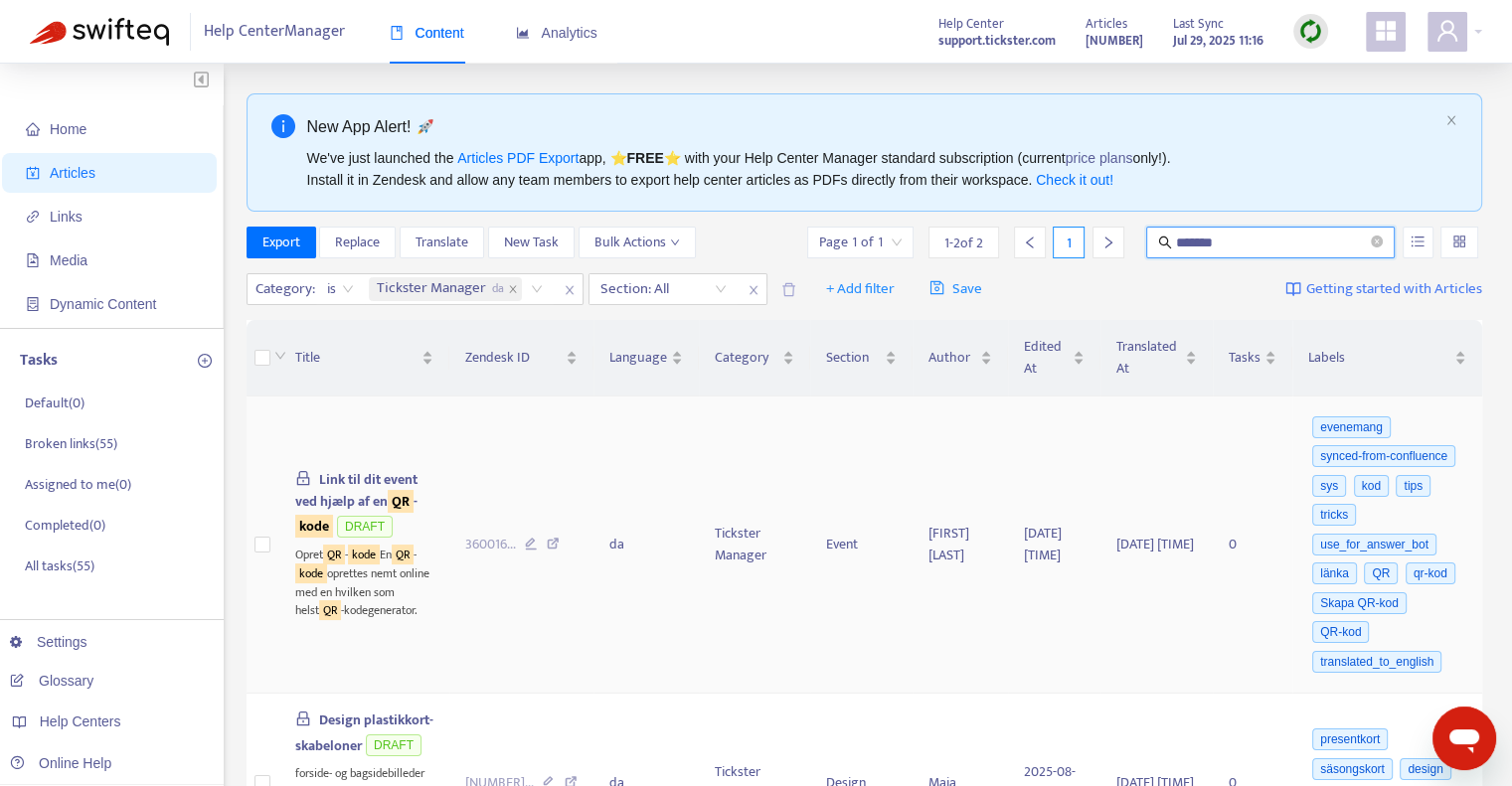click on "Link til dit event ved hjælp af en QR - kode" at bounding box center (356, 503) 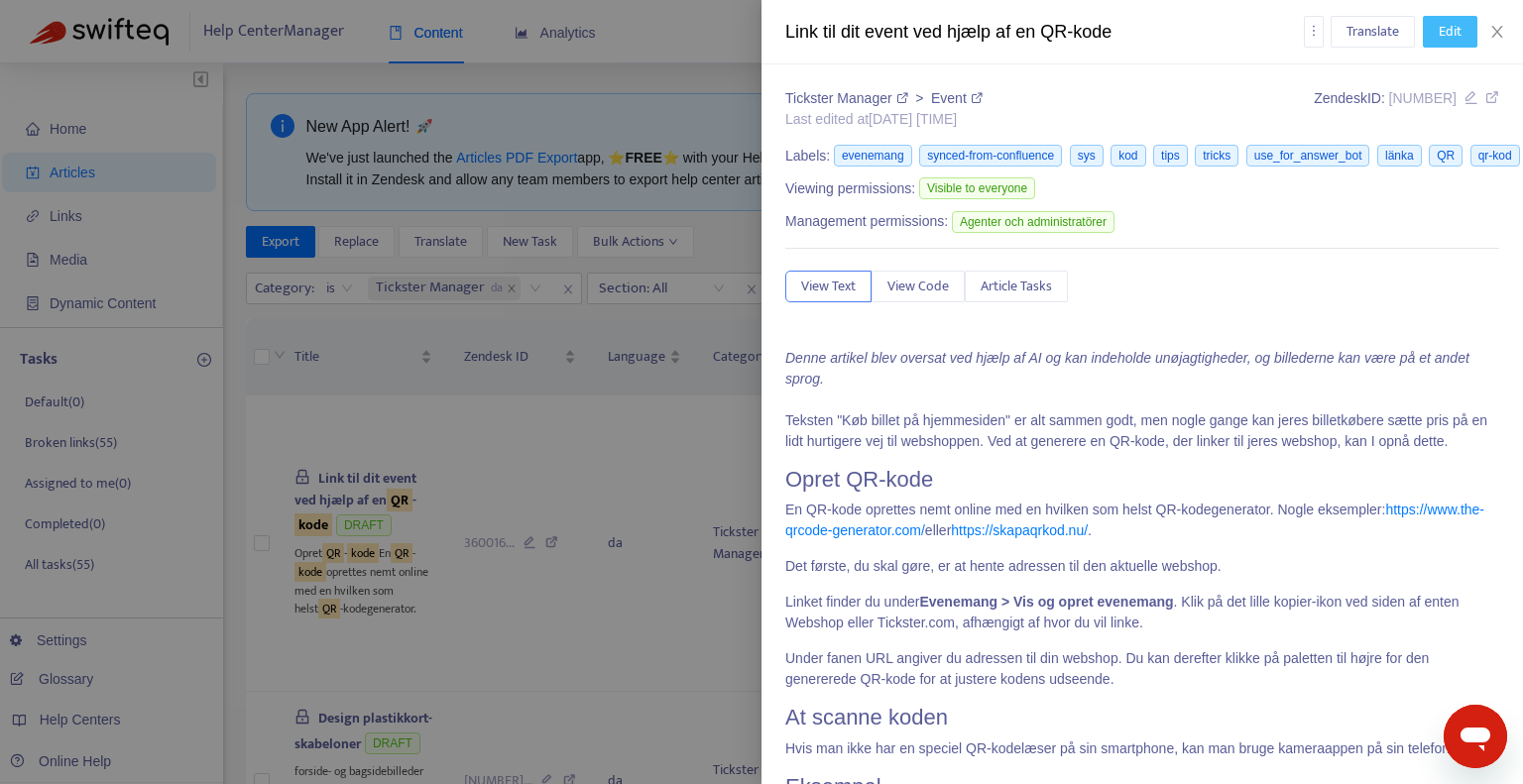 click on "Edit" at bounding box center (1450, 32) 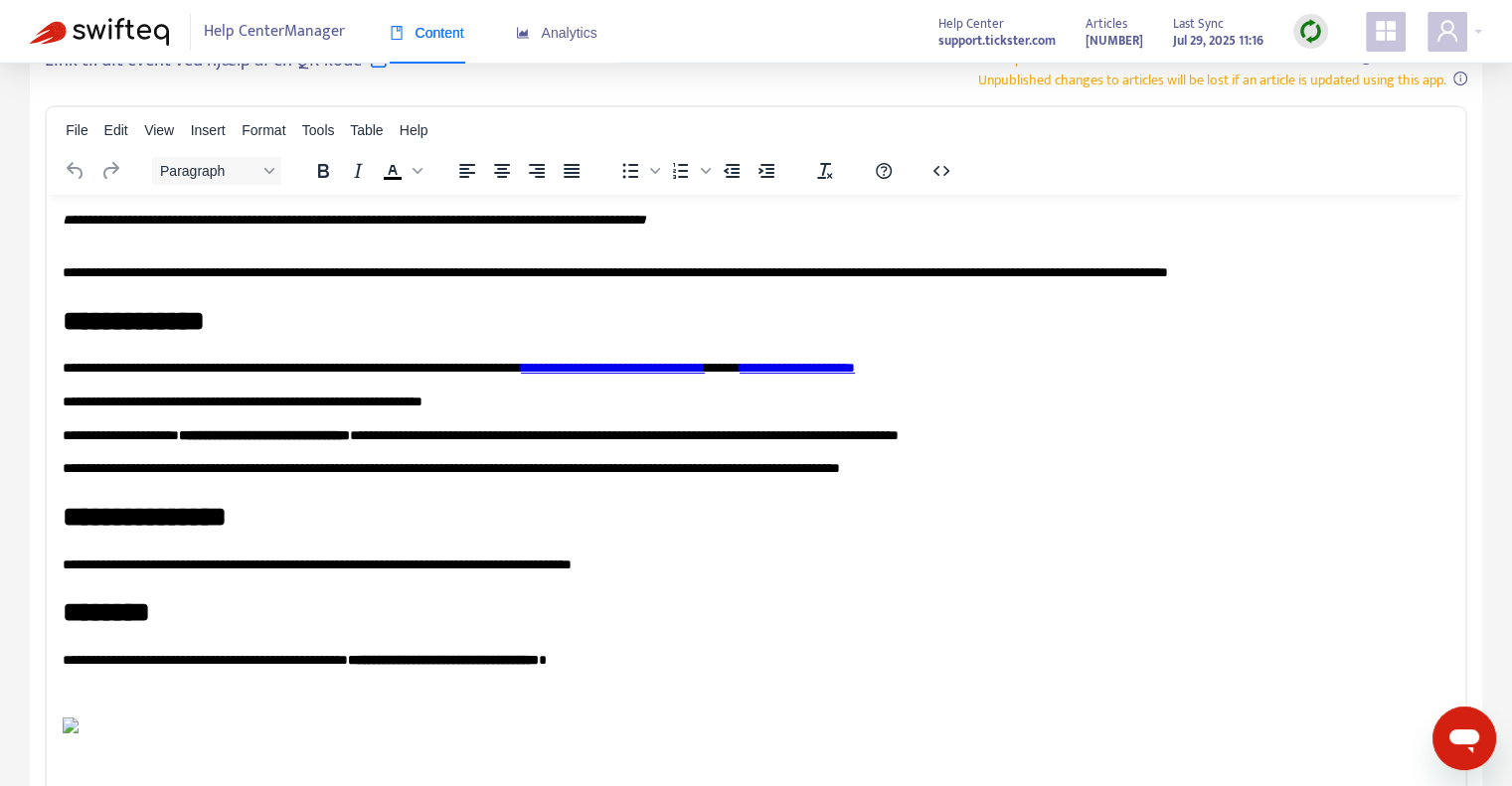 scroll, scrollTop: 199, scrollLeft: 0, axis: vertical 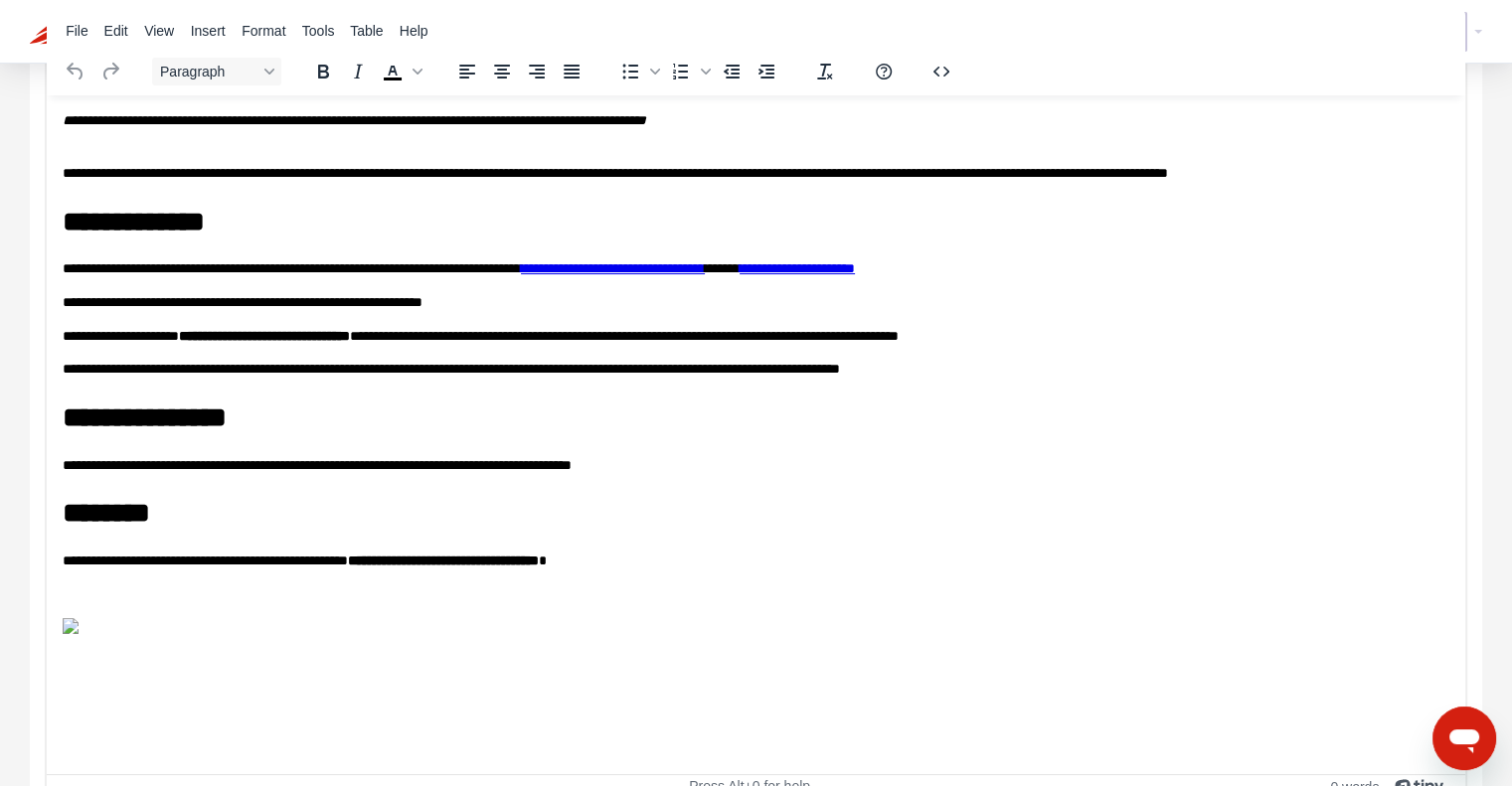 click on "**********" at bounding box center (264, 335) 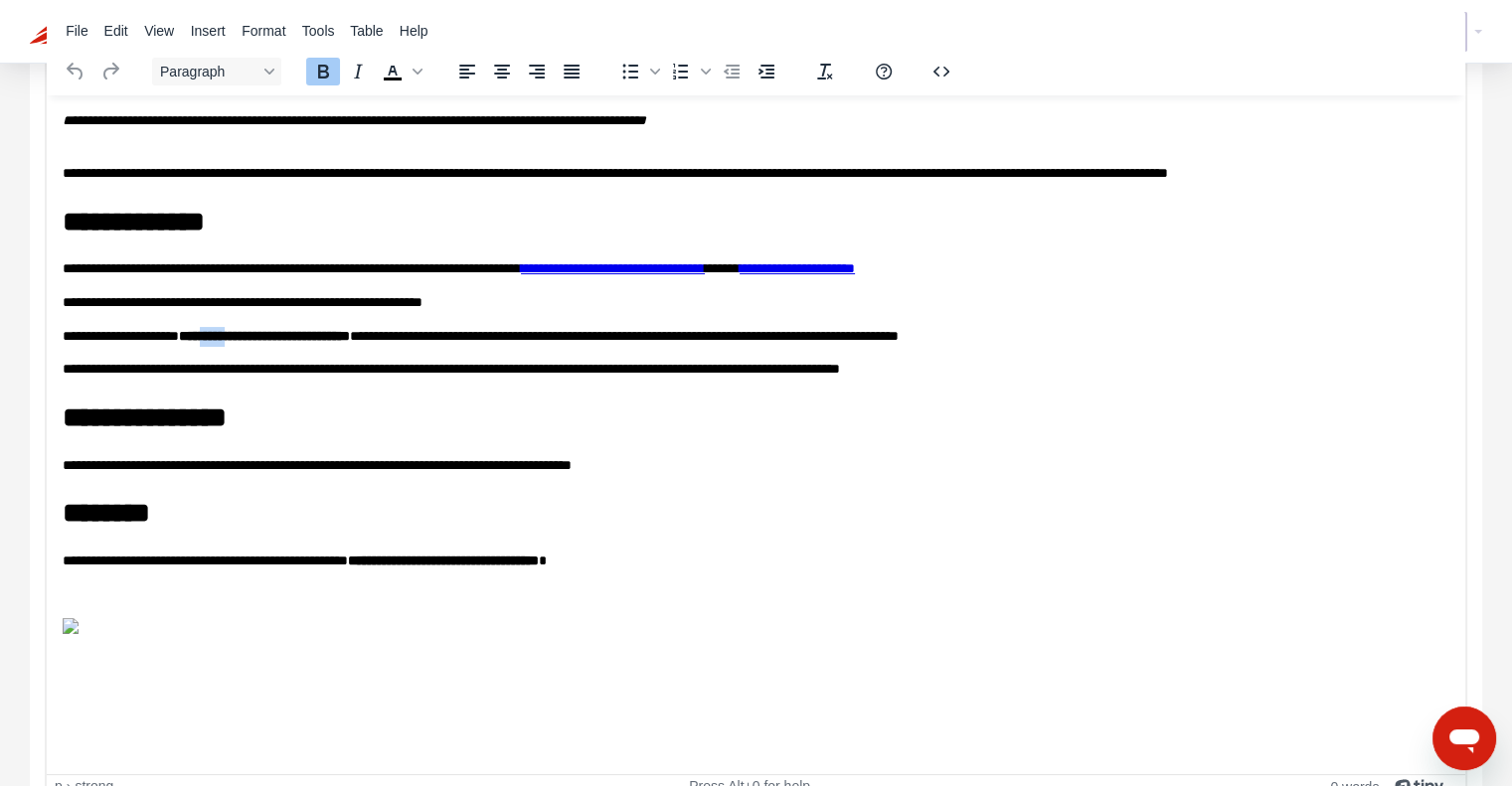 drag, startPoint x: 280, startPoint y: 333, endPoint x: 235, endPoint y: 336, distance: 45.09989 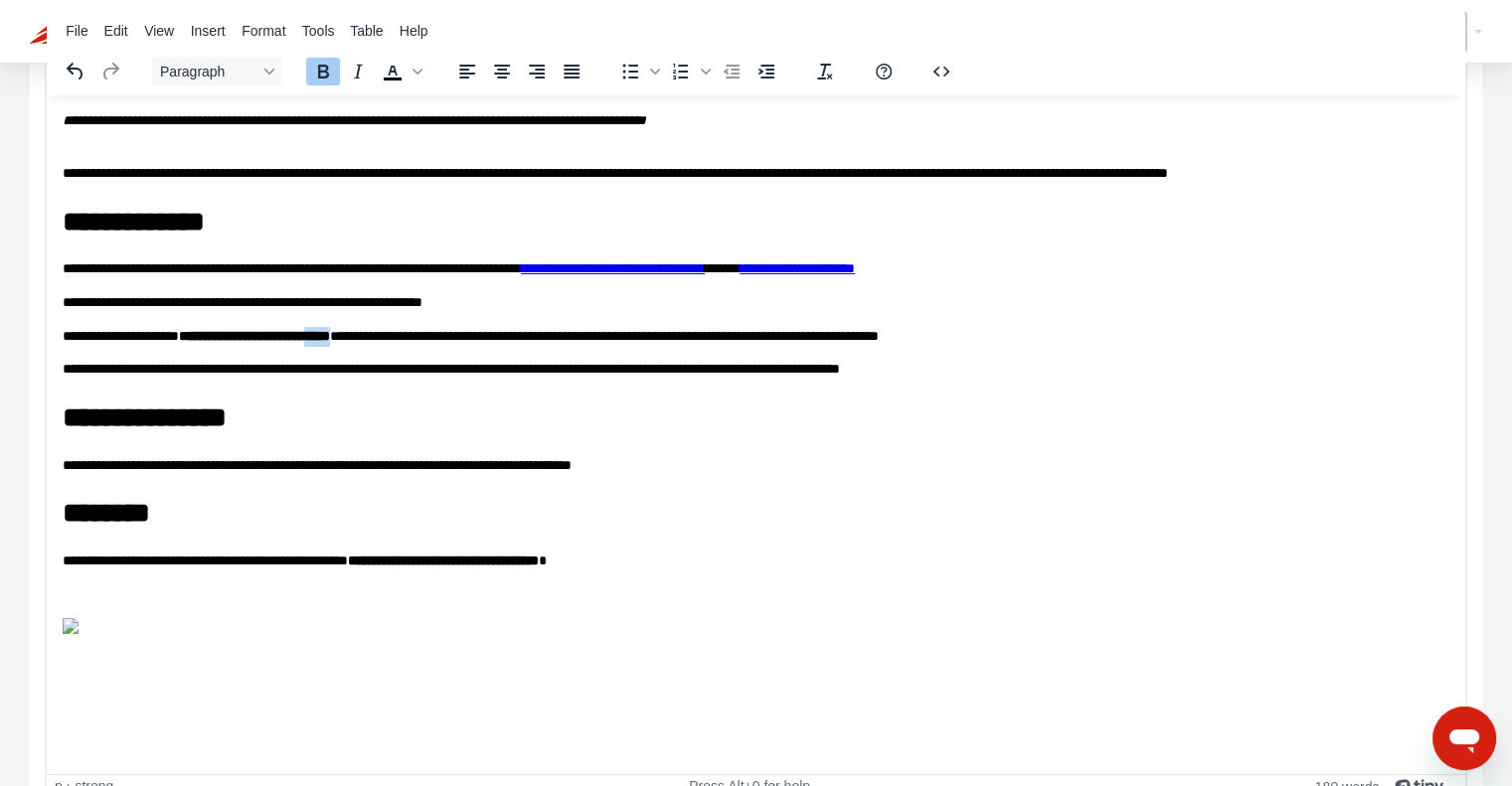 drag, startPoint x: 412, startPoint y: 335, endPoint x: 374, endPoint y: 335, distance: 38 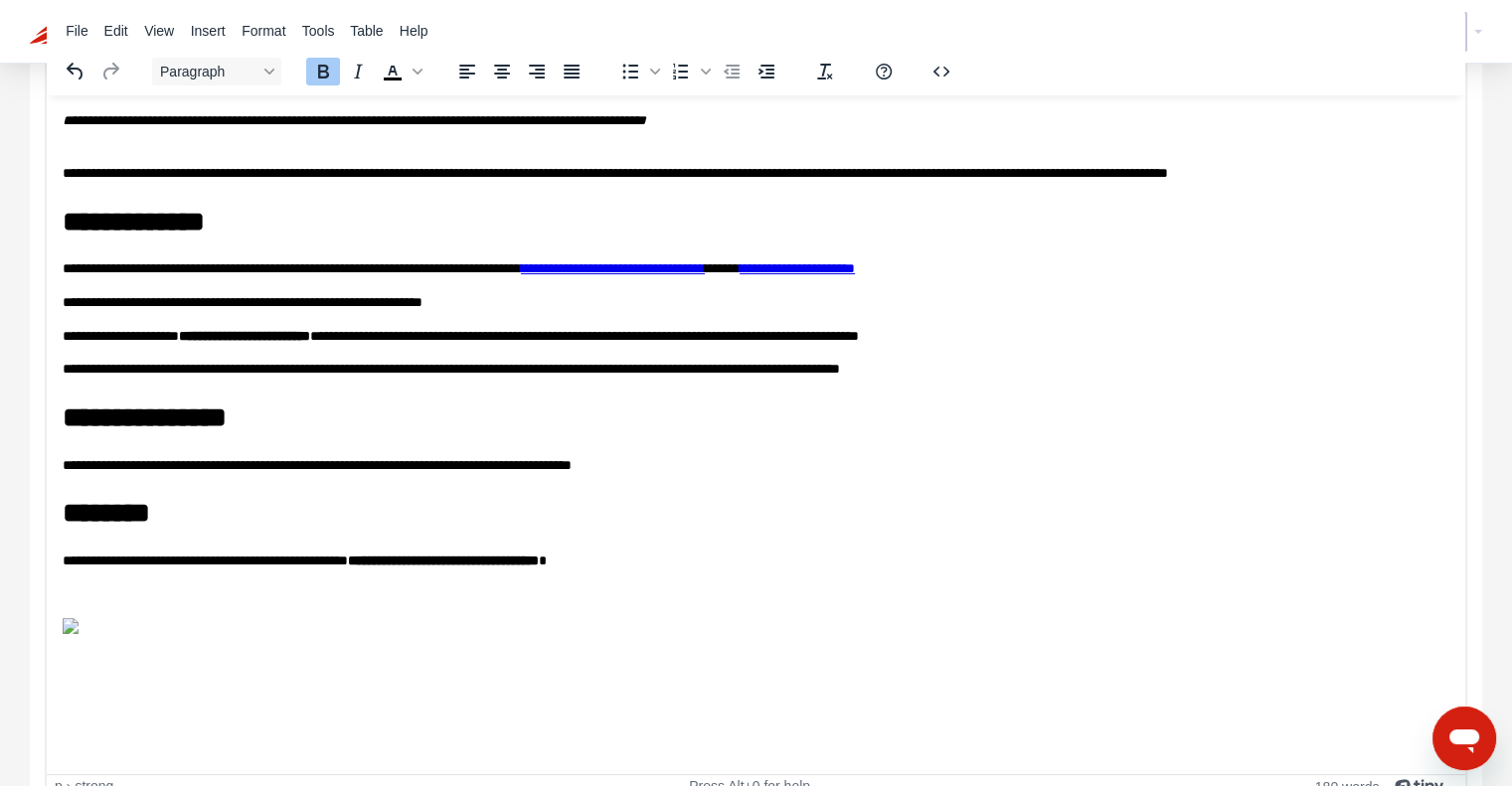 click on "**********" at bounding box center (756, 336) 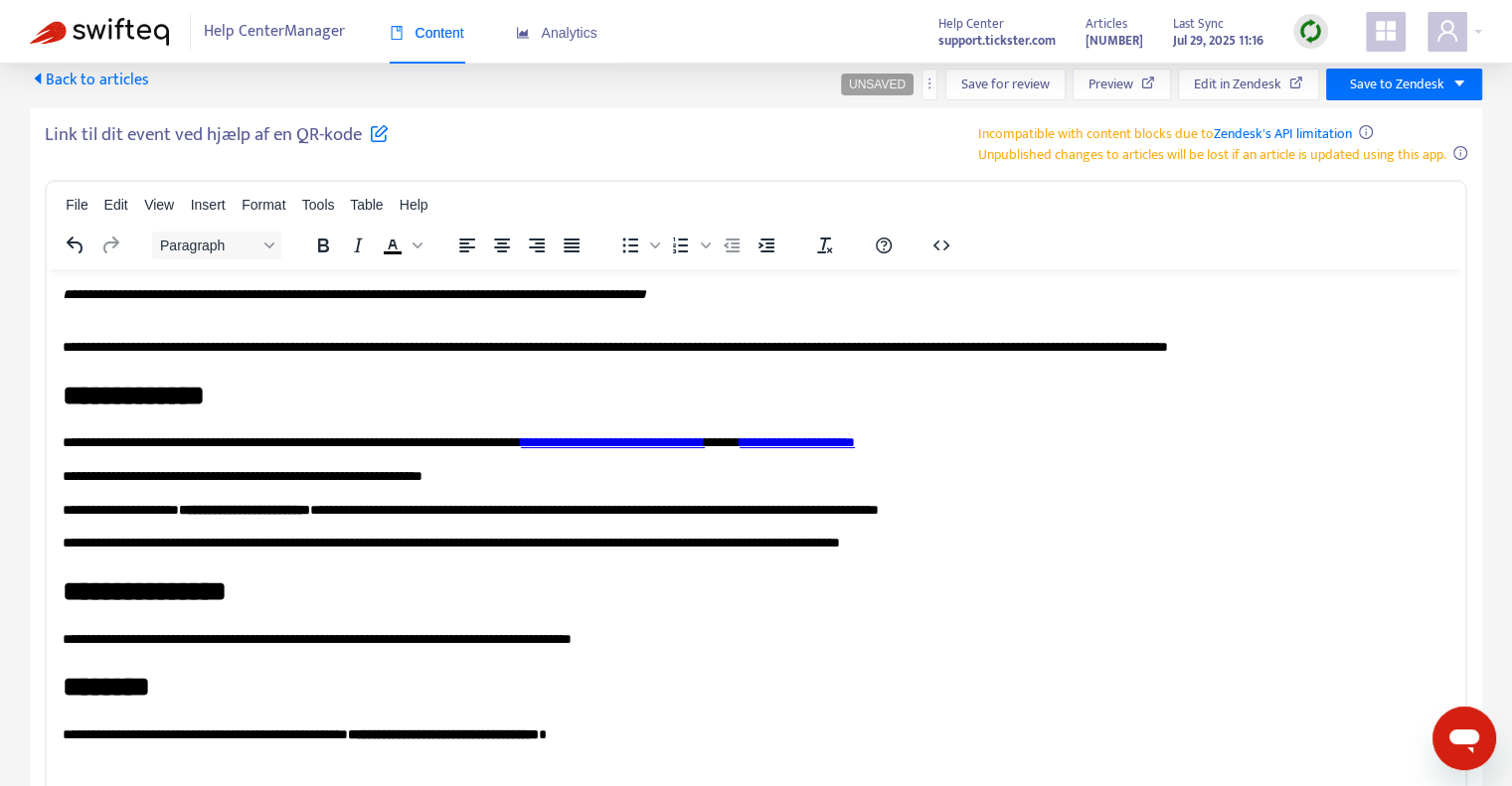 scroll, scrollTop: 0, scrollLeft: 0, axis: both 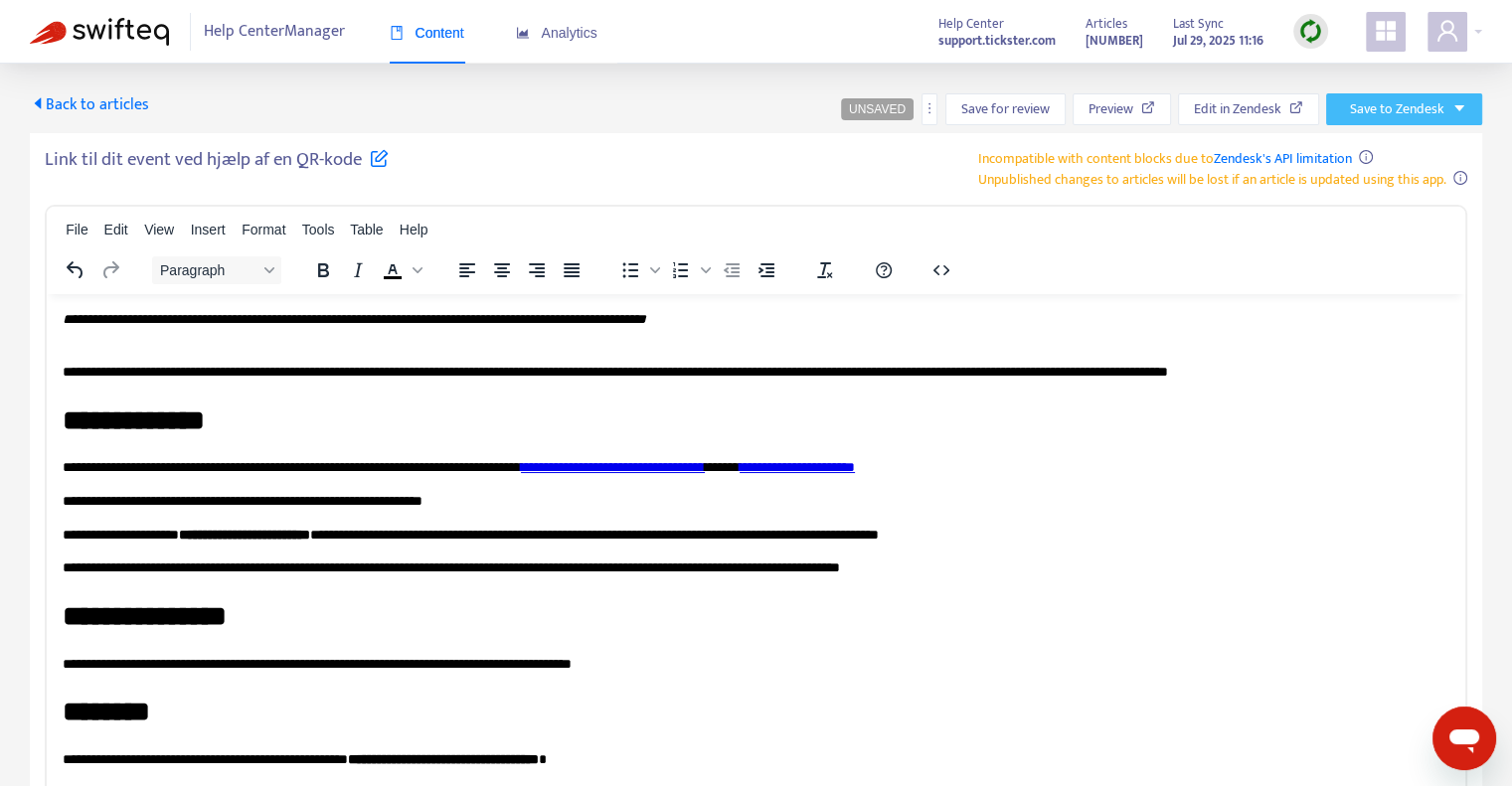 click on "Save to Zendesk" at bounding box center (1404, 109) 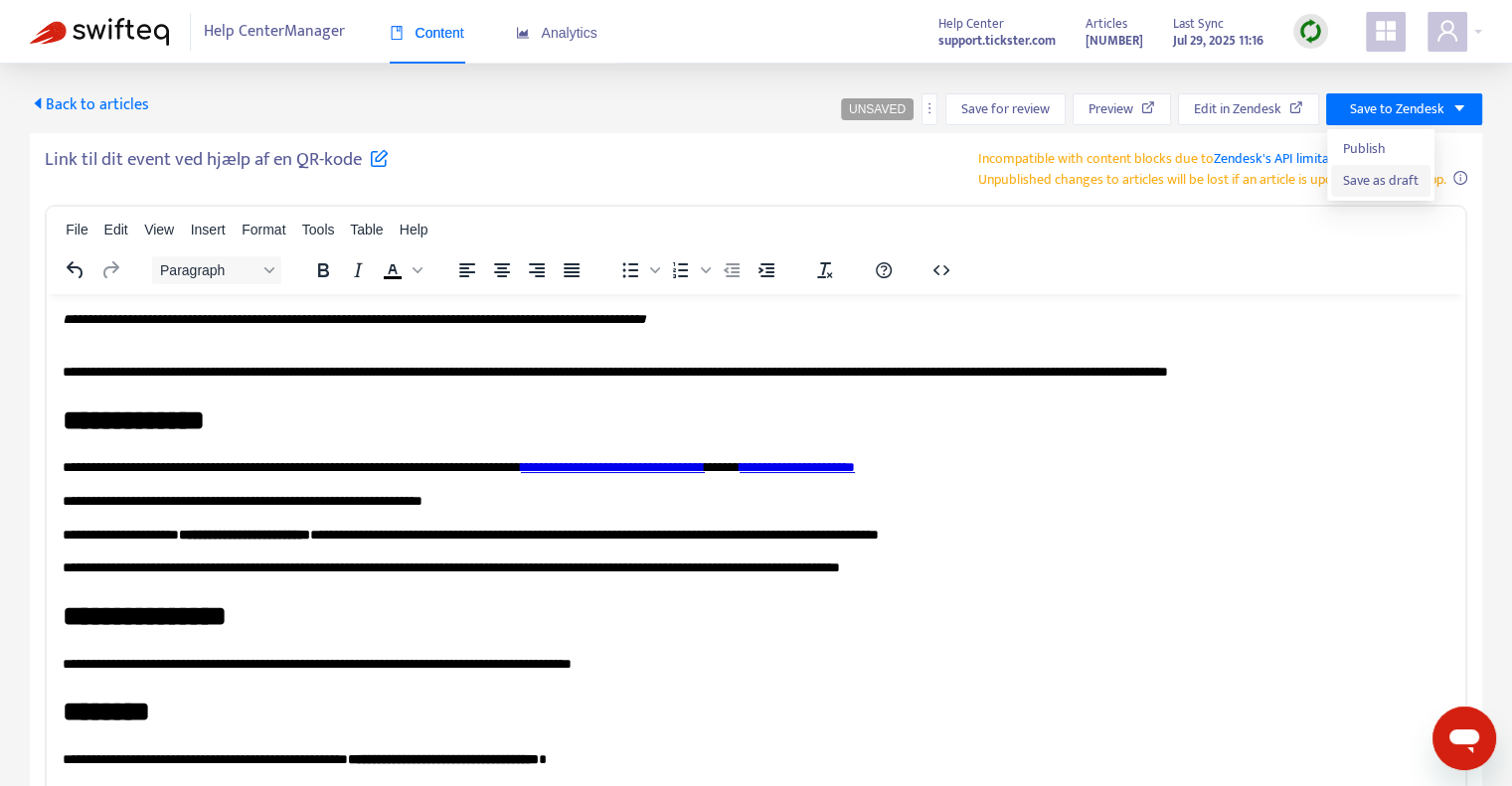 click on "Save as draft" at bounding box center [1381, 181] 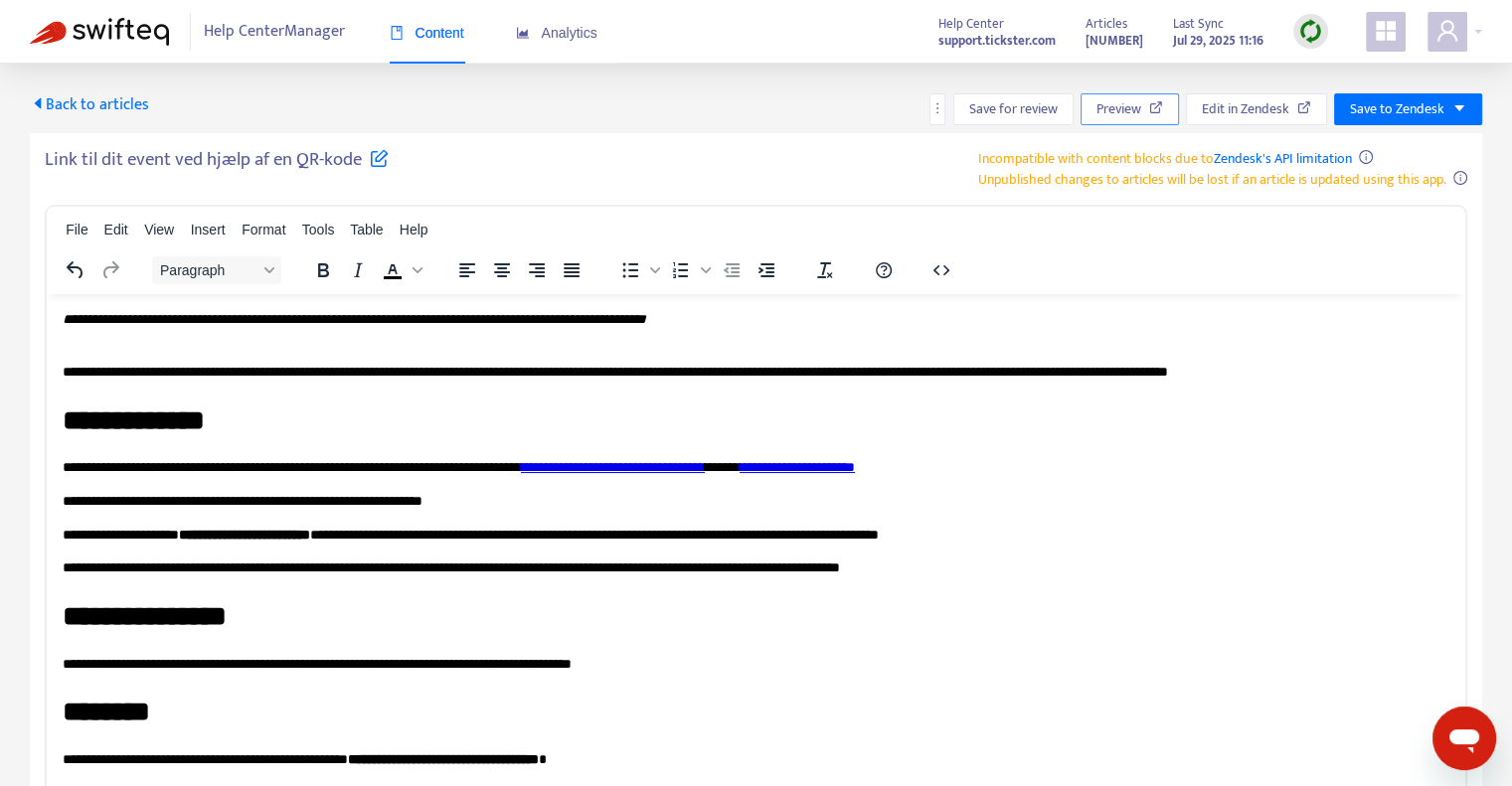 click on "Preview" at bounding box center (1118, 109) 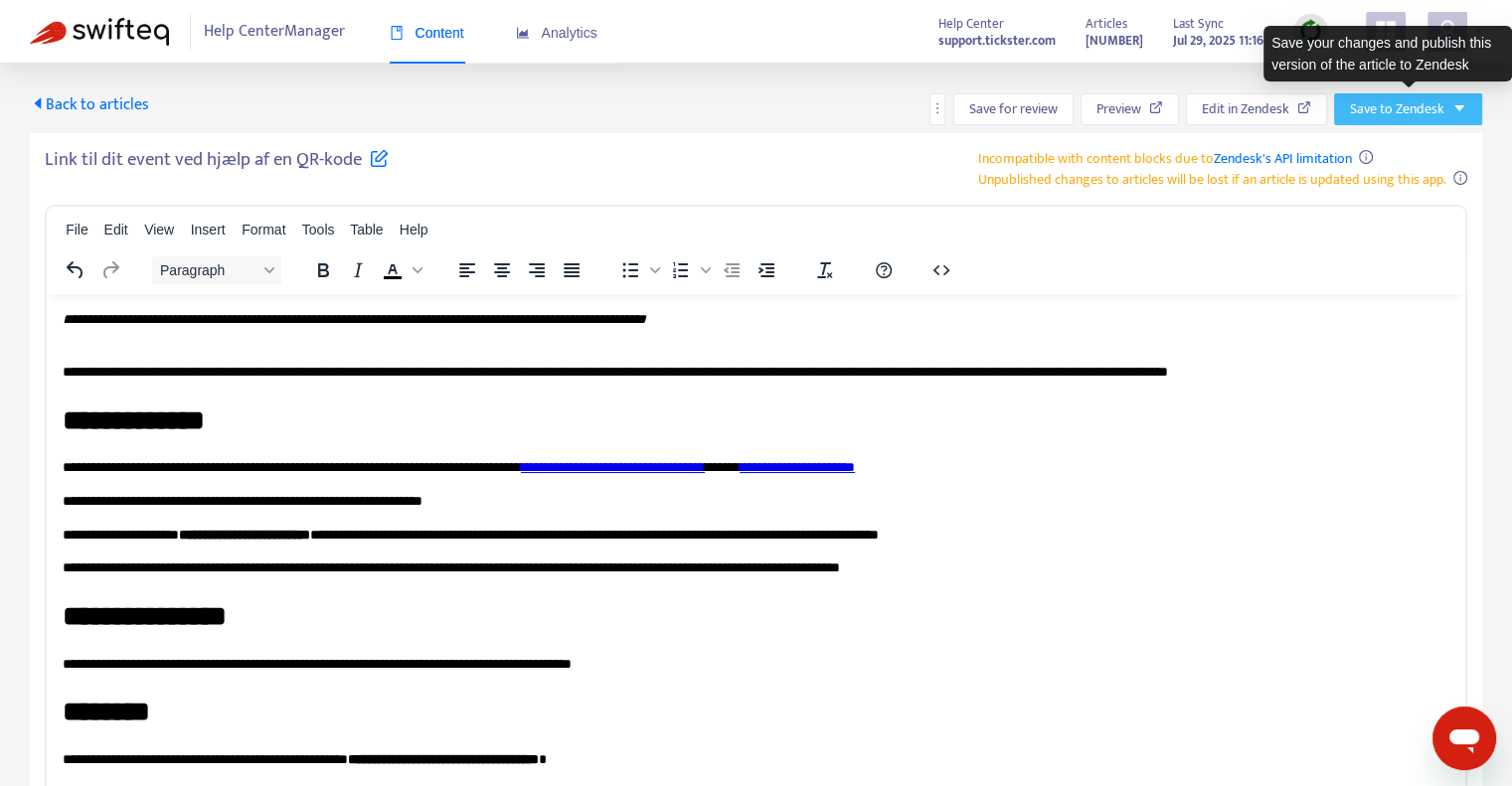 click on "Save to Zendesk" at bounding box center (1397, 109) 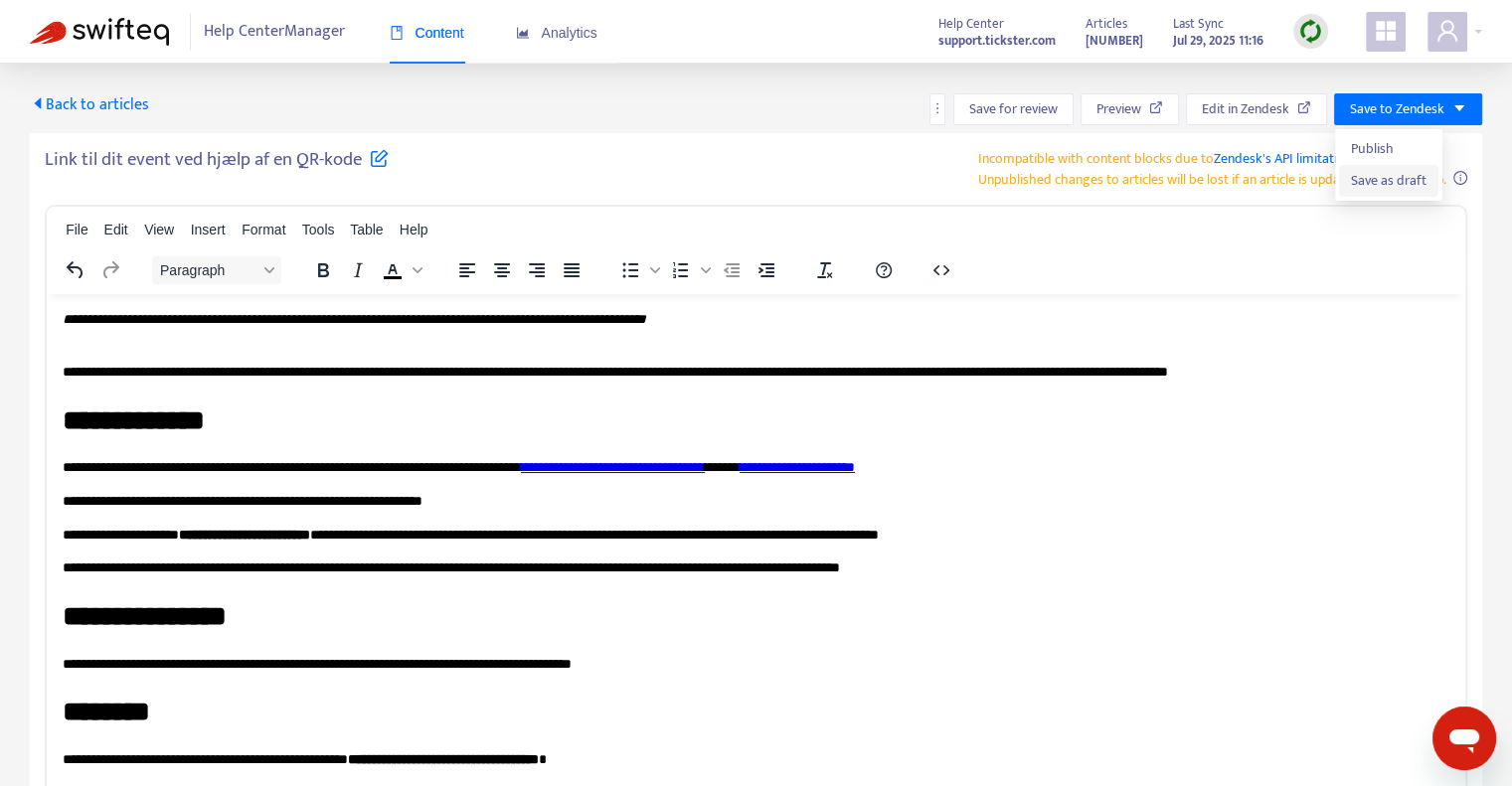click on "Save as draft" at bounding box center [1389, 181] 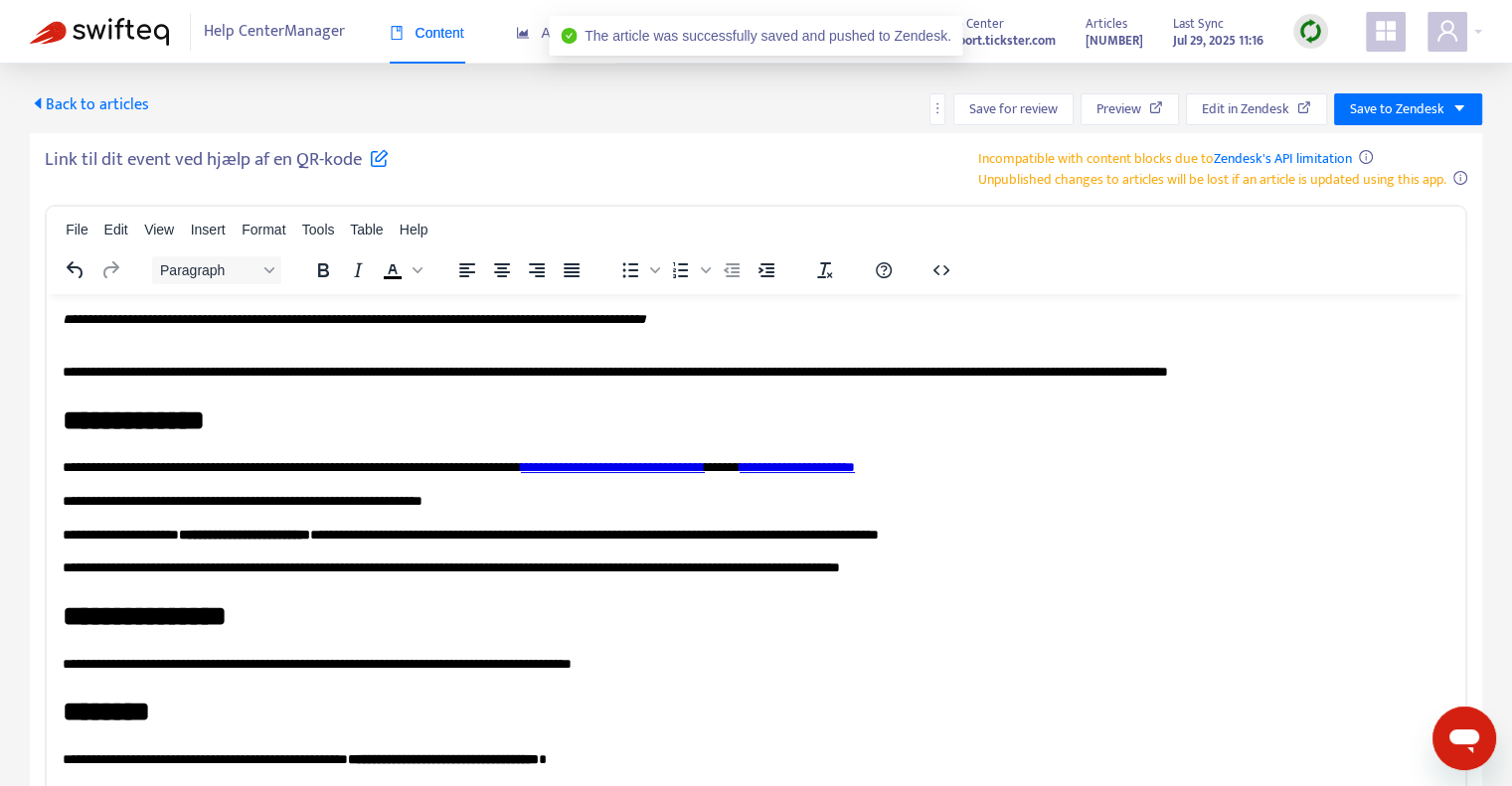 click on "Back to articles" at bounding box center [89, 104] 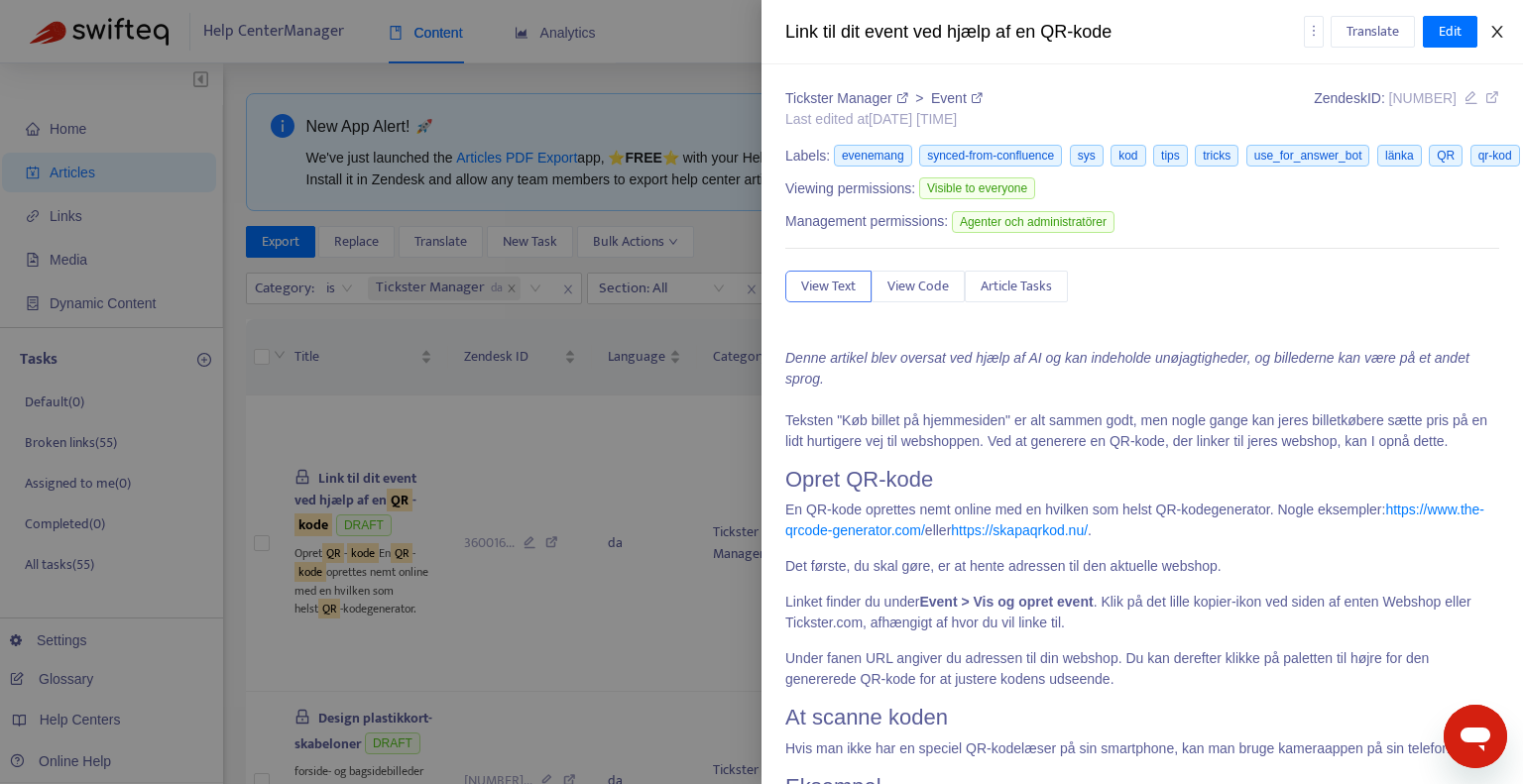 click 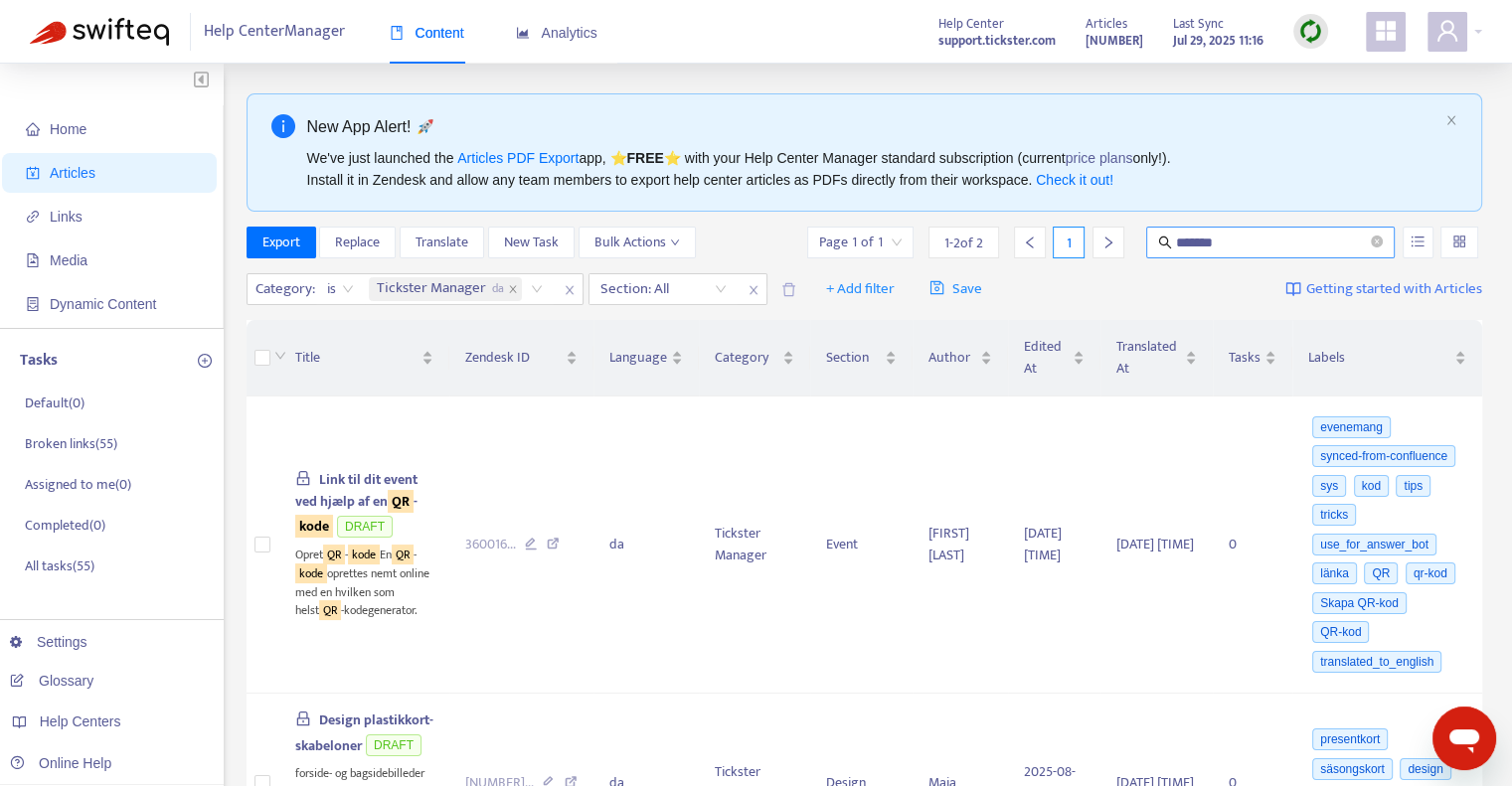 click on "*******" at bounding box center (1271, 242) 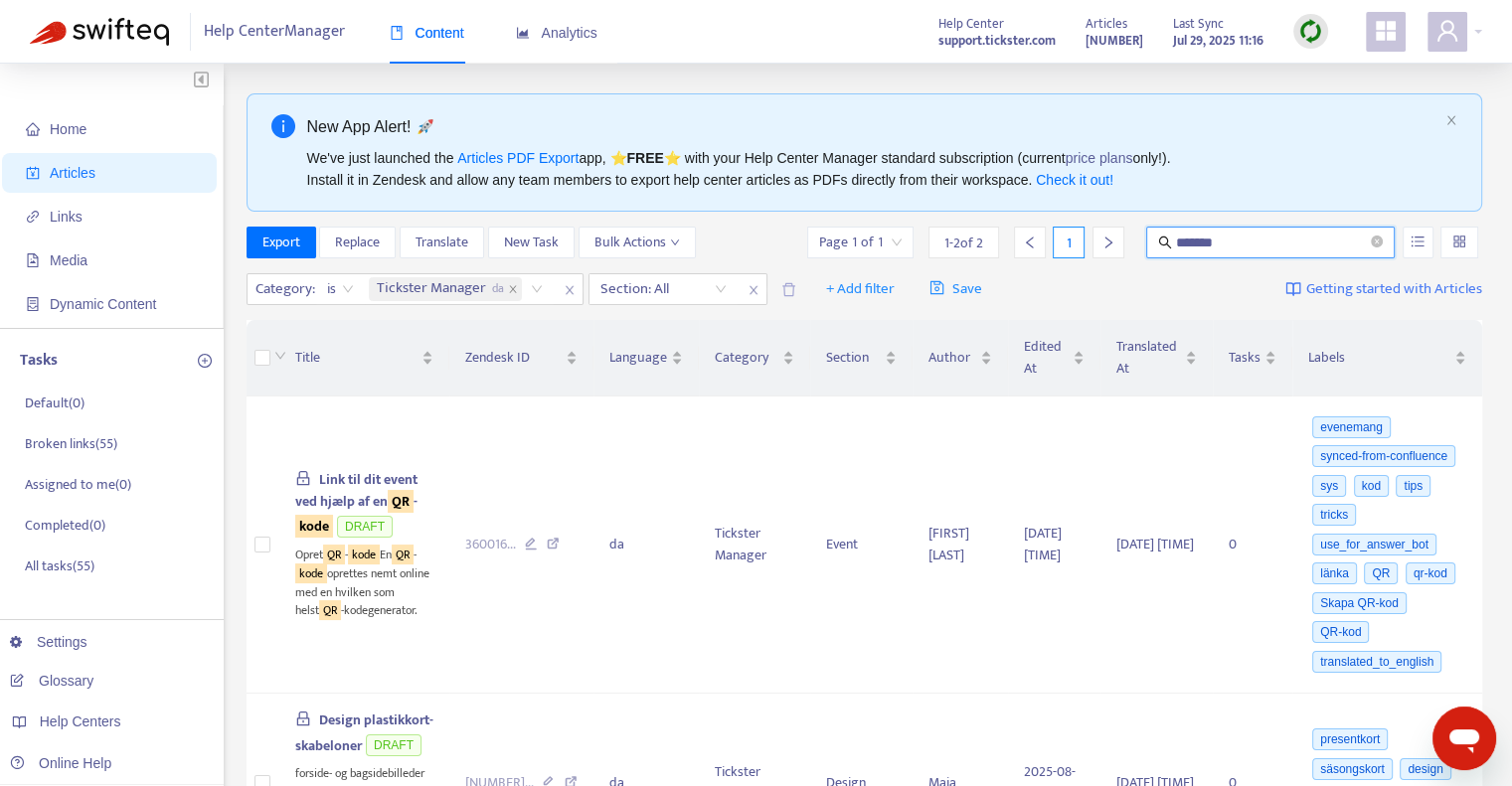click on "*******" at bounding box center (1271, 242) 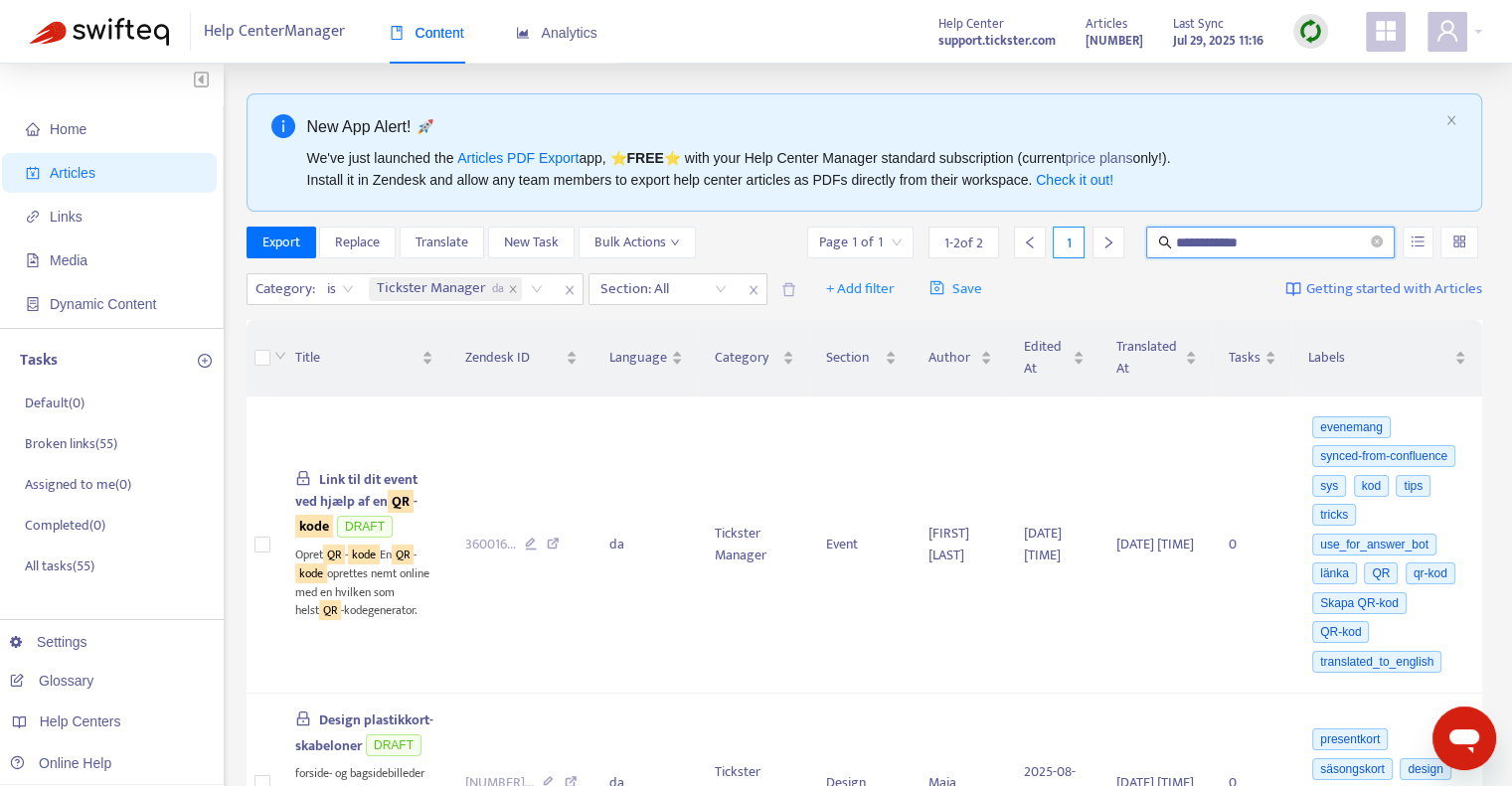 type on "**********" 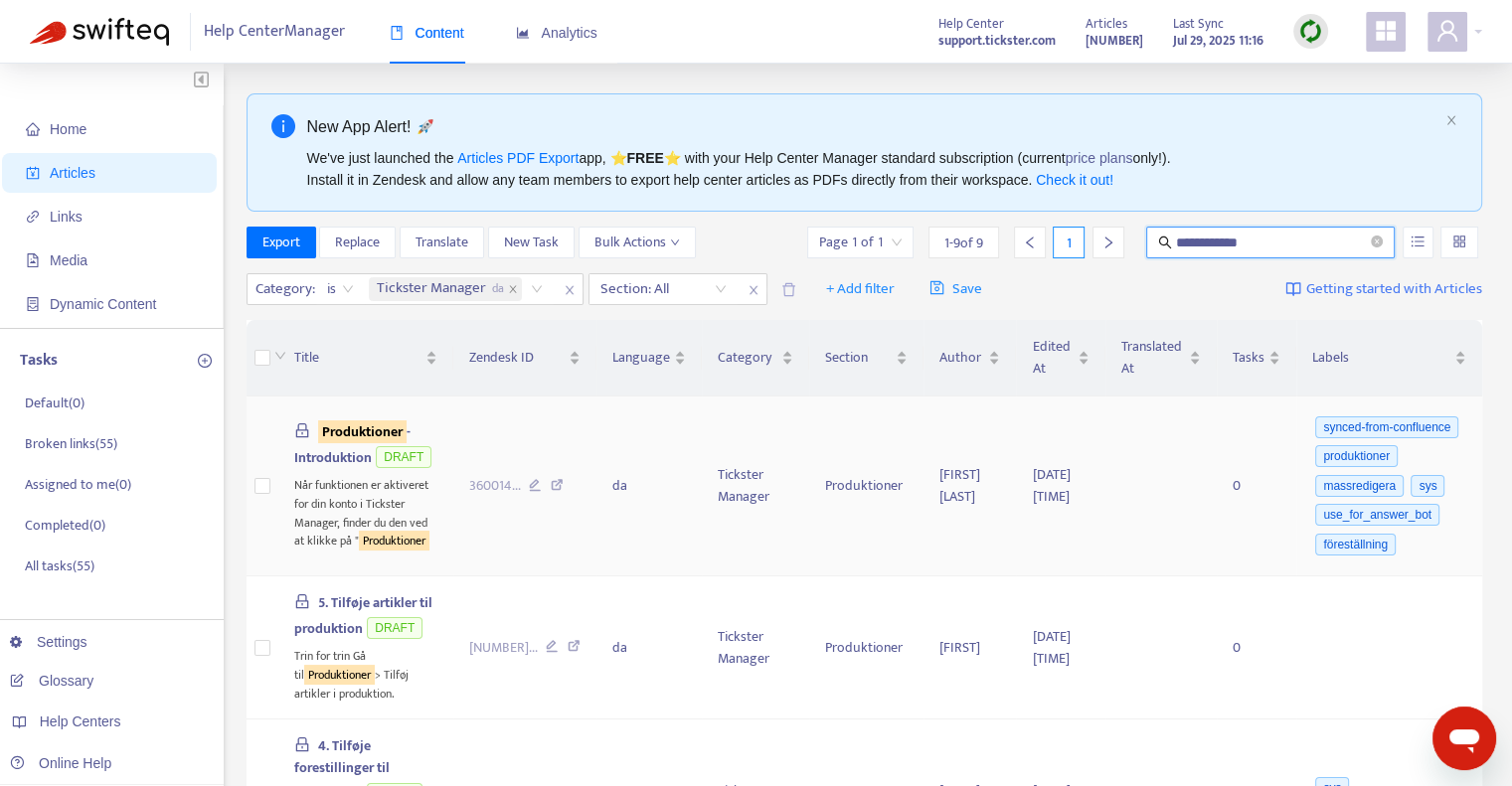 click on "Når funktionen er aktiveret for din konto i Tickster Manager, finder du den ved at klikke på " Produktioner" at bounding box center (365, 511) 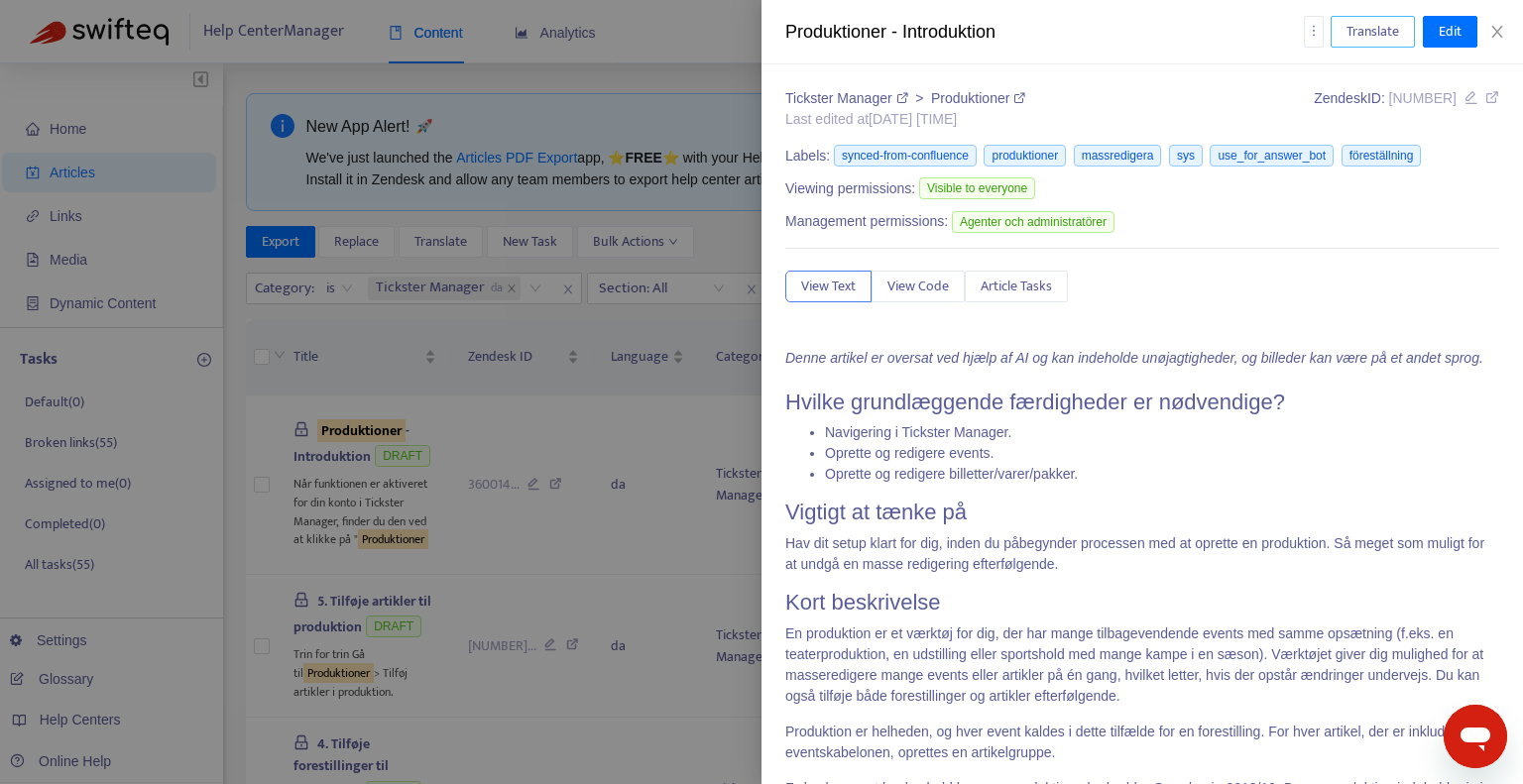 click on "Translate" at bounding box center [1372, 32] 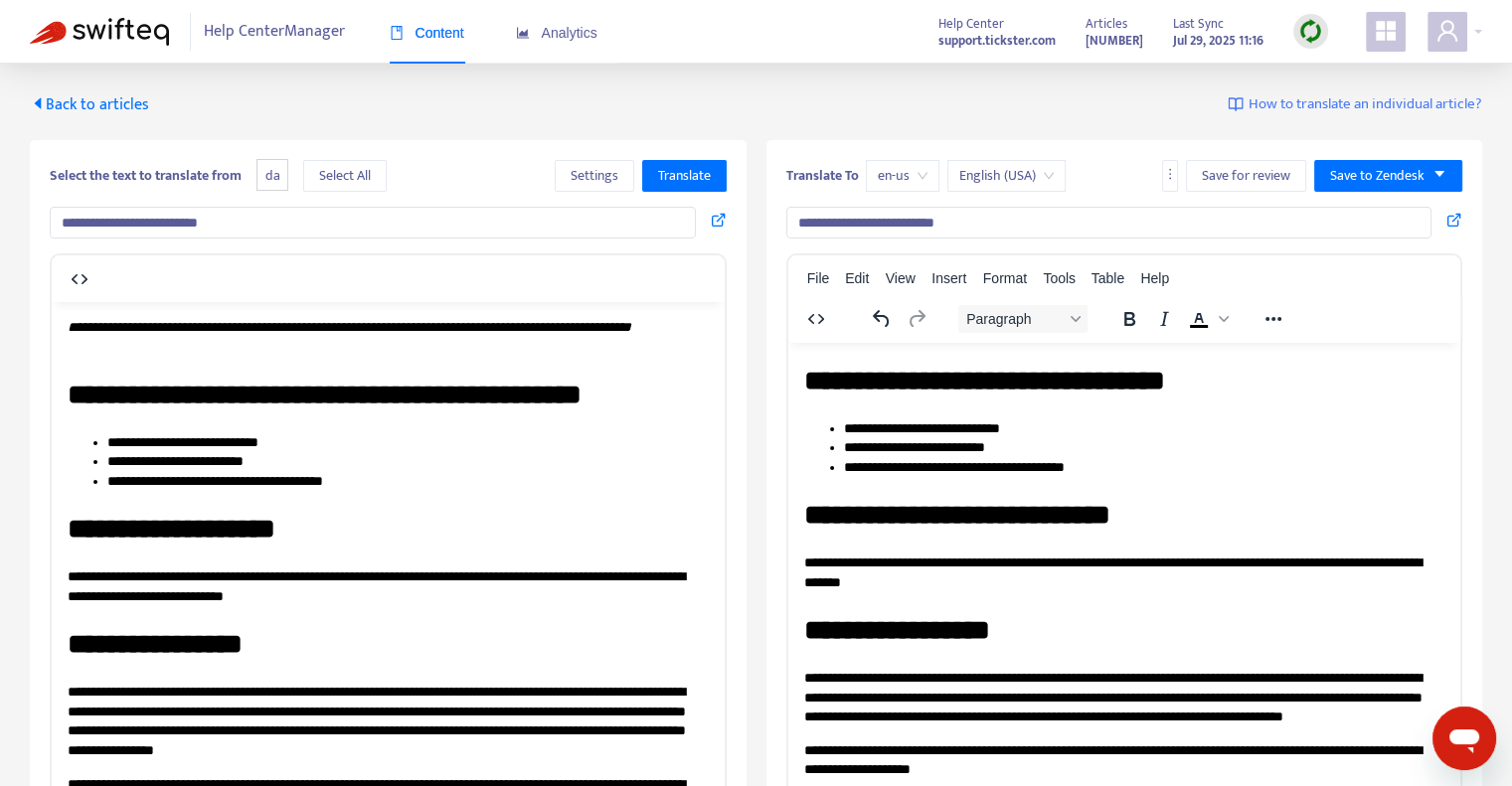 scroll, scrollTop: 0, scrollLeft: 0, axis: both 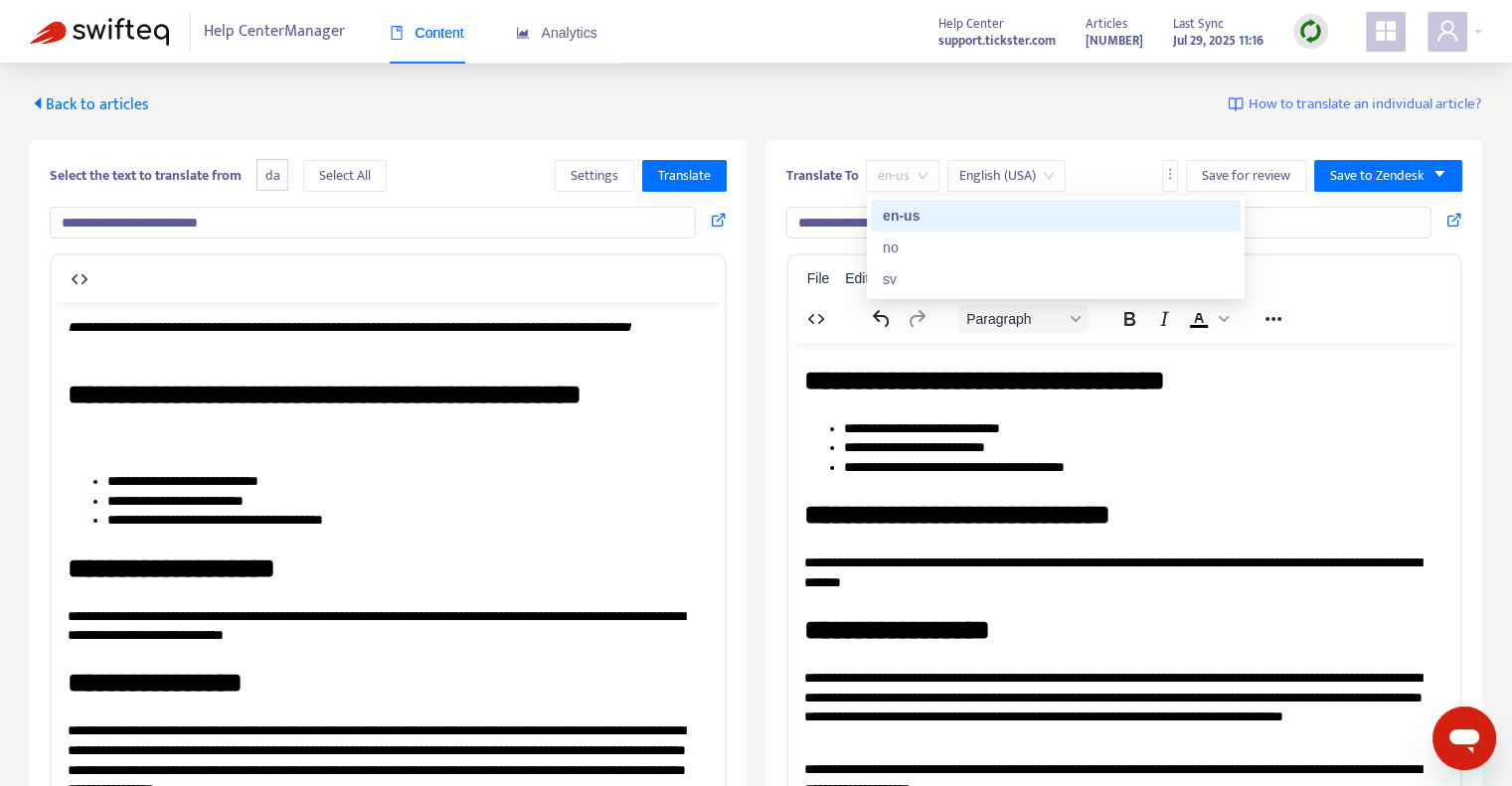 click on "en-us" at bounding box center (903, 176) 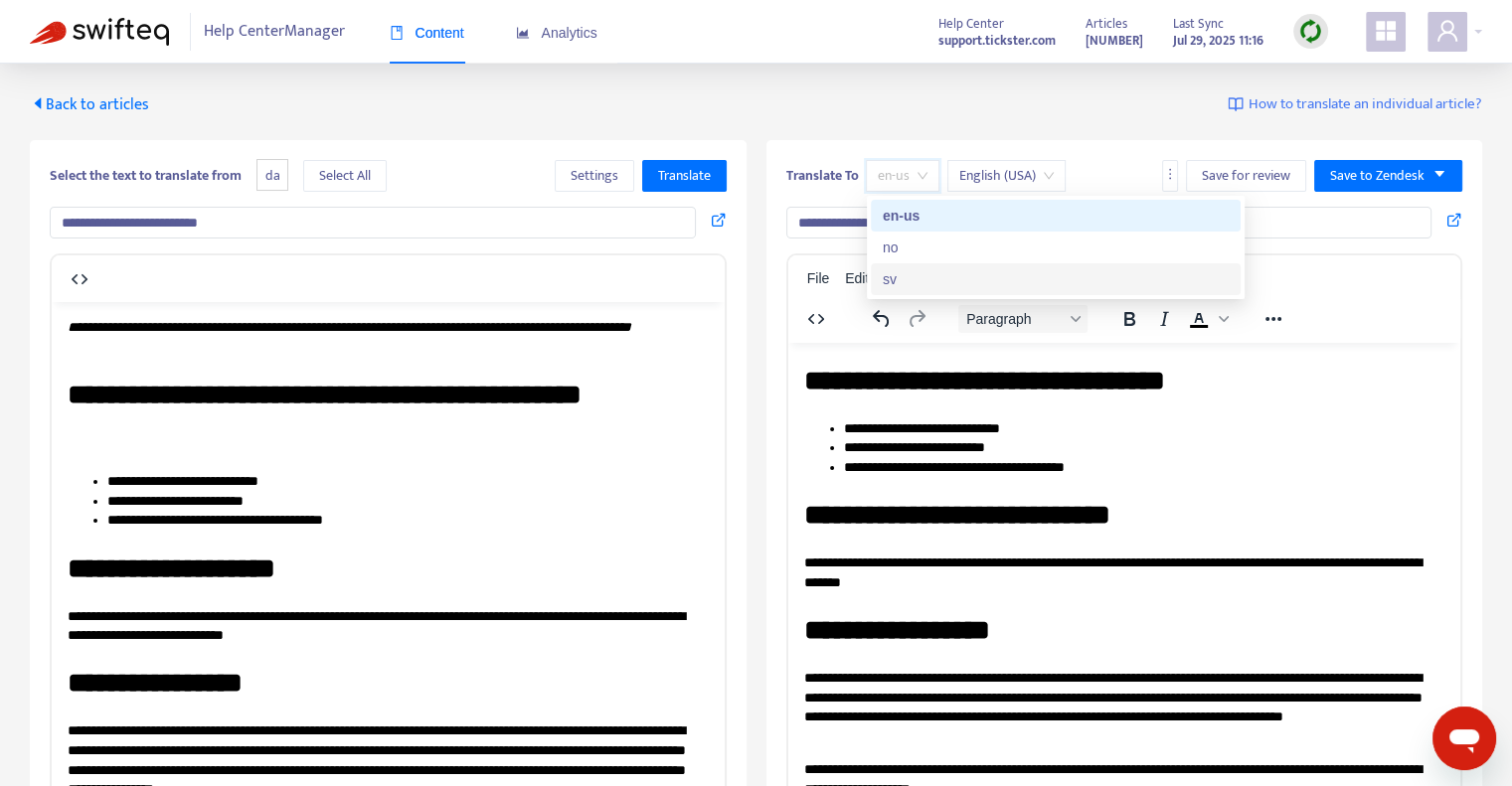 click on "sv" at bounding box center [1056, 279] 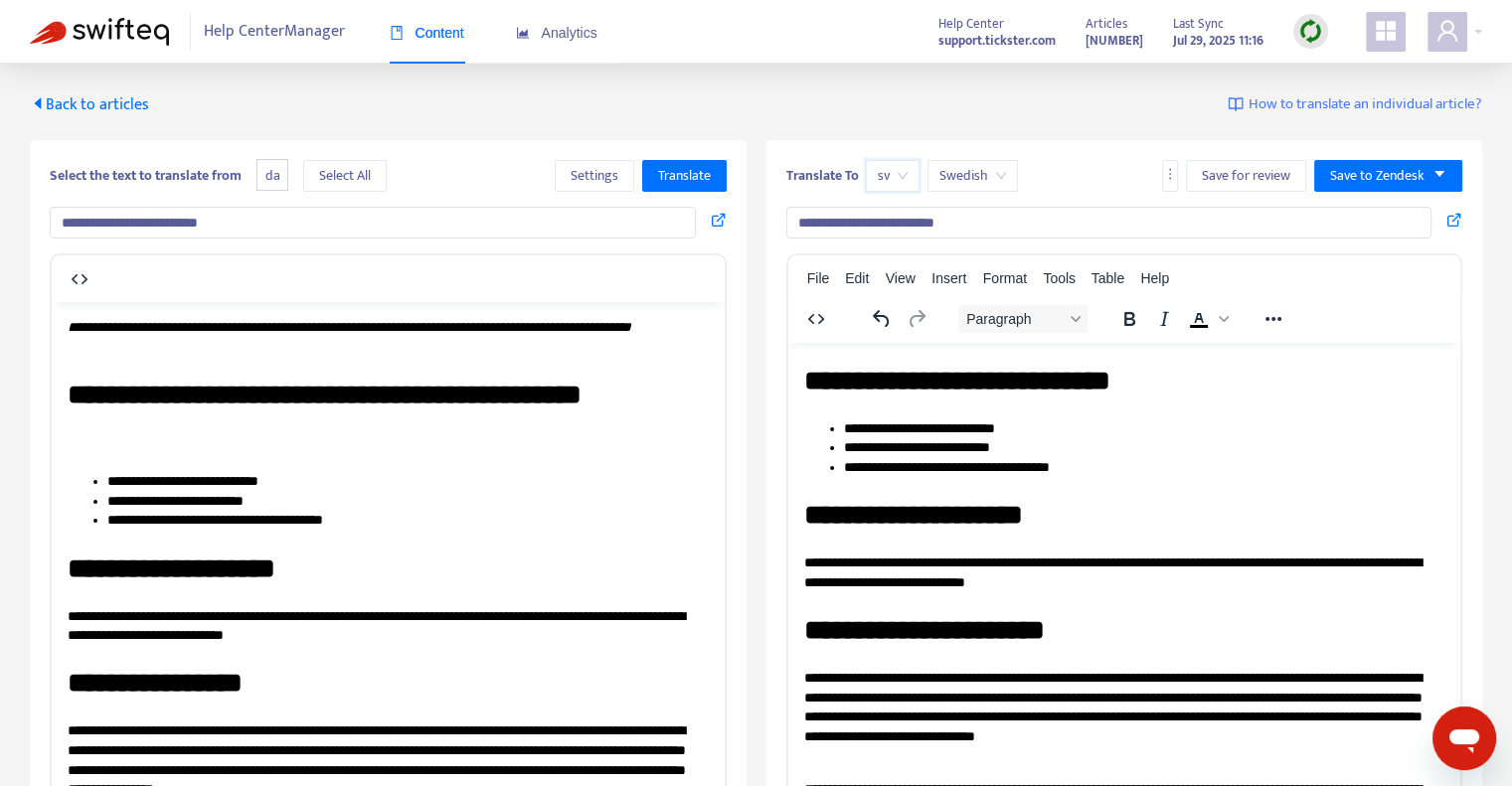 click on "Back to articles" at bounding box center [89, 104] 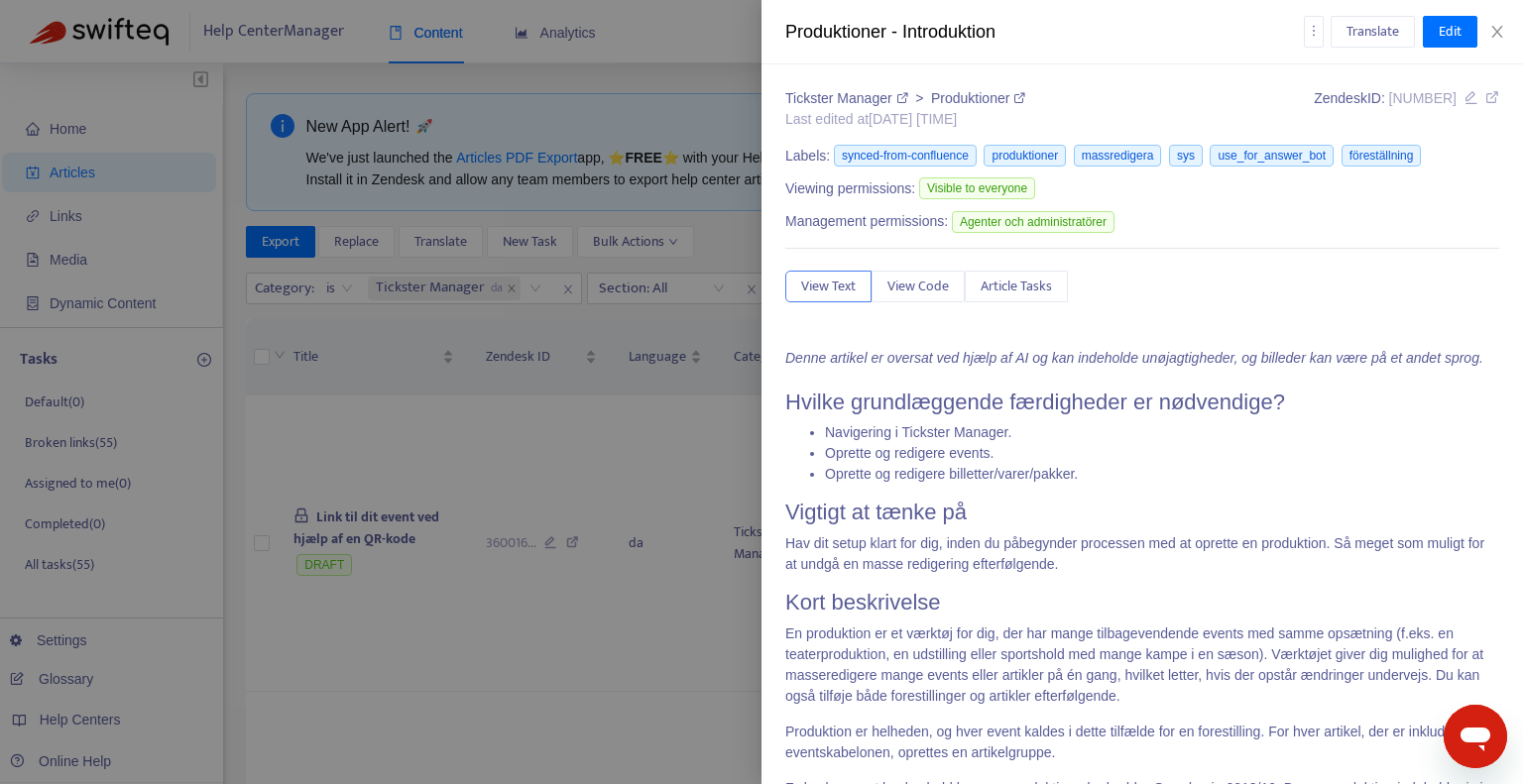 type on "**********" 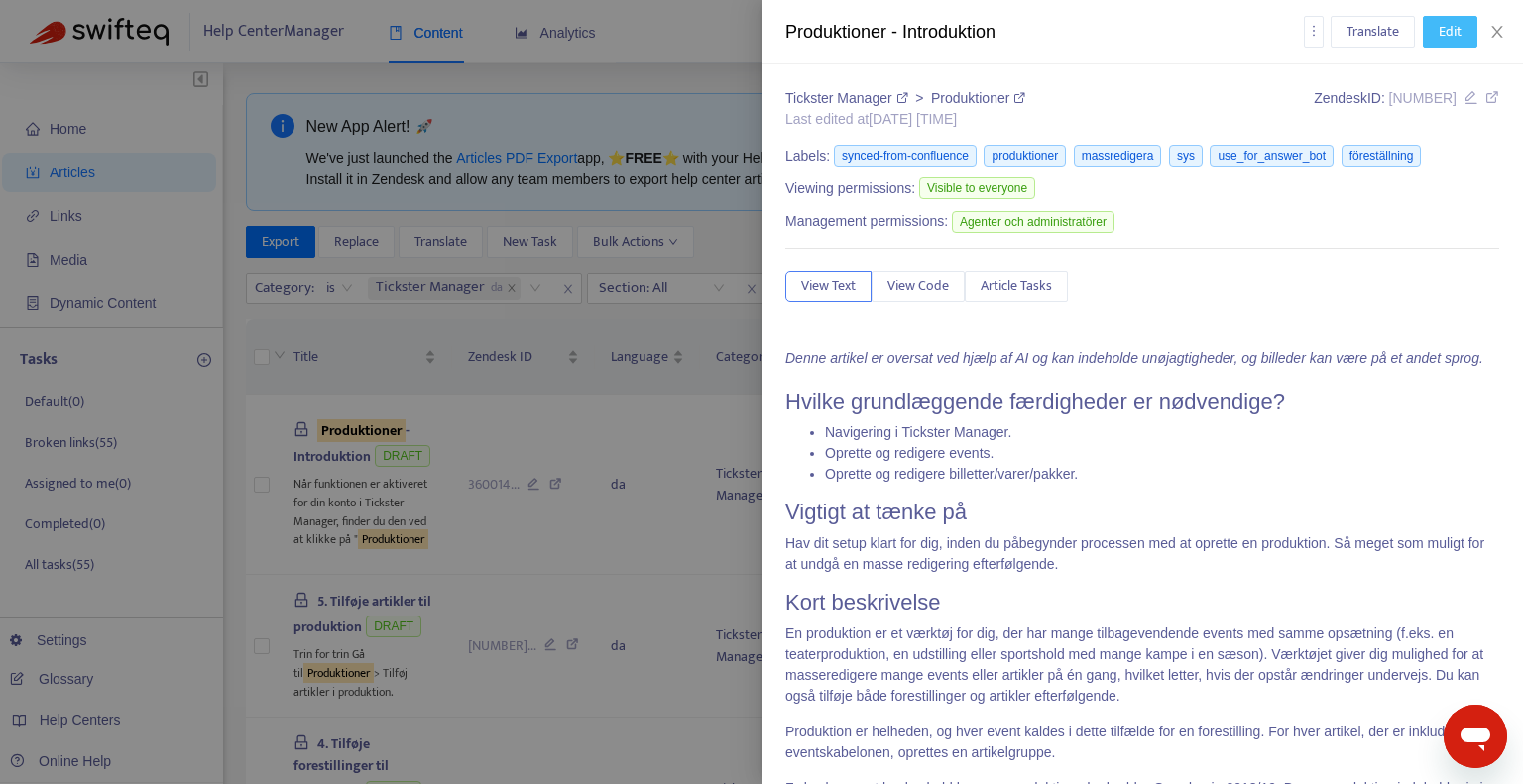 click on "Edit" at bounding box center (1450, 32) 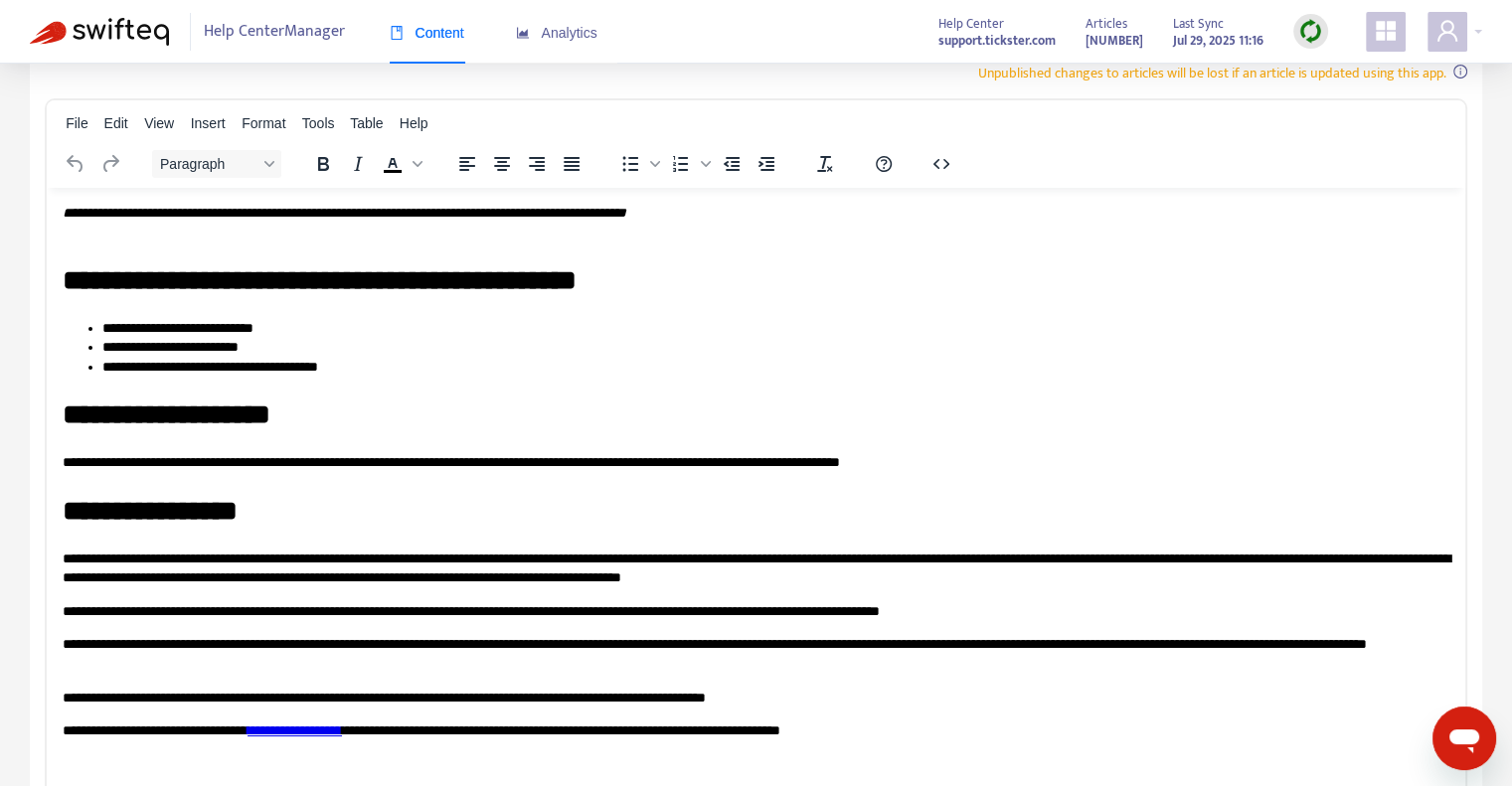 scroll, scrollTop: 228, scrollLeft: 0, axis: vertical 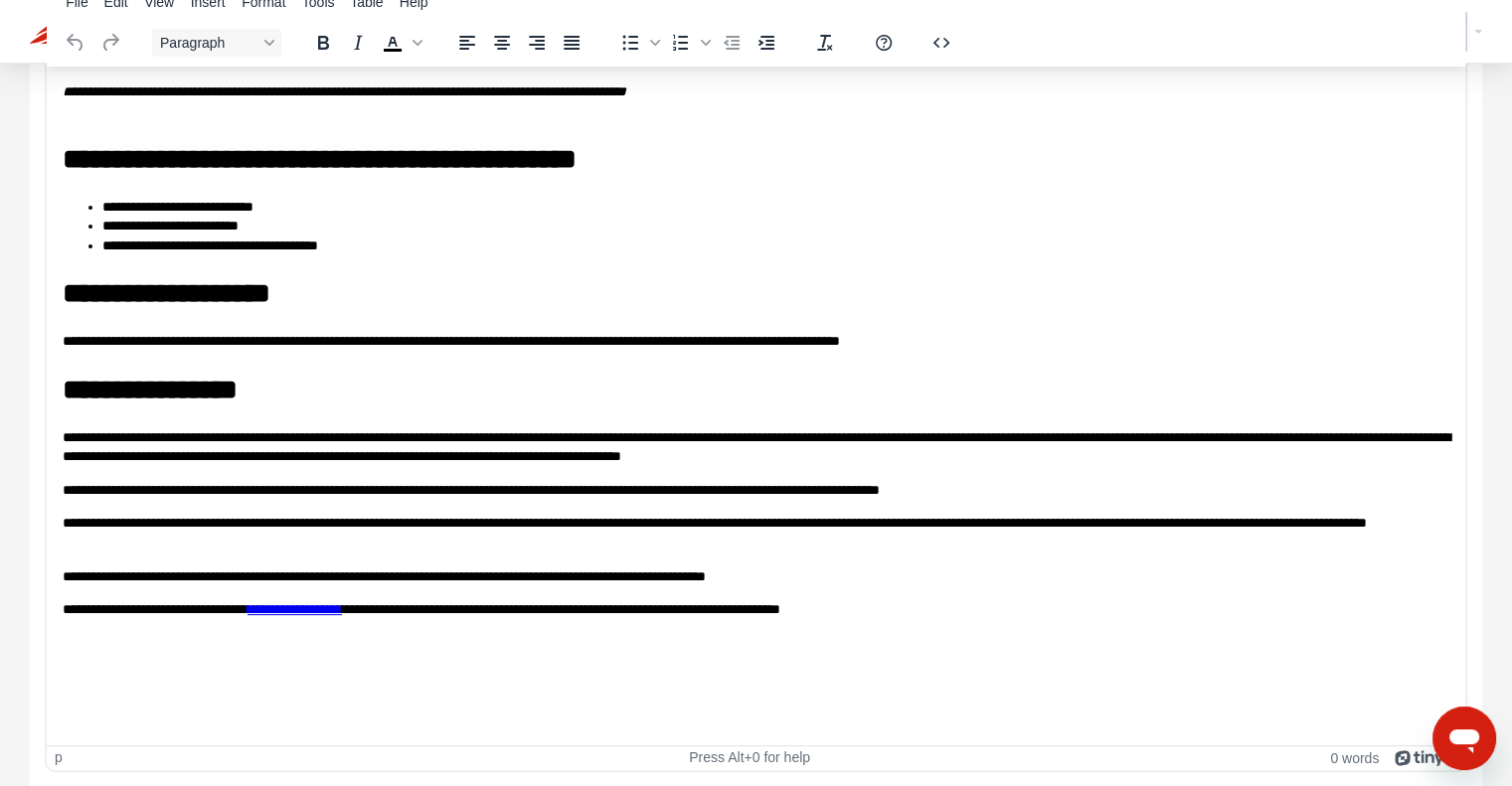 click on "**********" at bounding box center [756, 490] 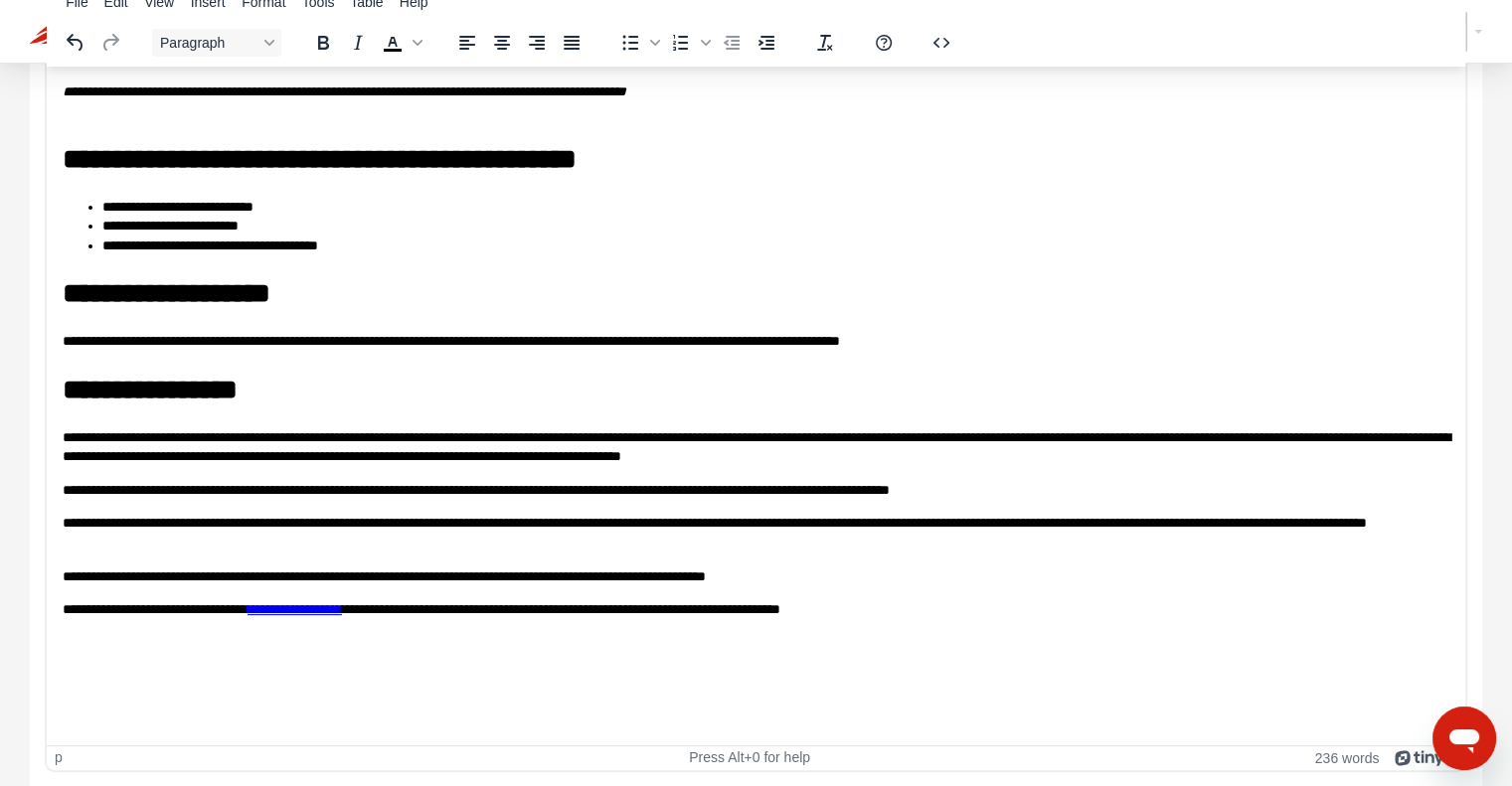 click on "**********" at bounding box center [756, 490] 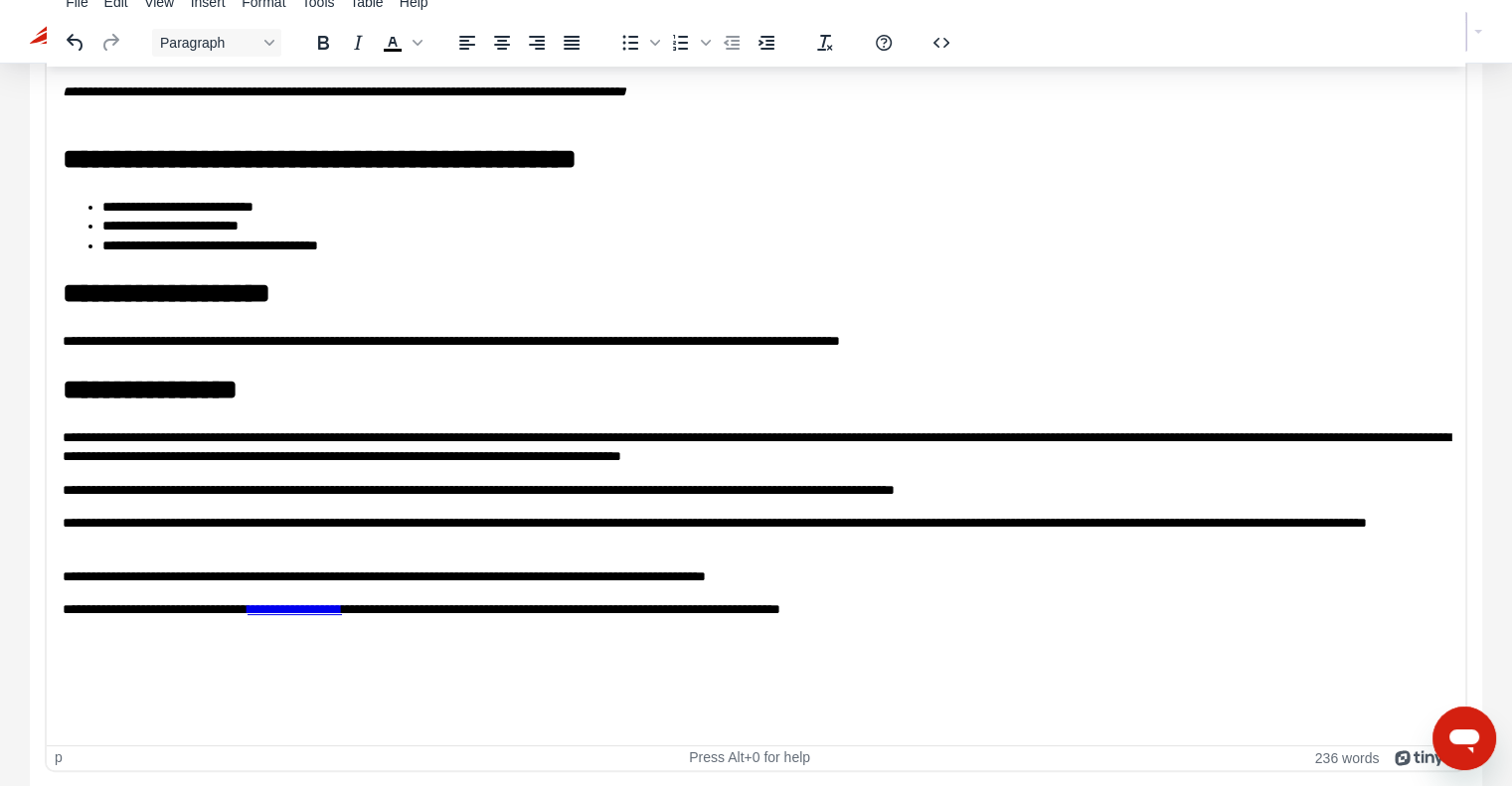 click on "**********" at bounding box center (756, 350) 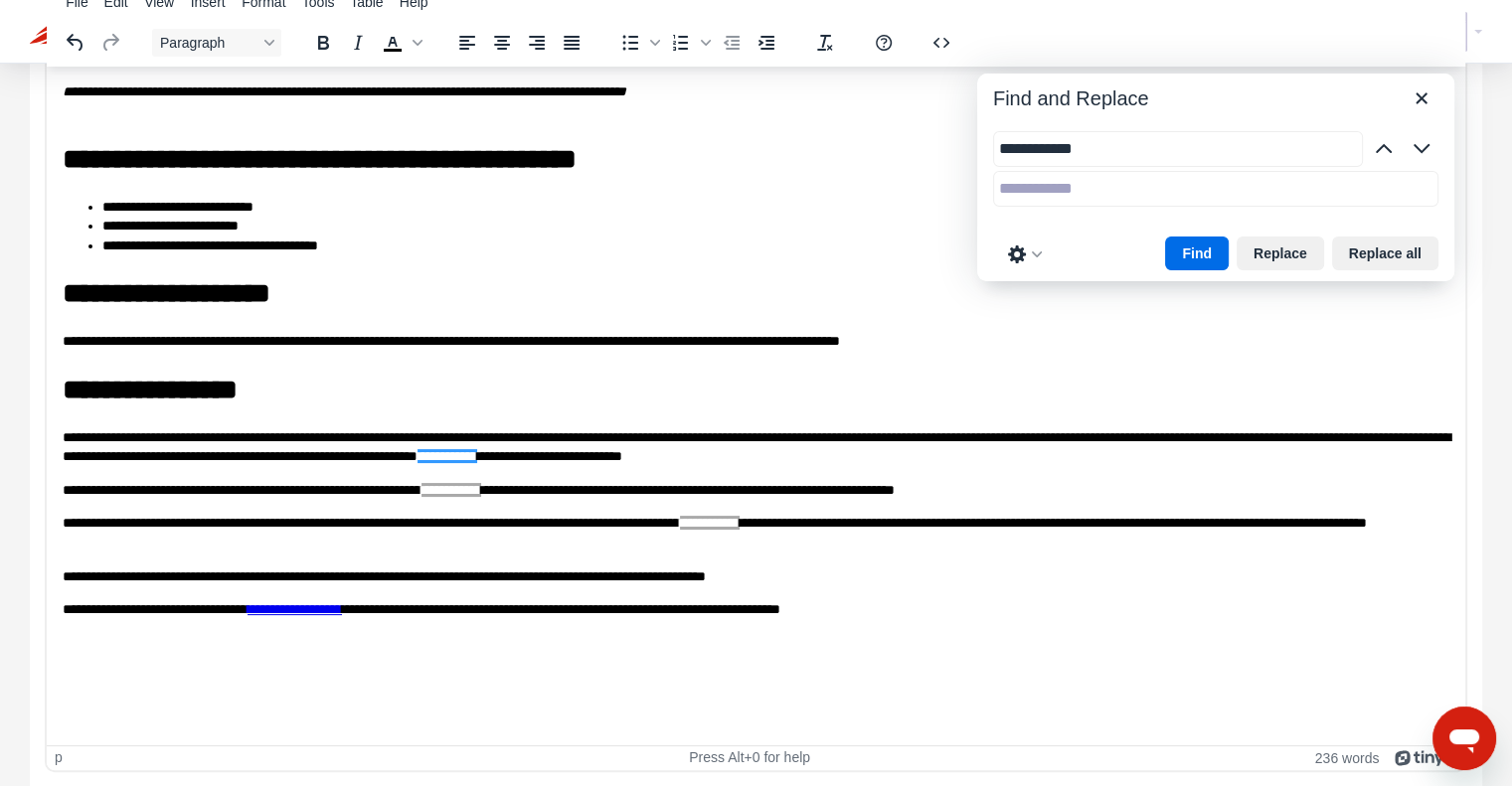 type on "**********" 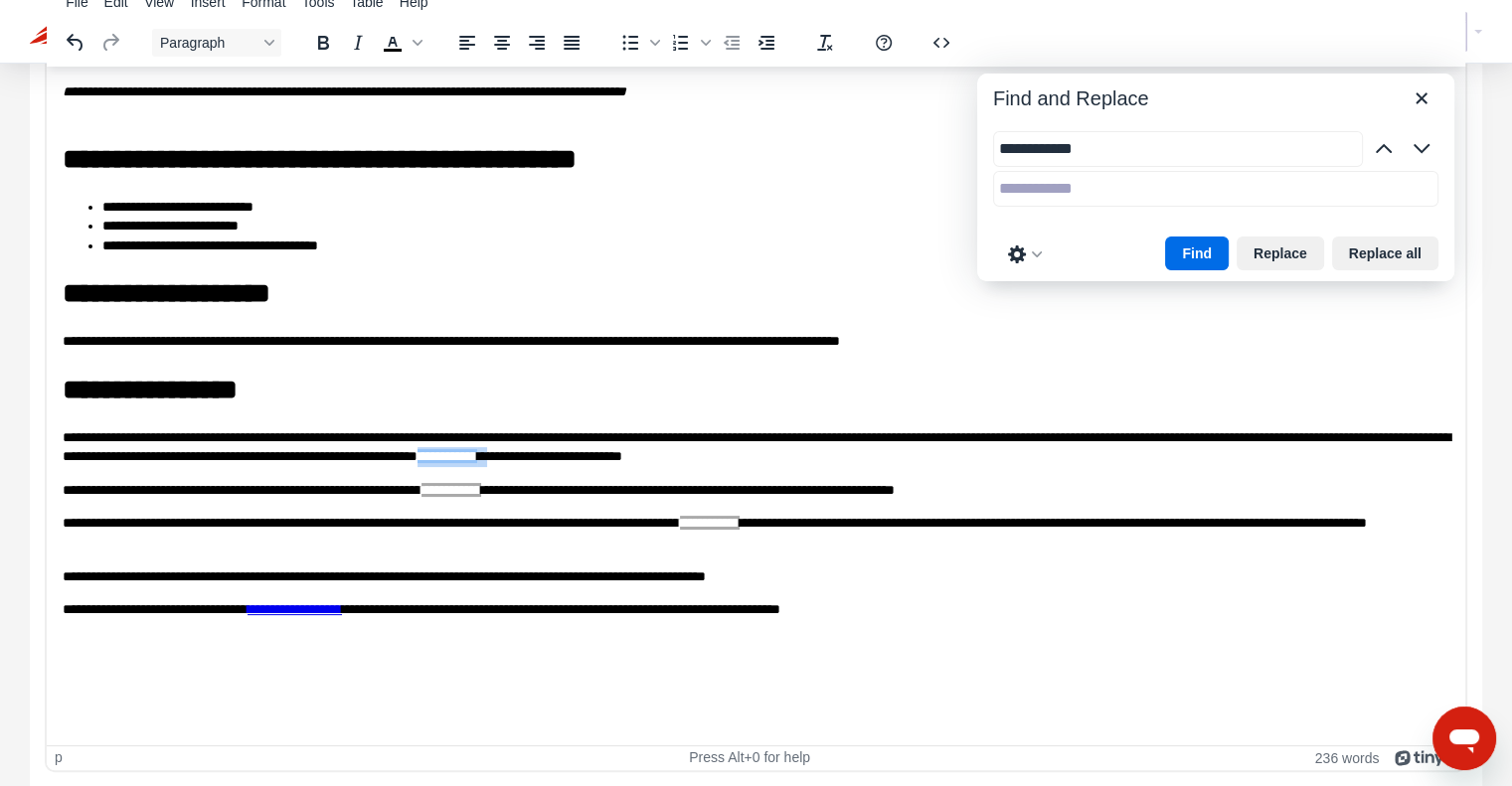 drag, startPoint x: 943, startPoint y: 454, endPoint x: 869, endPoint y: 455, distance: 74.00676 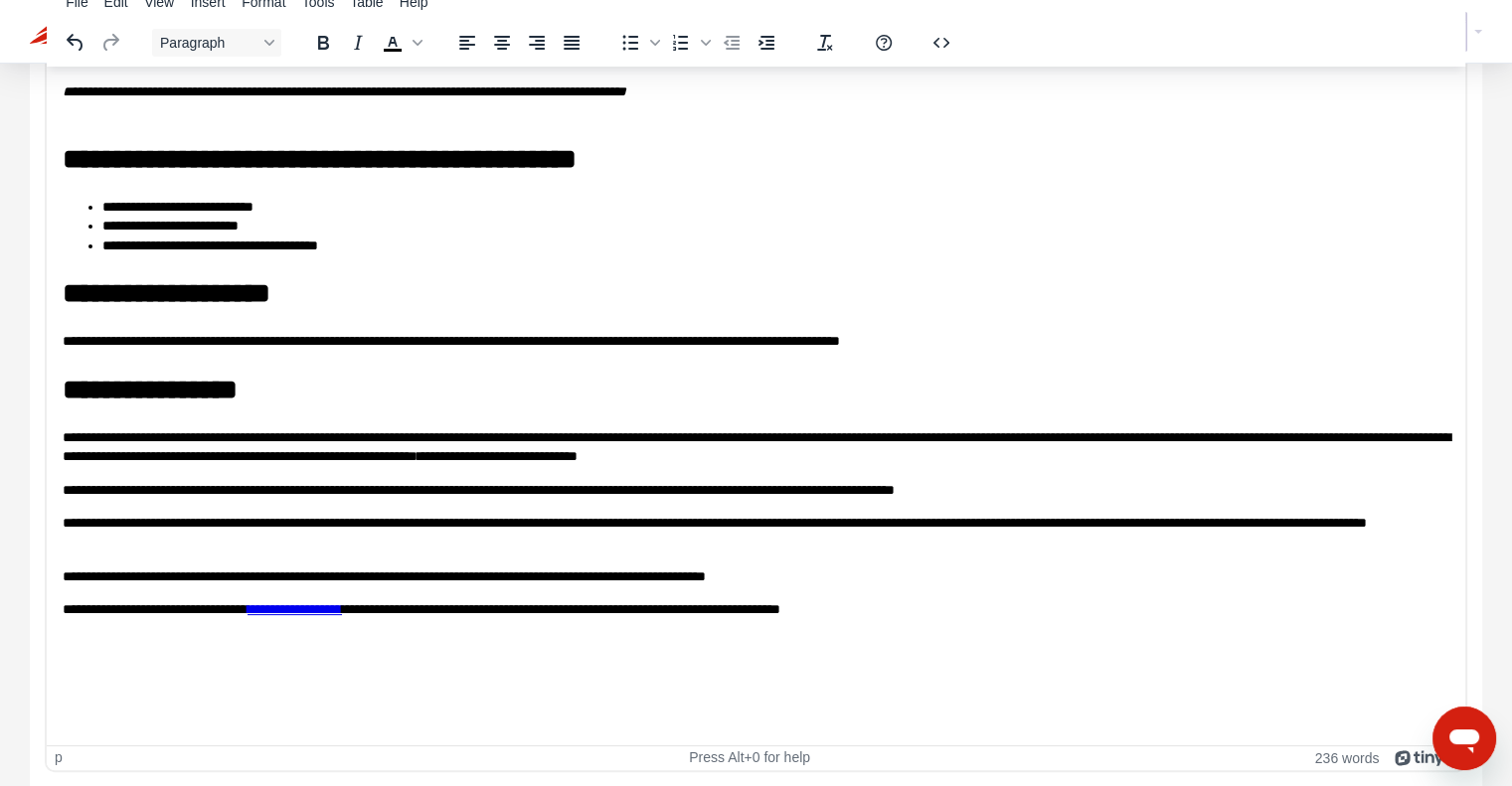 click on "**********" at bounding box center [756, 532] 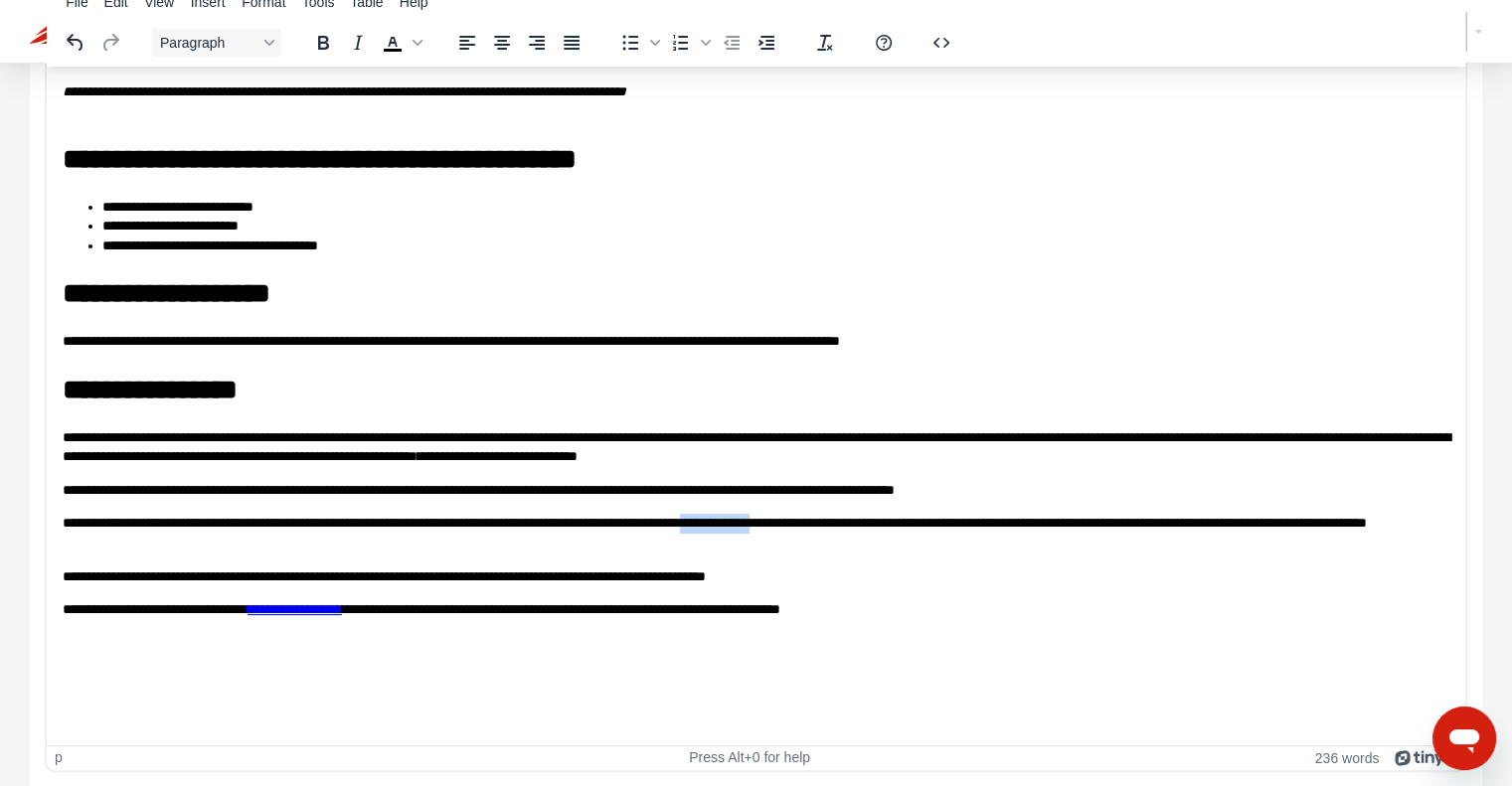 click on "**********" at bounding box center (756, 532) 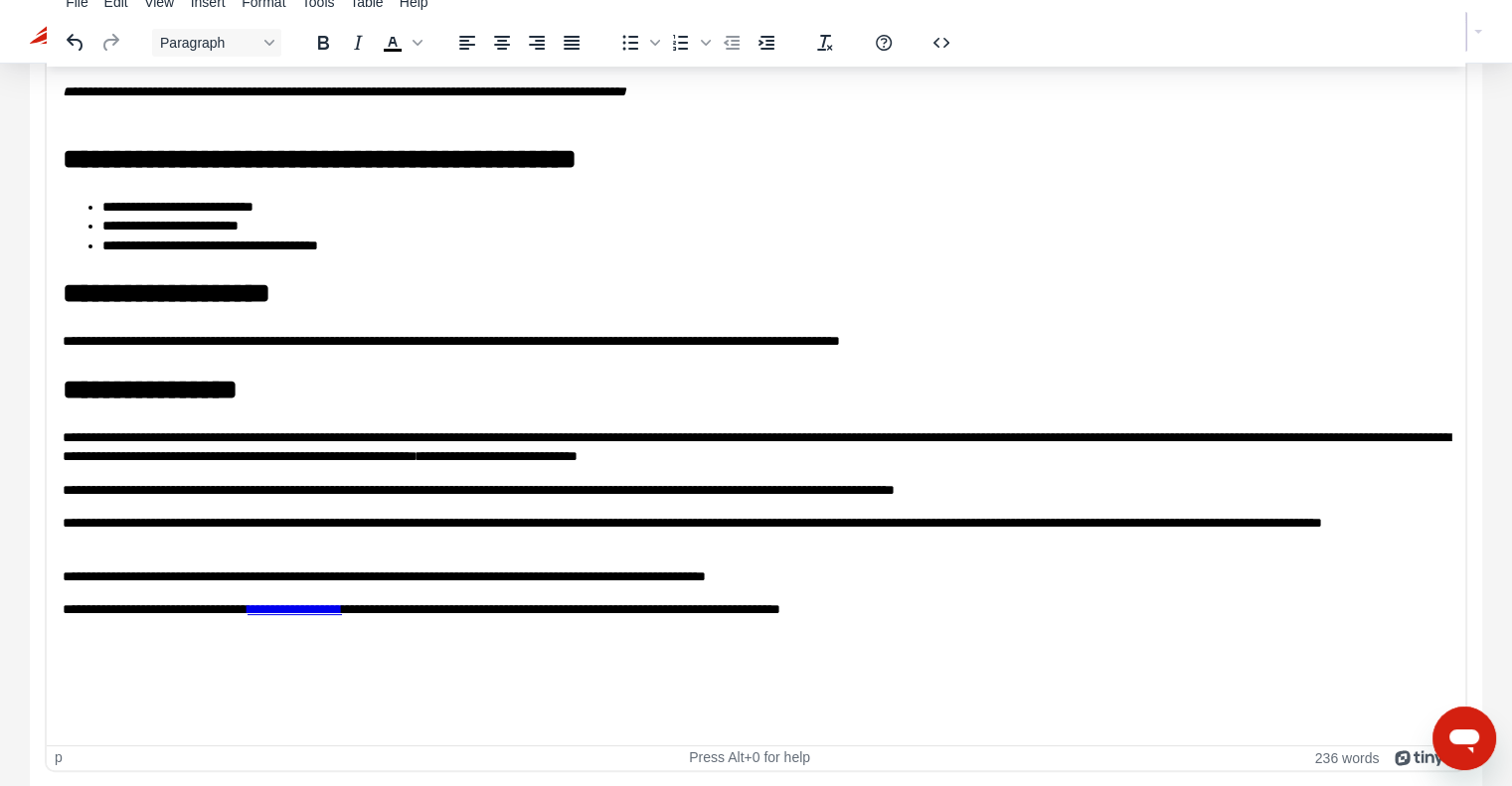 click on "**********" at bounding box center (756, 490) 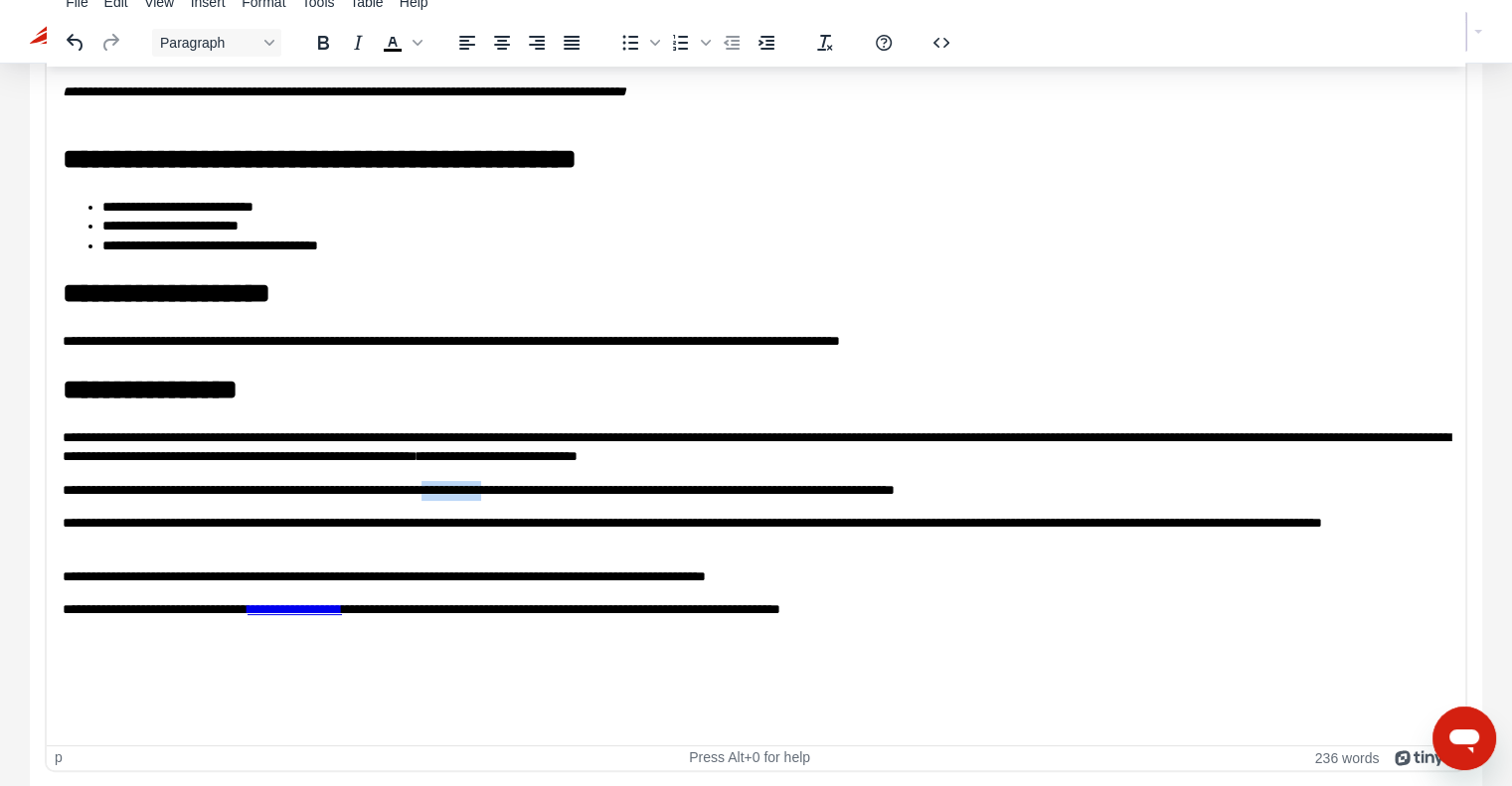 click on "**********" at bounding box center [756, 490] 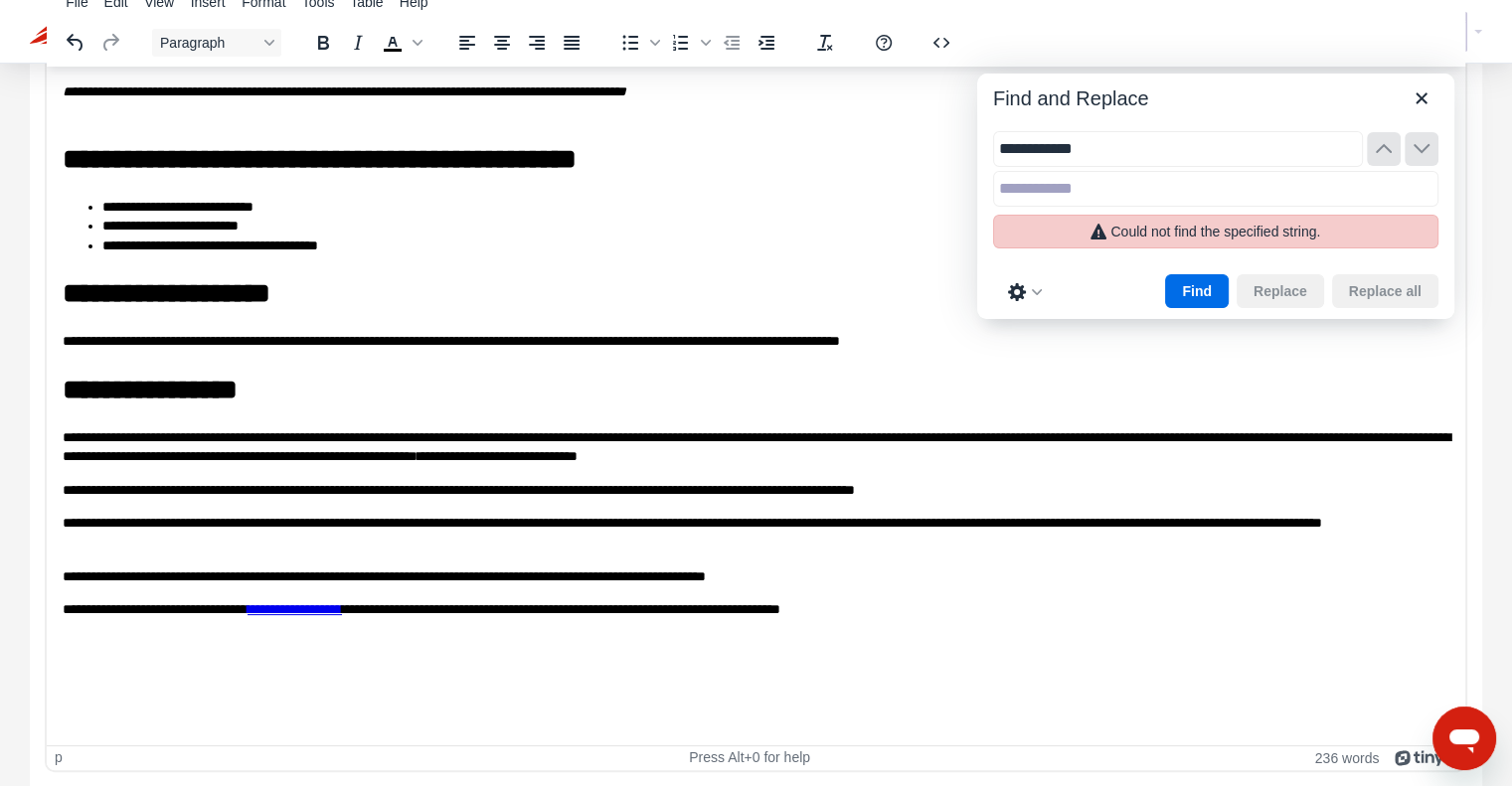 drag, startPoint x: 1111, startPoint y: 148, endPoint x: 997, endPoint y: 134, distance: 114.85643 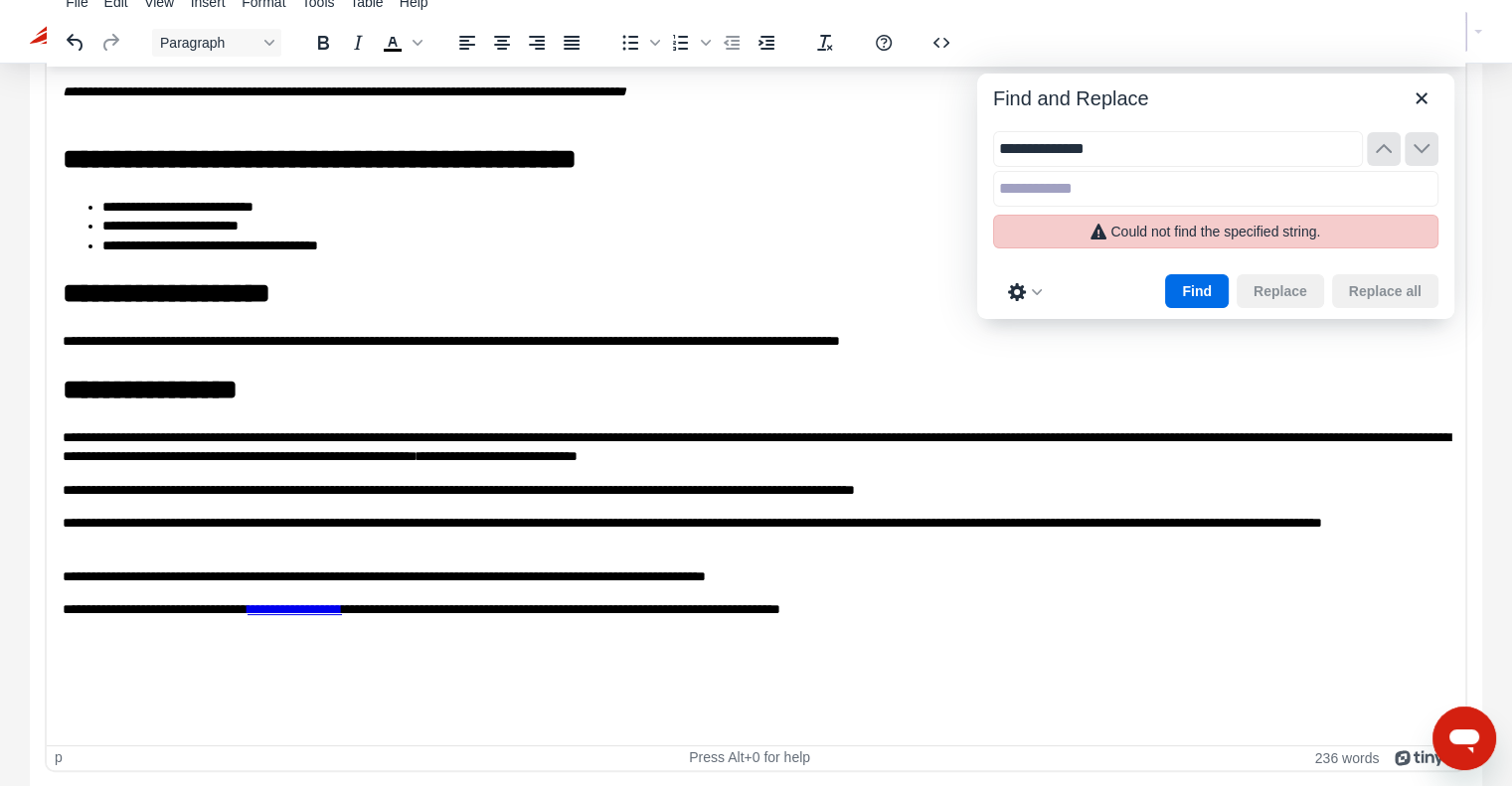 type on "**********" 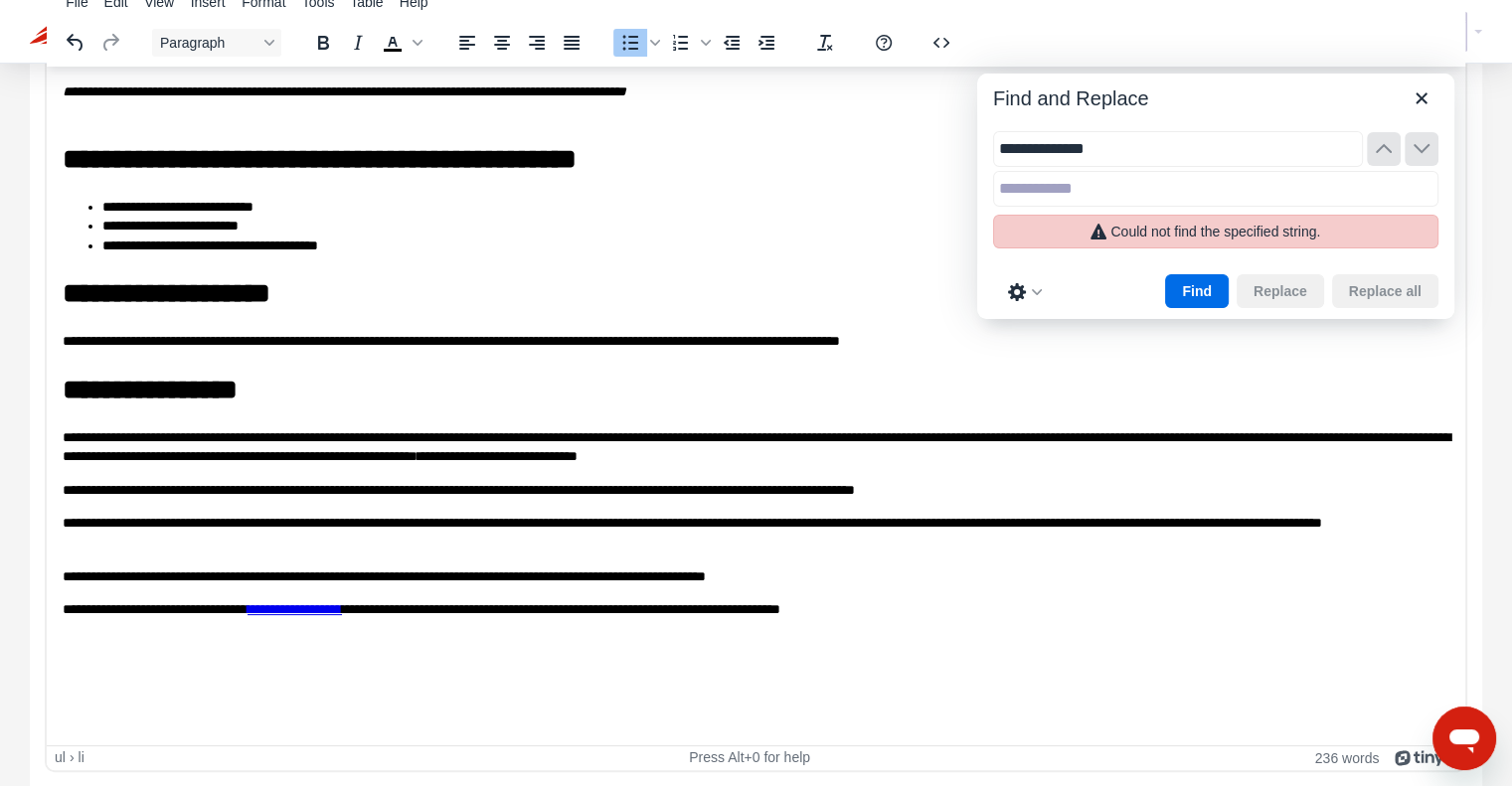 click on "**********" at bounding box center [756, 350] 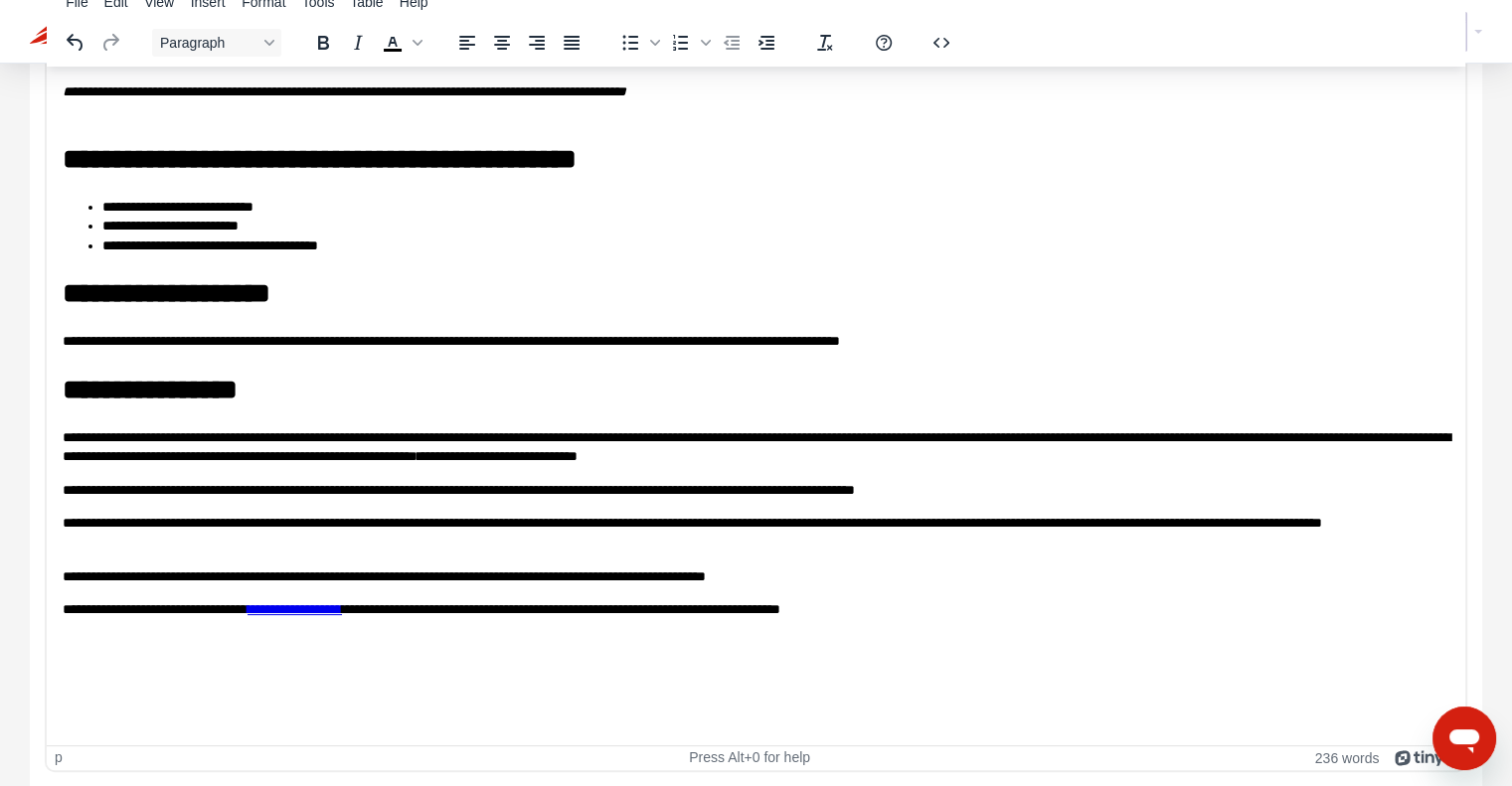 click on "**********" at bounding box center [756, 446] 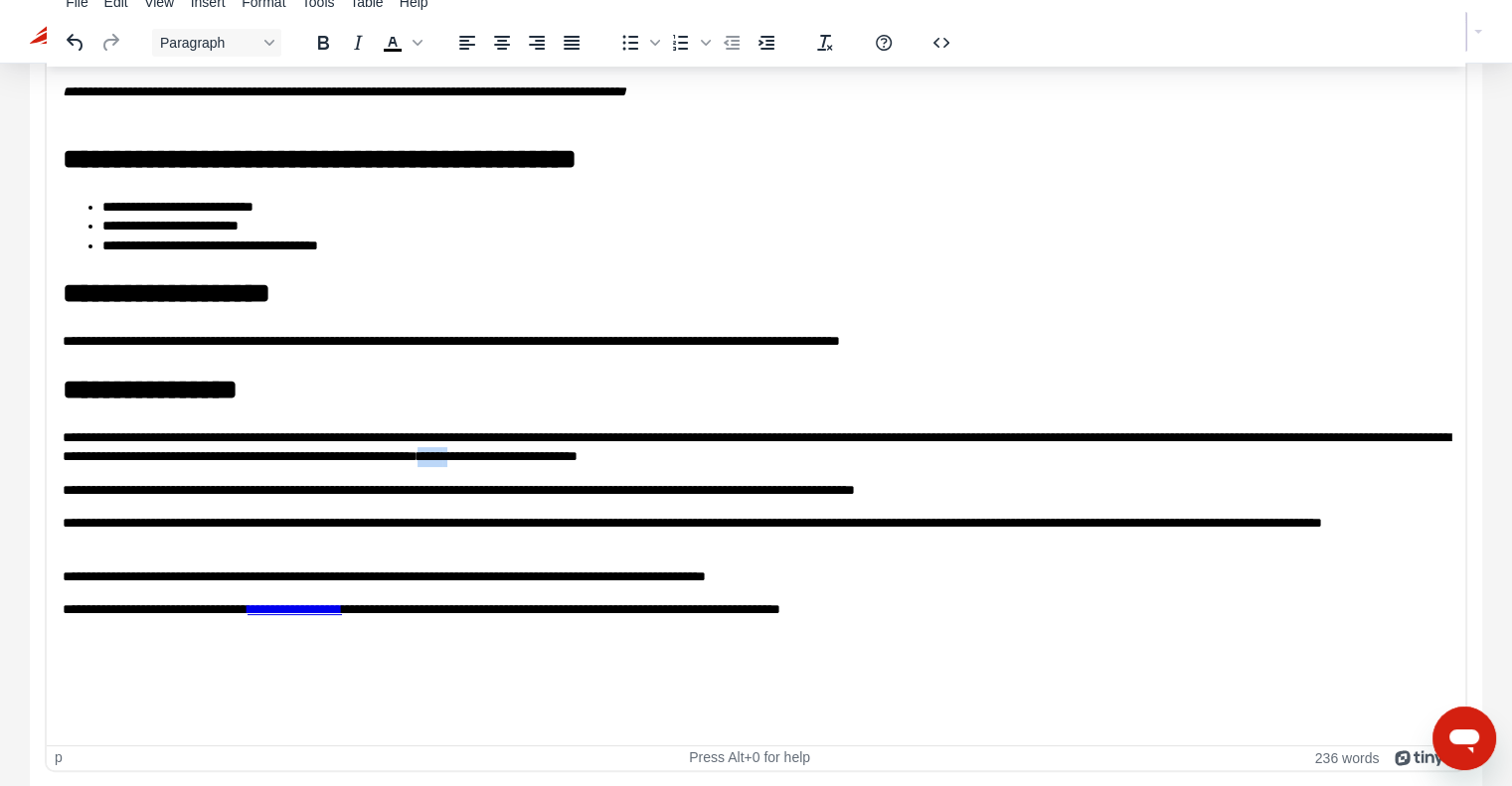 click on "**********" at bounding box center [756, 446] 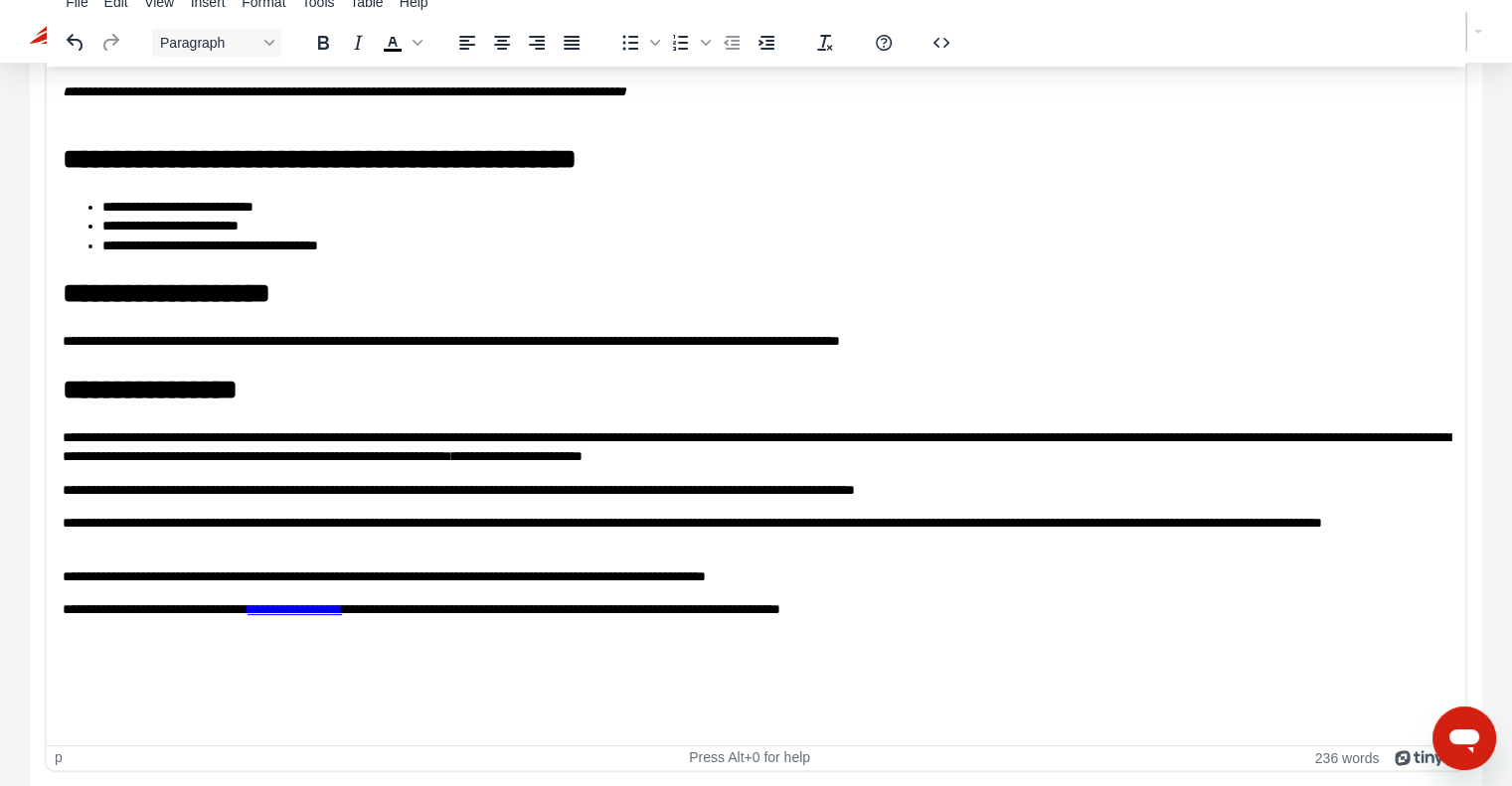 click on "**********" at bounding box center [756, 490] 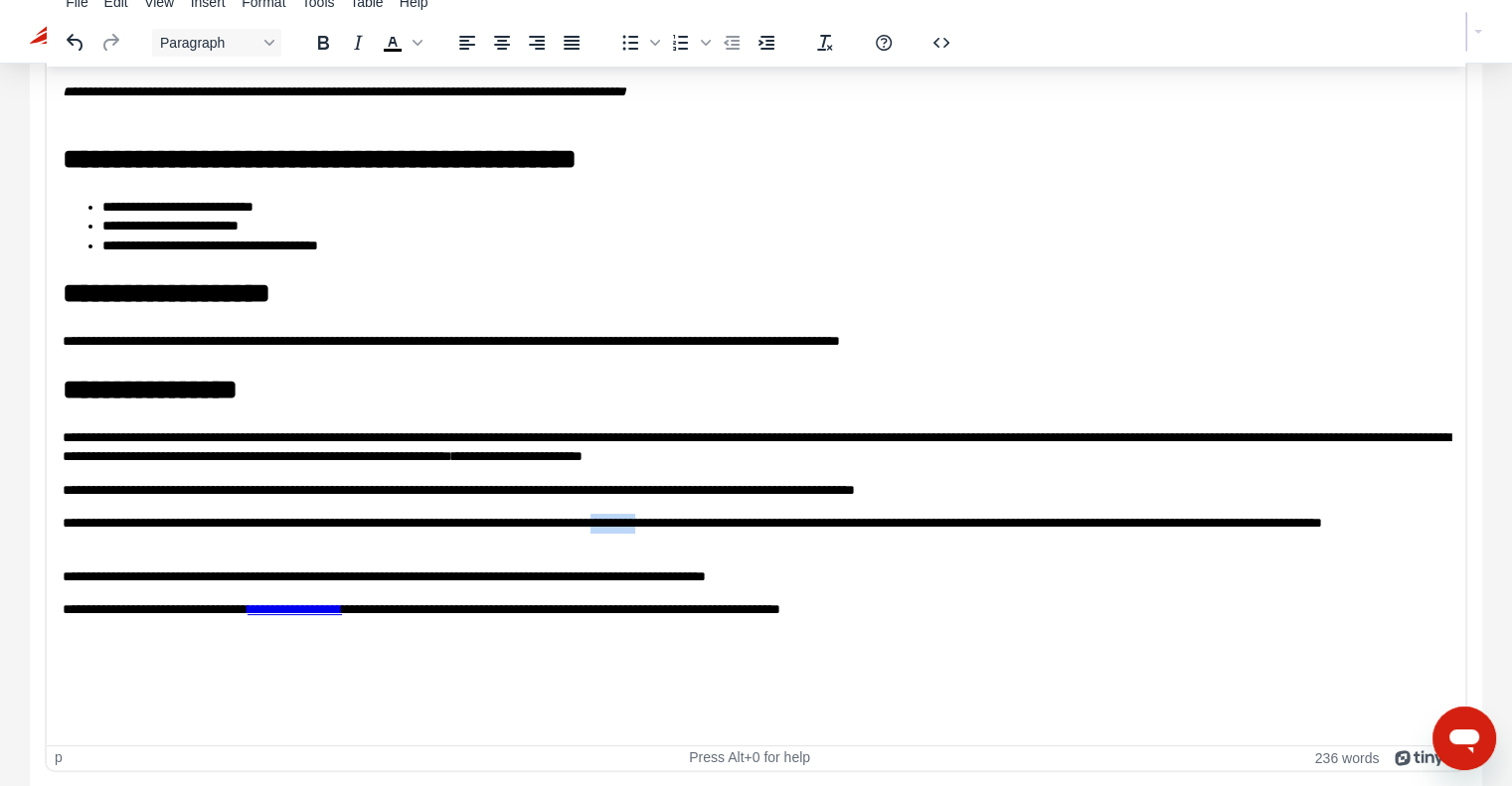 drag, startPoint x: 789, startPoint y: 521, endPoint x: 744, endPoint y: 515, distance: 45.398238 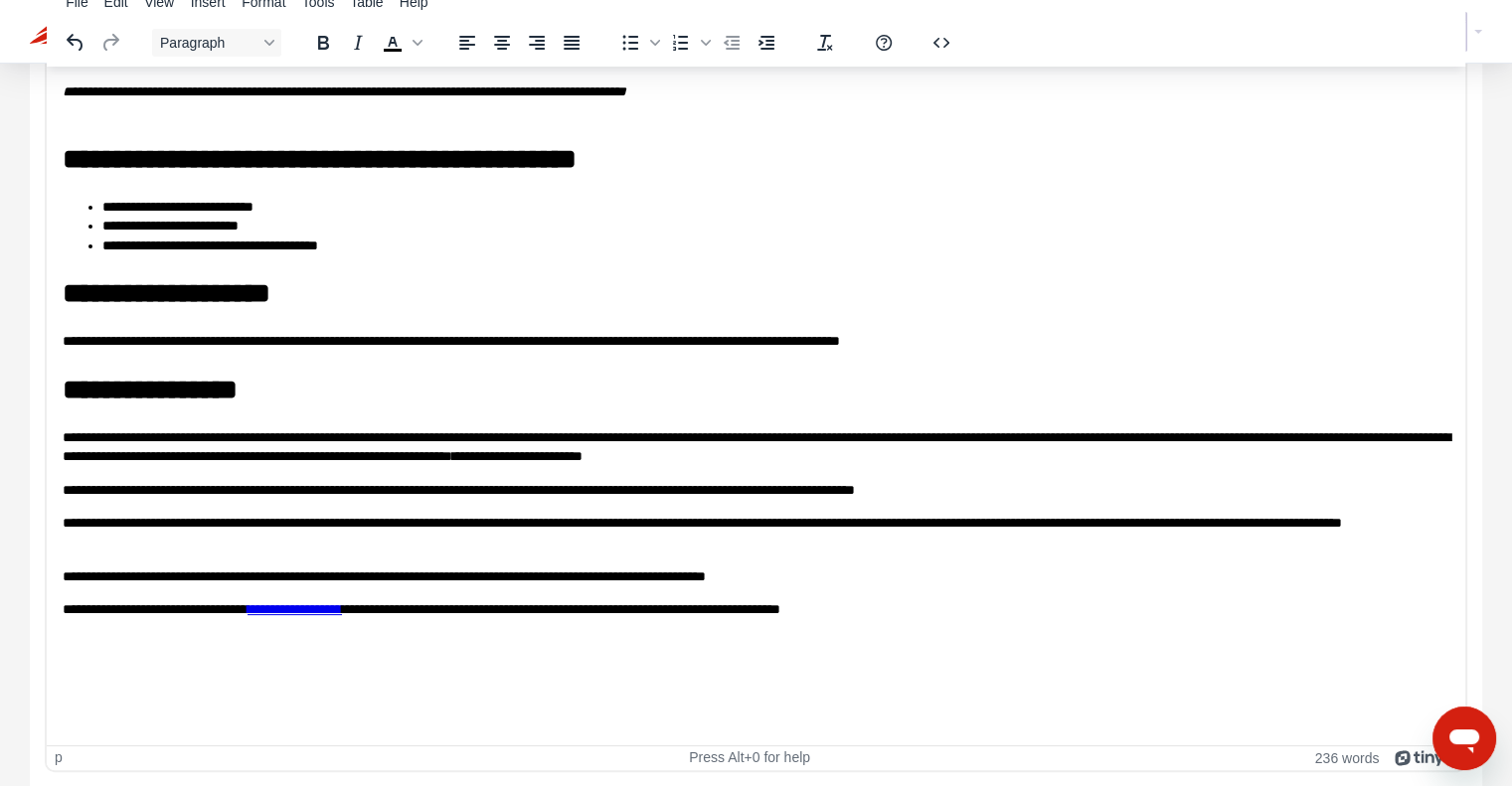 click on "**********" at bounding box center (756, 532) 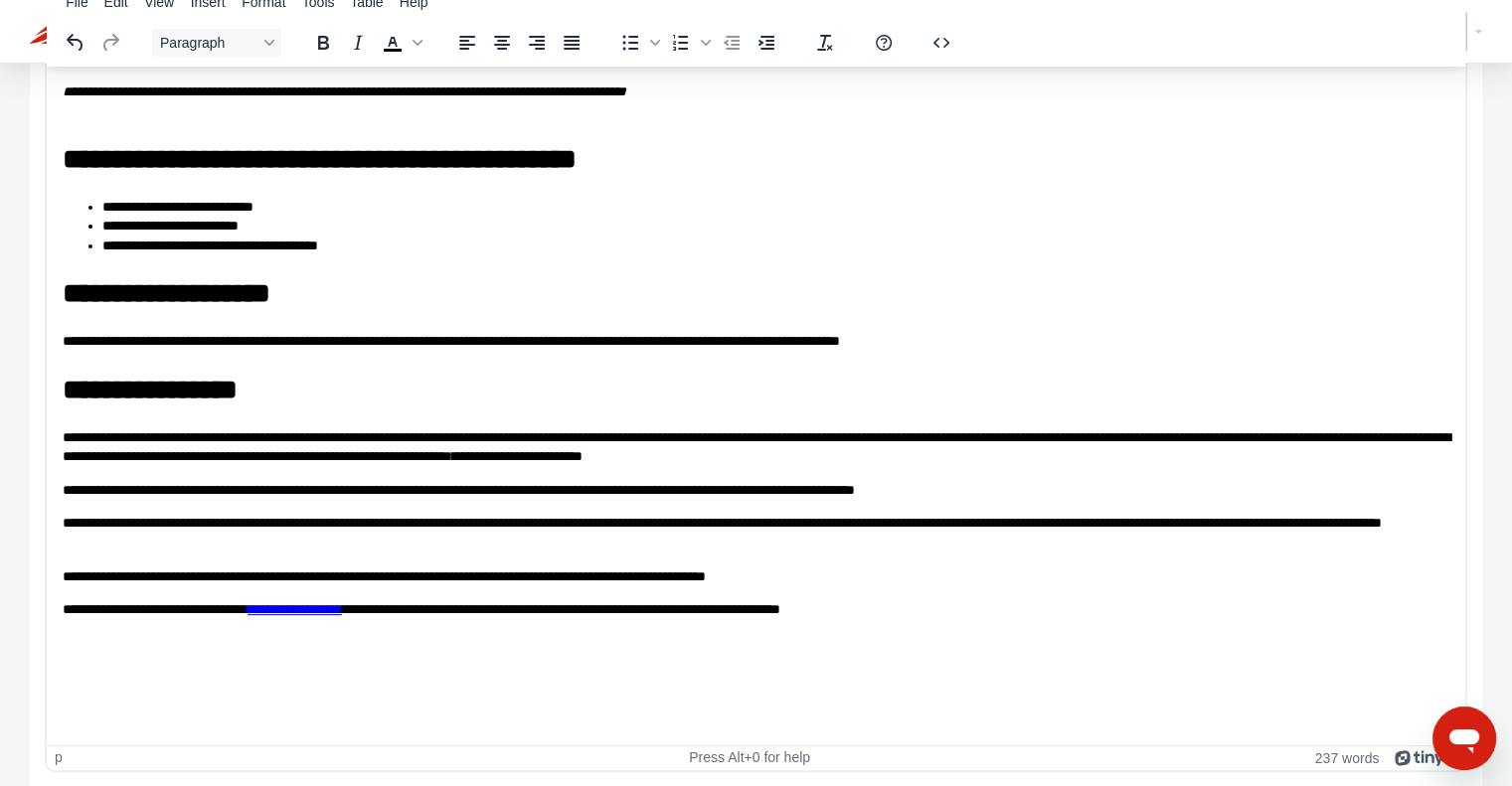 click on "**********" at bounding box center [756, 532] 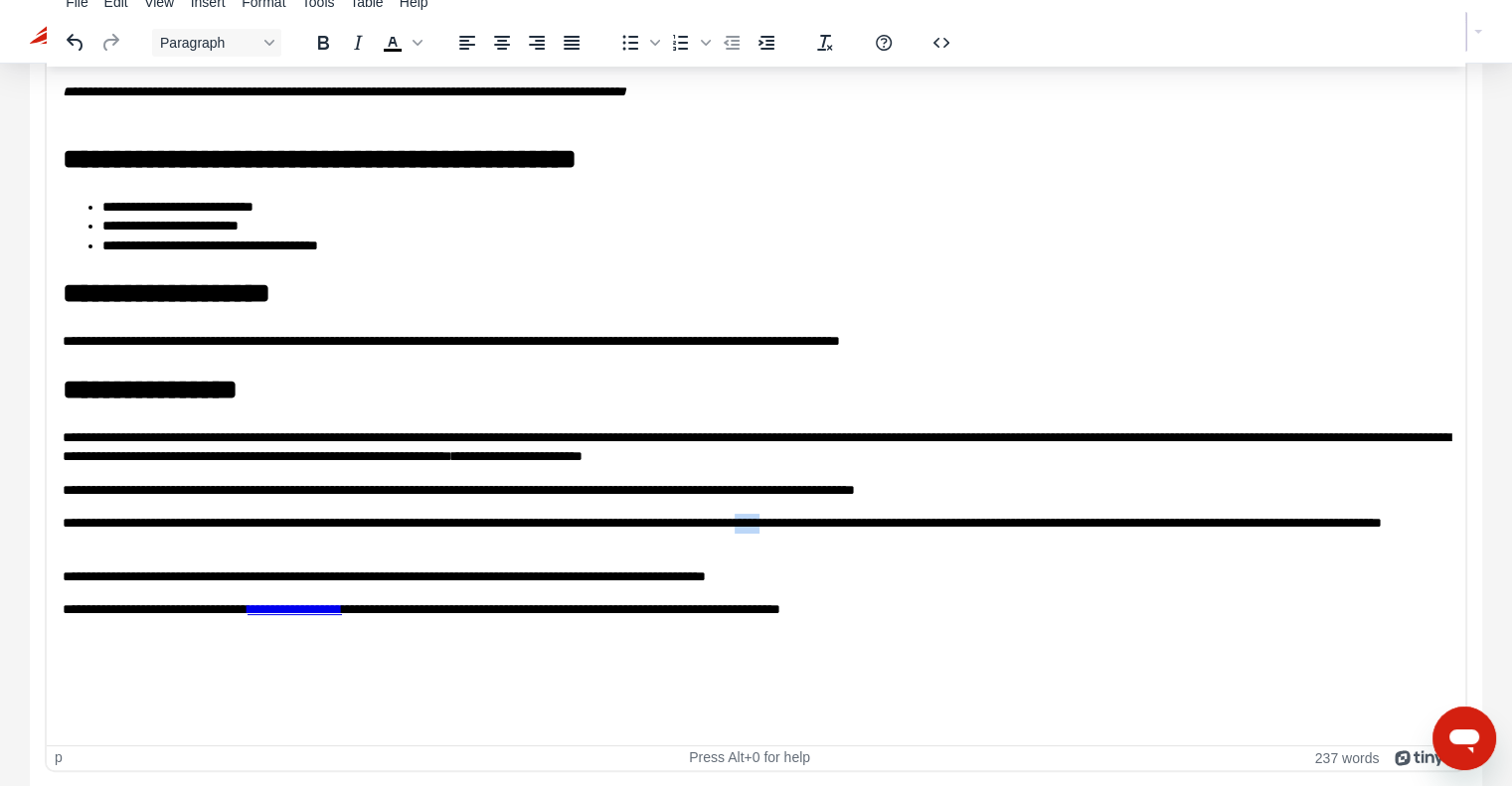 click on "**********" at bounding box center (756, 532) 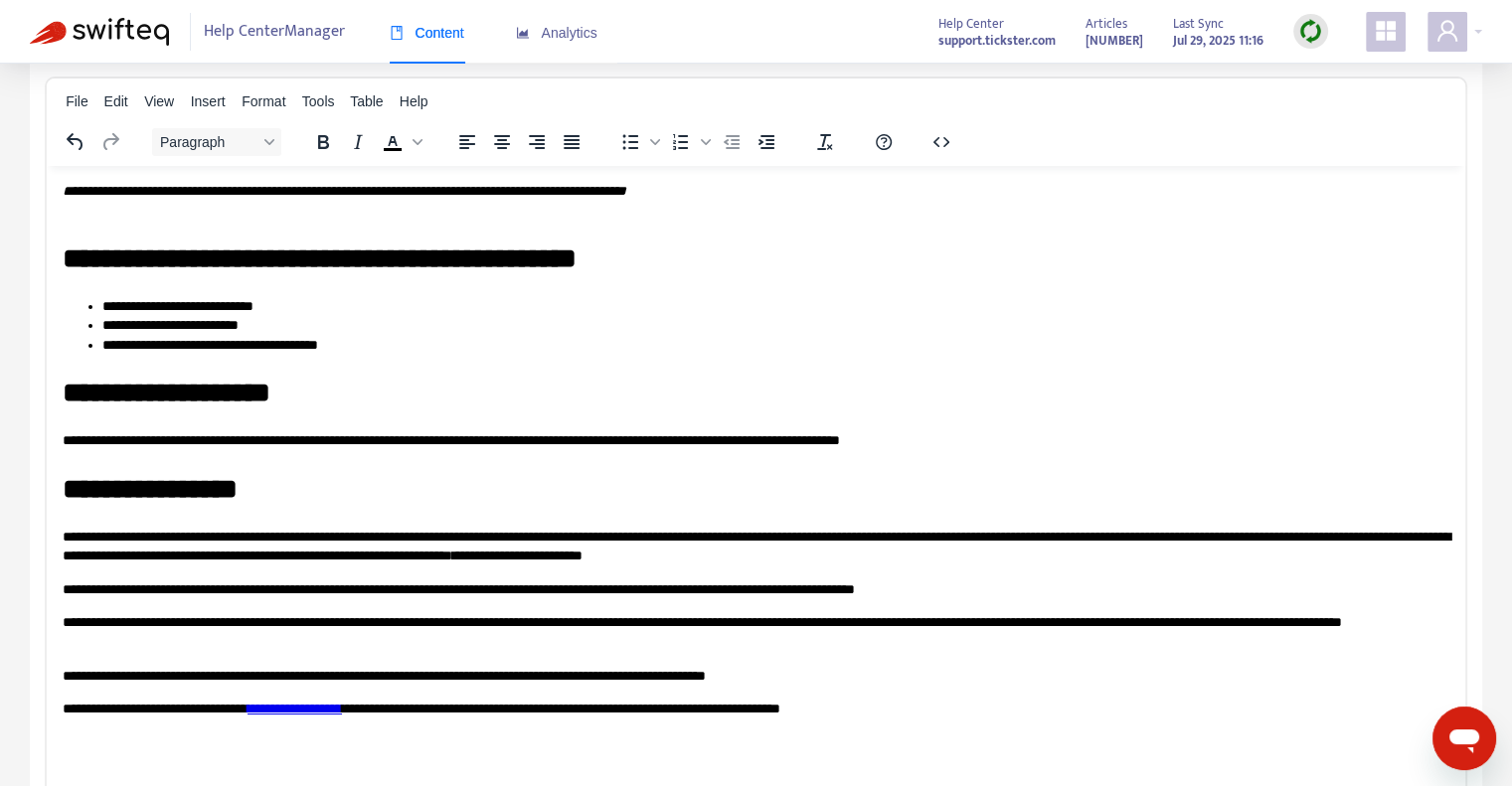 scroll, scrollTop: 228, scrollLeft: 0, axis: vertical 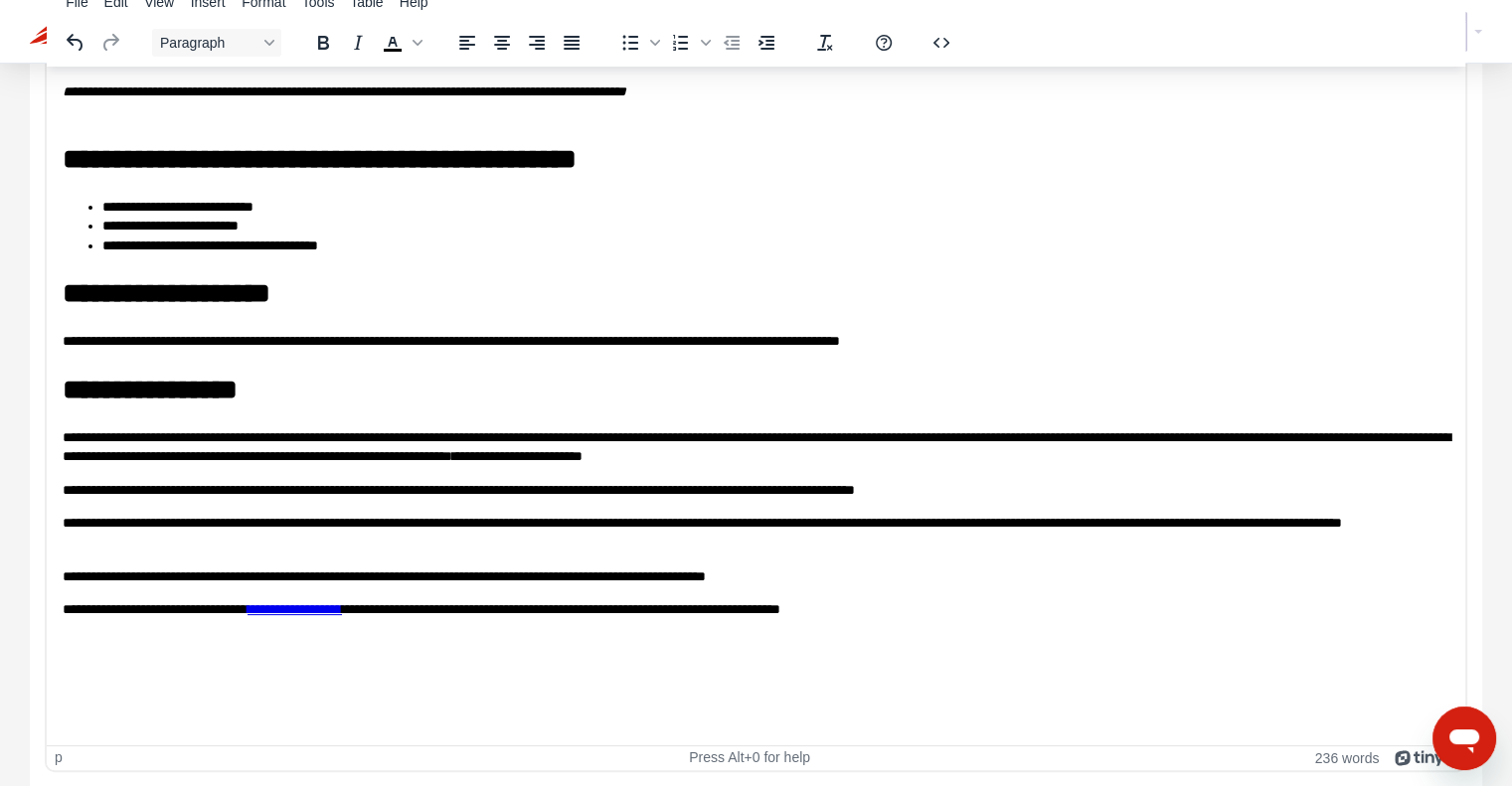 click on "**********" at bounding box center (756, 532) 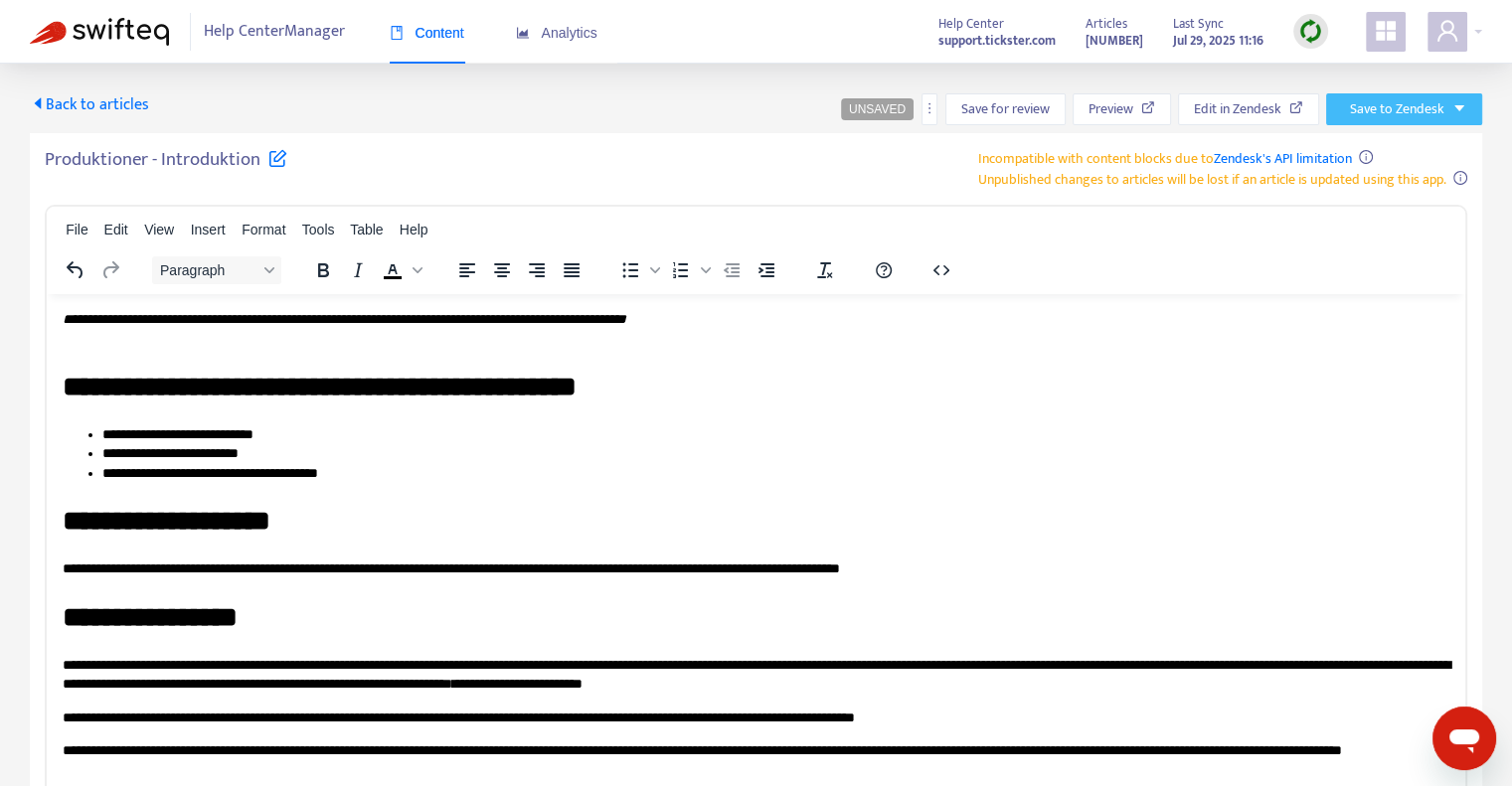 click 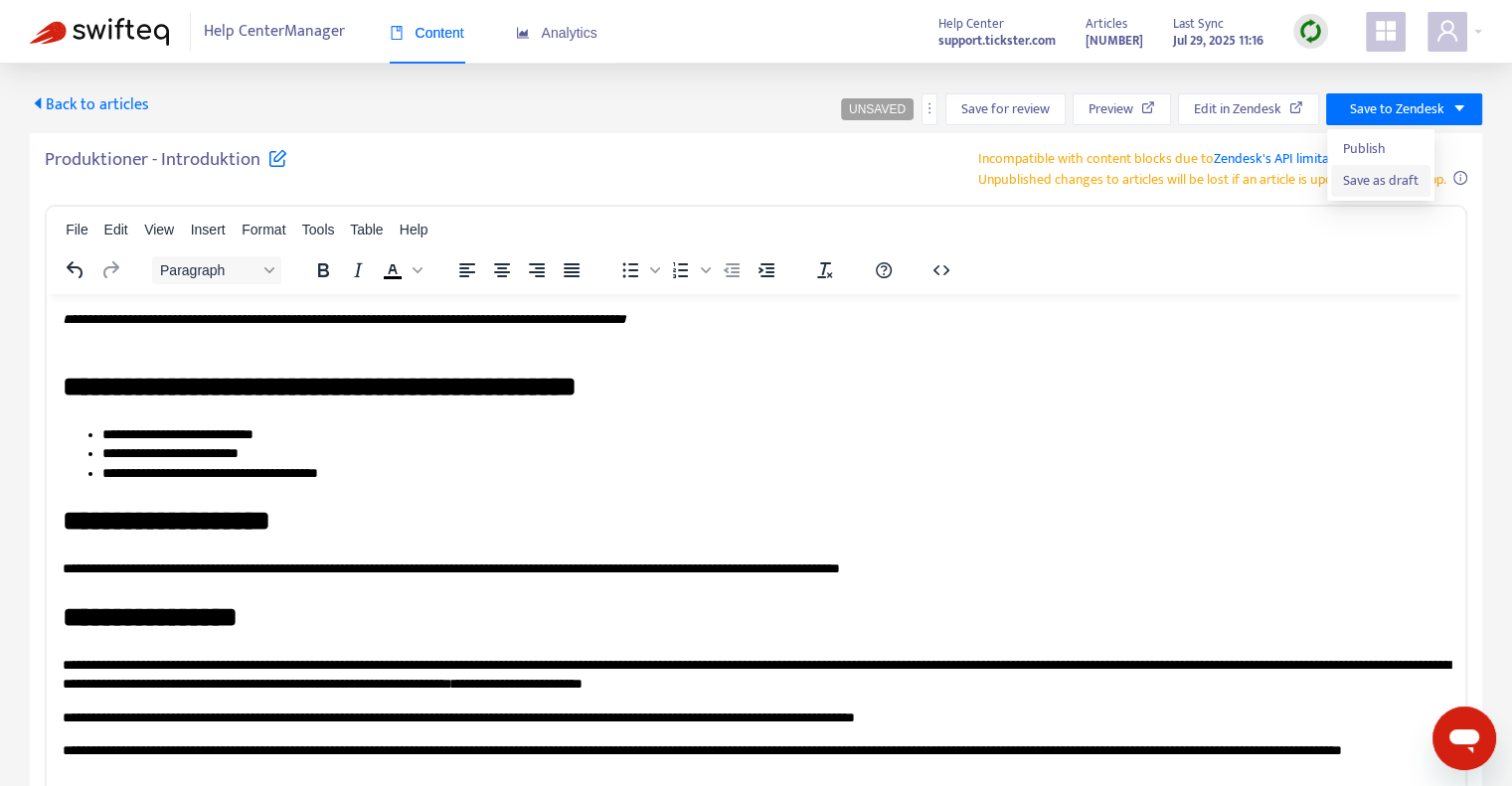click on "Save as draft" at bounding box center (1381, 181) 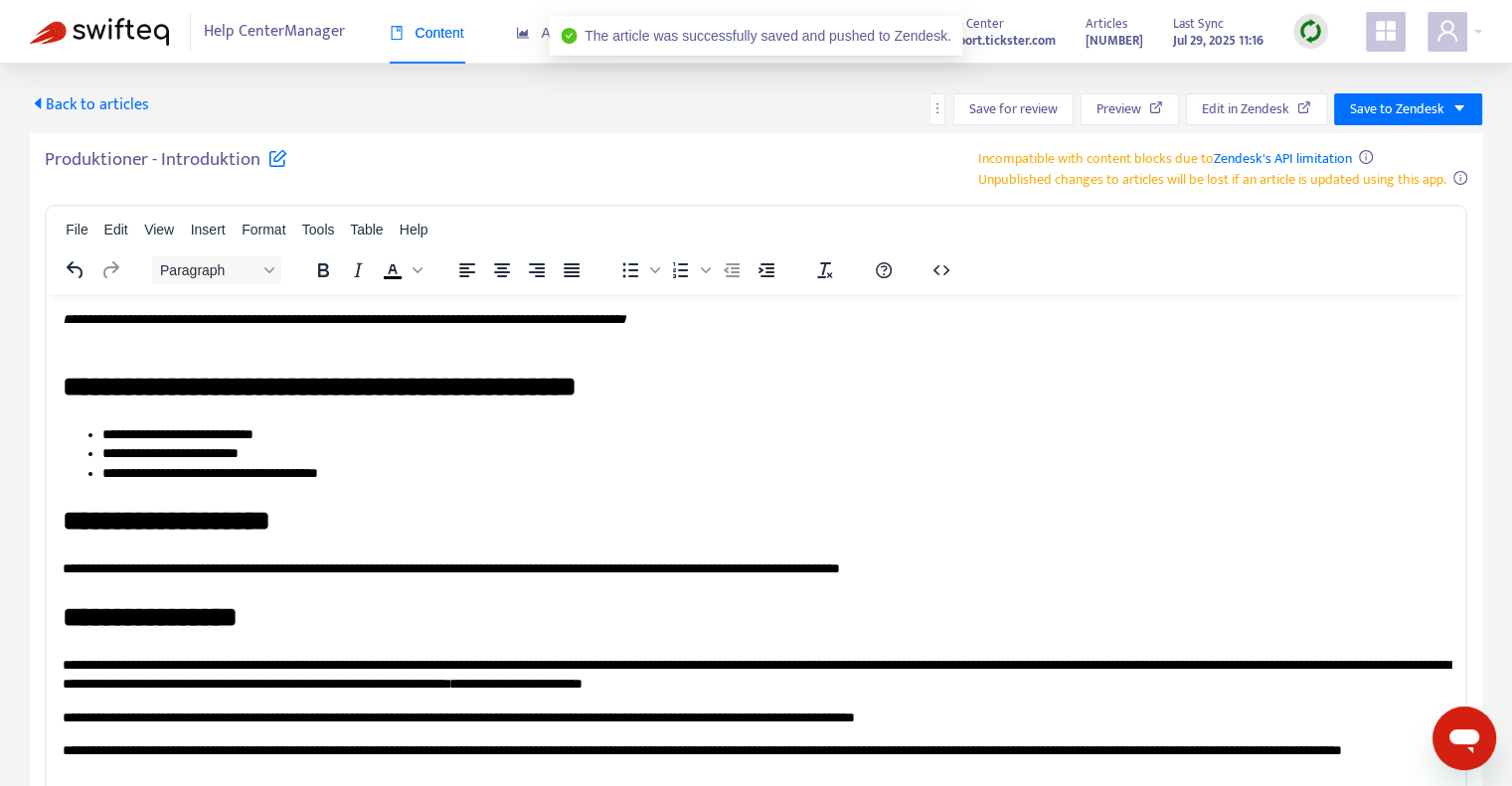 click on "Back to articles" at bounding box center (89, 104) 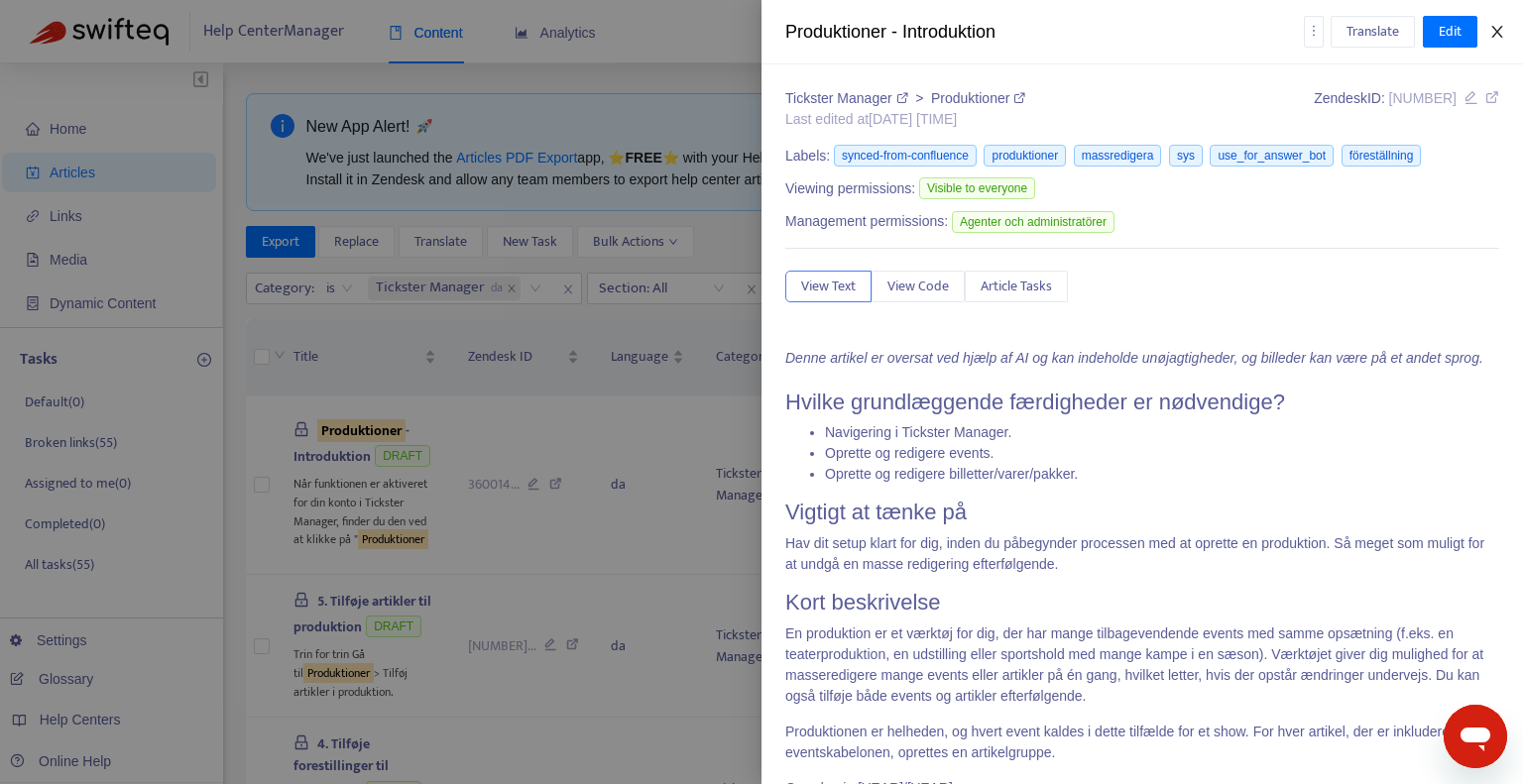 click at bounding box center [1497, 32] 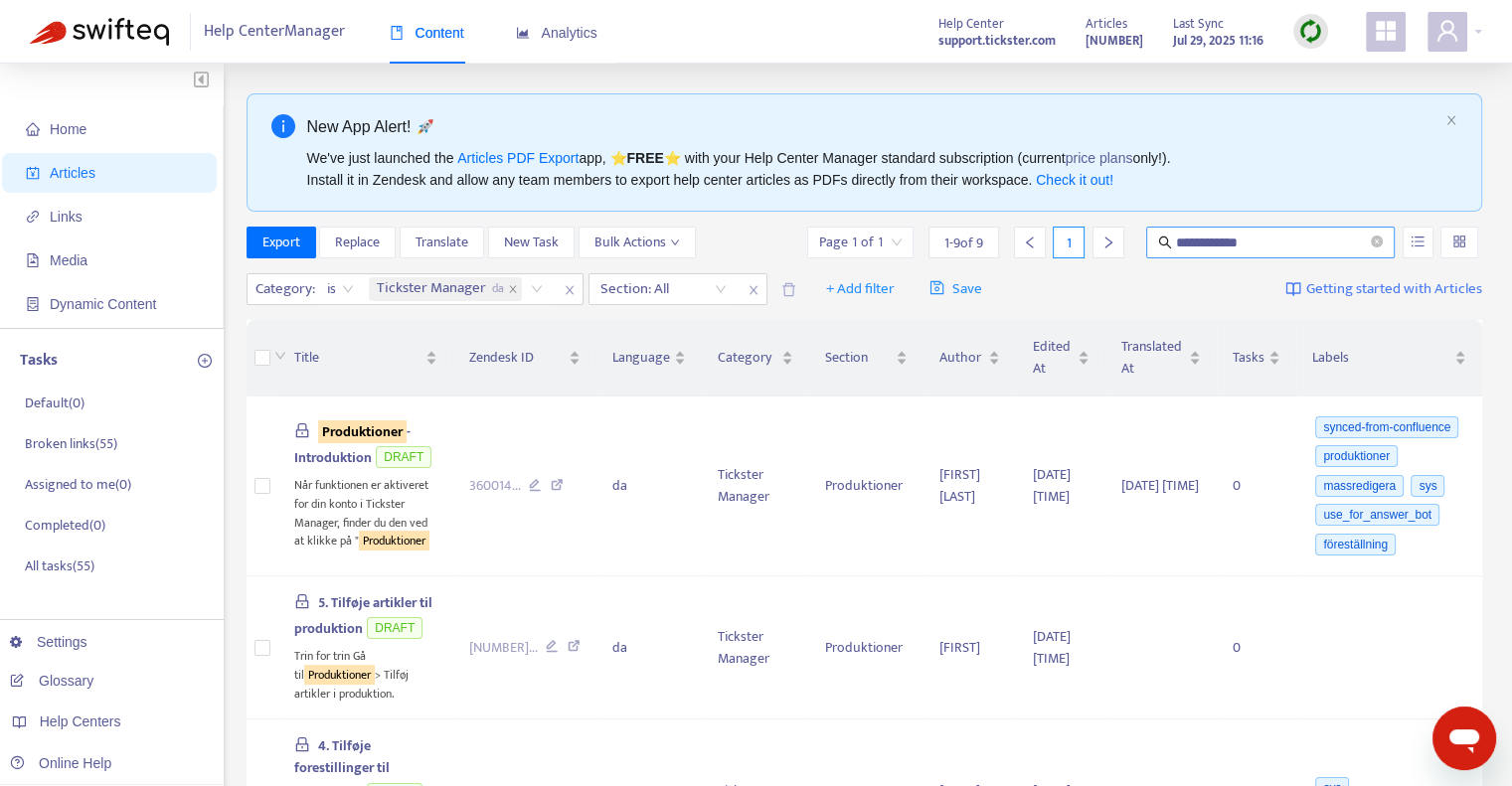 click on "**********" at bounding box center (1271, 242) 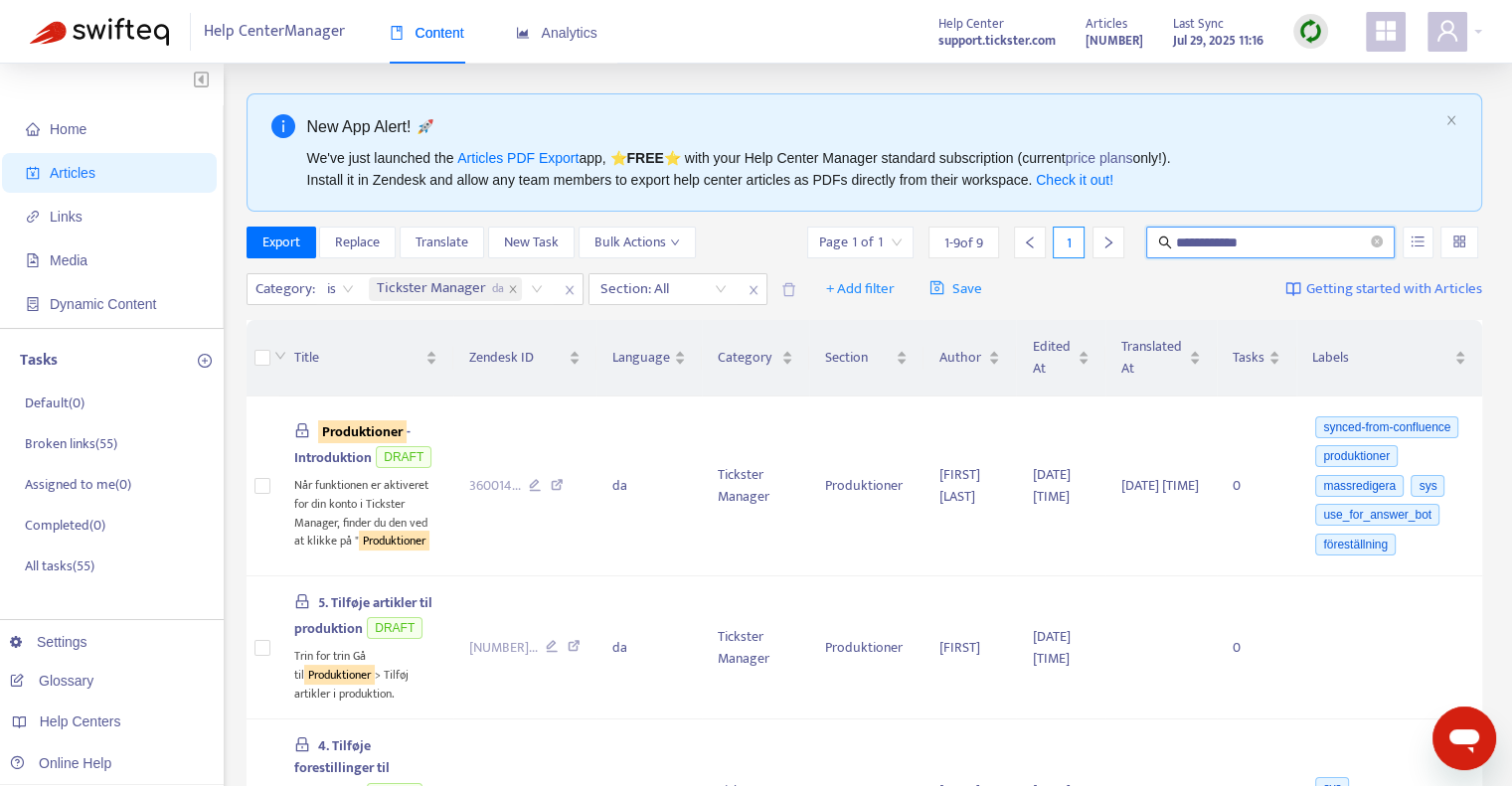 click on "**********" at bounding box center [1271, 242] 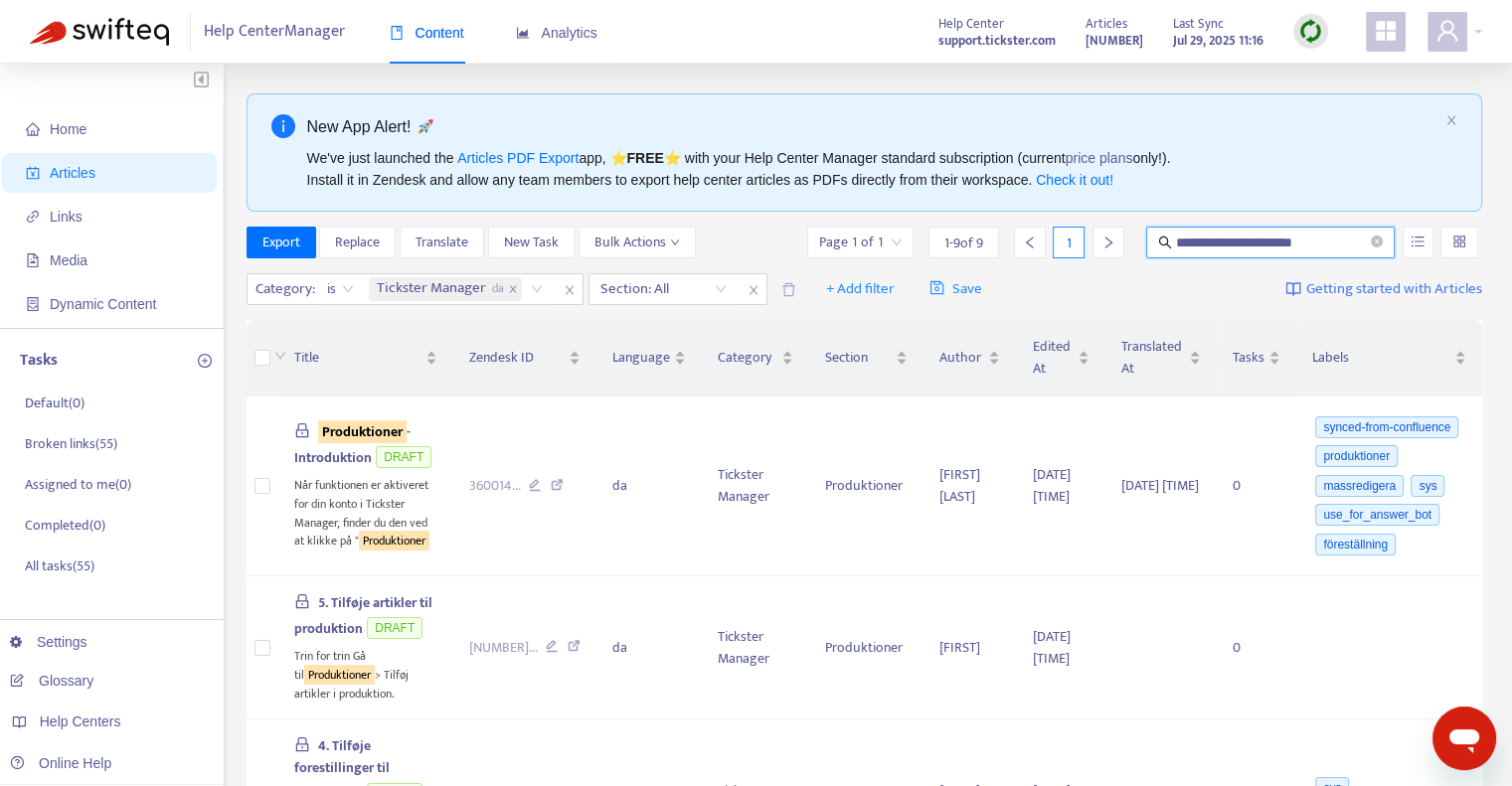 type on "**********" 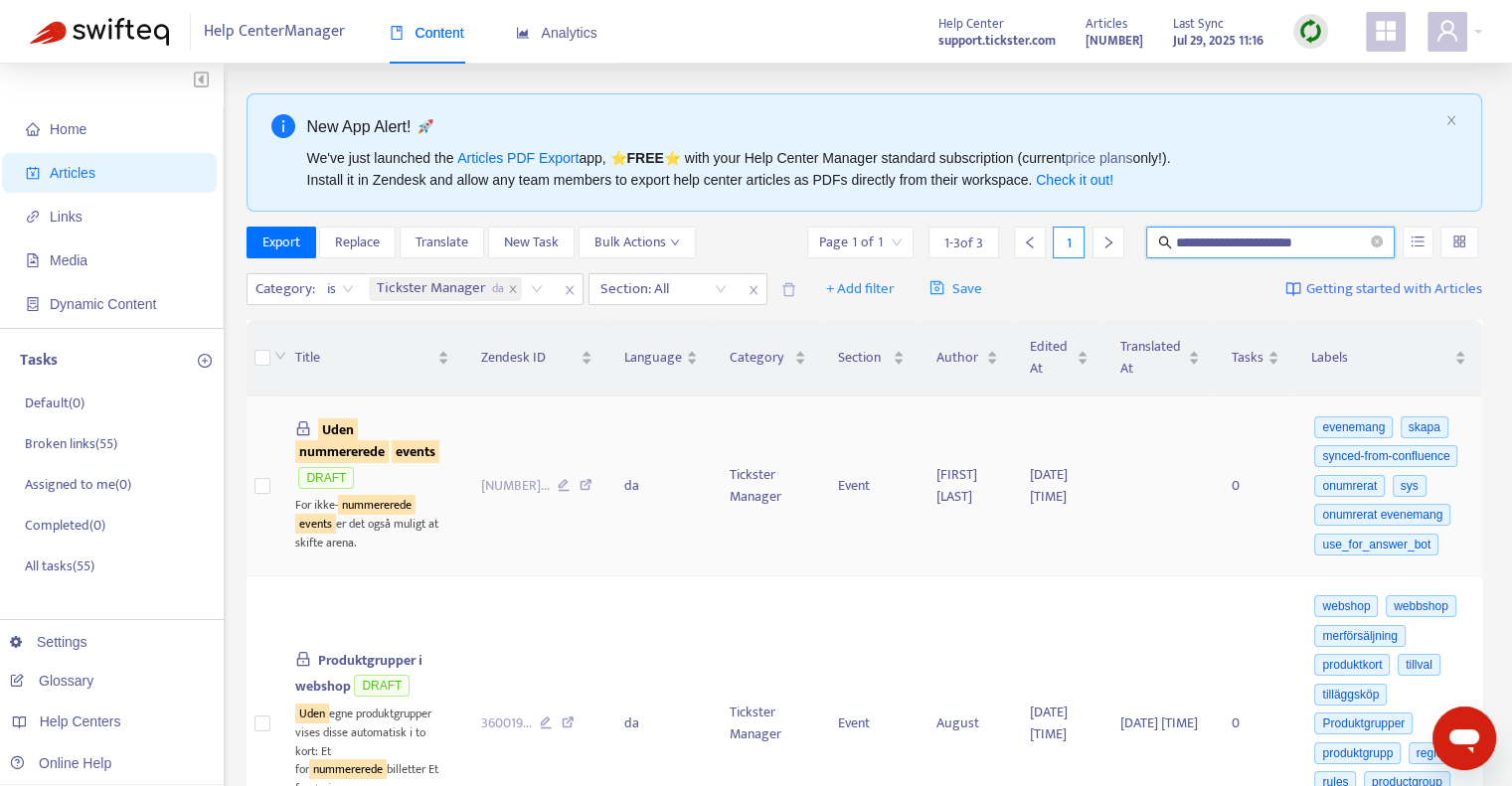 click on "For ikke- nummererede   events  er det også muligt at skifte arena." at bounding box center [372, 523] 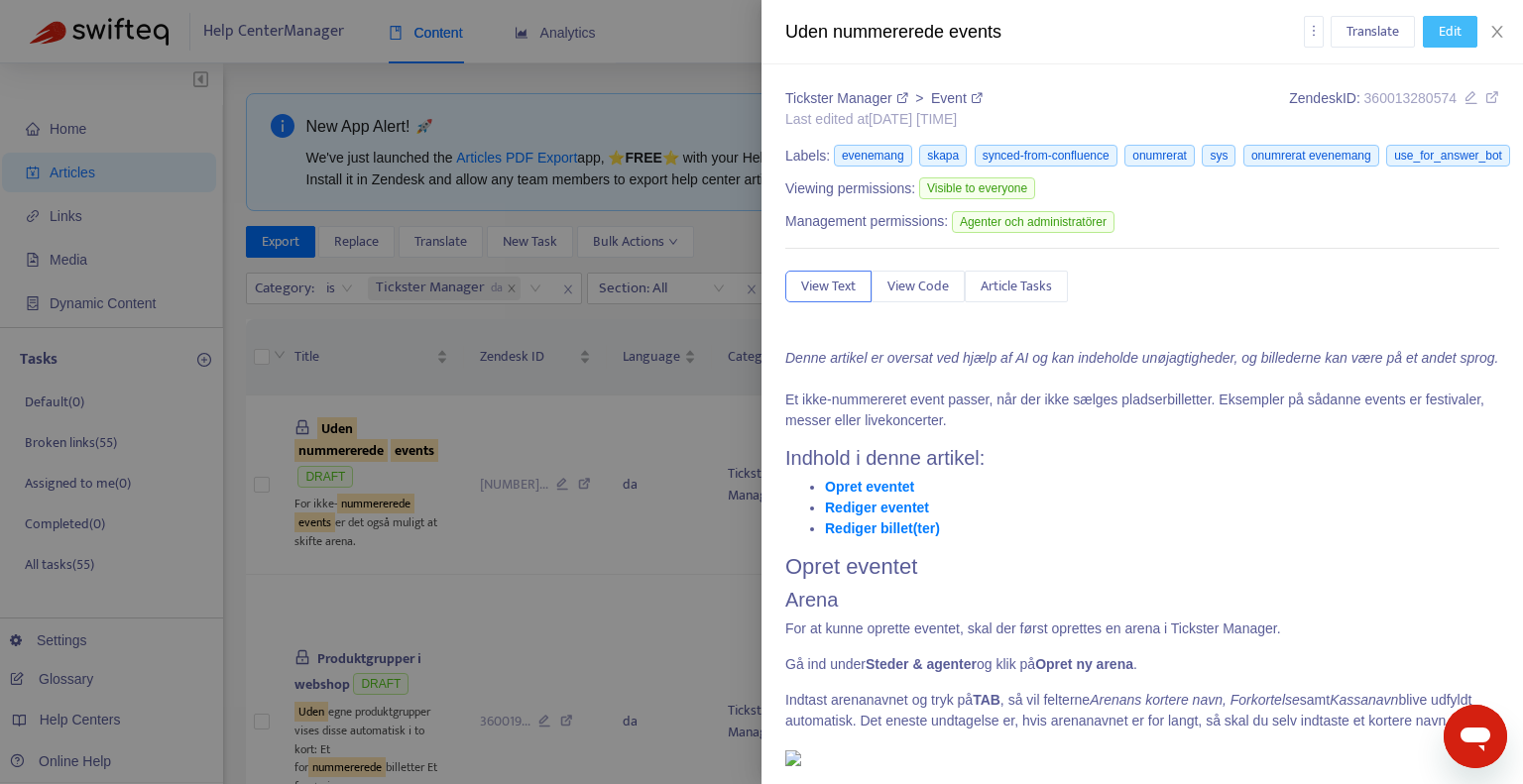 click on "Edit" at bounding box center [1450, 32] 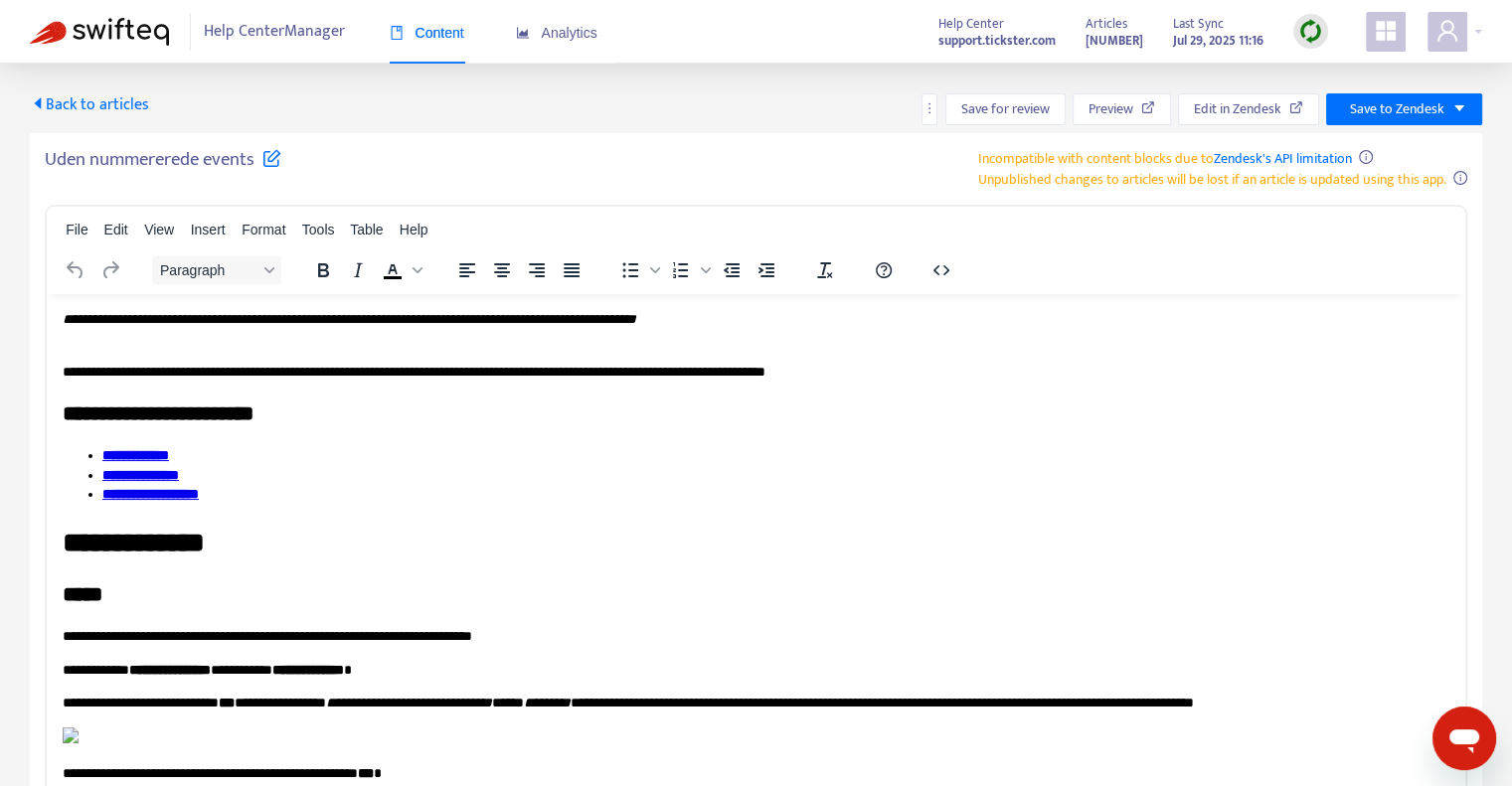 scroll, scrollTop: 0, scrollLeft: 0, axis: both 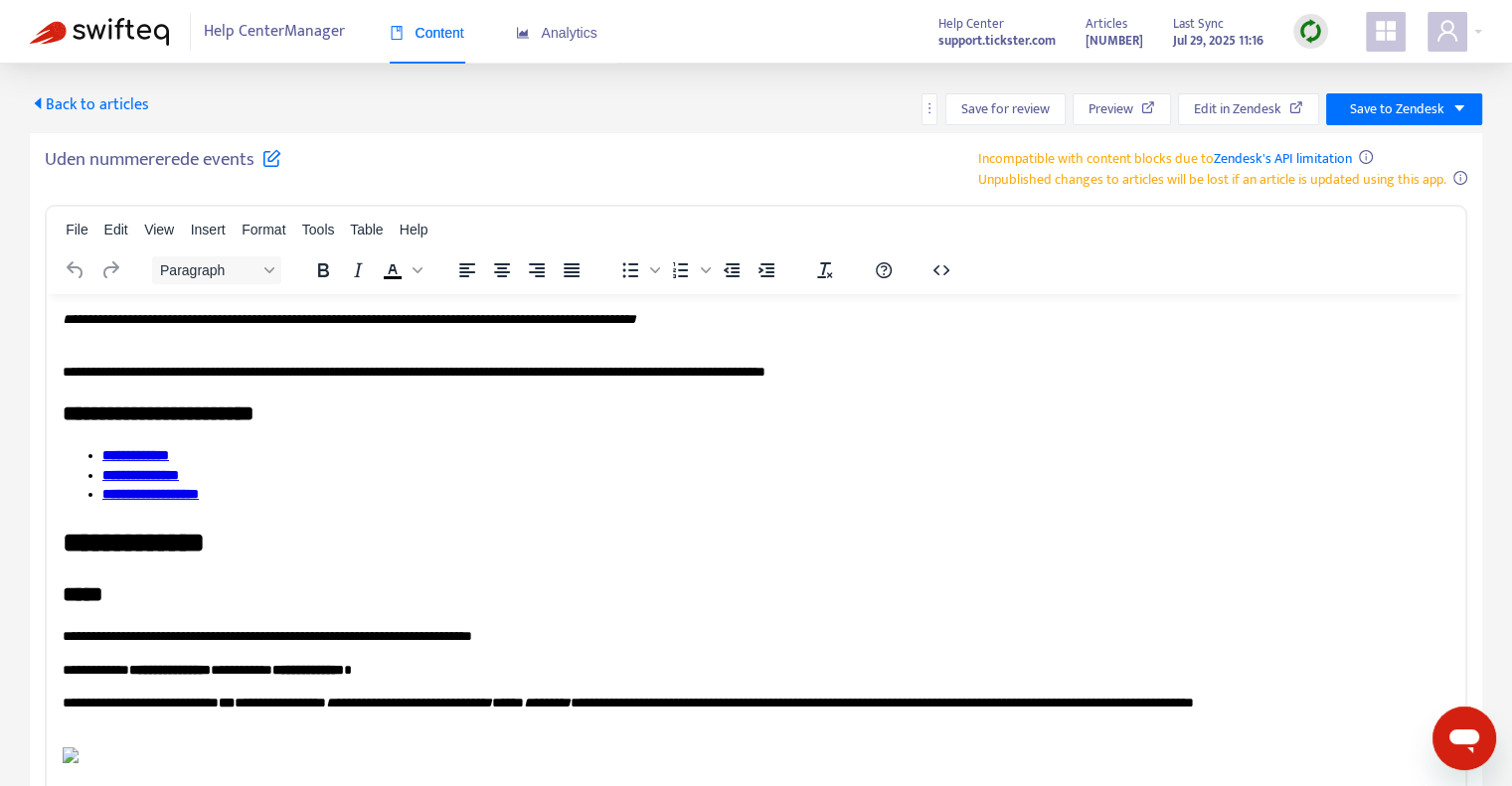 click on "Back to articles" at bounding box center (89, 104) 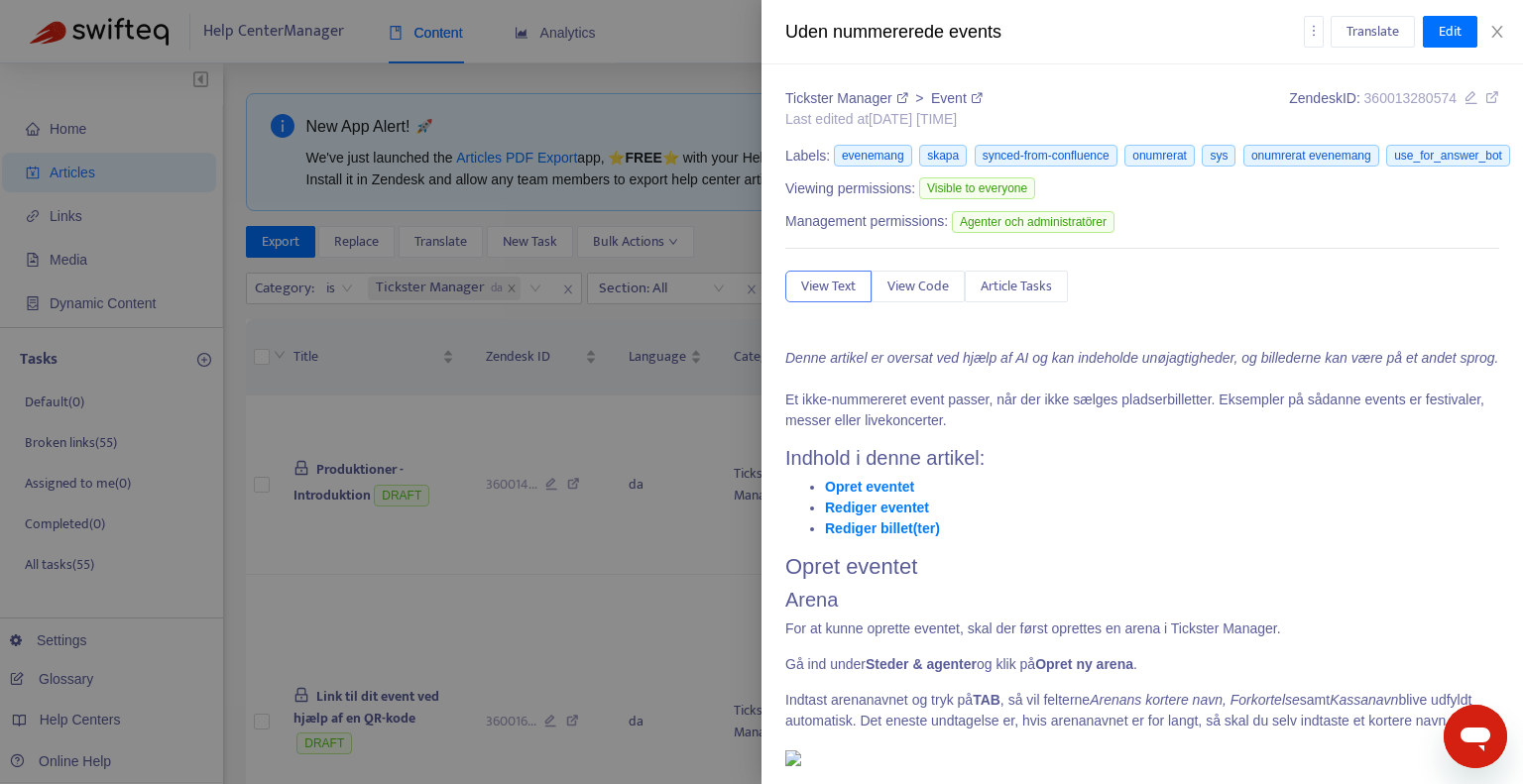 type on "**********" 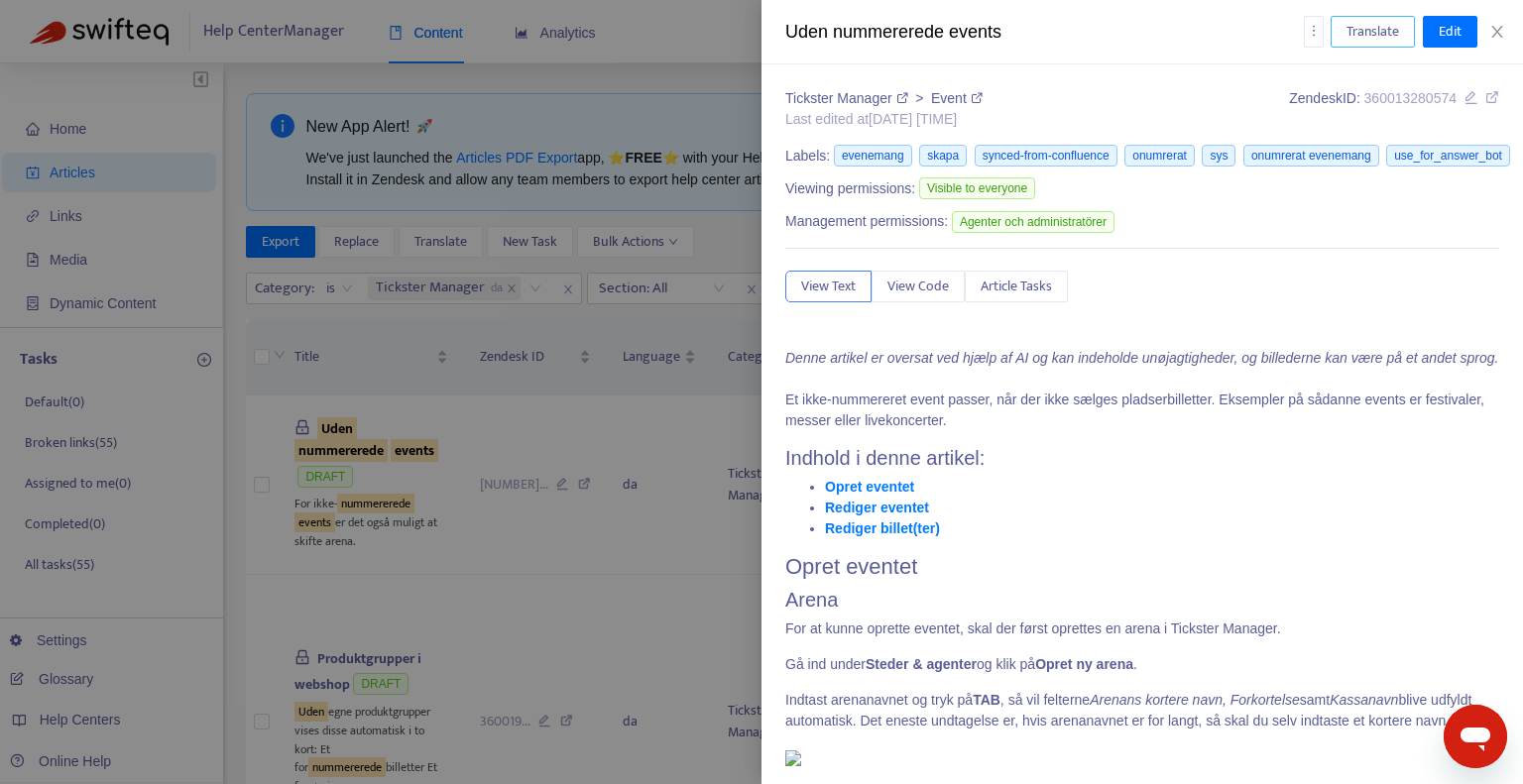 click on "Translate" at bounding box center (1372, 32) 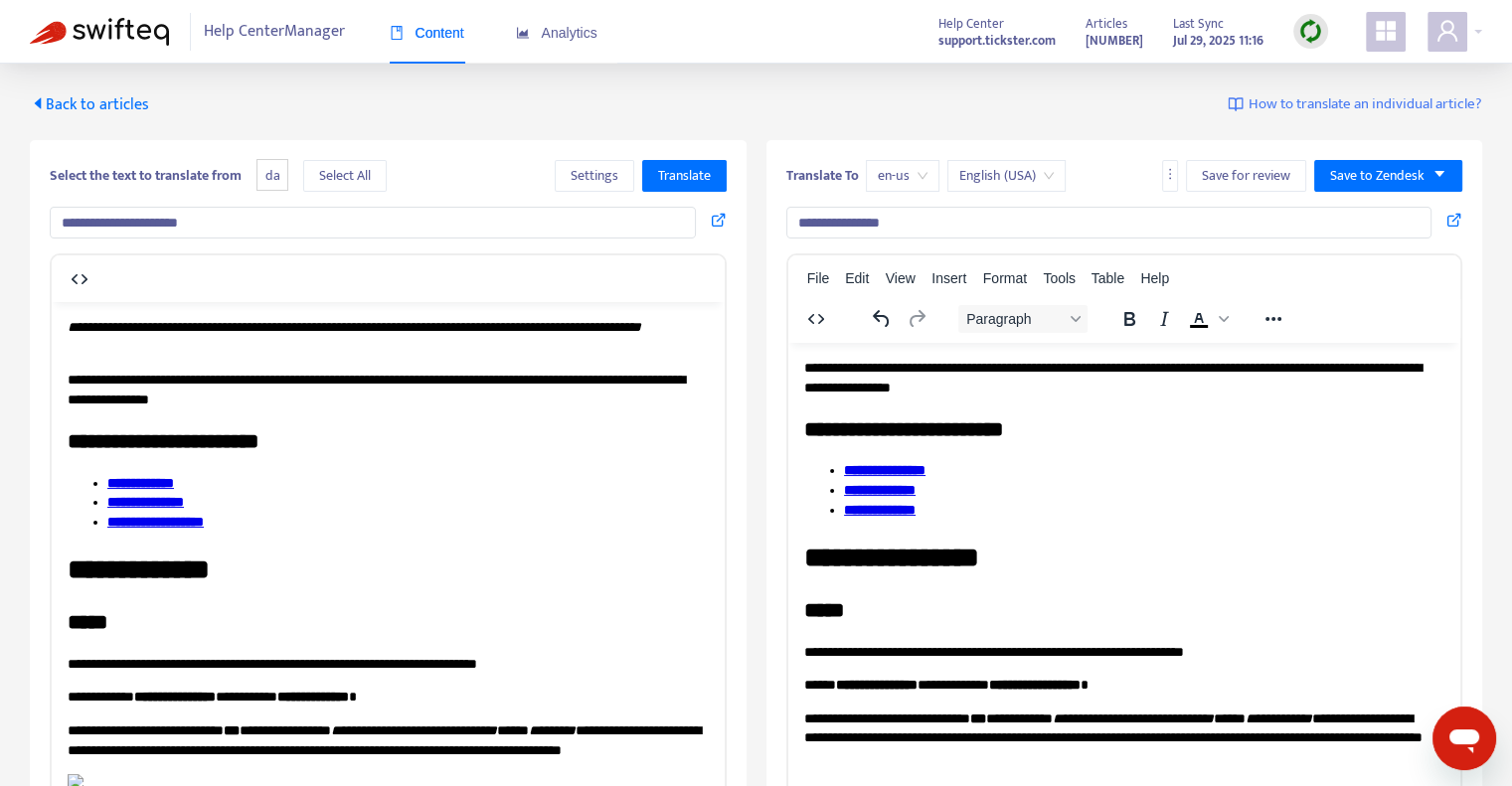 scroll, scrollTop: 0, scrollLeft: 0, axis: both 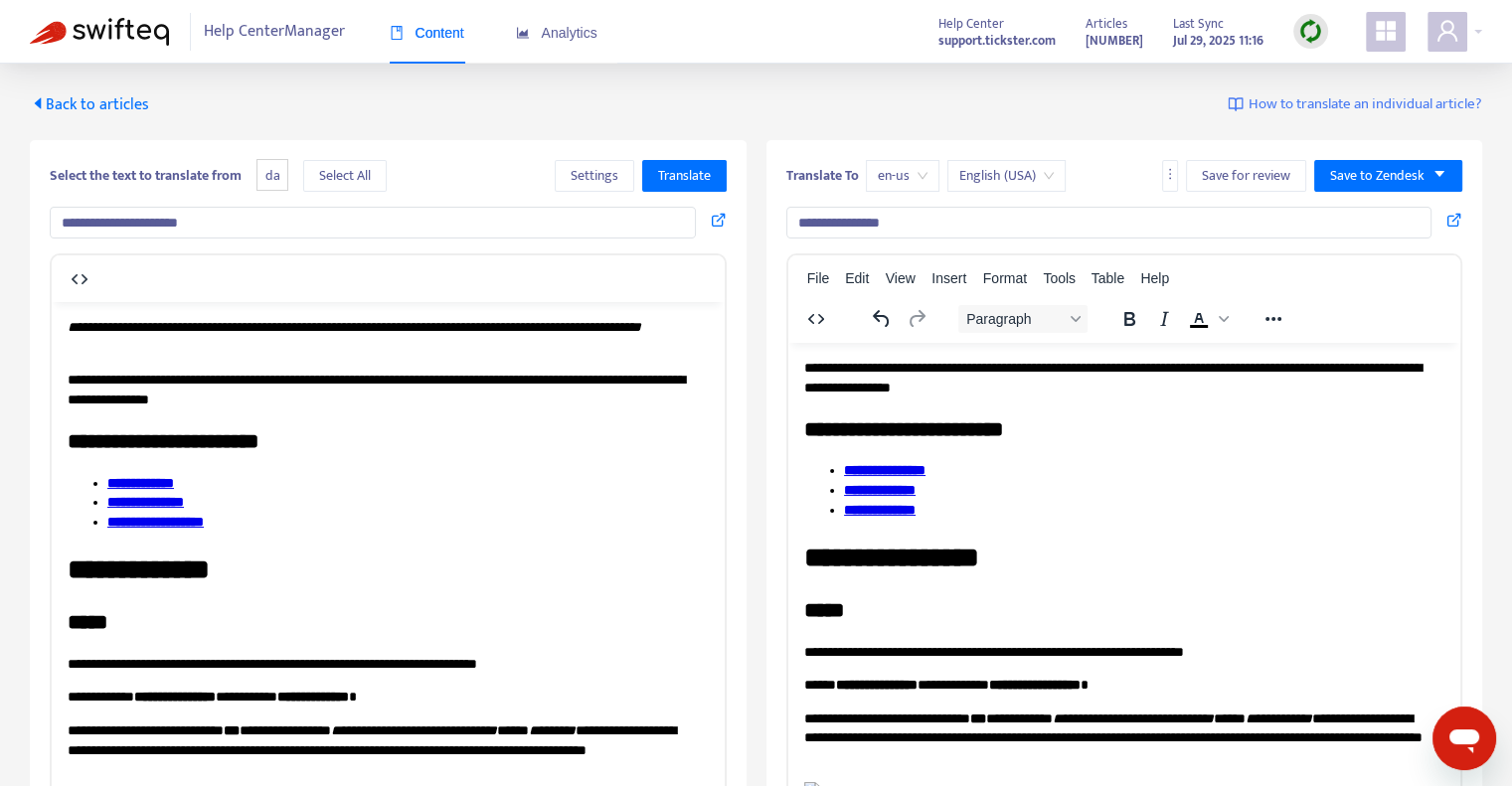 click on "en-us" at bounding box center (903, 176) 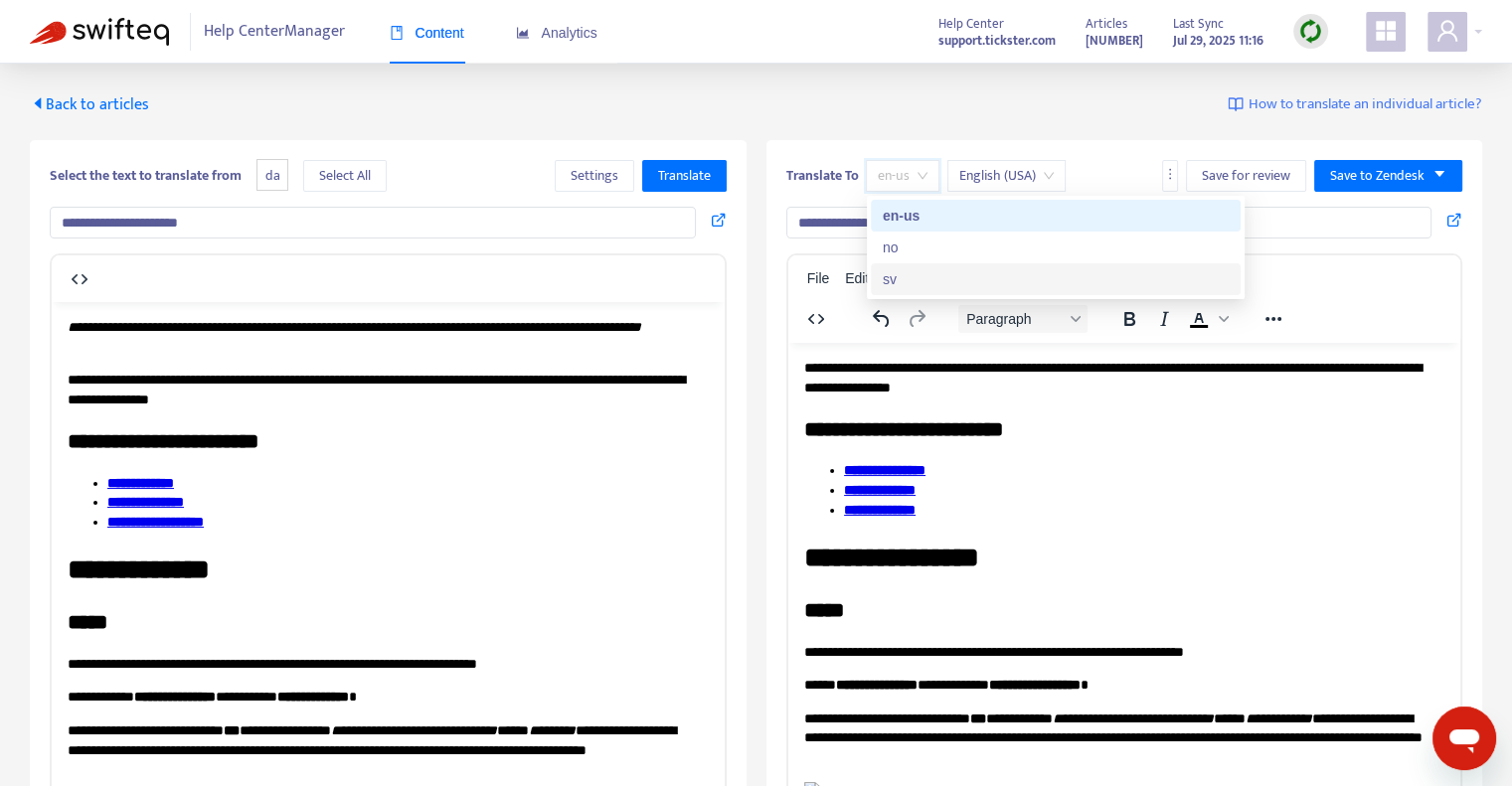 click on "sv" at bounding box center [1056, 279] 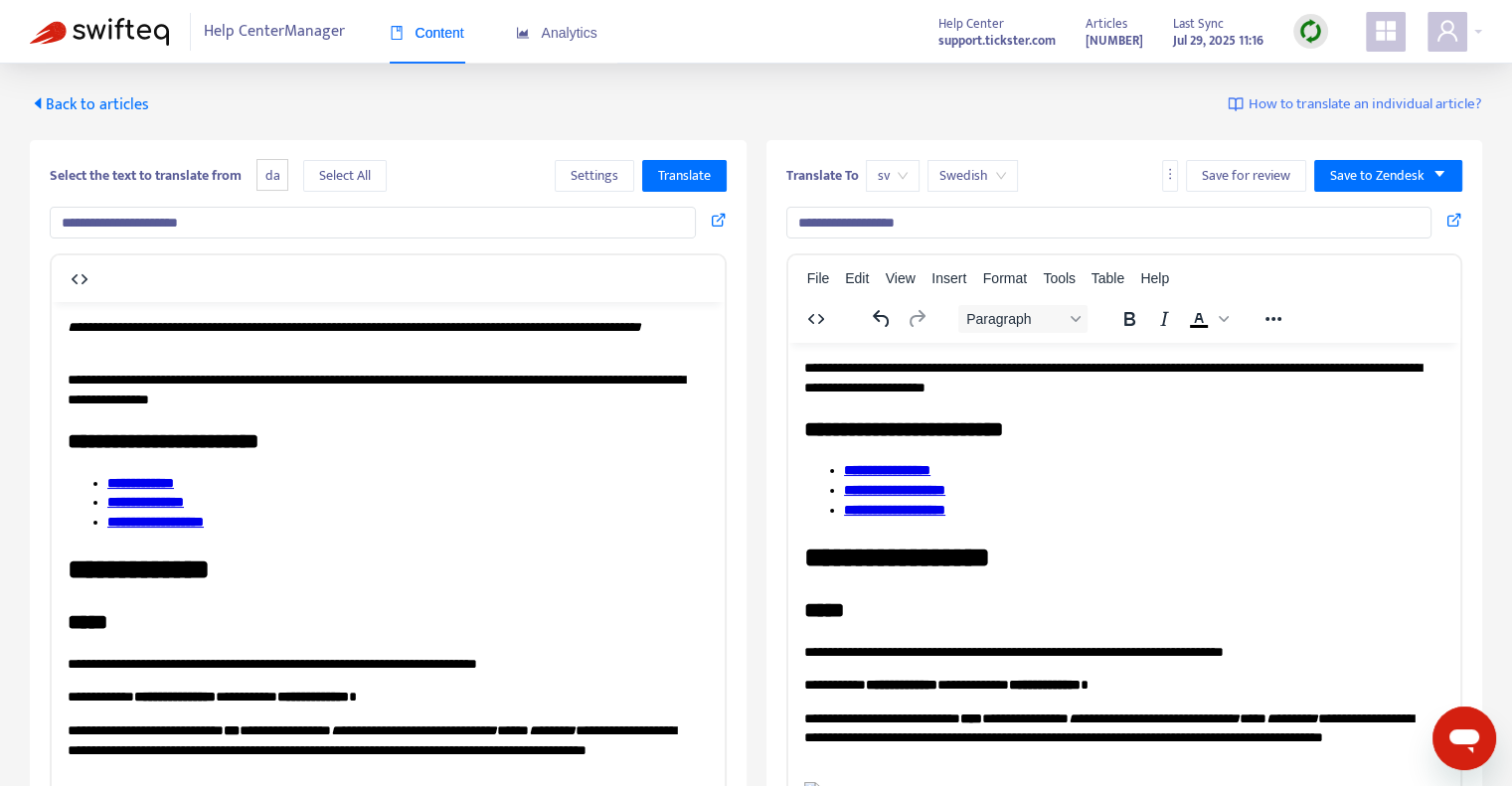 drag, startPoint x: 100, startPoint y: 225, endPoint x: 76, endPoint y: 206, distance: 30.610456 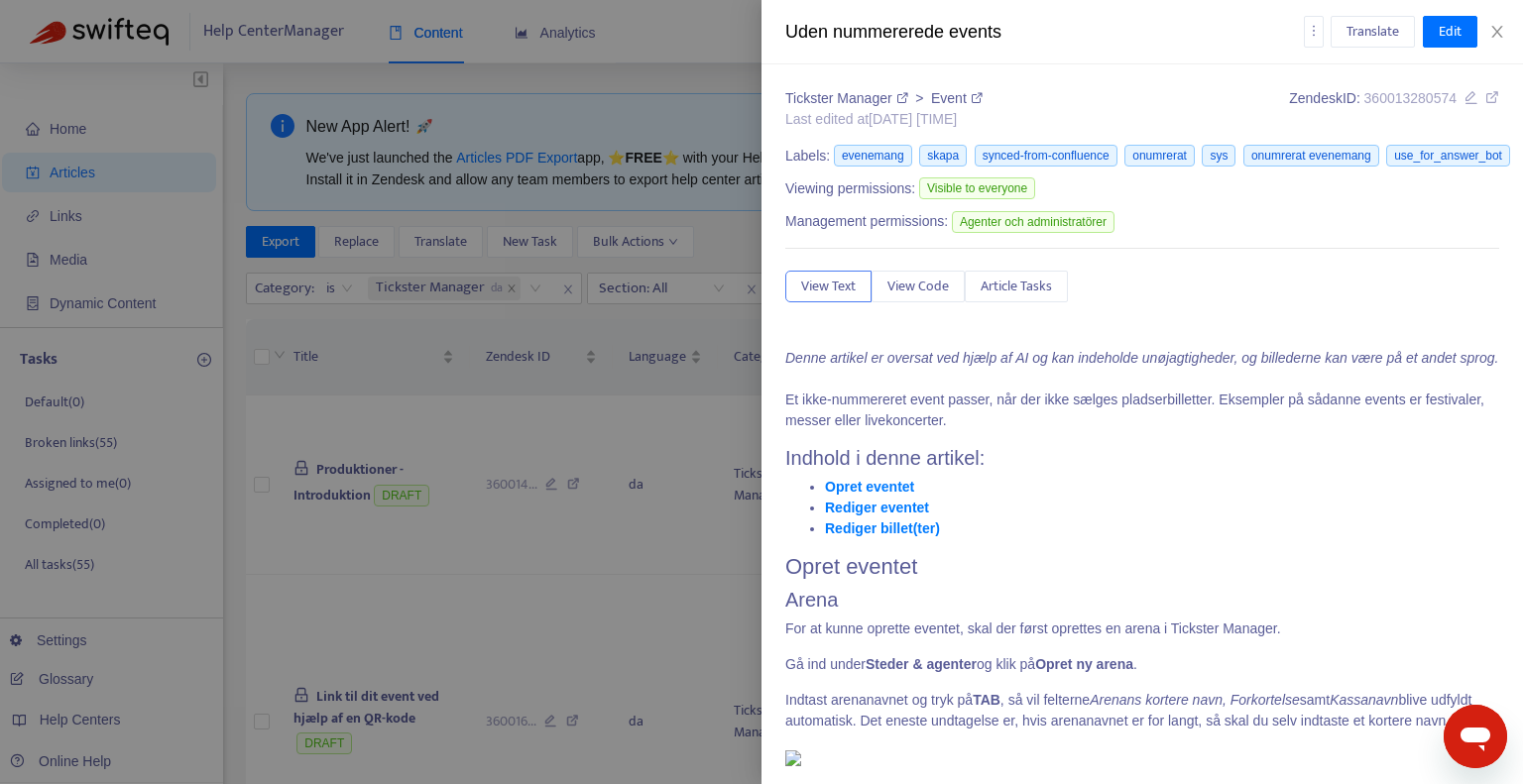 type on "**********" 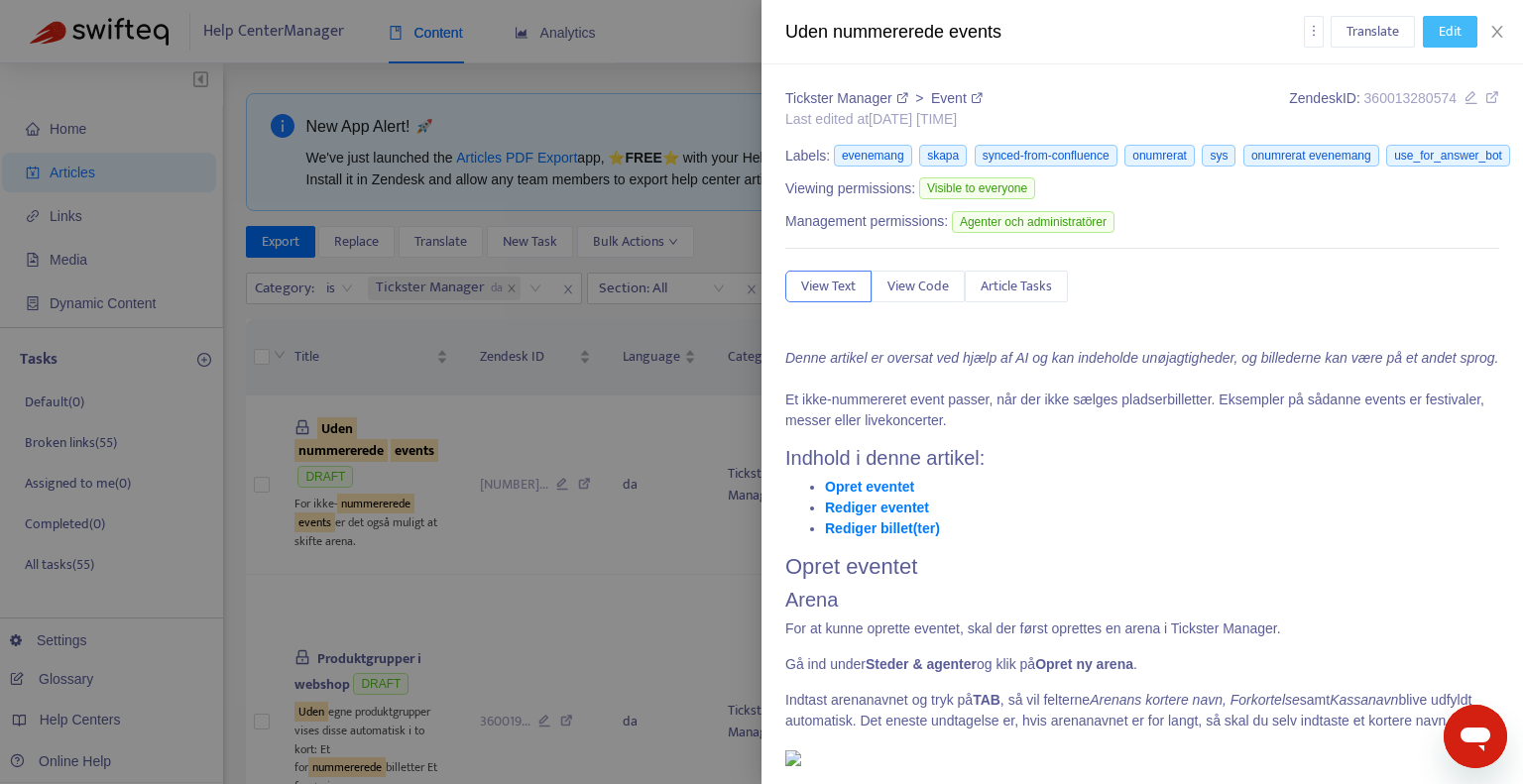 click on "Edit" at bounding box center (1450, 32) 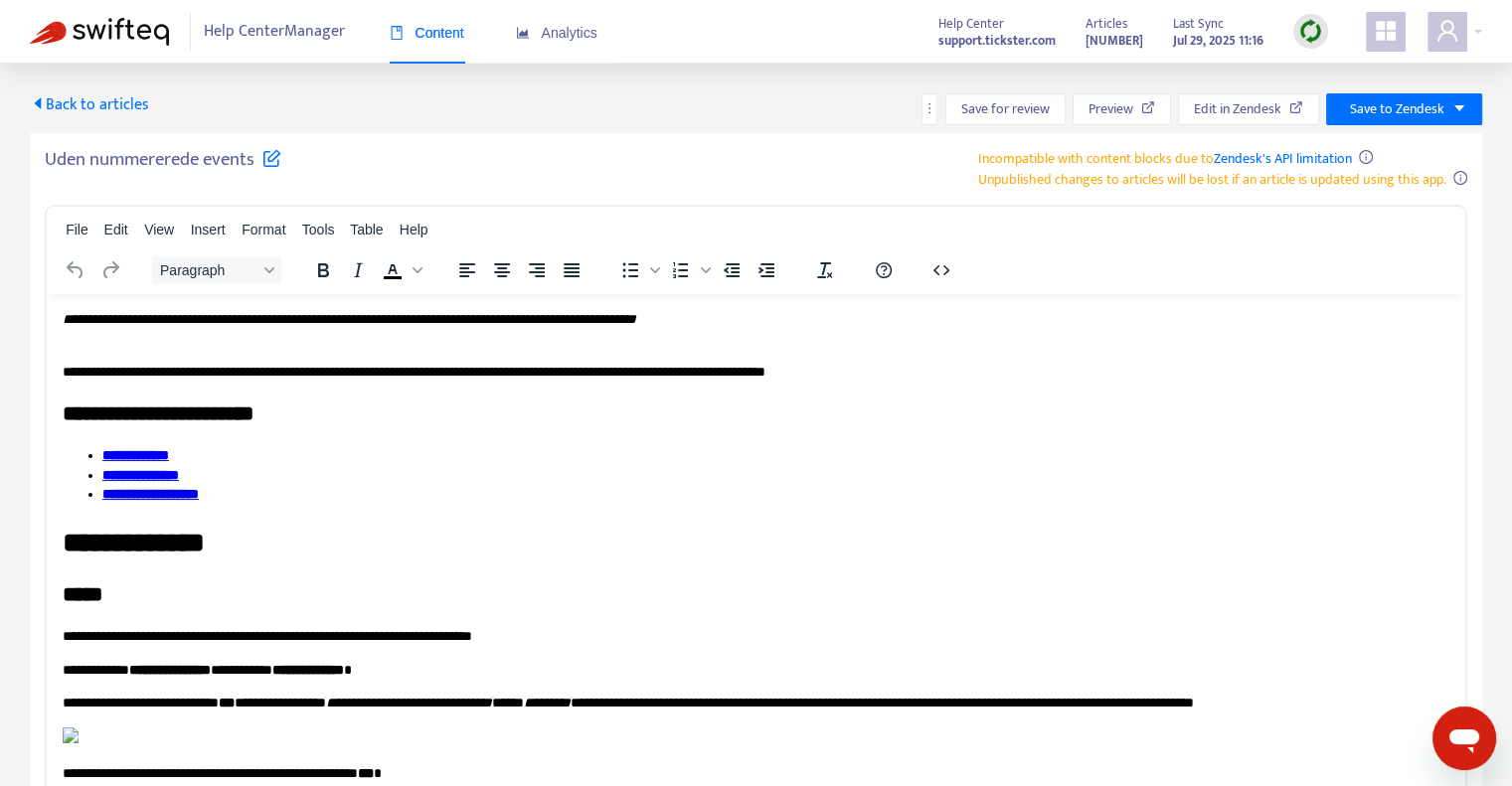 scroll, scrollTop: 0, scrollLeft: 0, axis: both 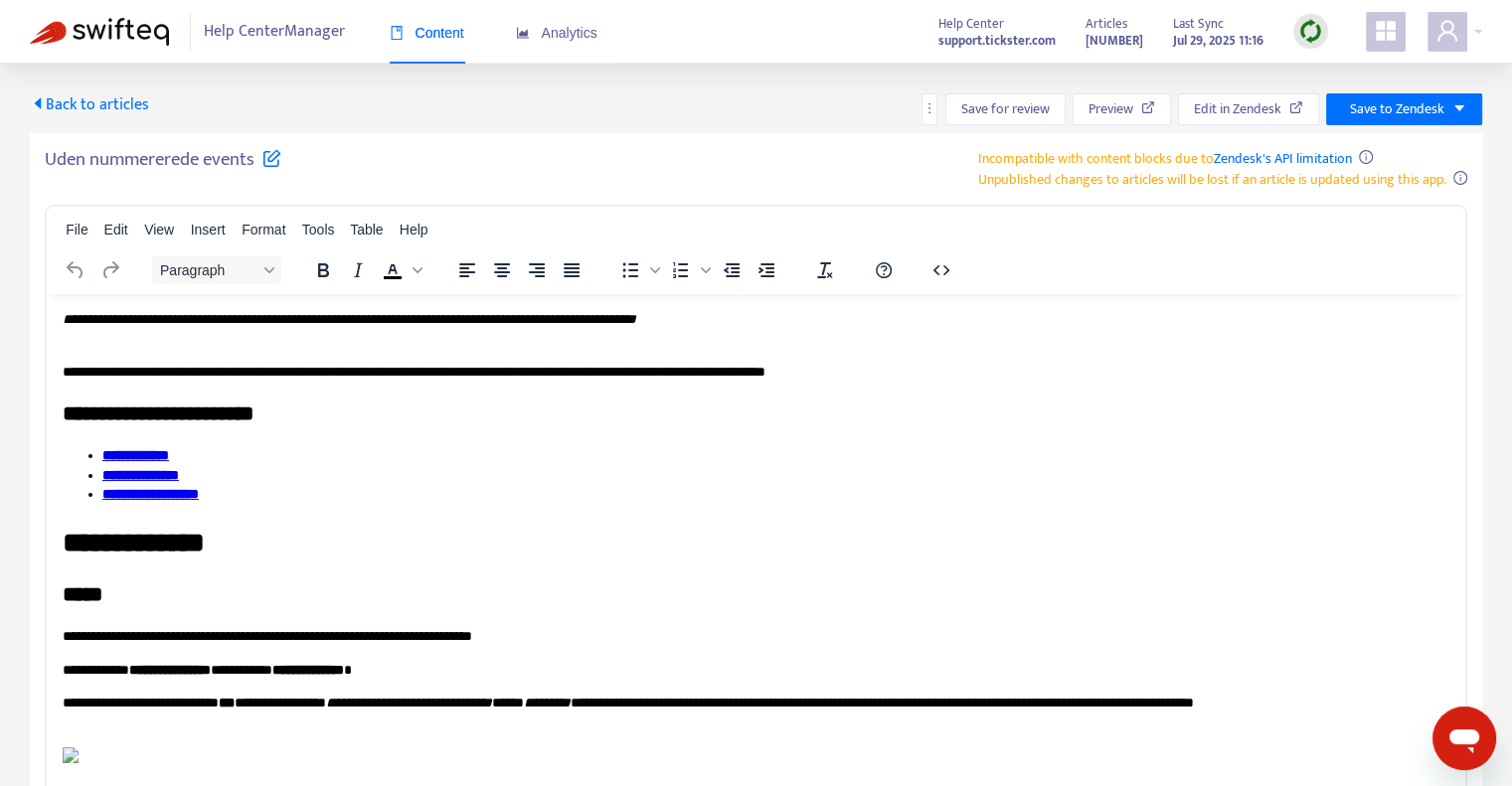 click on "Uden nummererede events" at bounding box center [163, 165] 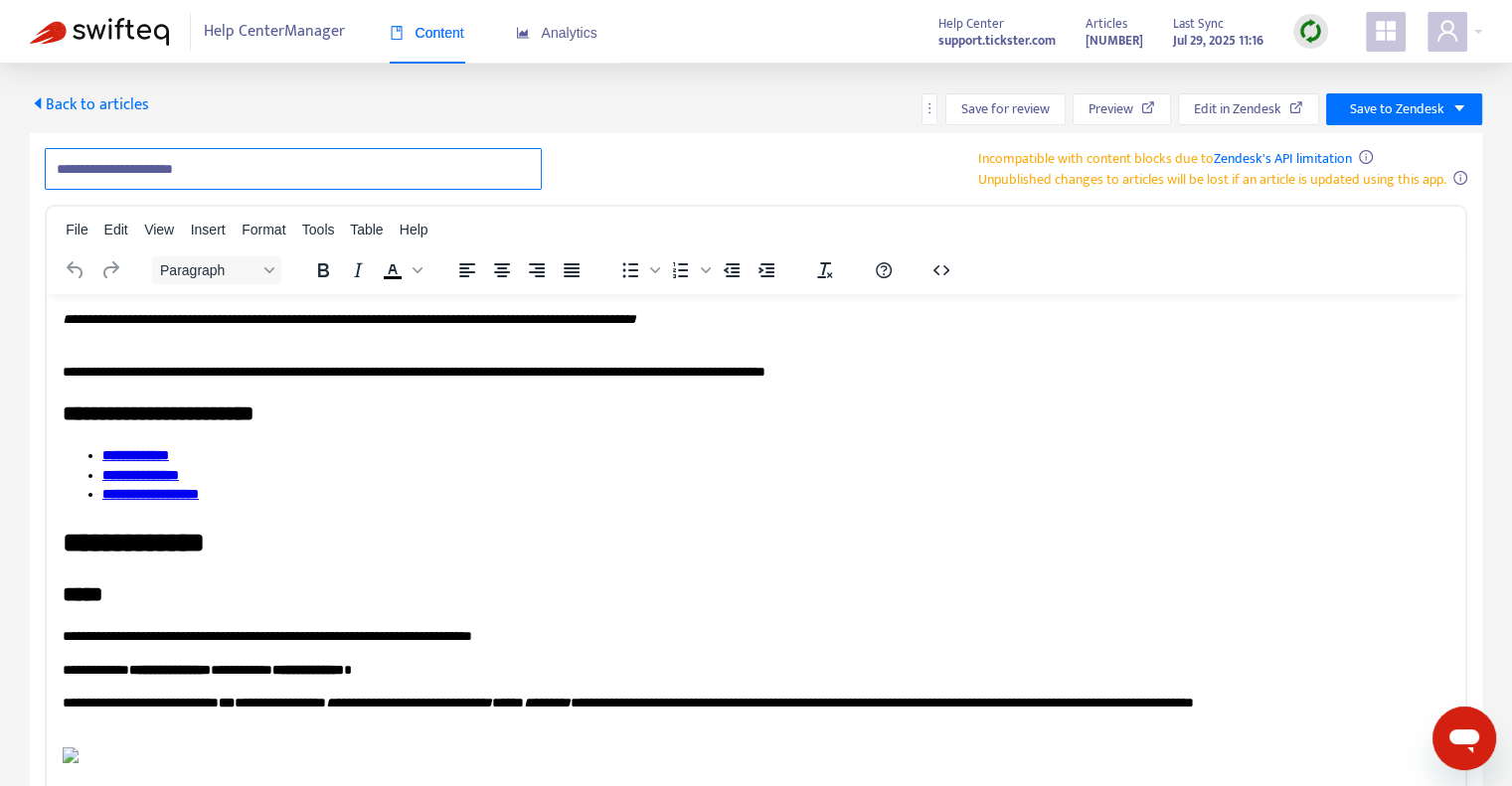 drag, startPoint x: 97, startPoint y: 166, endPoint x: 69, endPoint y: 170, distance: 28.284271 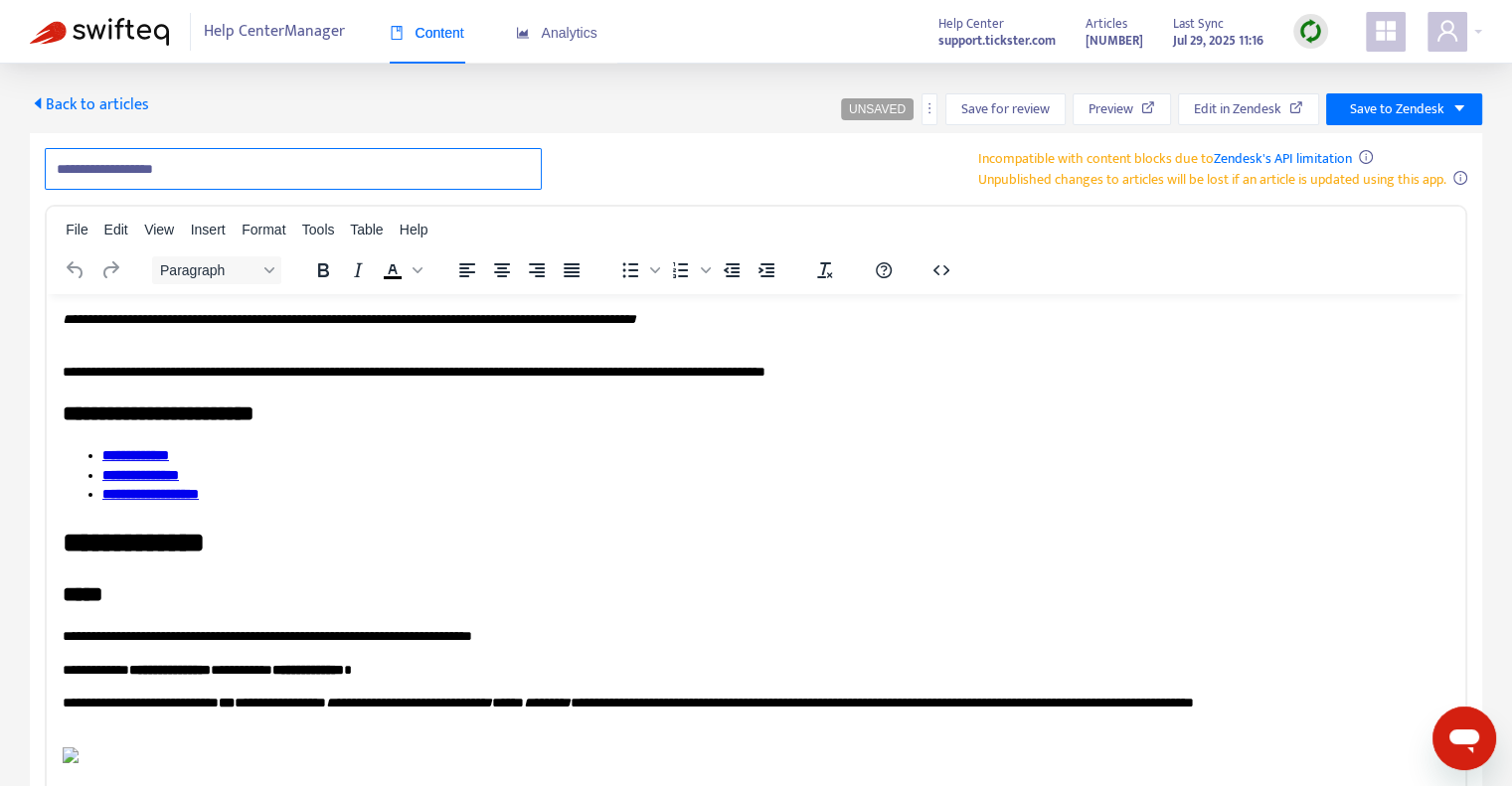 type on "**********" 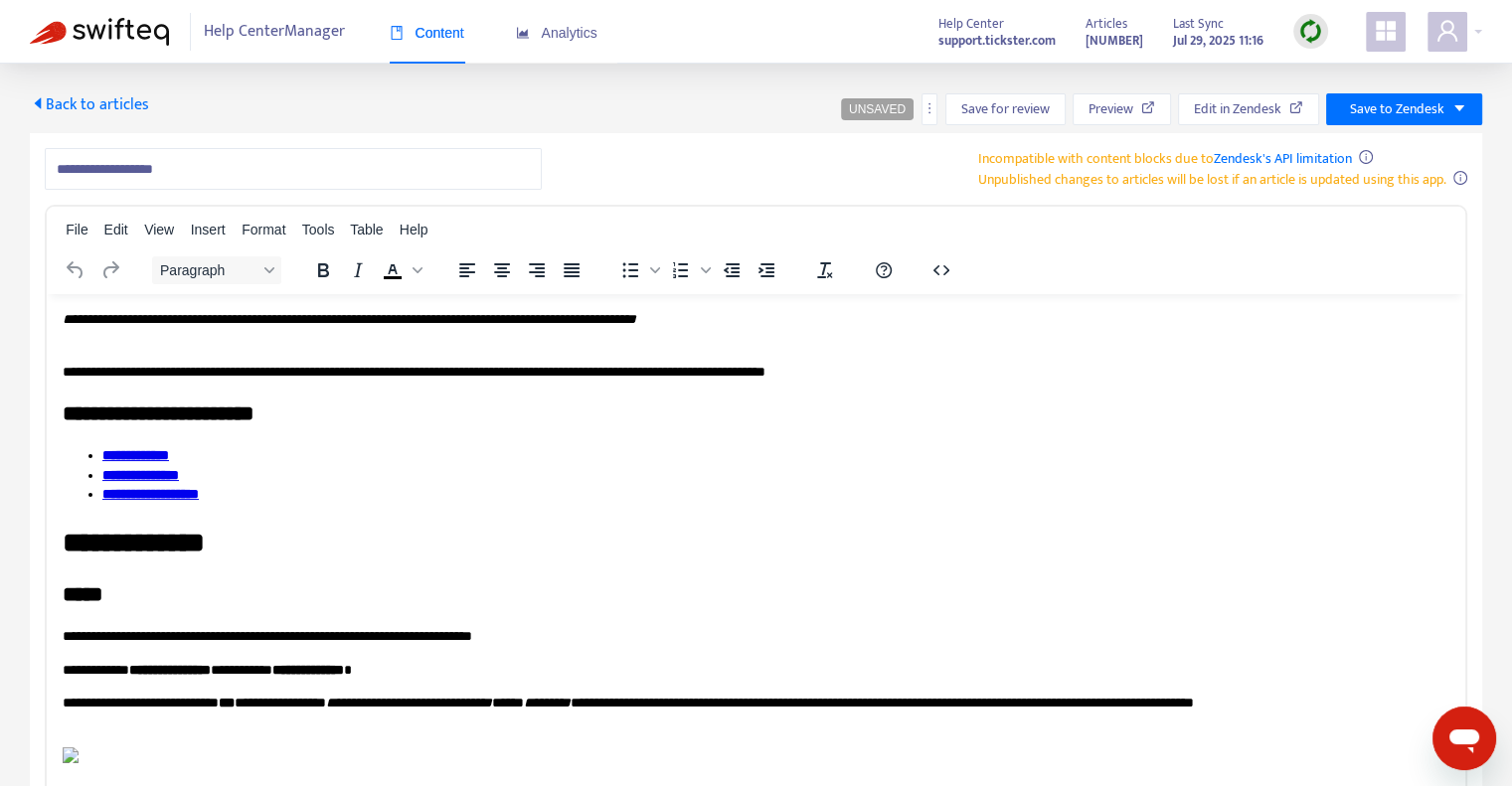 click on "**********" at bounding box center (756, 169) 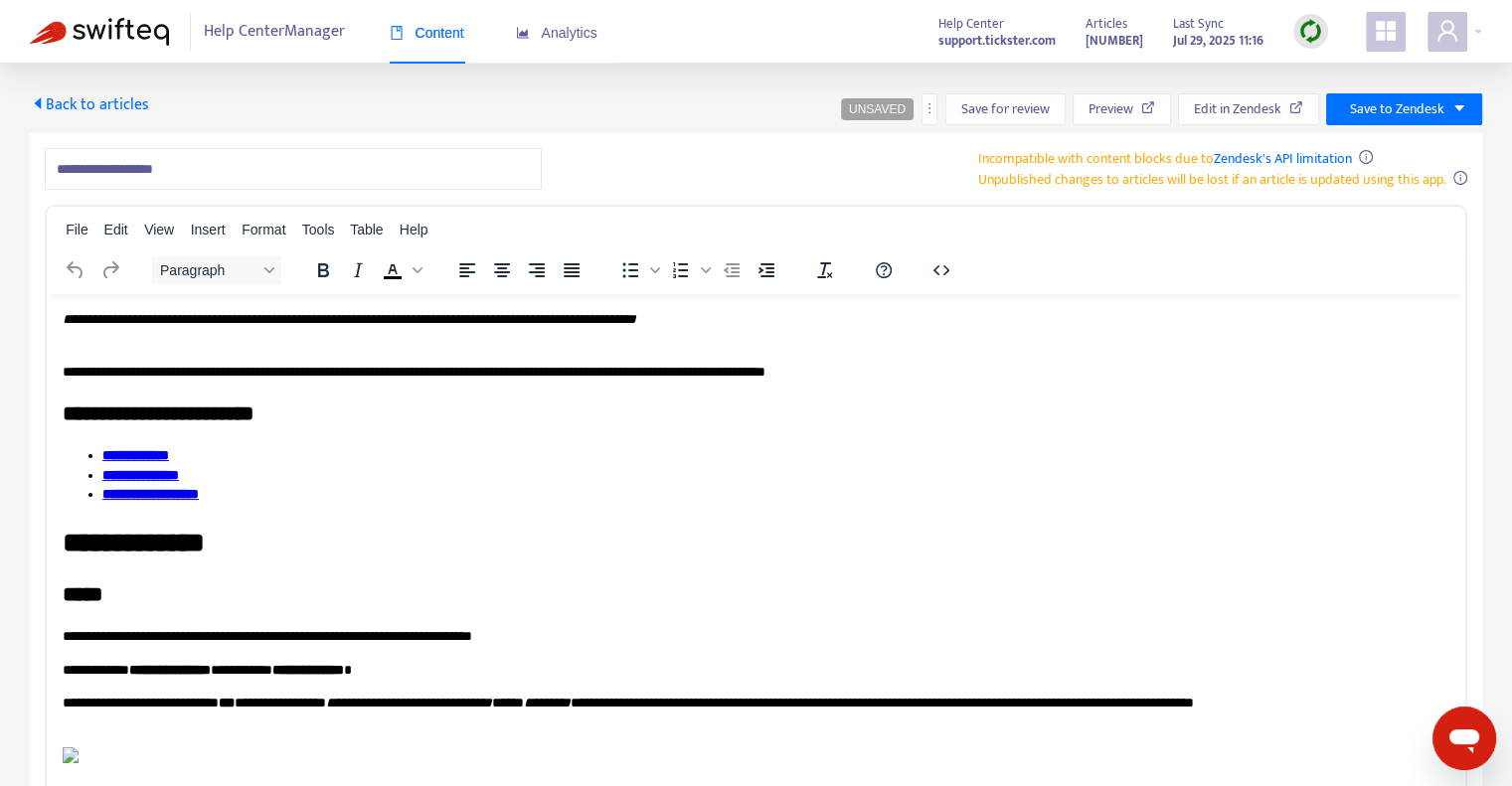 click on "**********" at bounding box center [749, 372] 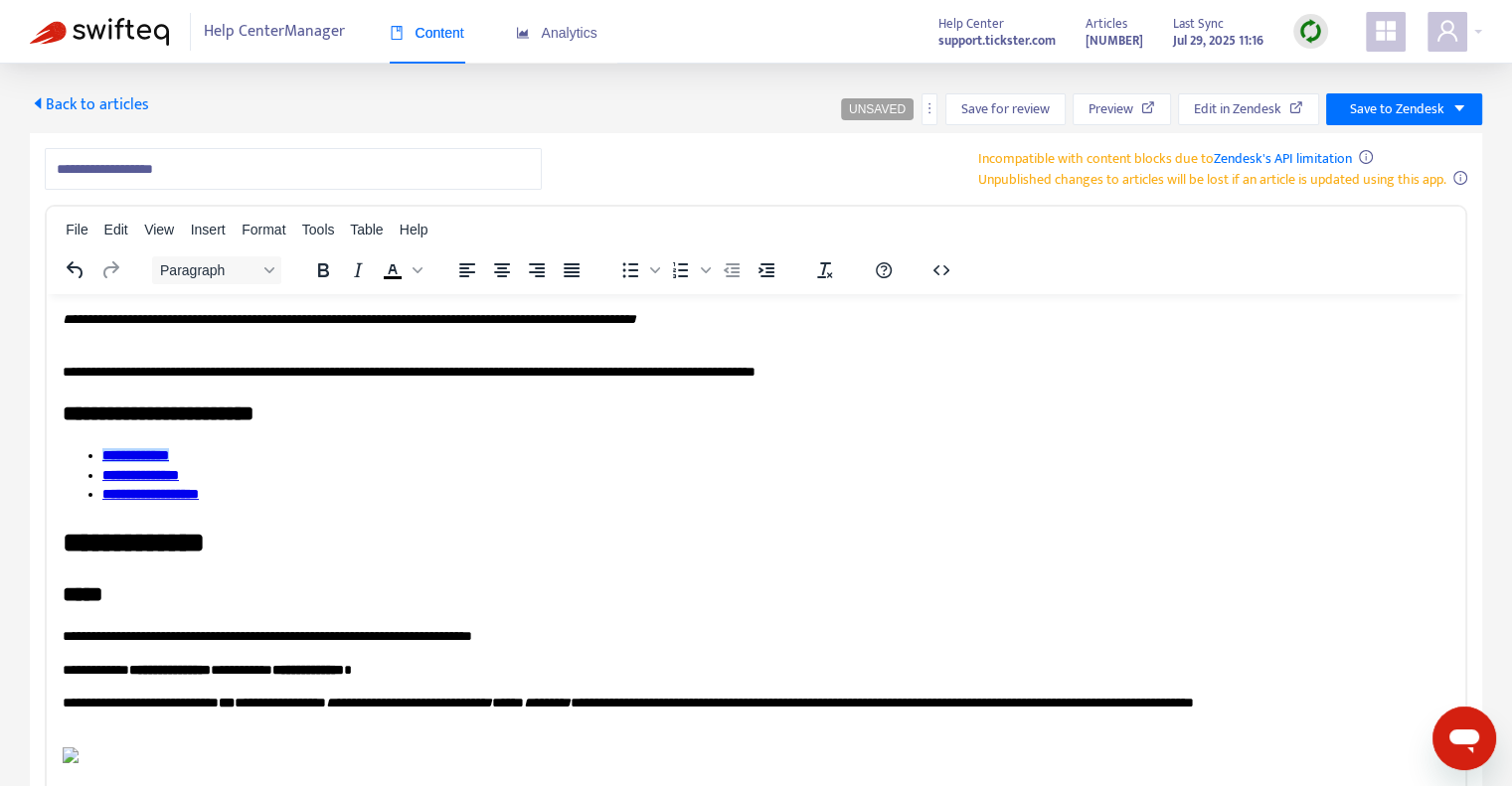 click on "**********" at bounding box center [775, 455] 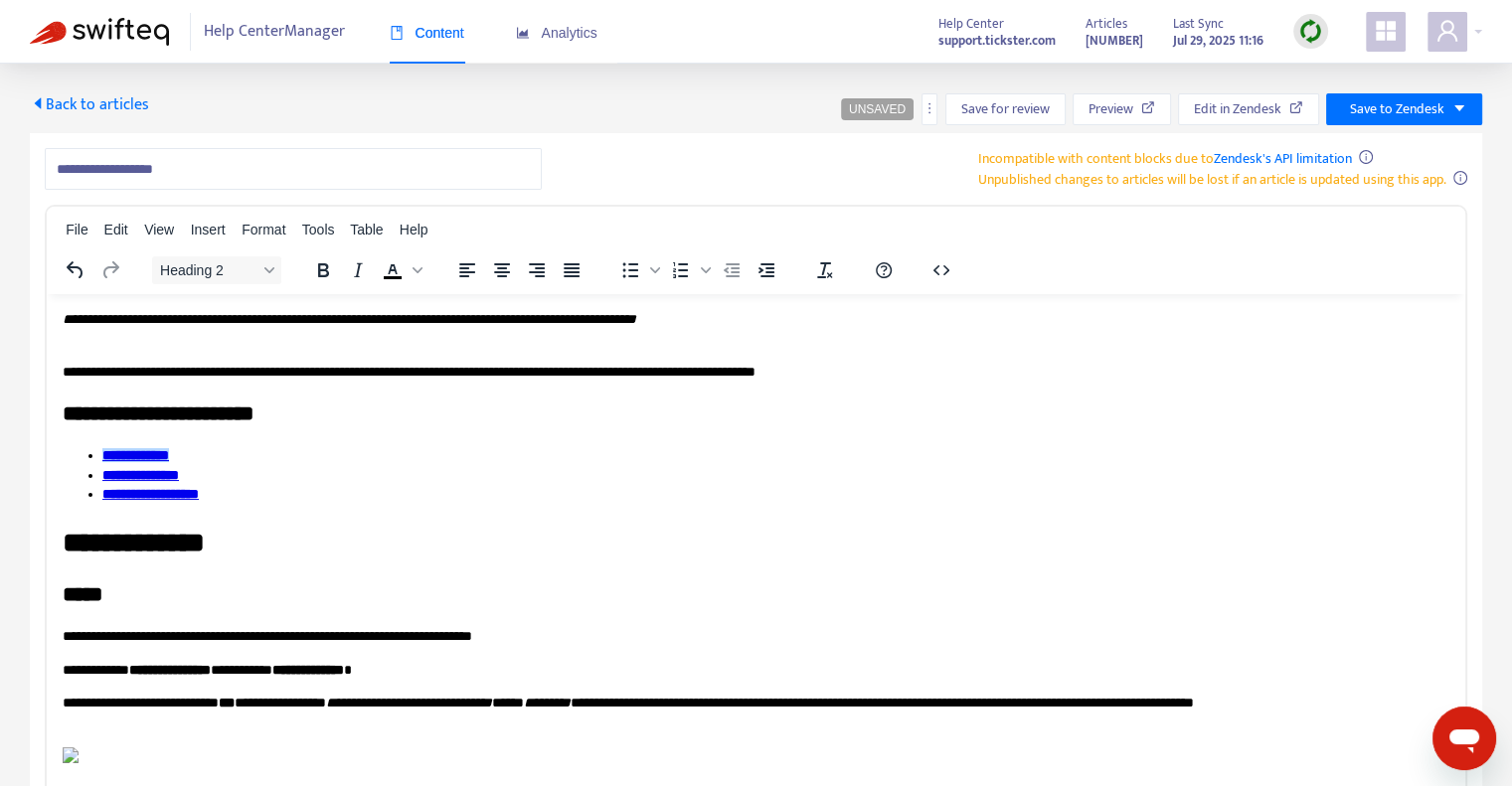 click on "**********" at bounding box center [749, 412] 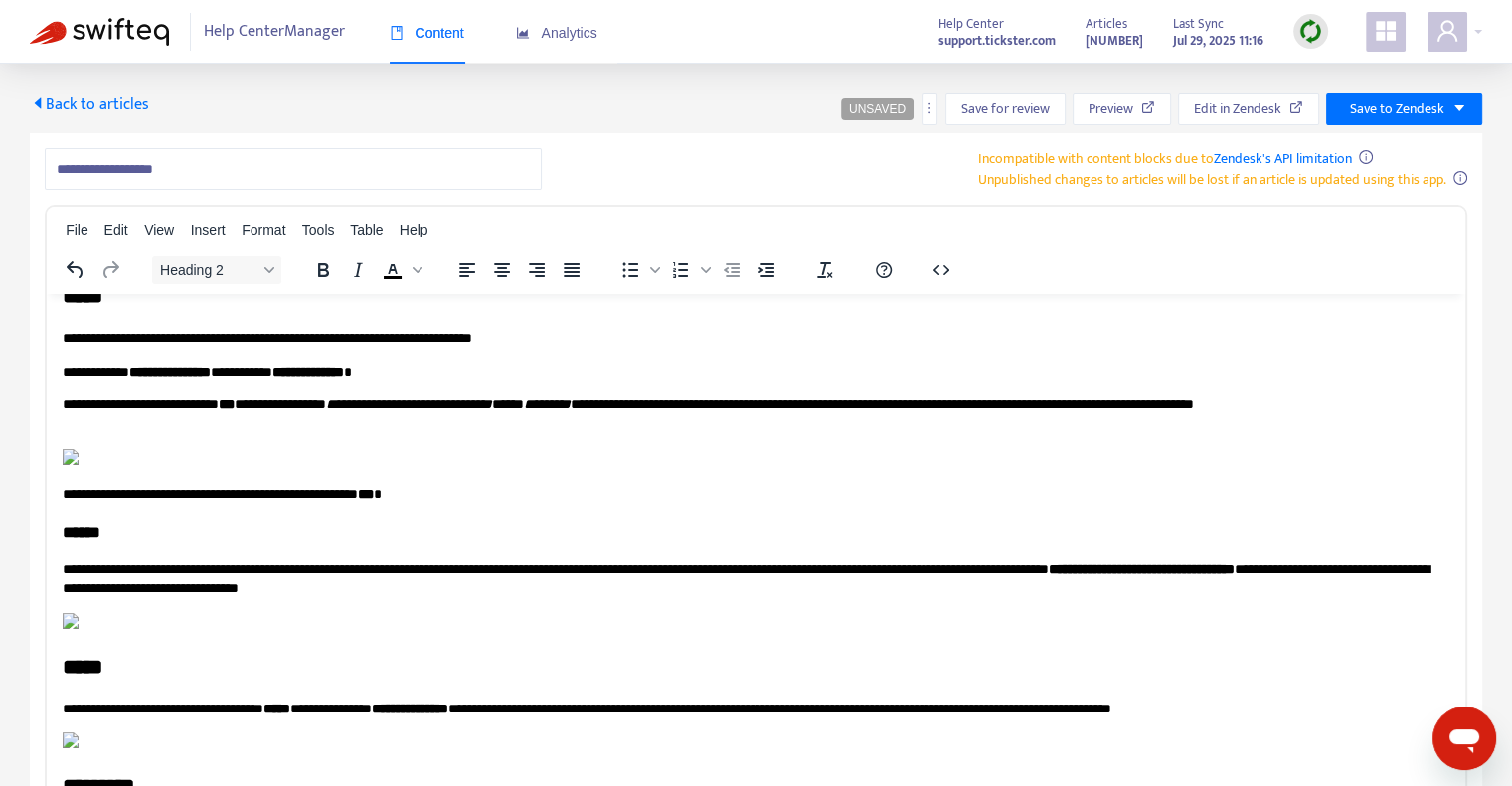 scroll, scrollTop: 397, scrollLeft: 0, axis: vertical 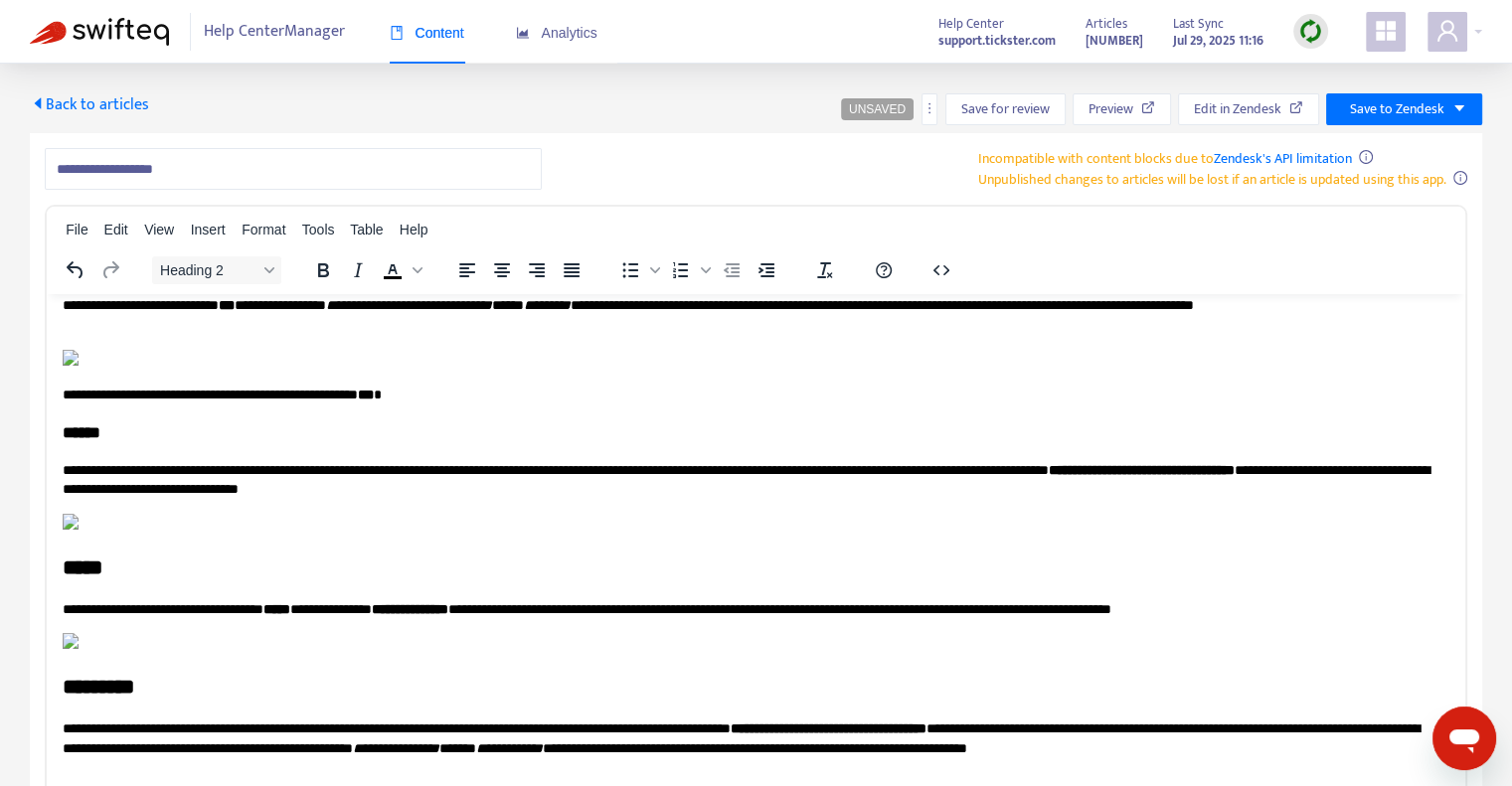 click on "**********" at bounding box center [749, 314] 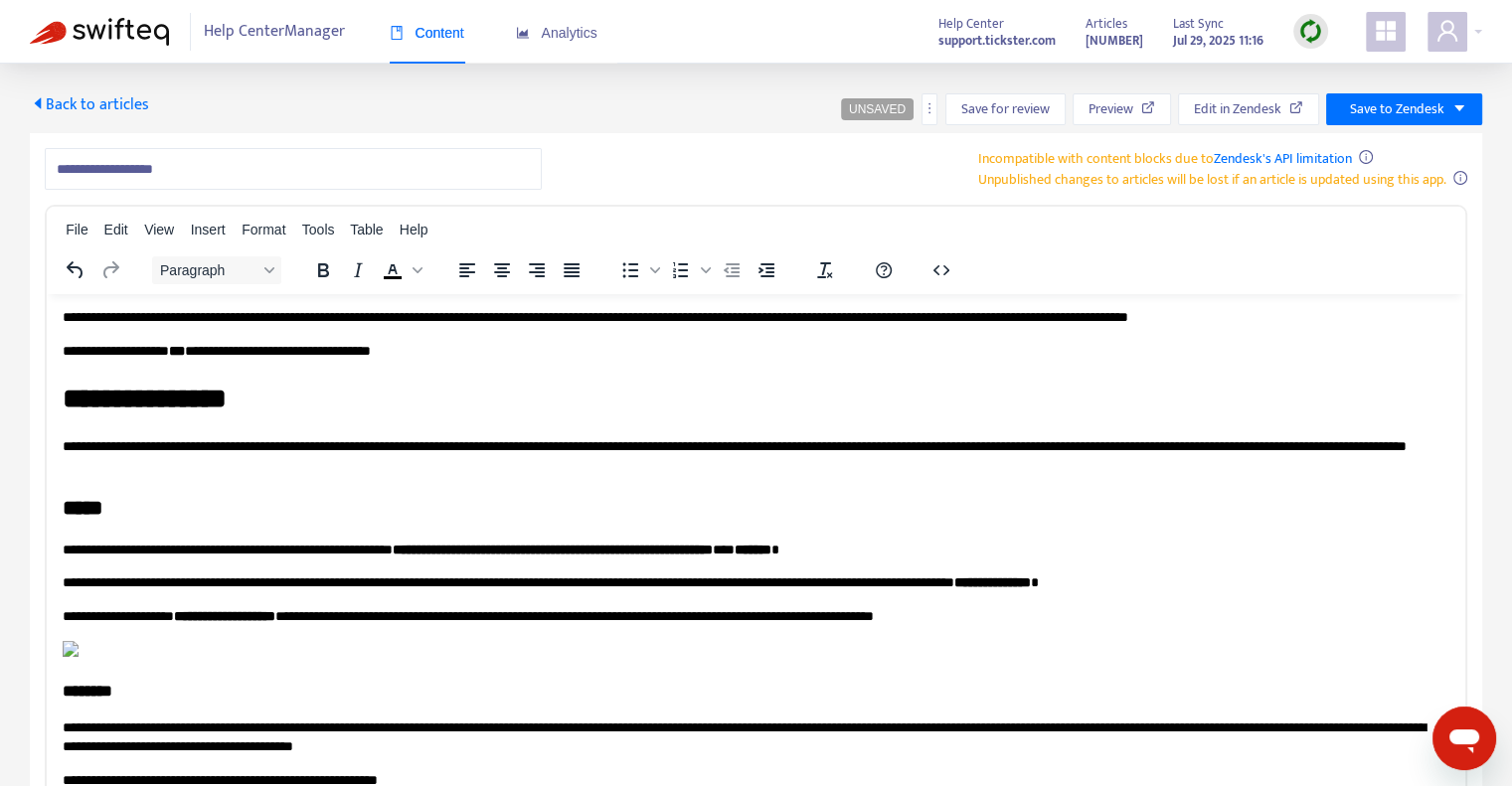 scroll, scrollTop: 1093, scrollLeft: 0, axis: vertical 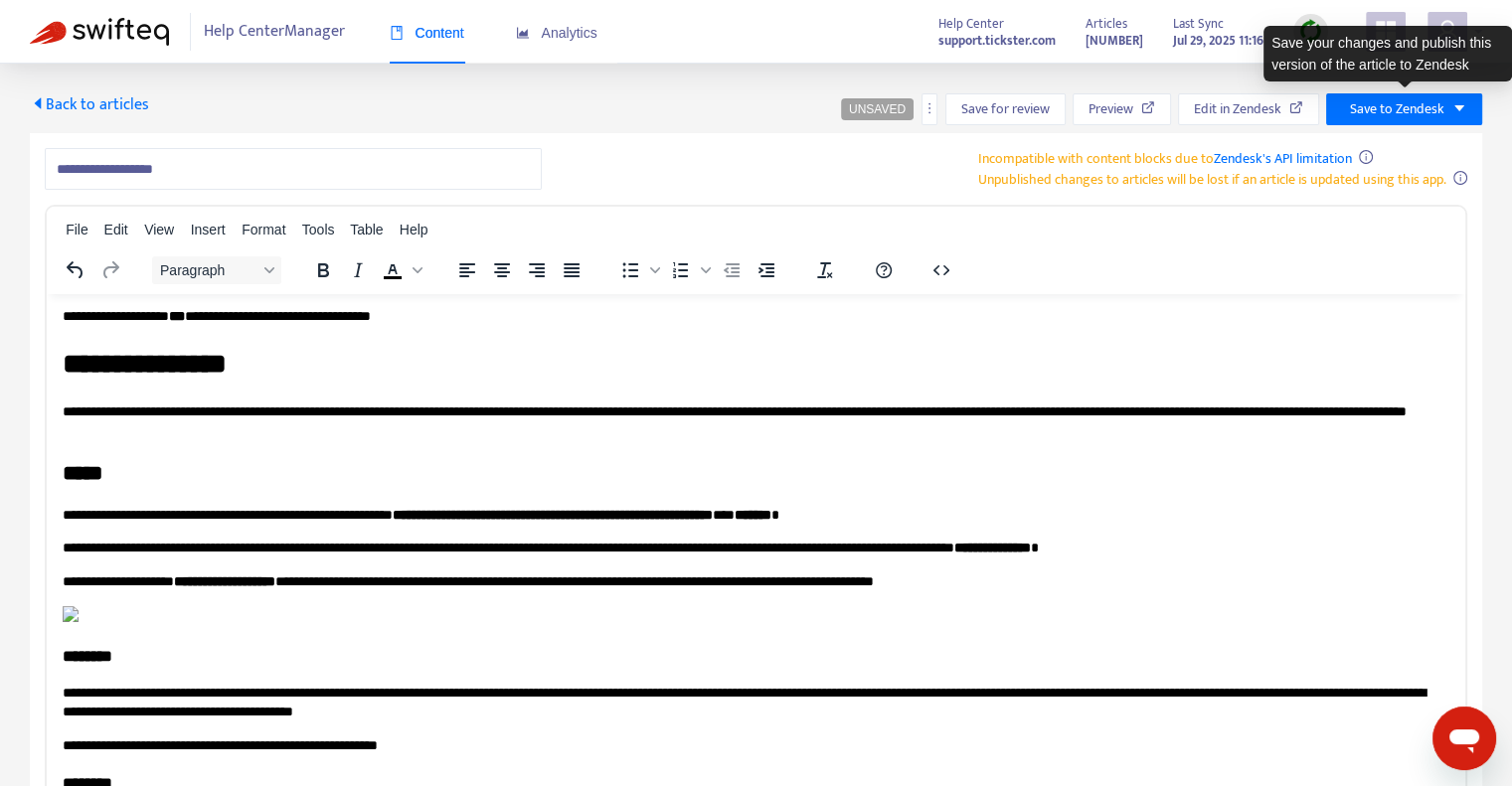 click on "**********" at bounding box center (756, 539) 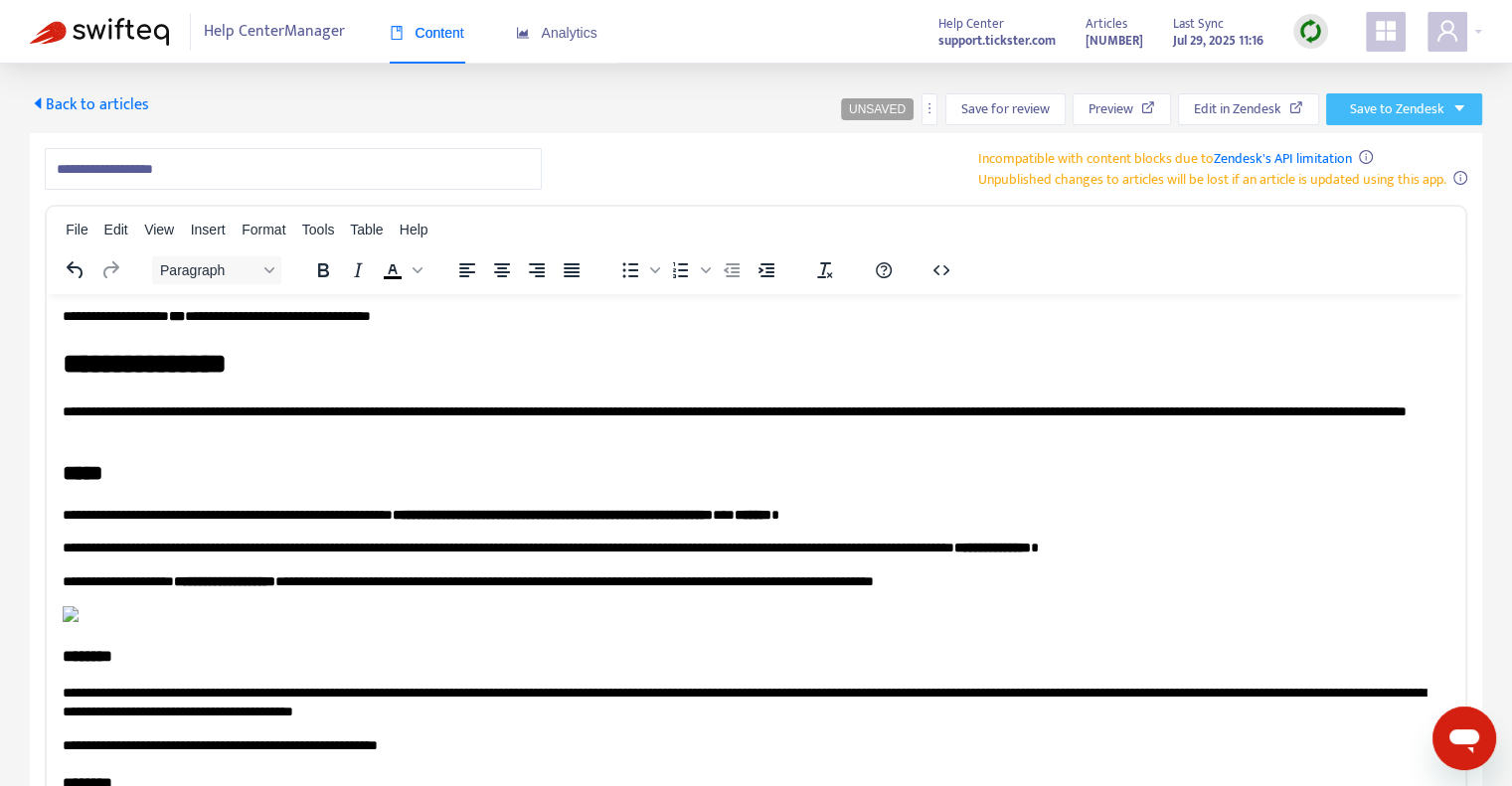 click on "Save to Zendesk" at bounding box center [1404, 109] 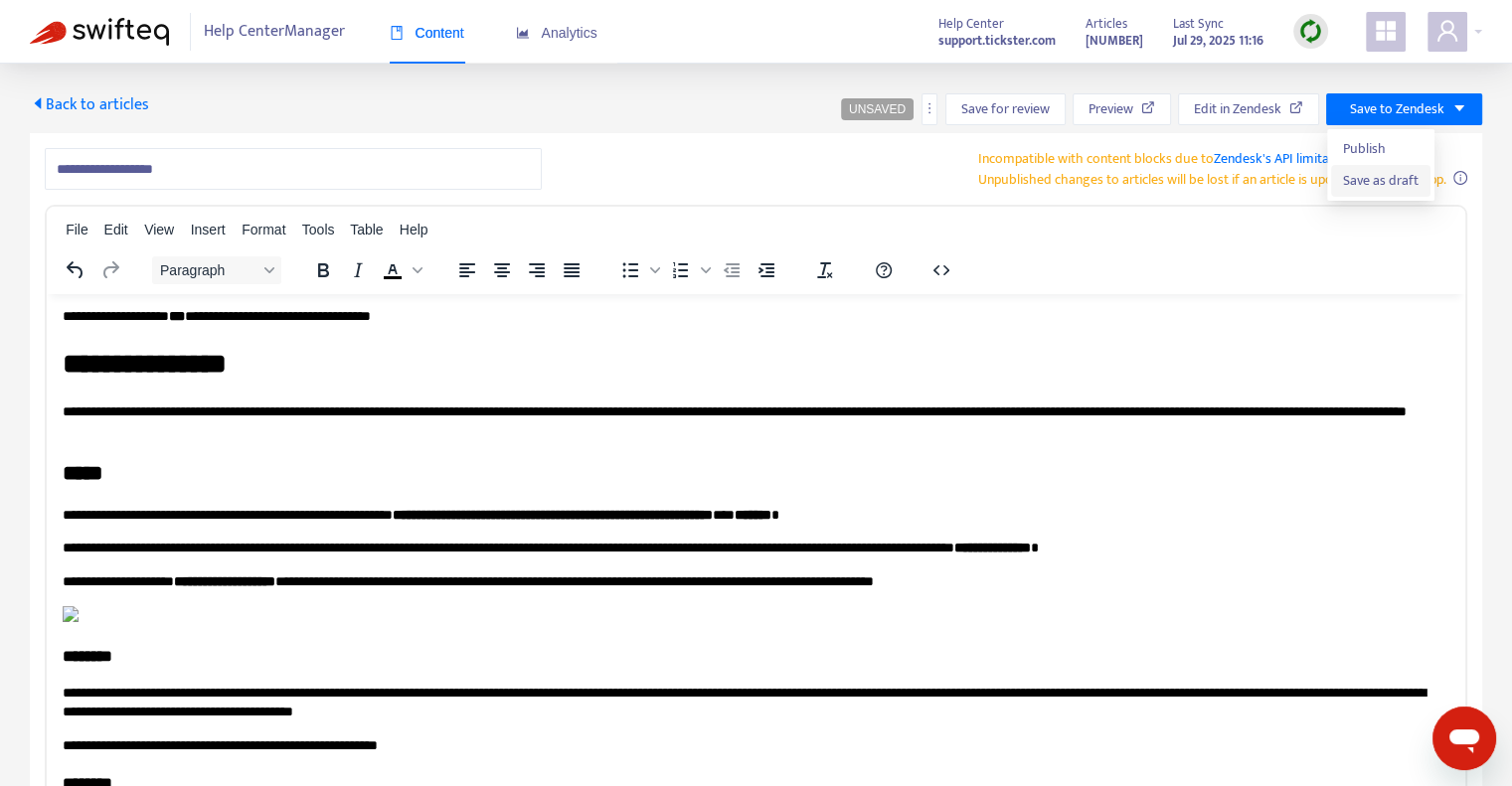 click on "Save as draft" at bounding box center [1381, 181] 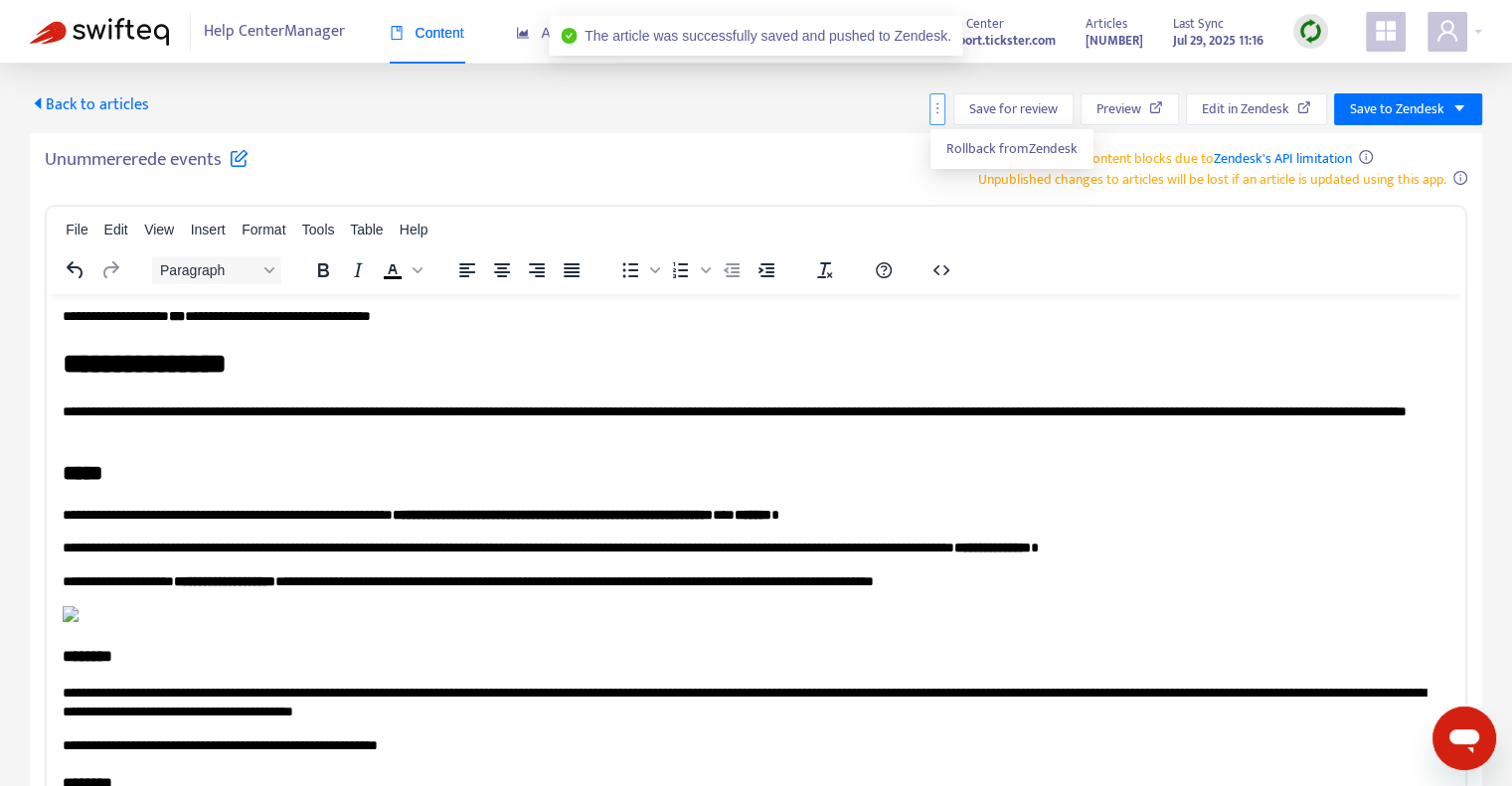 click 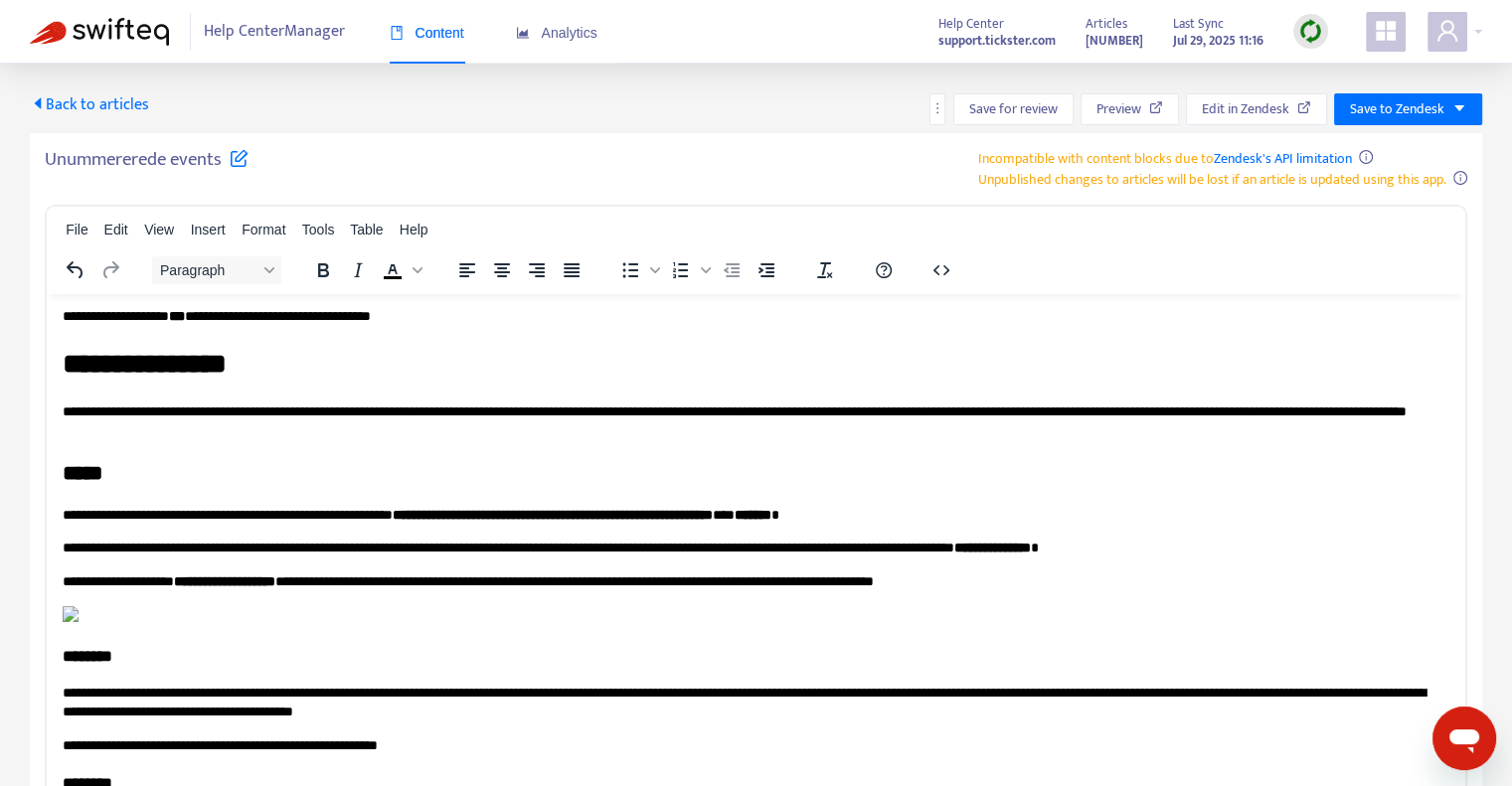 click on "**********" at bounding box center (749, -217) 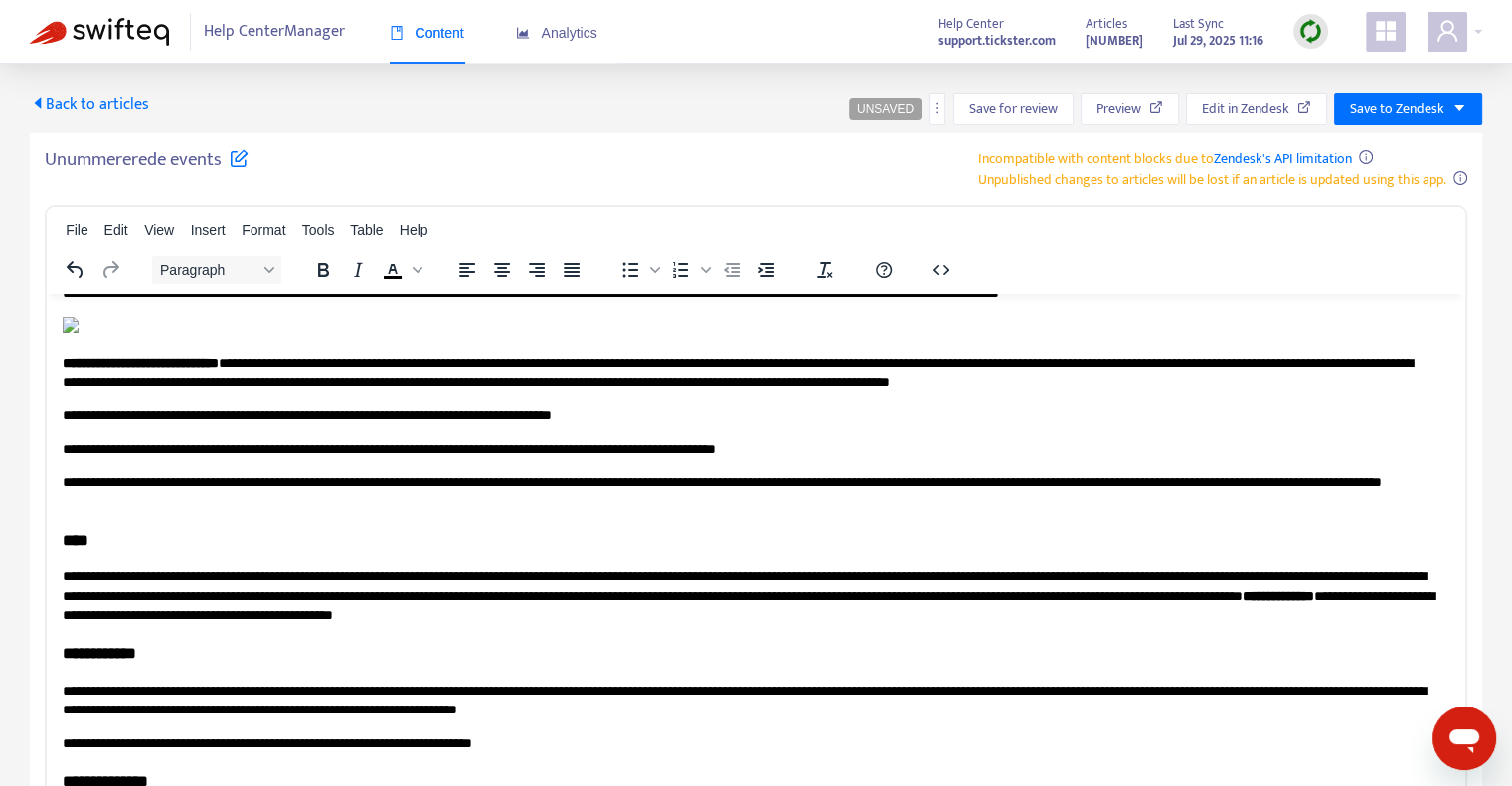 scroll, scrollTop: 1789, scrollLeft: 0, axis: vertical 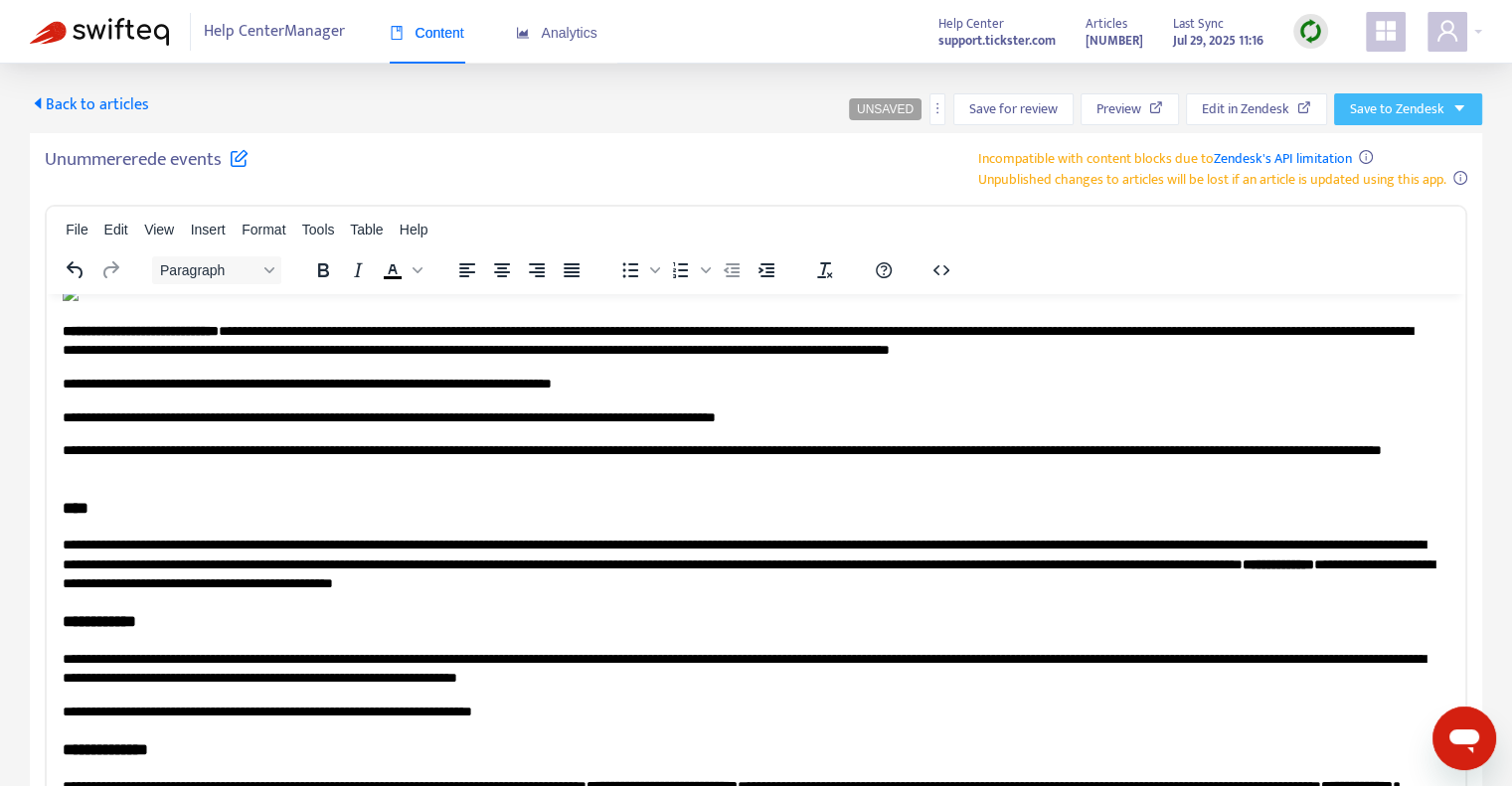 click on "Save to Zendesk" at bounding box center (1408, 109) 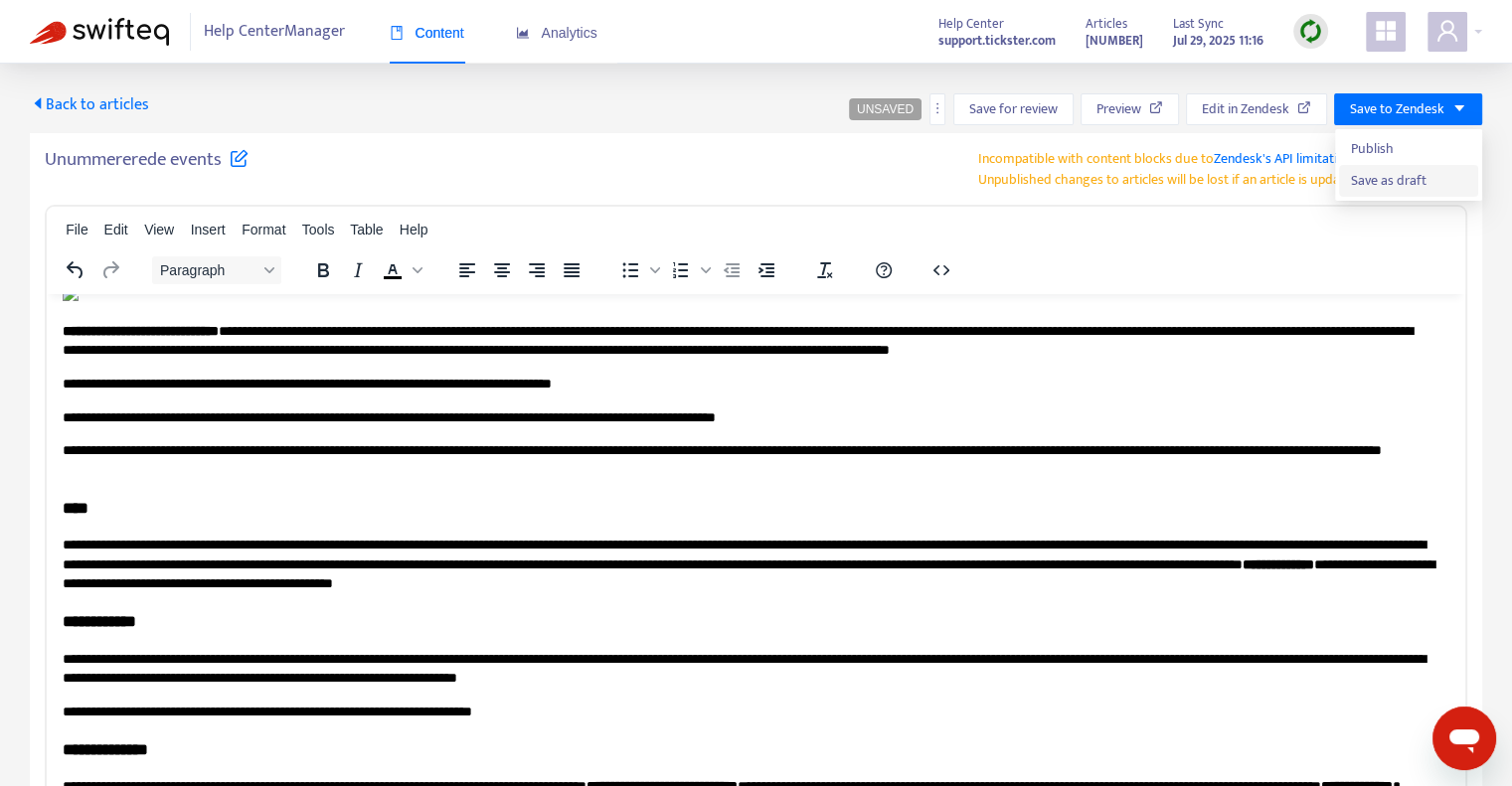 click on "Save as draft" at bounding box center (1409, 181) 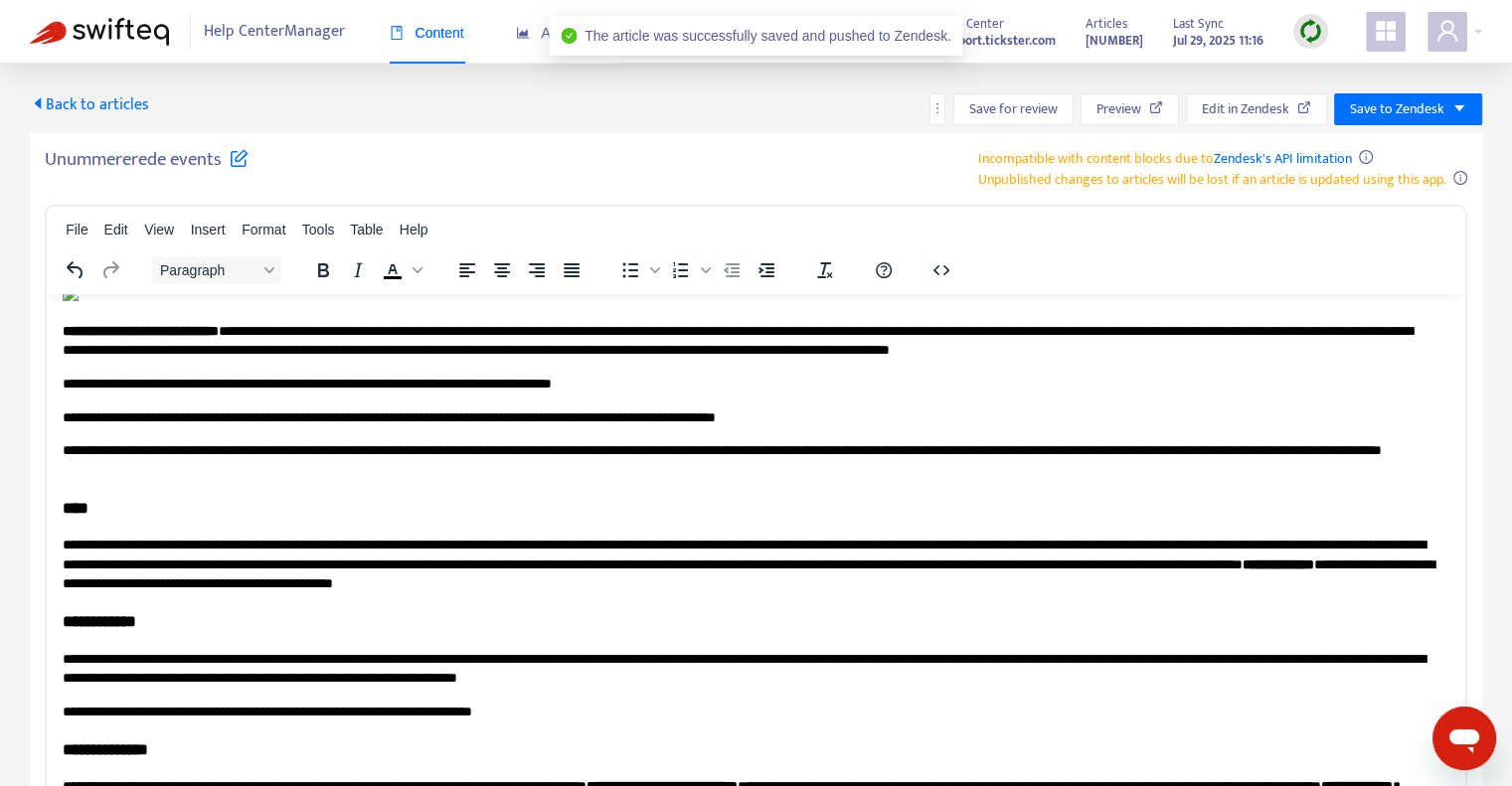 click on "Back to articles" at bounding box center (89, 104) 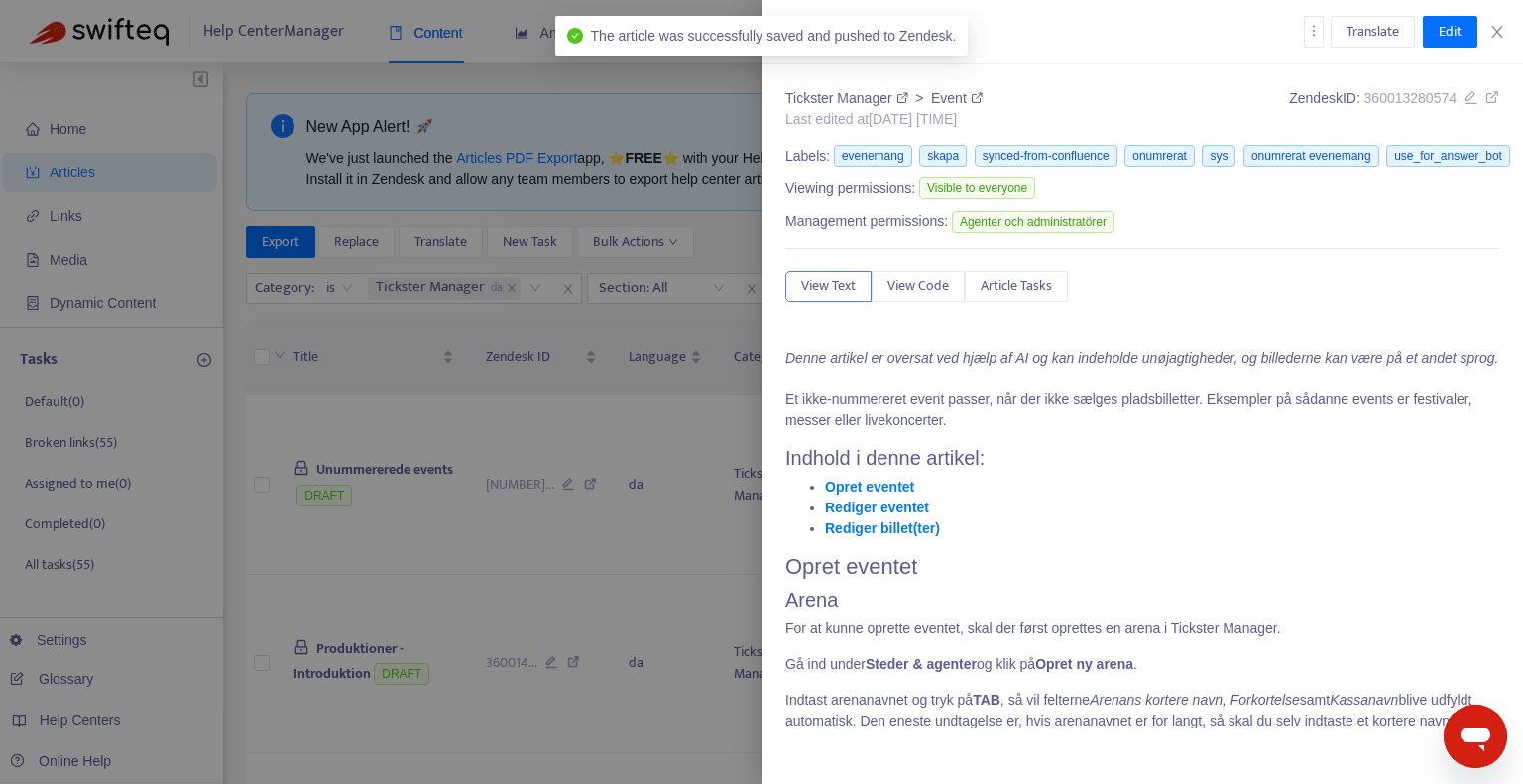 type on "**********" 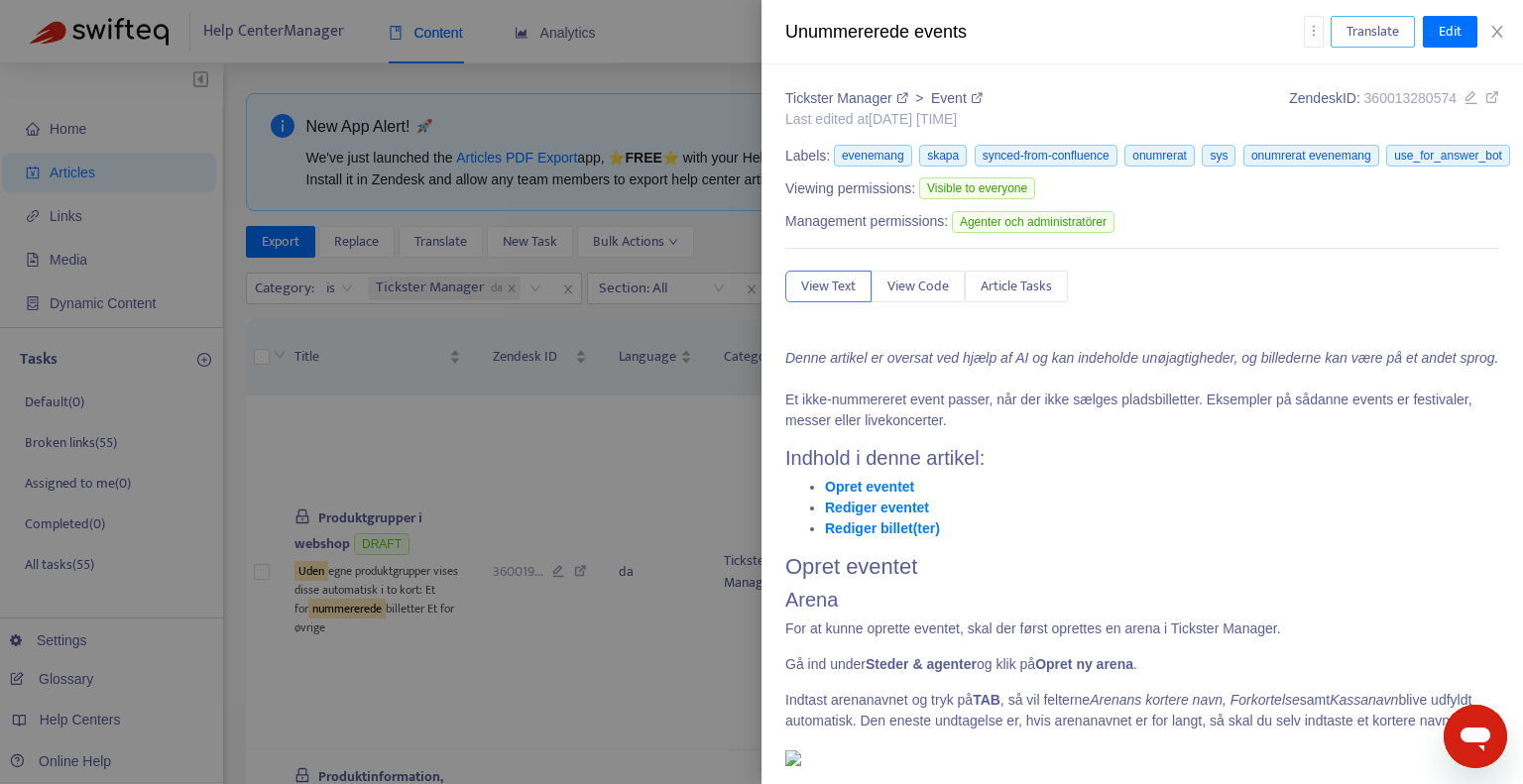 click on "Translate" at bounding box center [1372, 32] 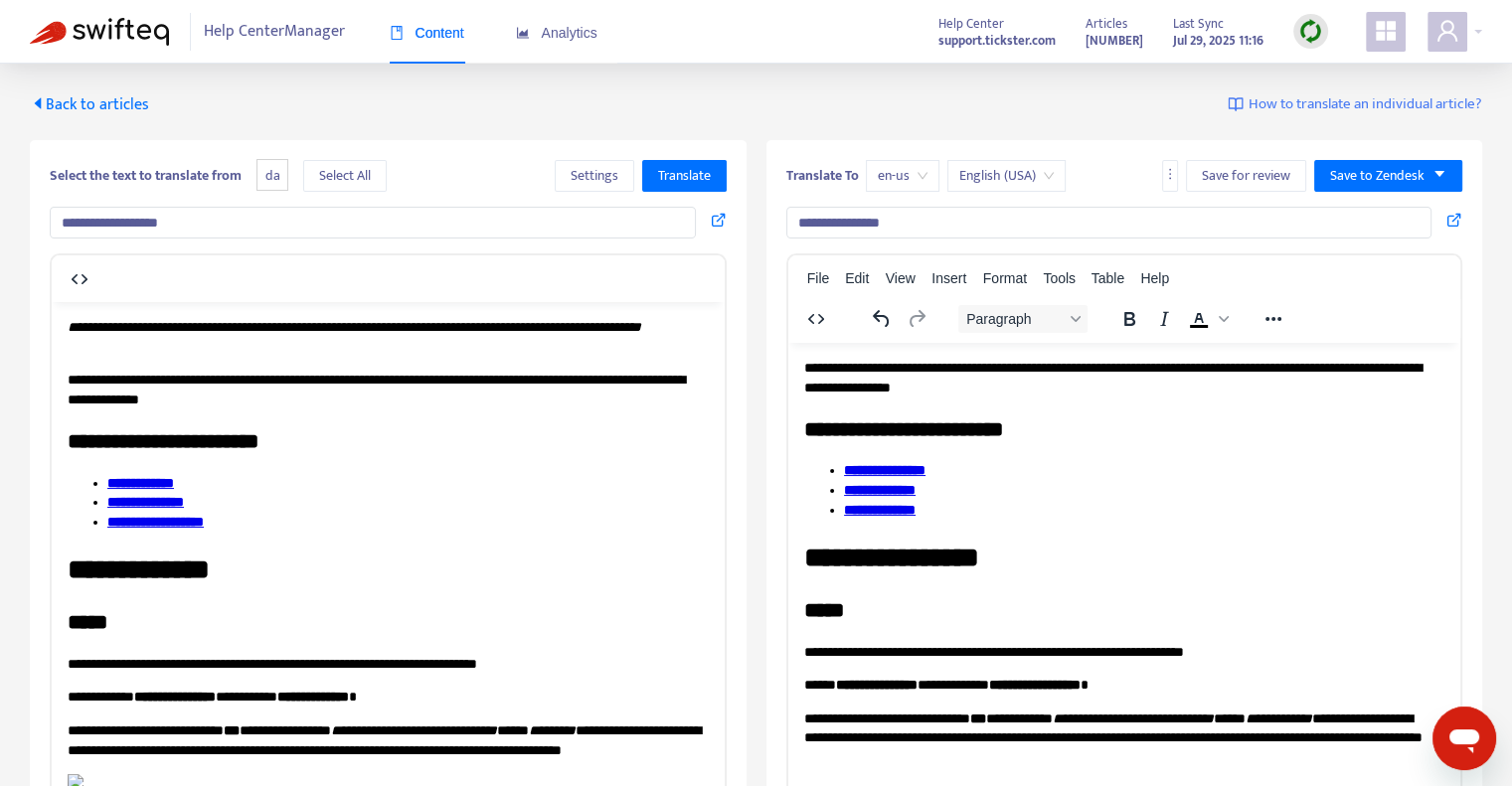 scroll, scrollTop: 0, scrollLeft: 0, axis: both 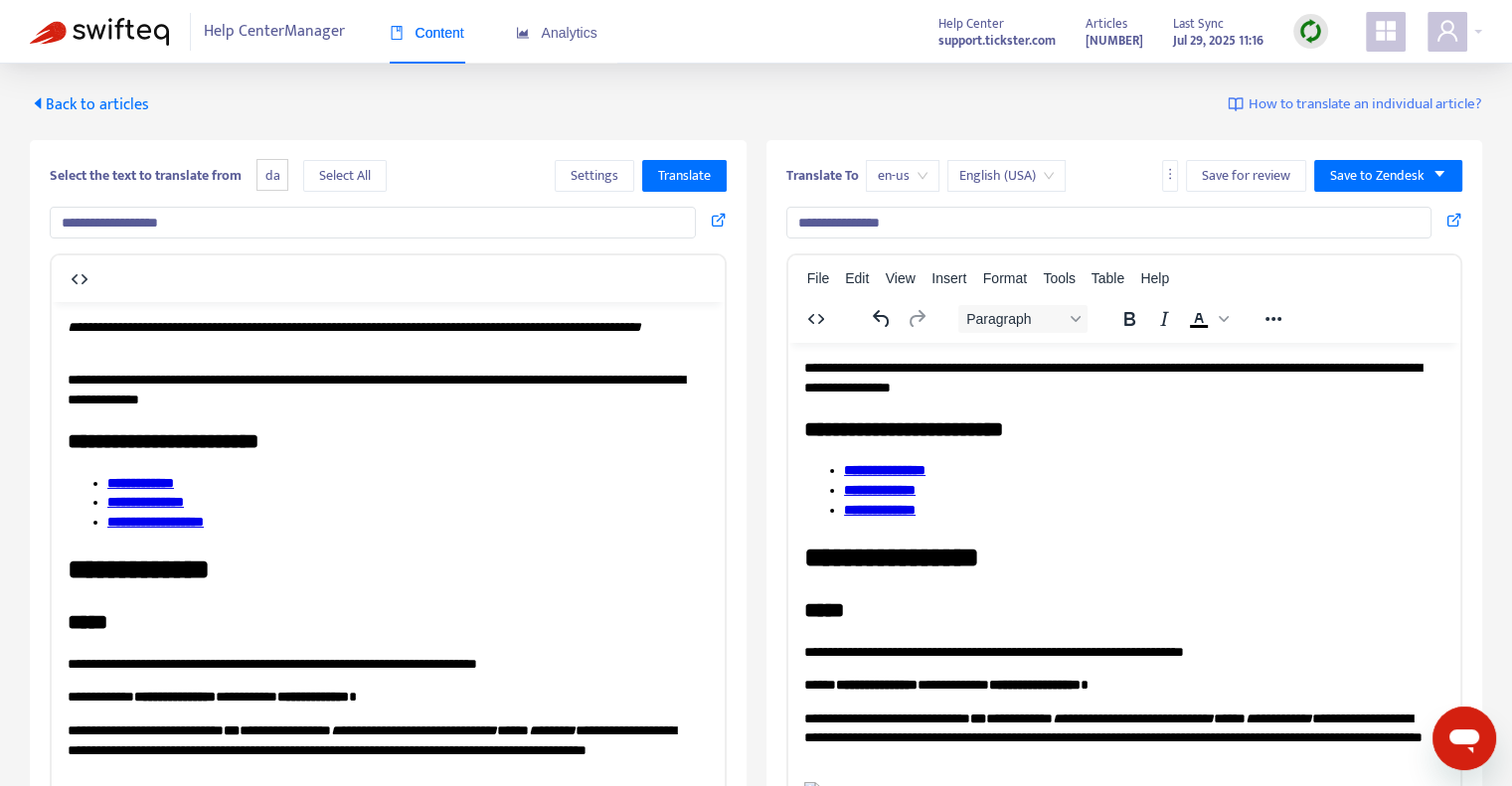 click on "en-us" at bounding box center (903, 176) 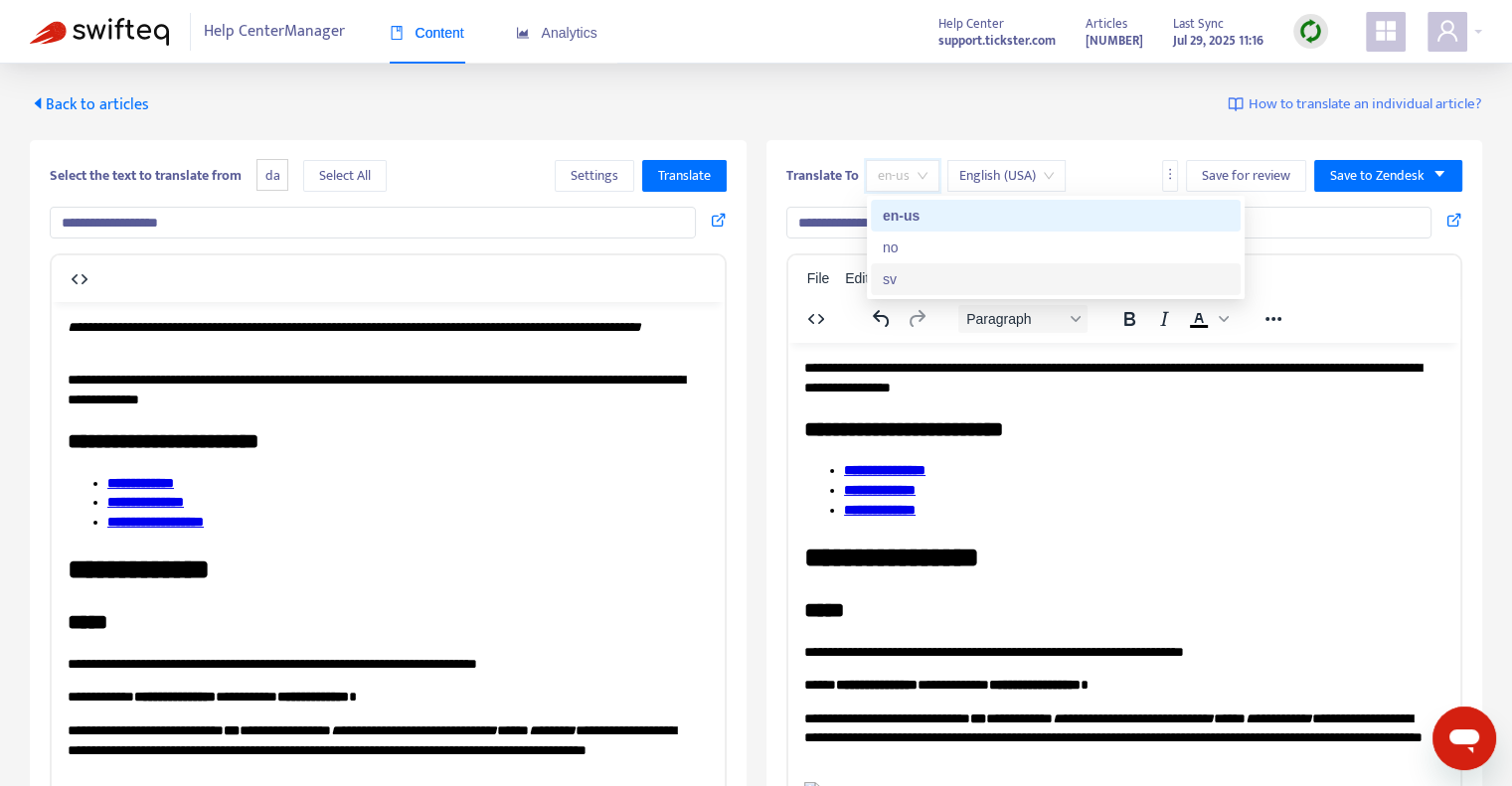 click on "sv" at bounding box center [1056, 279] 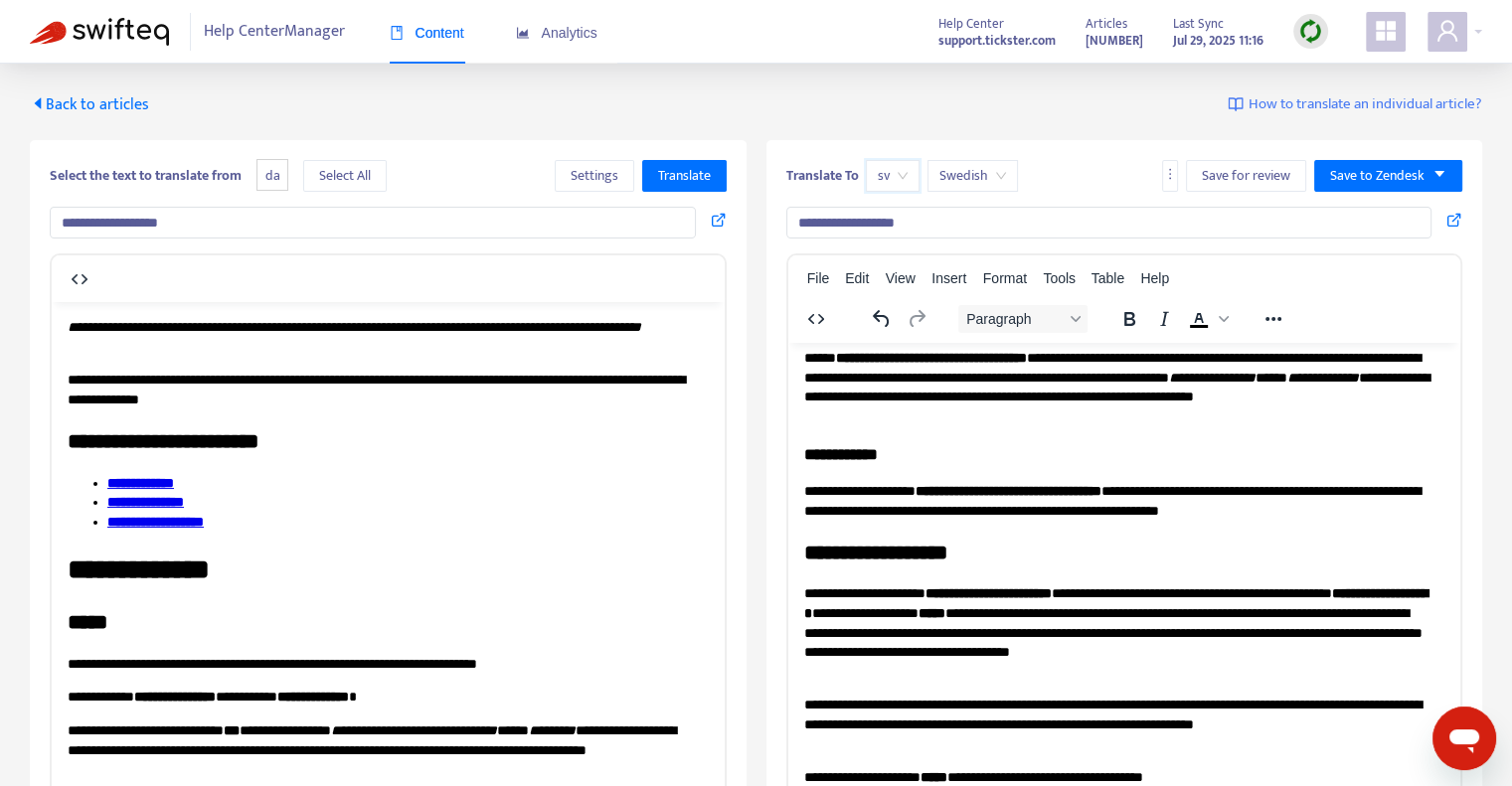 scroll, scrollTop: 994, scrollLeft: 0, axis: vertical 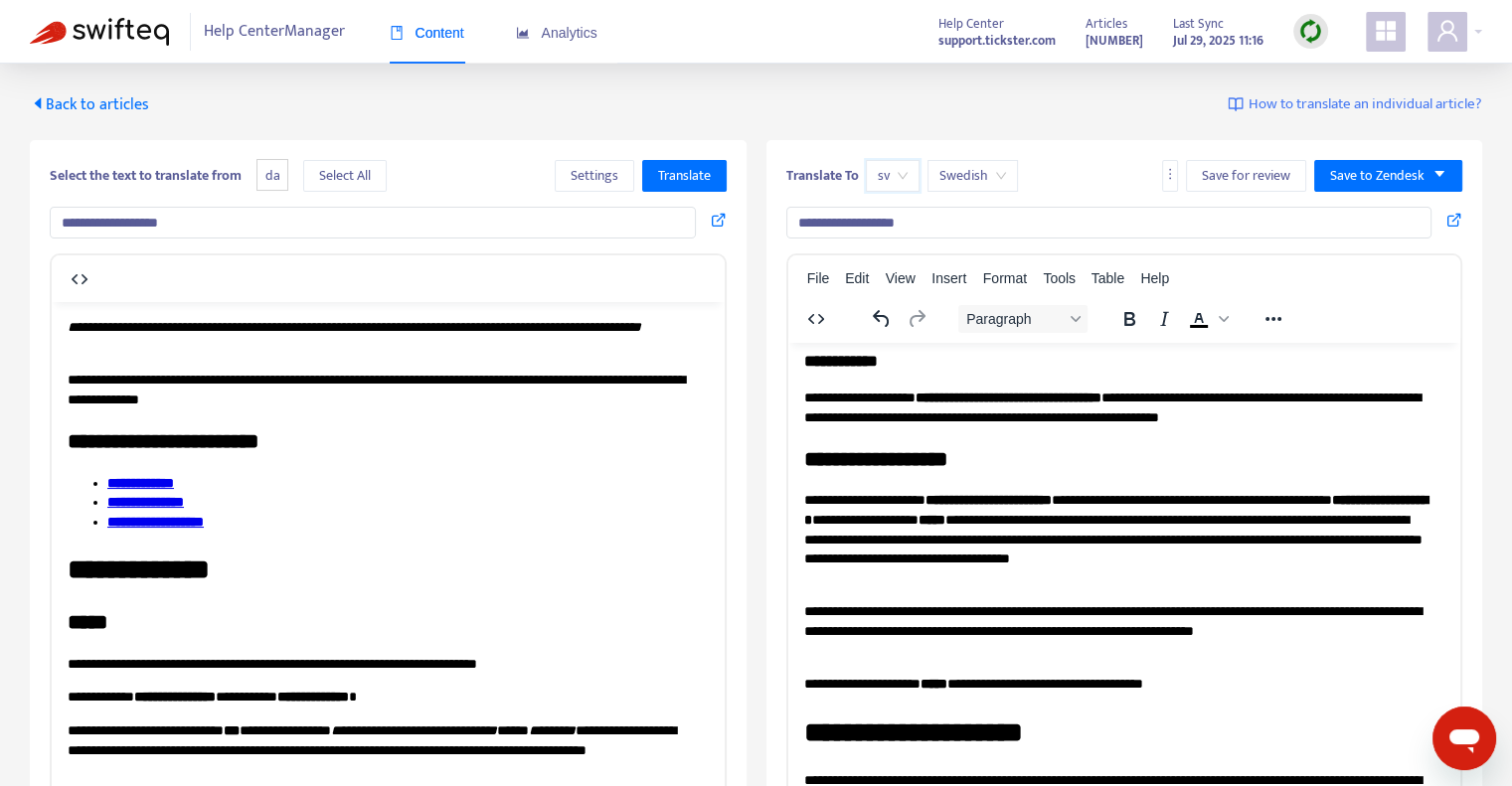 click on "sv" at bounding box center [893, 176] 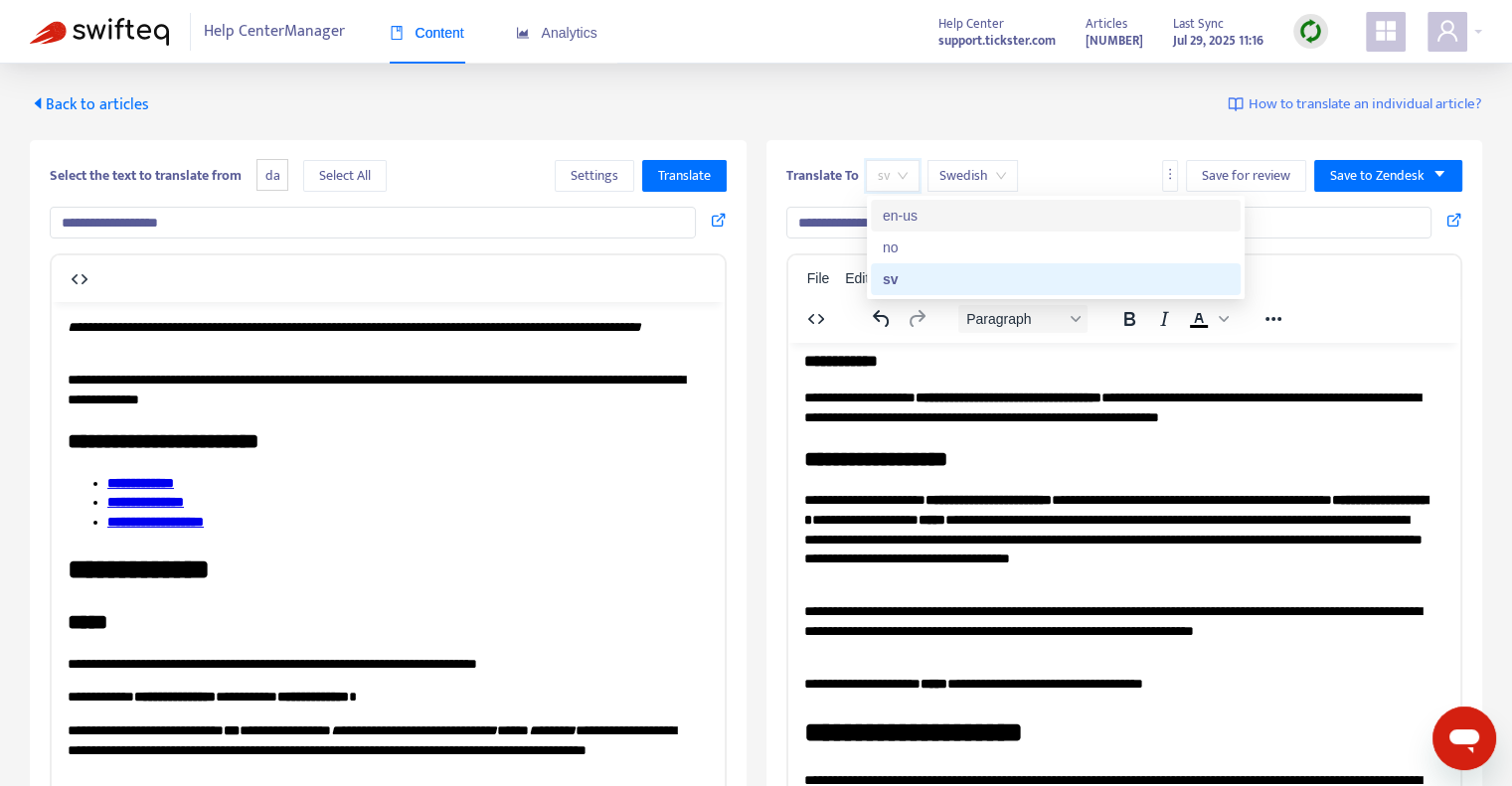 click on "en-us" at bounding box center [1056, 216] 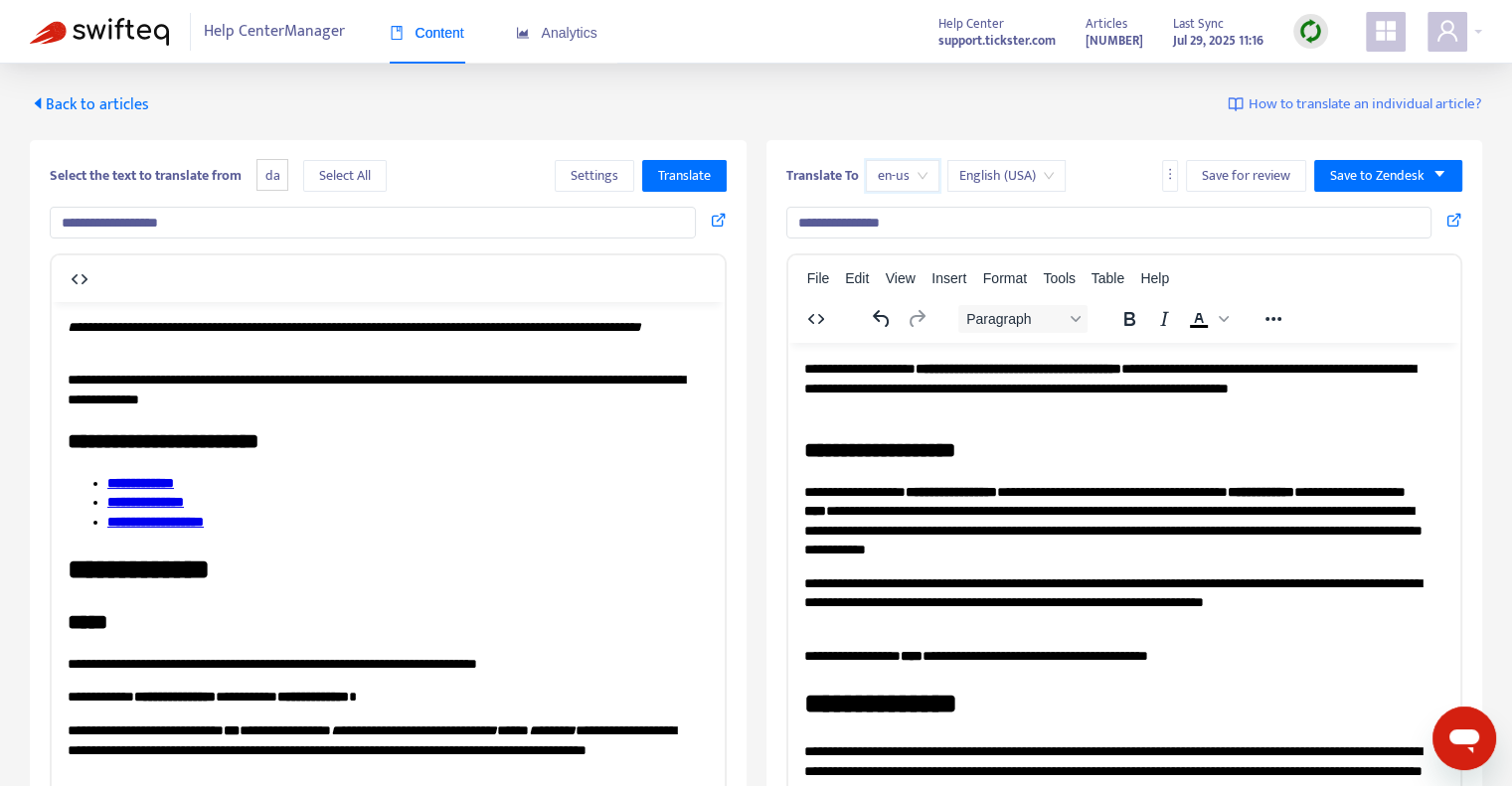 click on "Back to articles" at bounding box center [89, 104] 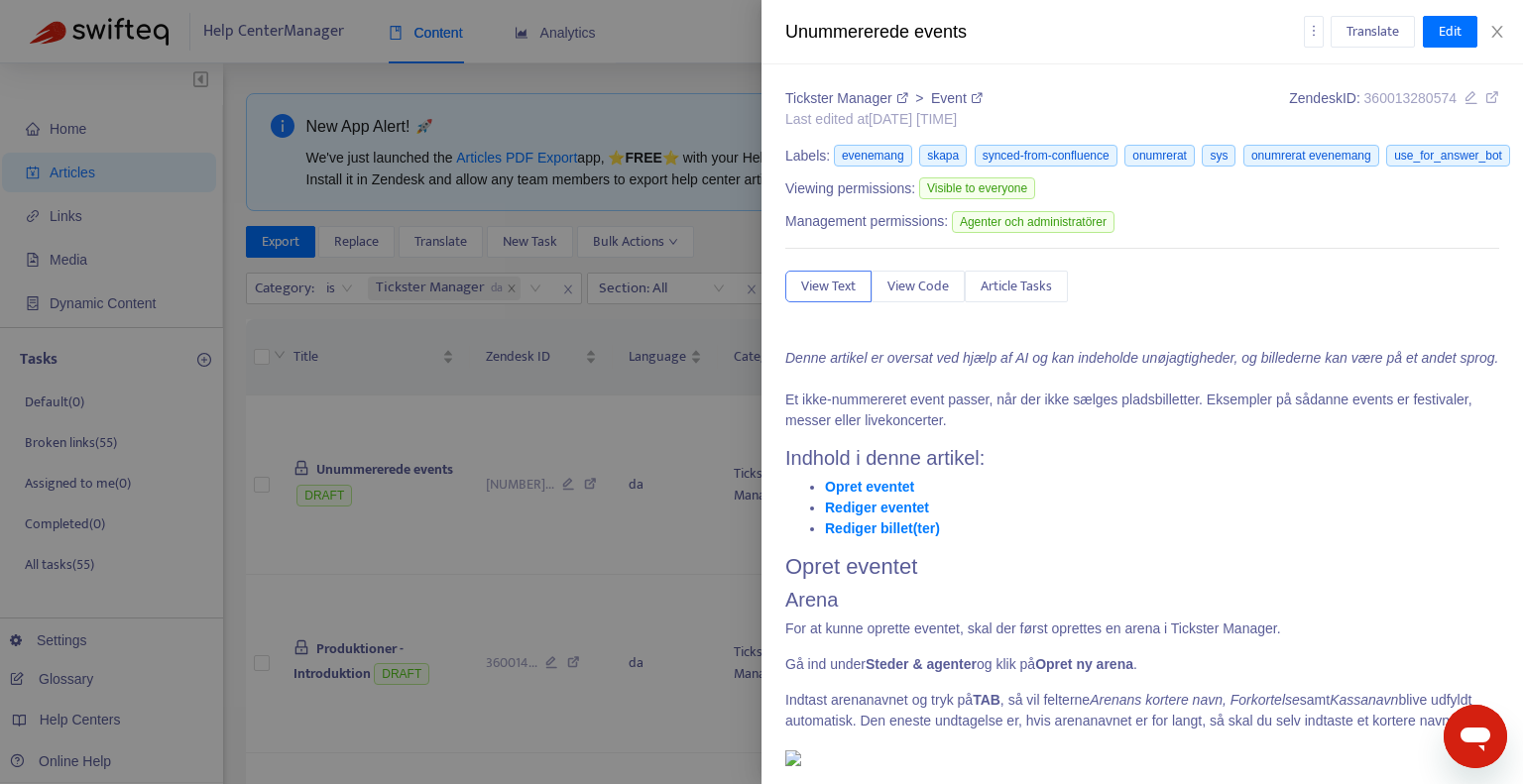 type on "**********" 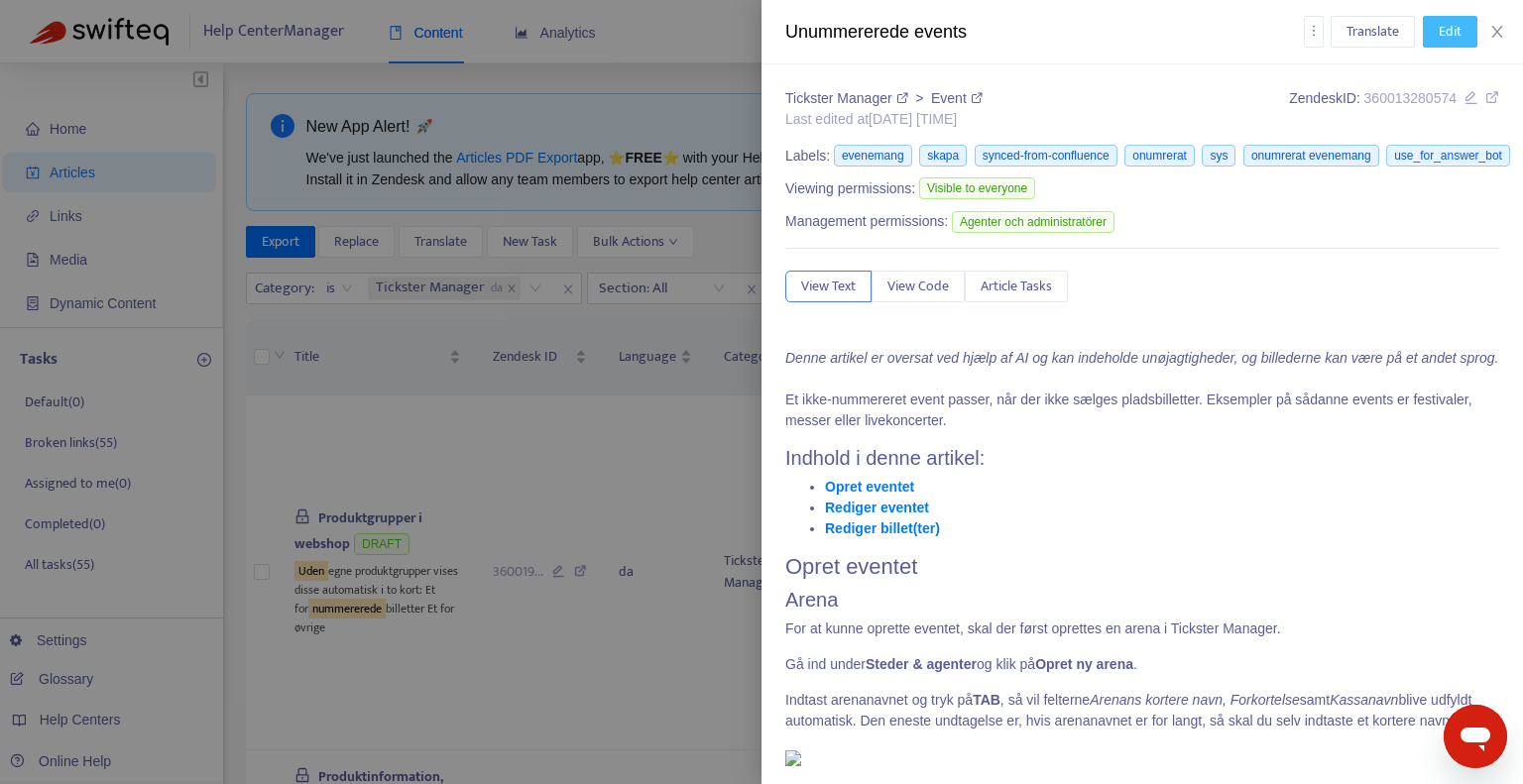 click on "Edit" at bounding box center [1450, 32] 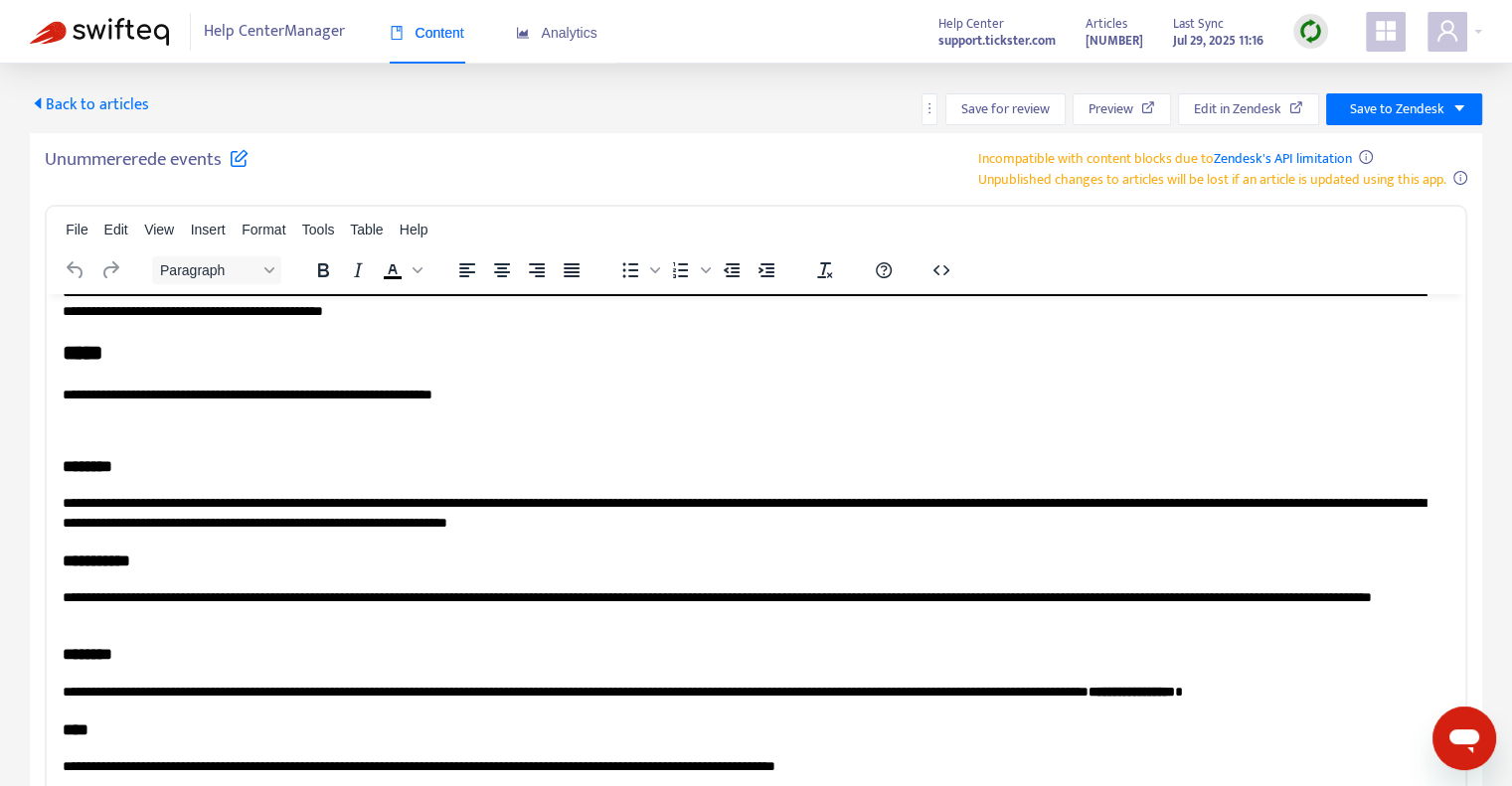 scroll, scrollTop: 2683, scrollLeft: 0, axis: vertical 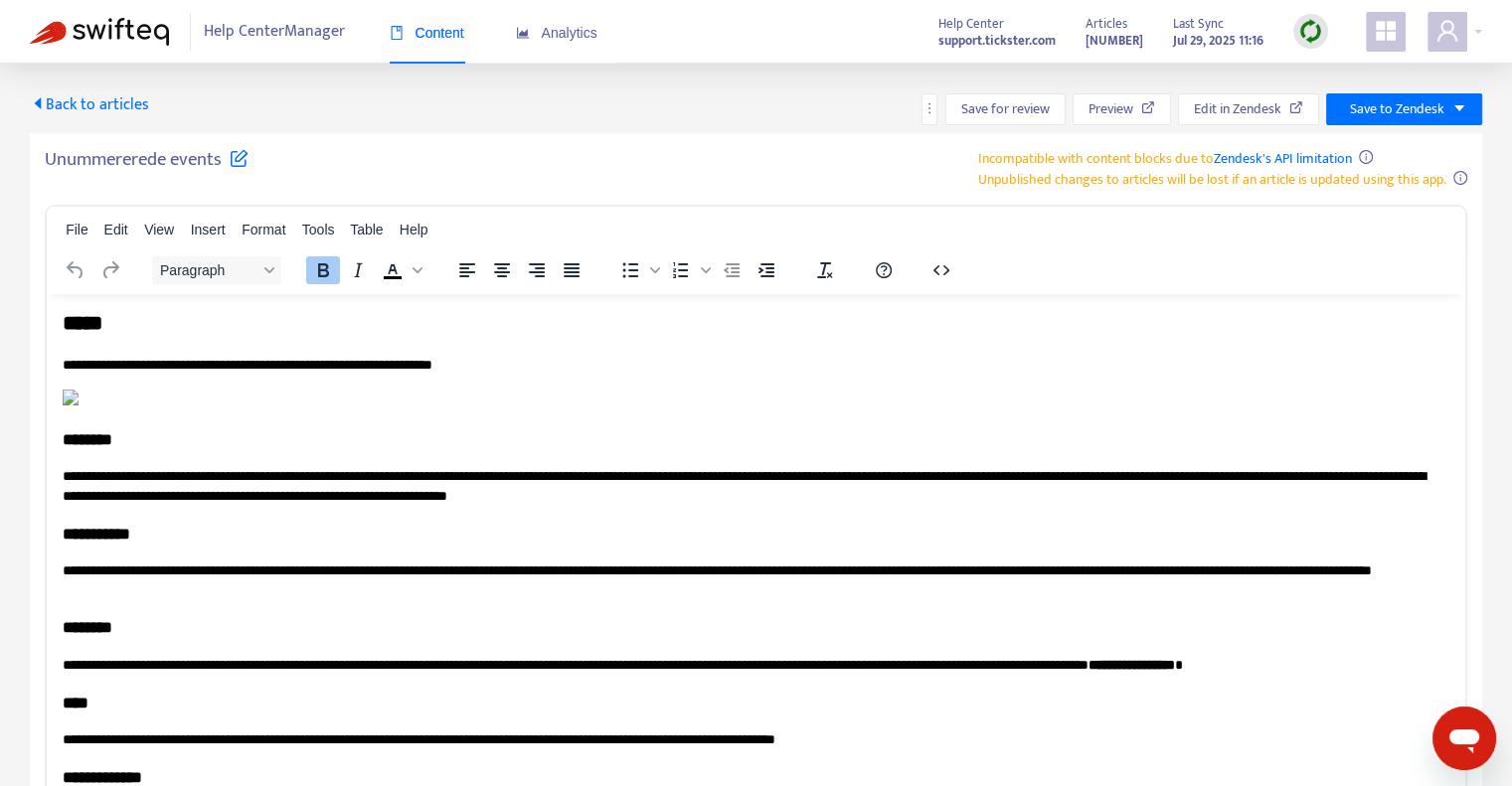 drag, startPoint x: 1087, startPoint y: 567, endPoint x: 919, endPoint y: 559, distance: 168.19037 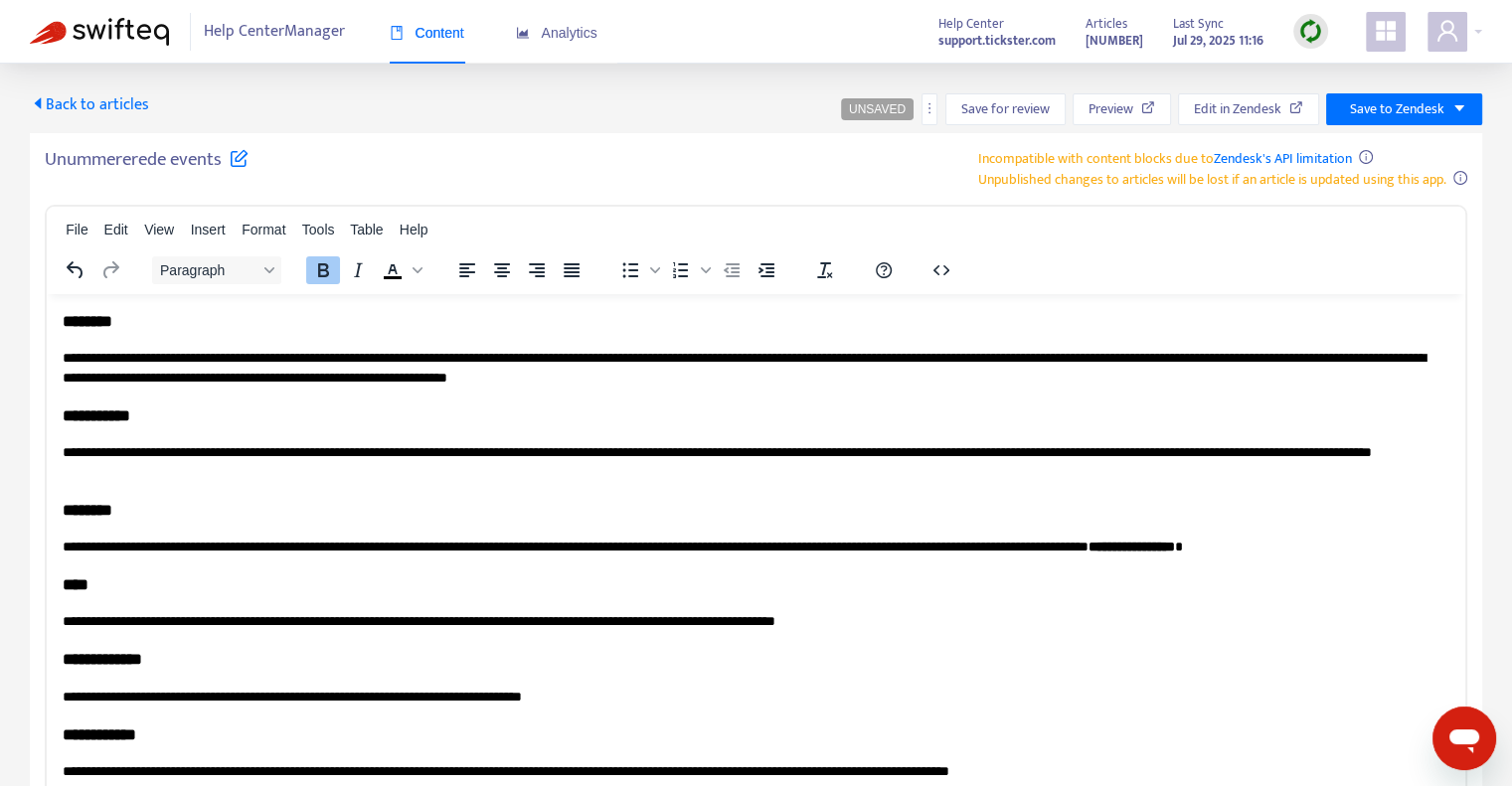scroll, scrollTop: 2782, scrollLeft: 0, axis: vertical 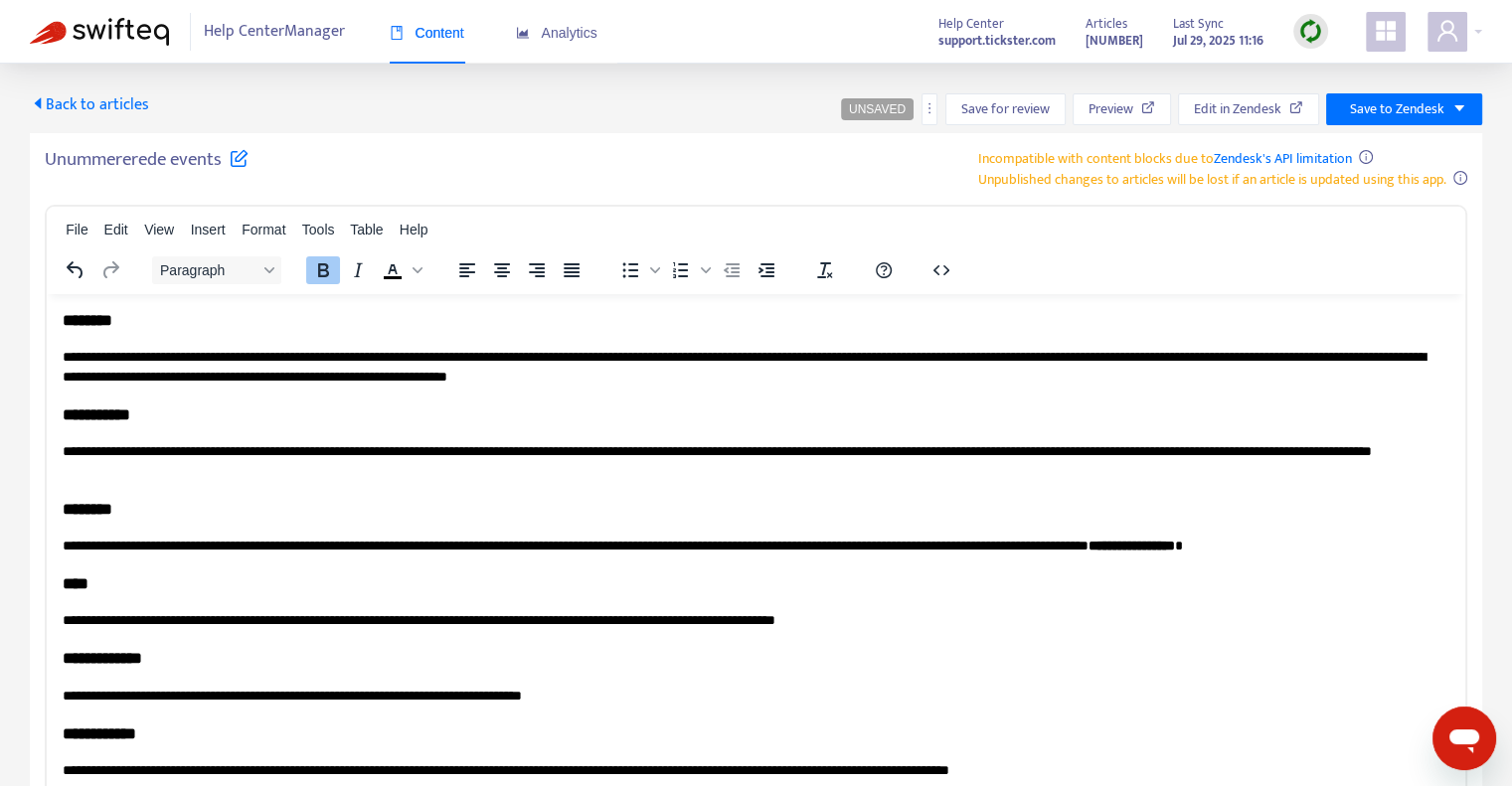 click on "**********" at bounding box center [296, -1638] 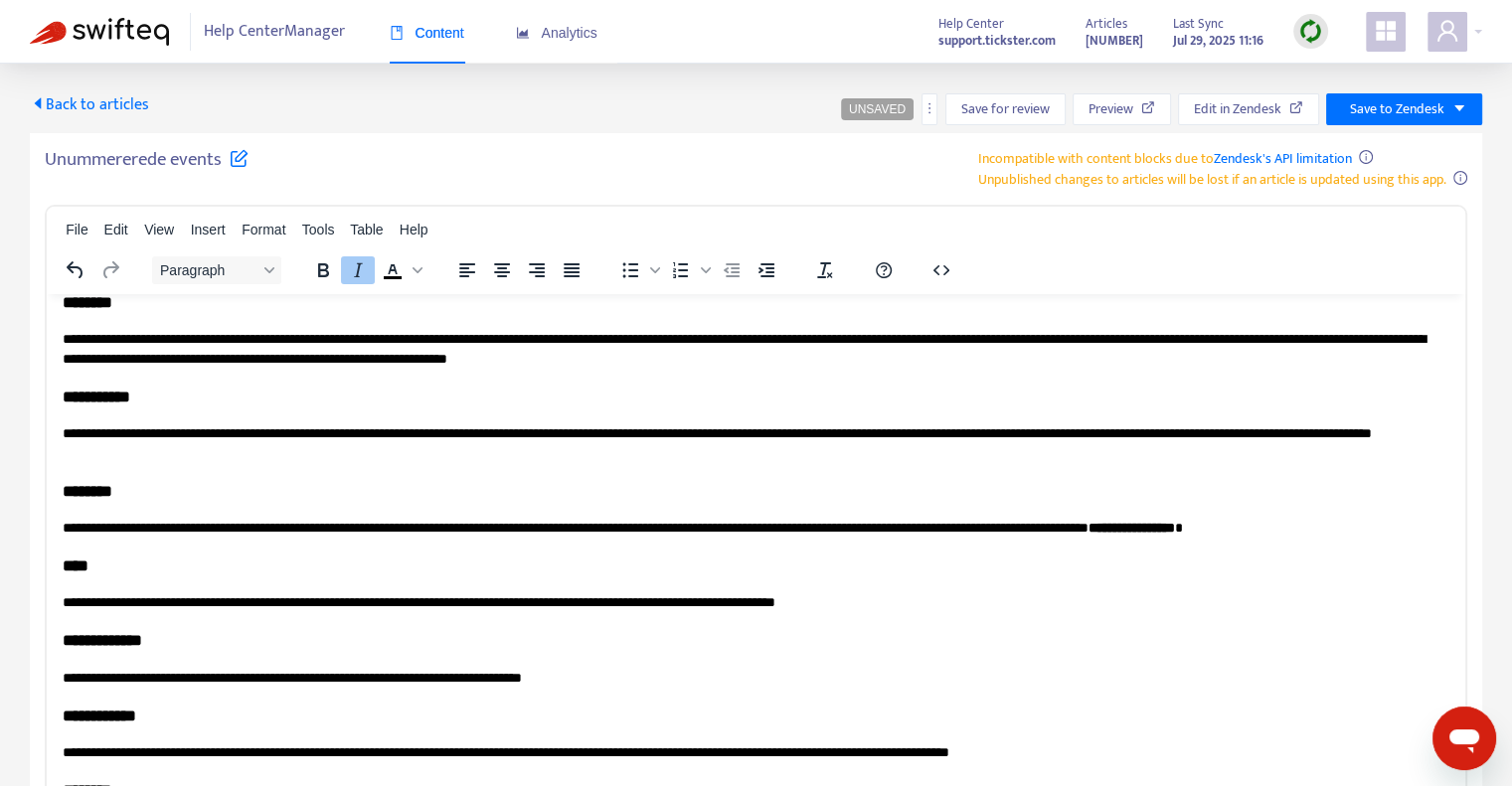 scroll, scrollTop: 3180, scrollLeft: 0, axis: vertical 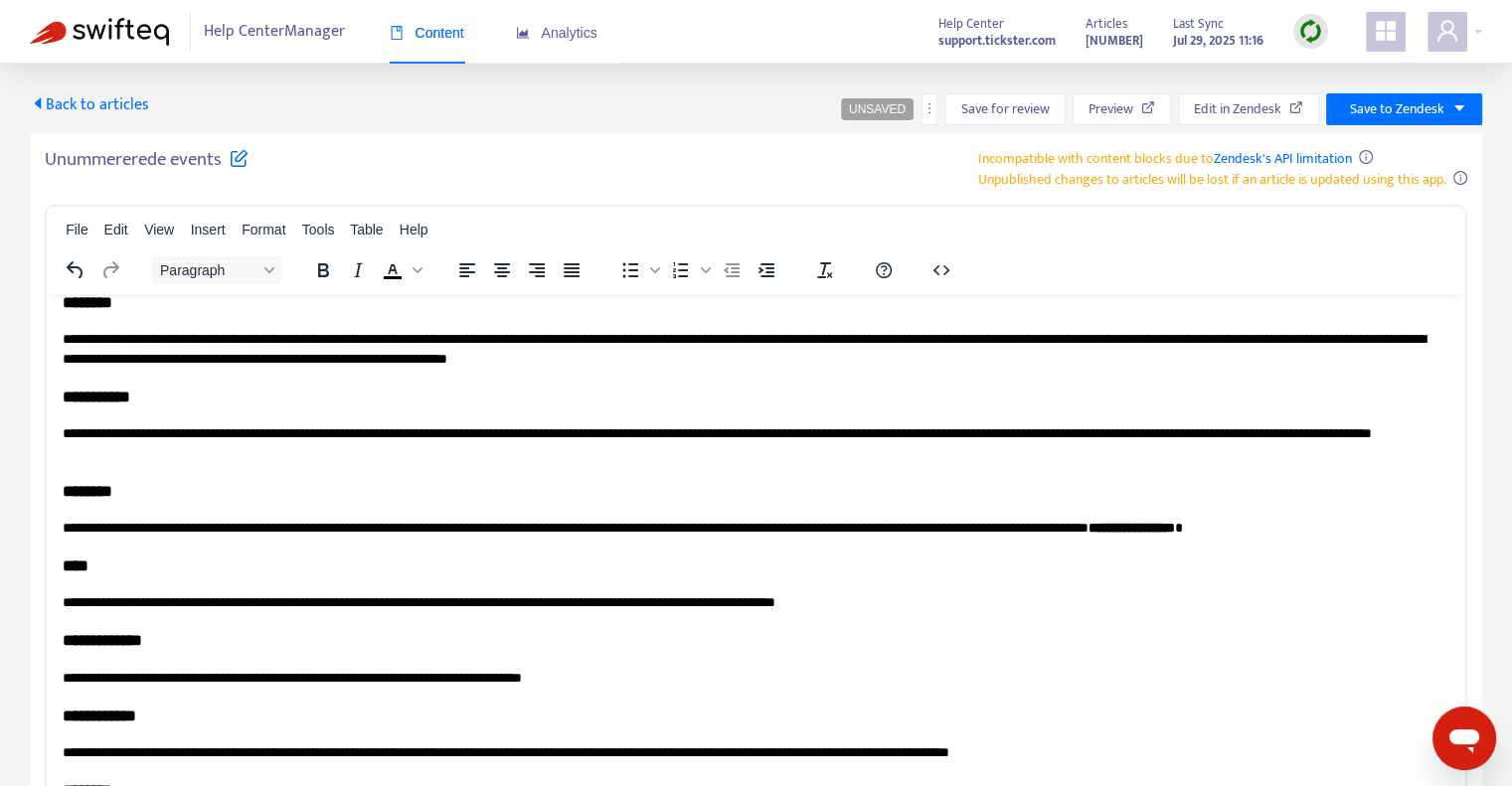 click on "**********" at bounding box center [749, -1306] 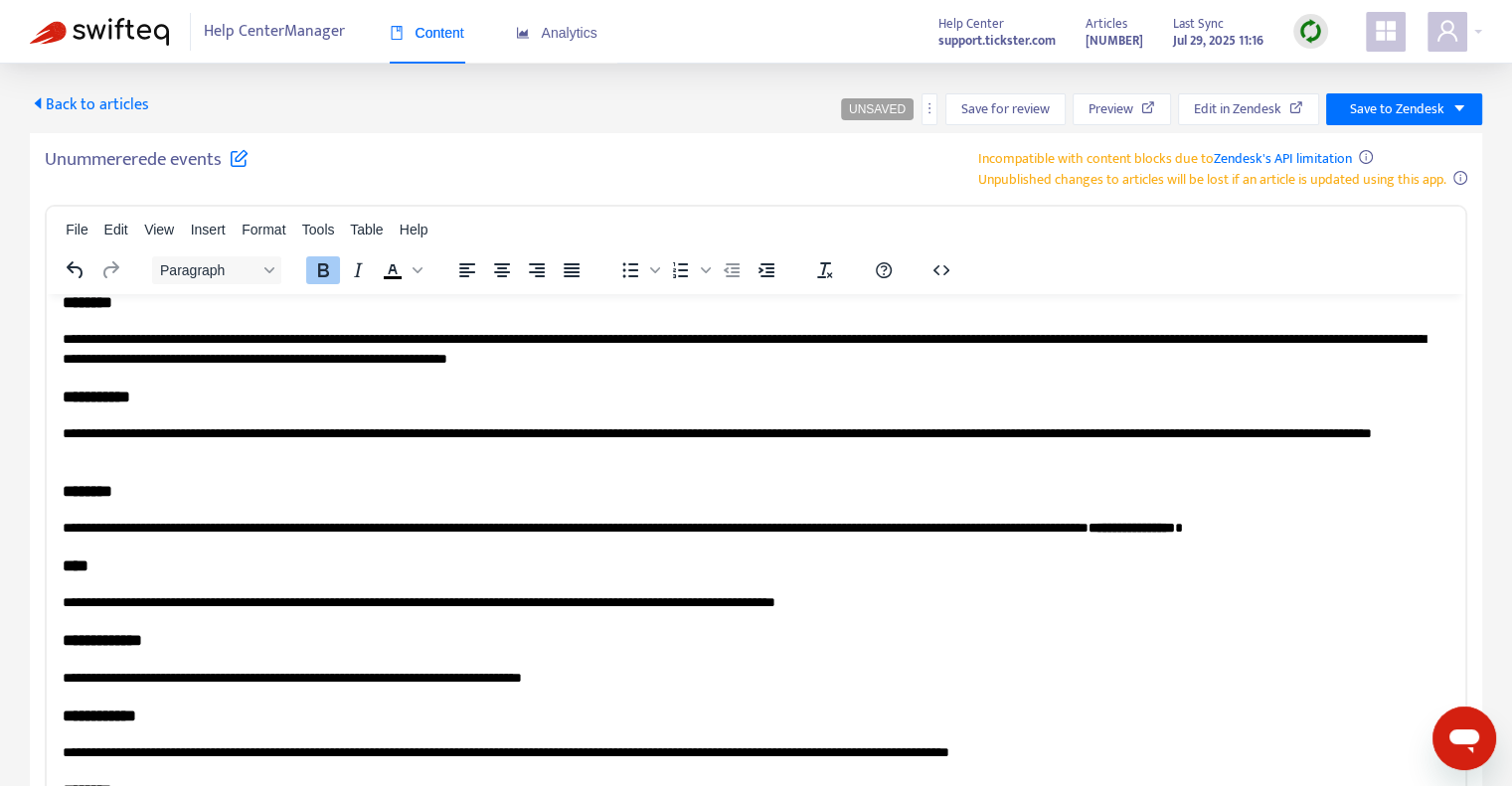 scroll, scrollTop: 4472, scrollLeft: 0, axis: vertical 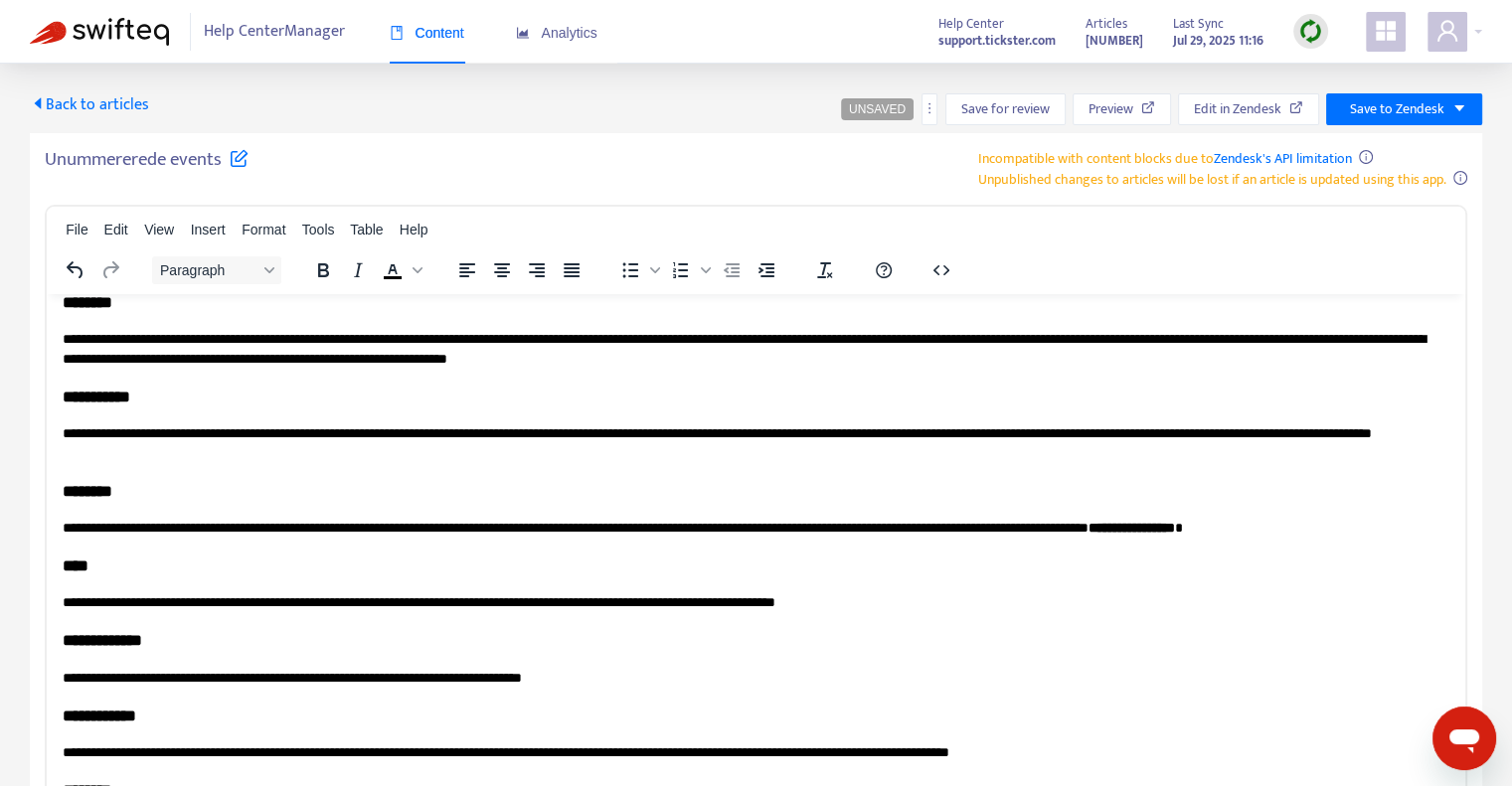click on "**********" at bounding box center (749, -873) 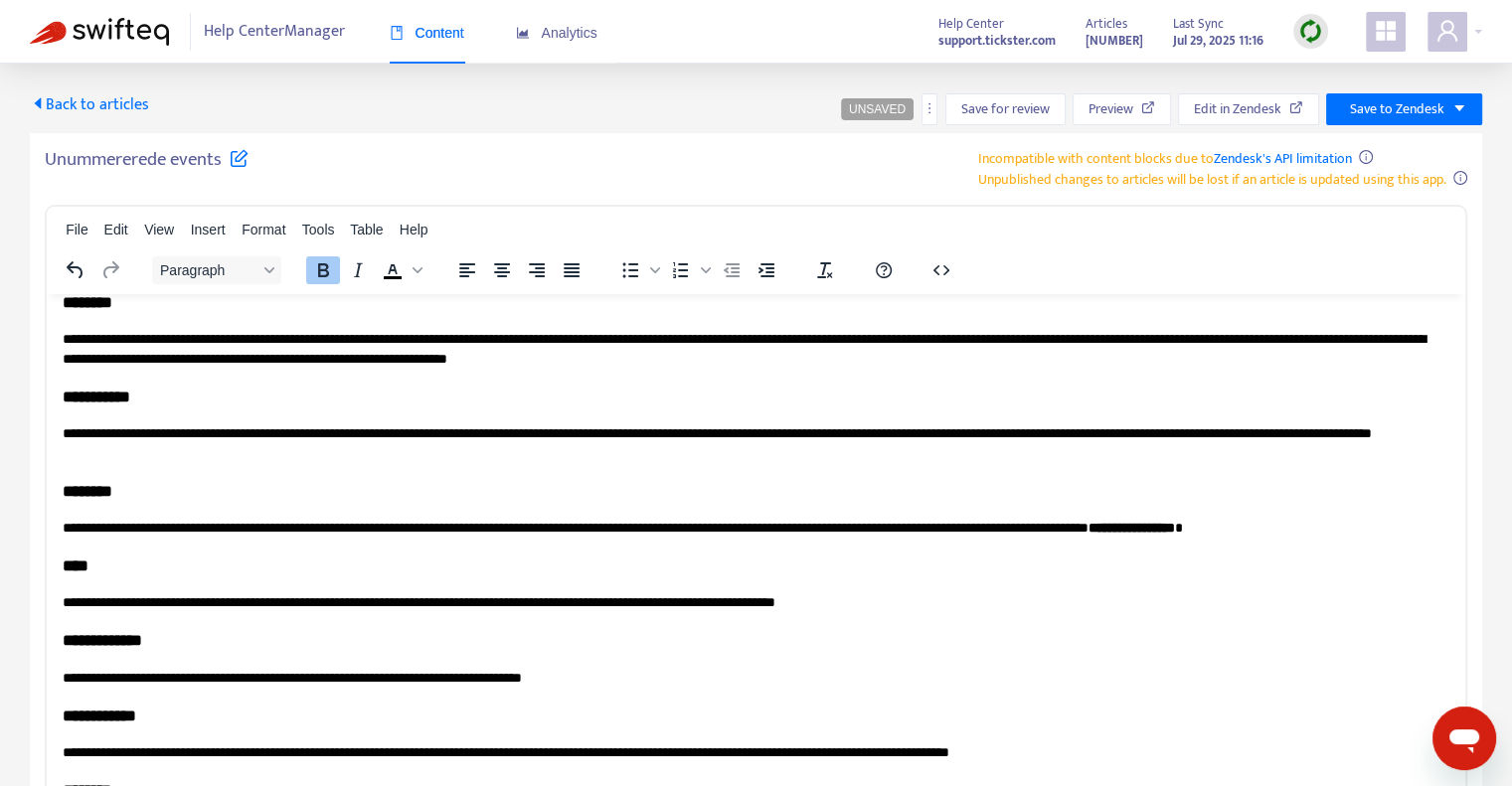 drag, startPoint x: 284, startPoint y: 382, endPoint x: 64, endPoint y: 377, distance: 220.0568 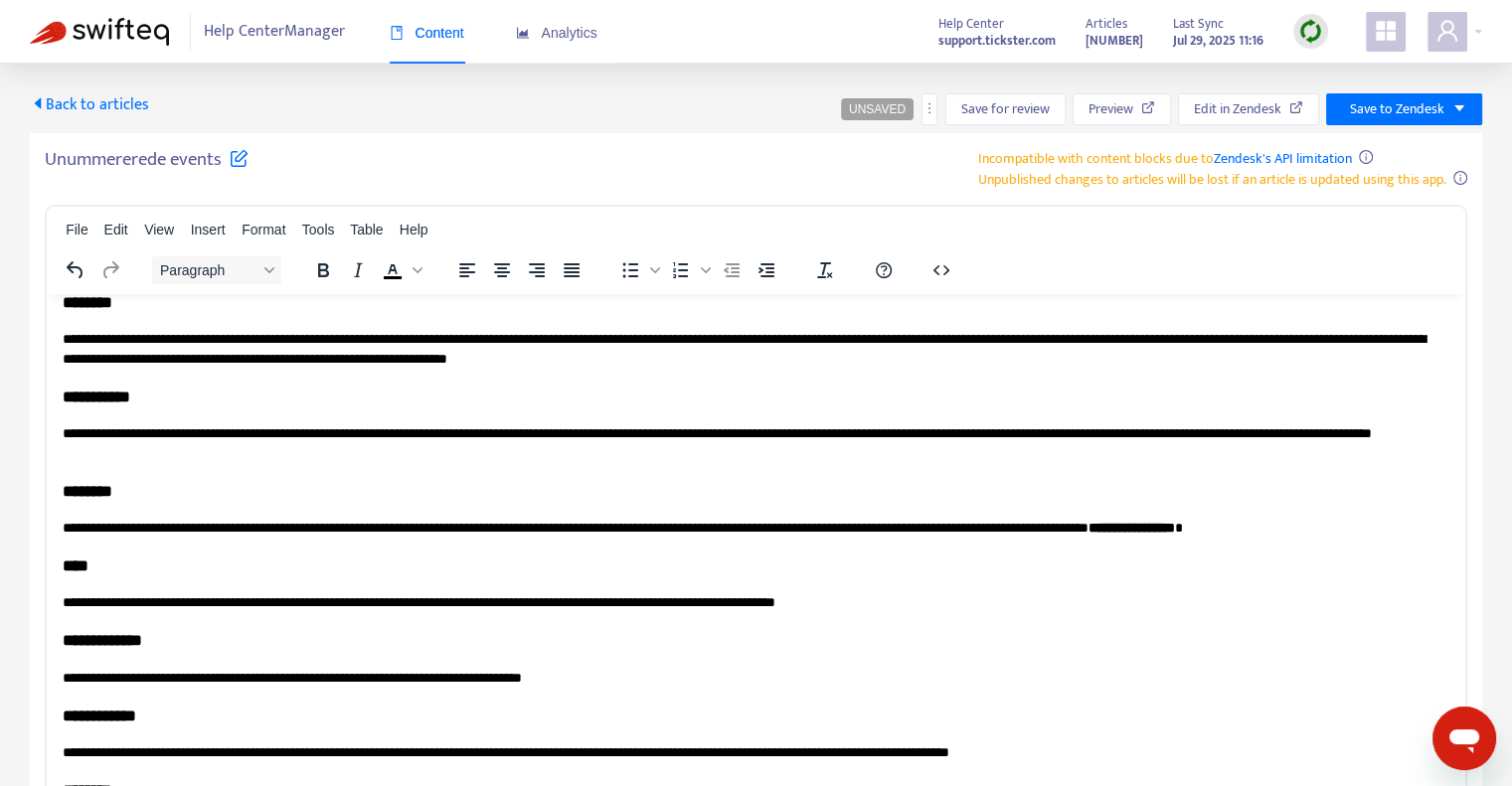 drag, startPoint x: 66, startPoint y: 385, endPoint x: 340, endPoint y: 381, distance: 274.029 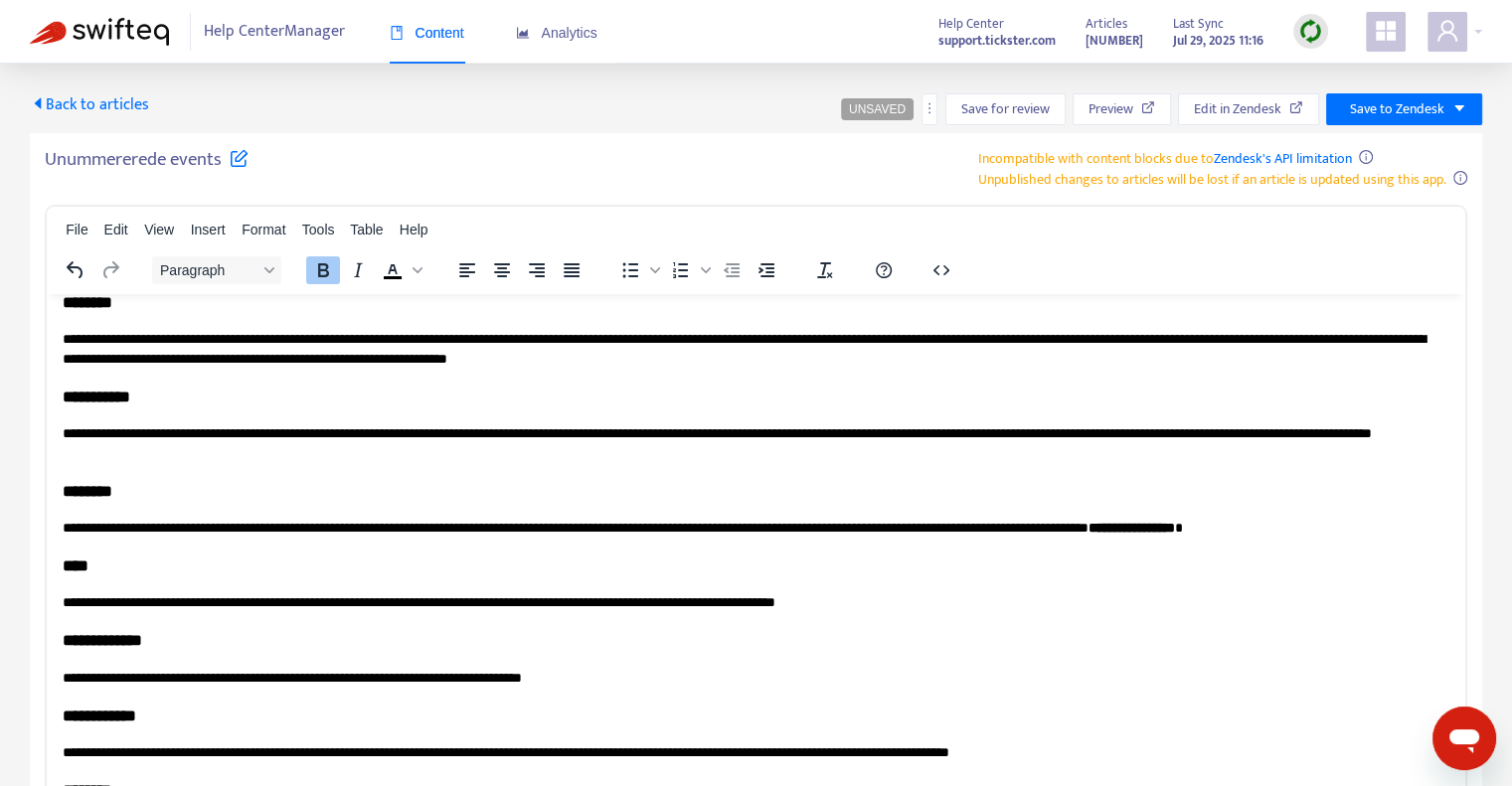 click on "**********" at bounding box center (756, -768) 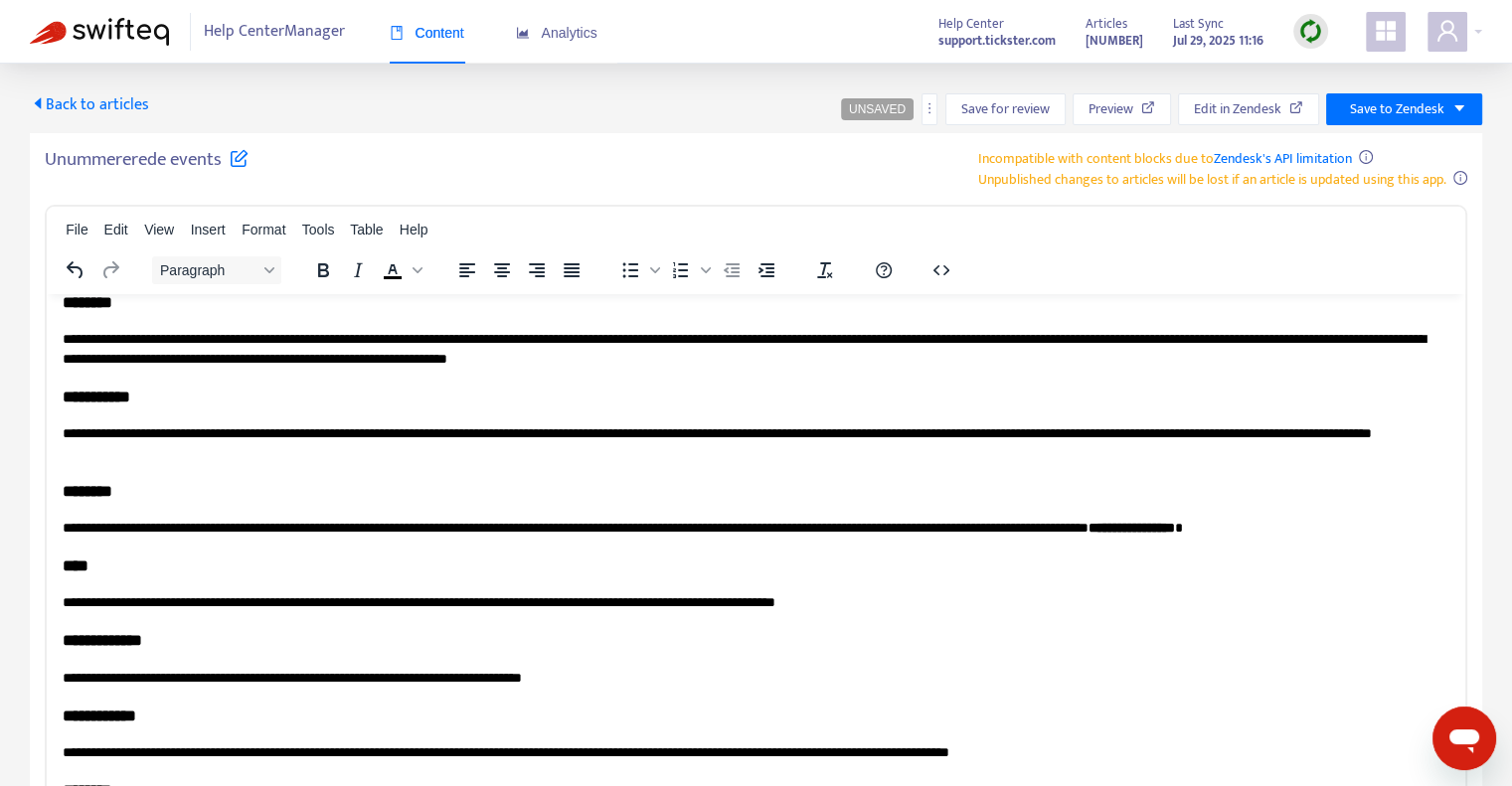 click on "**********" at bounding box center [749, -692] 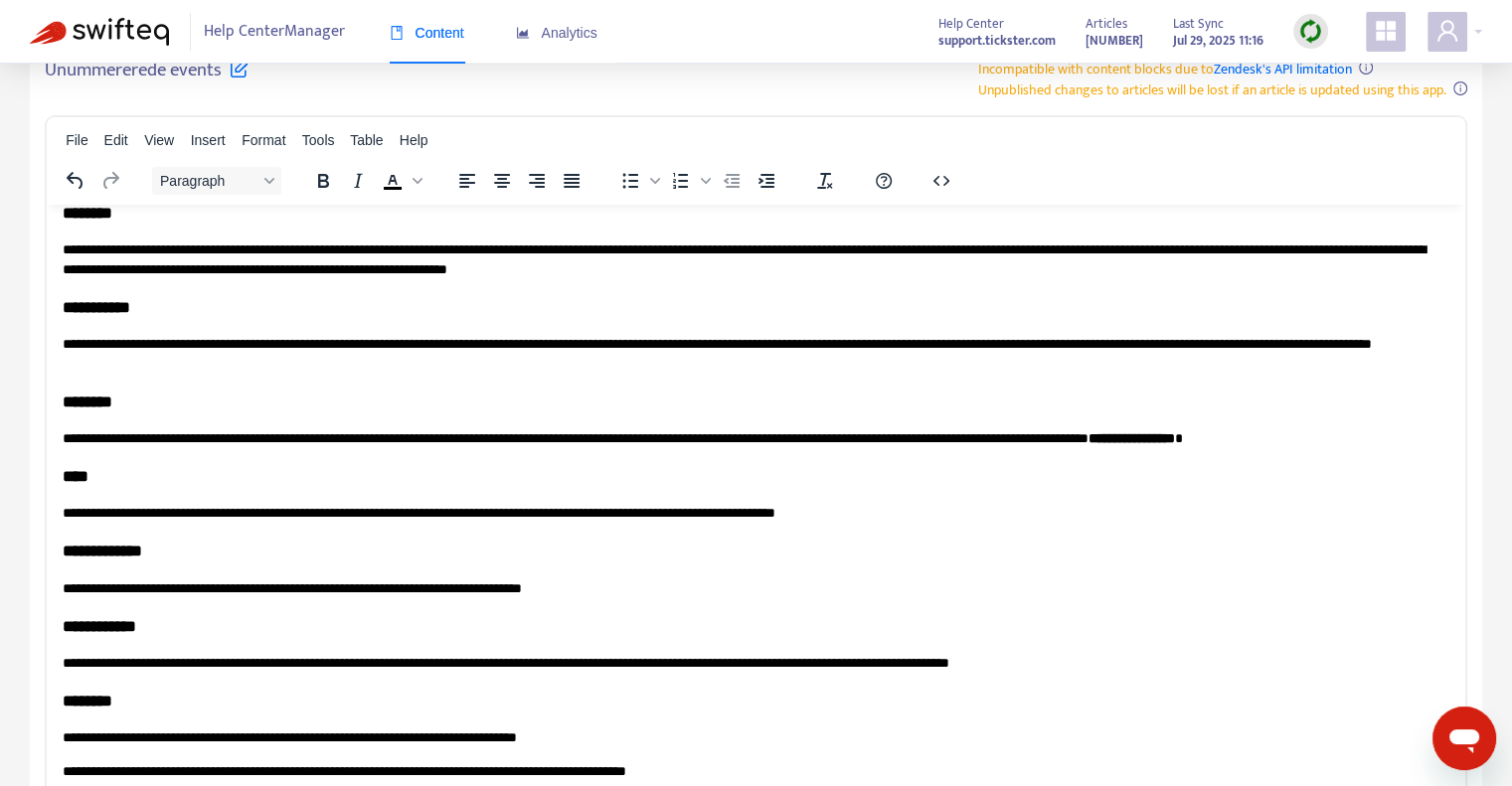 scroll, scrollTop: 228, scrollLeft: 0, axis: vertical 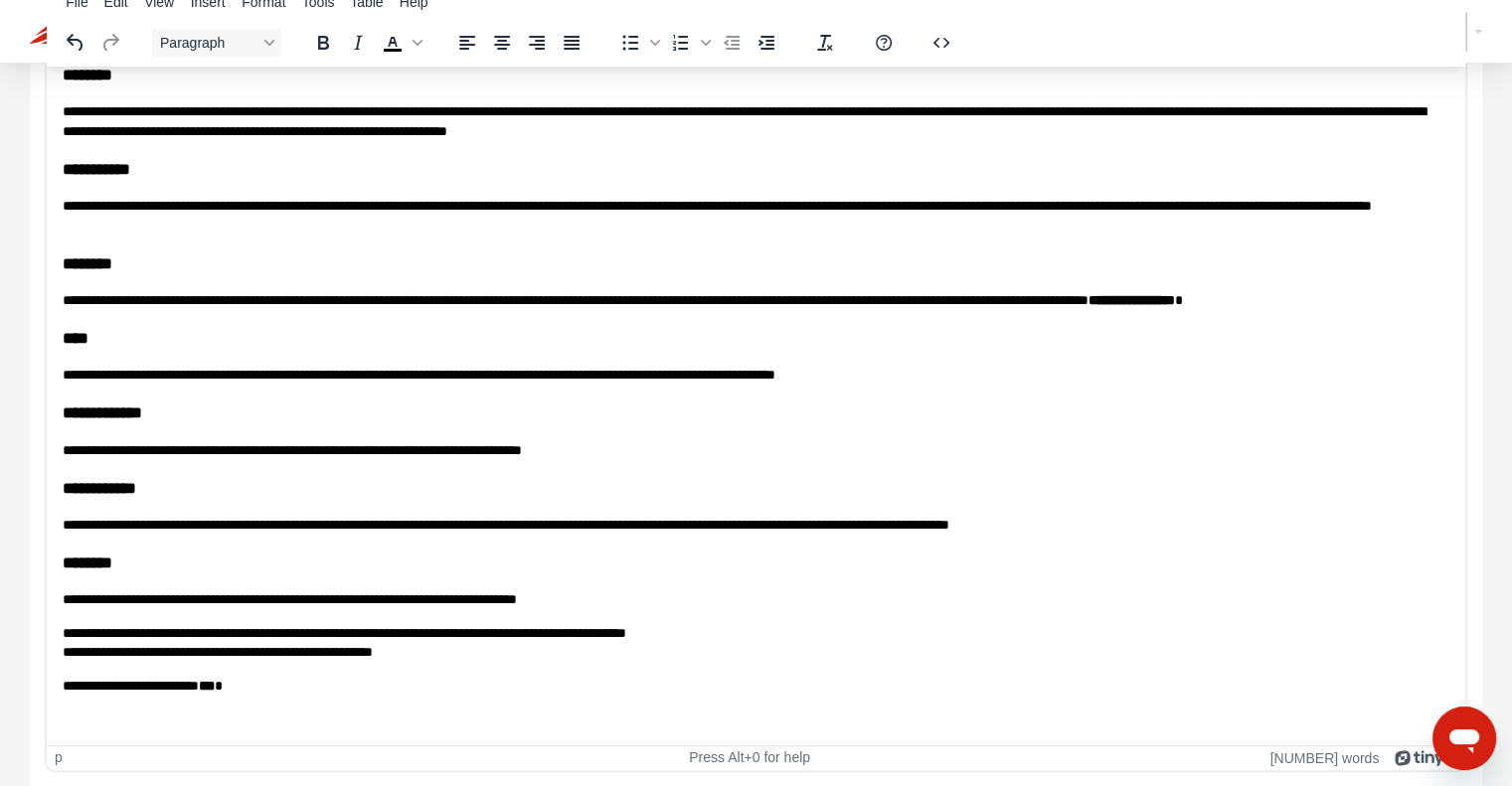 click on "**********" at bounding box center [749, -842] 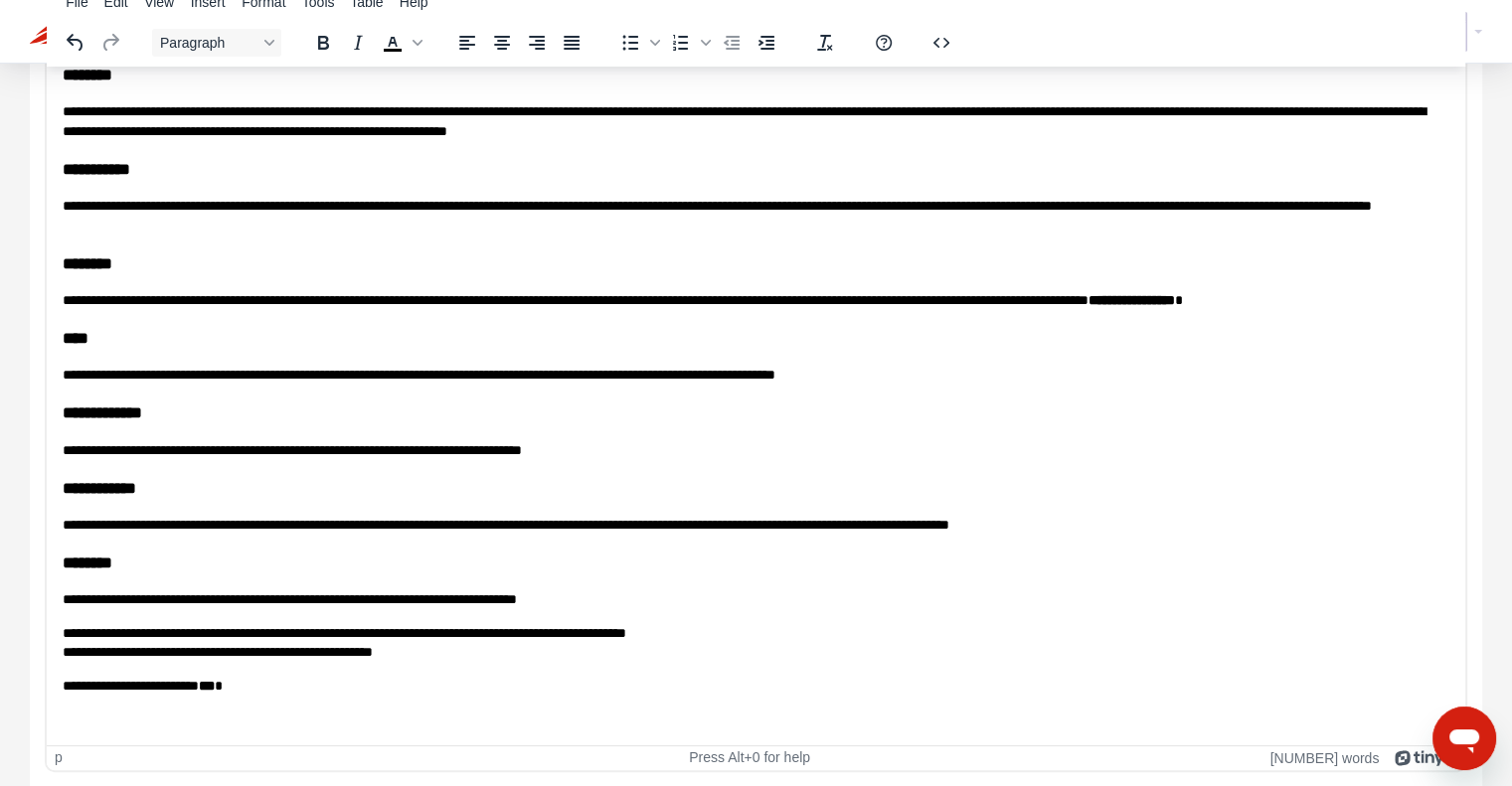 click on "**********" at bounding box center (749, -799) 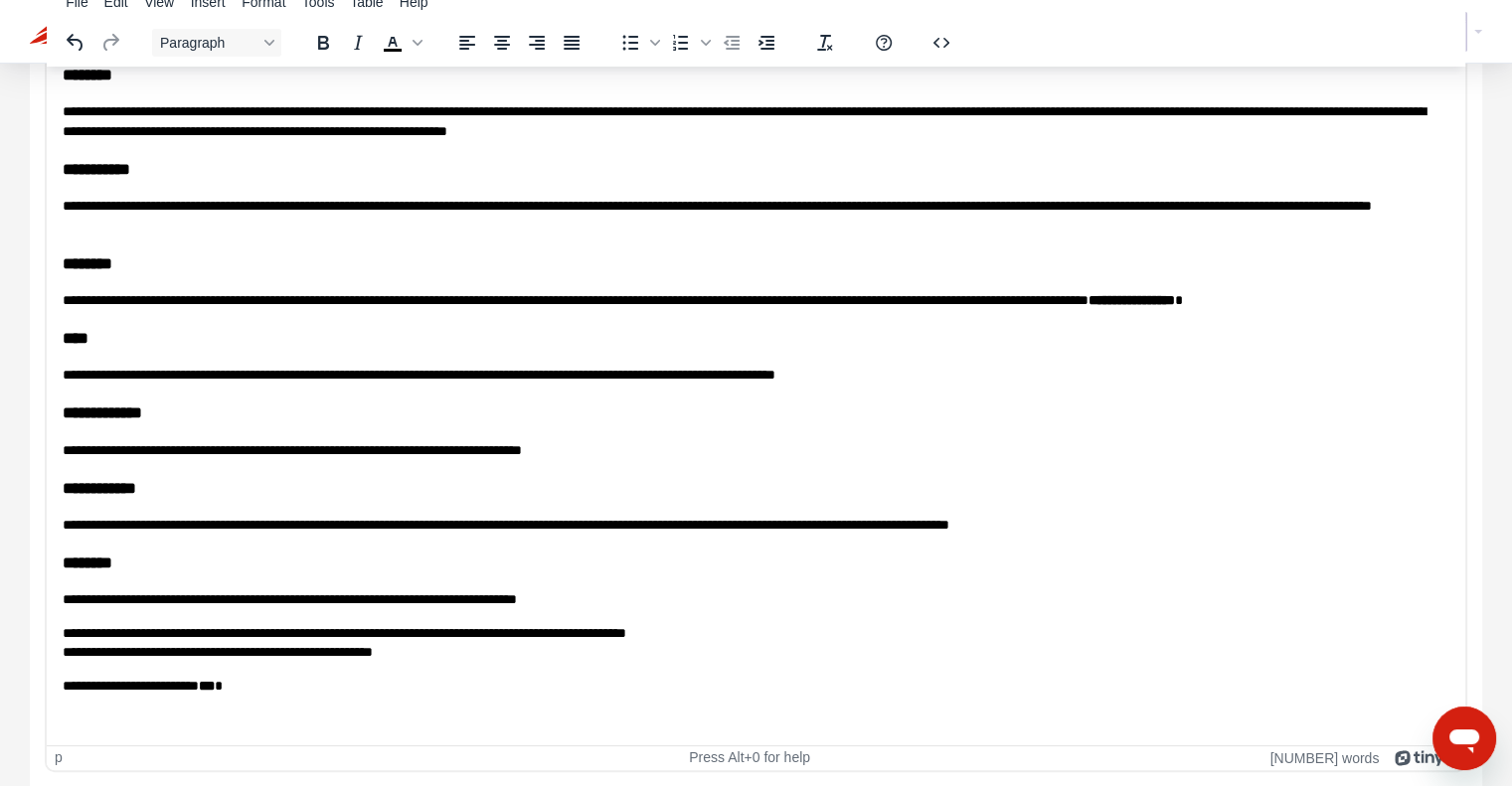 click on "**********" at bounding box center (749, -799) 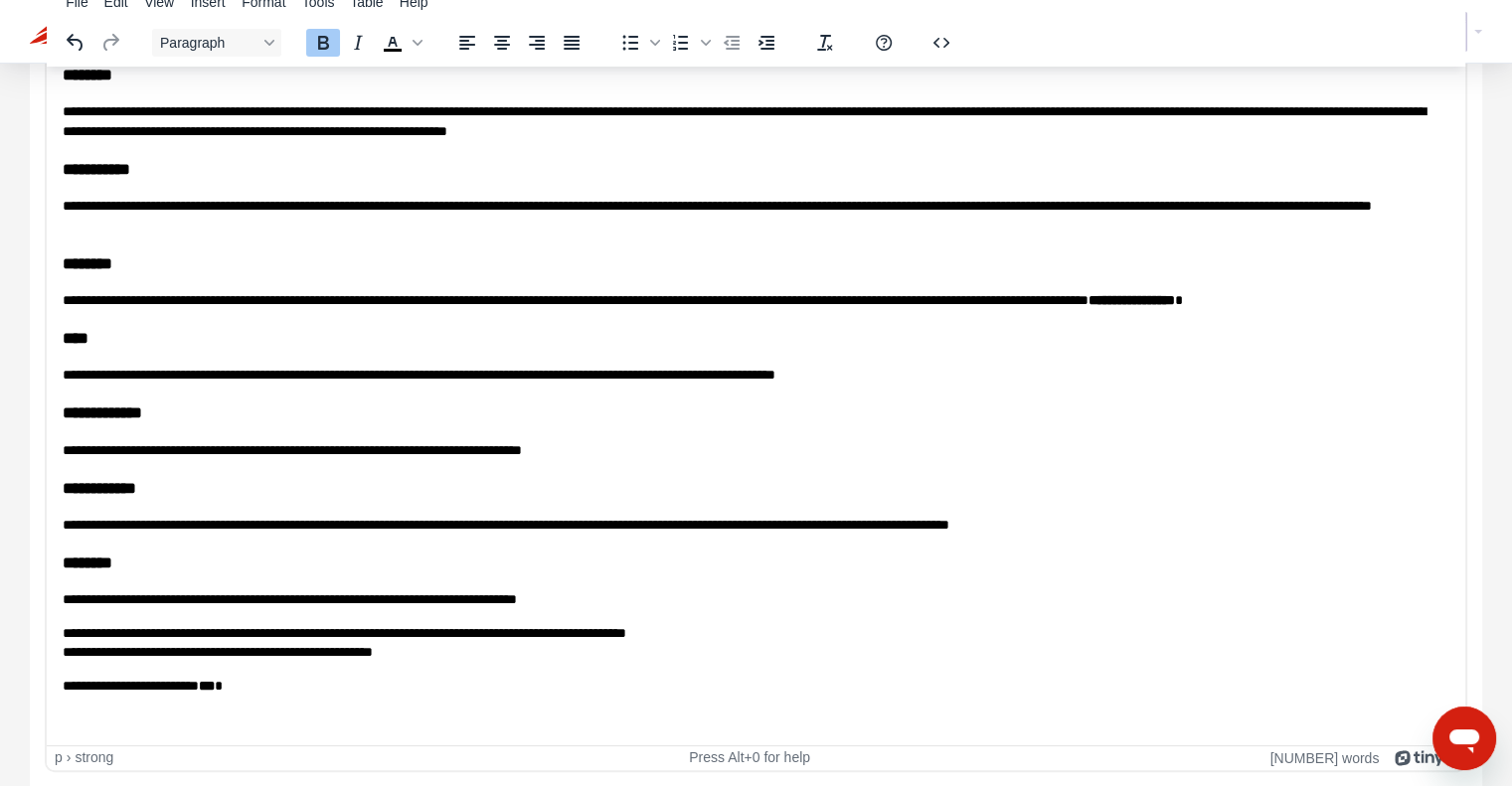 click on "*****" at bounding box center [110, -809] 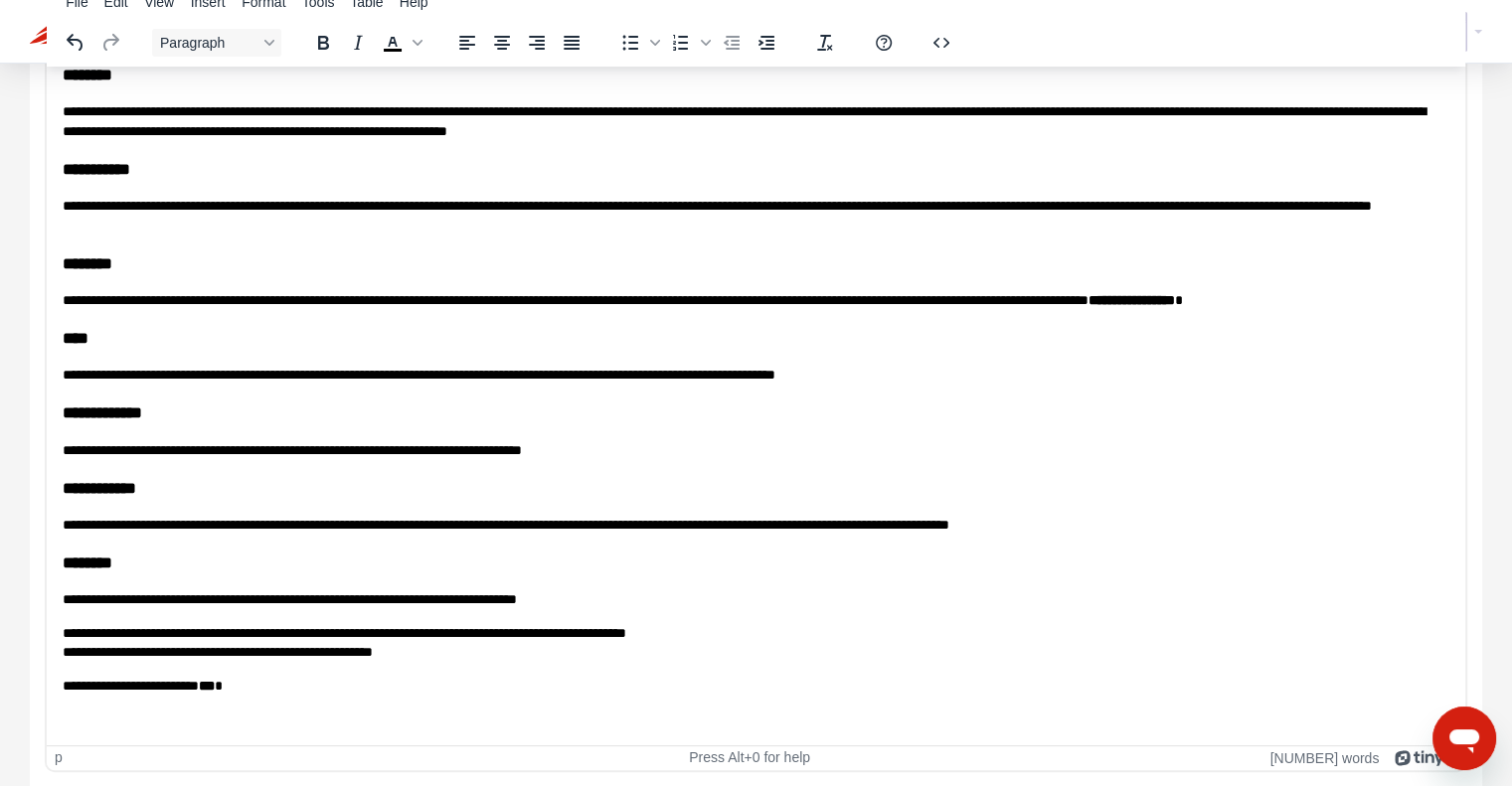 click on "**********" at bounding box center [749, -696] 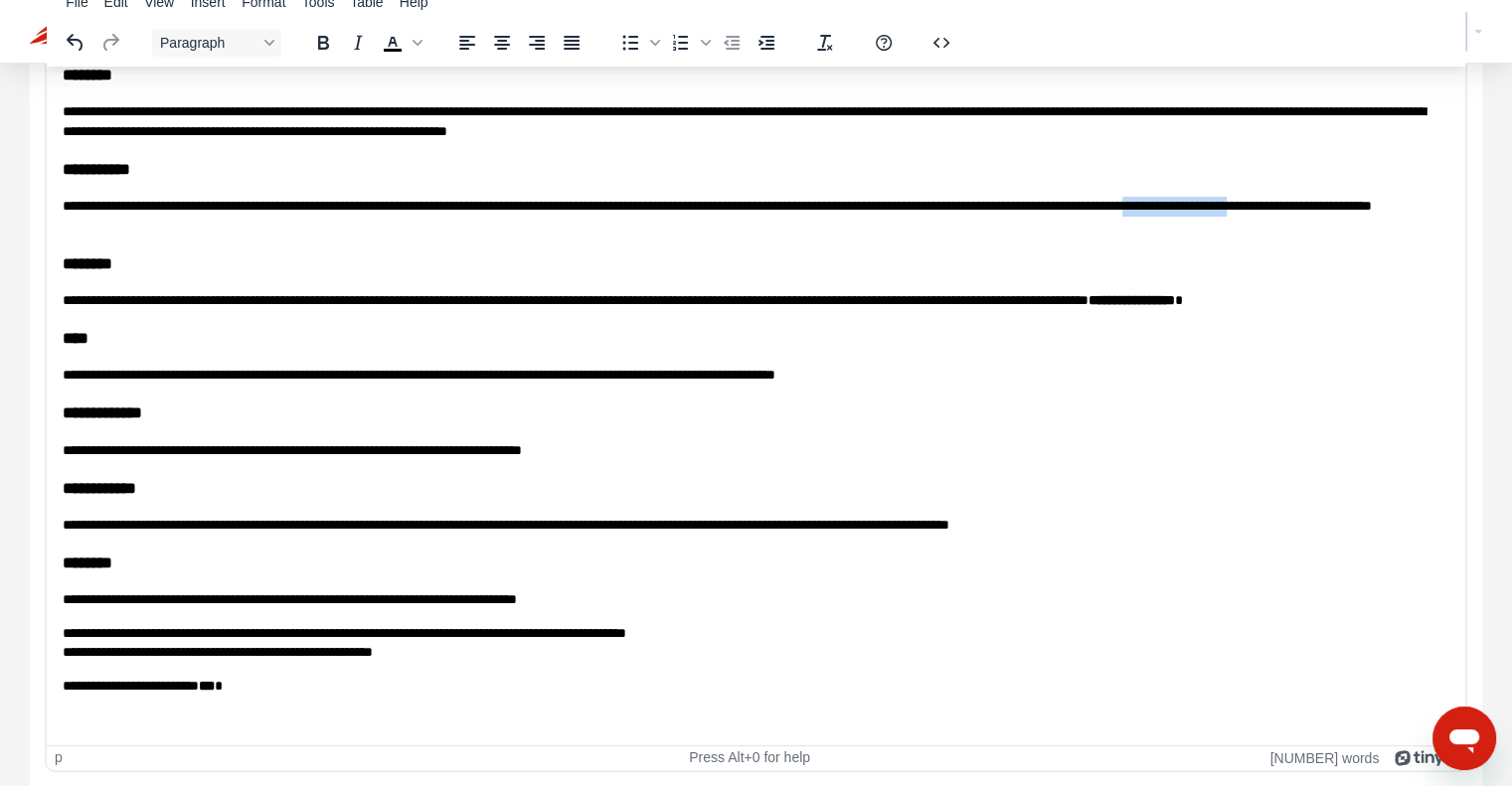 click on "**********" at bounding box center [749, 215] 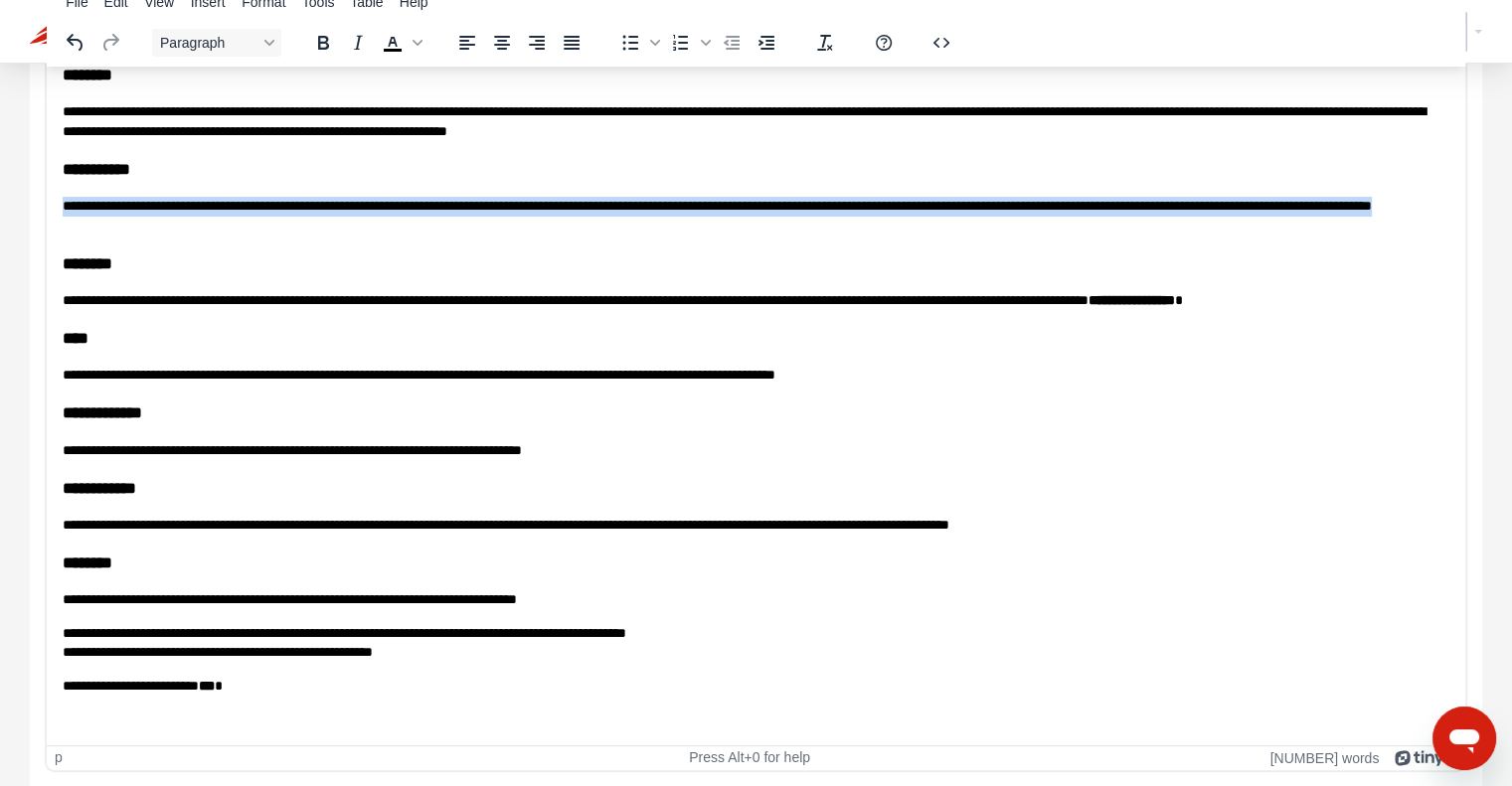 click on "**********" at bounding box center [749, 215] 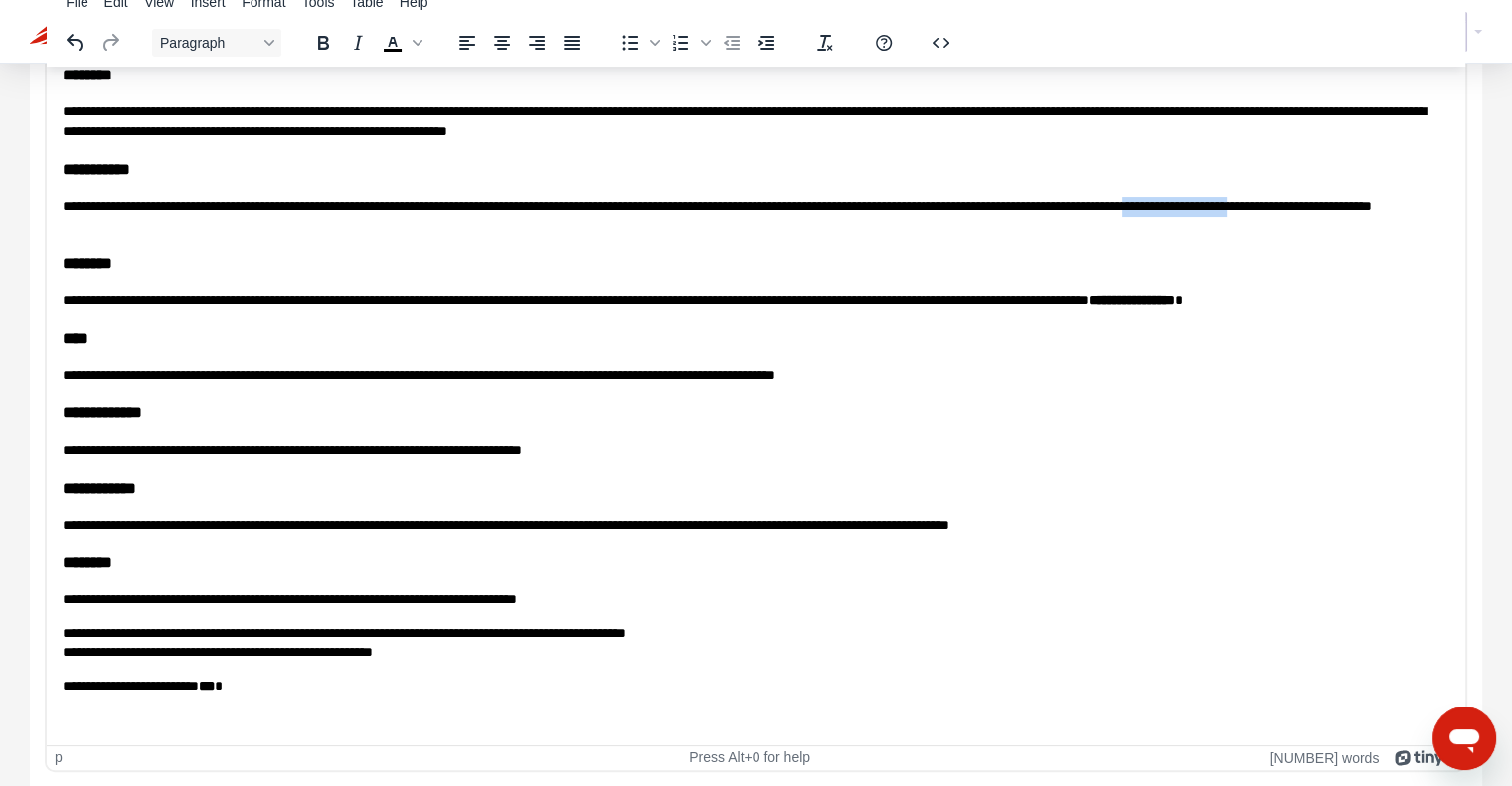 click on "**********" at bounding box center (749, 215) 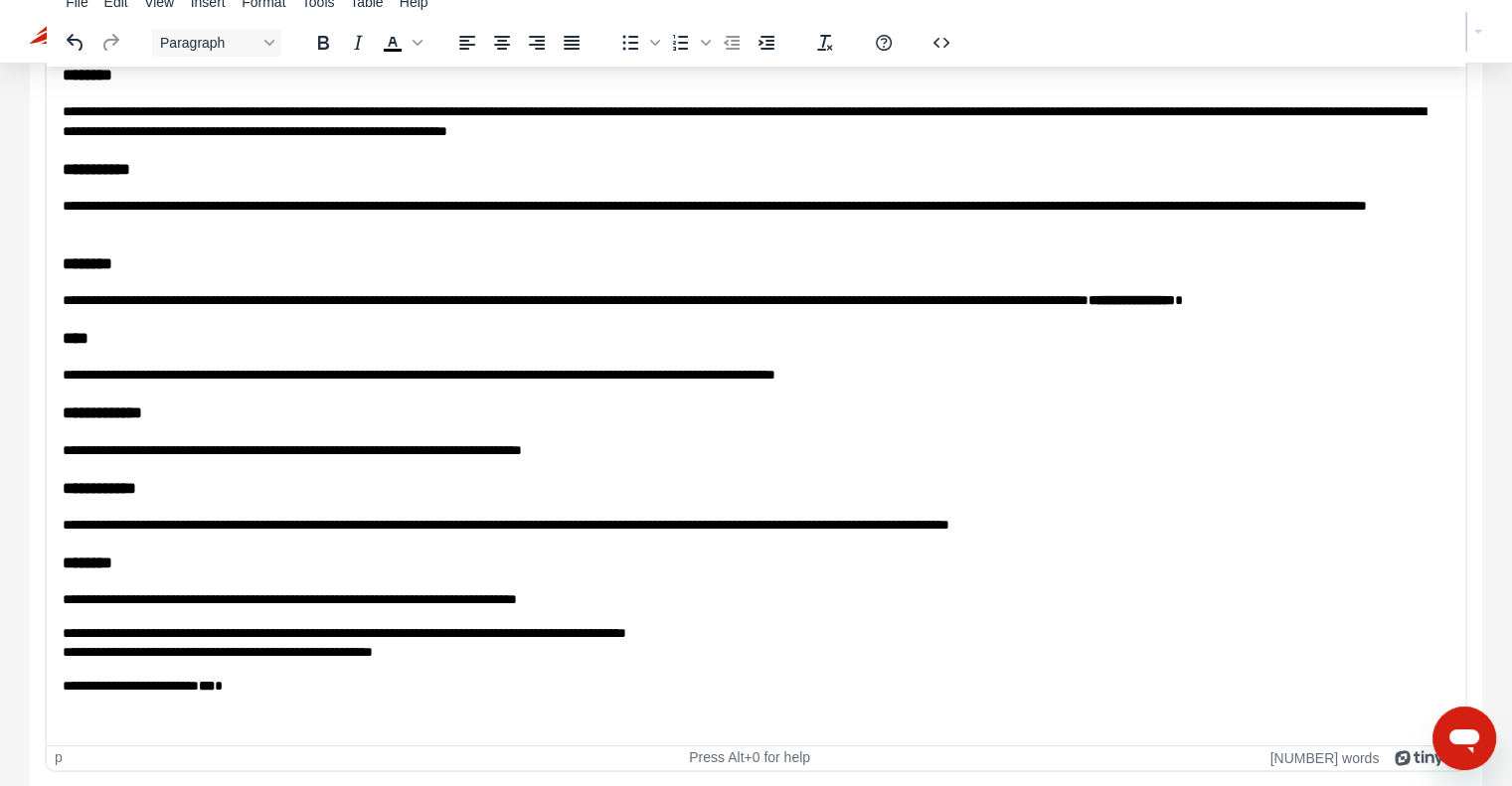 click on "**********" at bounding box center [749, 215] 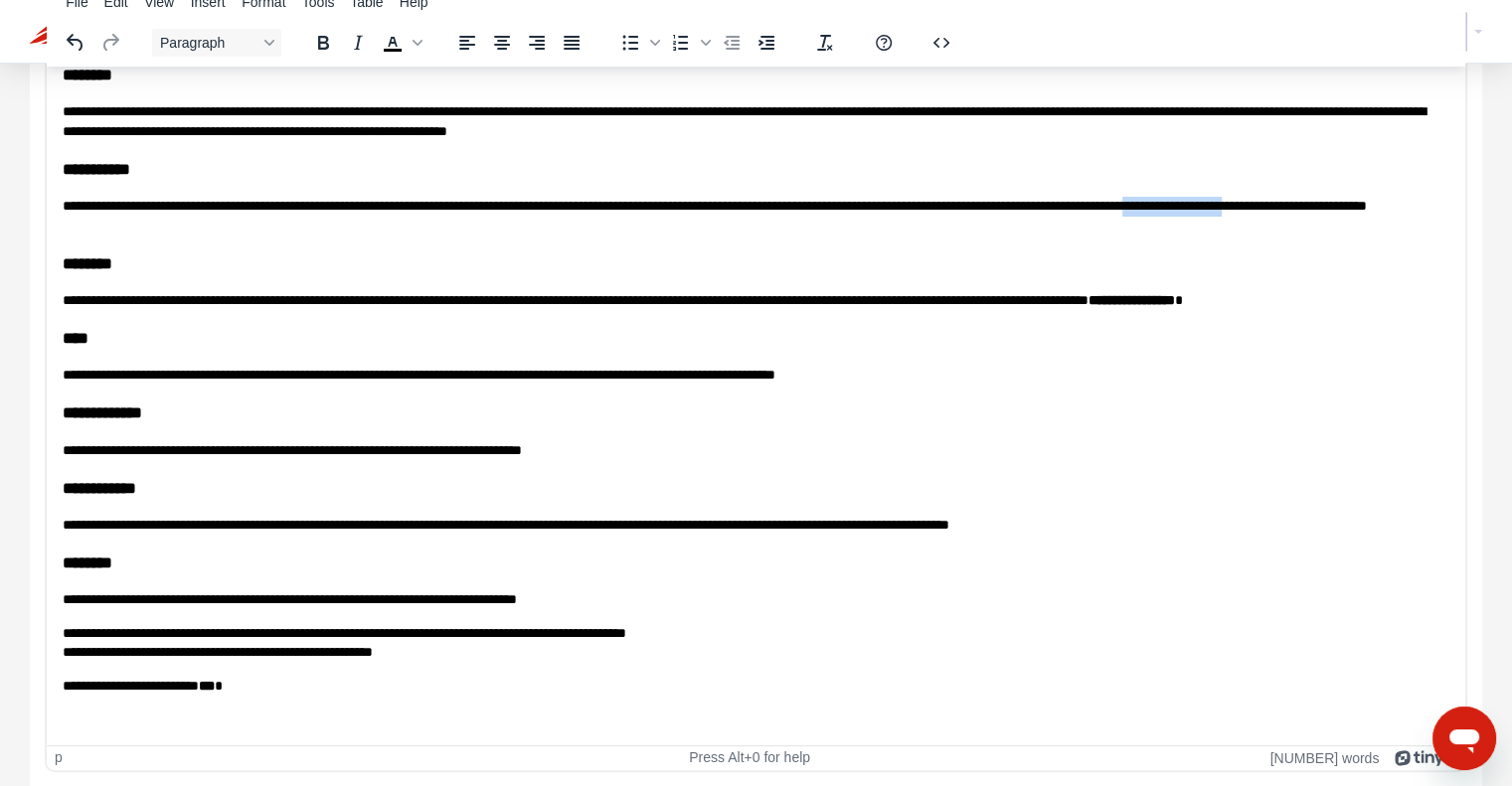 click on "**********" at bounding box center (749, 215) 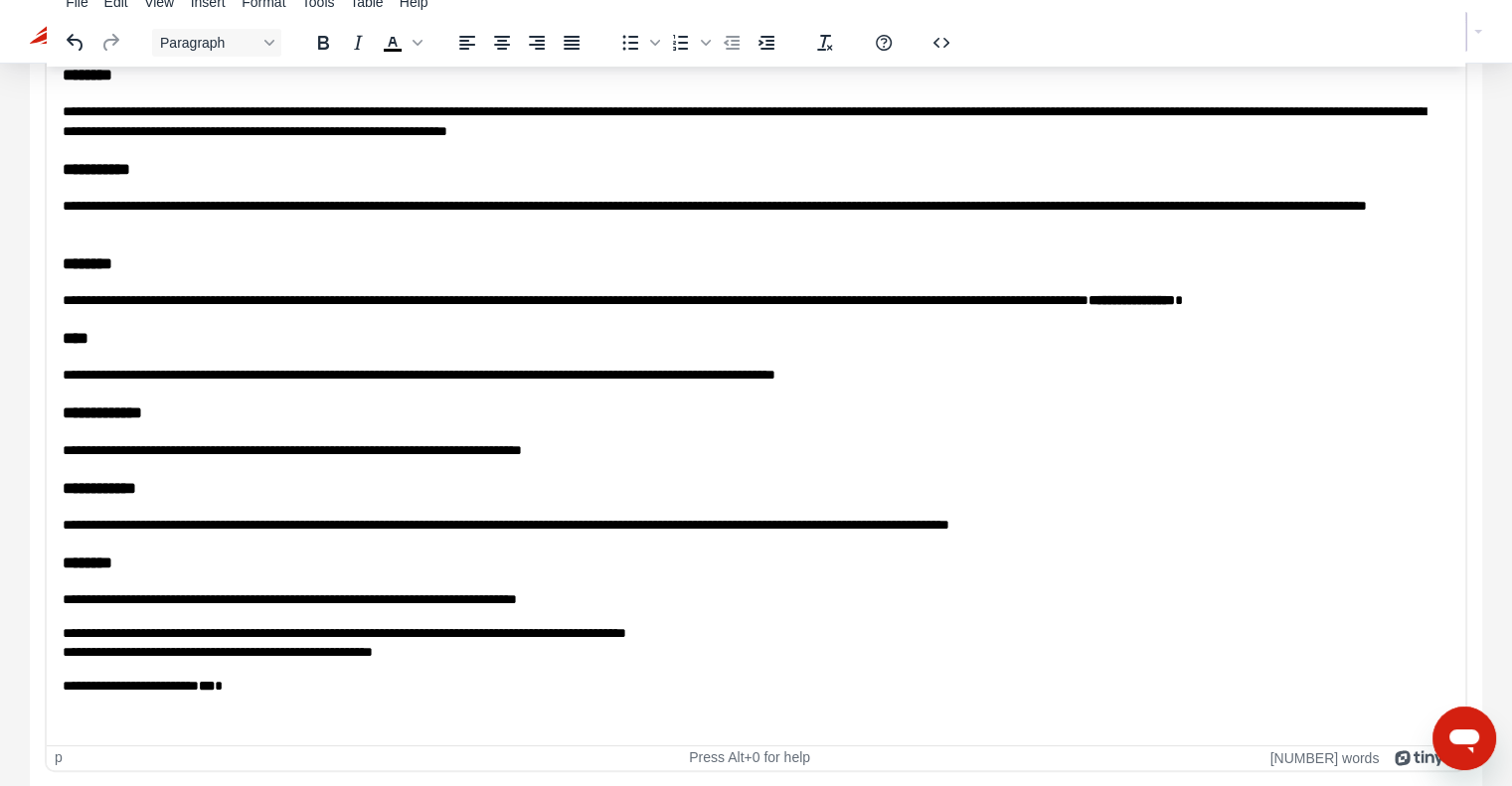 click on "**********" at bounding box center (749, 215) 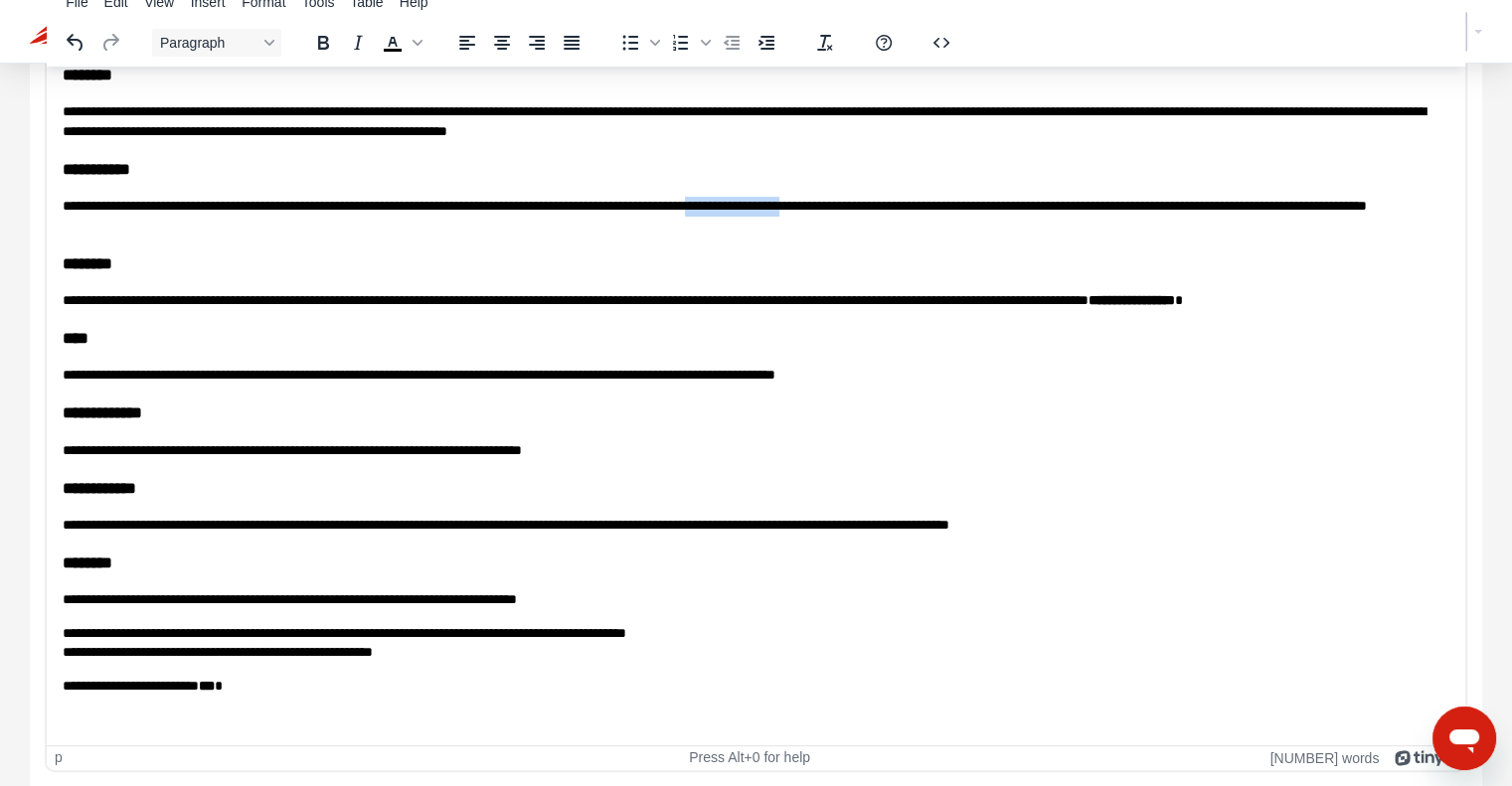 click on "**********" at bounding box center (749, 215) 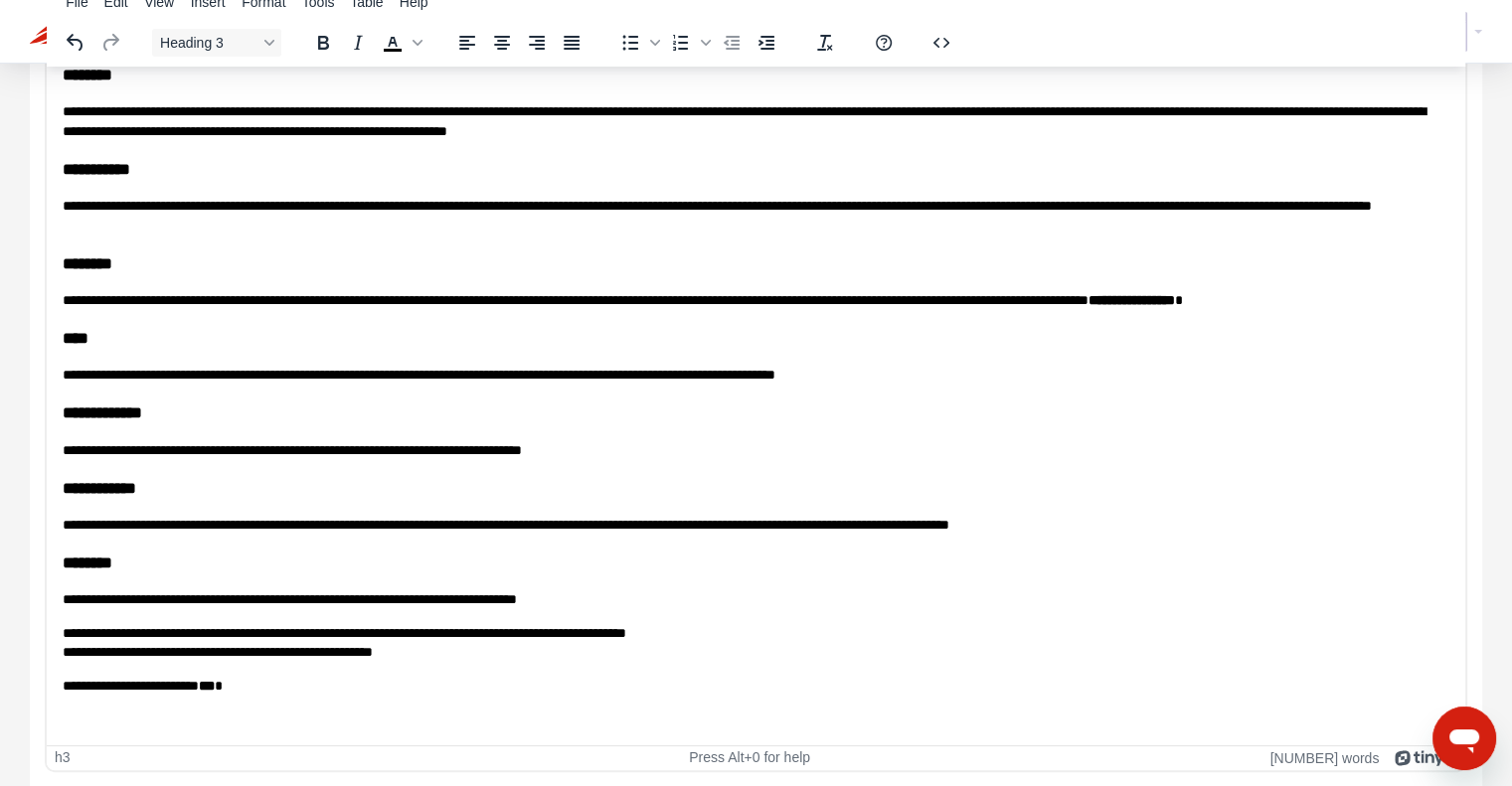click on "**********" at bounding box center (756, -996) 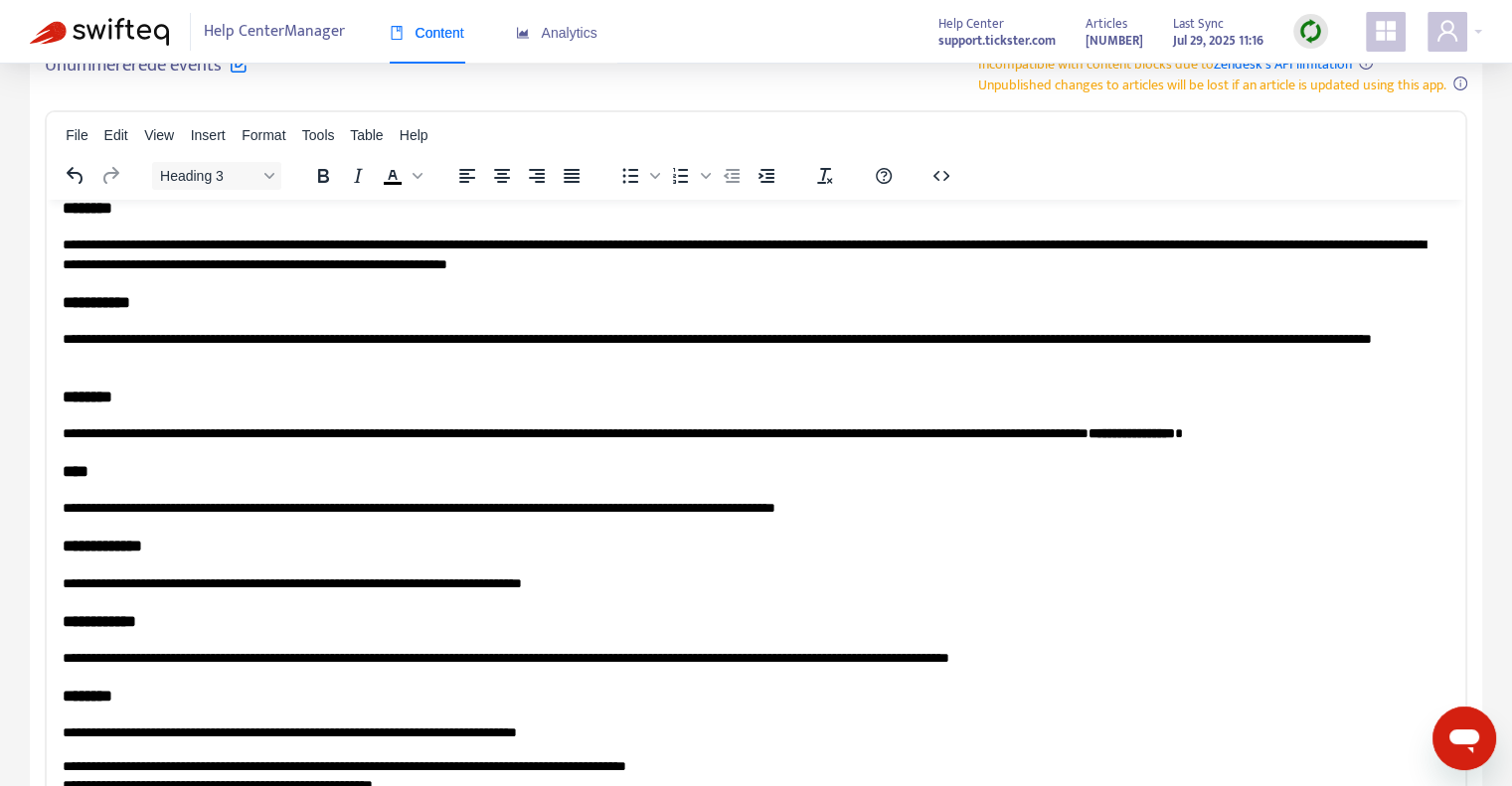 scroll, scrollTop: 0, scrollLeft: 0, axis: both 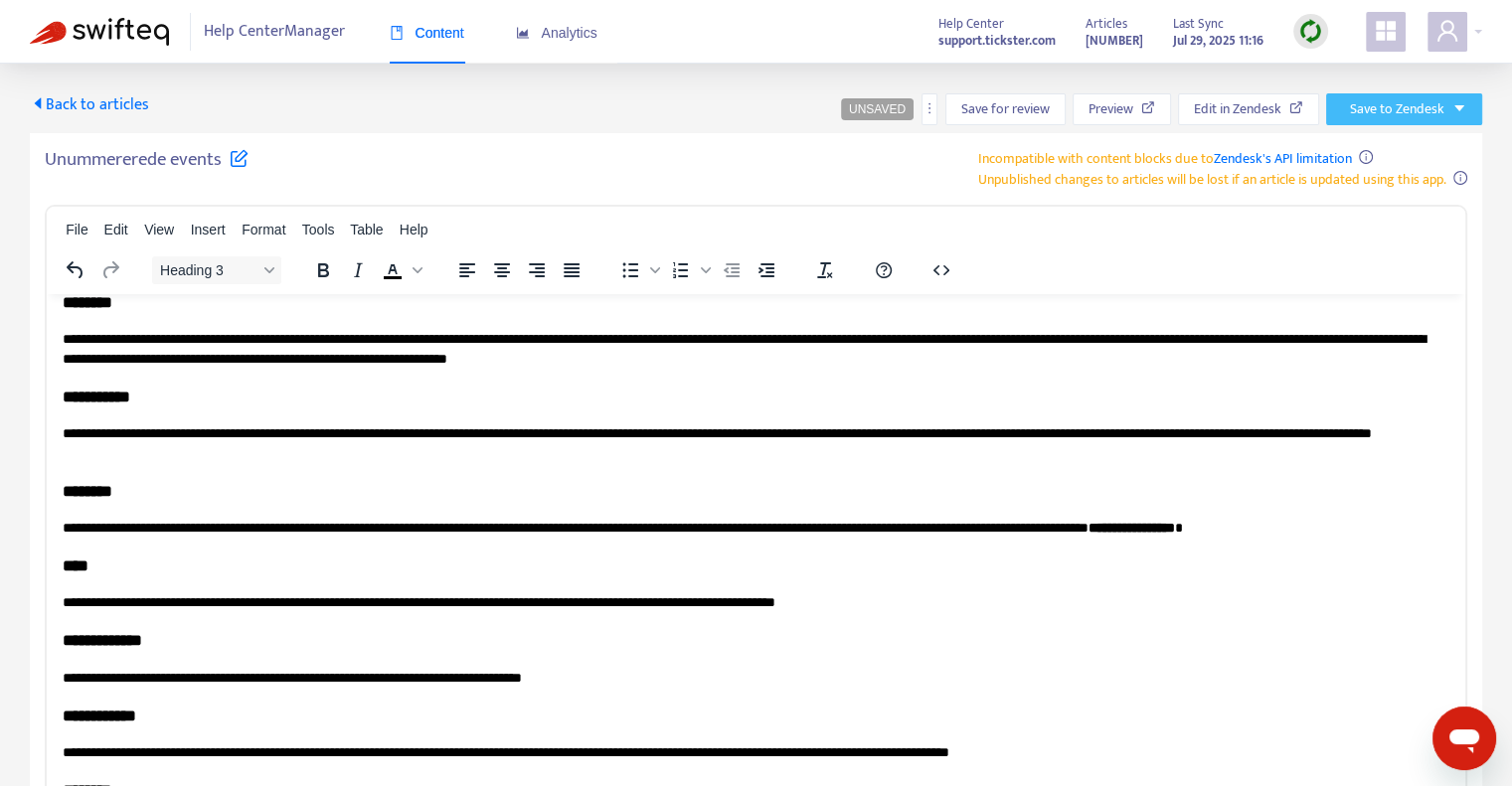 click on "Save to Zendesk" at bounding box center (1404, 109) 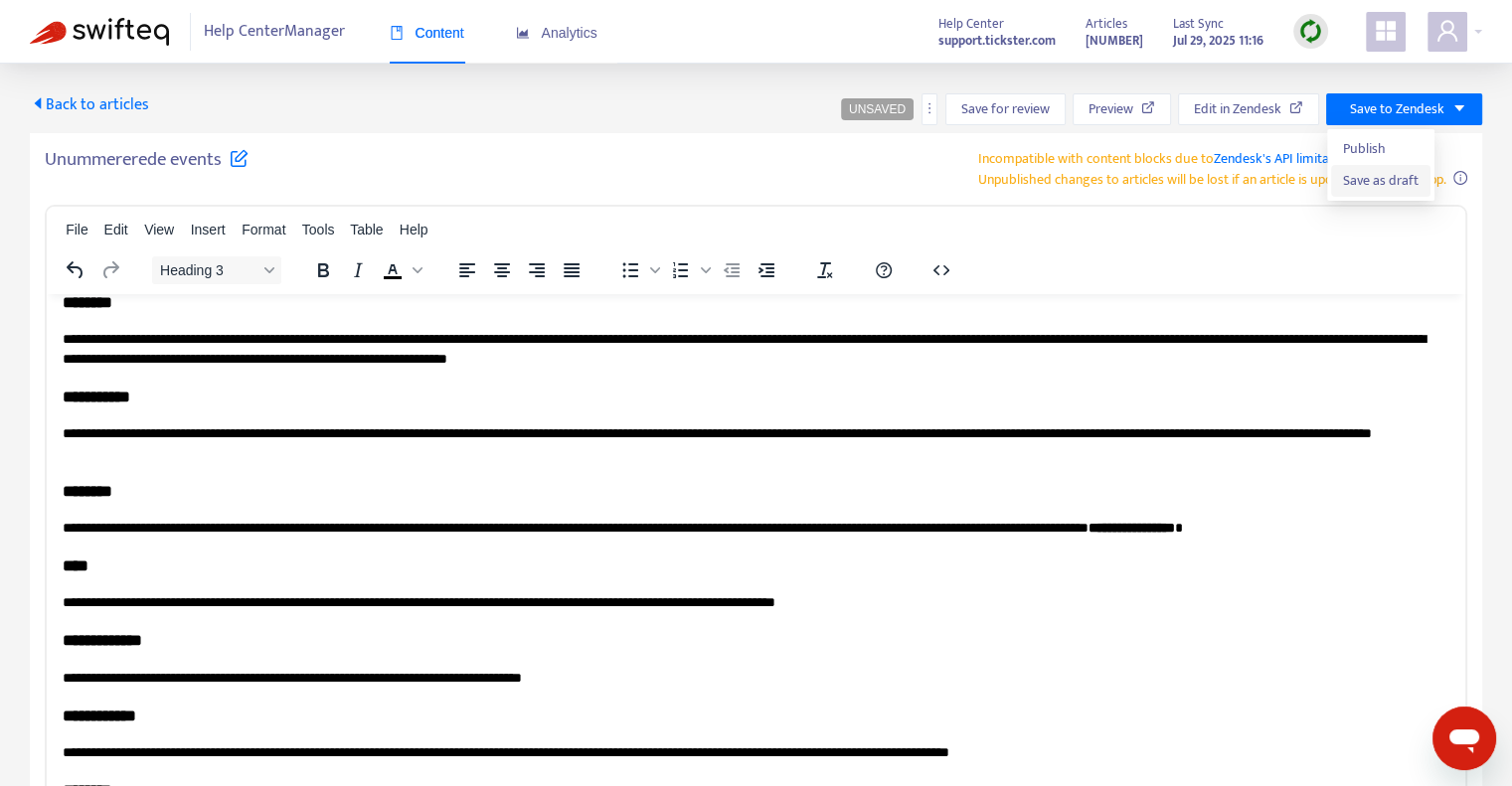 click on "Save as draft" at bounding box center (1381, 181) 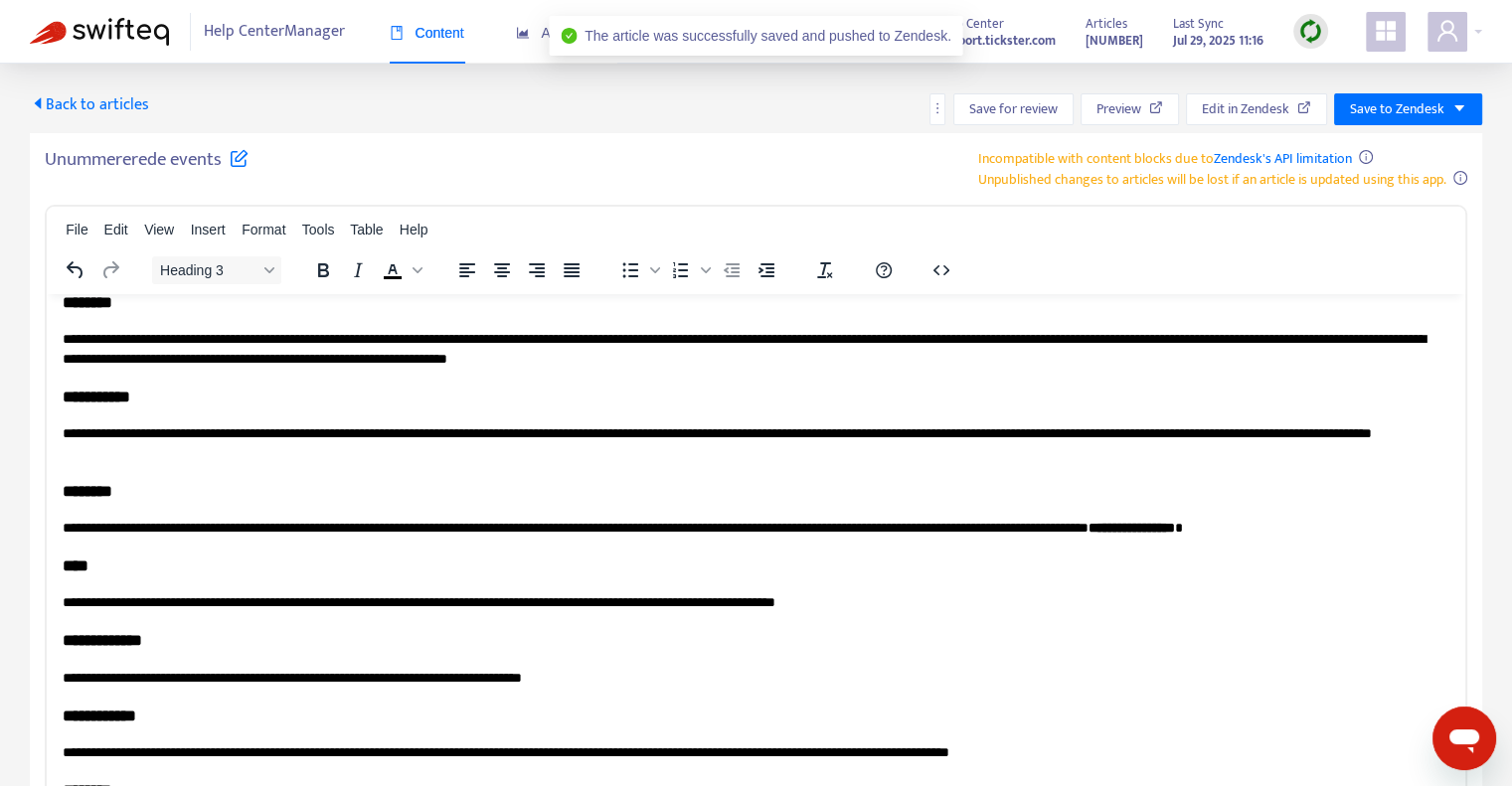 click on "Back to articles" at bounding box center (89, 104) 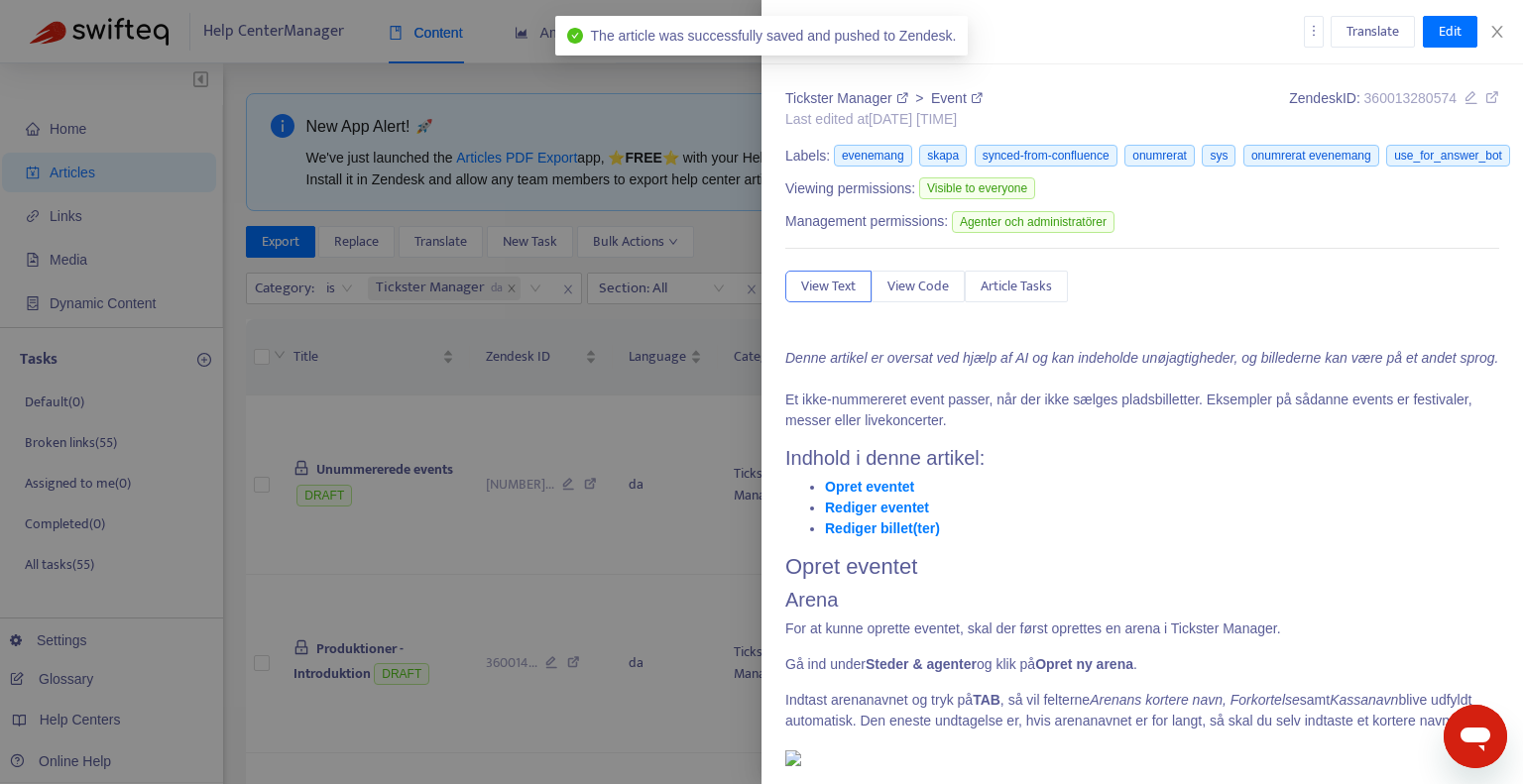 type on "**********" 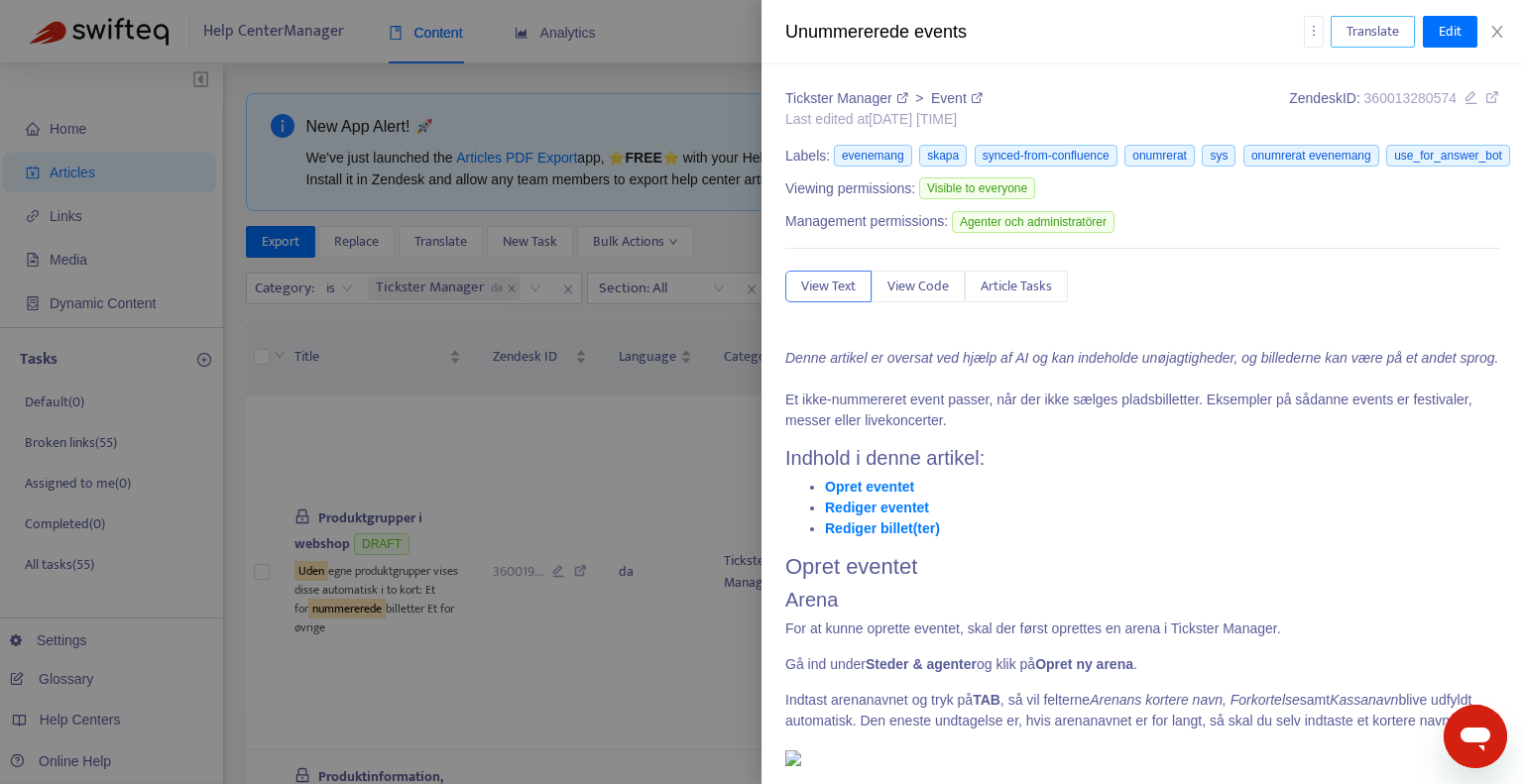click on "Translate" at bounding box center [1372, 32] 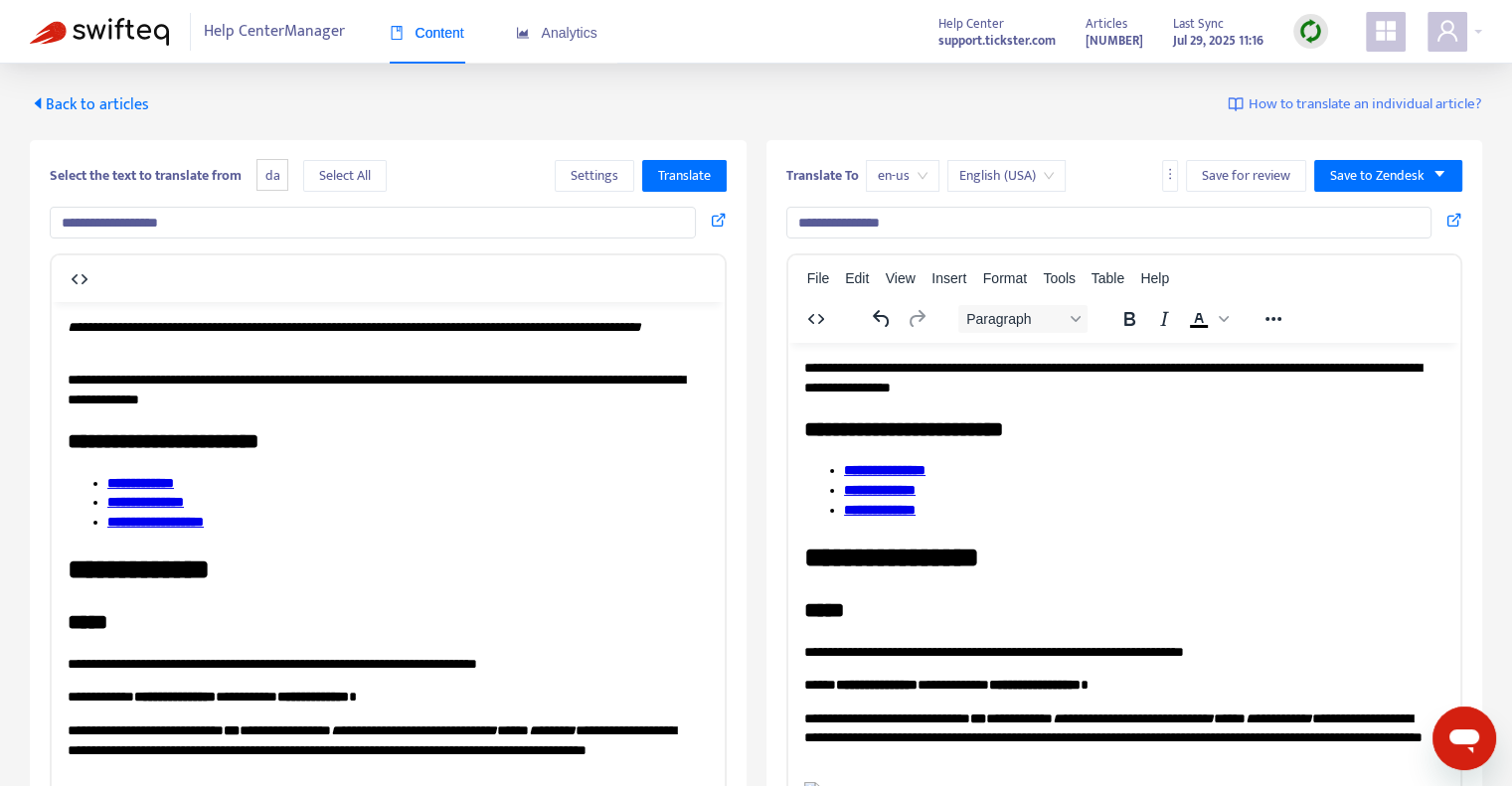 scroll, scrollTop: 0, scrollLeft: 0, axis: both 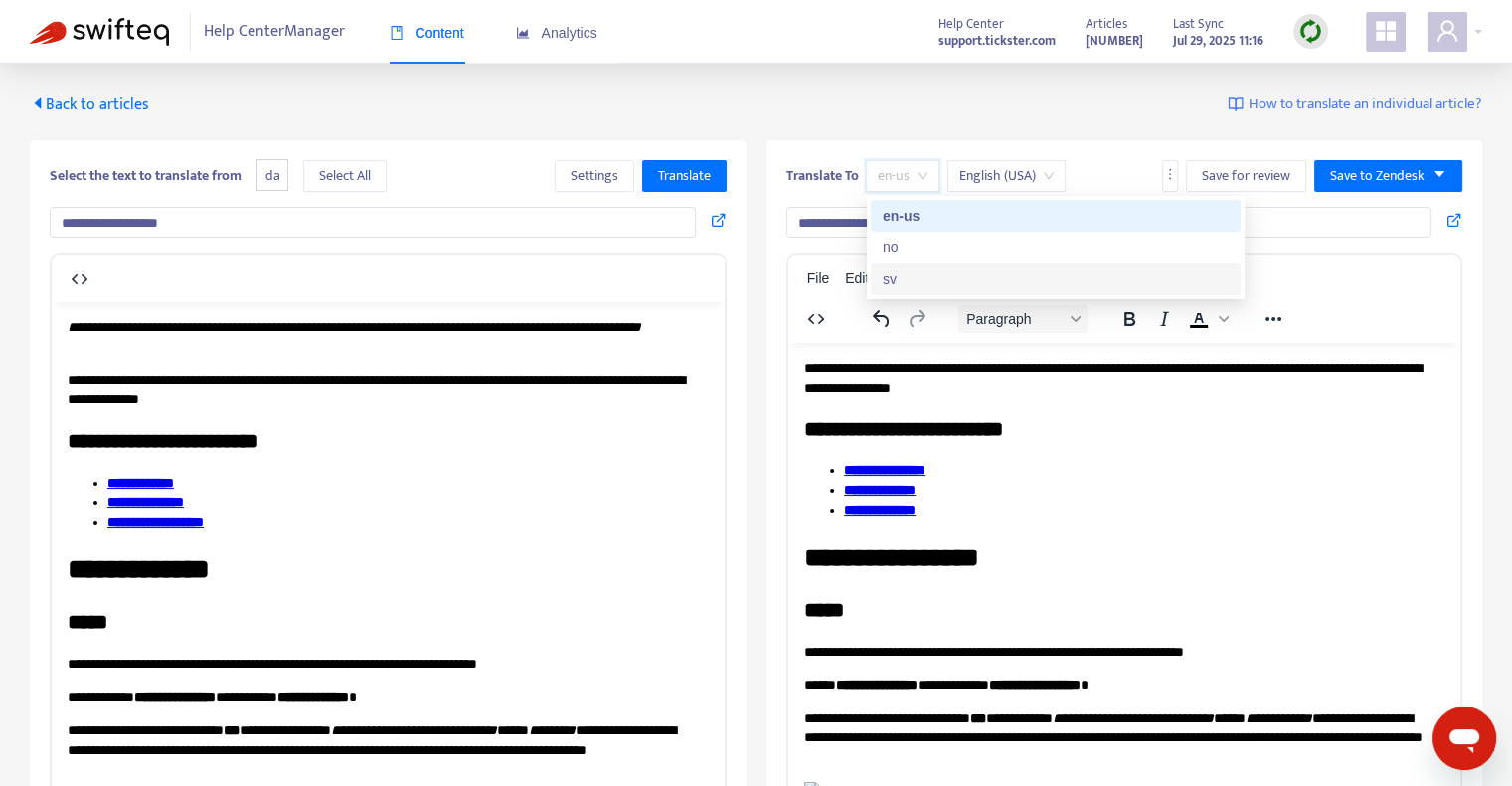 click on "sv" at bounding box center [1056, 279] 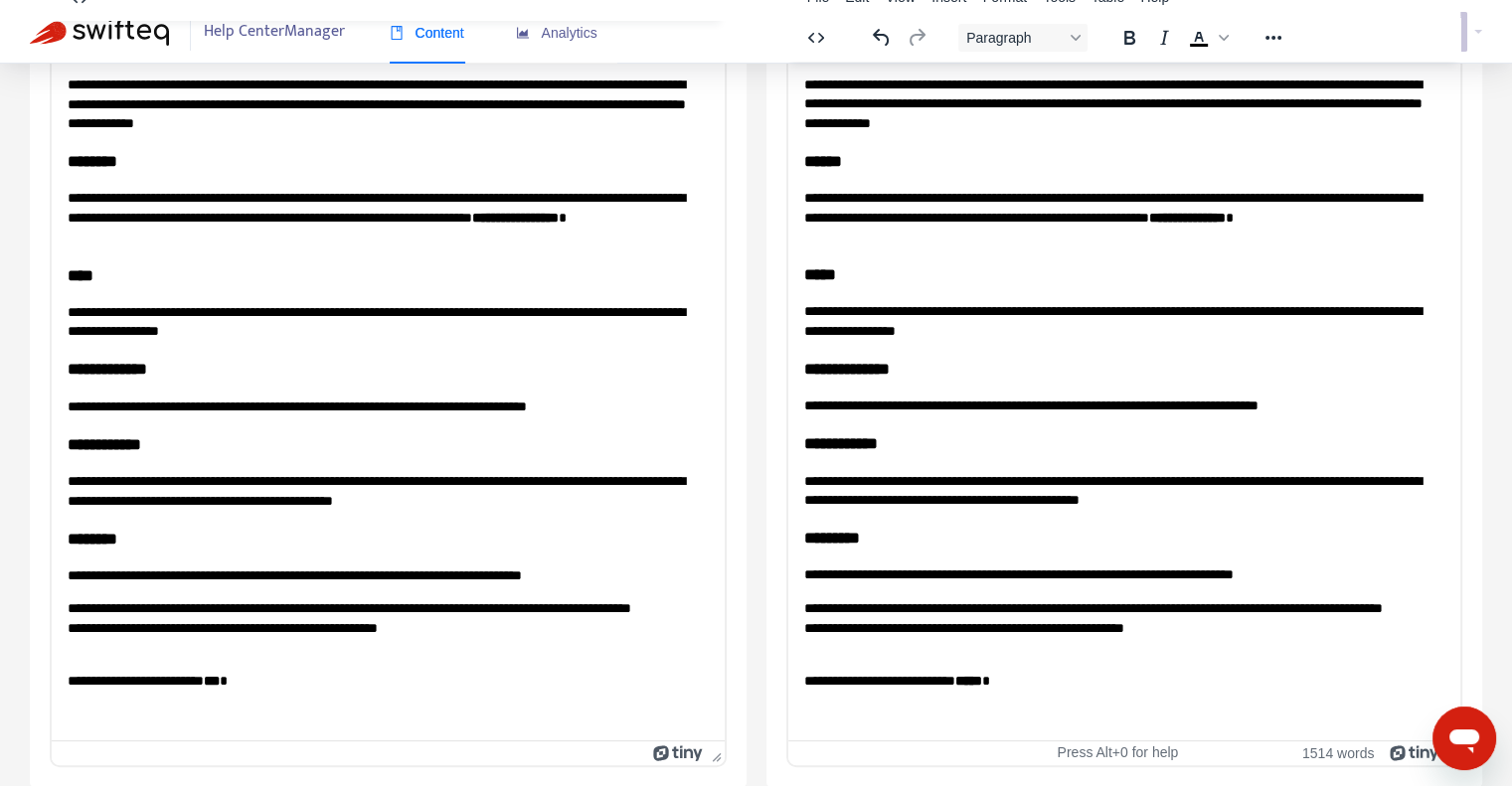scroll, scrollTop: 7624, scrollLeft: 0, axis: vertical 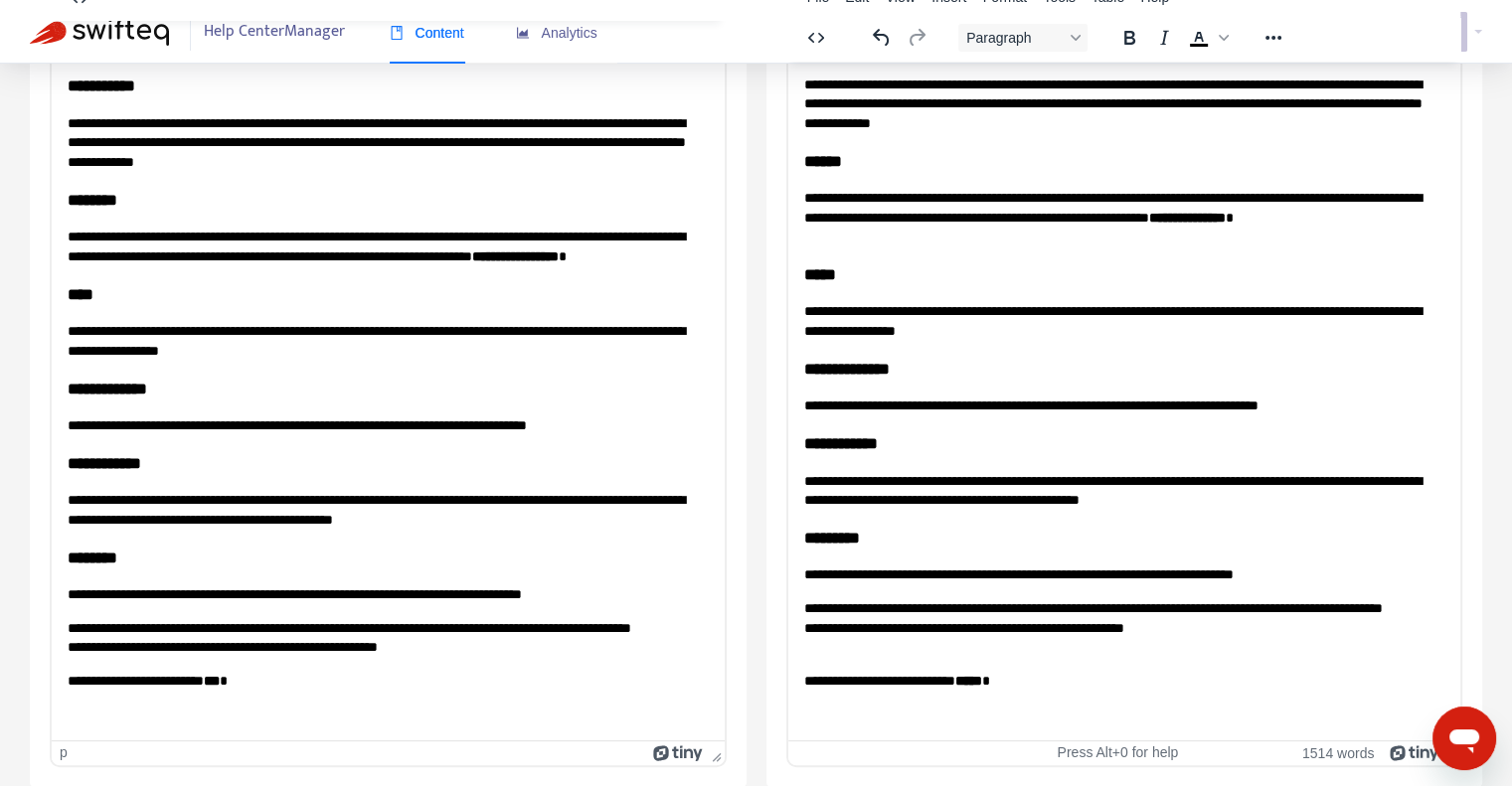drag, startPoint x: 252, startPoint y: 629, endPoint x: 173, endPoint y: 632, distance: 79.05694 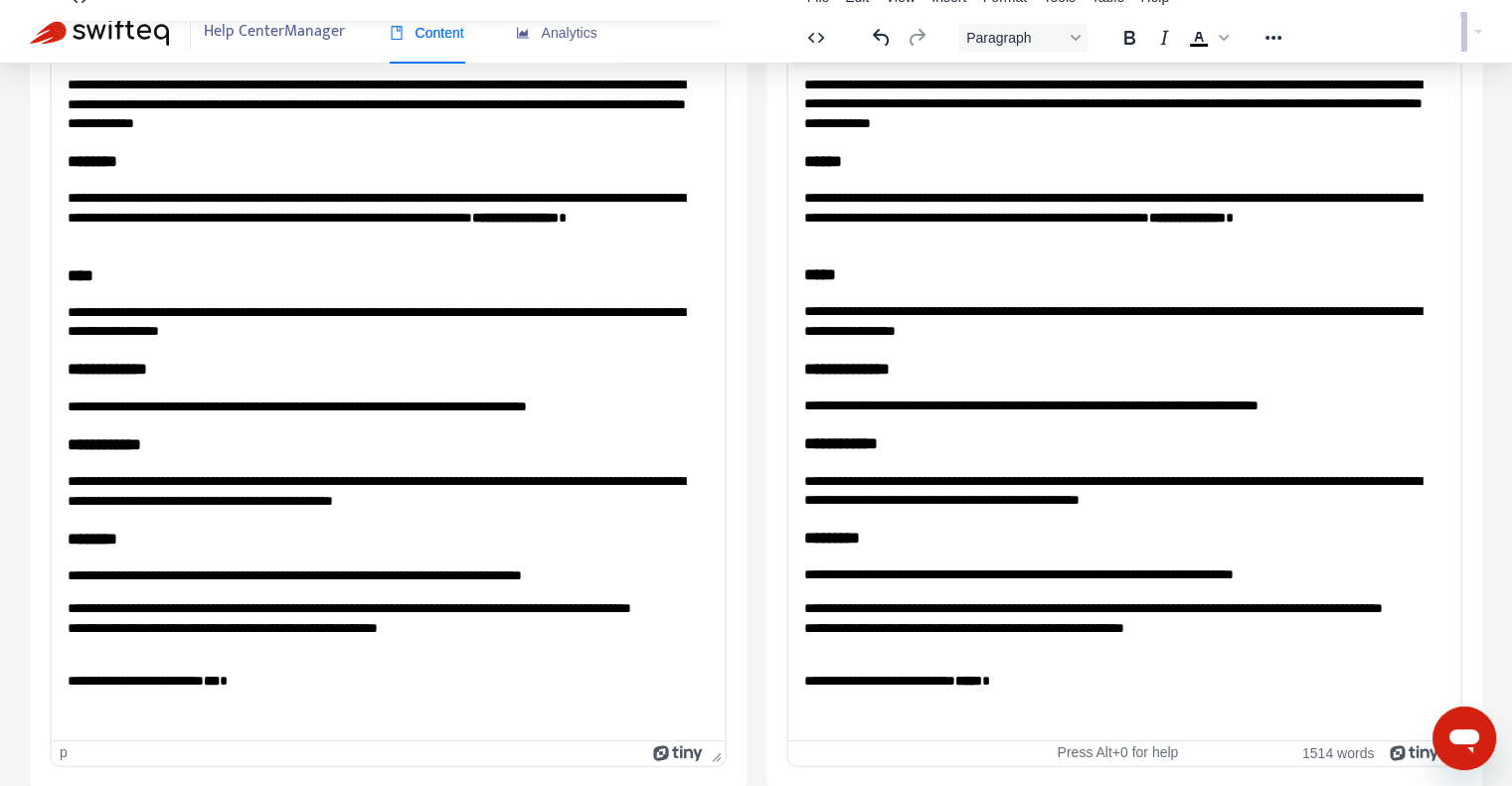 paste 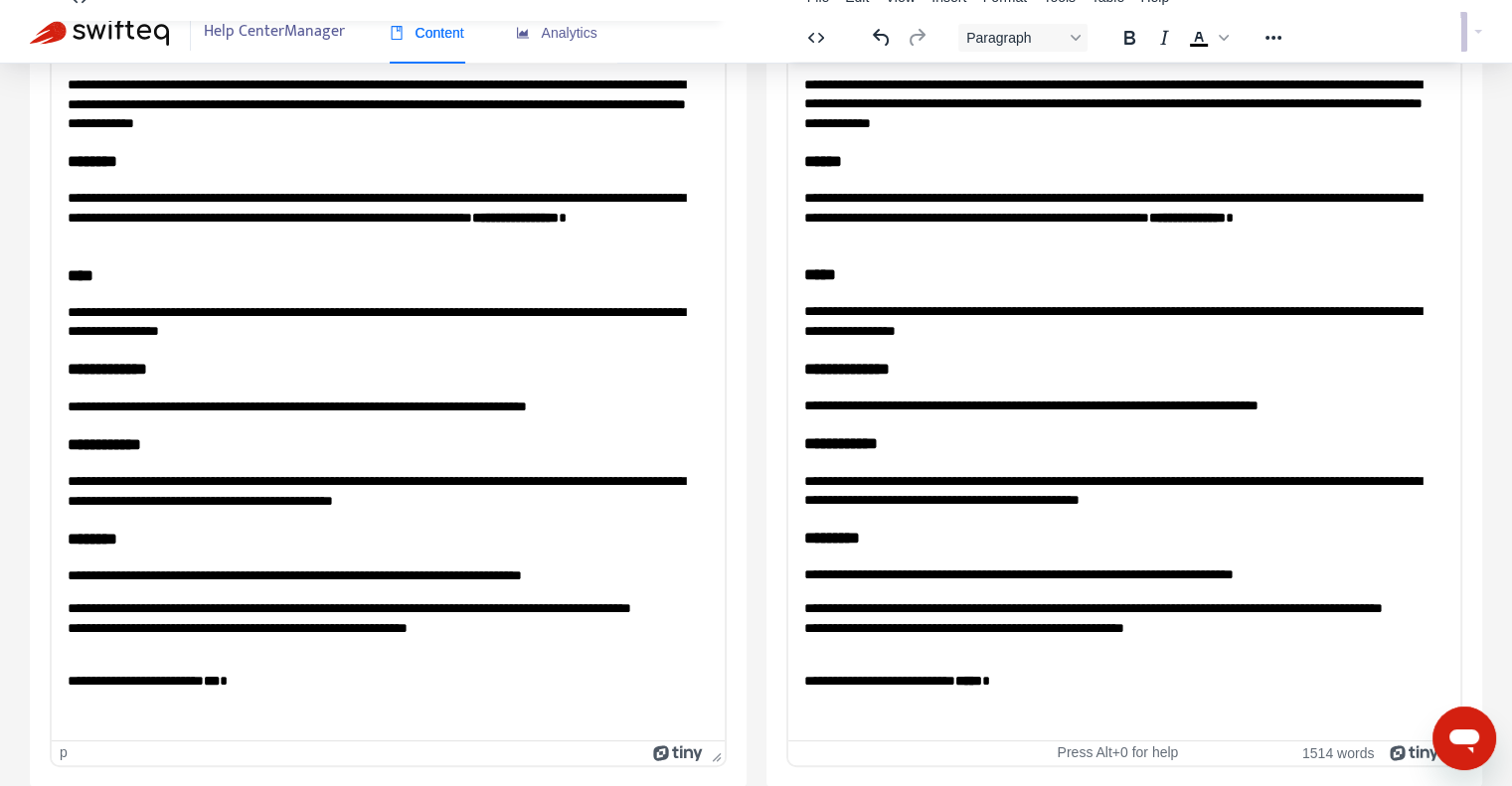 click on "**********" at bounding box center (381, 627) 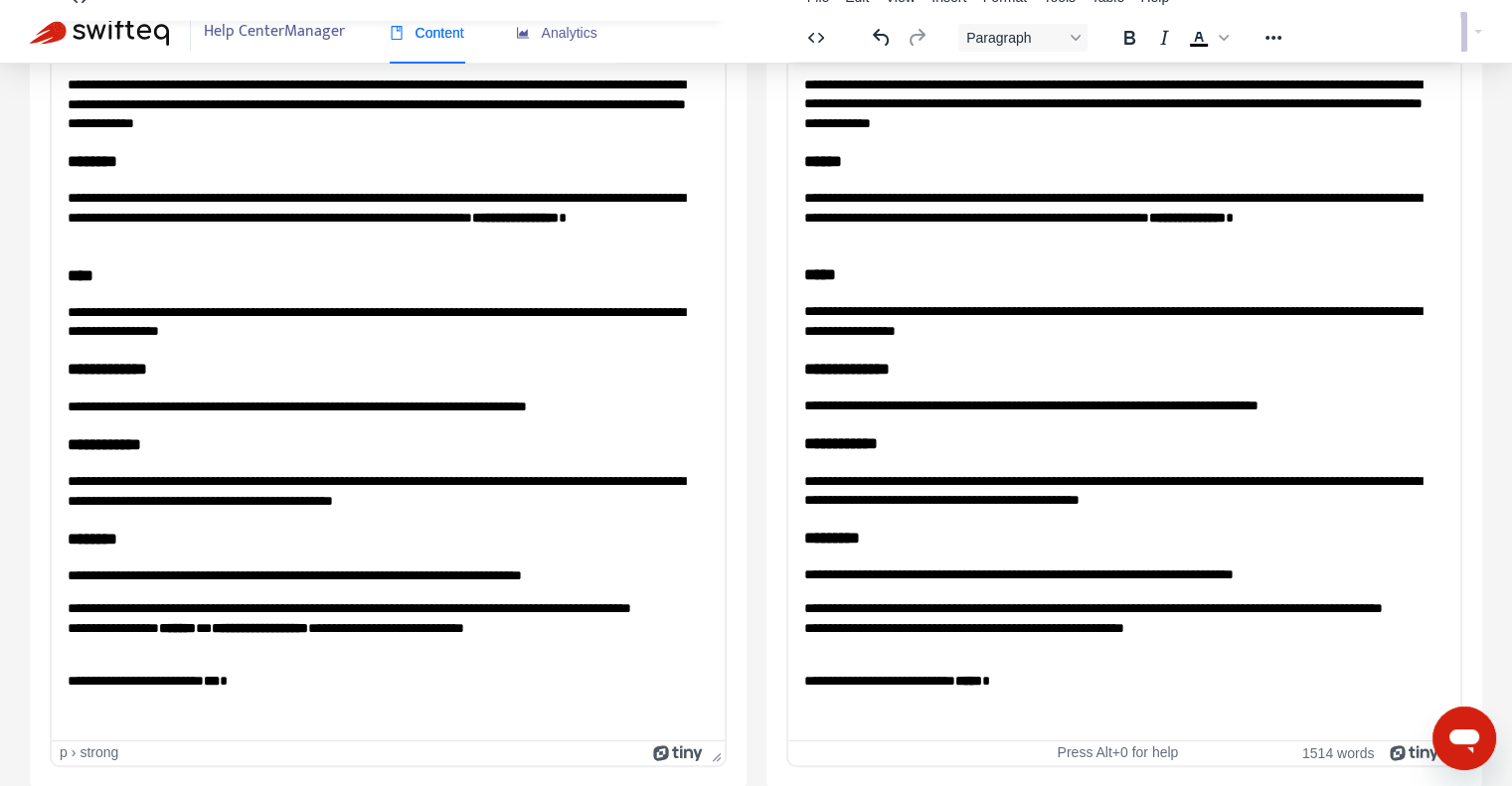 scroll, scrollTop: 7650, scrollLeft: 0, axis: vertical 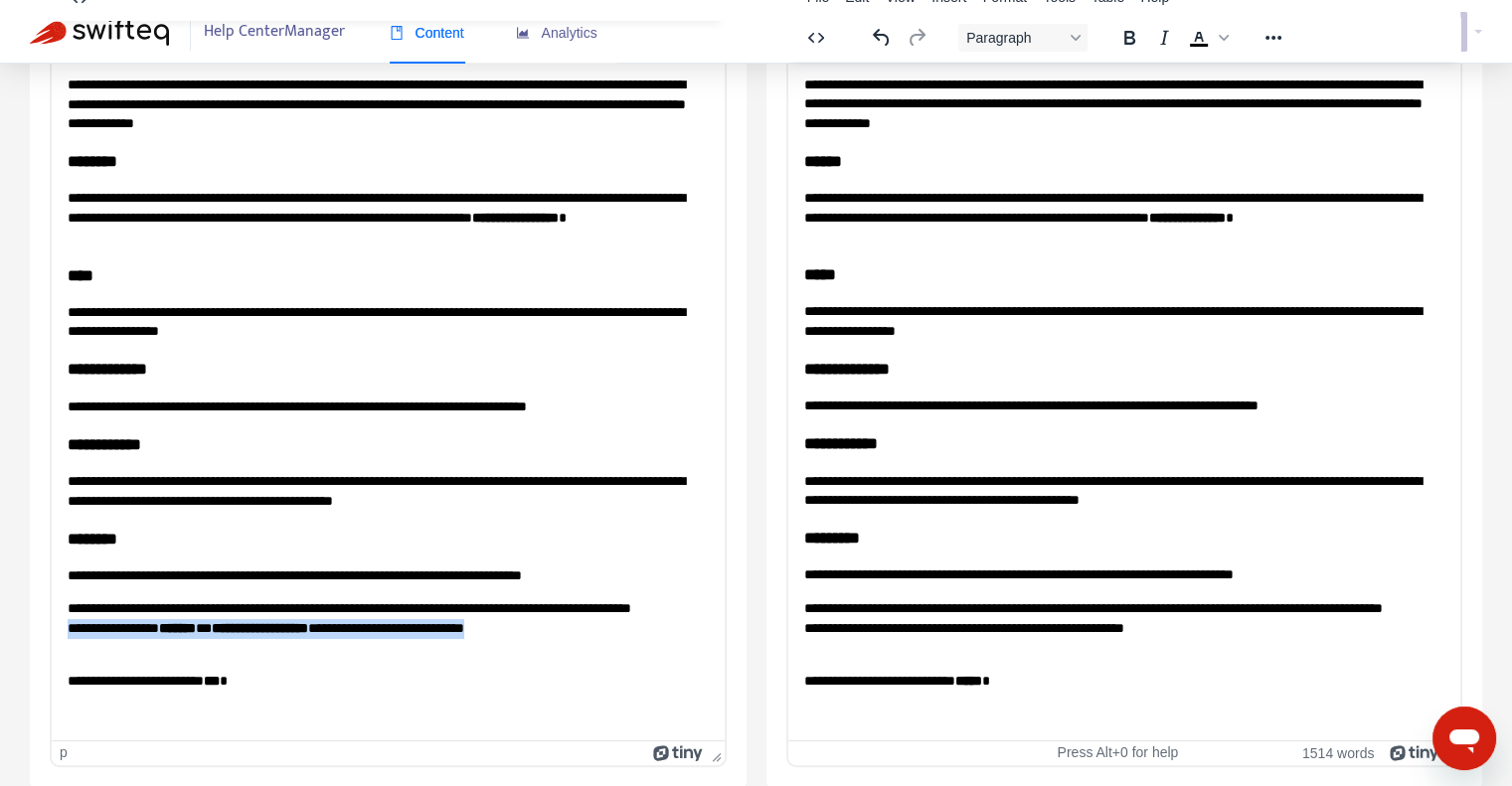 drag, startPoint x: 69, startPoint y: 630, endPoint x: 610, endPoint y: 641, distance: 541.112 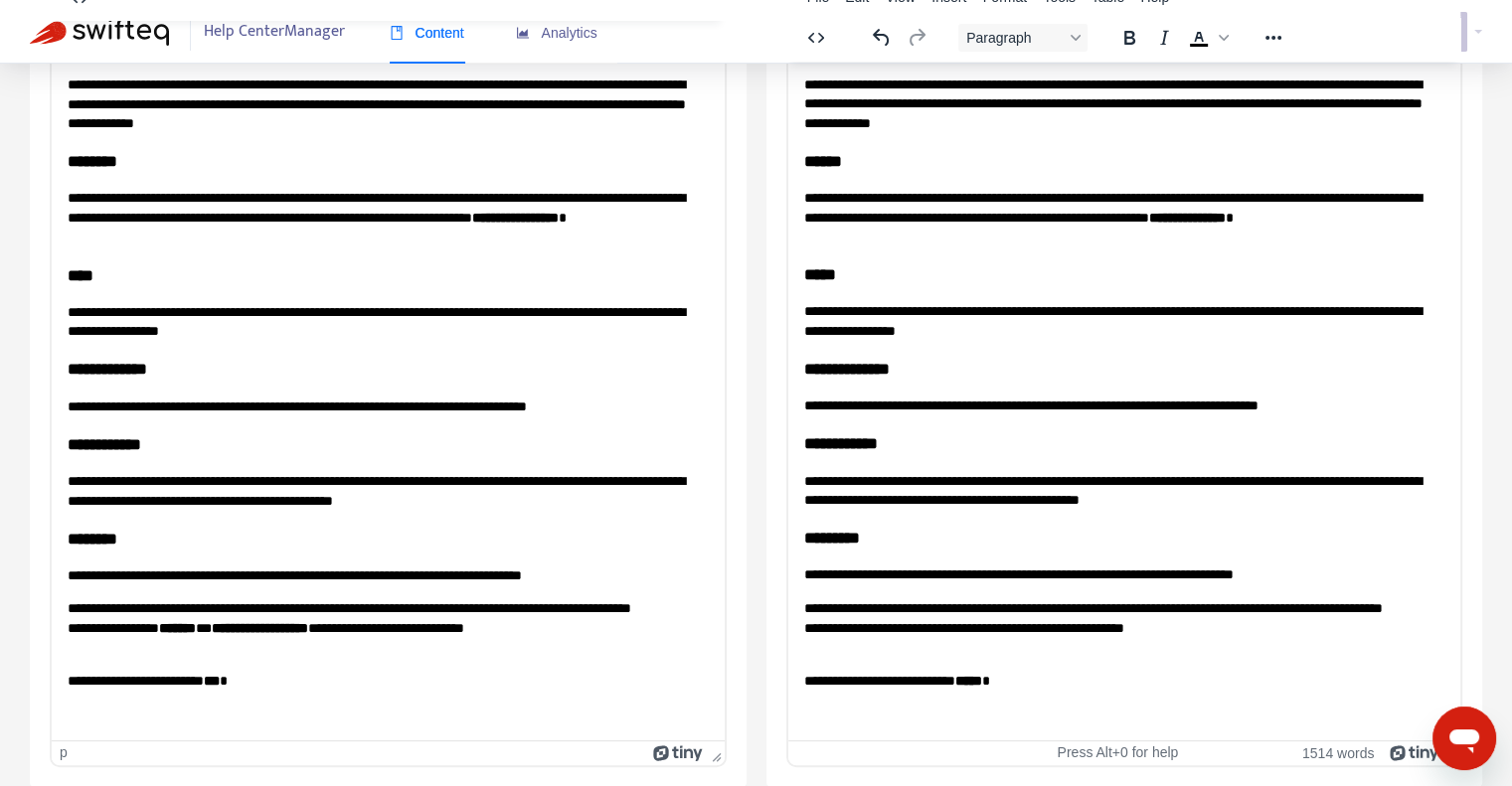 click on "**********" at bounding box center [381, 627] 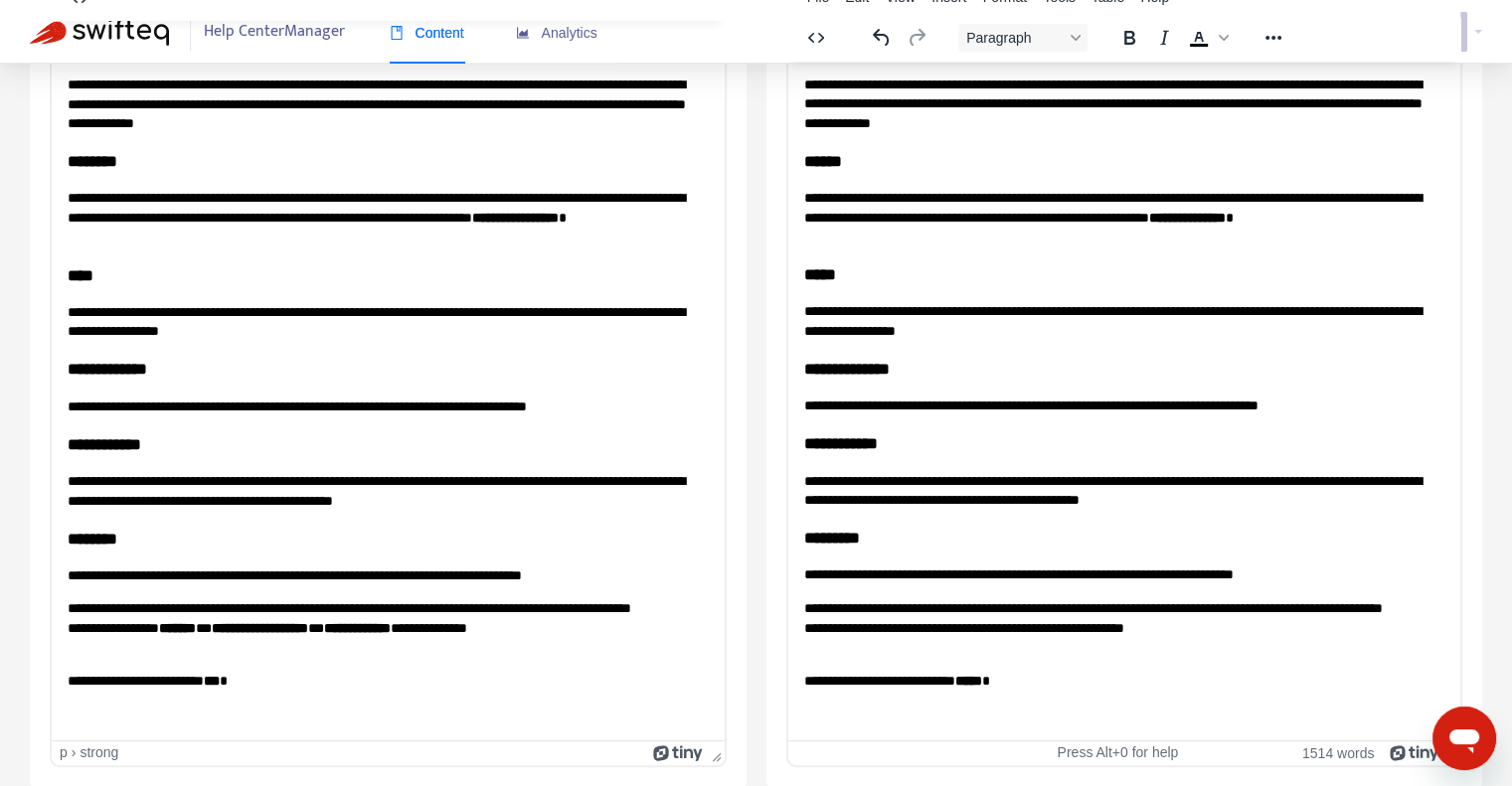 click on "**********" at bounding box center (357, 627) 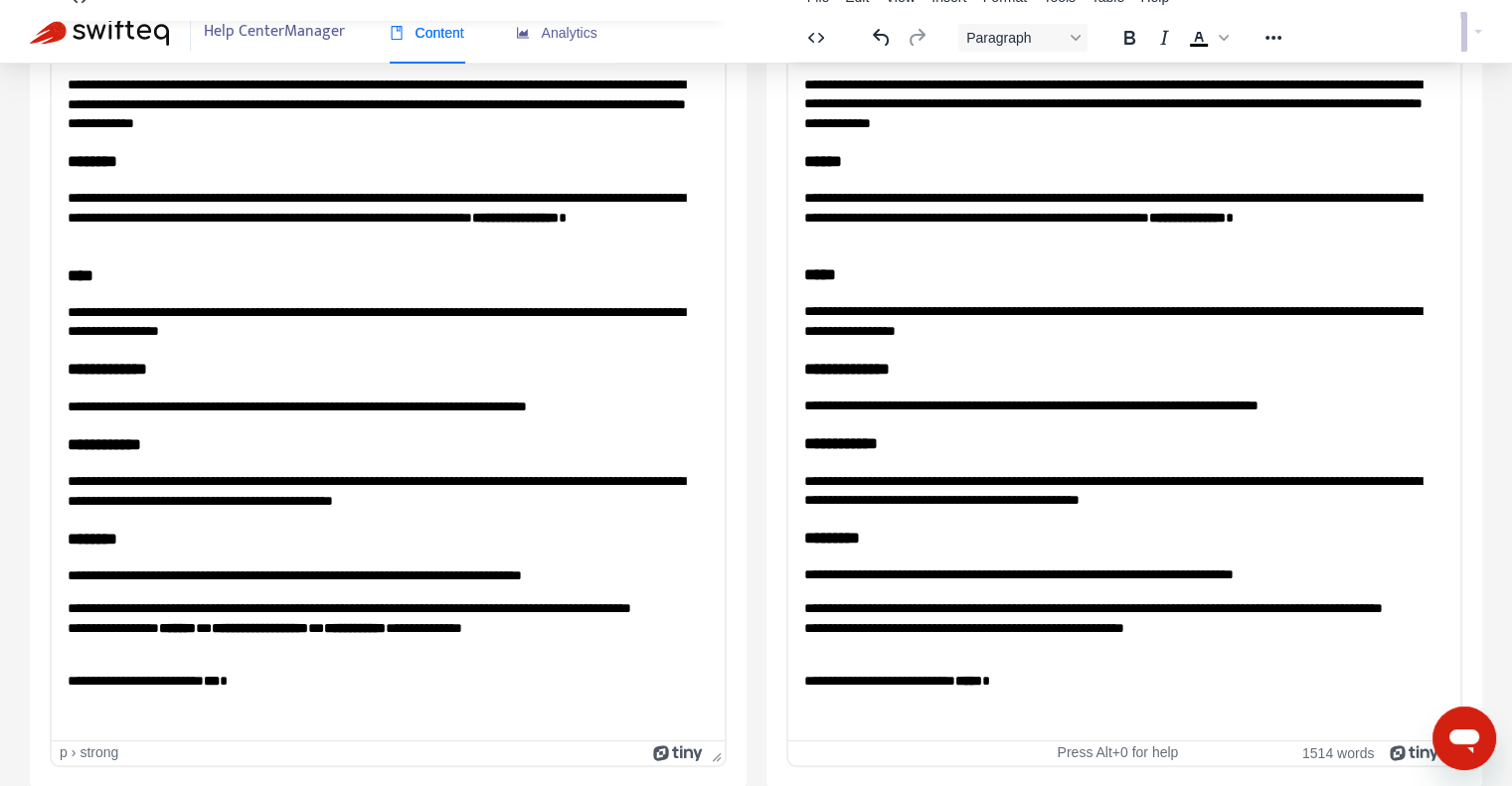 click on "**********" at bounding box center (381, 627) 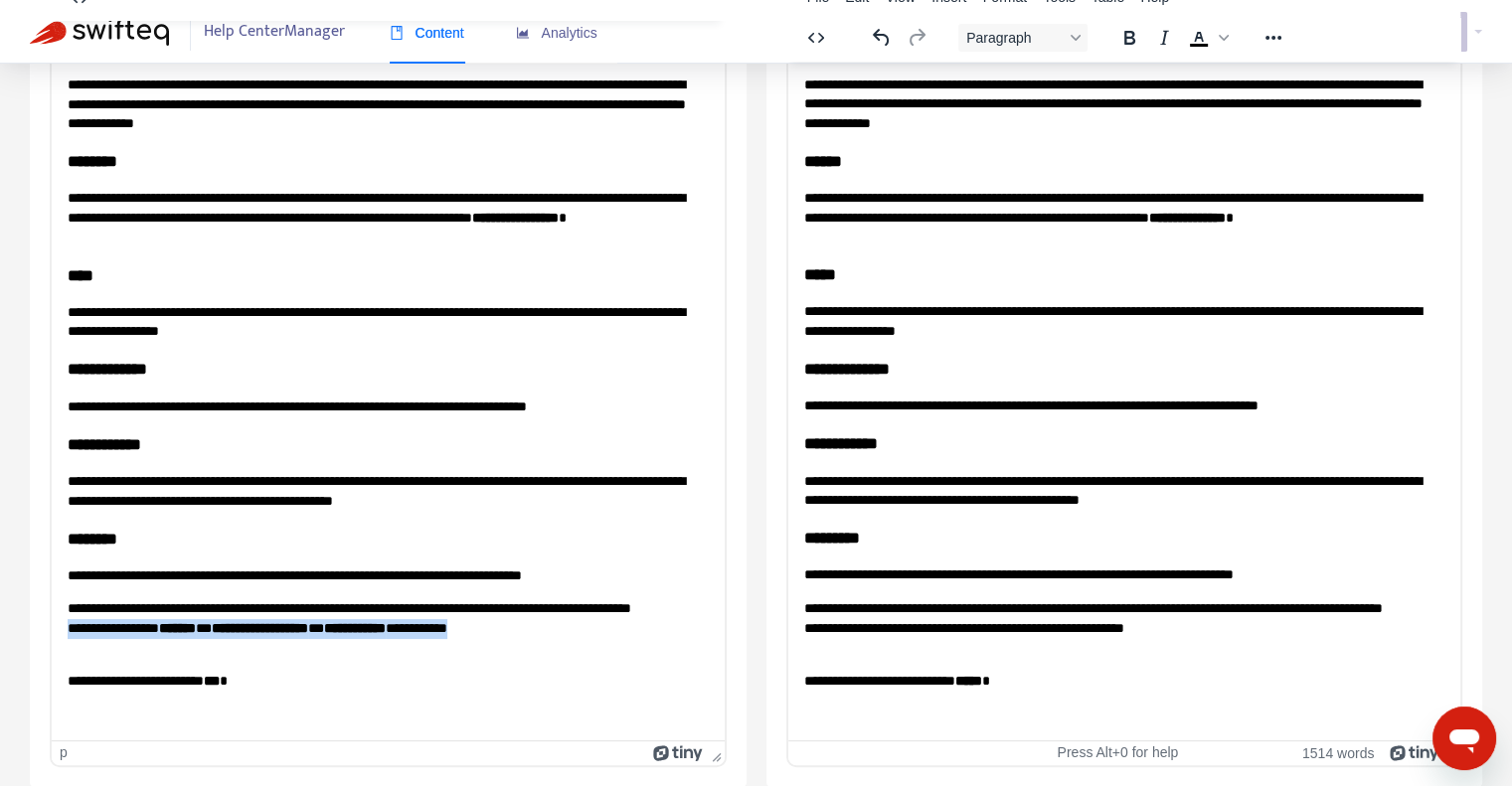 copy on "**********" 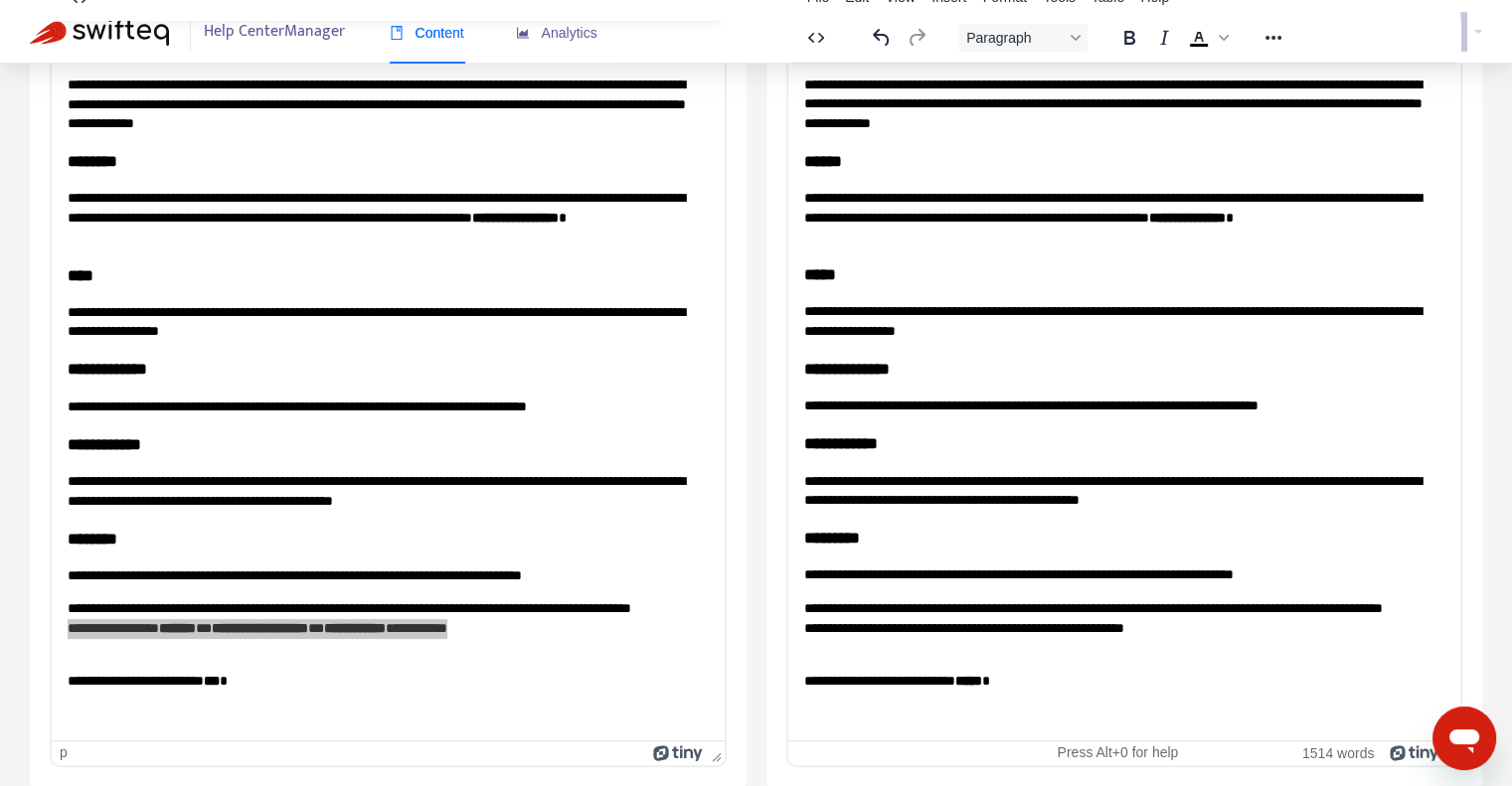click on "**********" at bounding box center (1116, 627) 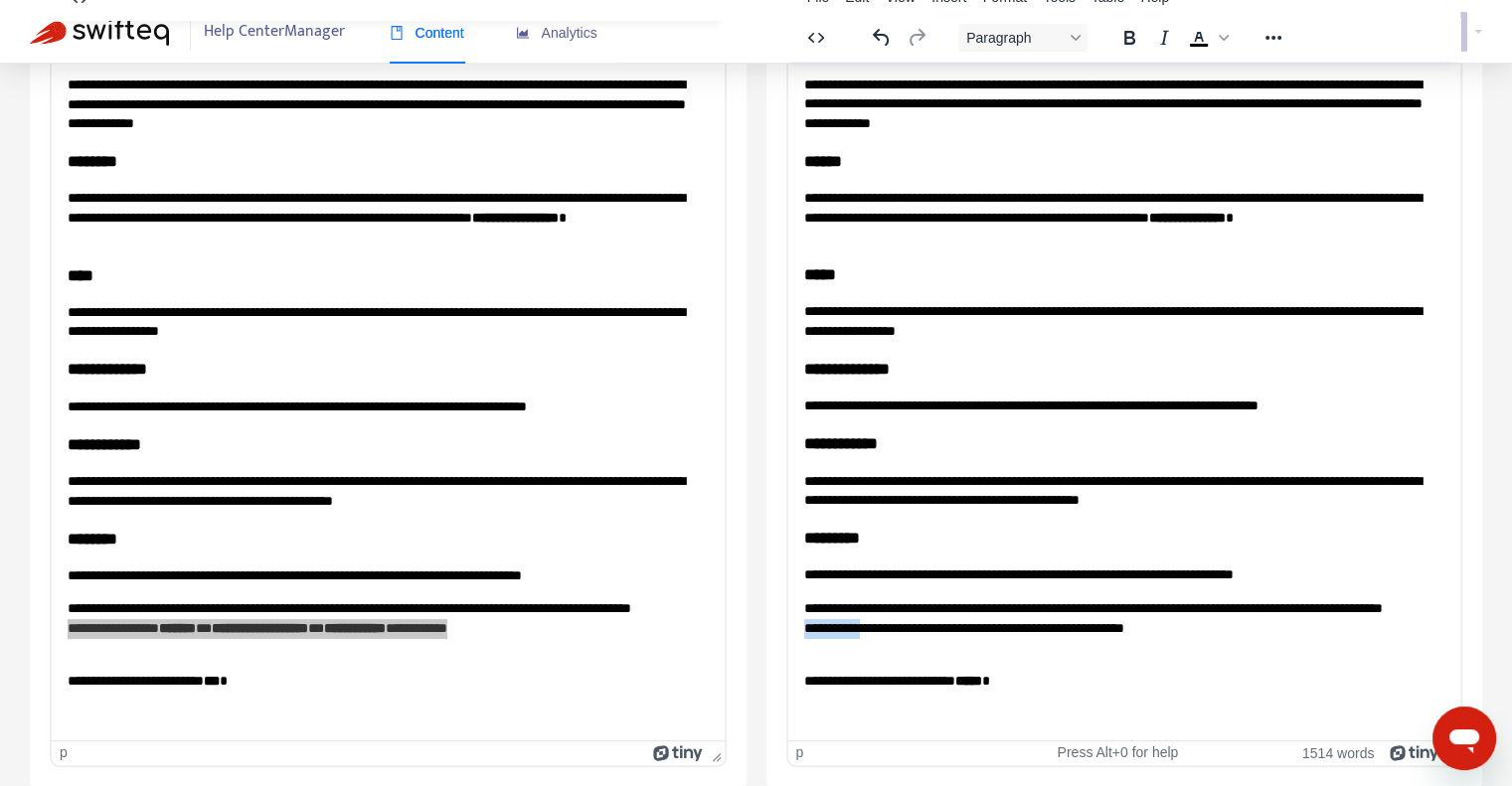 click on "**********" at bounding box center (1116, 627) 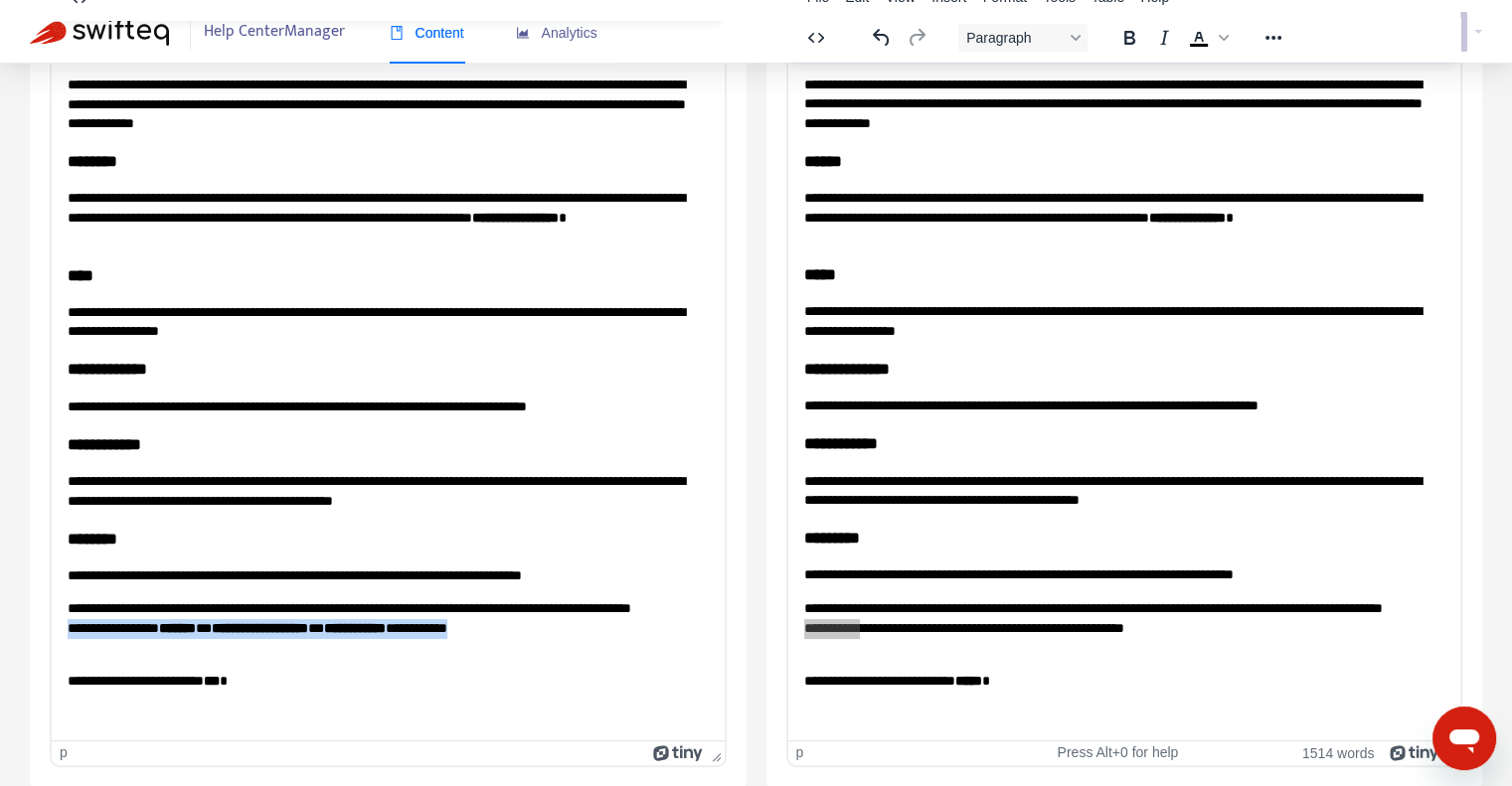 click on "*******" at bounding box center [177, 627] 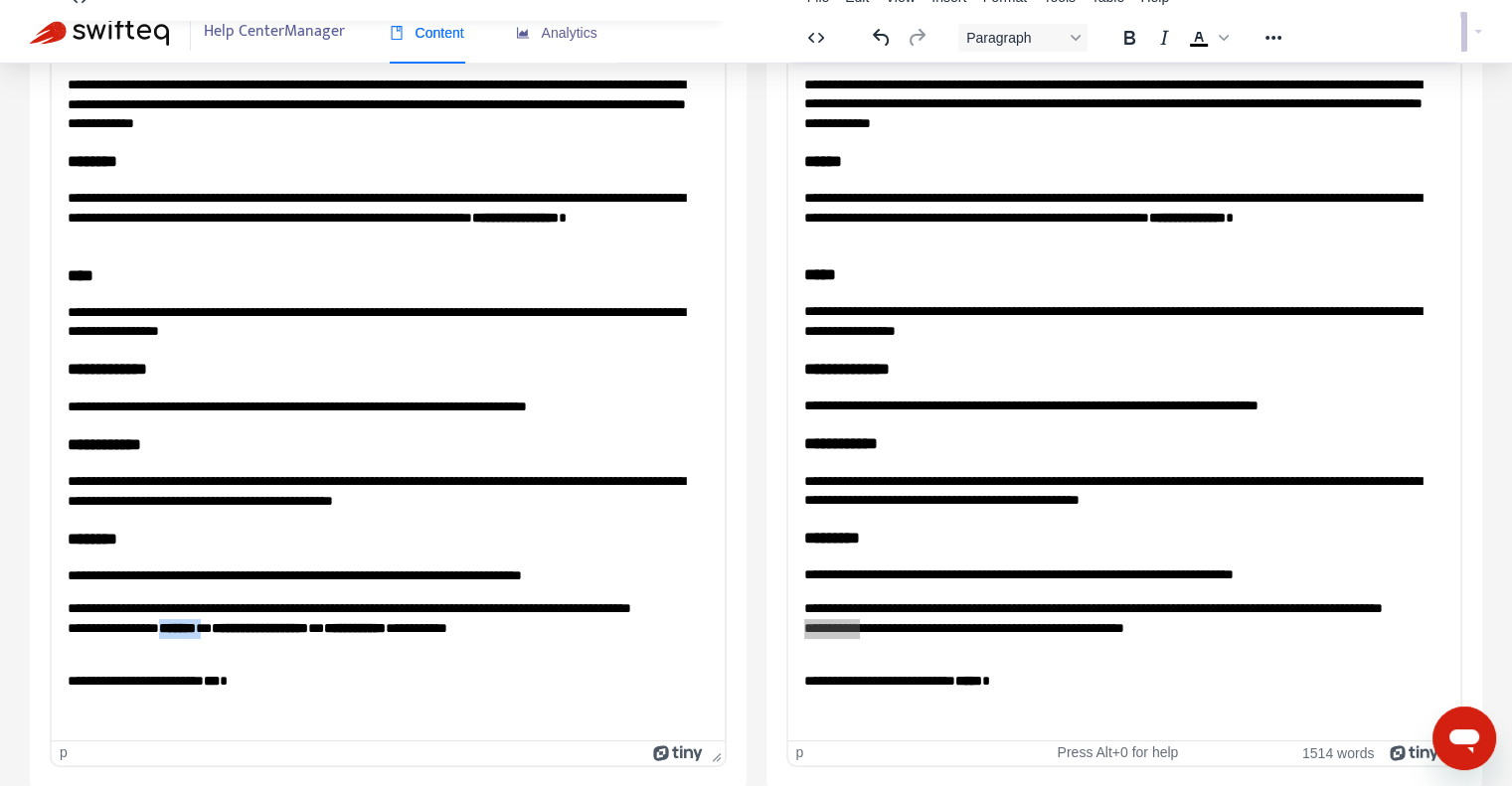 click on "*******" at bounding box center [177, 627] 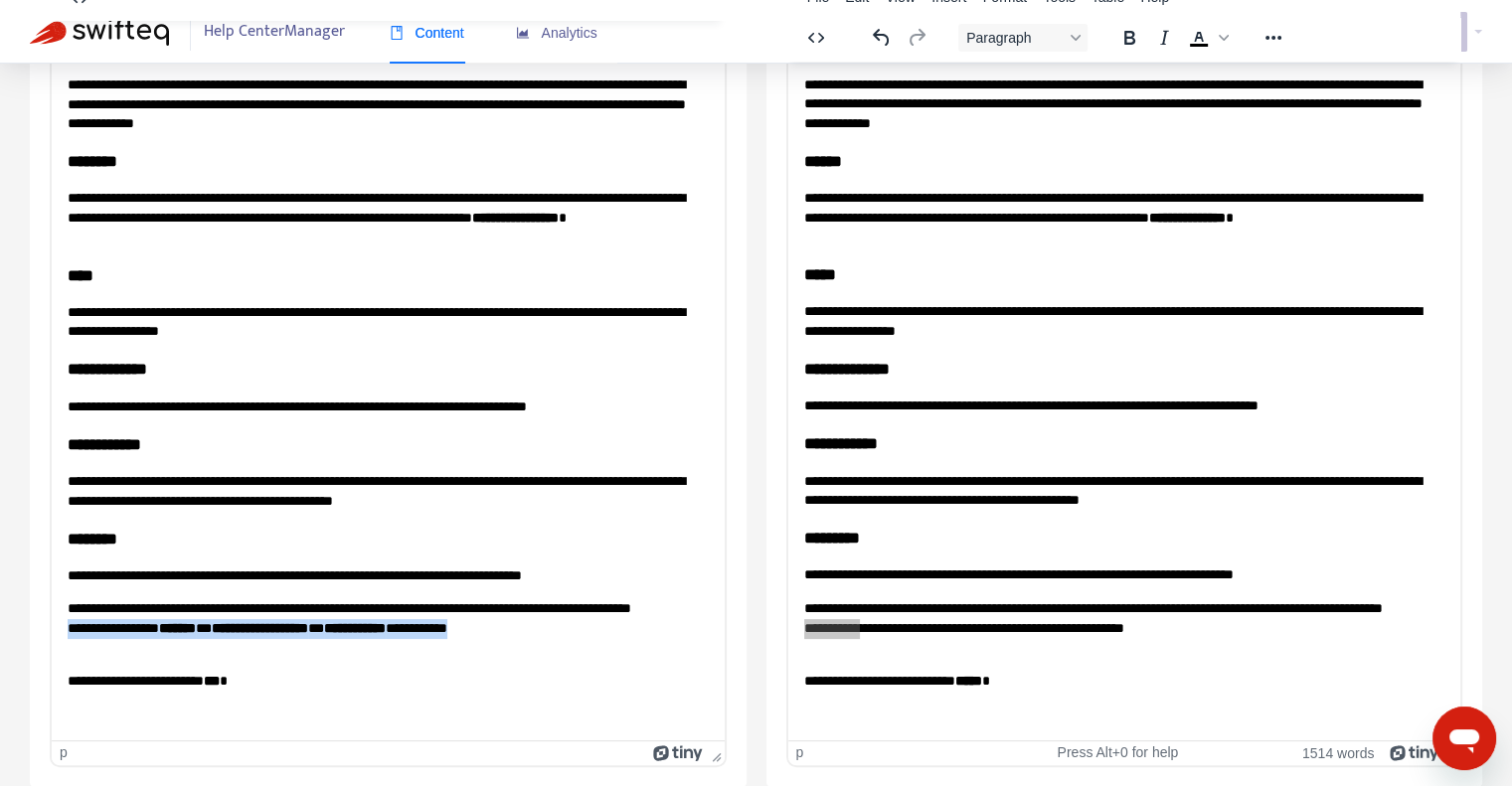 click on "*******" at bounding box center (177, 627) 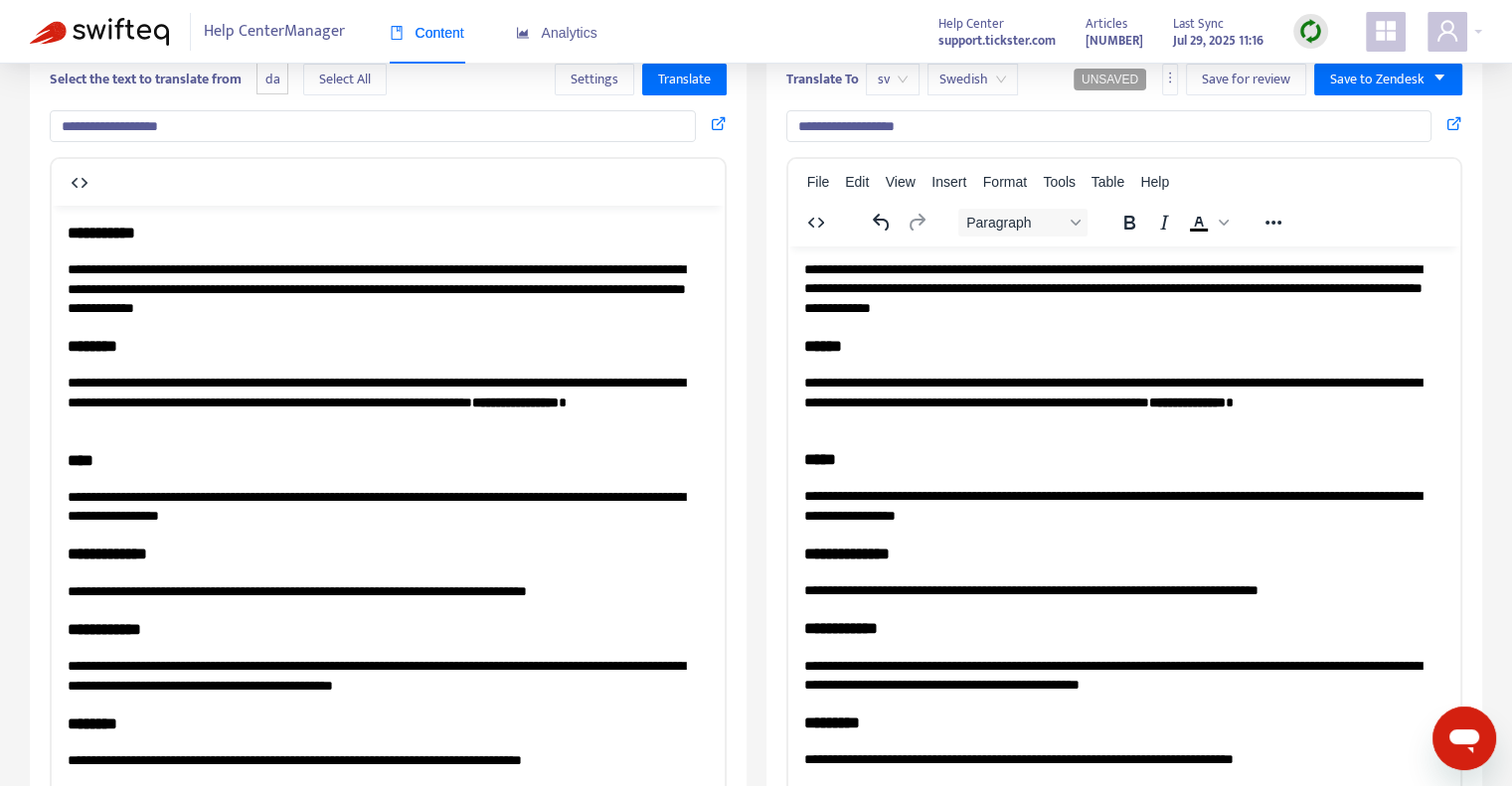scroll, scrollTop: 0, scrollLeft: 0, axis: both 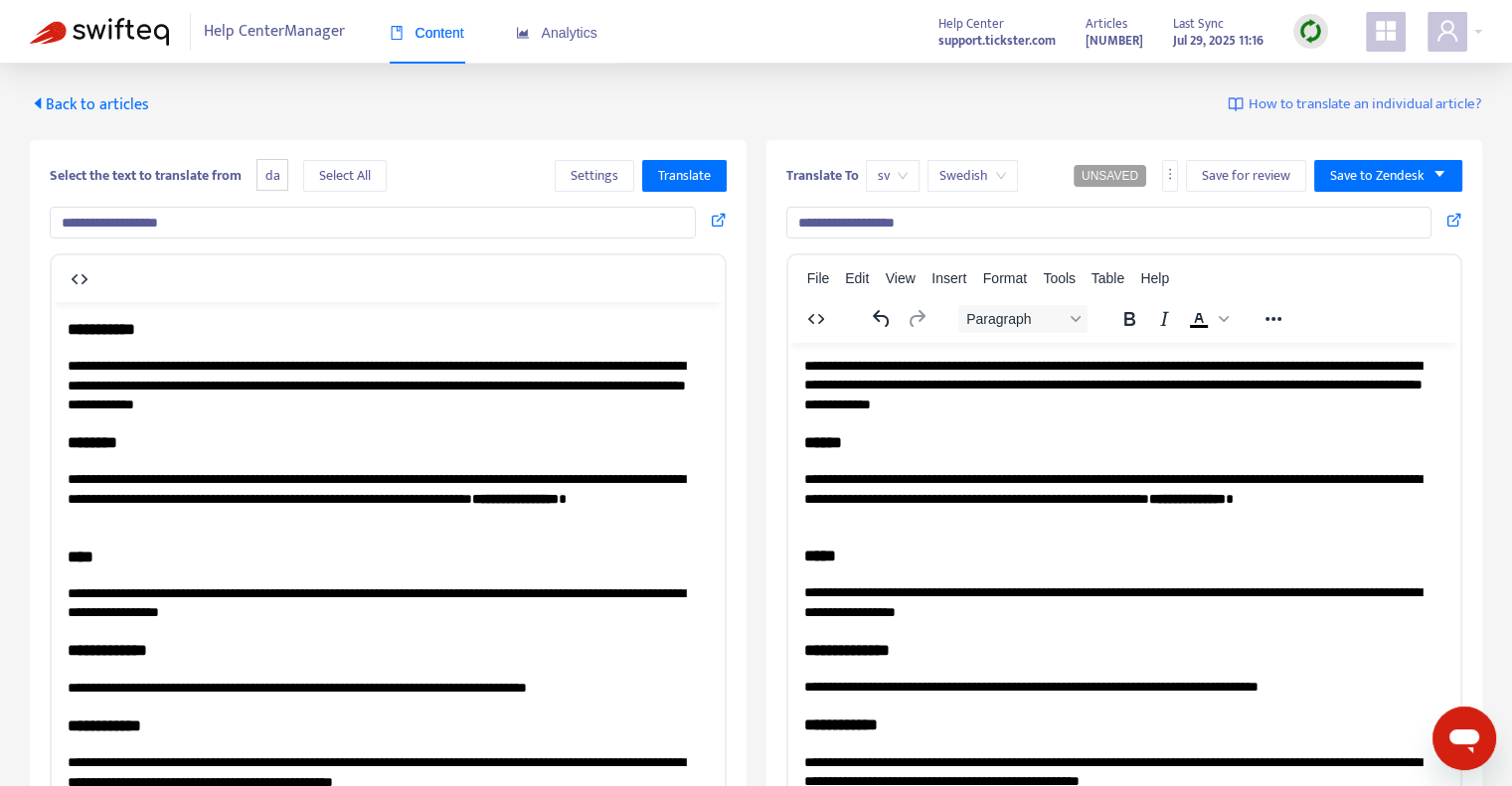 click on "Back to articles" at bounding box center (89, 104) 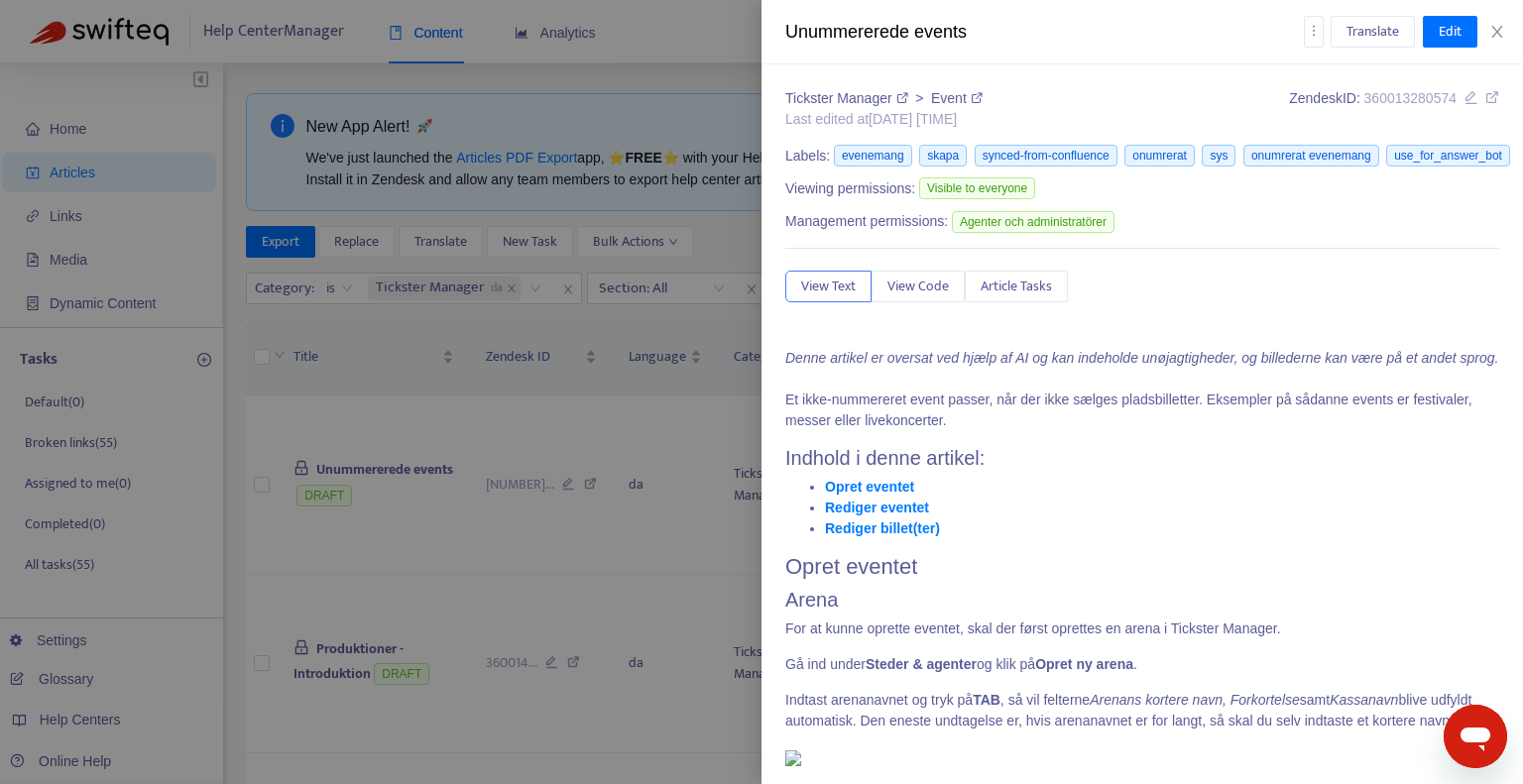 type on "**********" 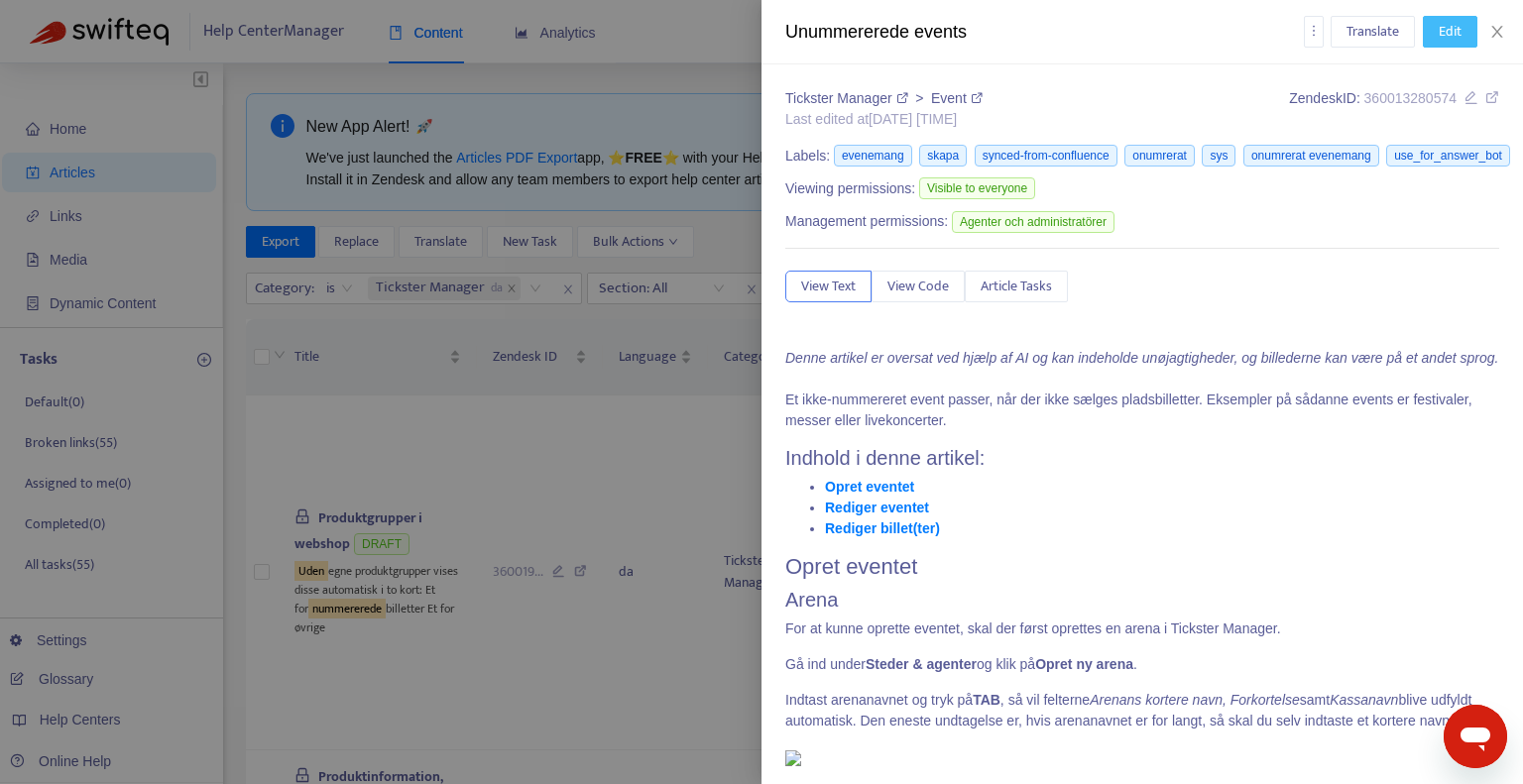 click on "Edit" at bounding box center [1450, 32] 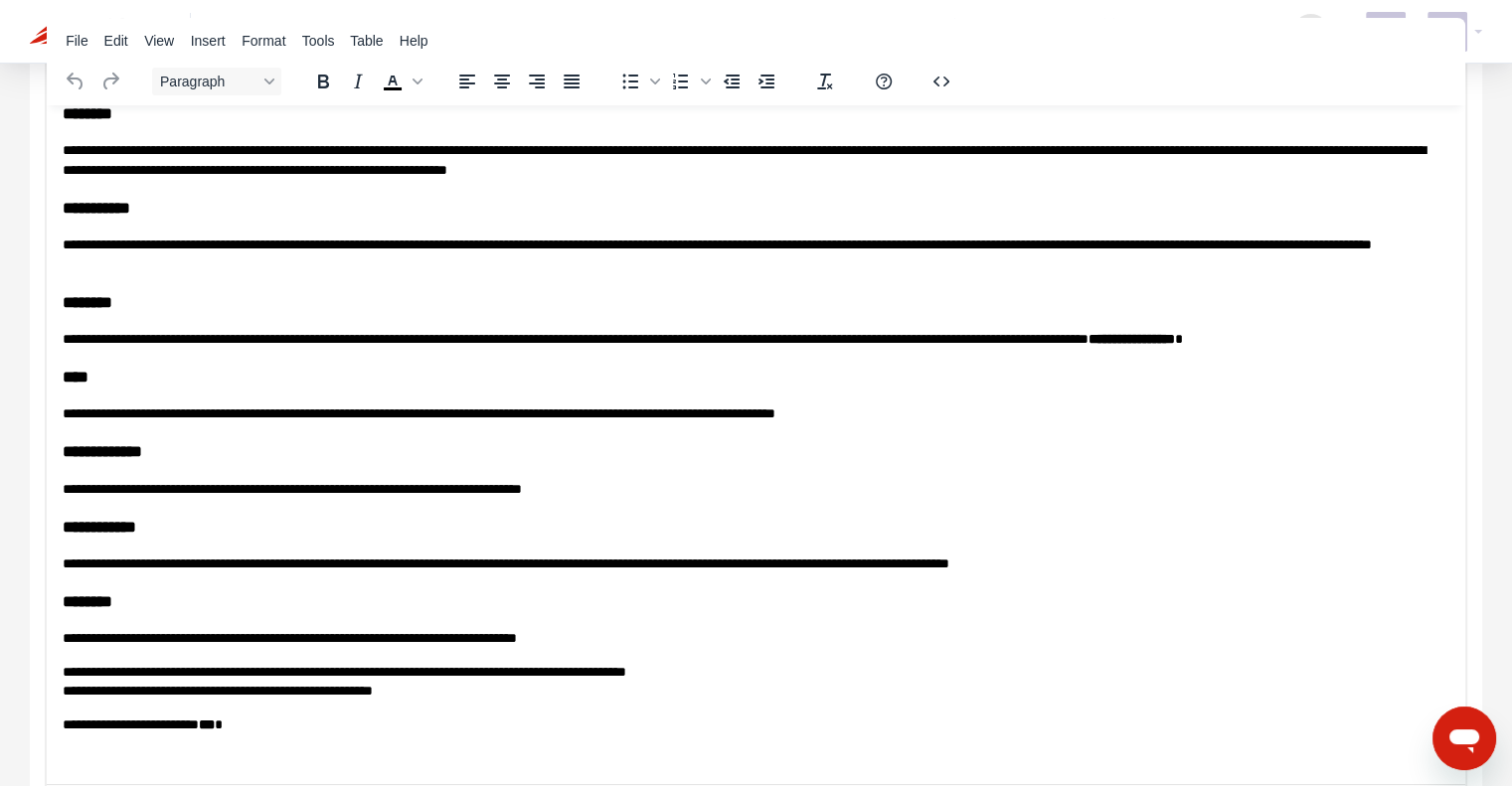scroll, scrollTop: 228, scrollLeft: 0, axis: vertical 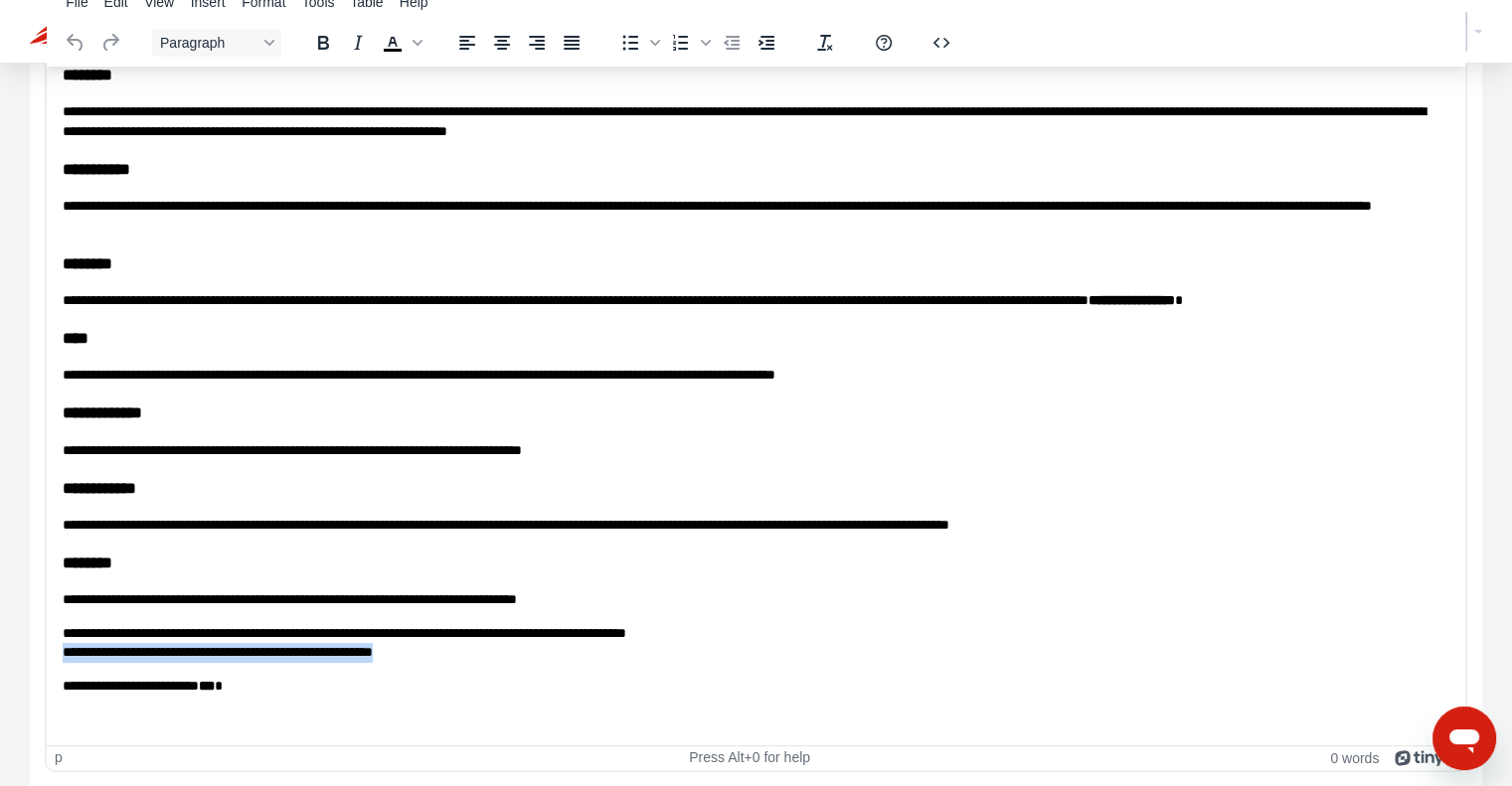 drag, startPoint x: 496, startPoint y: 653, endPoint x: 17, endPoint y: 653, distance: 479 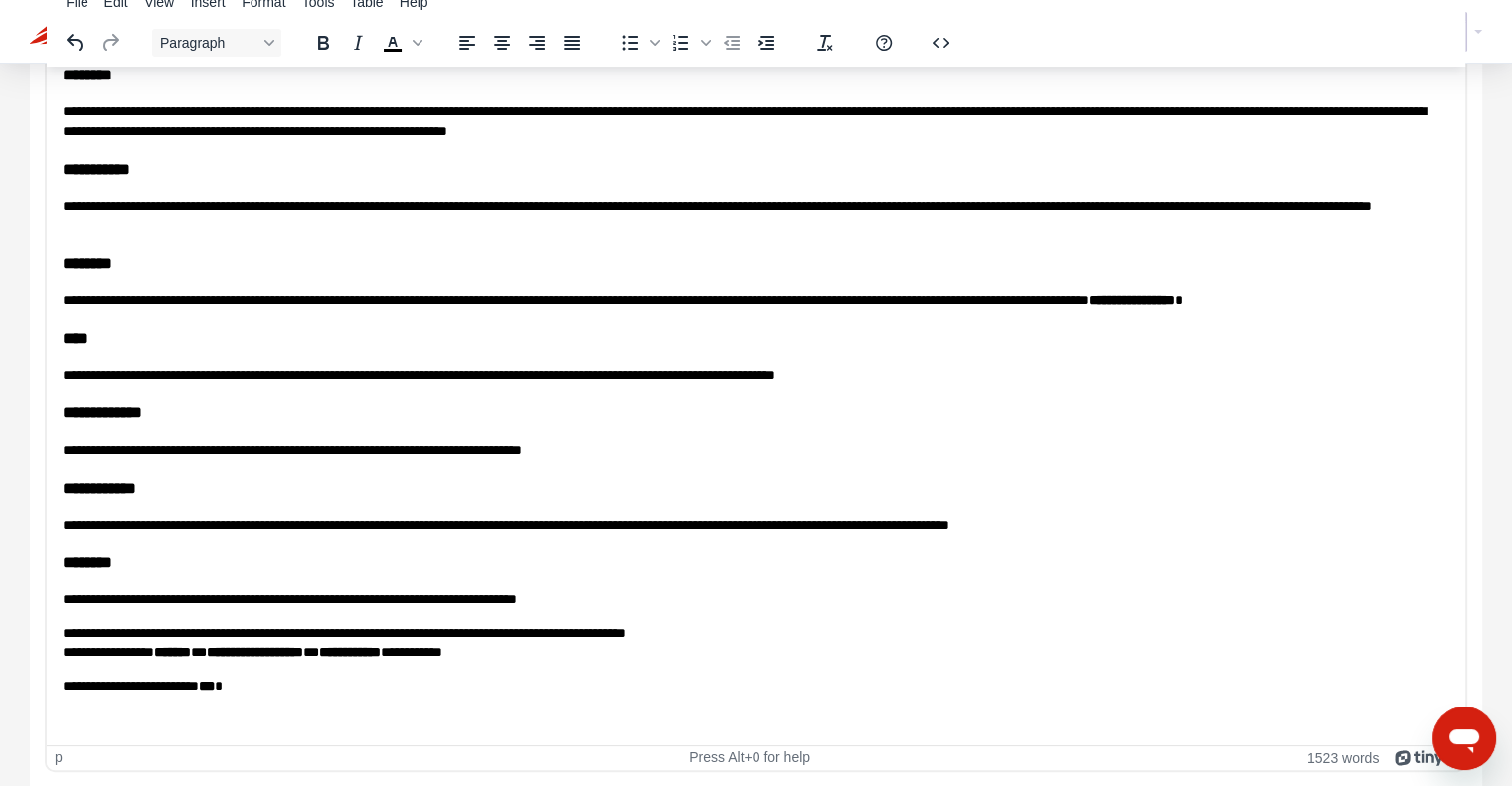 scroll, scrollTop: 5123, scrollLeft: 0, axis: vertical 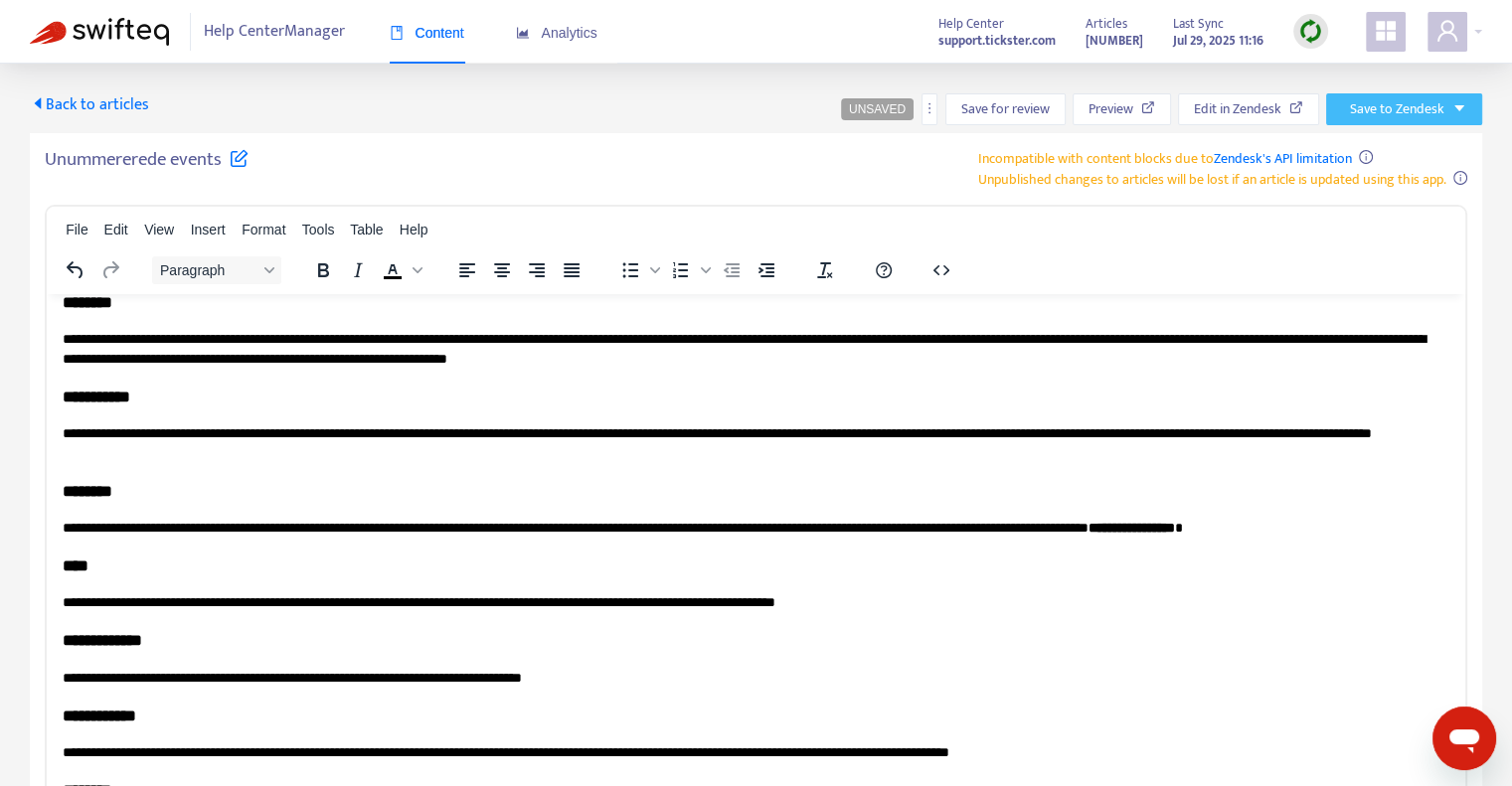 click on "Save to Zendesk" at bounding box center [1404, 109] 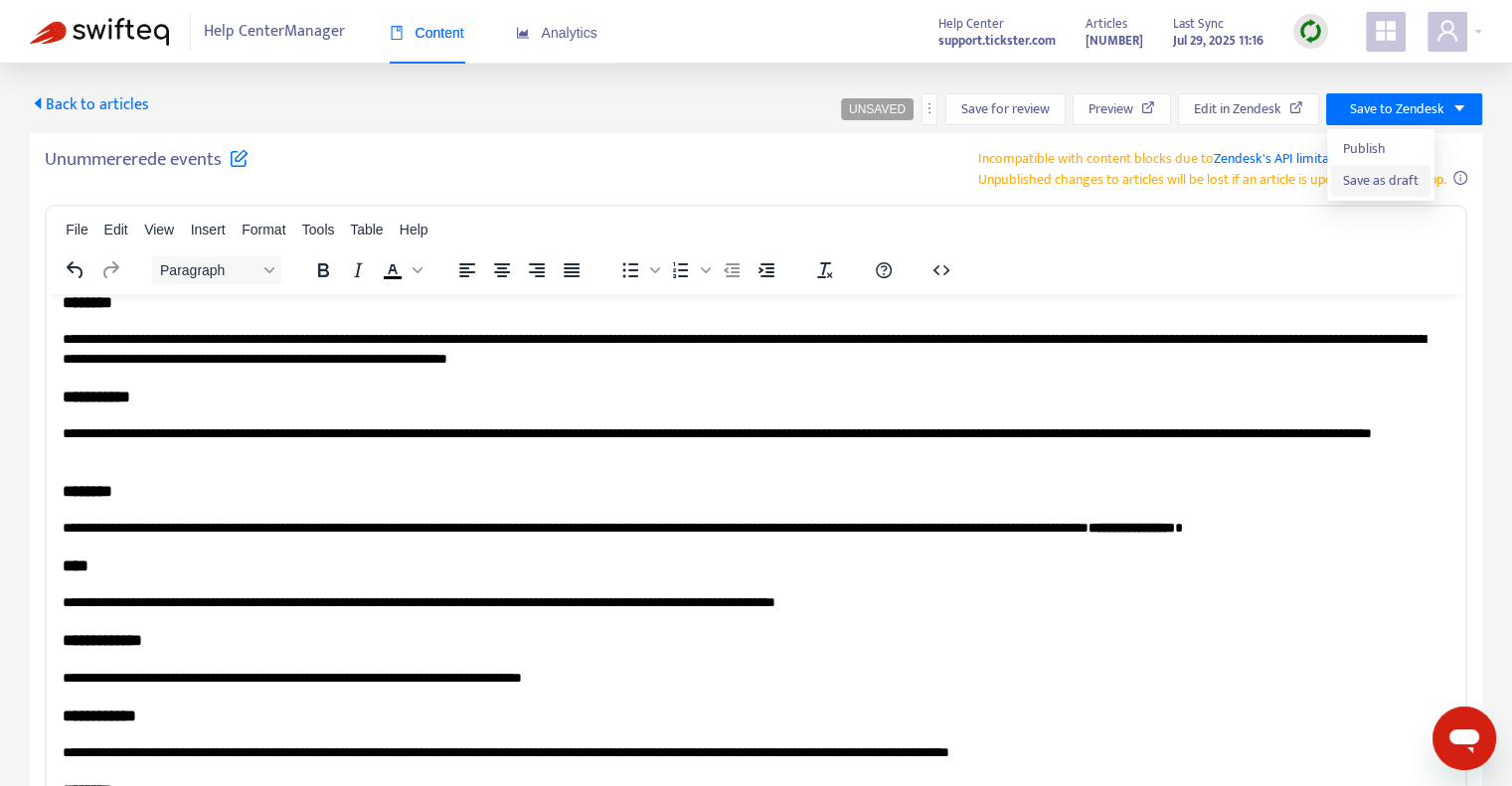 click on "Save as draft" at bounding box center [1381, 181] 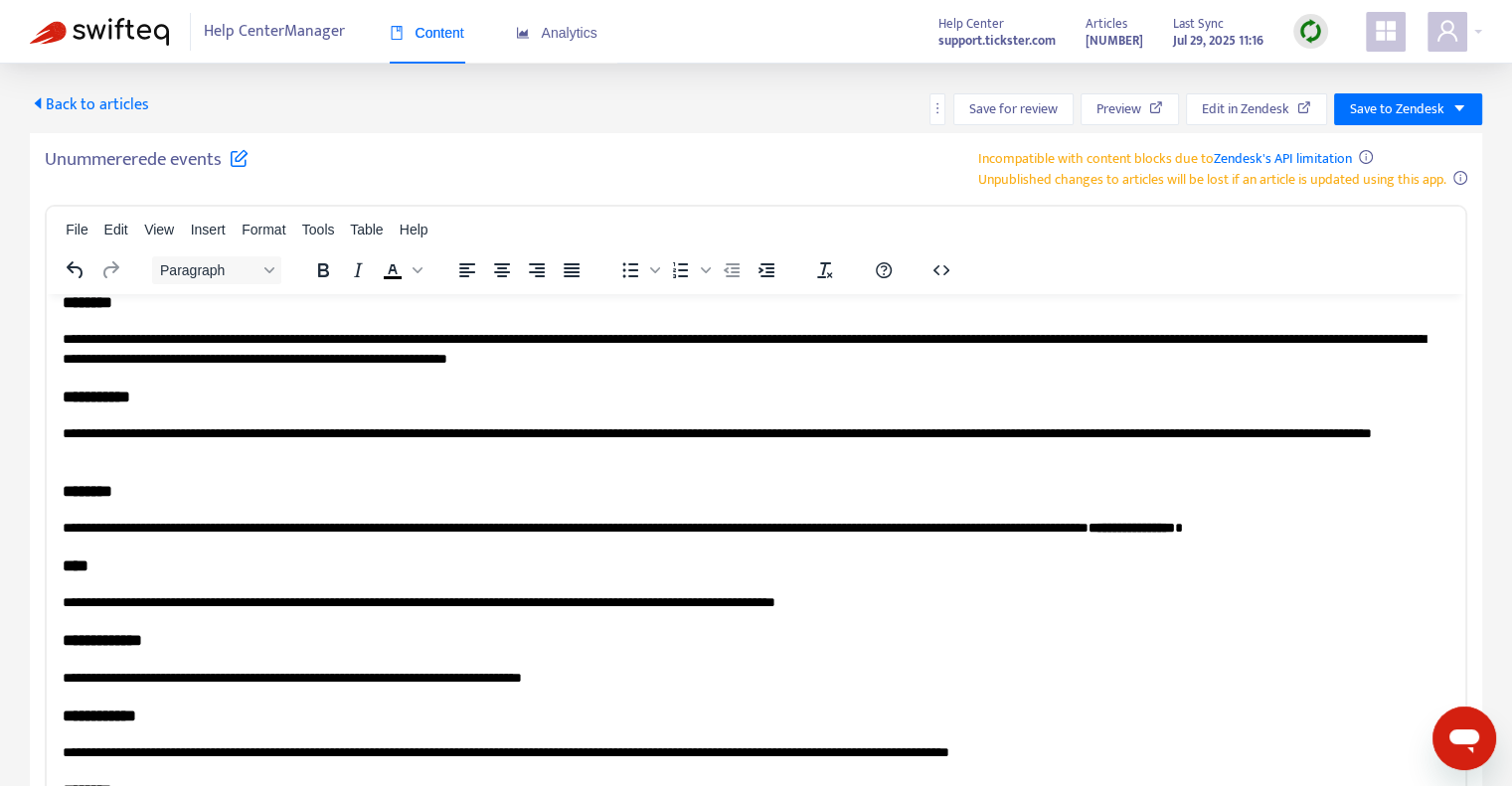 click on "Back to articles" at bounding box center (89, 104) 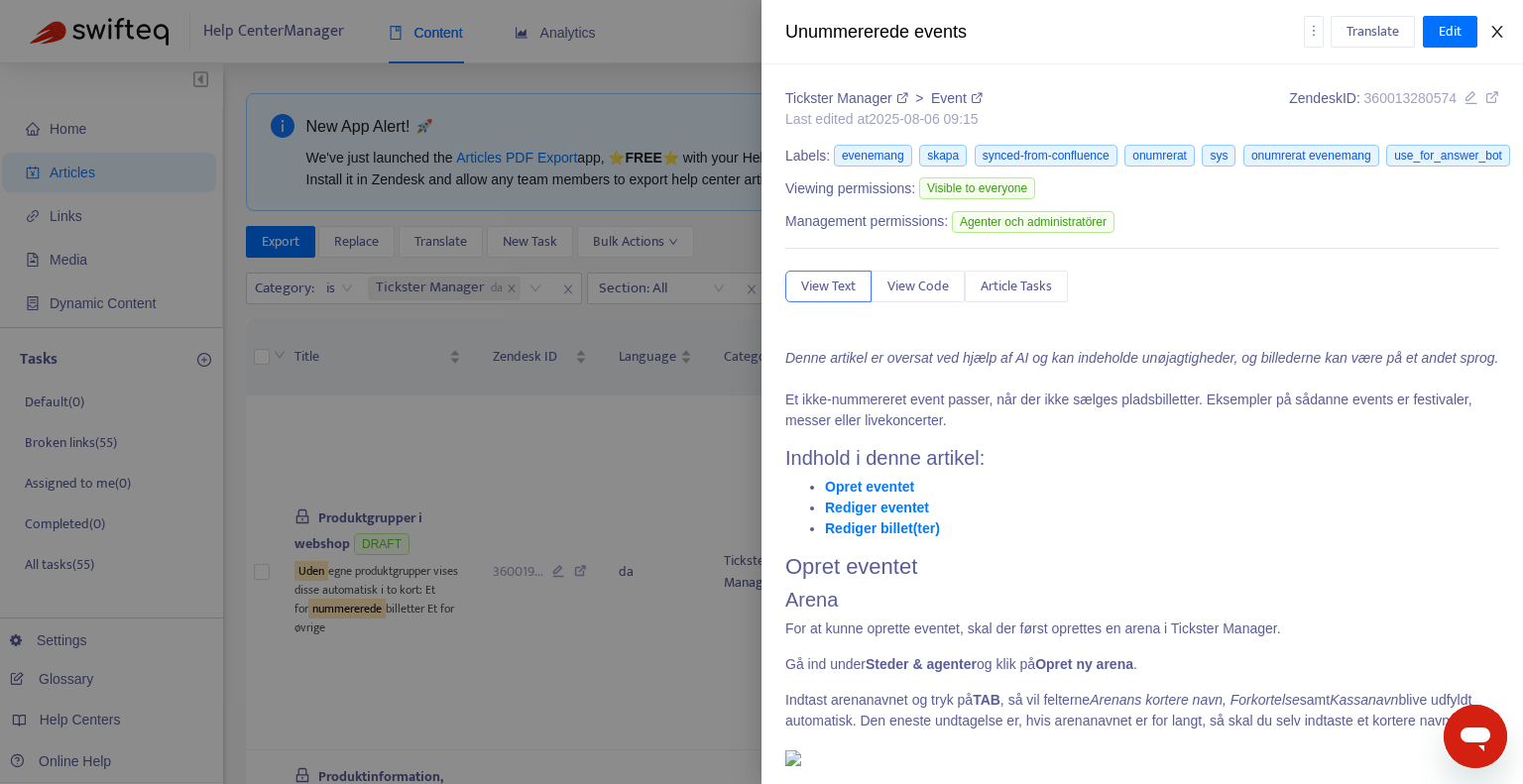 click 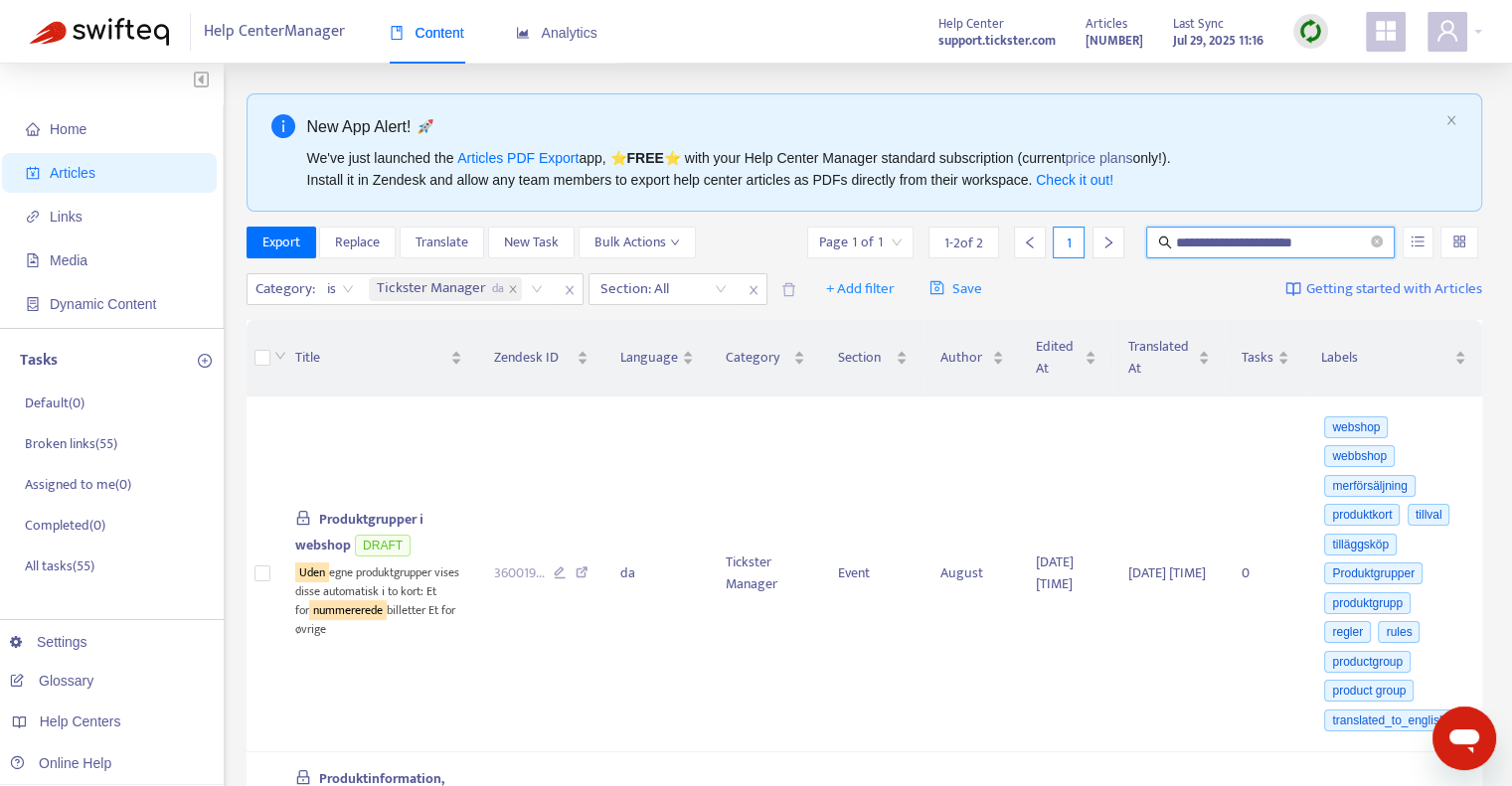 click on "**********" at bounding box center (1271, 242) 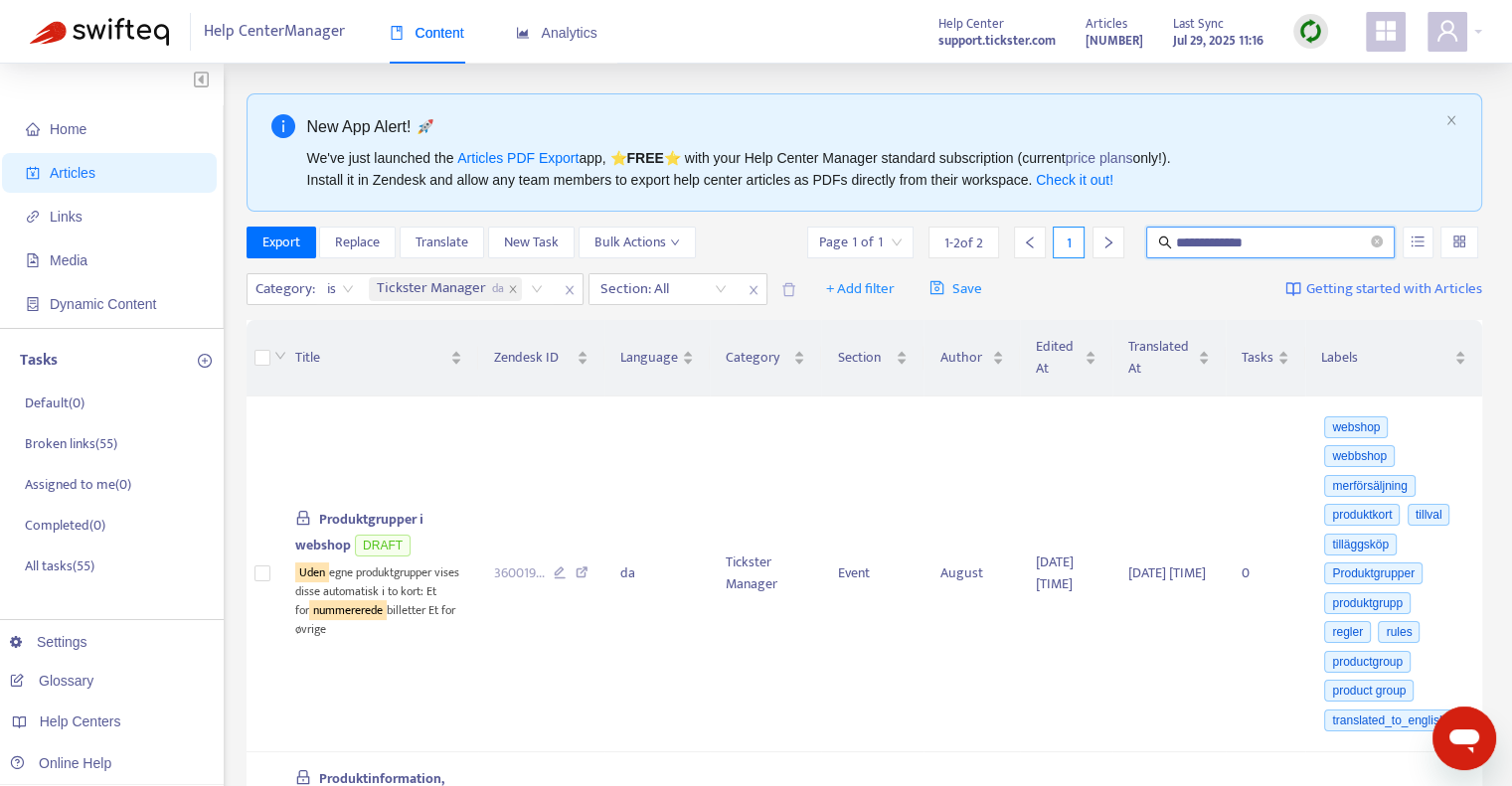 type on "**********" 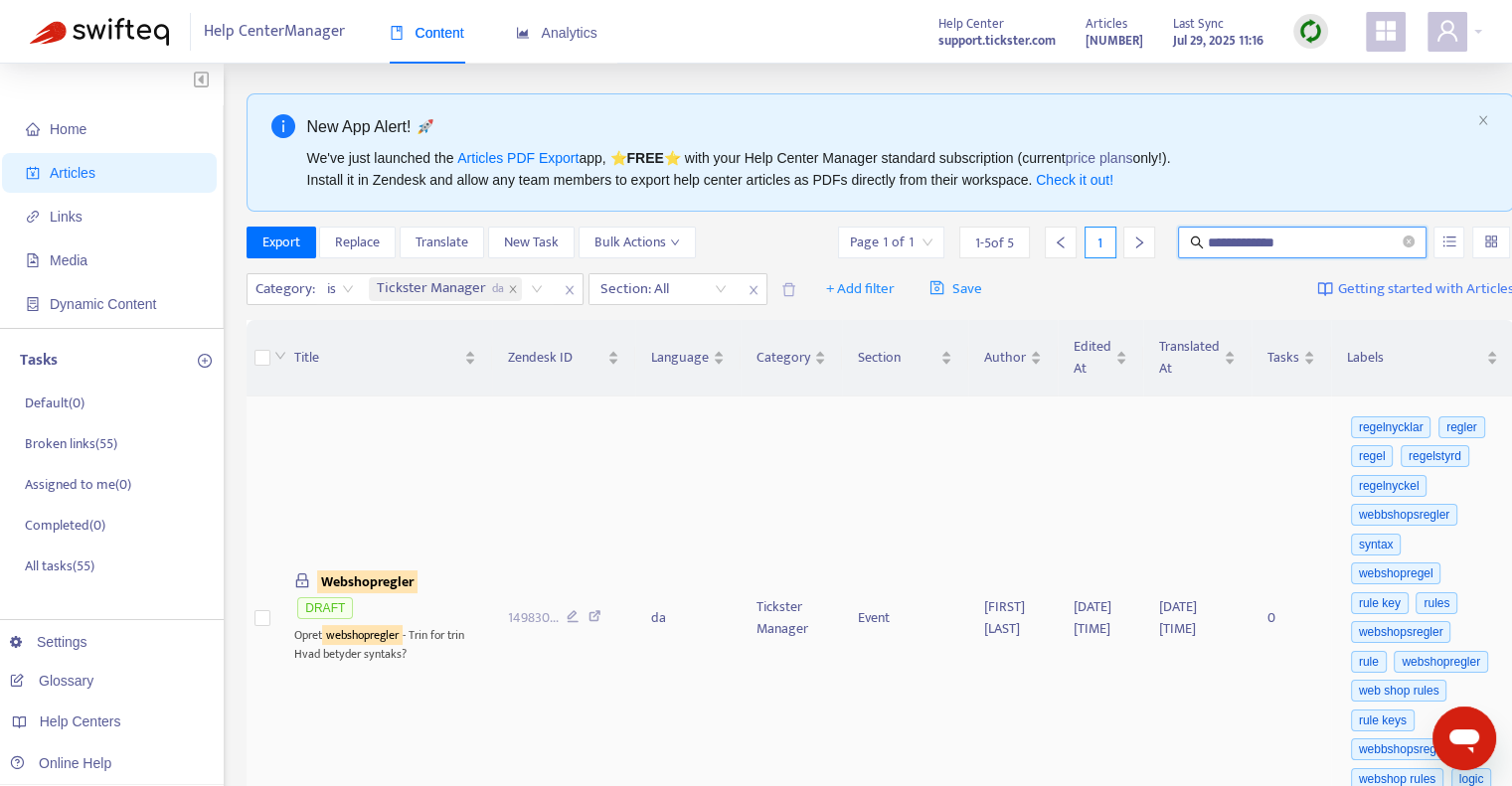 click on "Webshopregler" at bounding box center (367, 581) 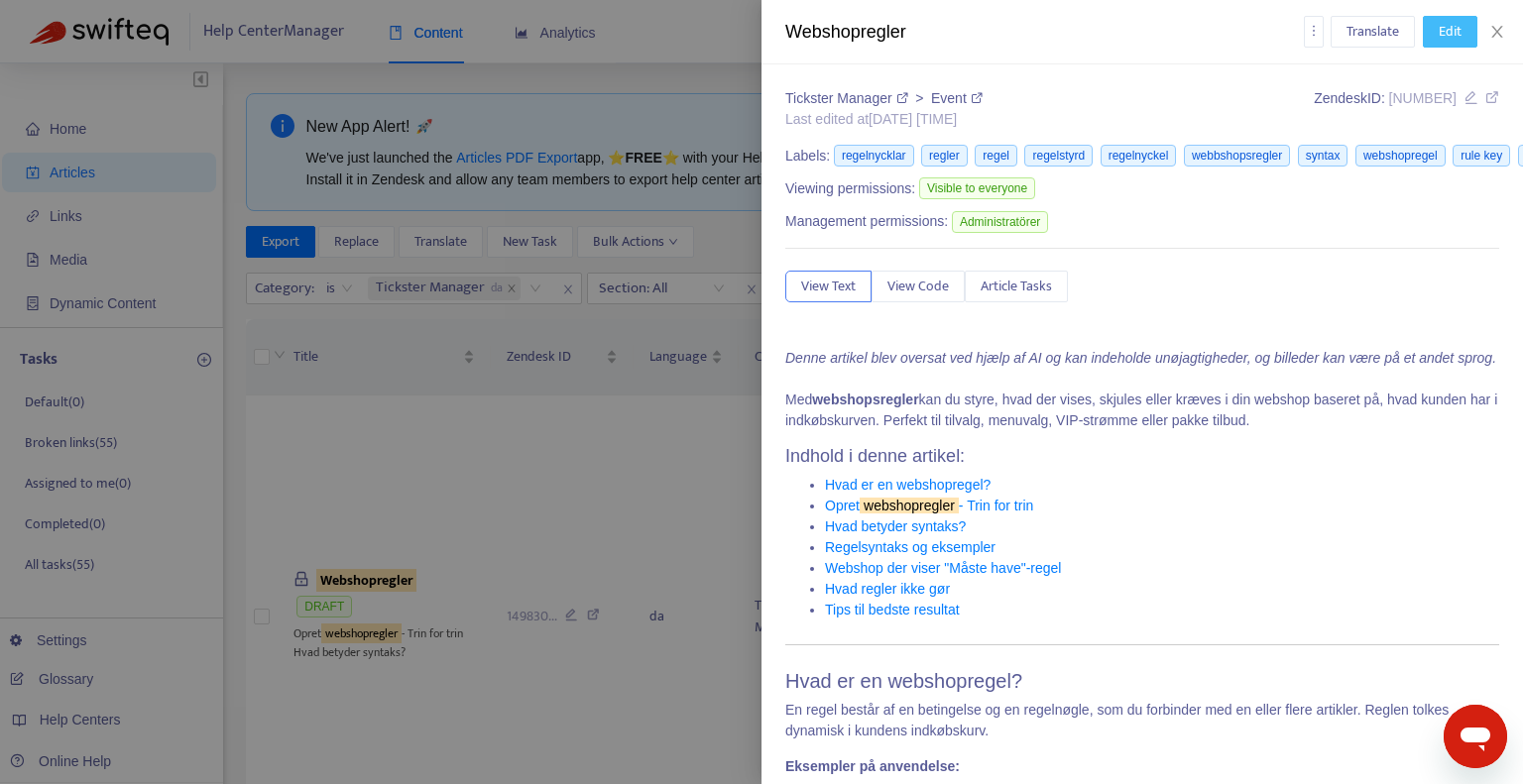 click on "Edit" at bounding box center [1450, 32] 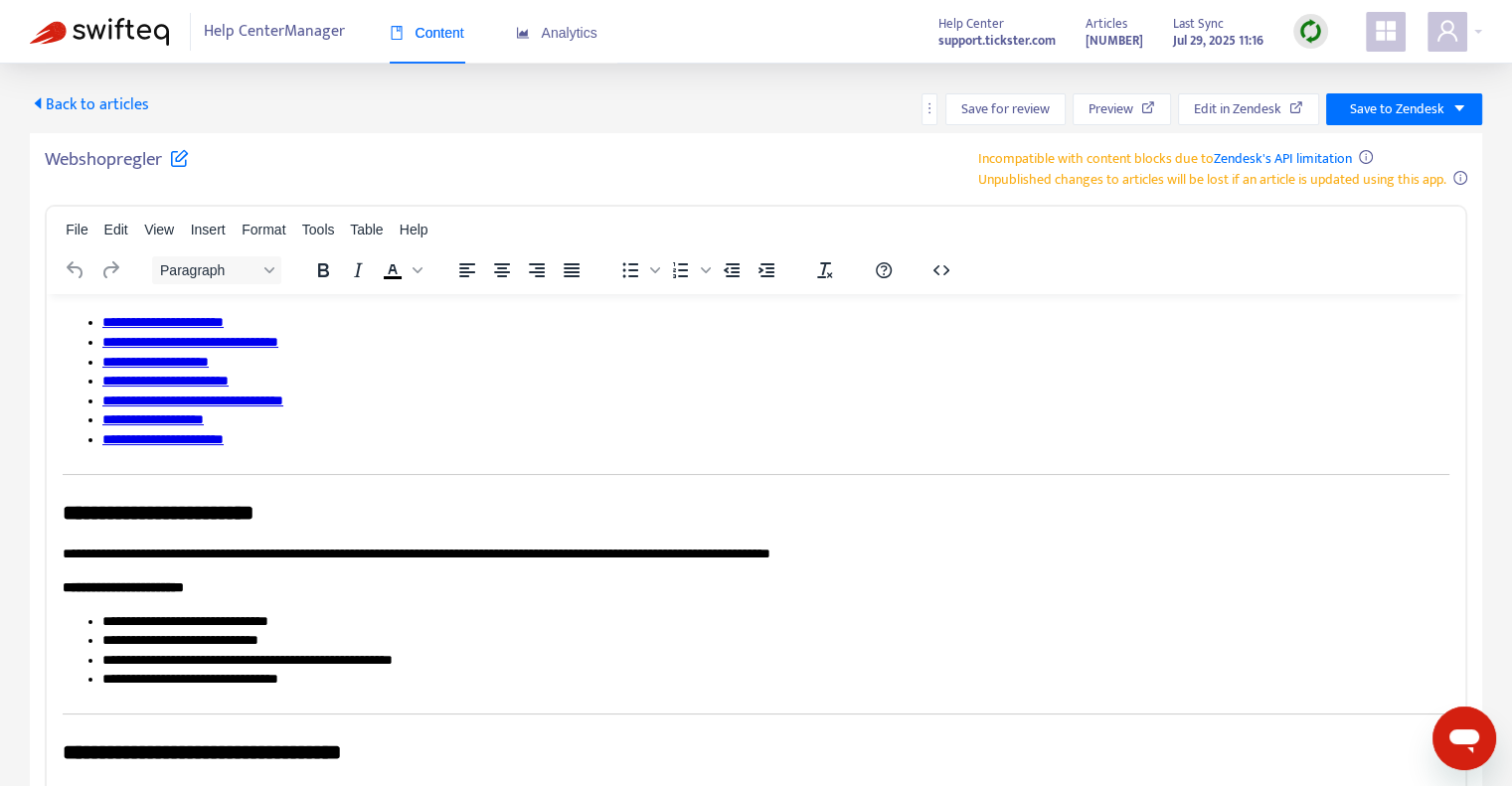 scroll, scrollTop: 0, scrollLeft: 0, axis: both 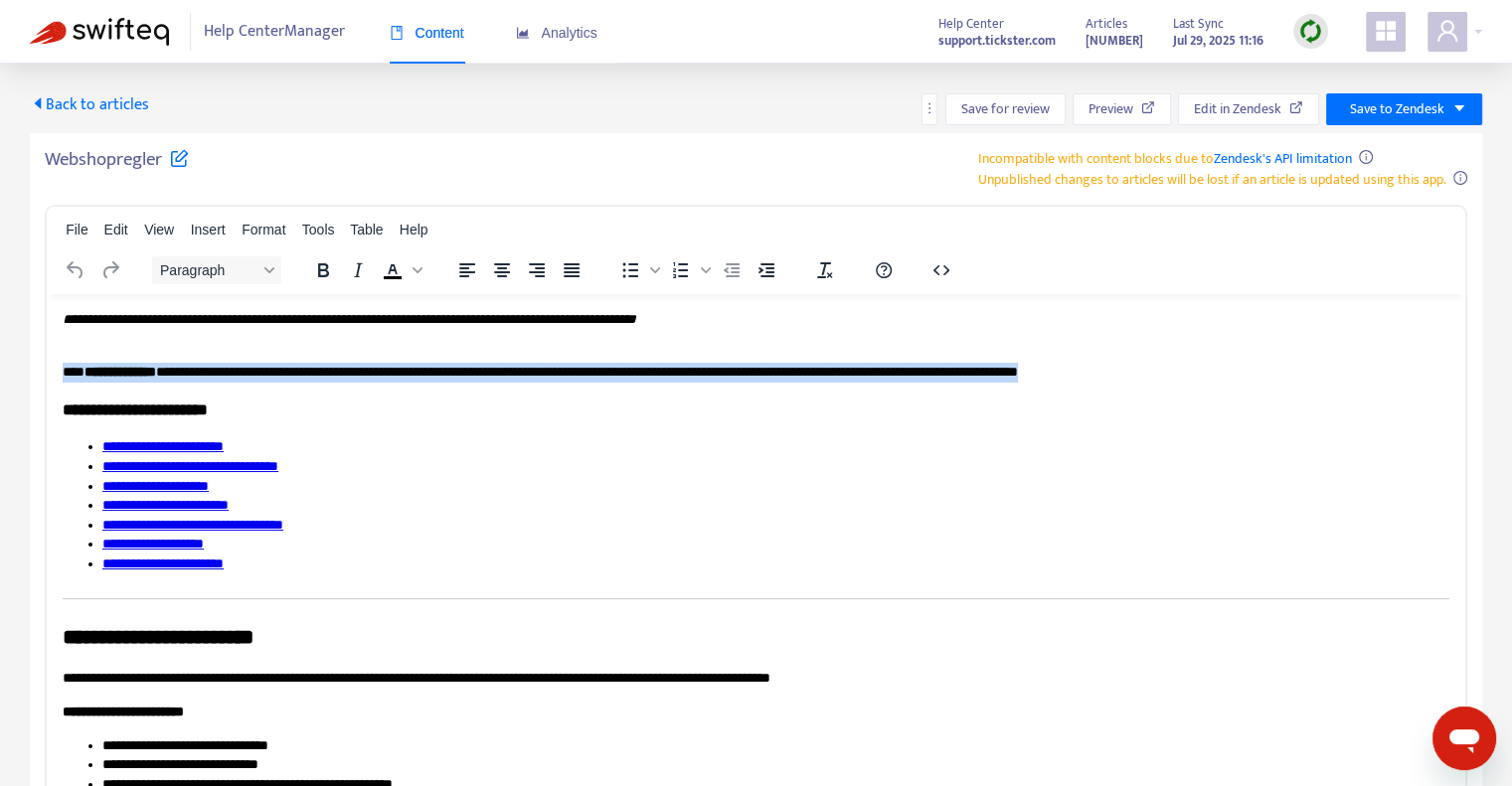 drag, startPoint x: 65, startPoint y: 372, endPoint x: 1282, endPoint y: 368, distance: 1217.0066 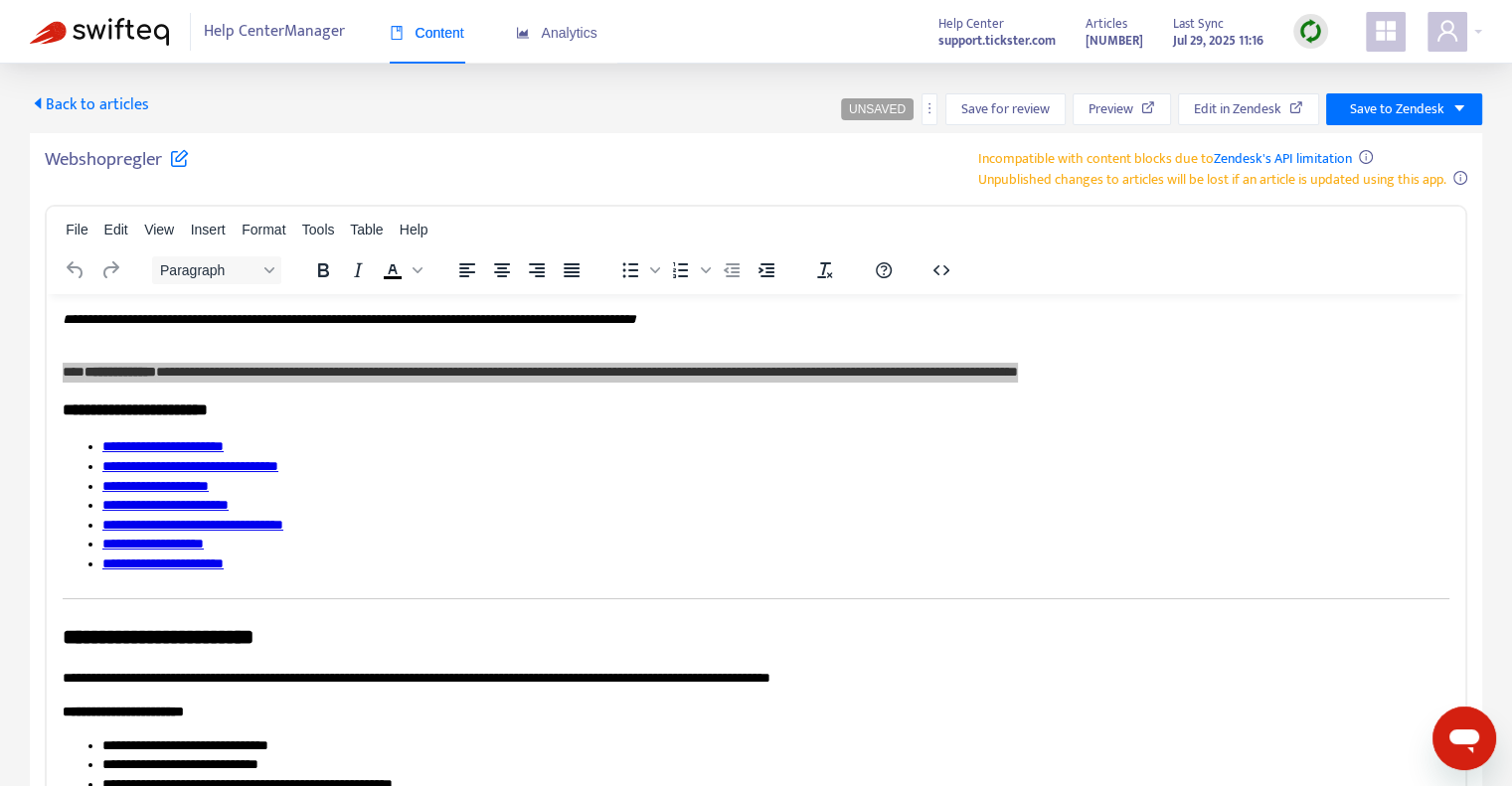 click on "Back to articles" at bounding box center (89, 104) 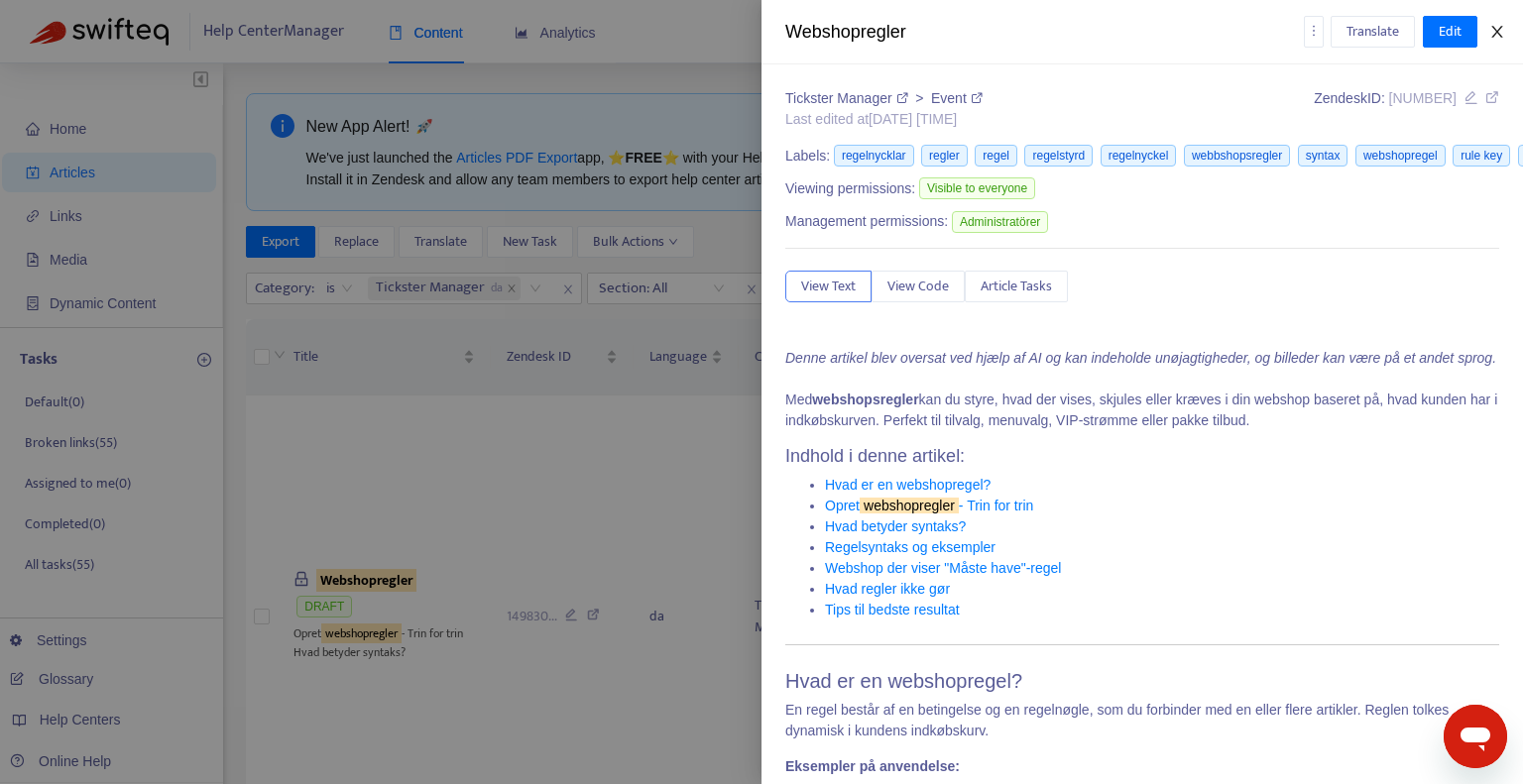 click 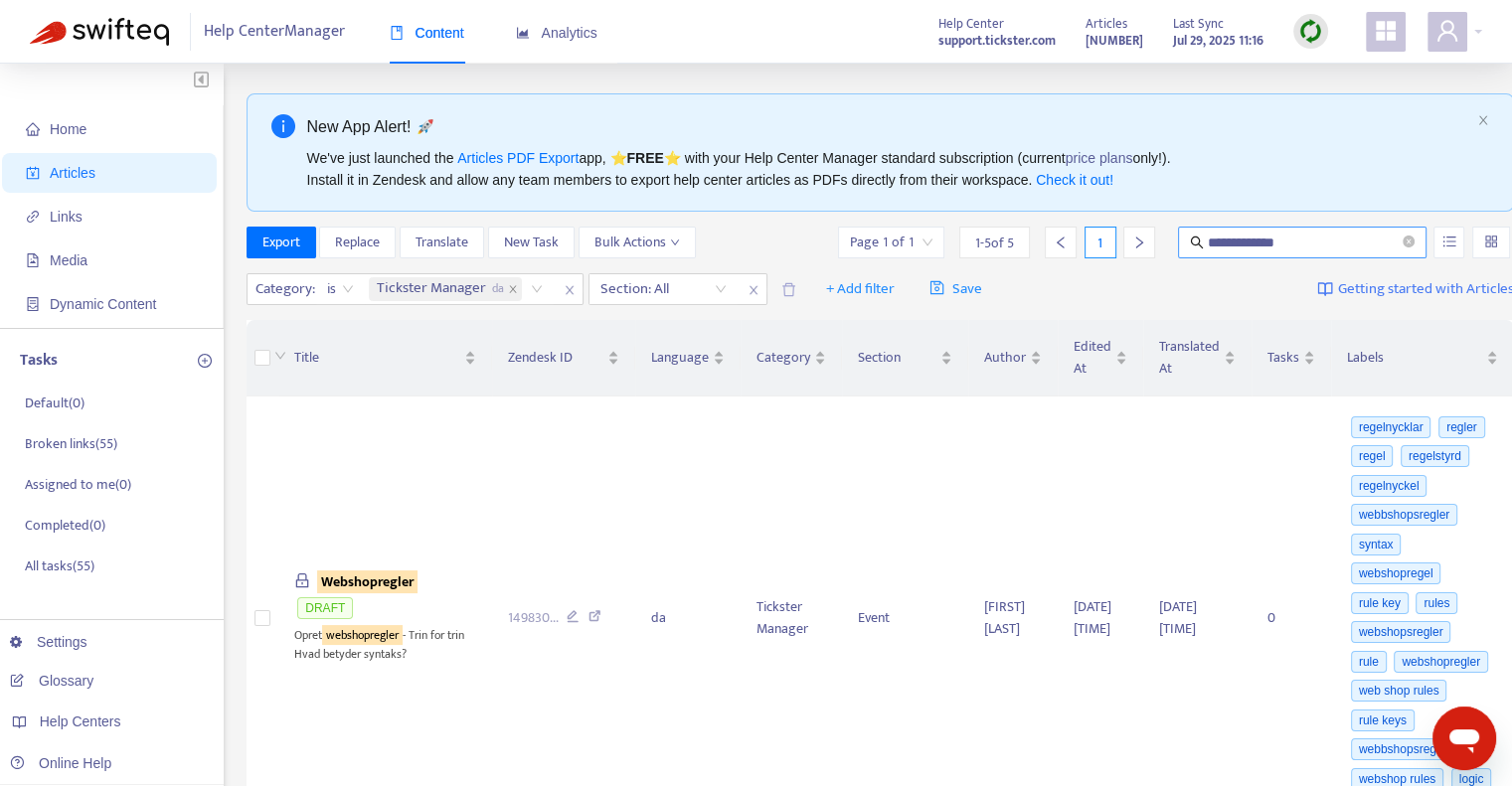click on "**********" at bounding box center [1303, 242] 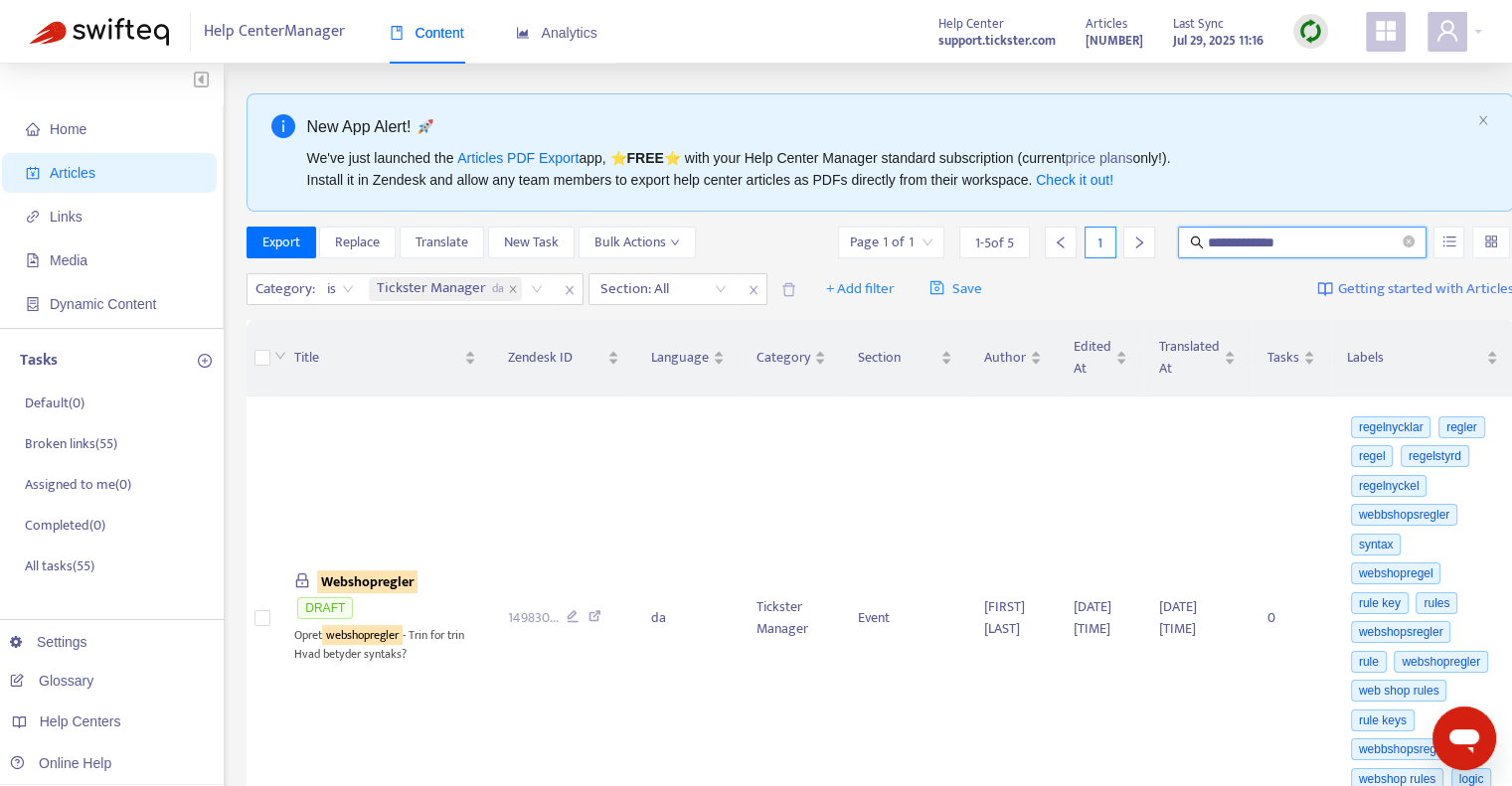 click on "**********" at bounding box center (1302, 242) 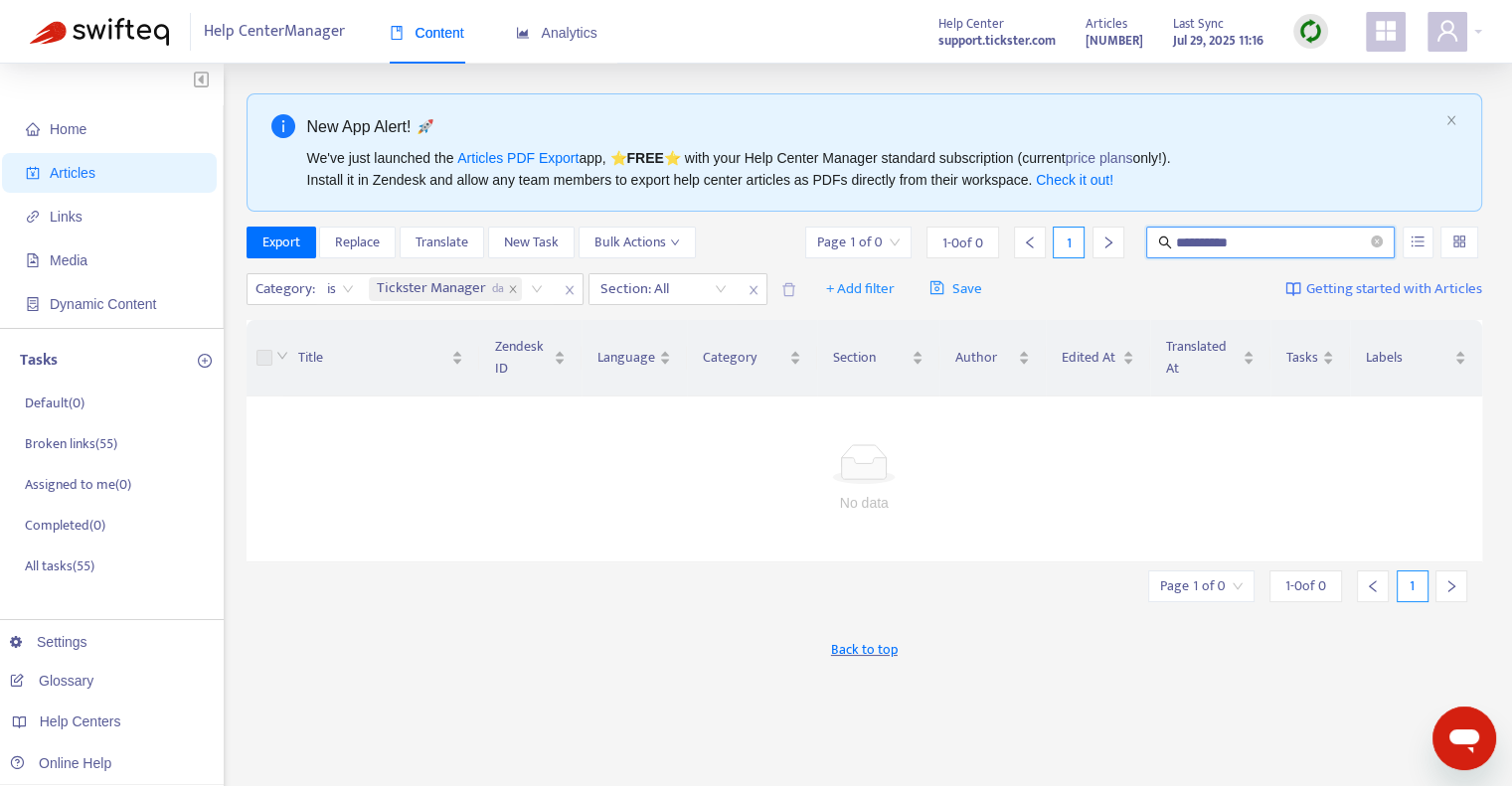 click on "**********" at bounding box center [1271, 242] 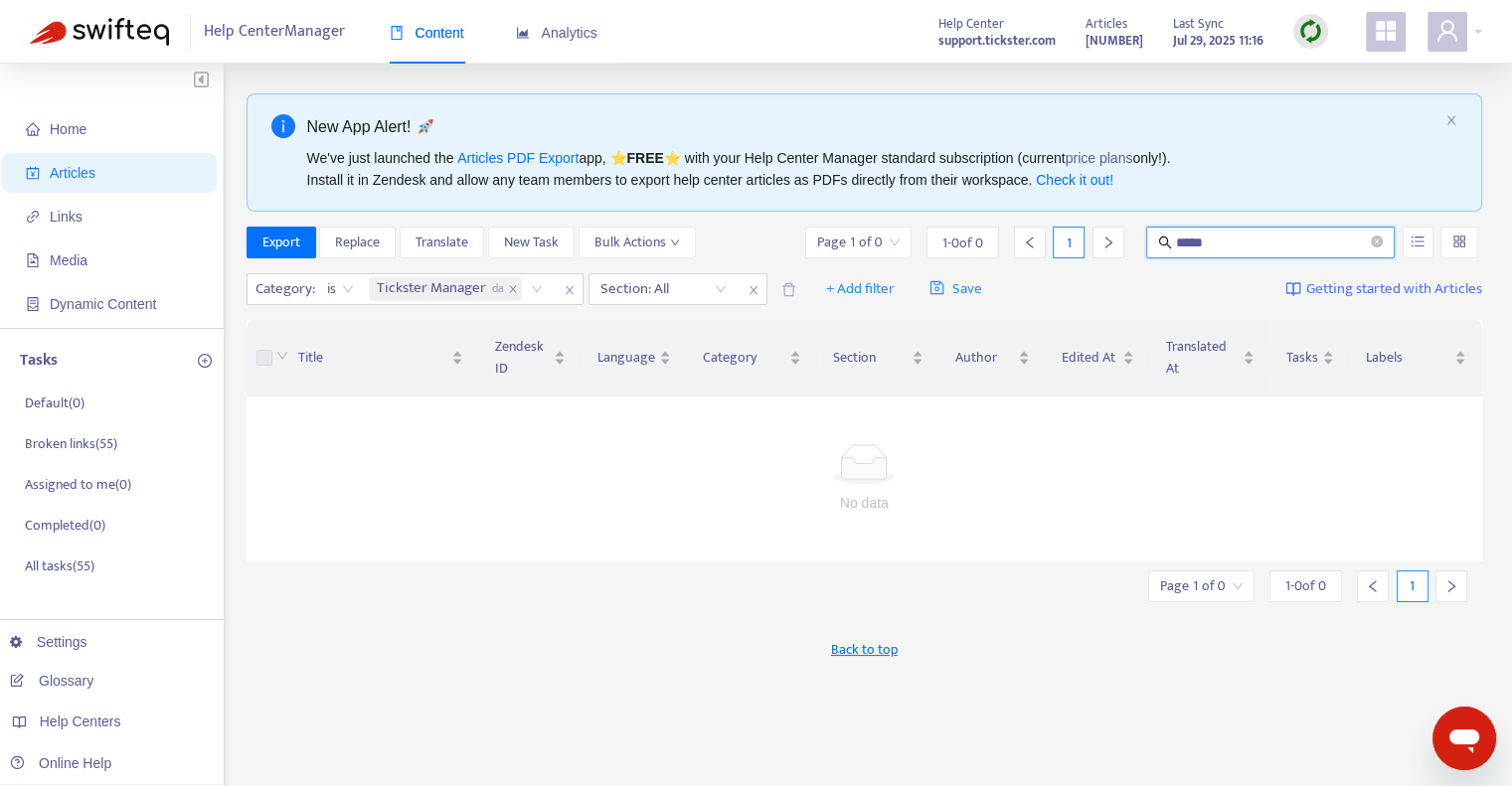 type on "*****" 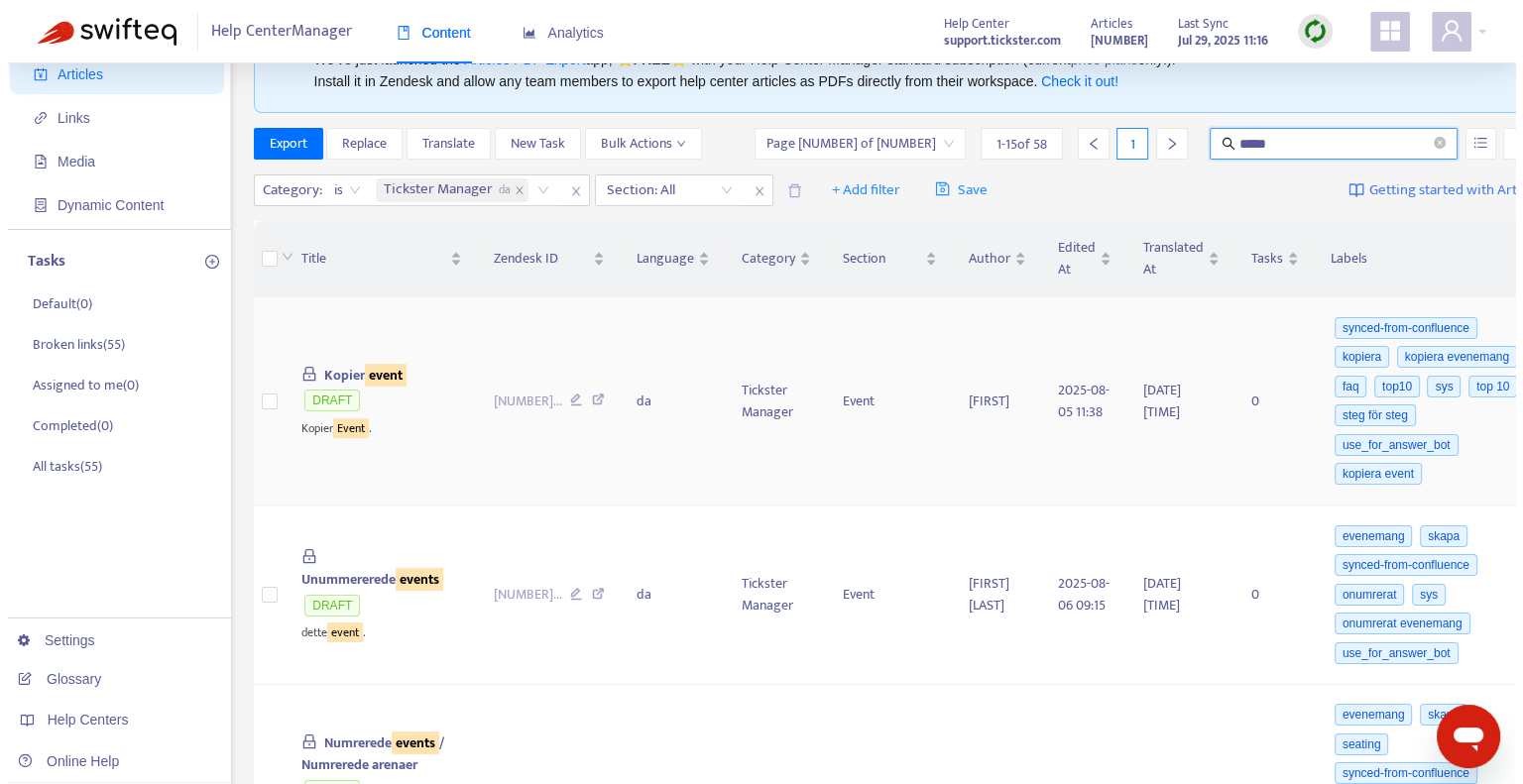 scroll, scrollTop: 99, scrollLeft: 0, axis: vertical 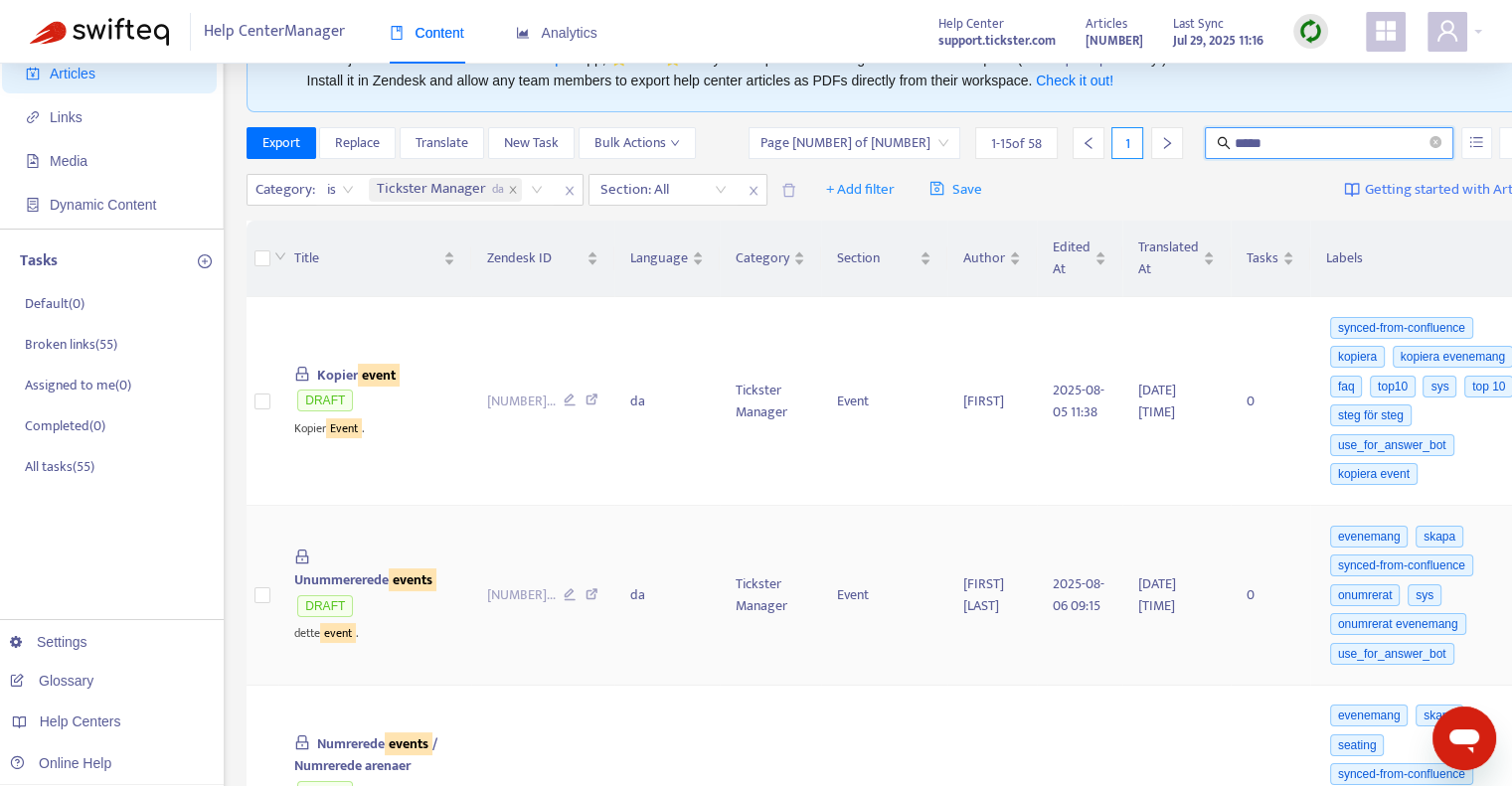click on "events" at bounding box center (413, 579) 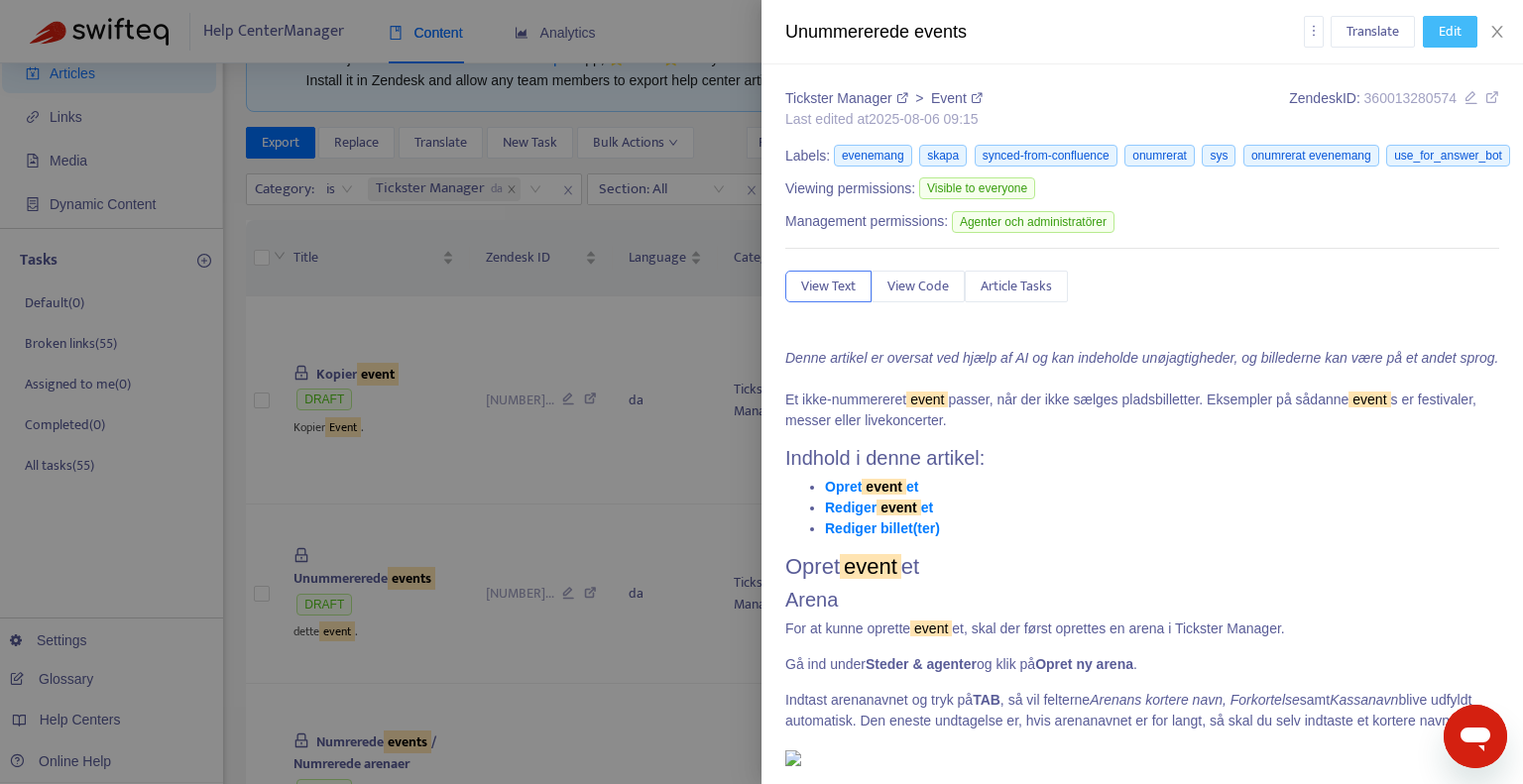 click on "Edit" at bounding box center [1450, 32] 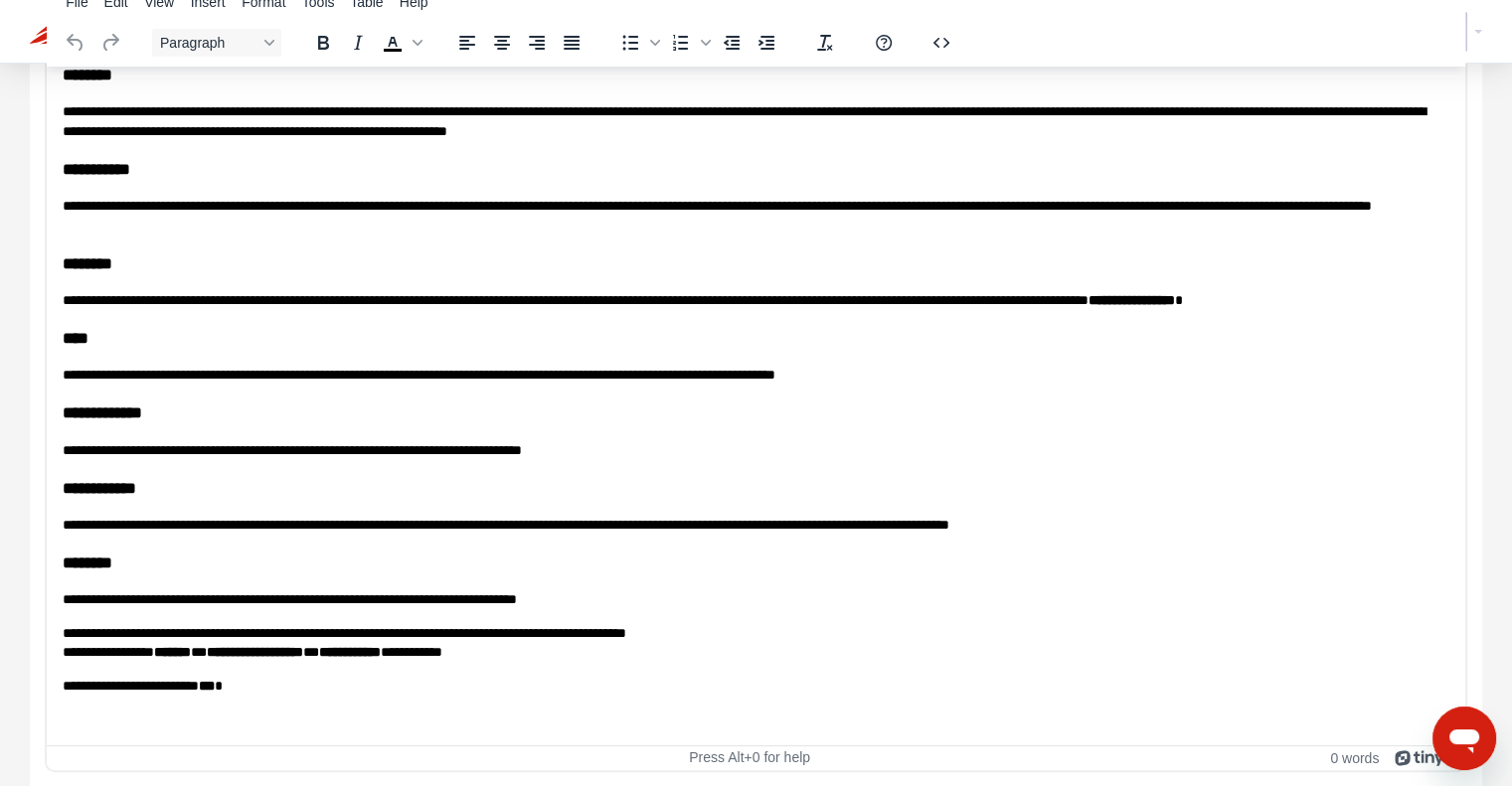 scroll, scrollTop: 5223, scrollLeft: 0, axis: vertical 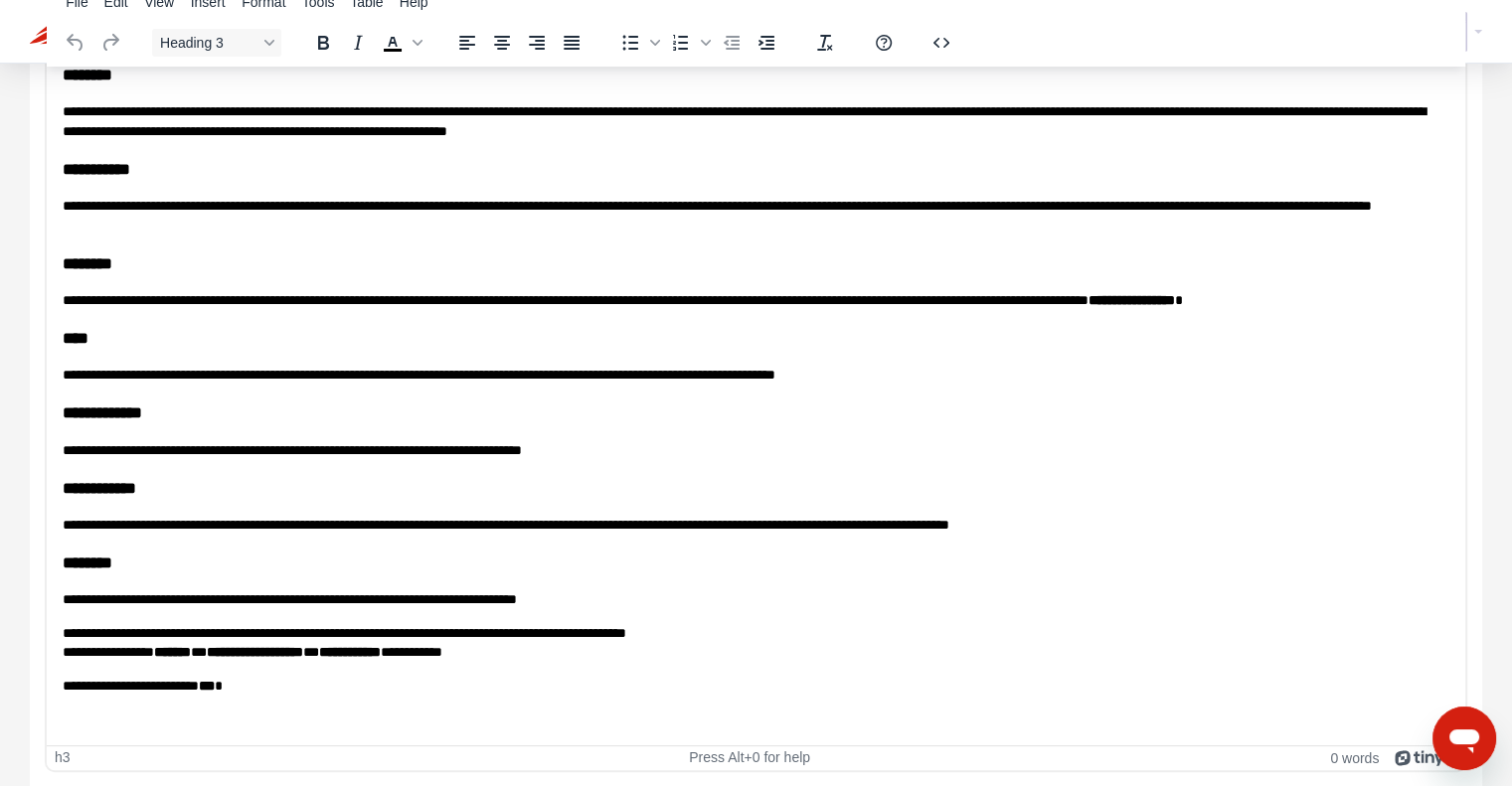 click on "**********" at bounding box center [756, -996] 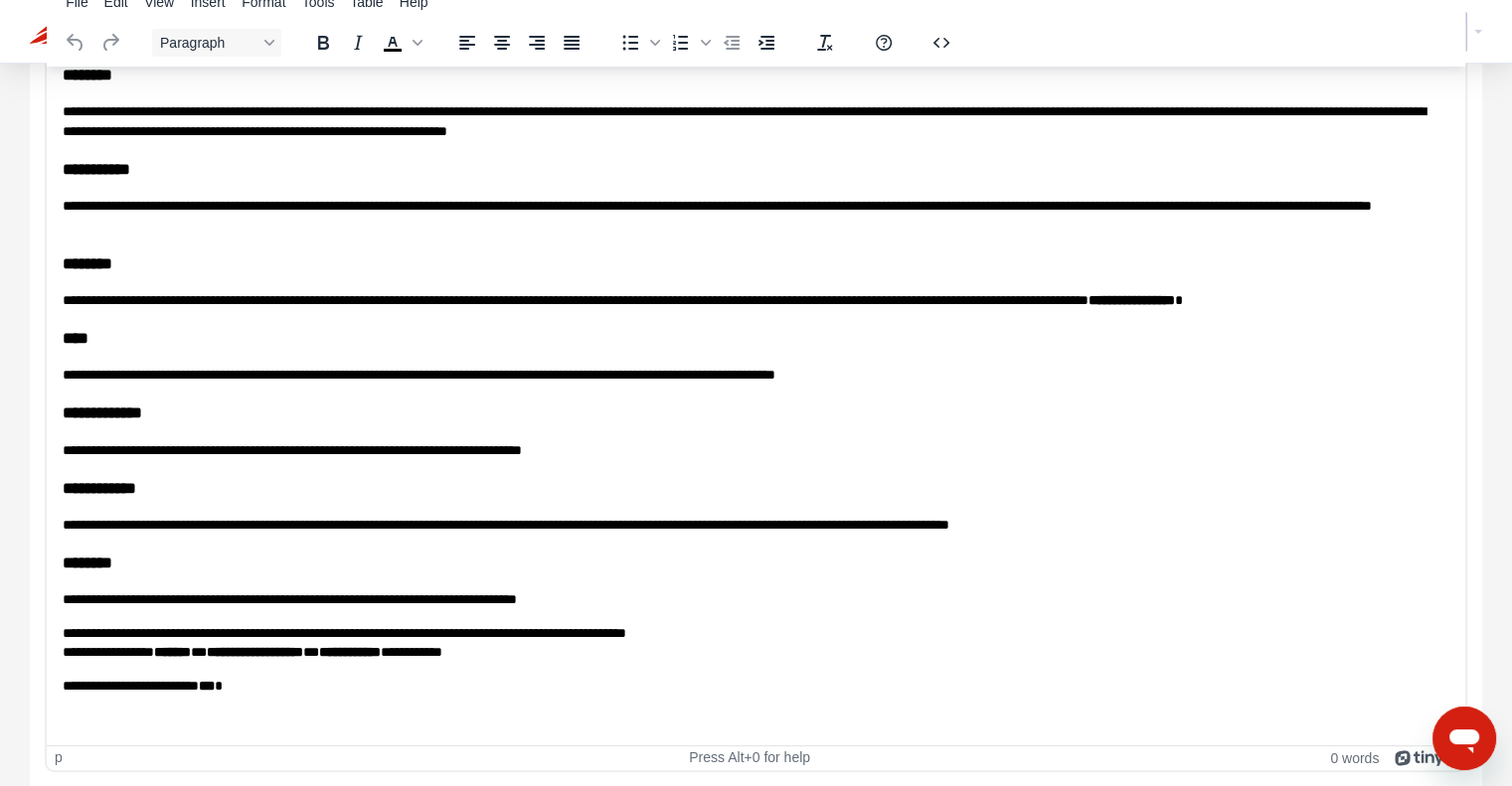 click on "**********" at bounding box center [749, -336] 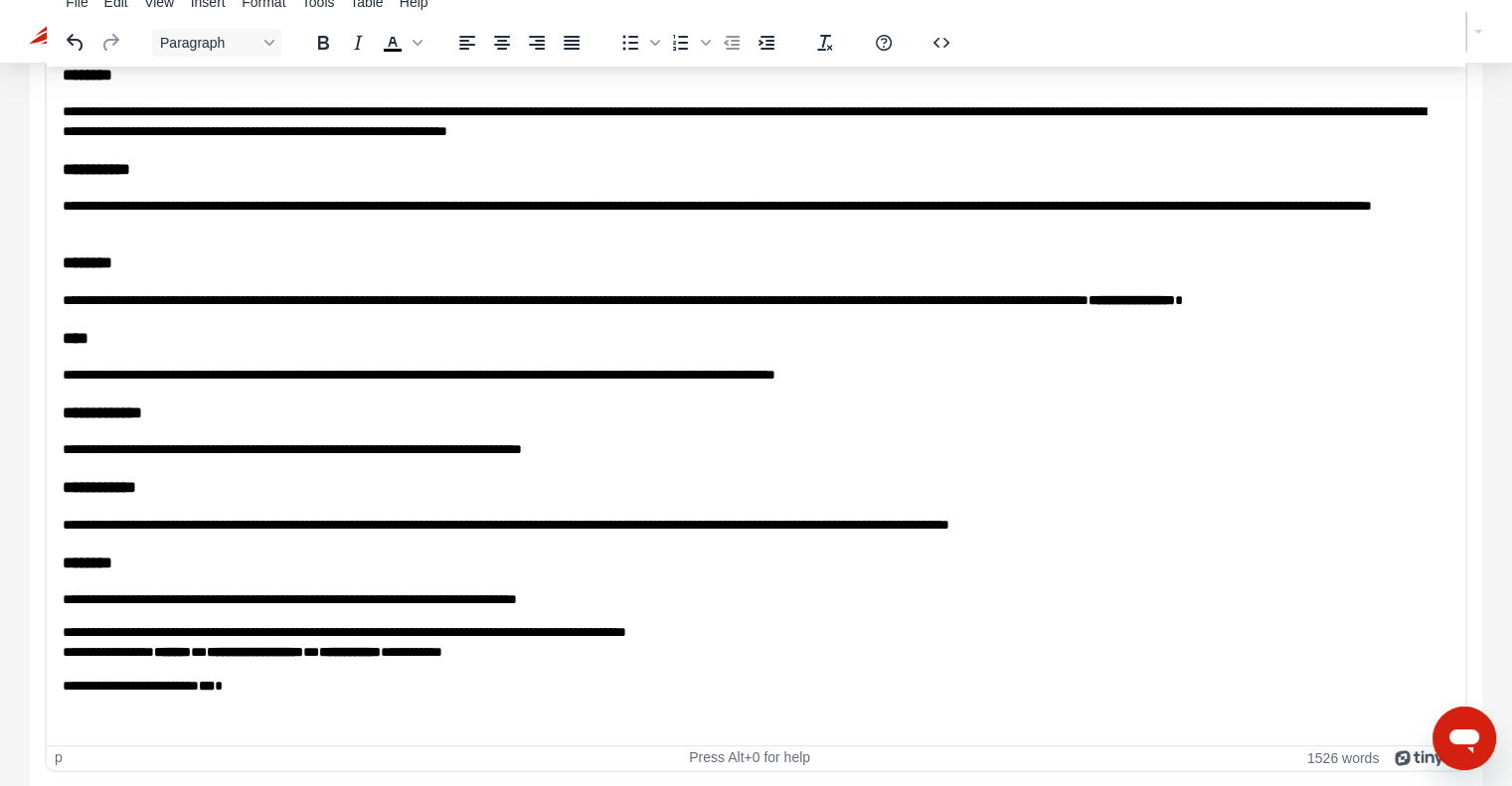 type 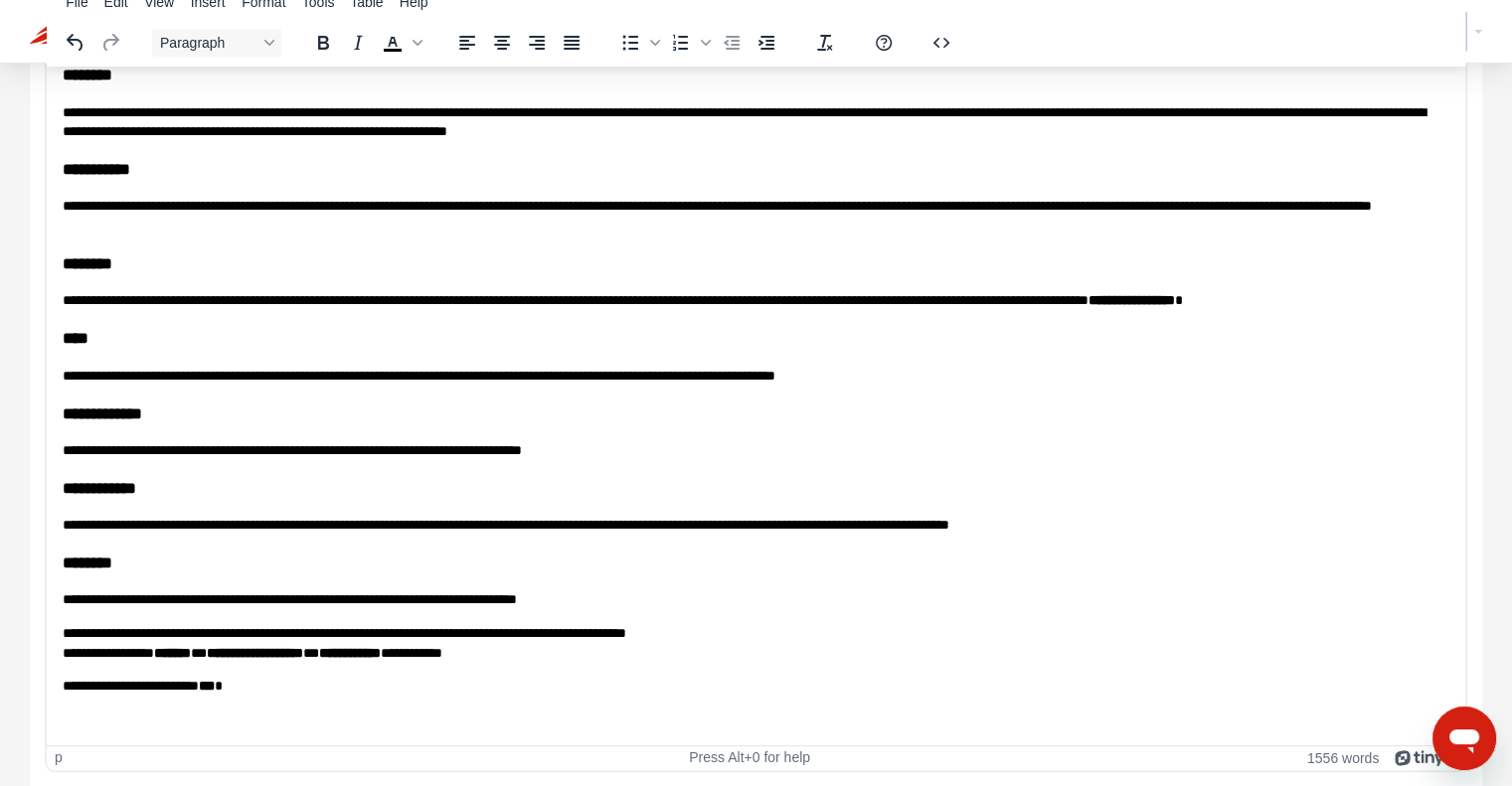 click on "*******" at bounding box center (749, -288) 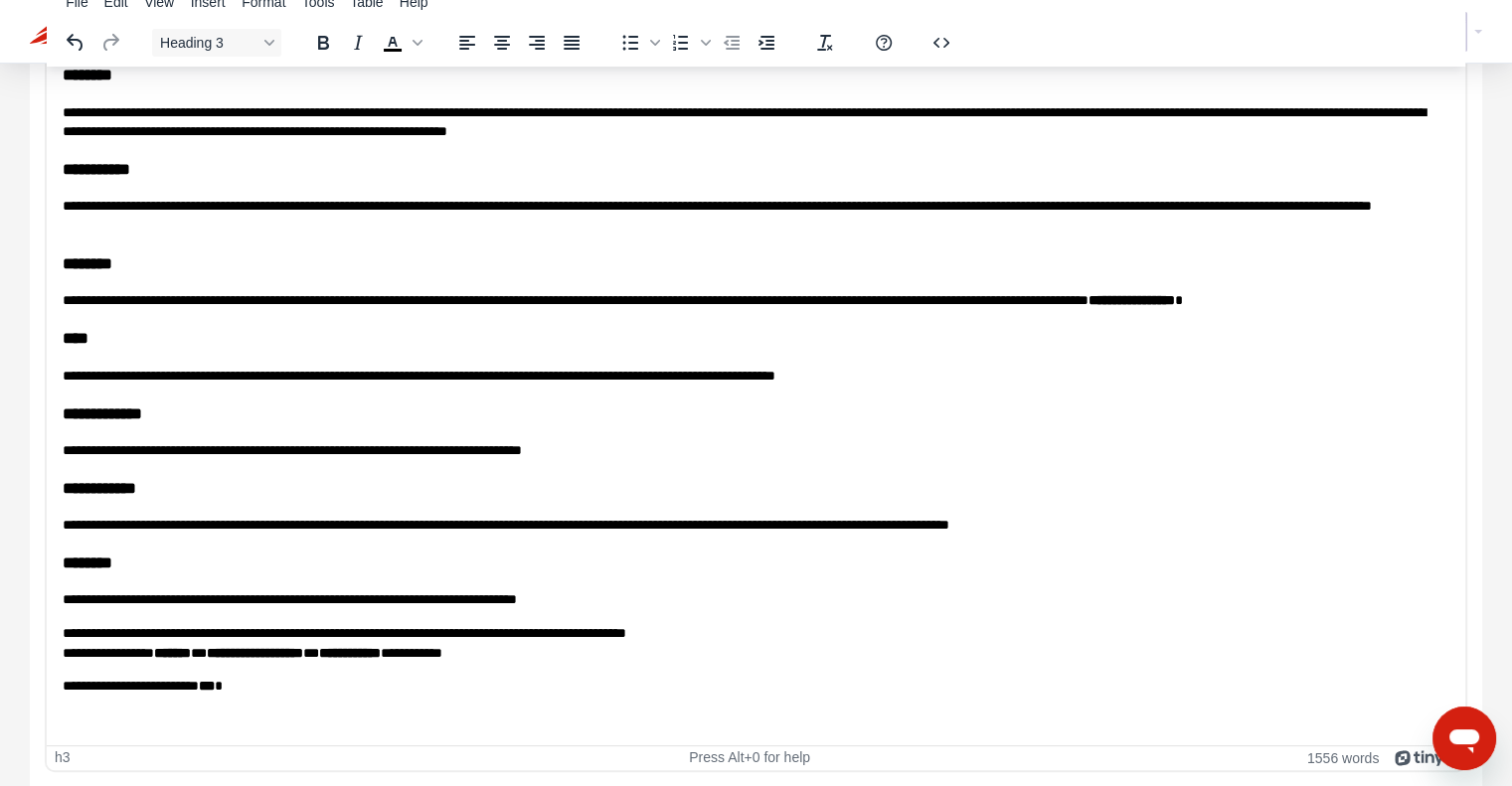 click on "**********" at bounding box center [749, -359] 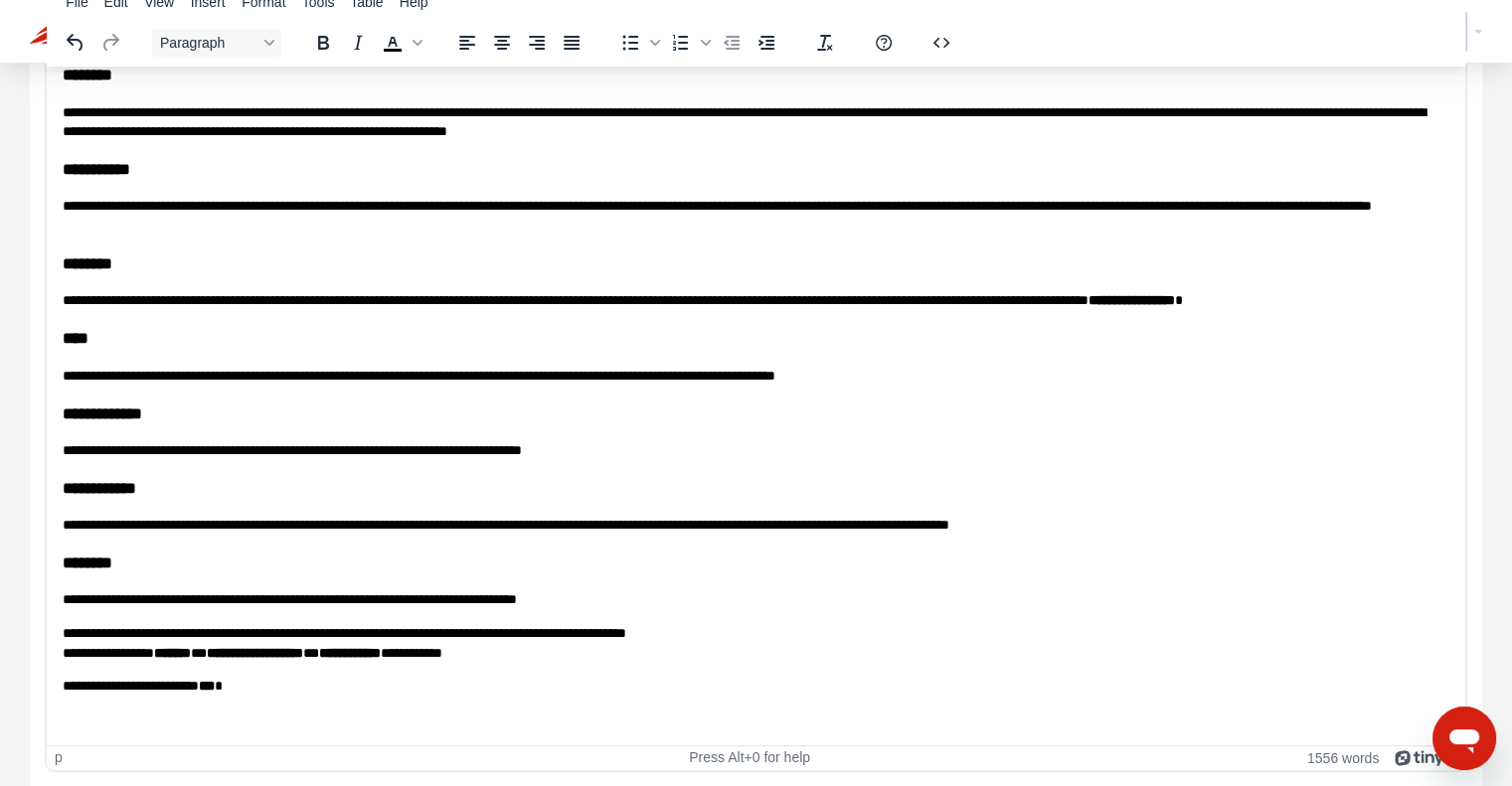 click on "**********" at bounding box center (749, -359) 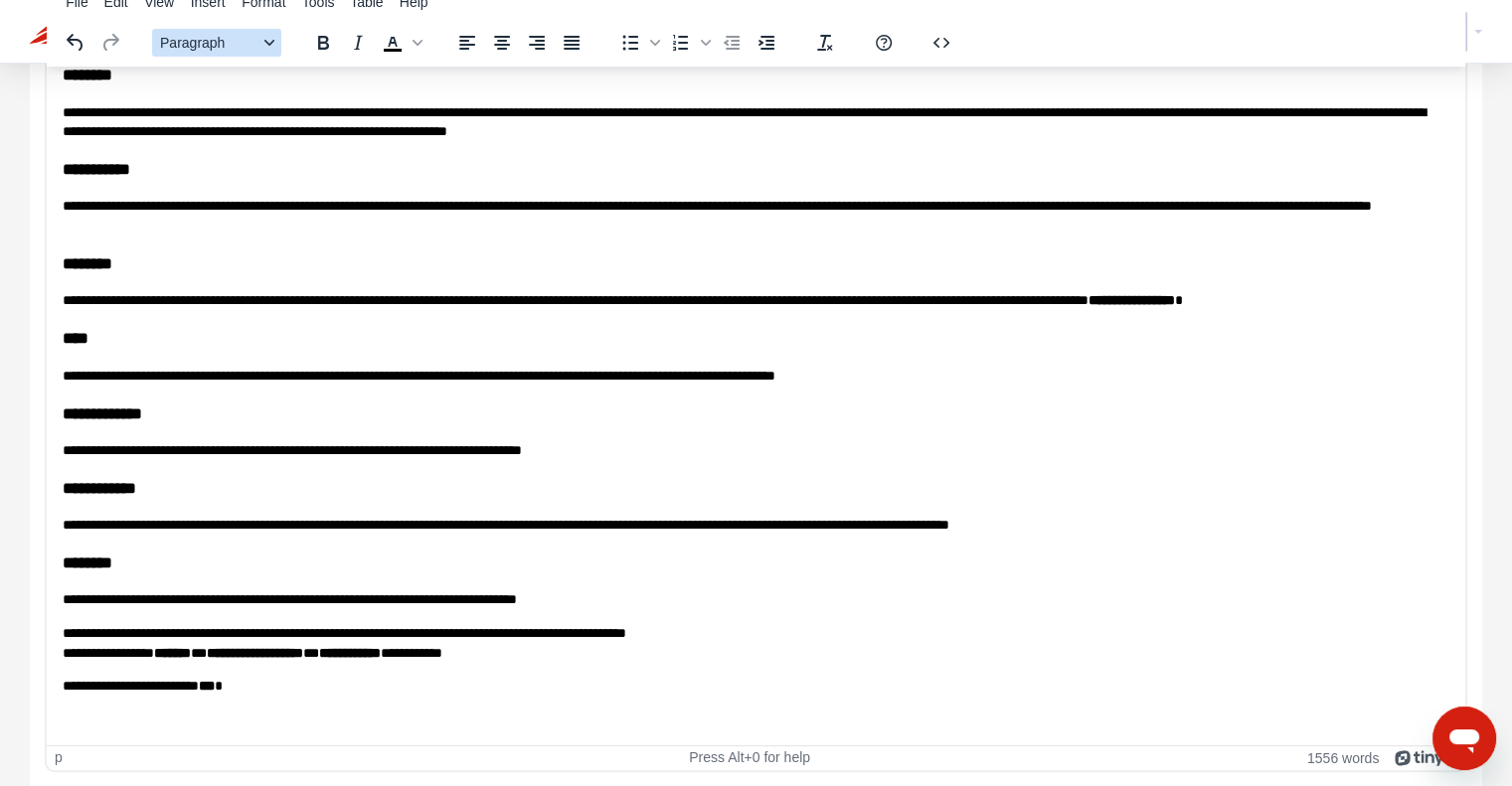 click on "Paragraph" at bounding box center (217, 43) 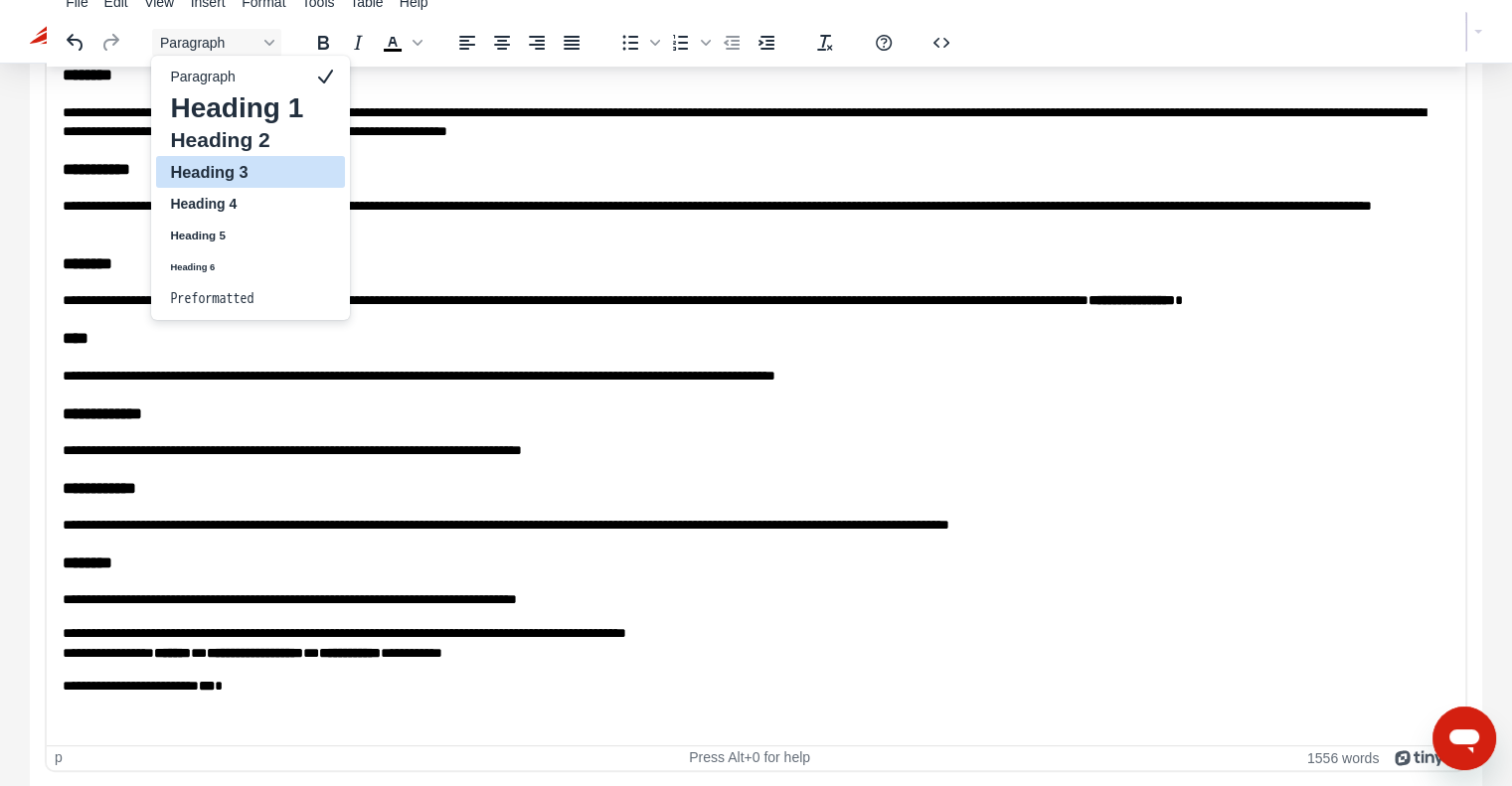 click on "Heading 3" at bounding box center [237, 172] 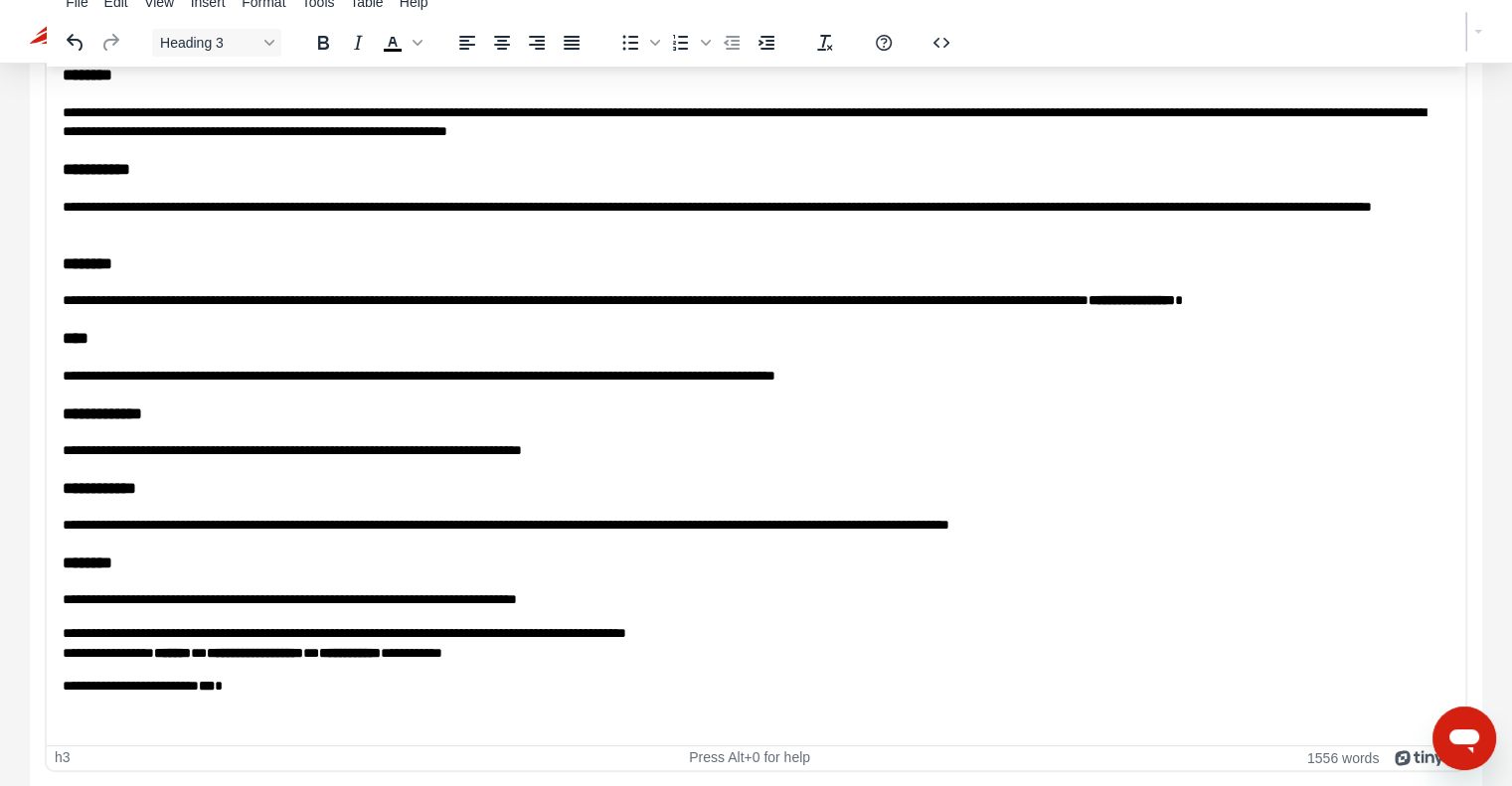 click on "**********" at bounding box center [756, -325] 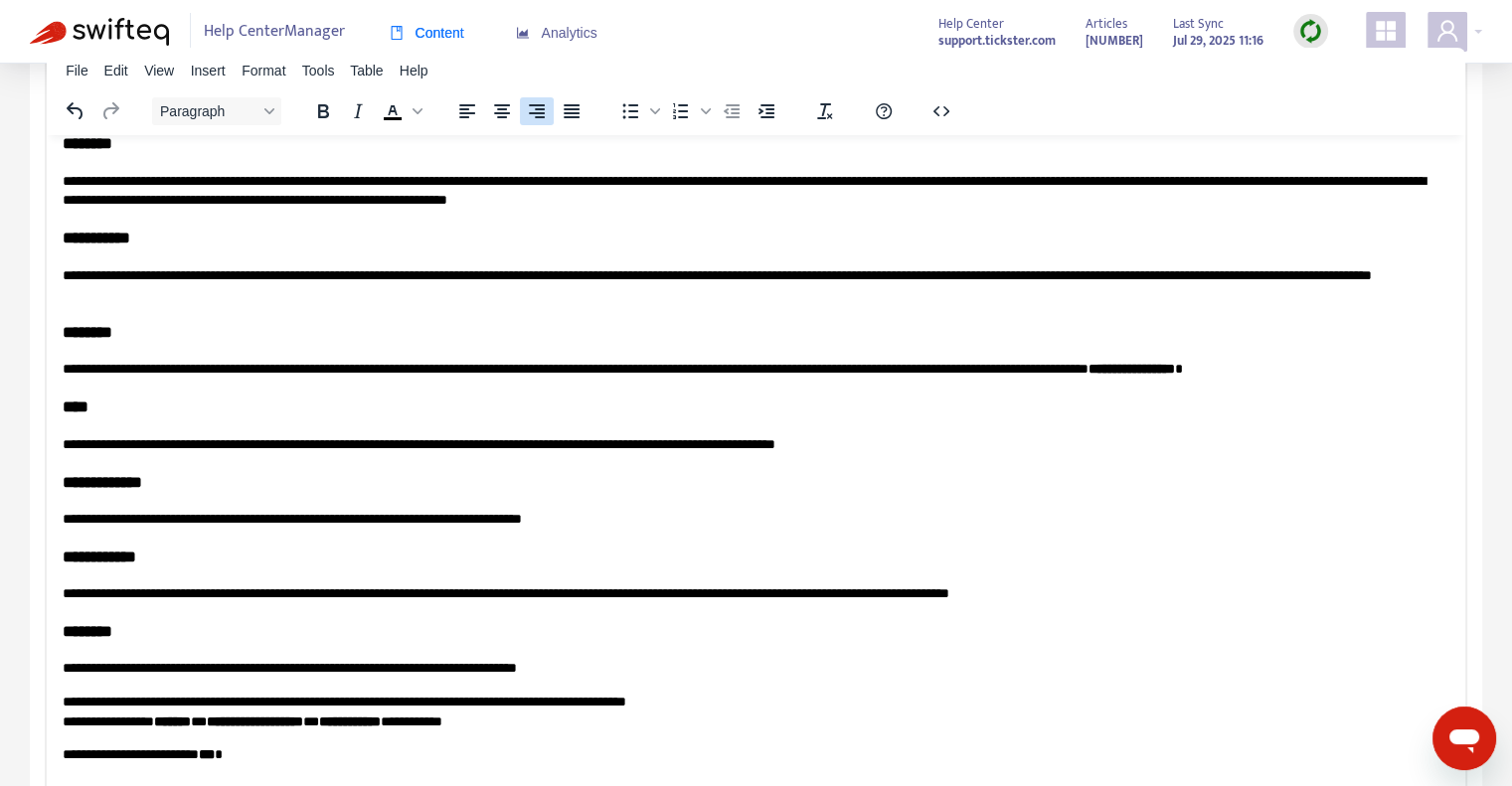 scroll, scrollTop: 128, scrollLeft: 0, axis: vertical 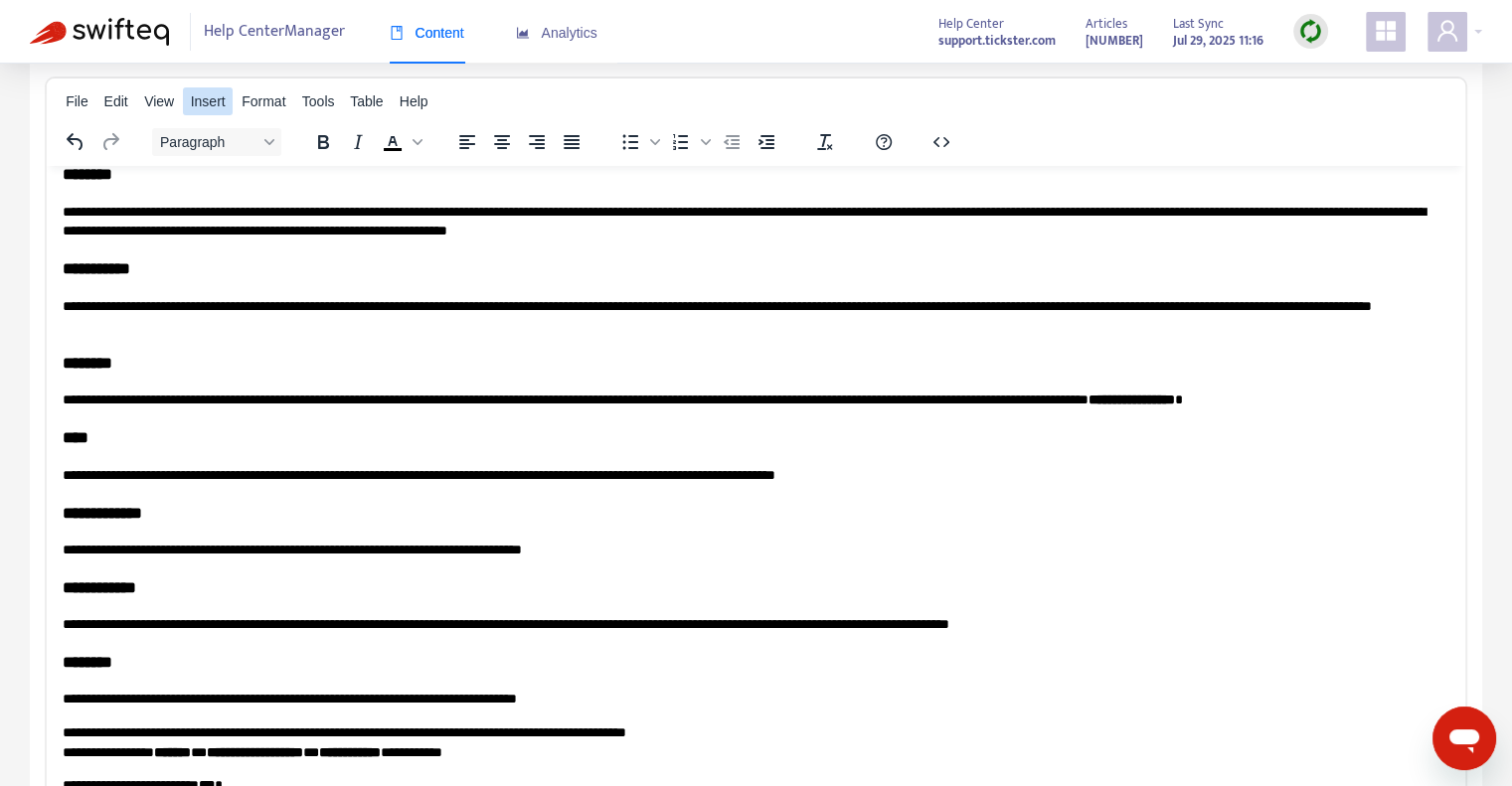 click on "Insert" at bounding box center (208, 101) 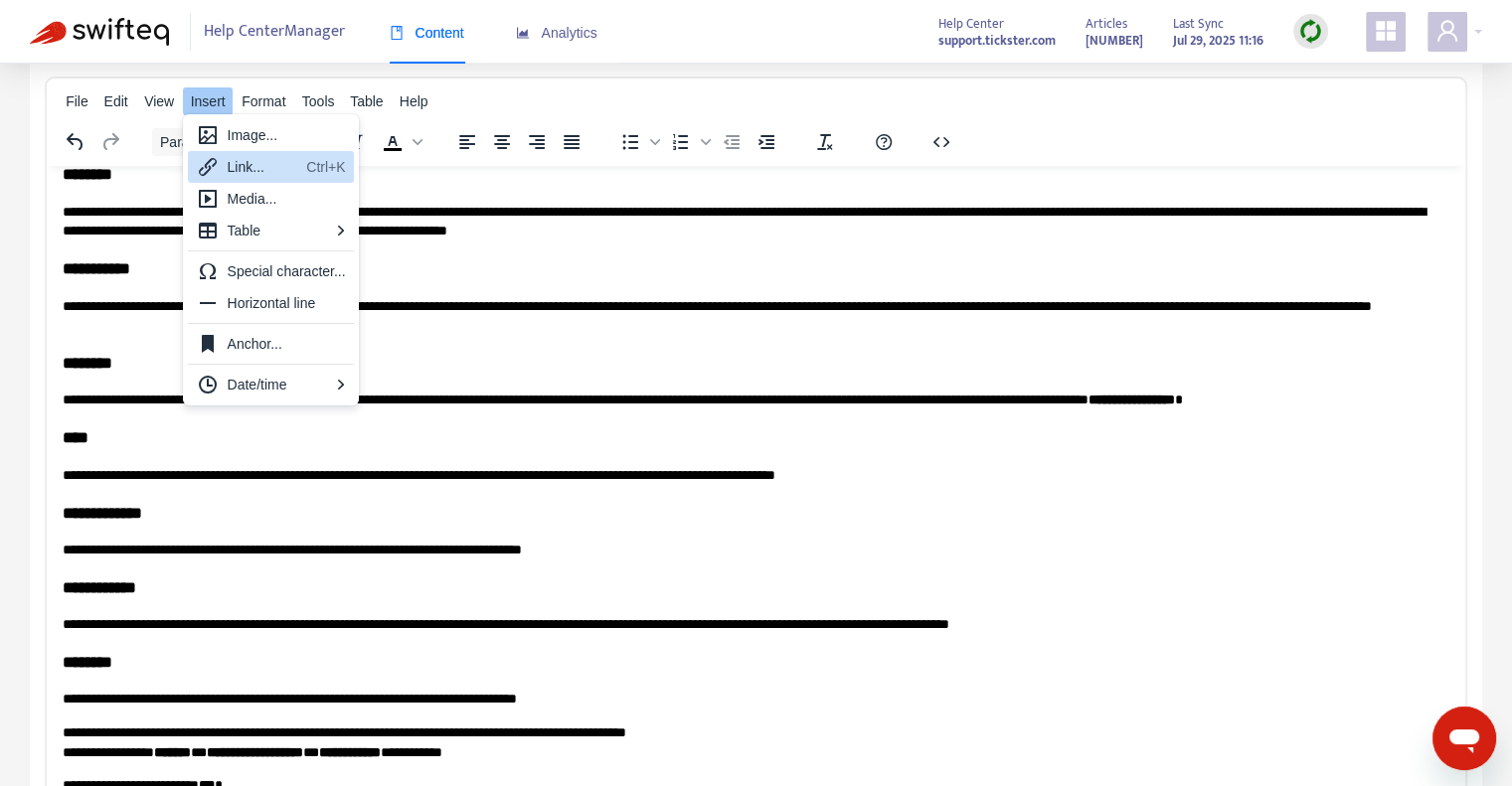 click on "Link... Ctrl+K" at bounding box center [270, 167] 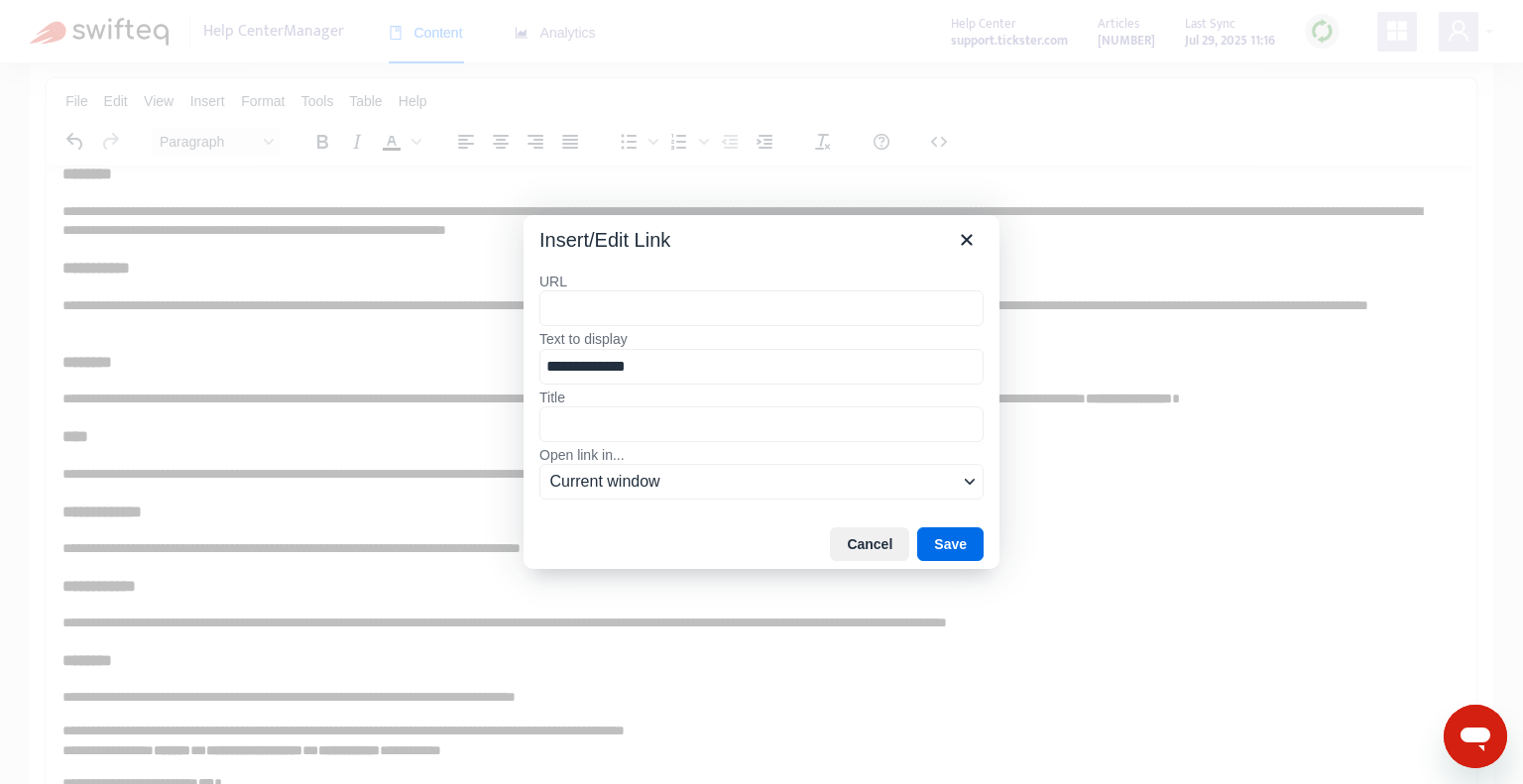 scroll, scrollTop: 5092, scrollLeft: 0, axis: vertical 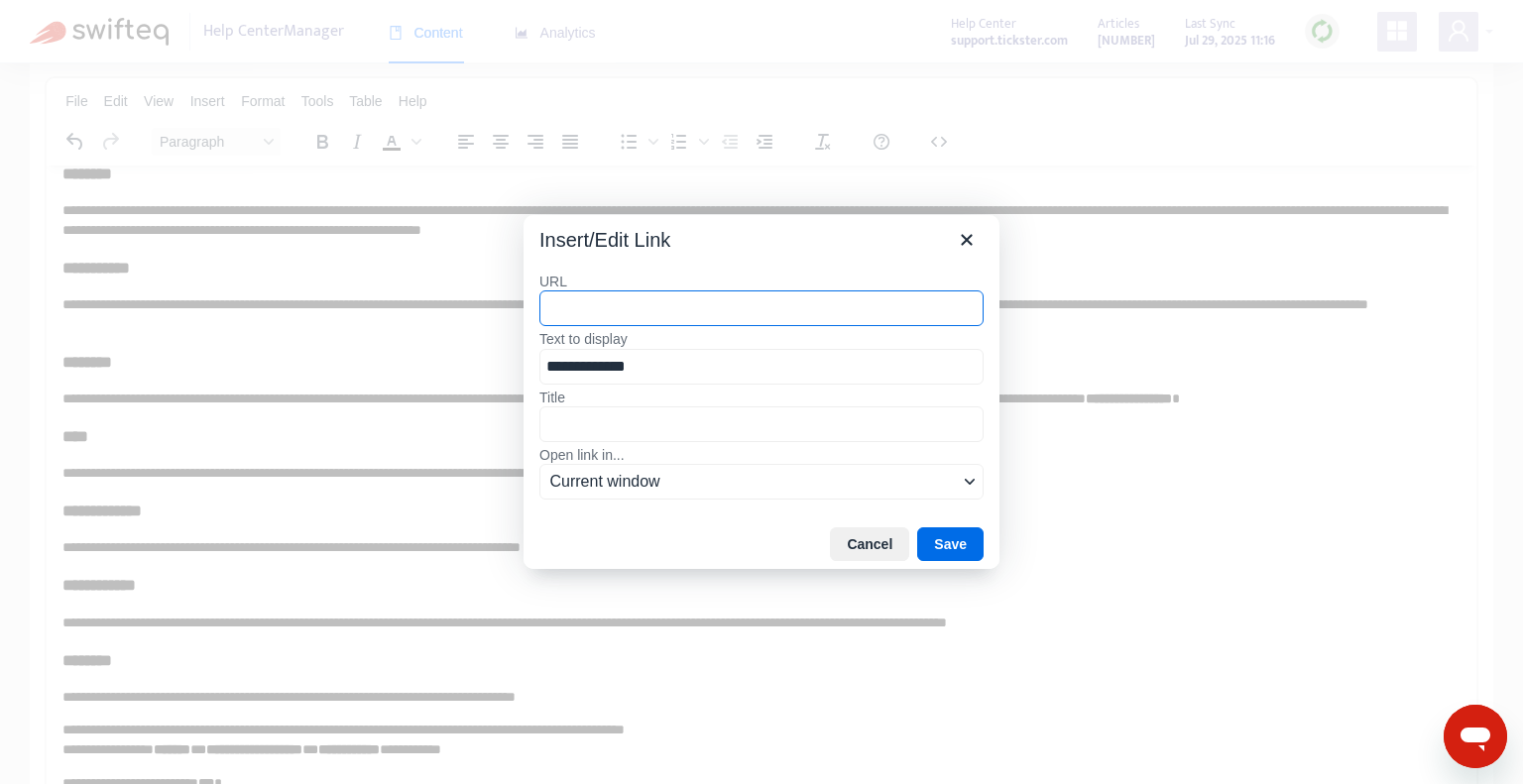 paste on "**********" 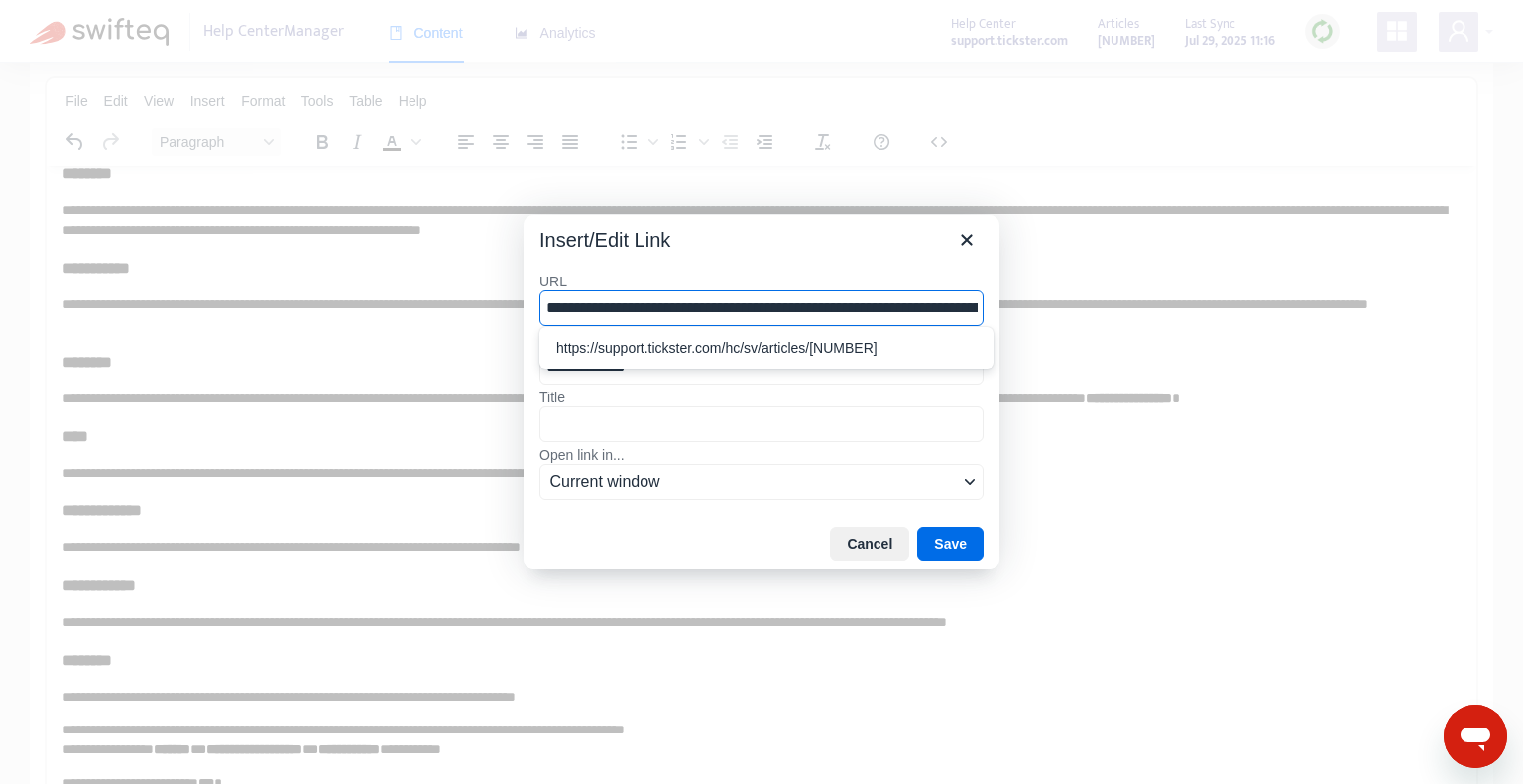 scroll, scrollTop: 0, scrollLeft: 115, axis: horizontal 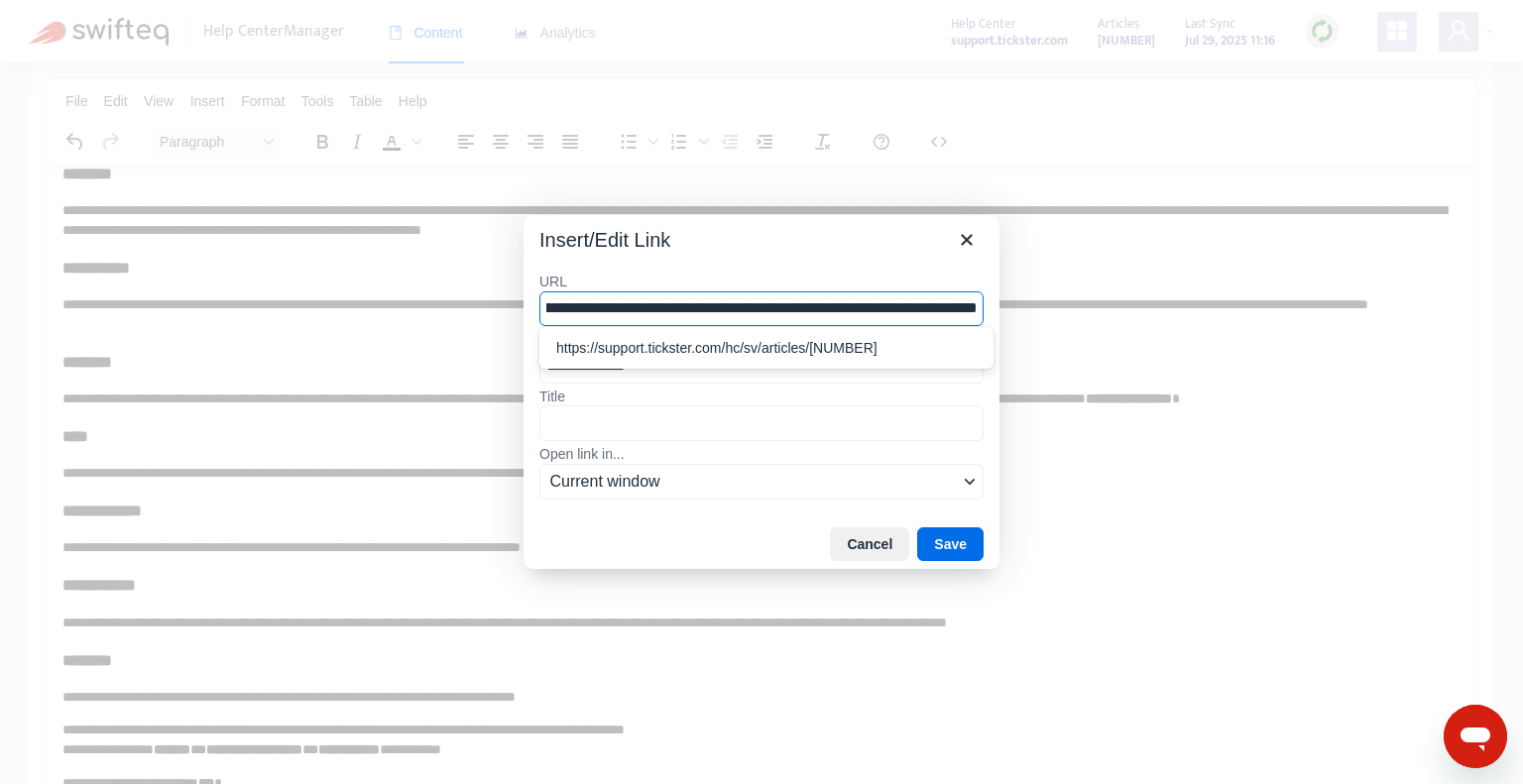 click on "**********" at bounding box center [762, 309] 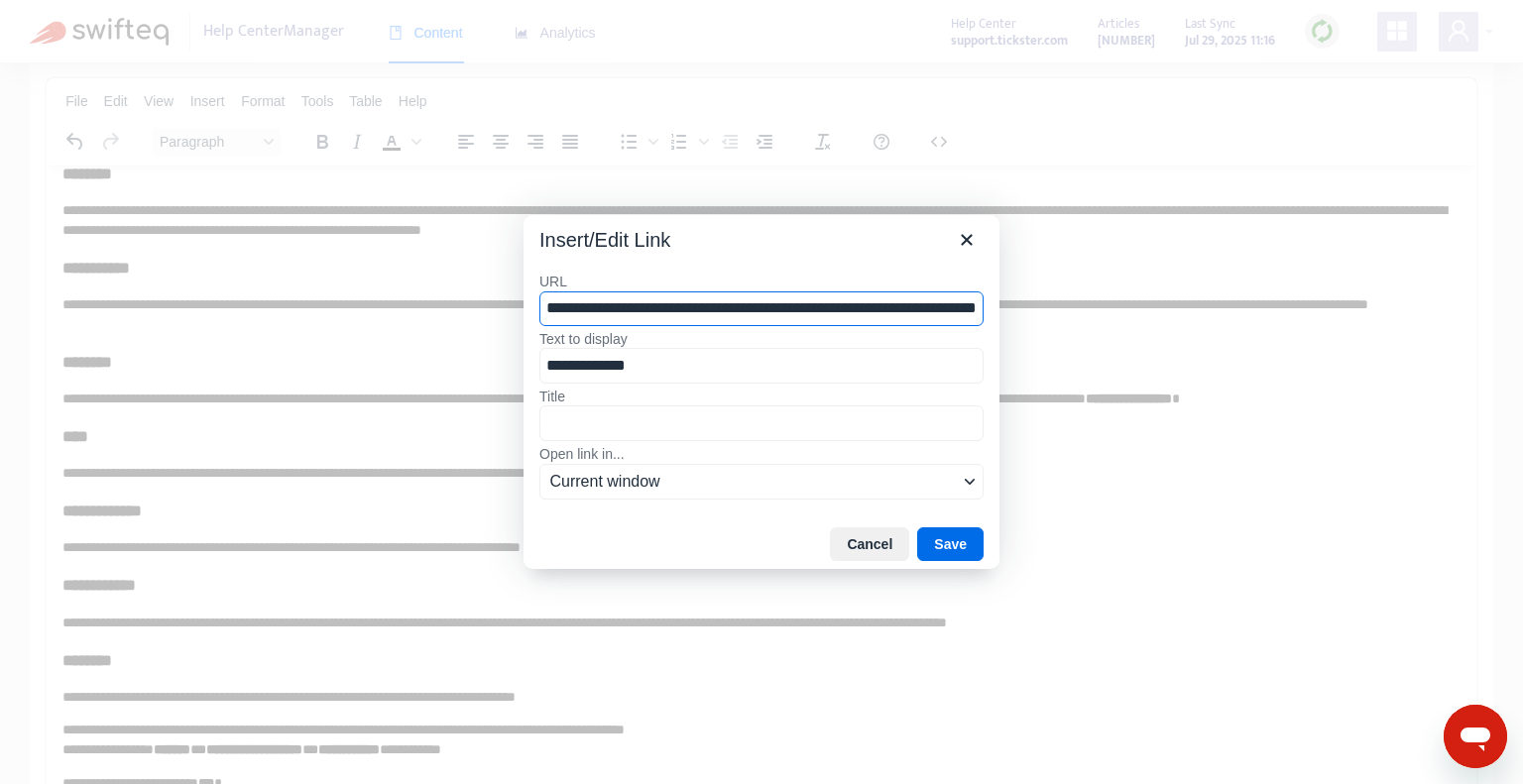 scroll, scrollTop: 0, scrollLeft: 101, axis: horizontal 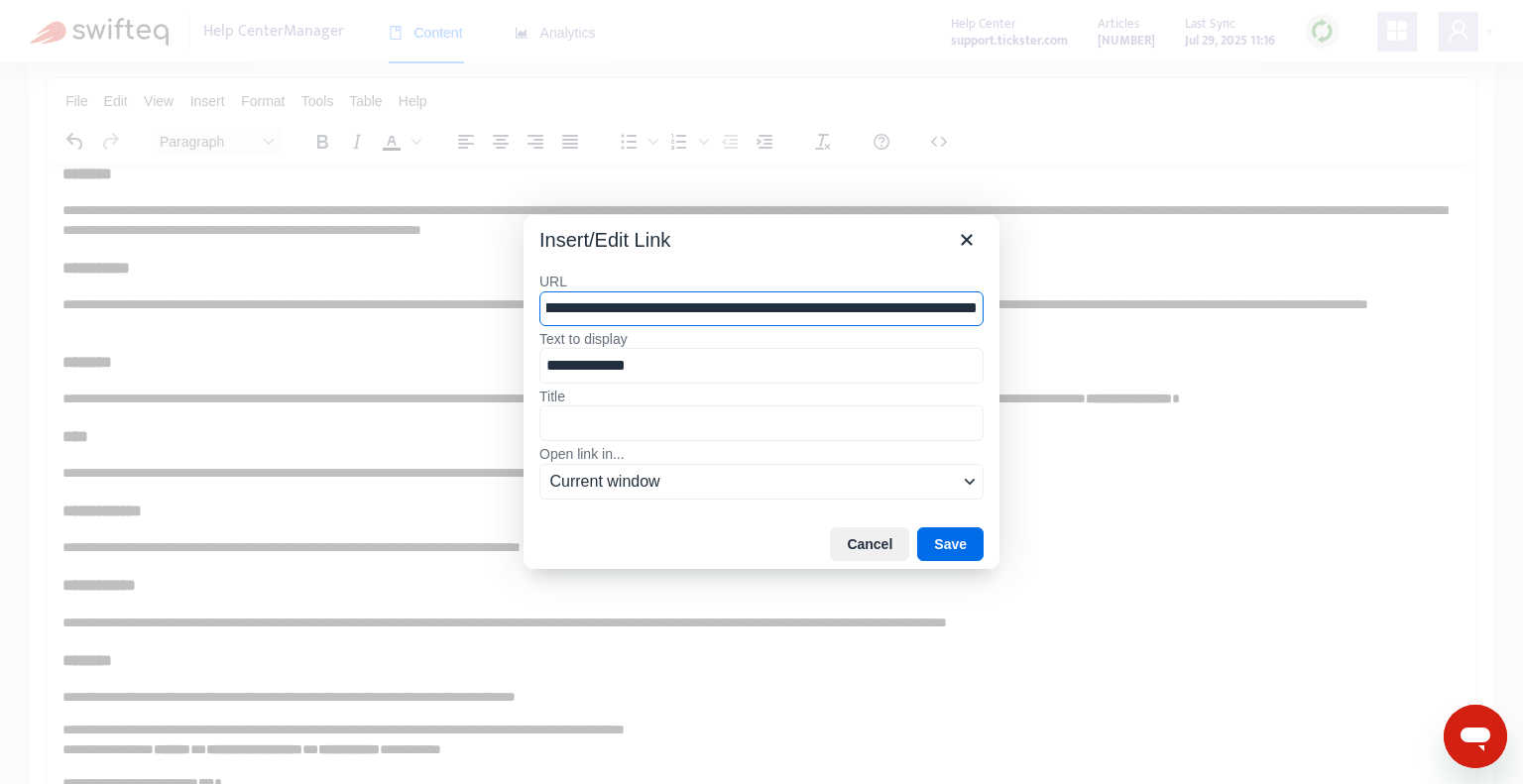 type on "**********" 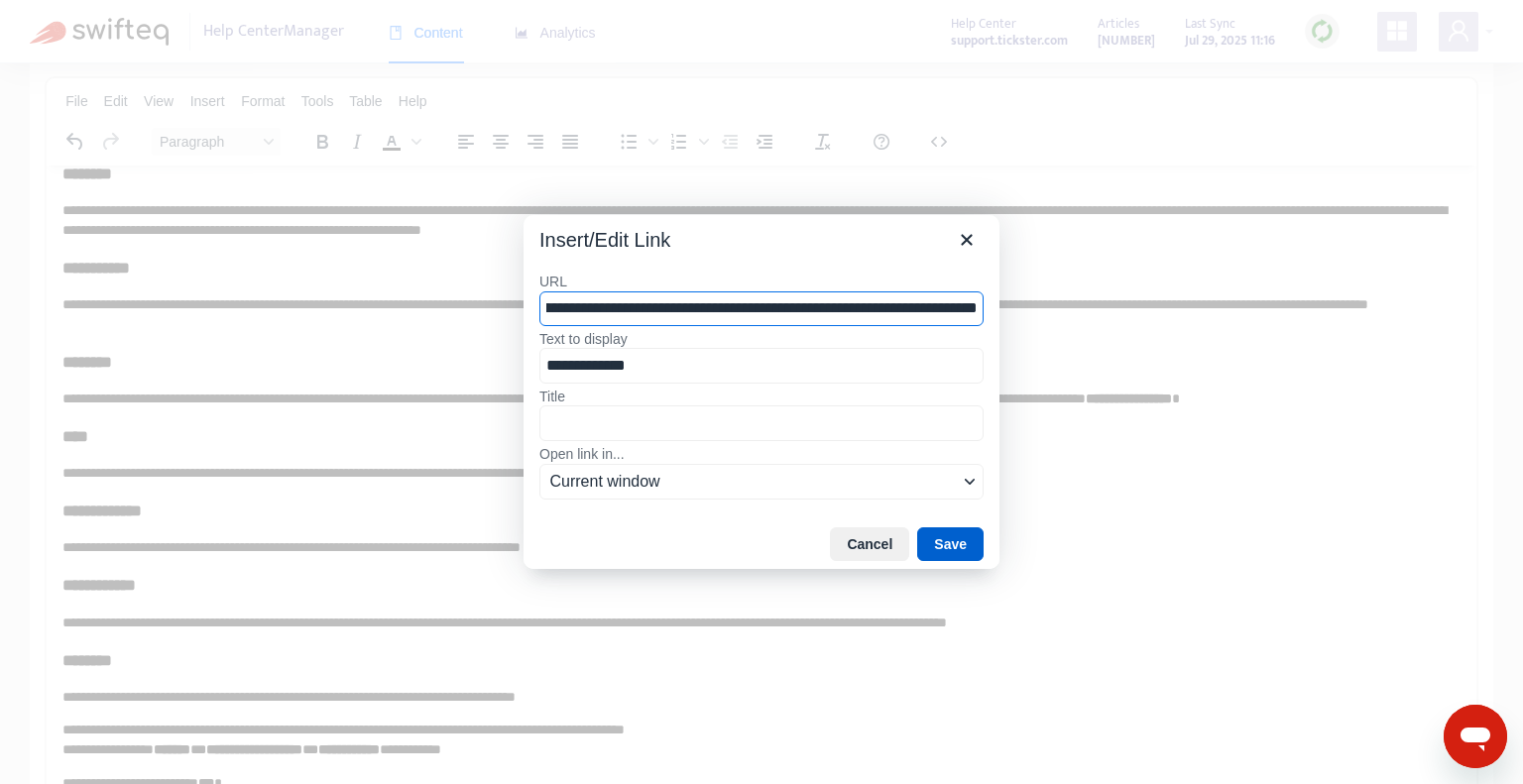 click on "Save" at bounding box center (950, 544) 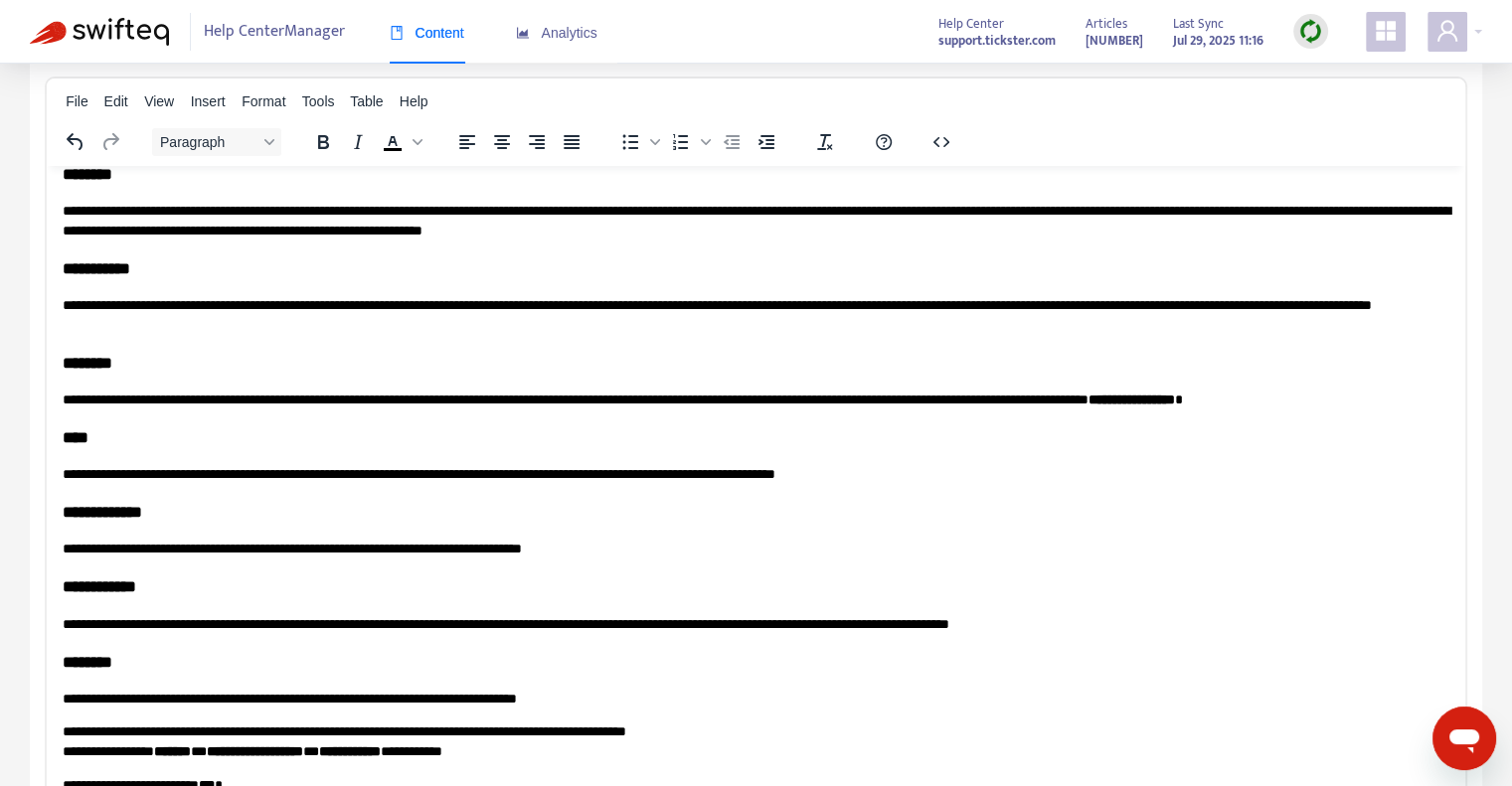 scroll, scrollTop: 5123, scrollLeft: 0, axis: vertical 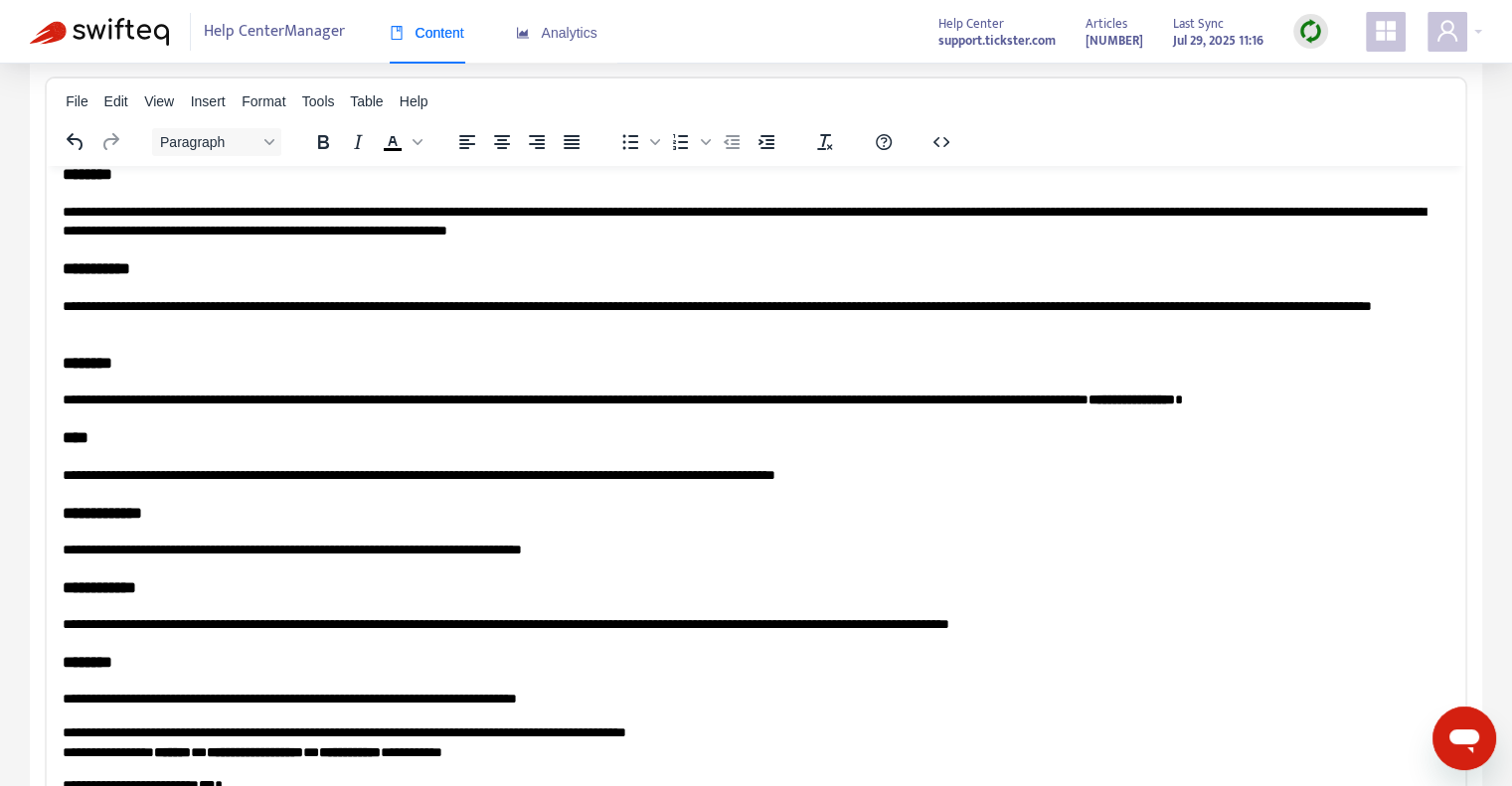 click on "**********" at bounding box center (756, -933) 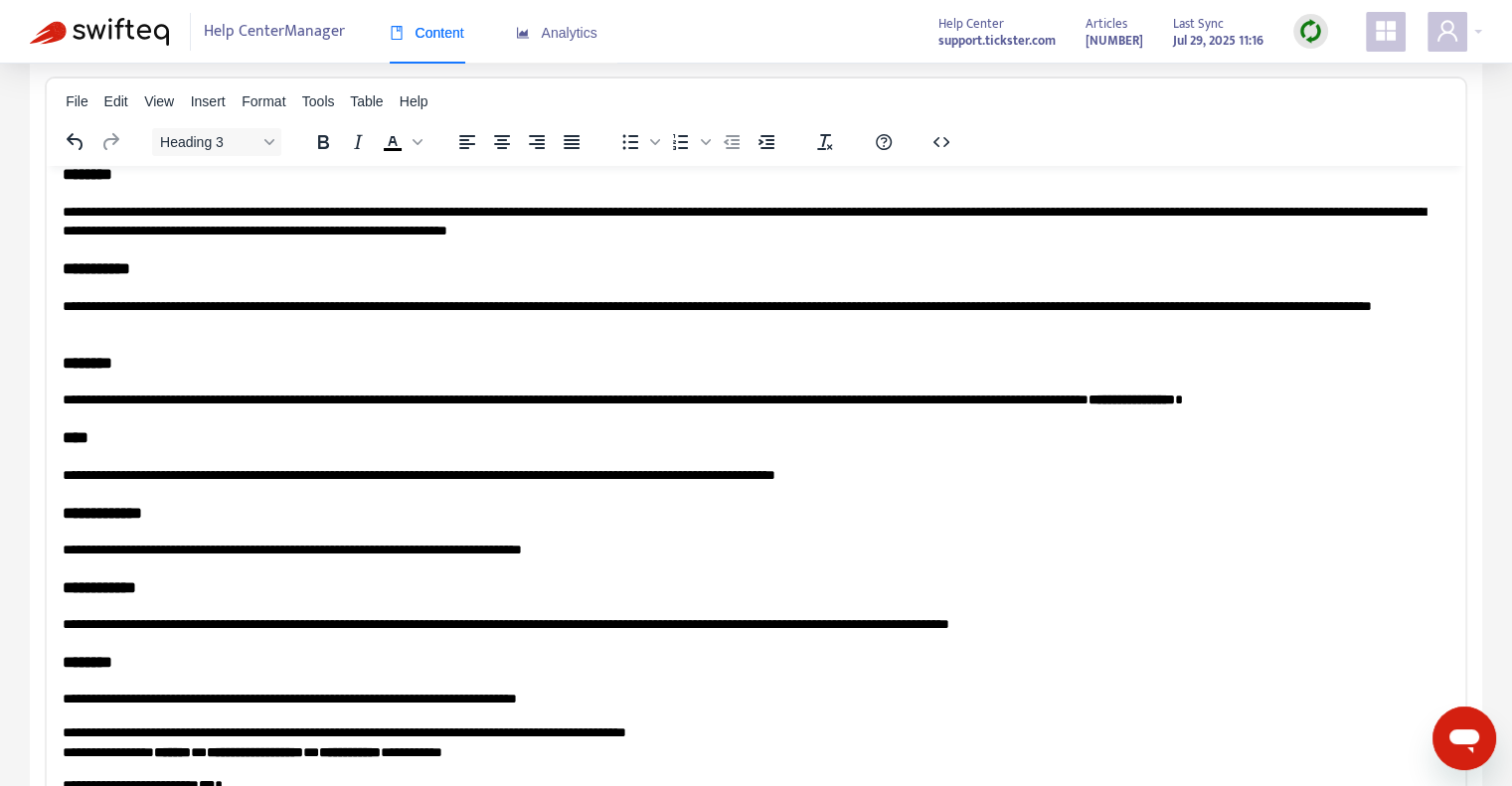 click on "**********" at bounding box center (1151, -227) 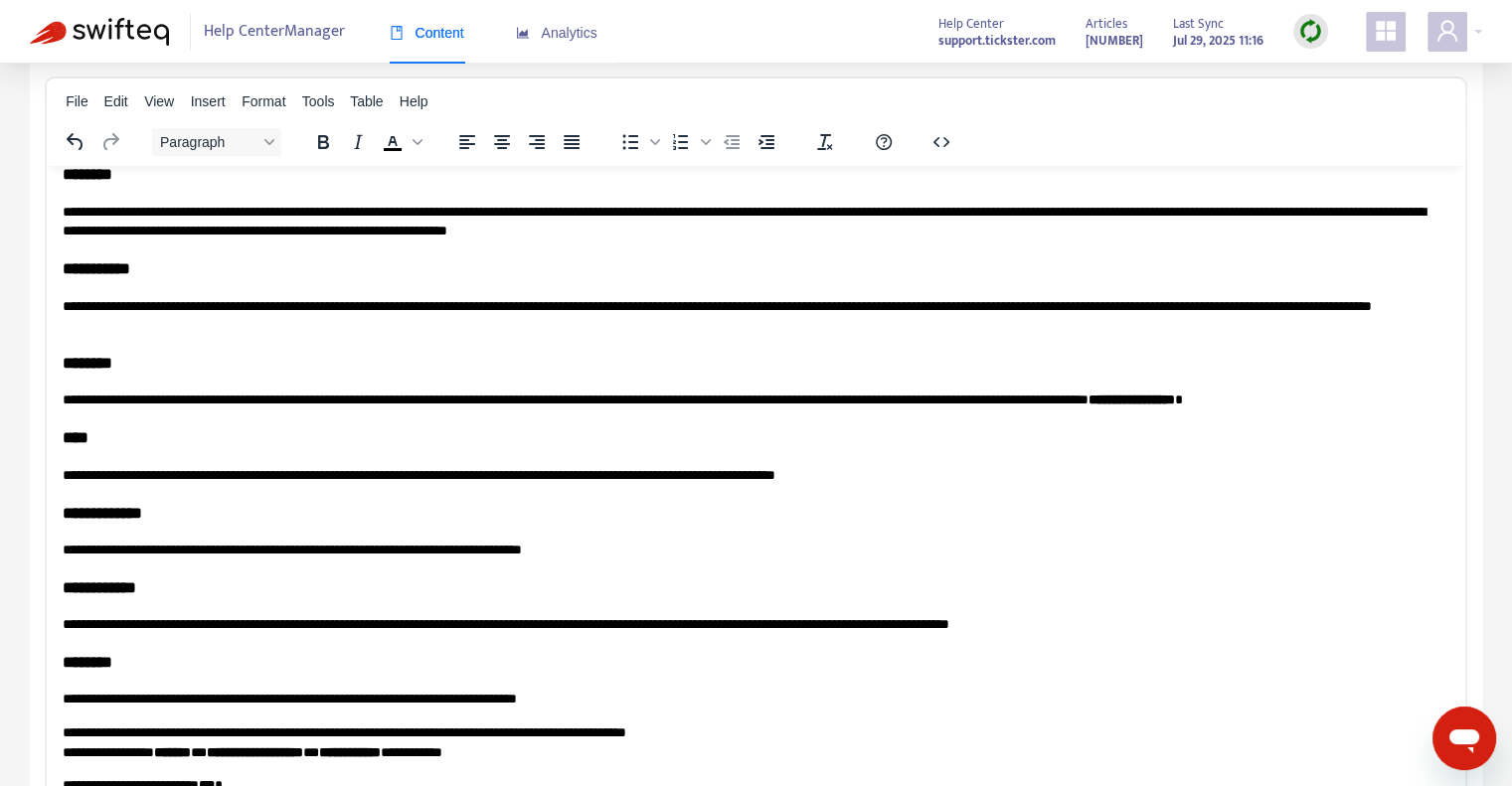 click on "**********" at bounding box center [1151, -227] 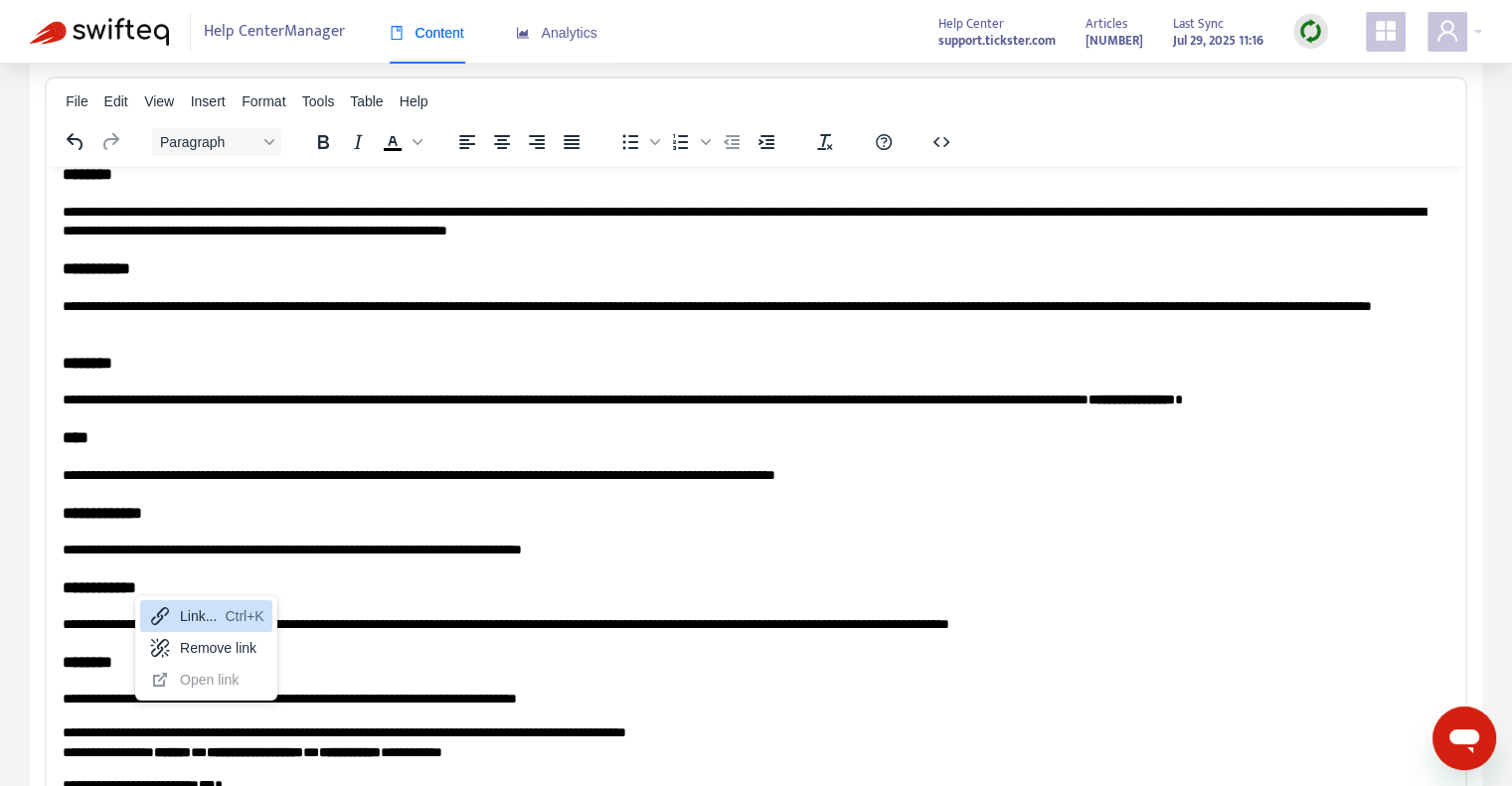 click on "**********" at bounding box center [756, -933] 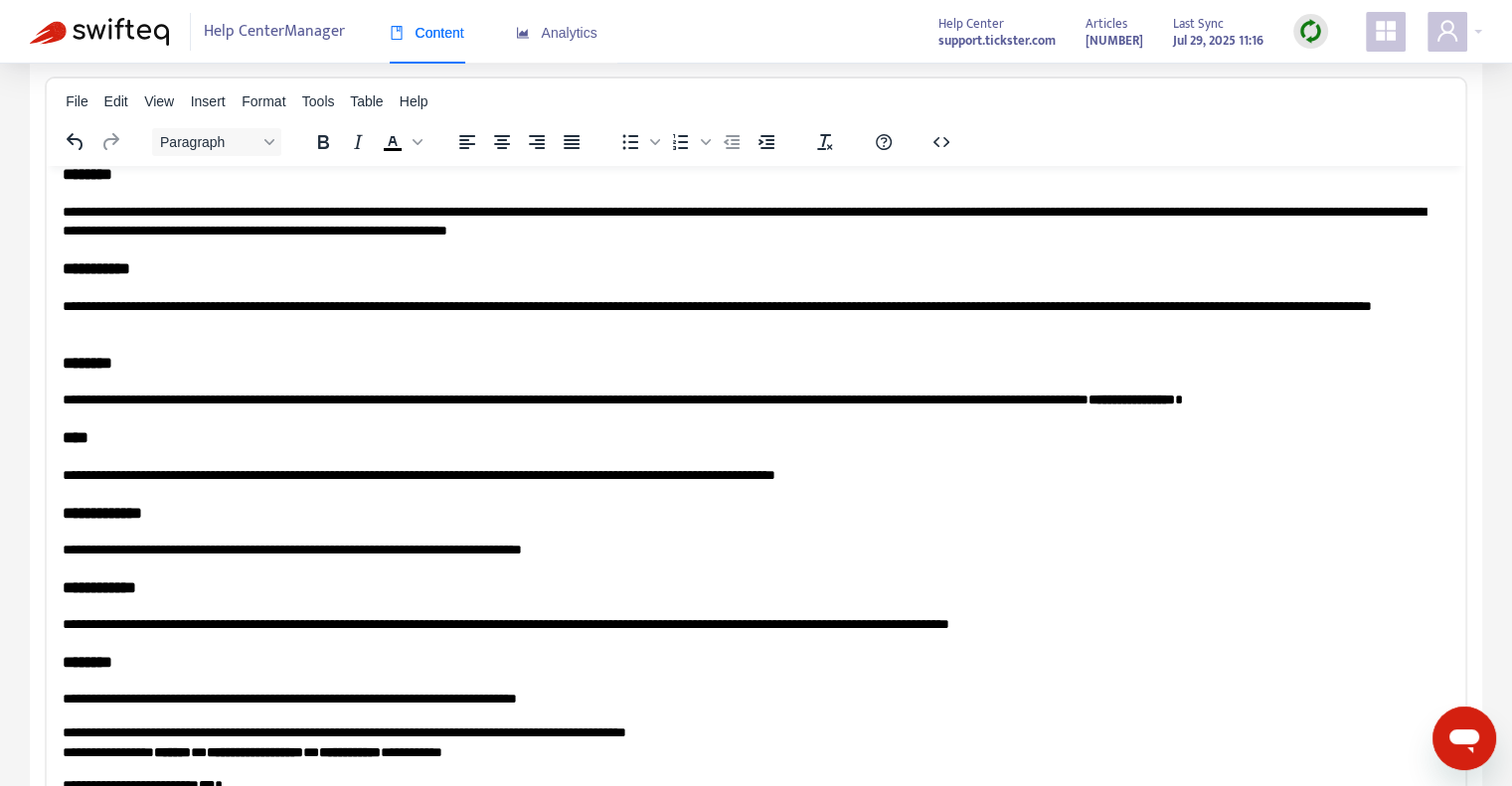 click on "**********" at bounding box center [756, -933] 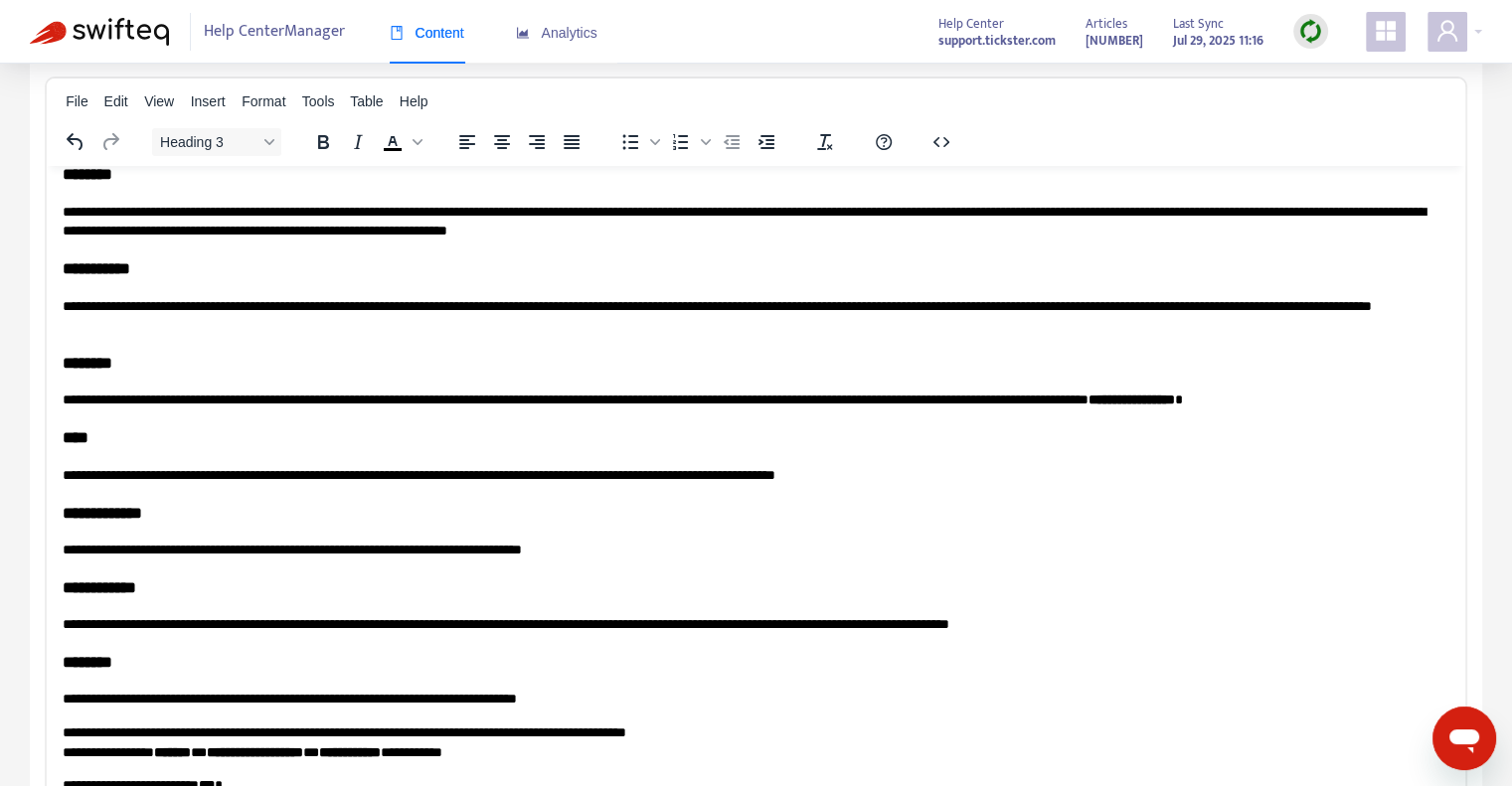 scroll, scrollTop: 5322, scrollLeft: 0, axis: vertical 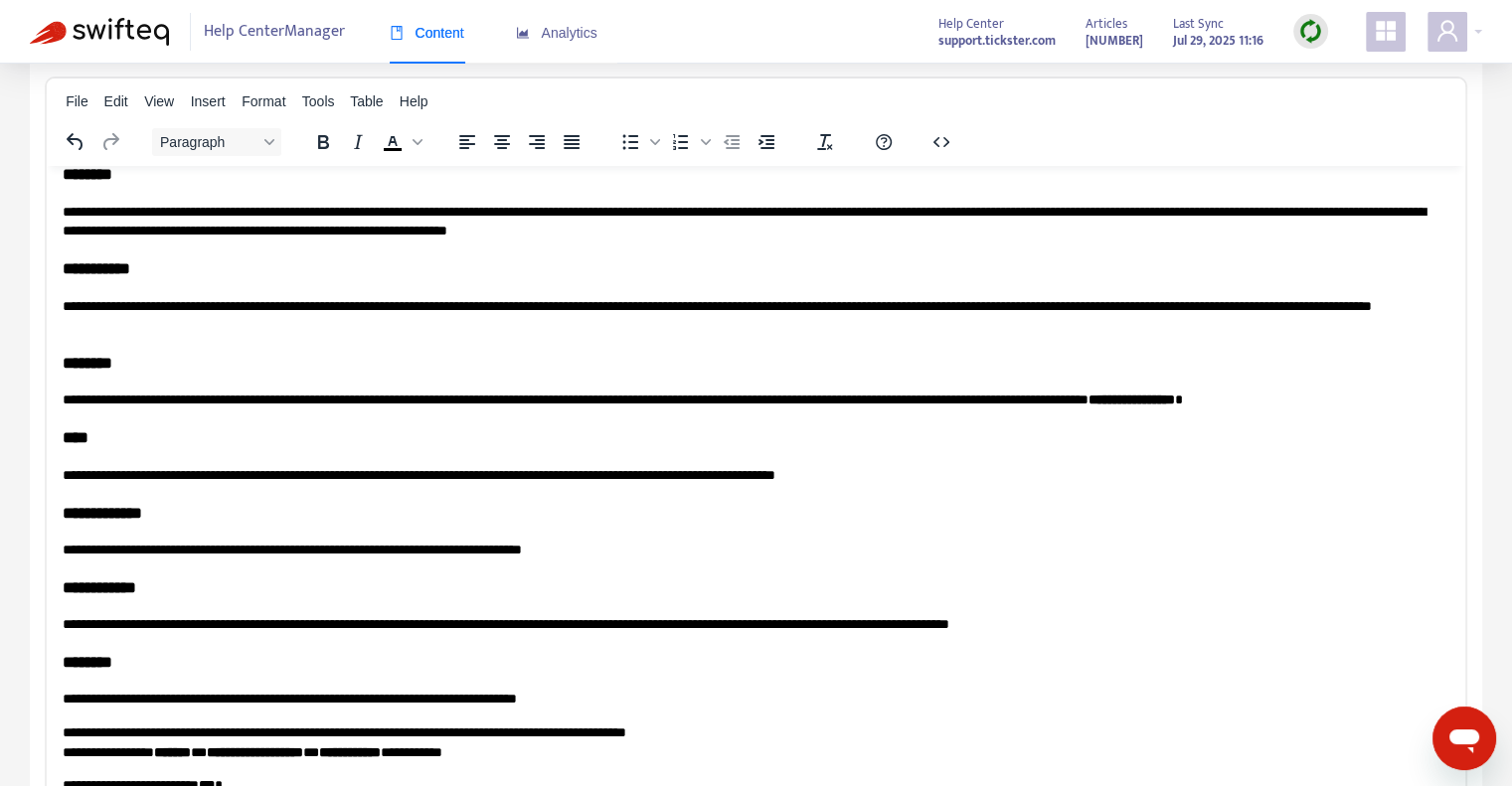 drag, startPoint x: 200, startPoint y: 400, endPoint x: 92, endPoint y: 550, distance: 184.83506 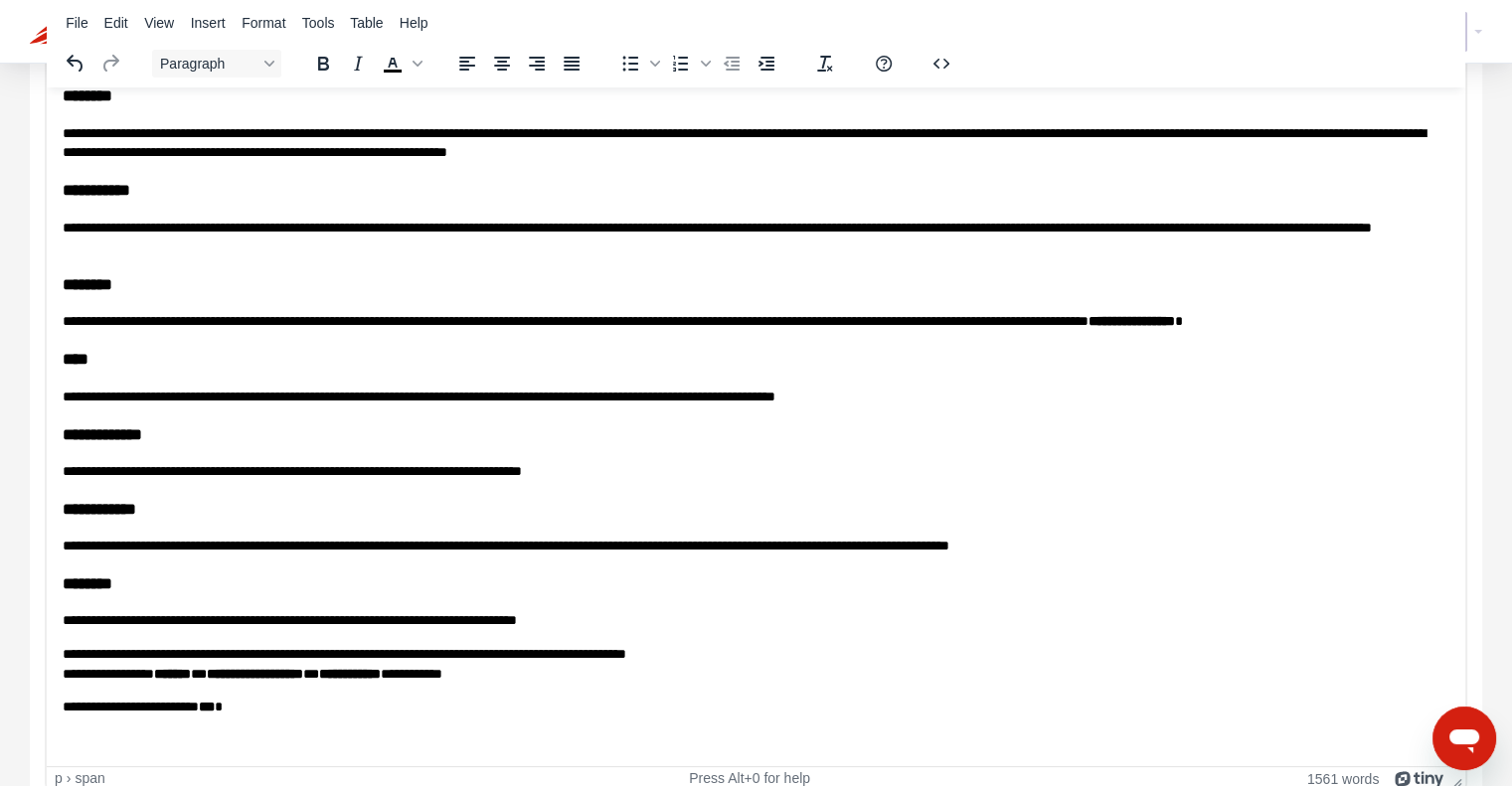 scroll, scrollTop: 228, scrollLeft: 0, axis: vertical 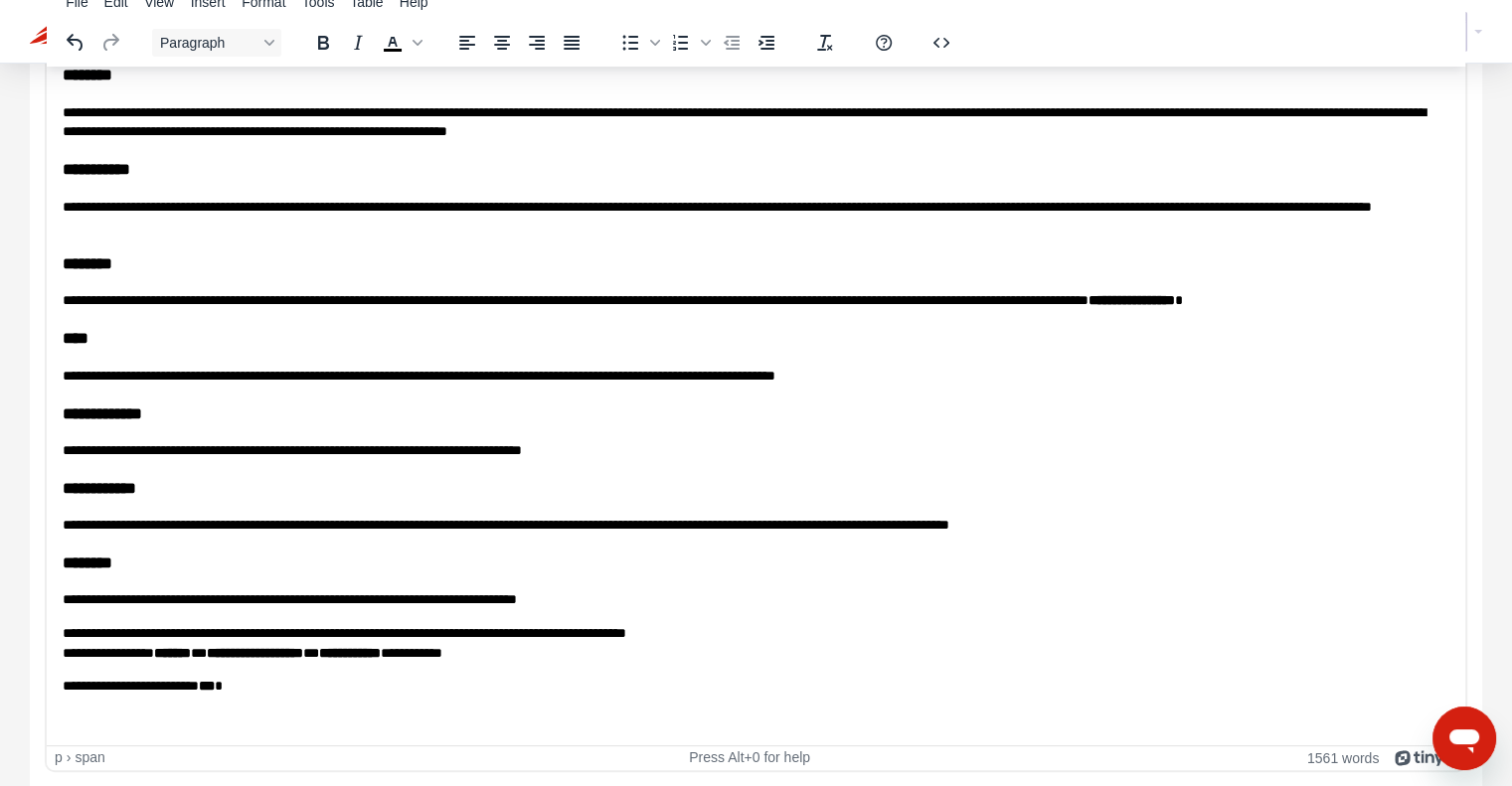 click on "**********" at bounding box center [749, 686] 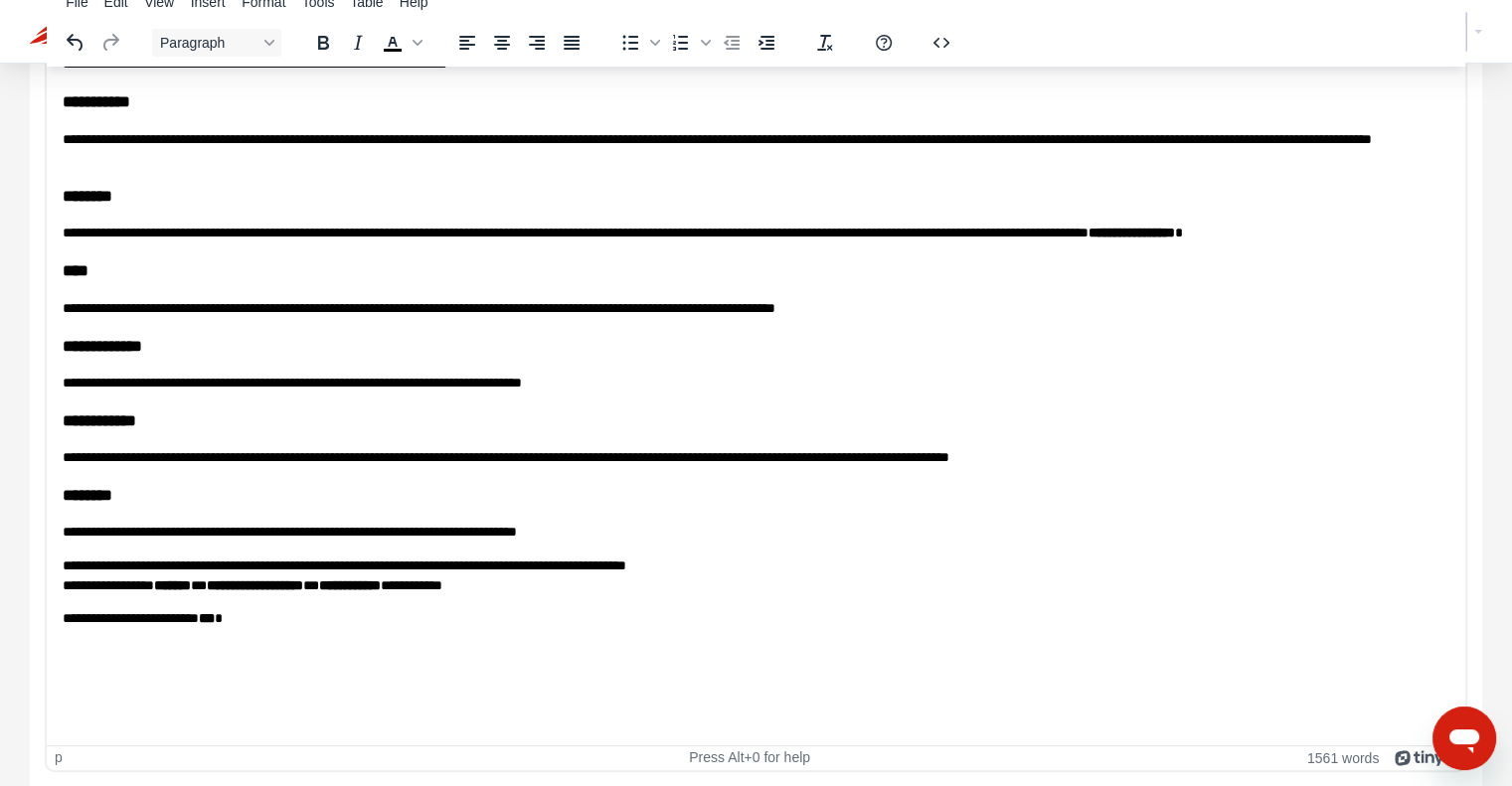 scroll, scrollTop: 6826, scrollLeft: 0, axis: vertical 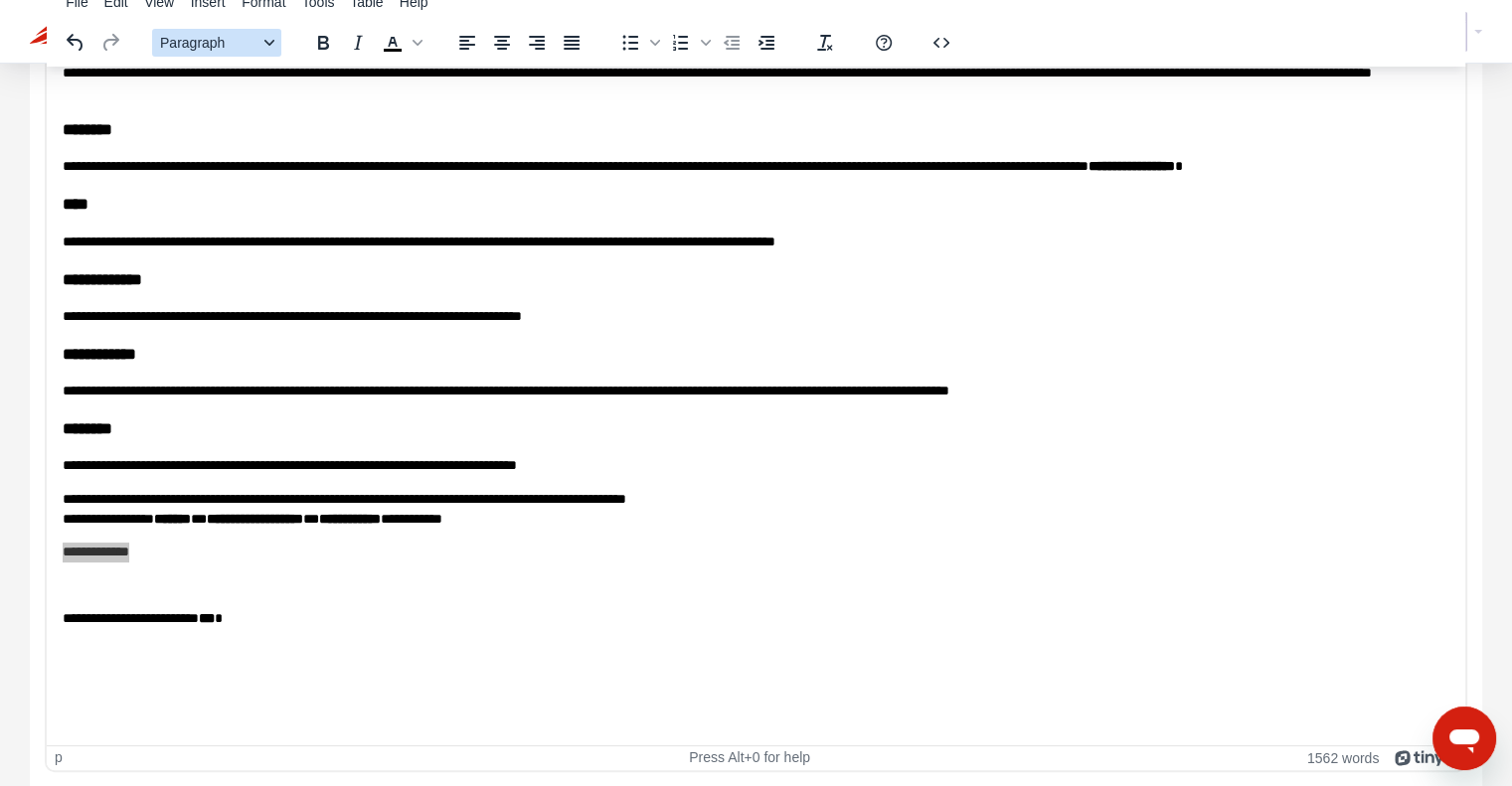 click on "Paragraph" at bounding box center [217, 43] 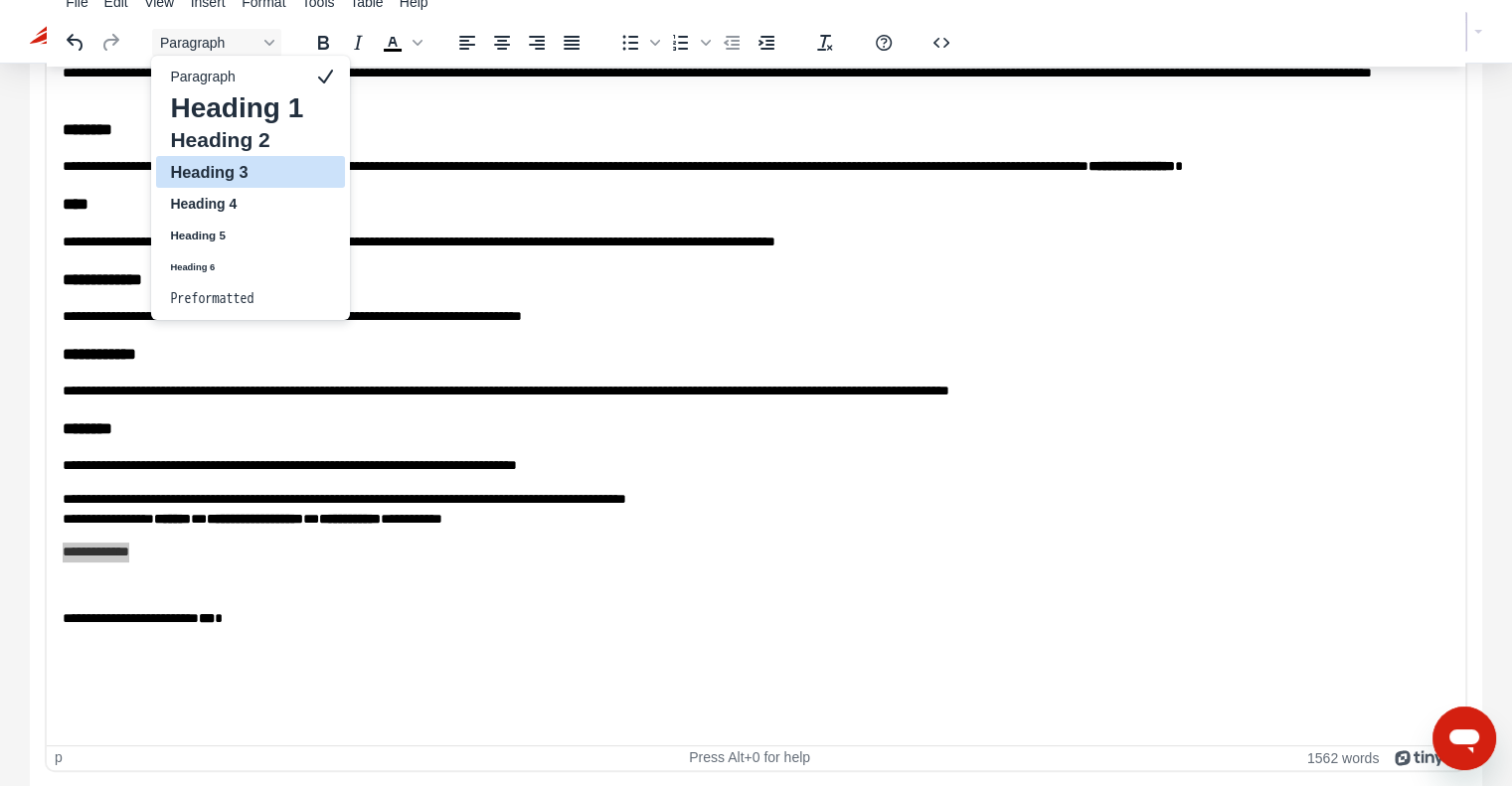 click on "Heading 3" at bounding box center (237, 172) 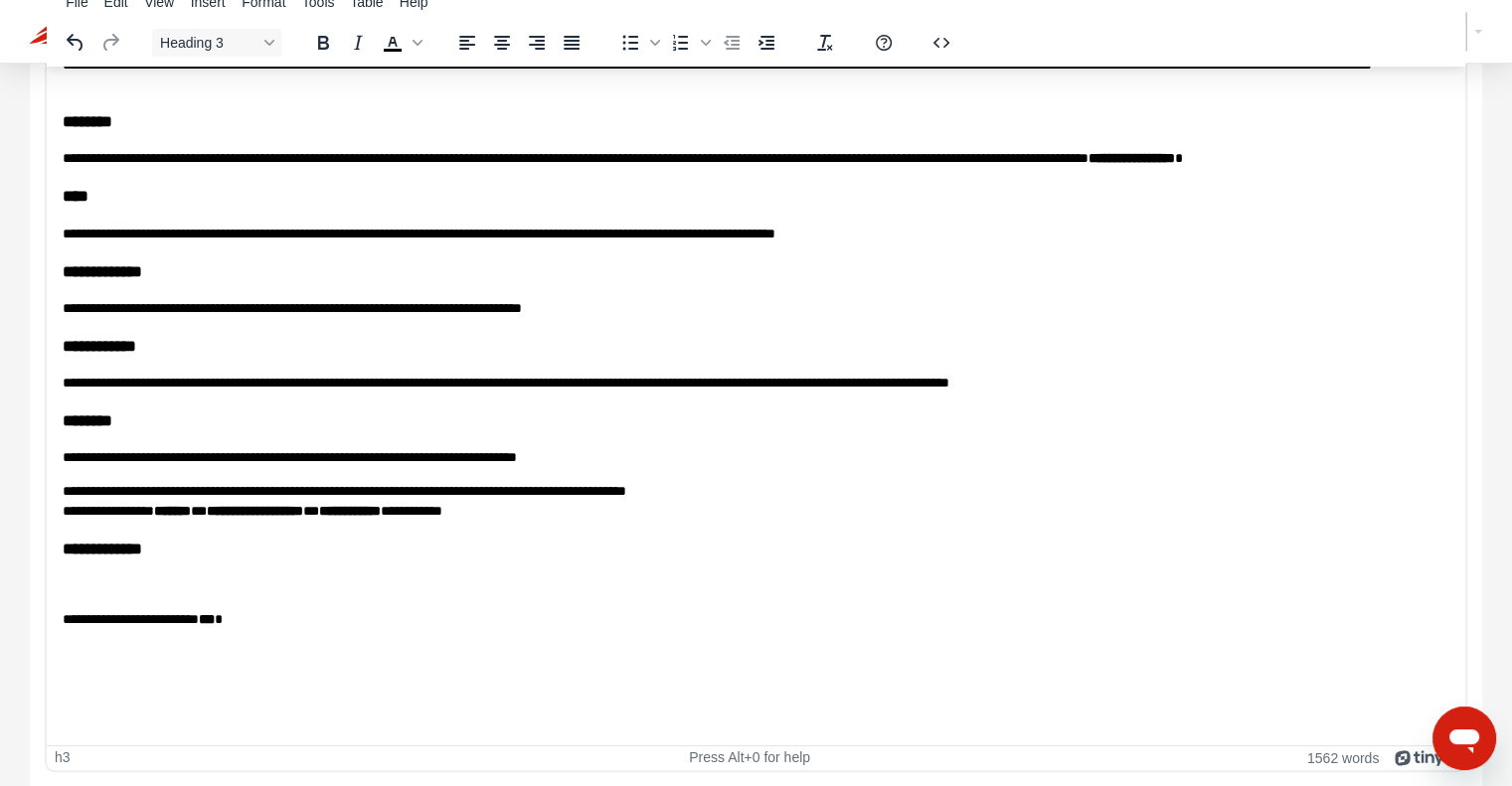 click on "********" at bounding box center (749, 419) 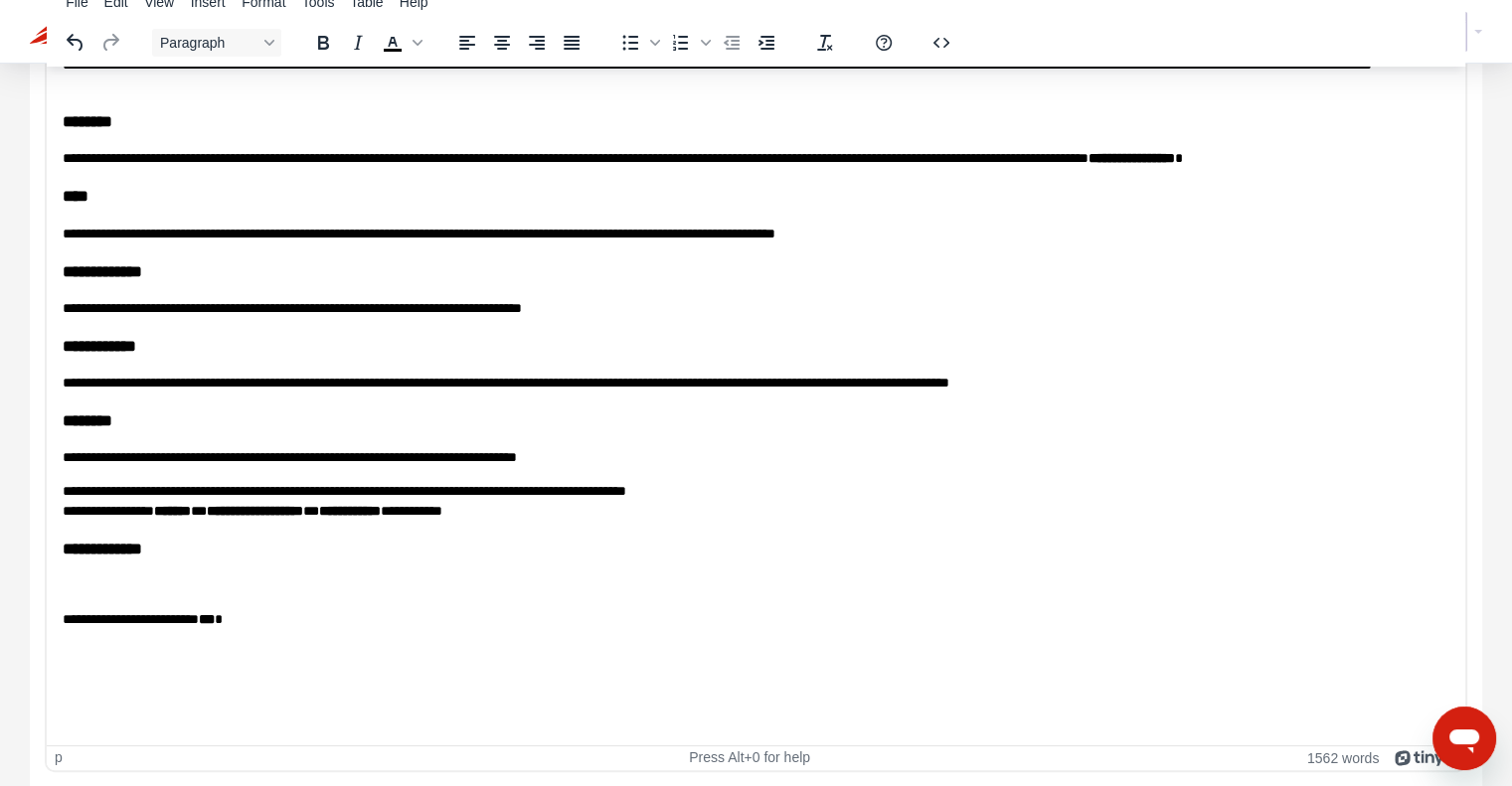 click at bounding box center (756, 585) 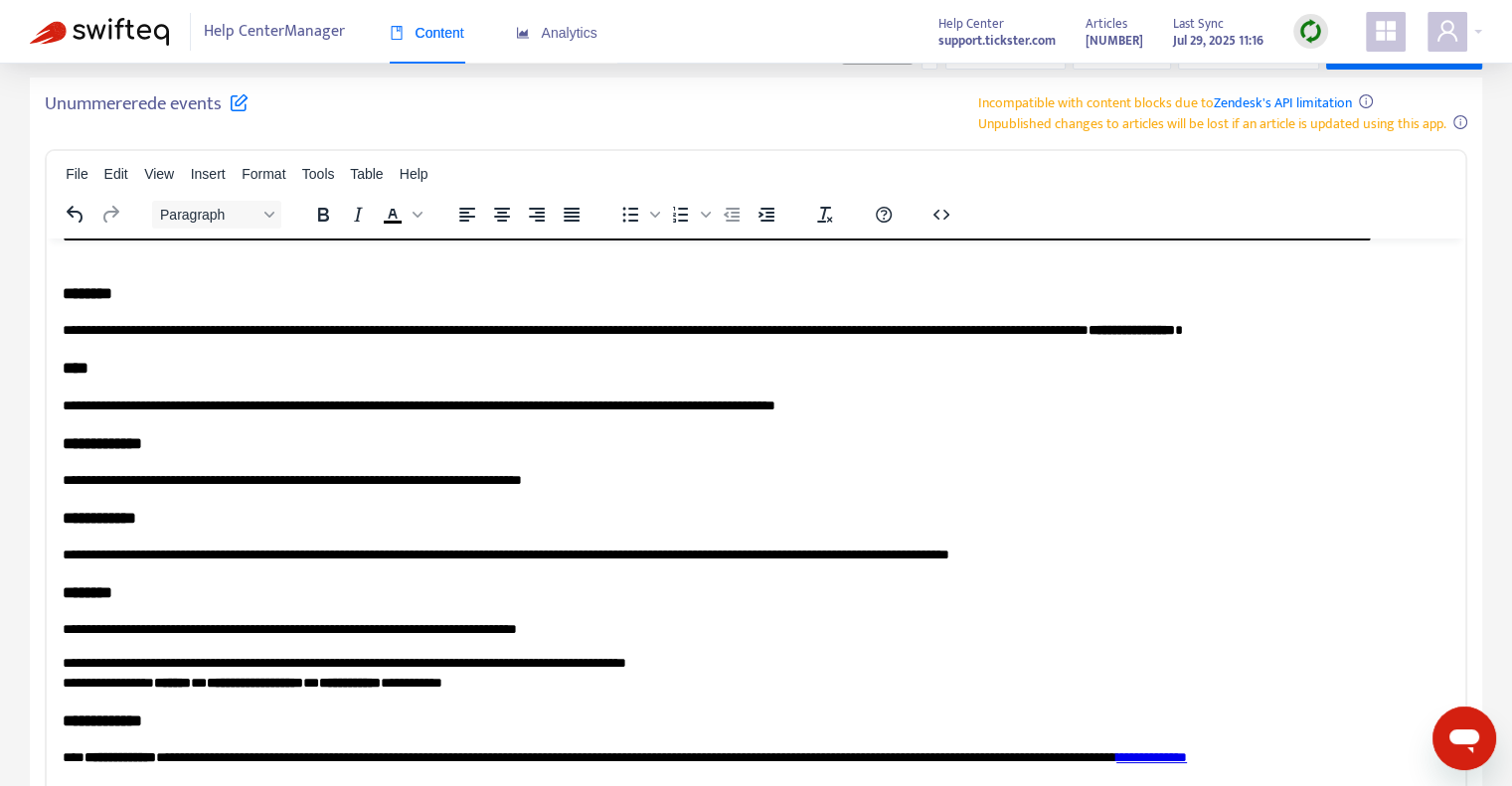 scroll, scrollTop: 0, scrollLeft: 0, axis: both 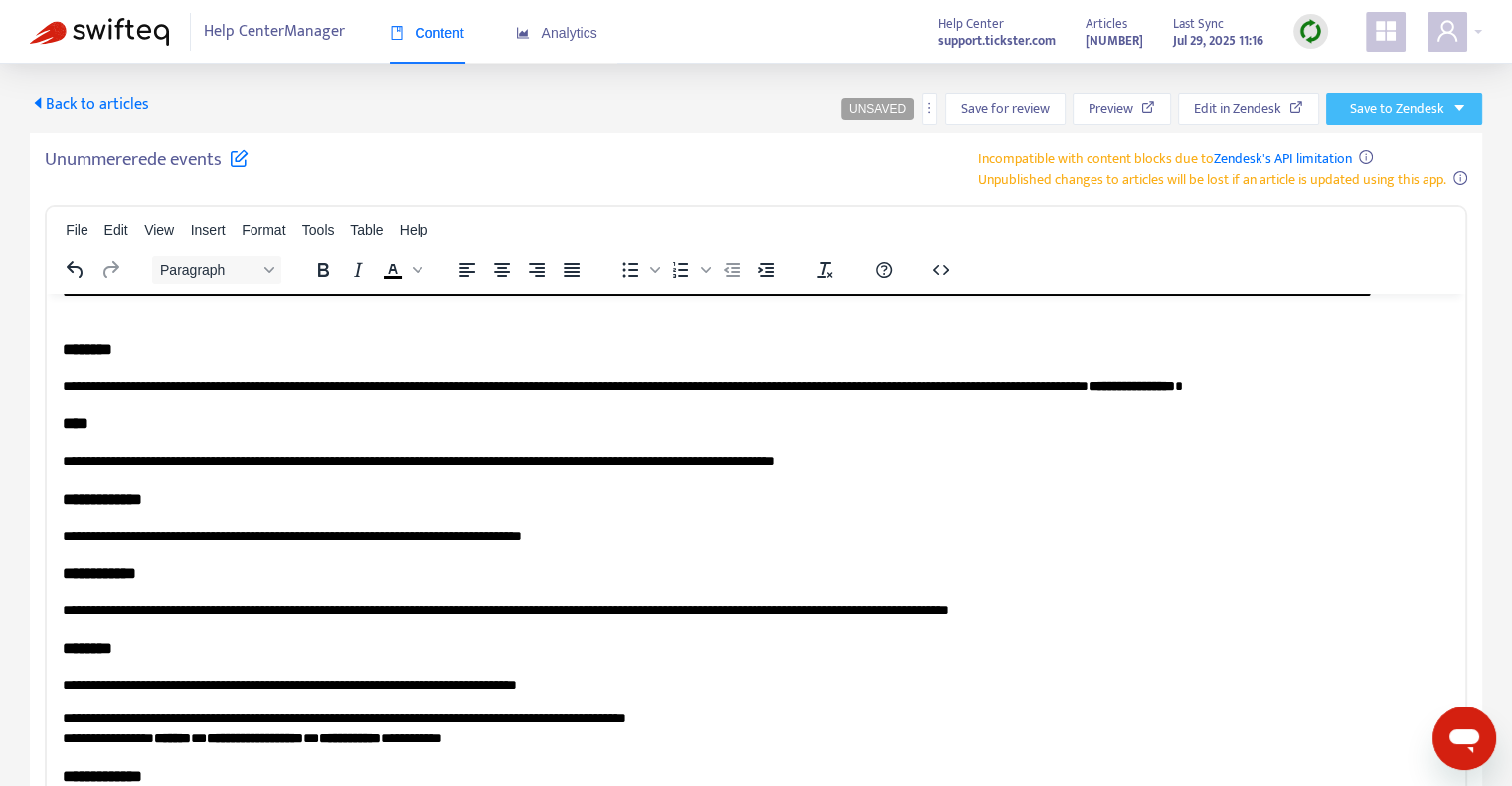 click 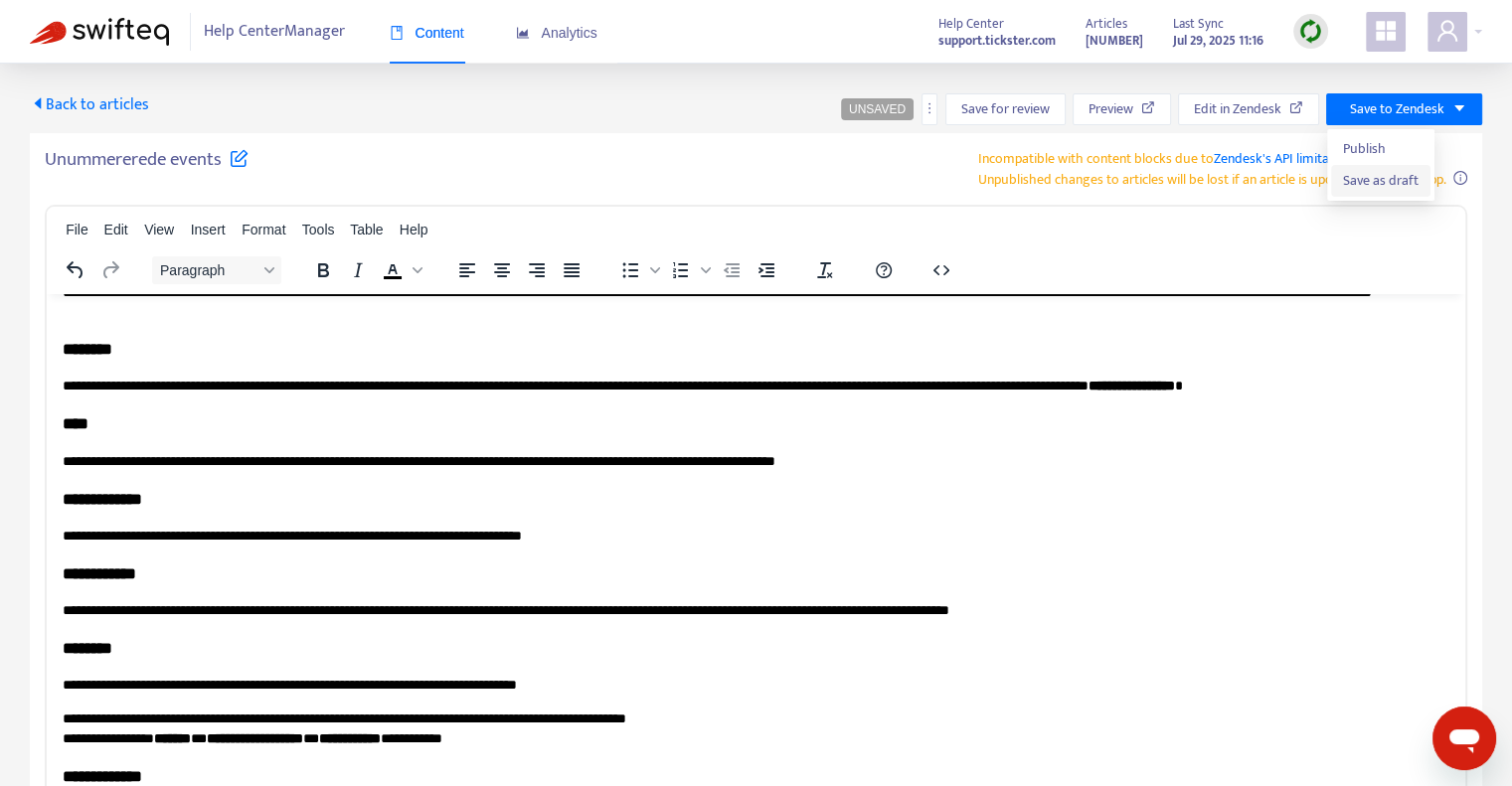 click on "Save as draft" at bounding box center (1381, 181) 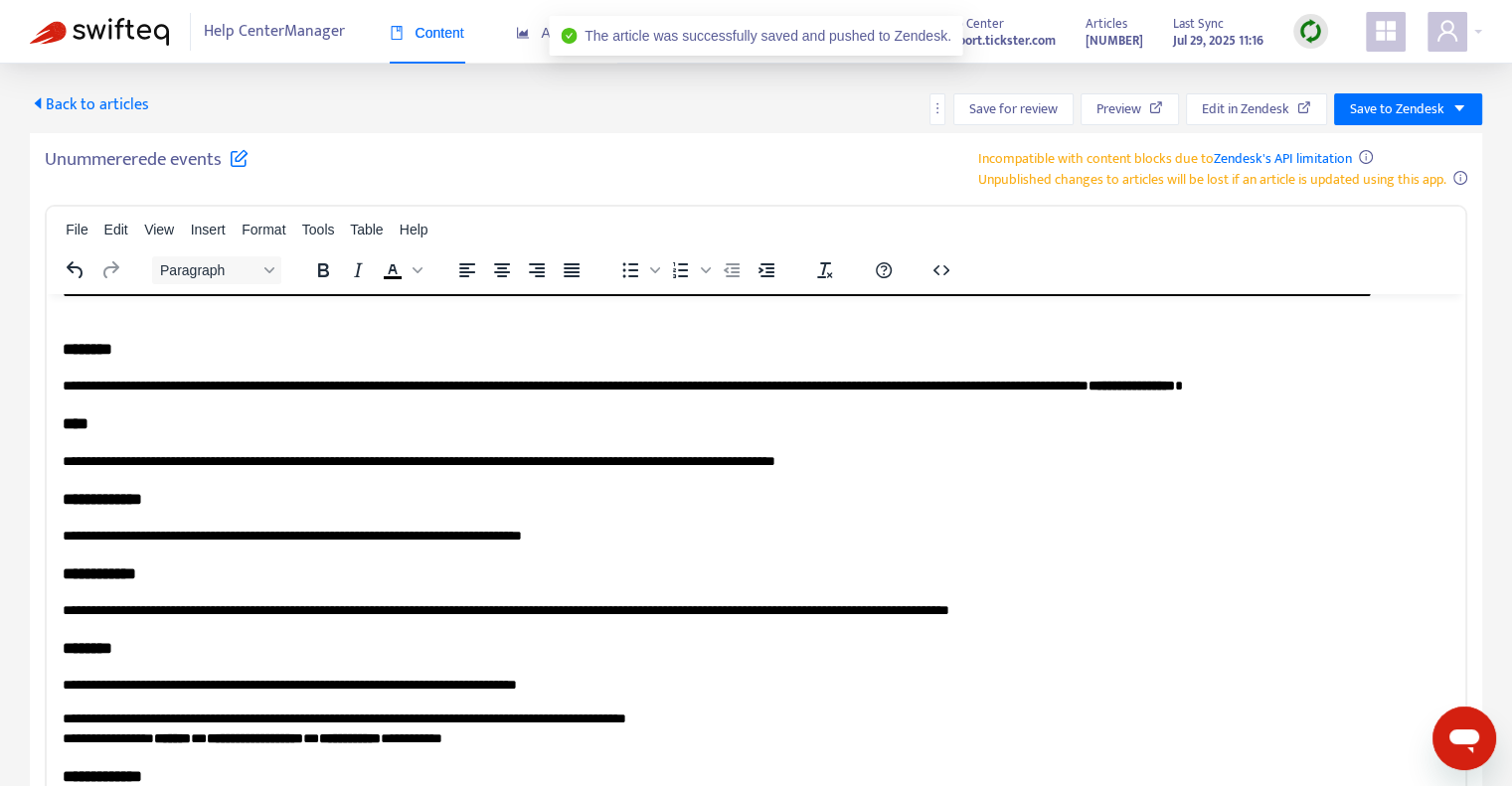 click on "Back to articles" at bounding box center [89, 104] 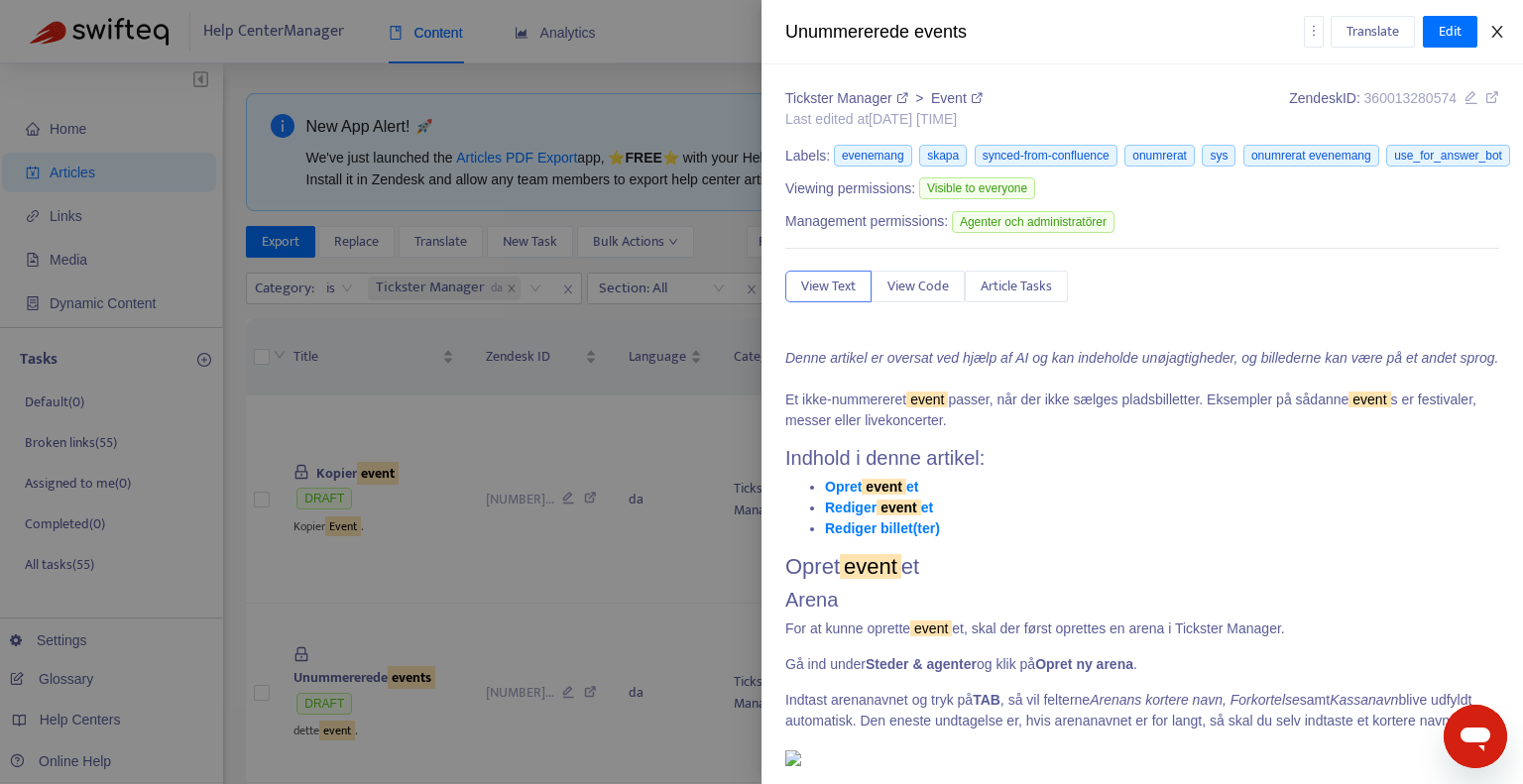 click on "Unummererede events Translate Edit" at bounding box center [1142, 32] 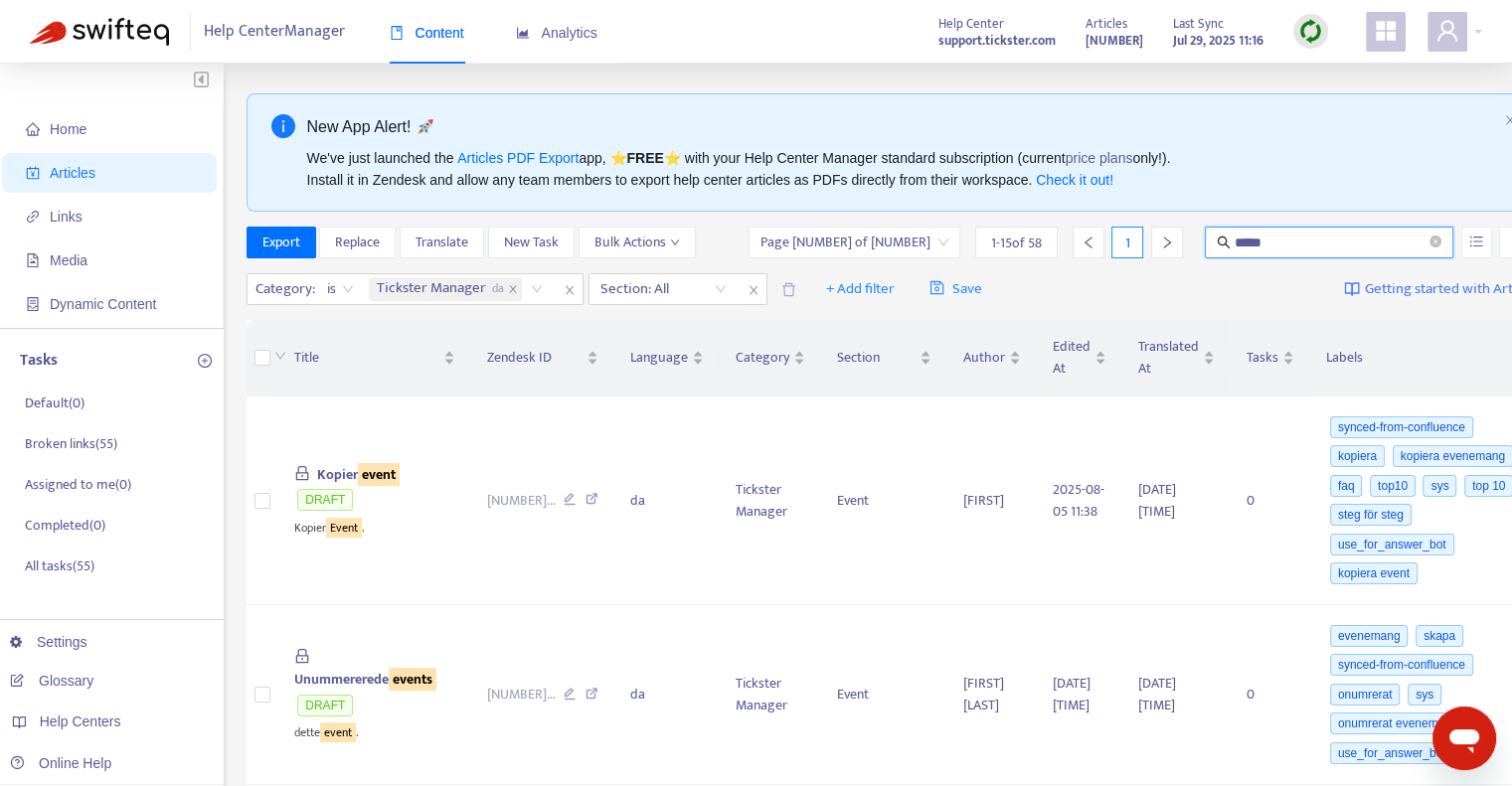 click on "*****" at bounding box center [1330, 242] 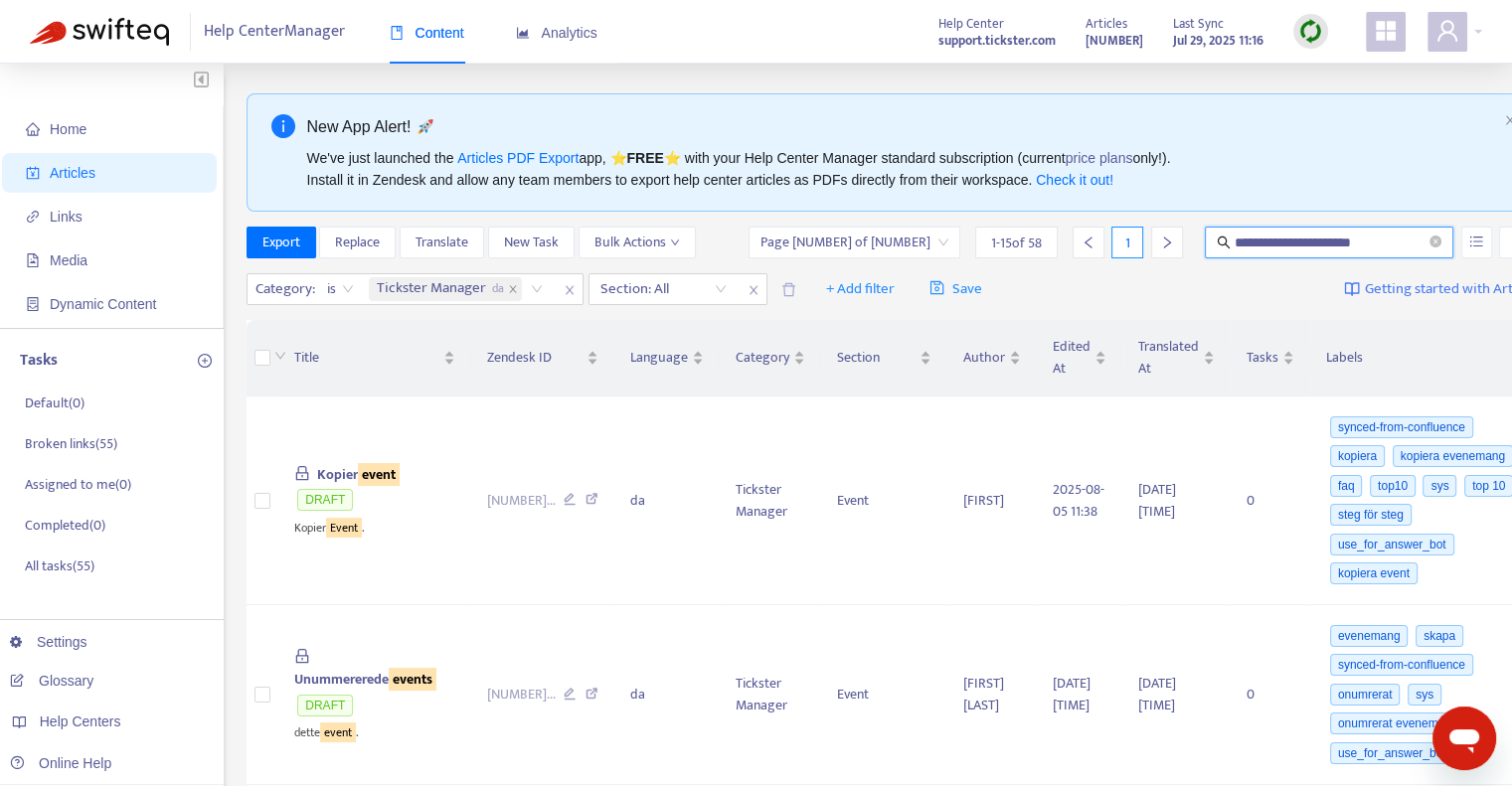 type on "**********" 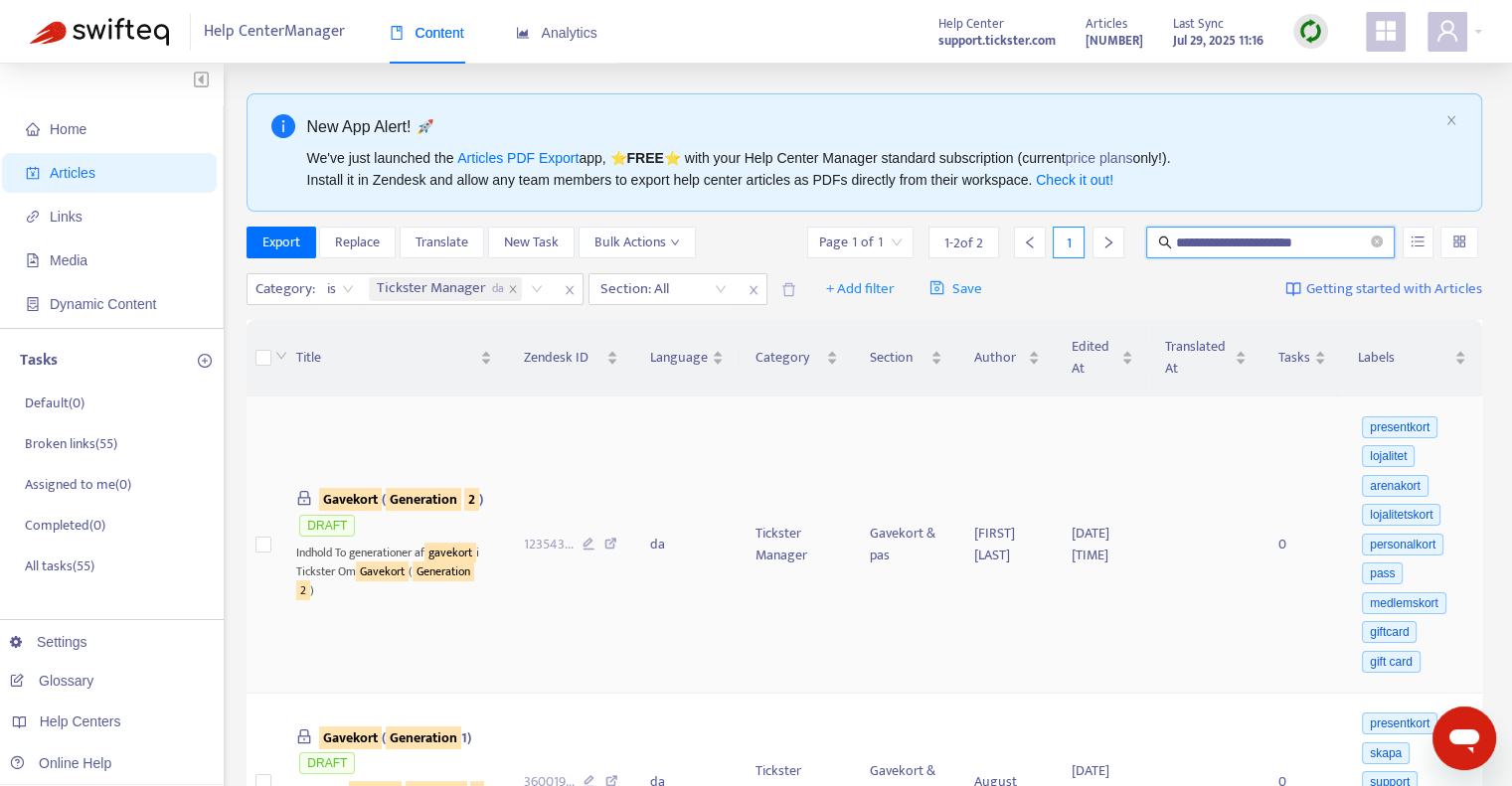 click on "Generation" at bounding box center [423, 499] 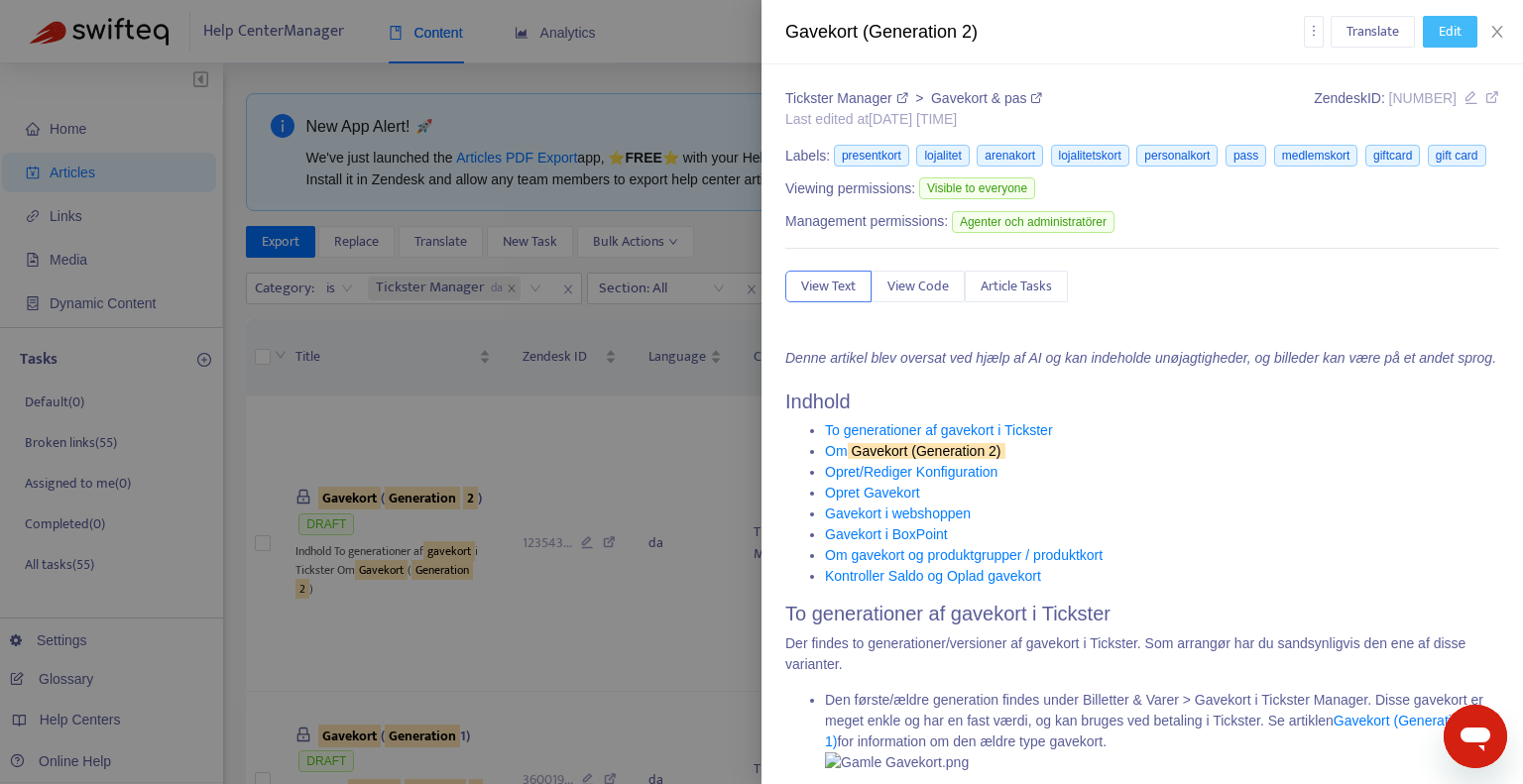 click on "Edit" at bounding box center [1450, 32] 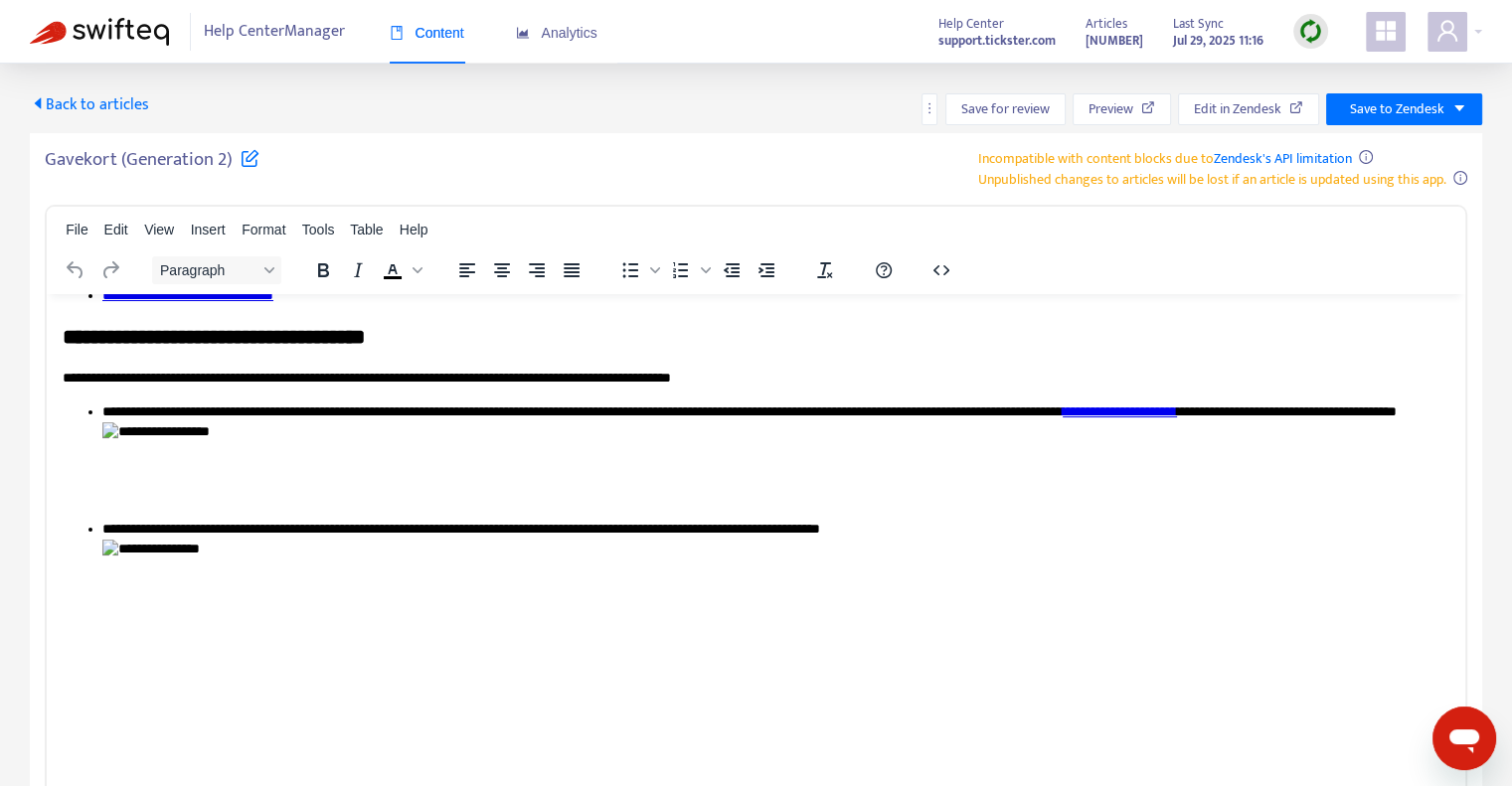 scroll, scrollTop: 298, scrollLeft: 0, axis: vertical 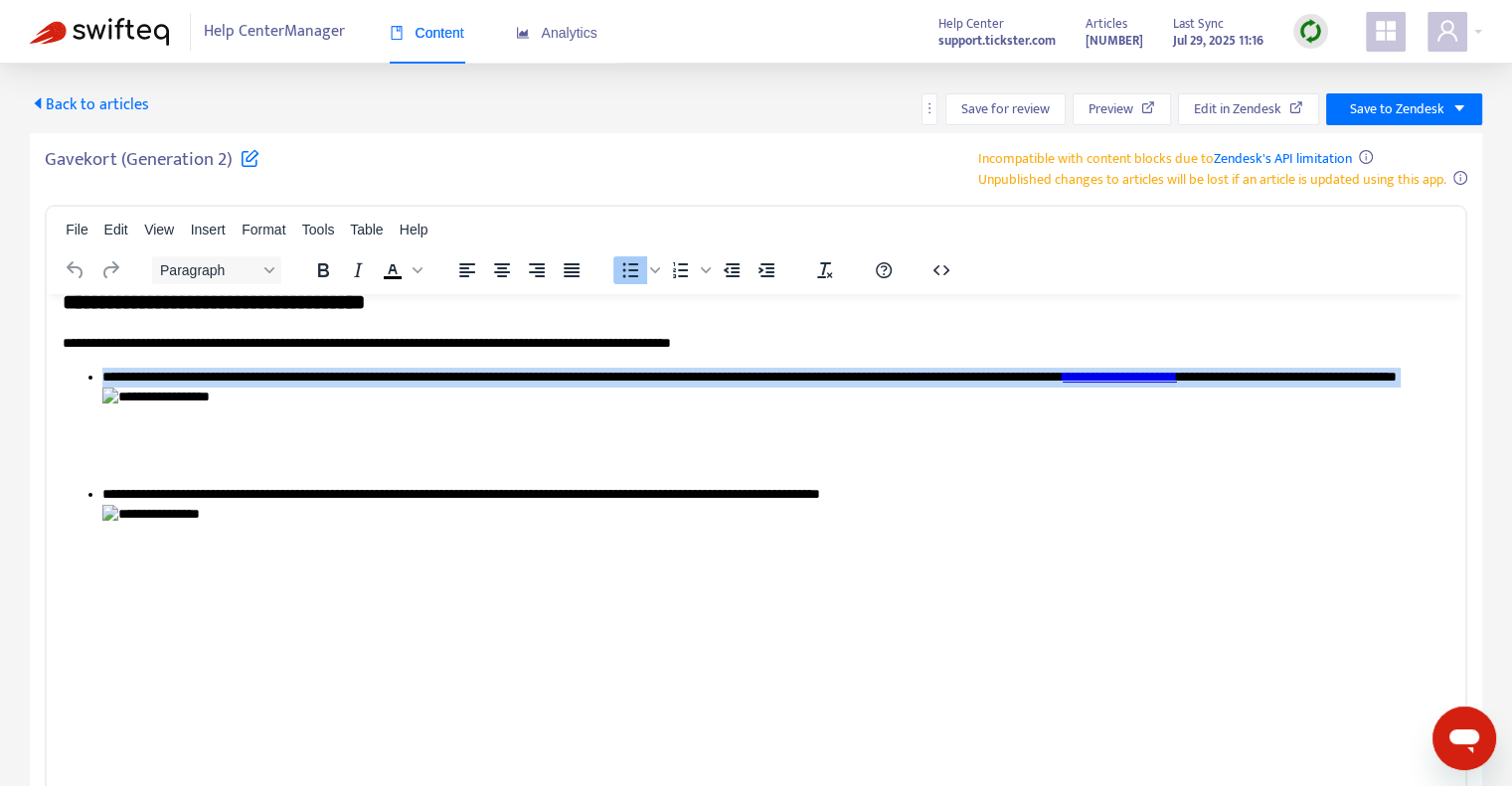 drag, startPoint x: 491, startPoint y: 435, endPoint x: 85, endPoint y: 381, distance: 409.57539 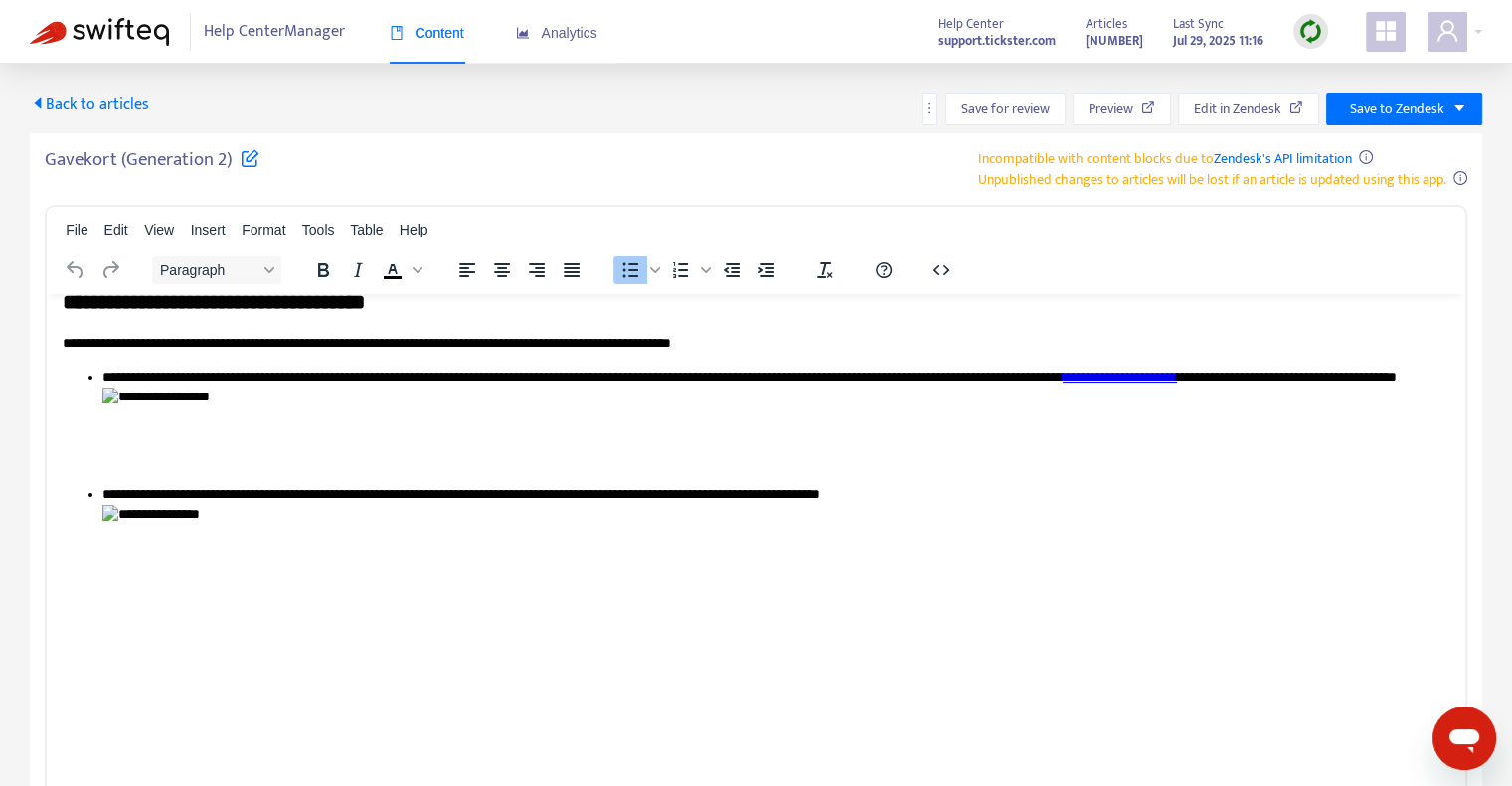 click on "**********" at bounding box center (768, 668) 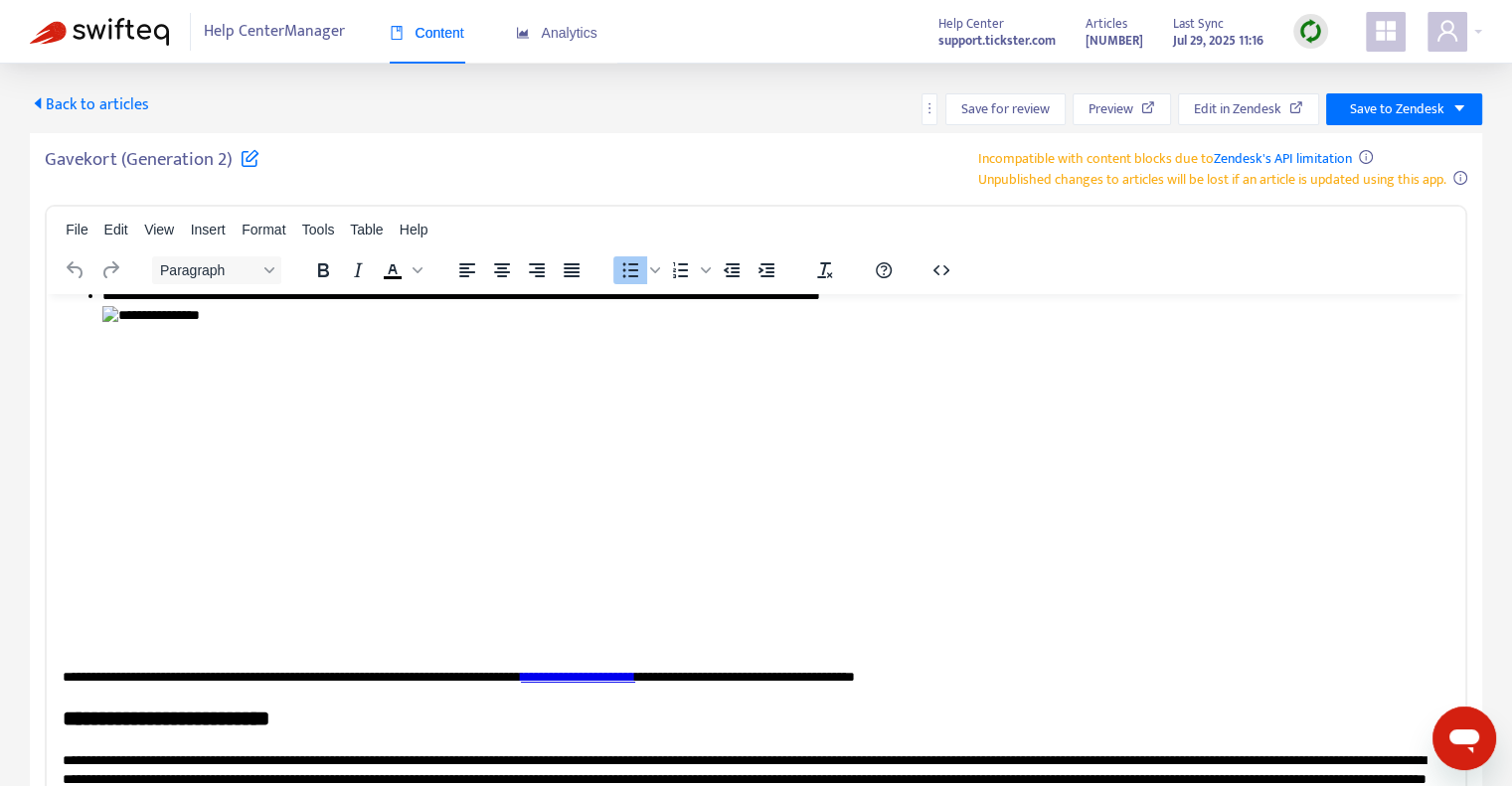 scroll, scrollTop: 397, scrollLeft: 0, axis: vertical 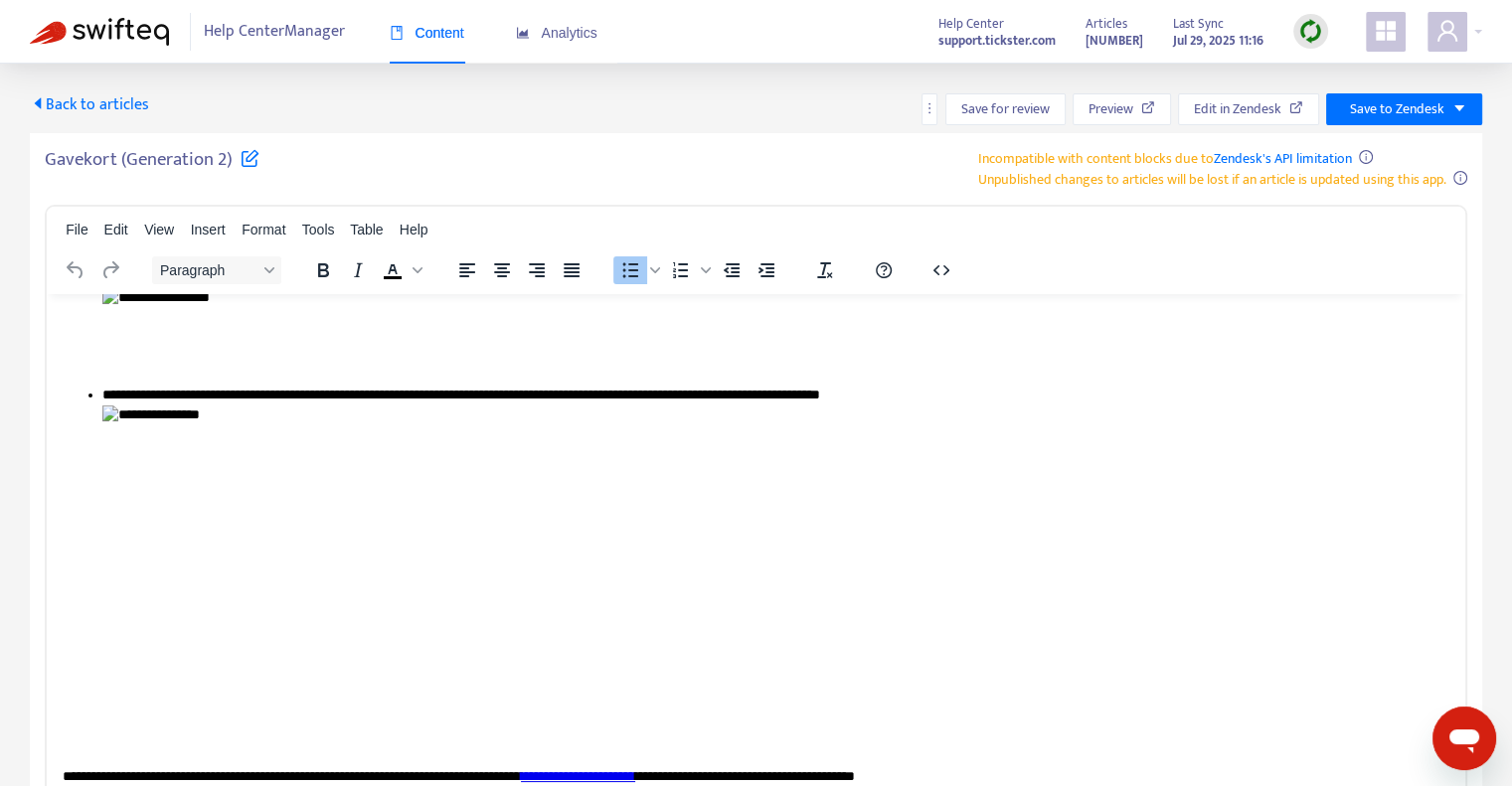 click on "**********" at bounding box center (768, 568) 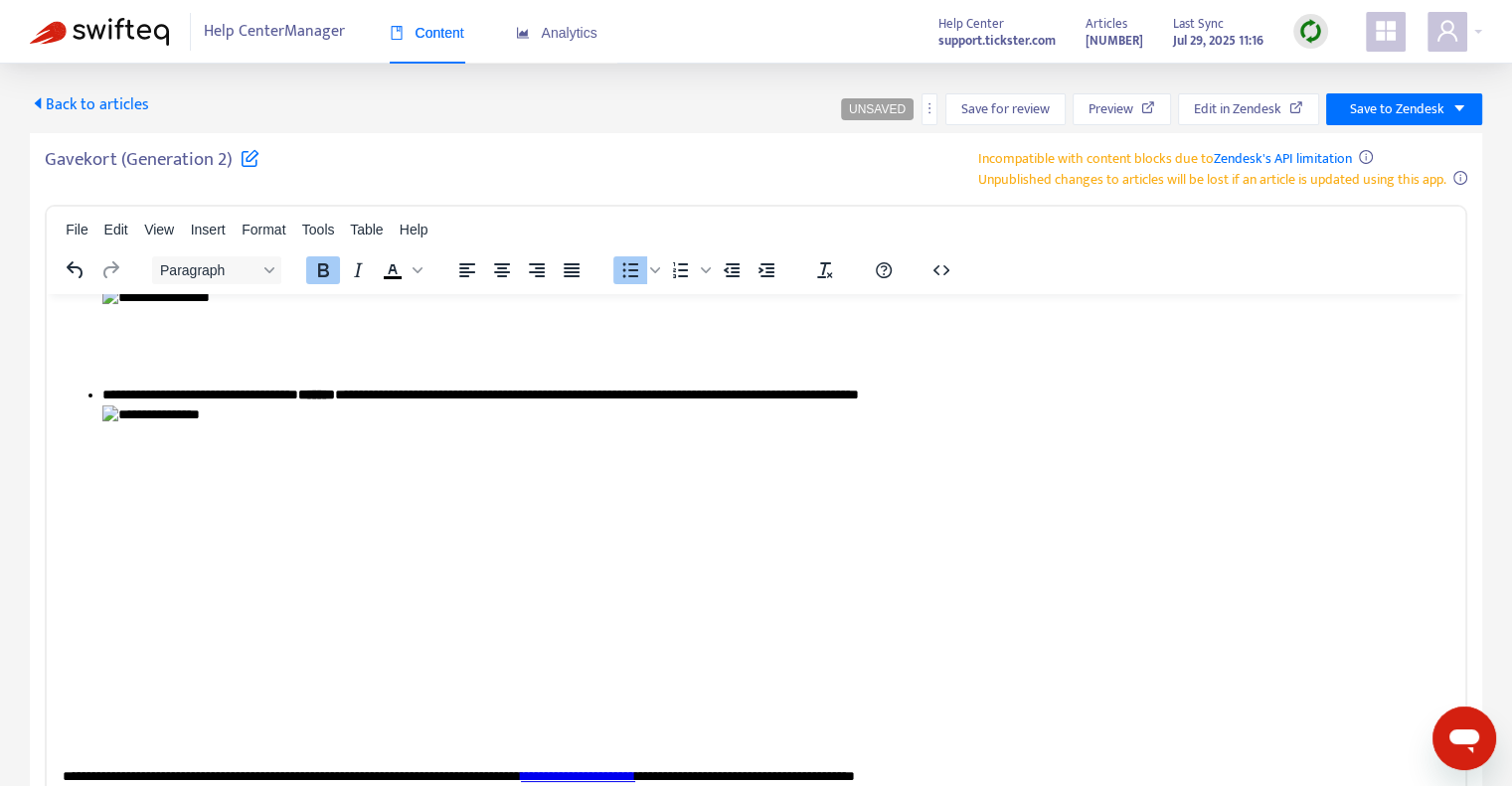 click on "Paragraph To open the popup, press Shift+Enter To open the popup, press Shift+Enter To open the popup, press Shift+Enter" at bounding box center (756, 269) 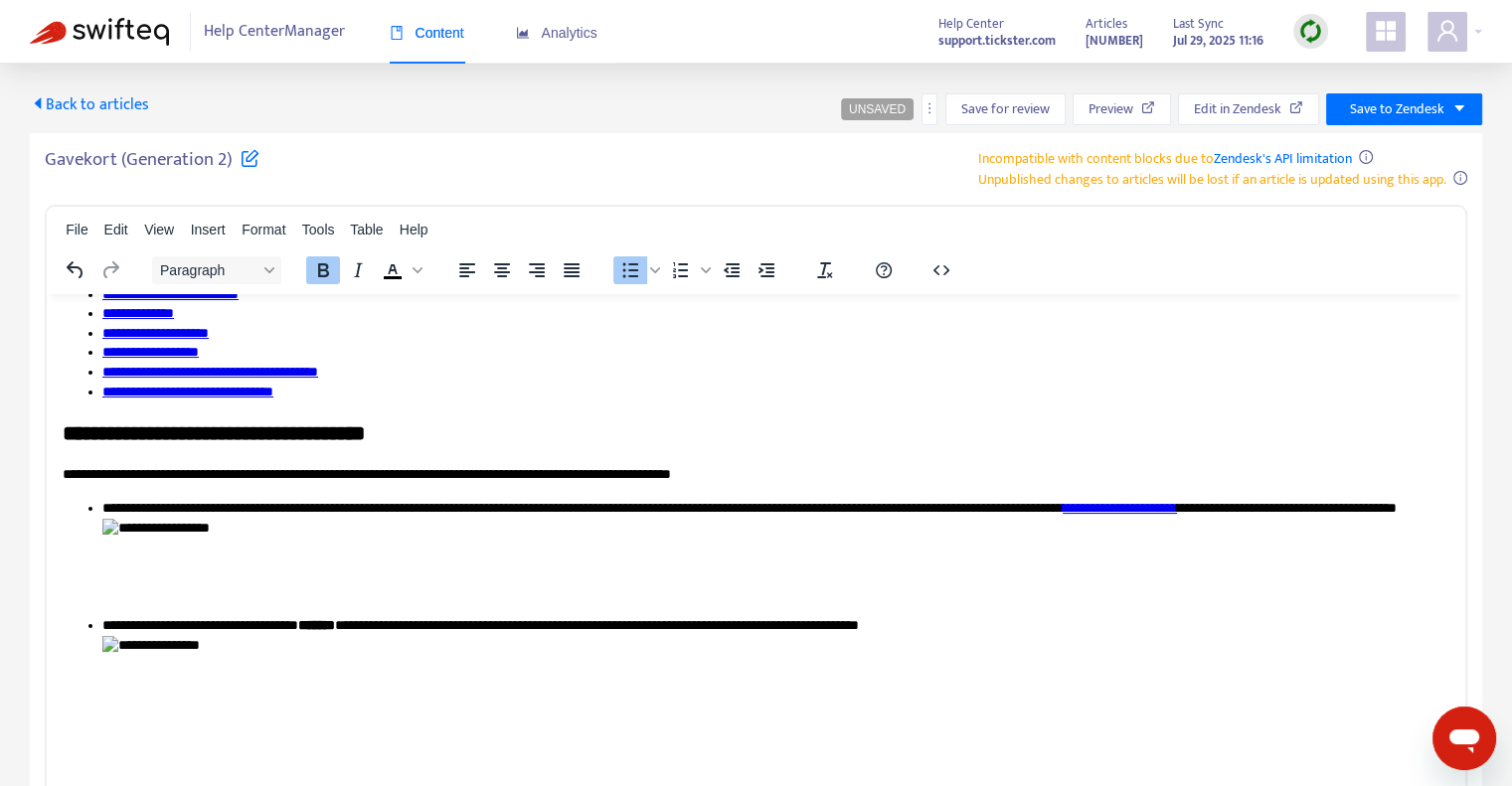 scroll, scrollTop: 199, scrollLeft: 0, axis: vertical 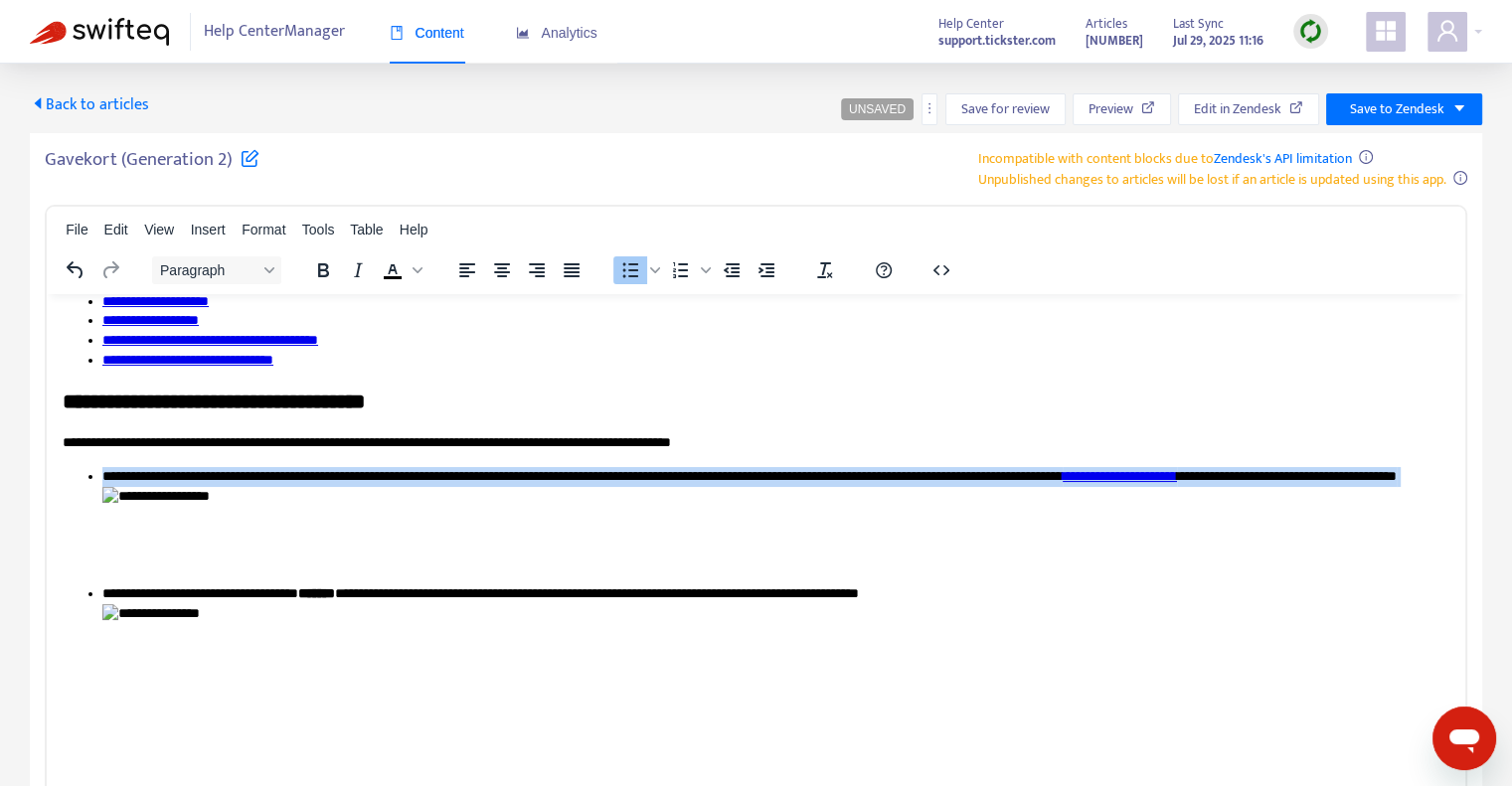 drag, startPoint x: 503, startPoint y: 529, endPoint x: 93, endPoint y: 484, distance: 412.46212 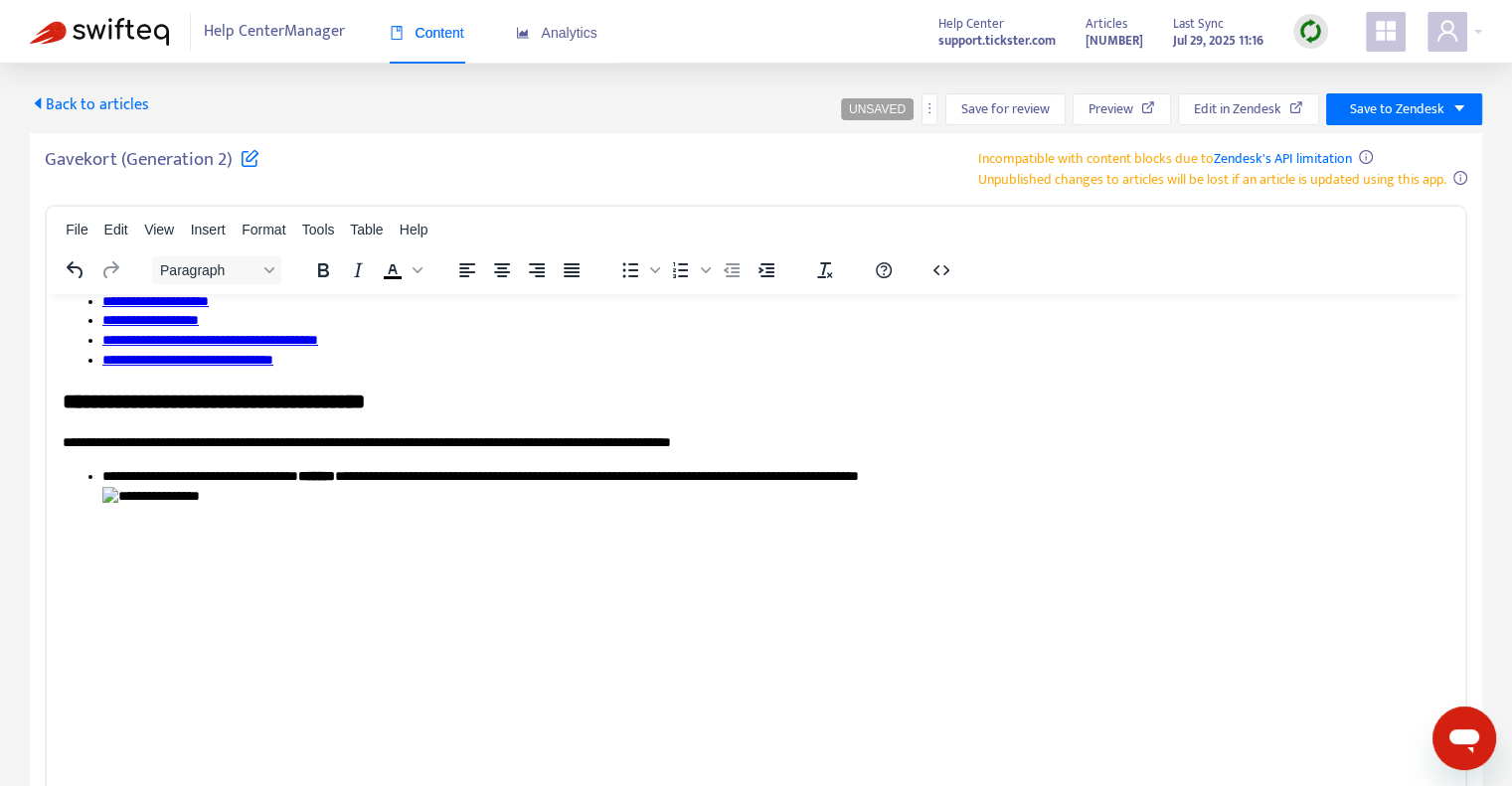click on "**********" at bounding box center [768, 650] 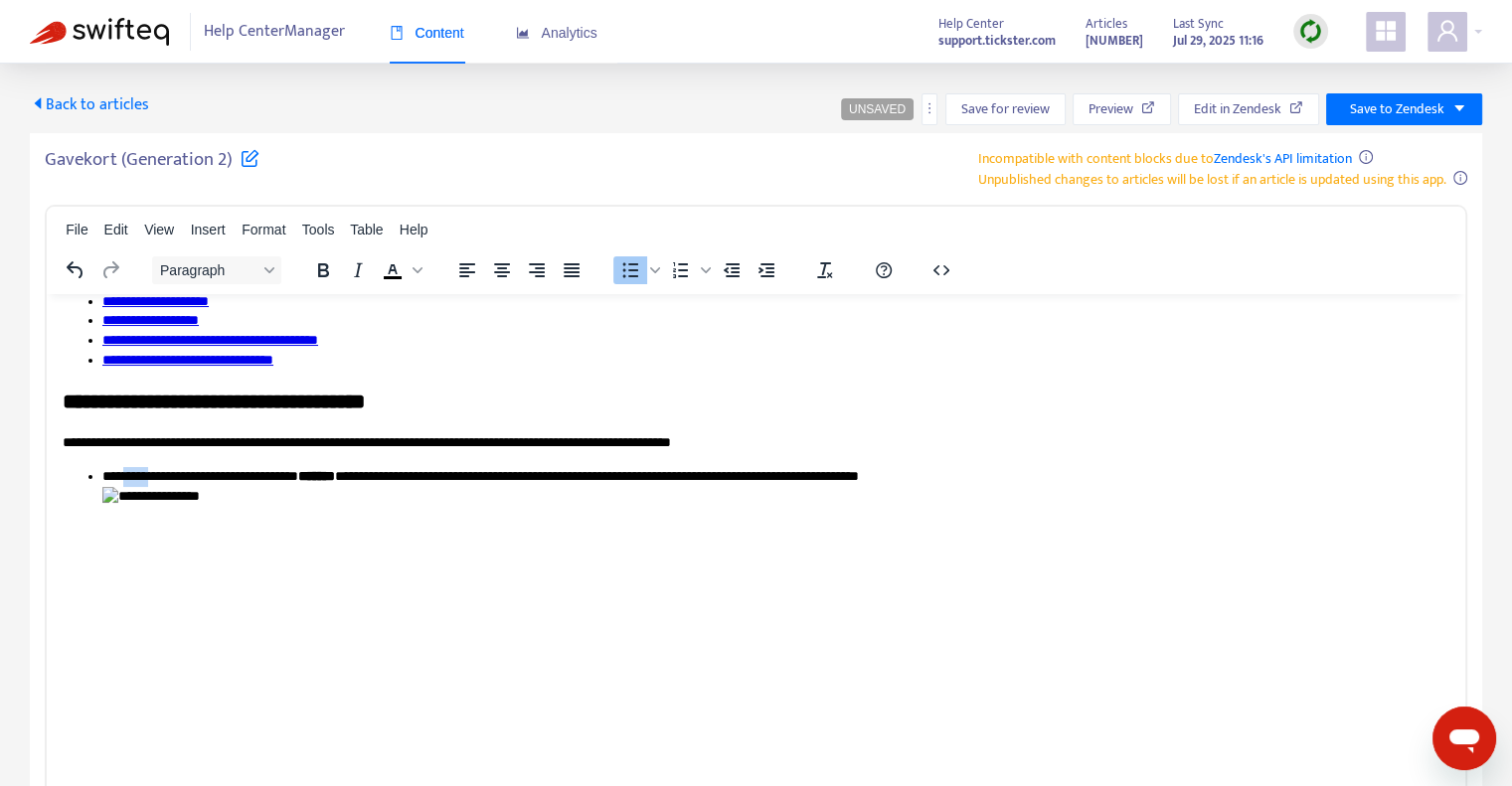 click on "**********" at bounding box center [768, 650] 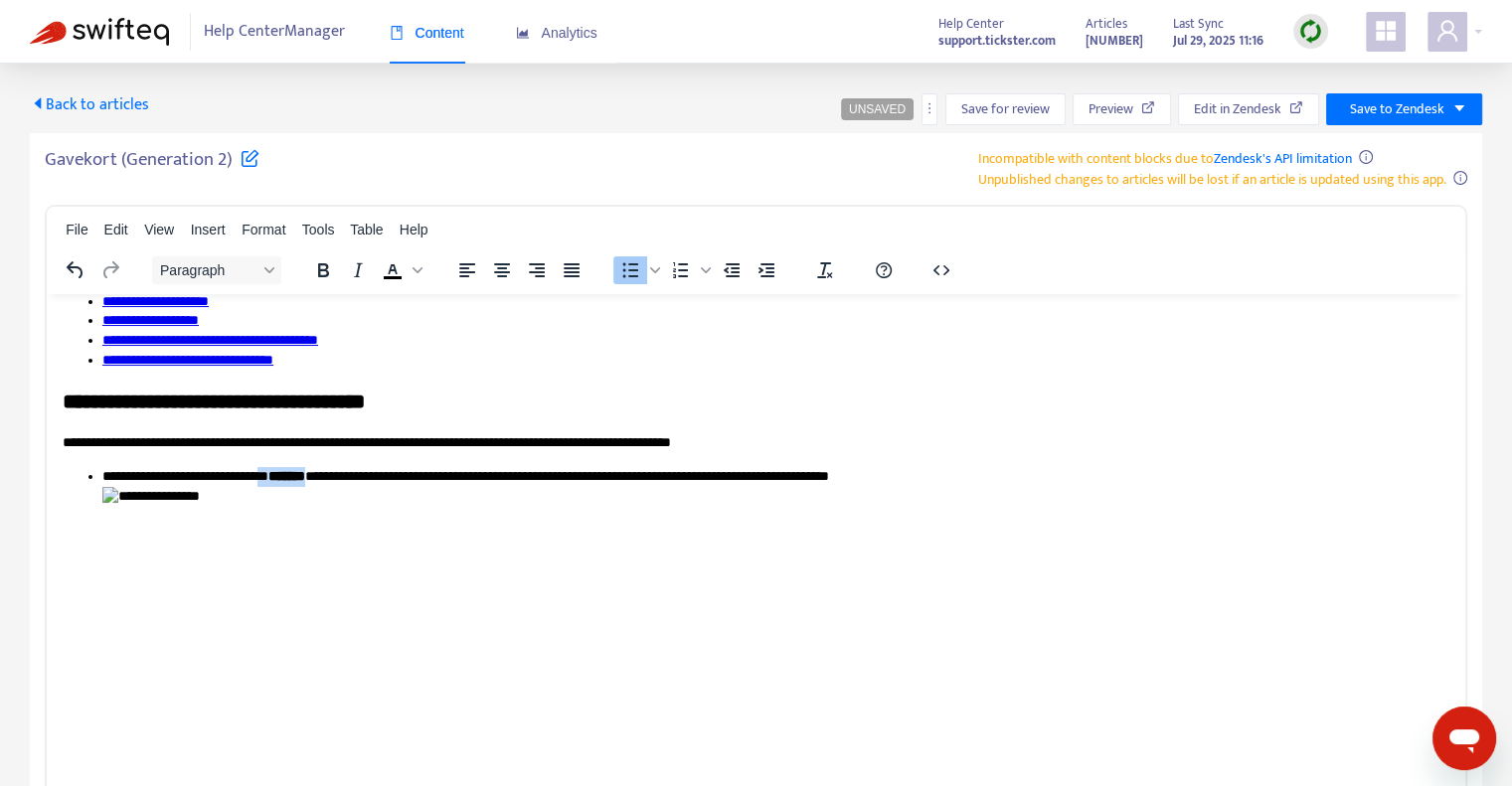 drag, startPoint x: 356, startPoint y: 472, endPoint x: 305, endPoint y: 471, distance: 51.009803 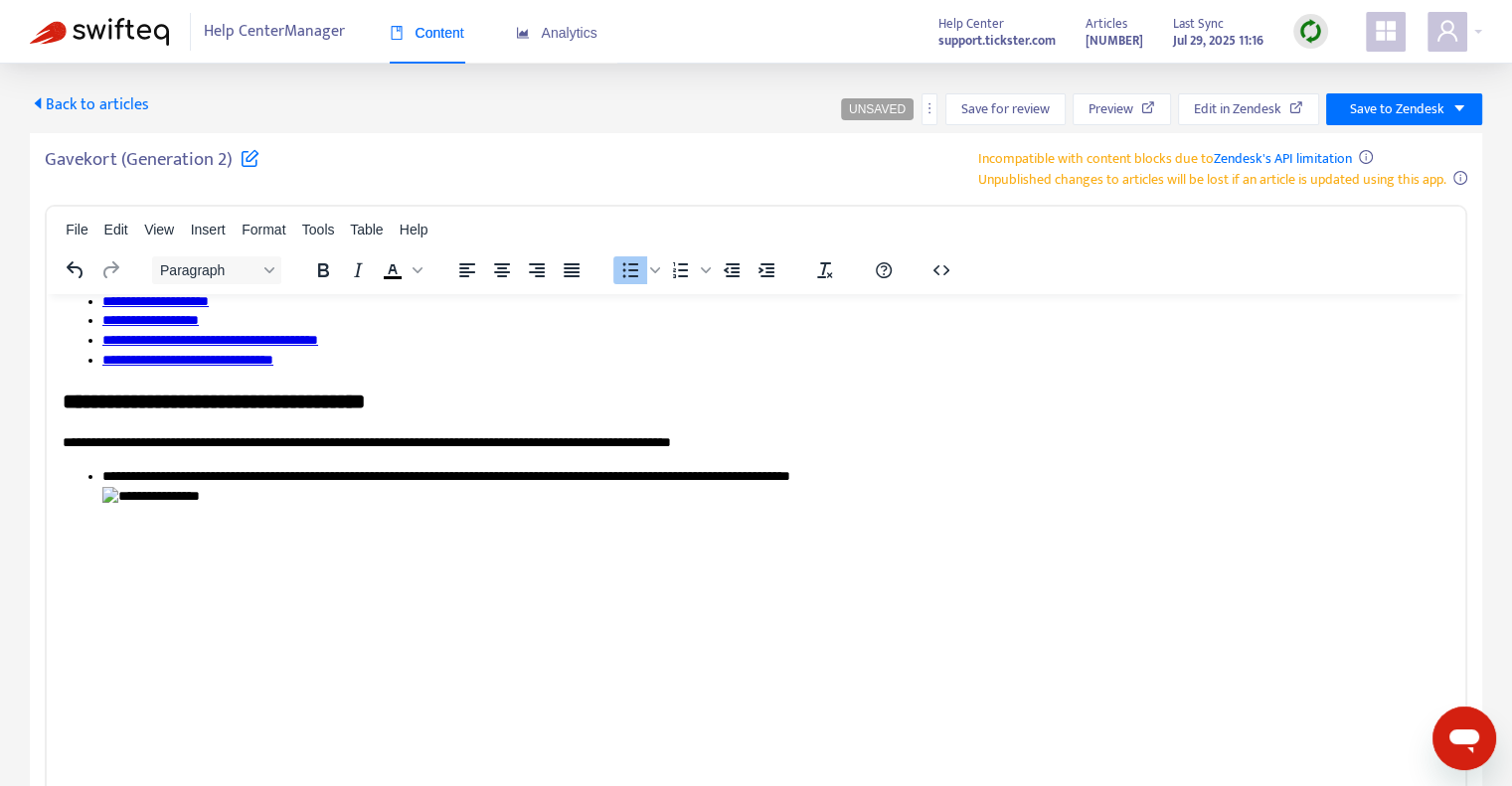 click on "**********" at bounding box center (768, 650) 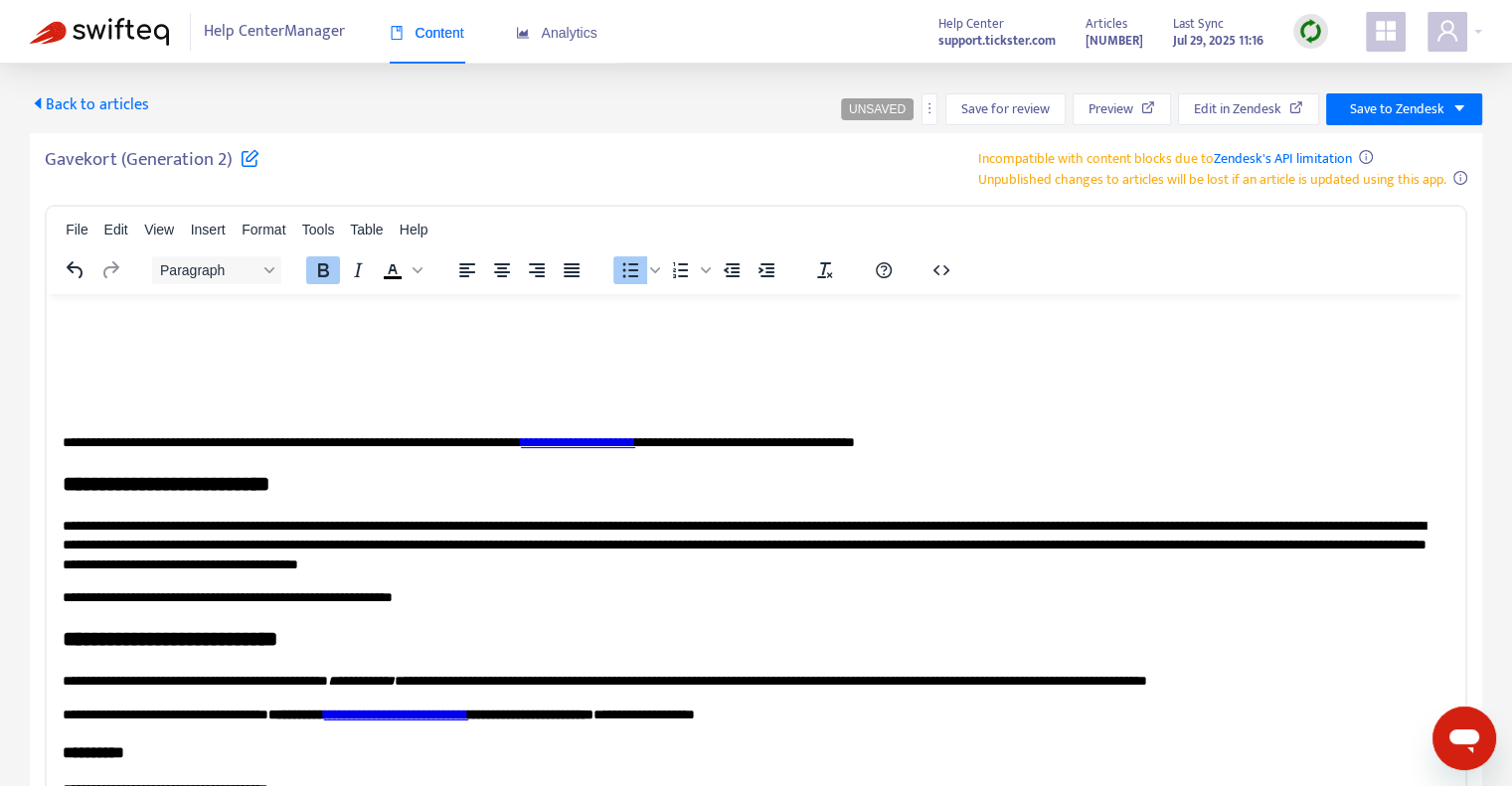 scroll, scrollTop: 696, scrollLeft: 0, axis: vertical 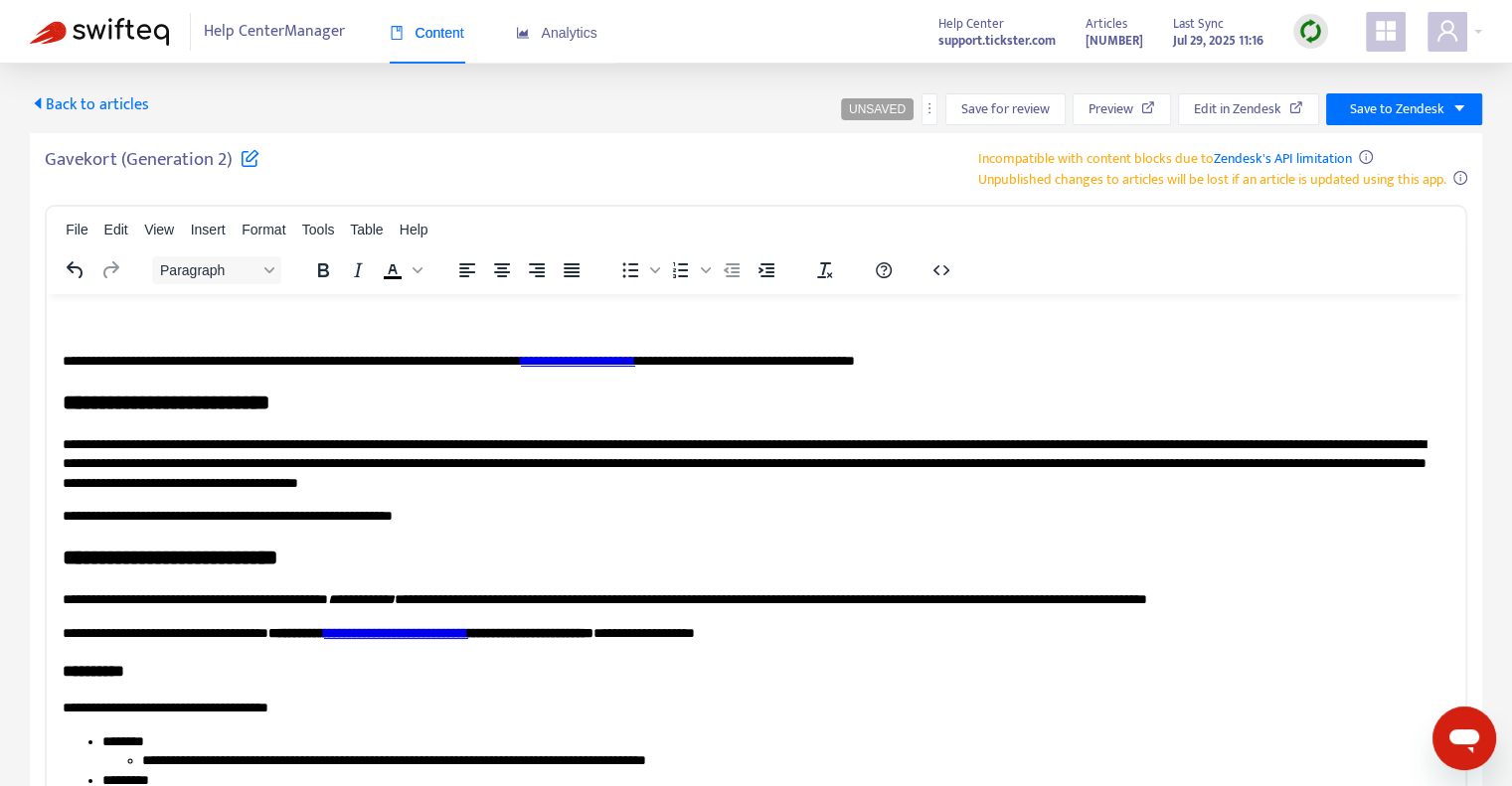 click on "**********" at bounding box center [749, 463] 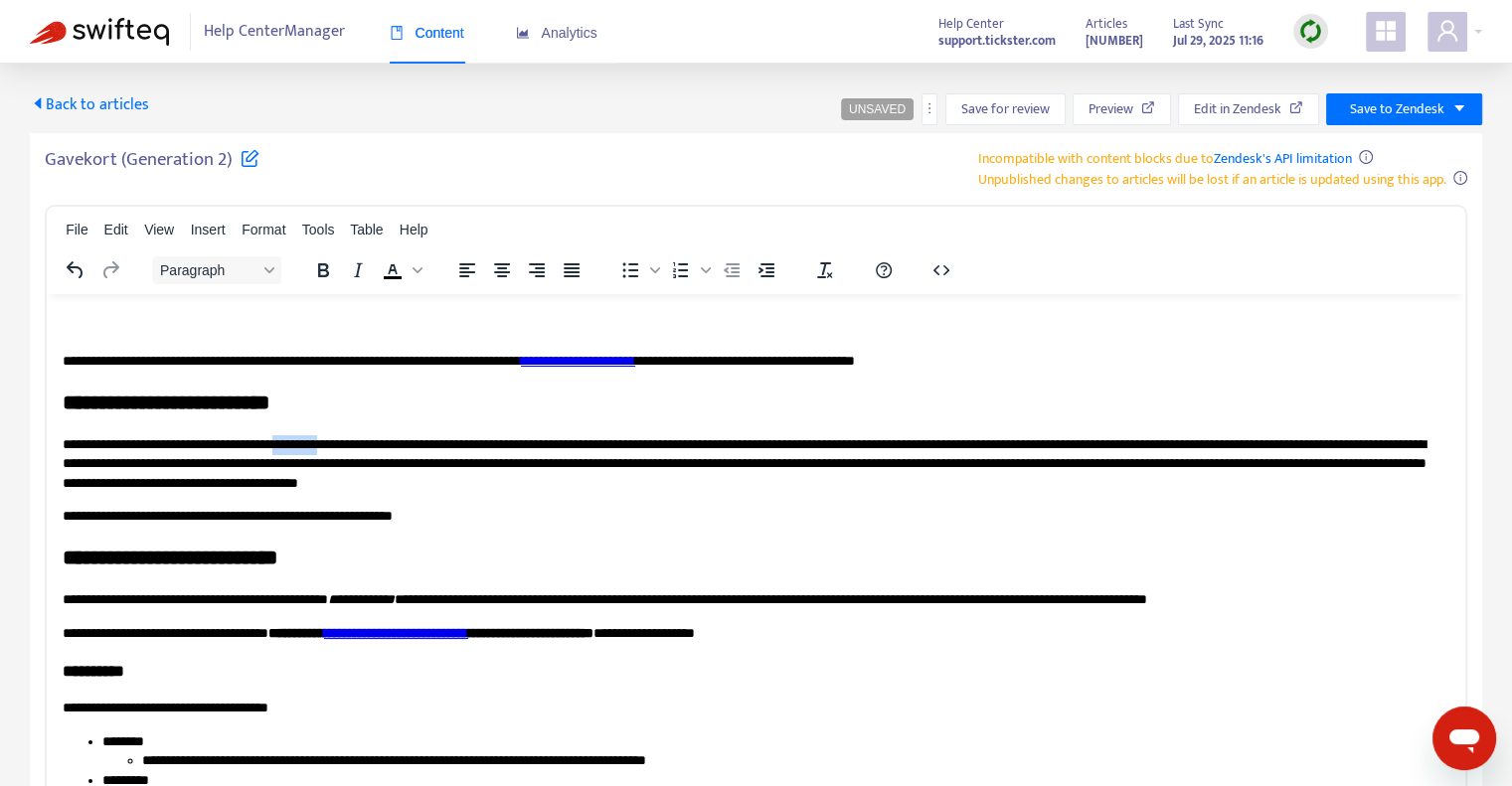 click on "**********" at bounding box center [749, 463] 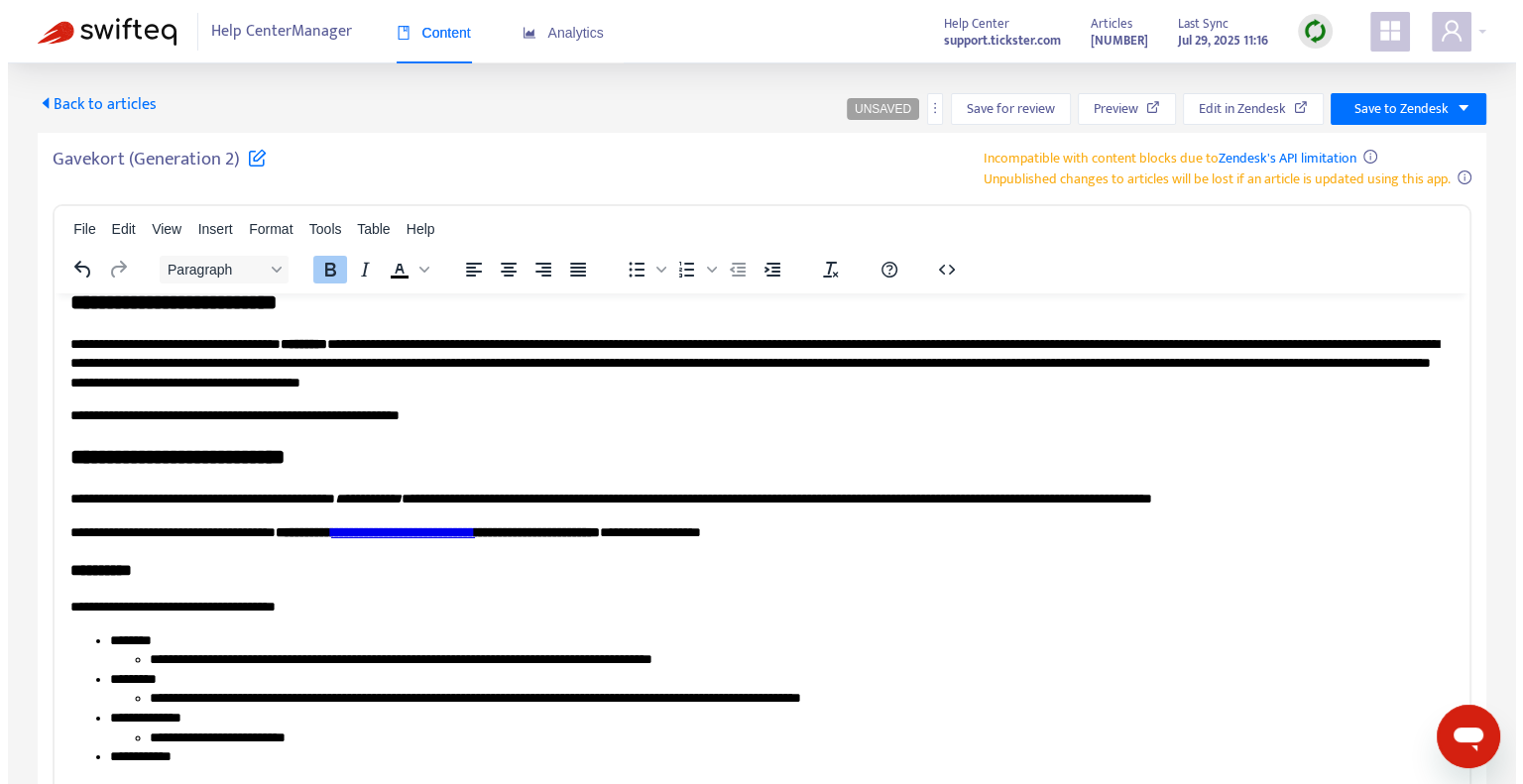 scroll, scrollTop: 892, scrollLeft: 0, axis: vertical 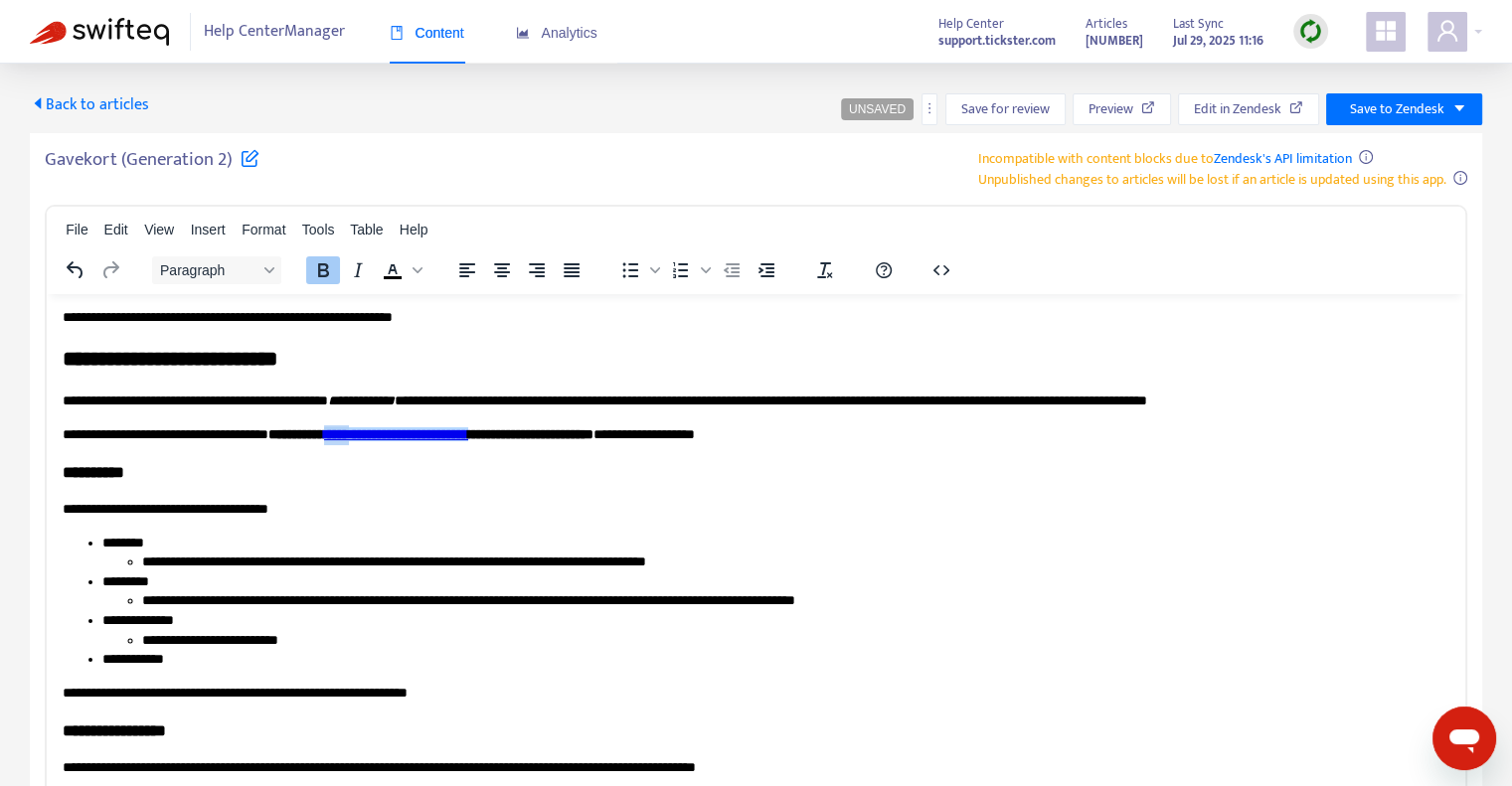 drag, startPoint x: 416, startPoint y: 435, endPoint x: 388, endPoint y: 430, distance: 28.442925 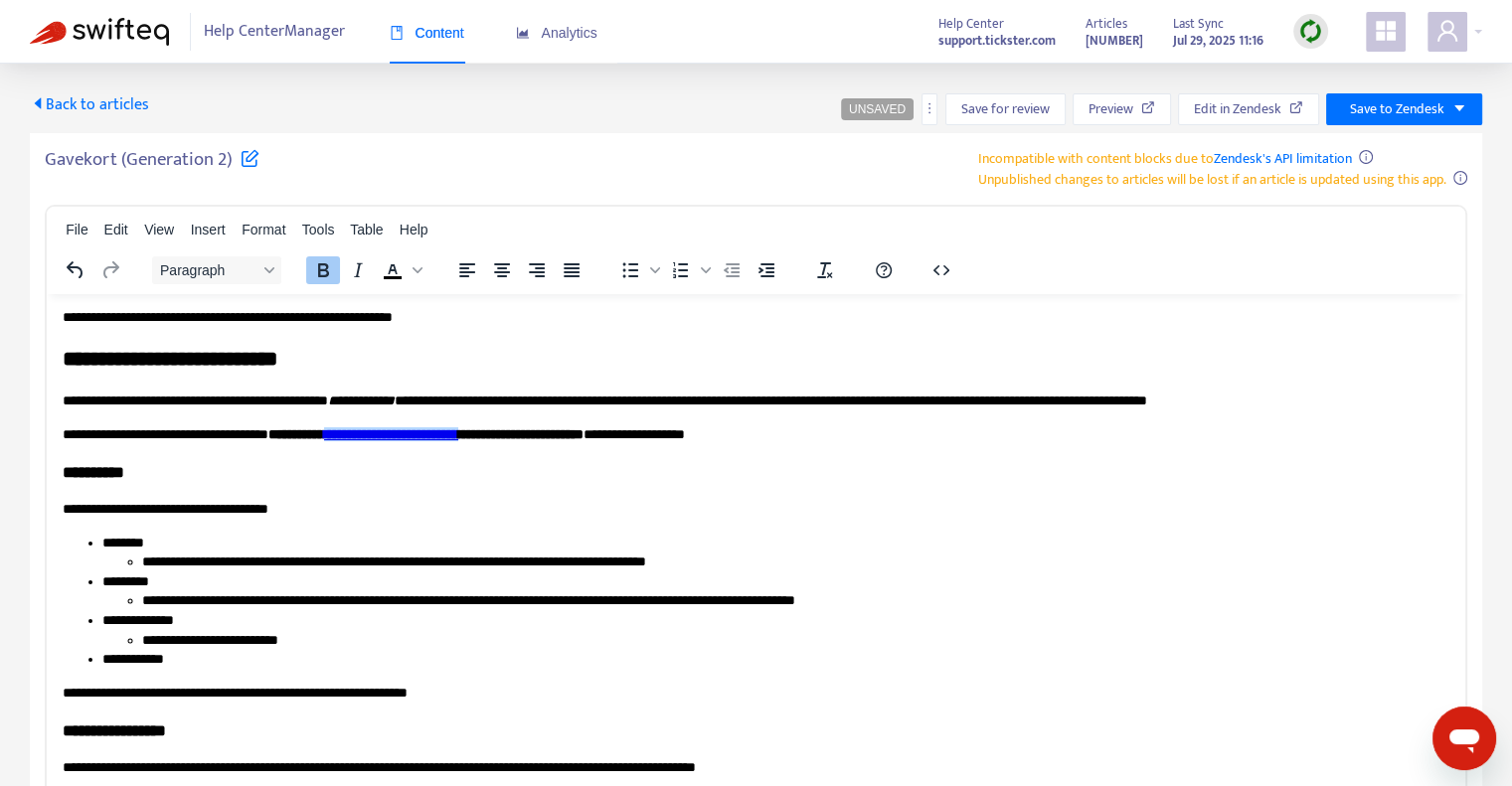 click on "**********" at bounding box center (391, 433) 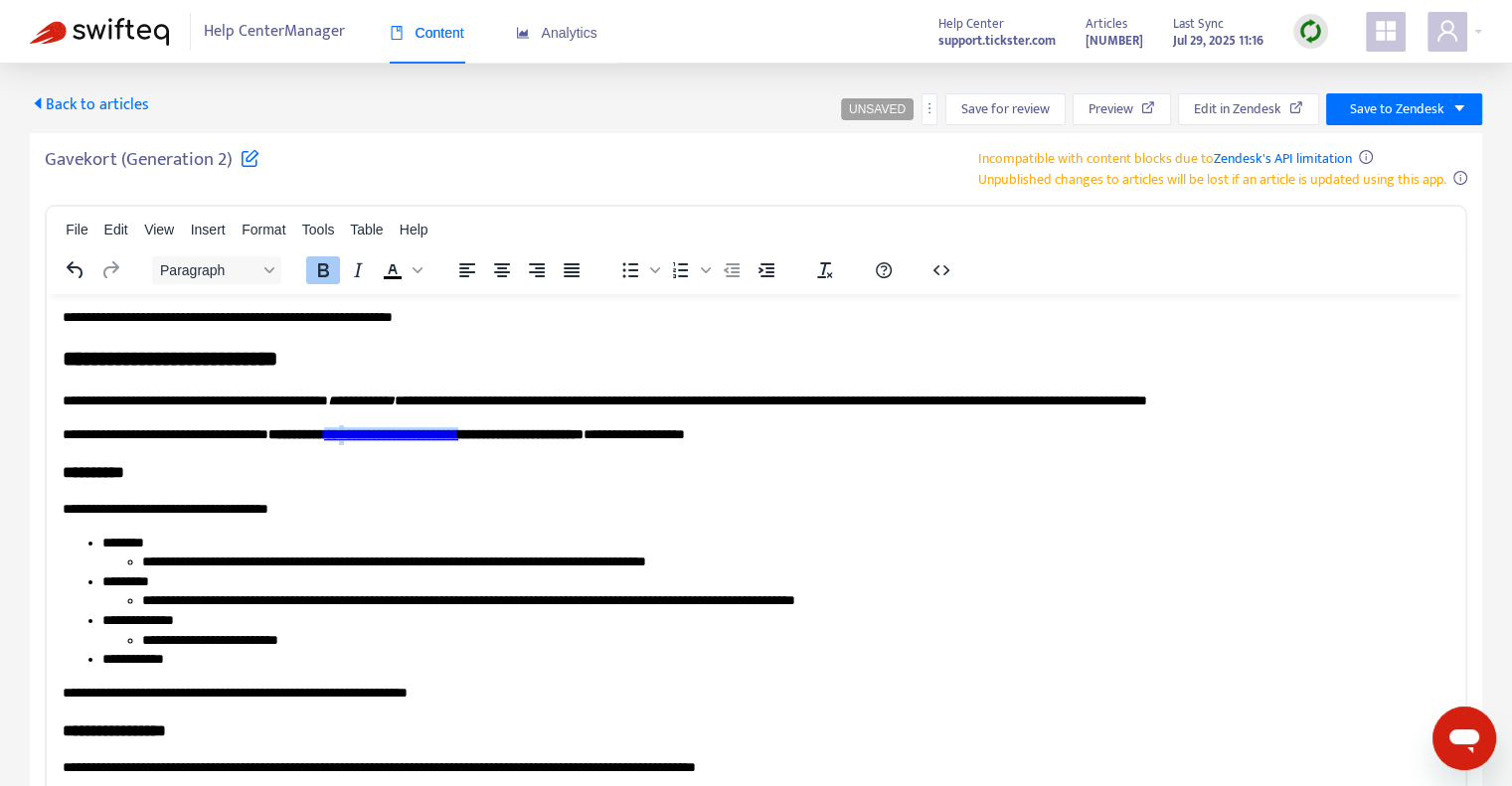 click on "**********" at bounding box center (391, 433) 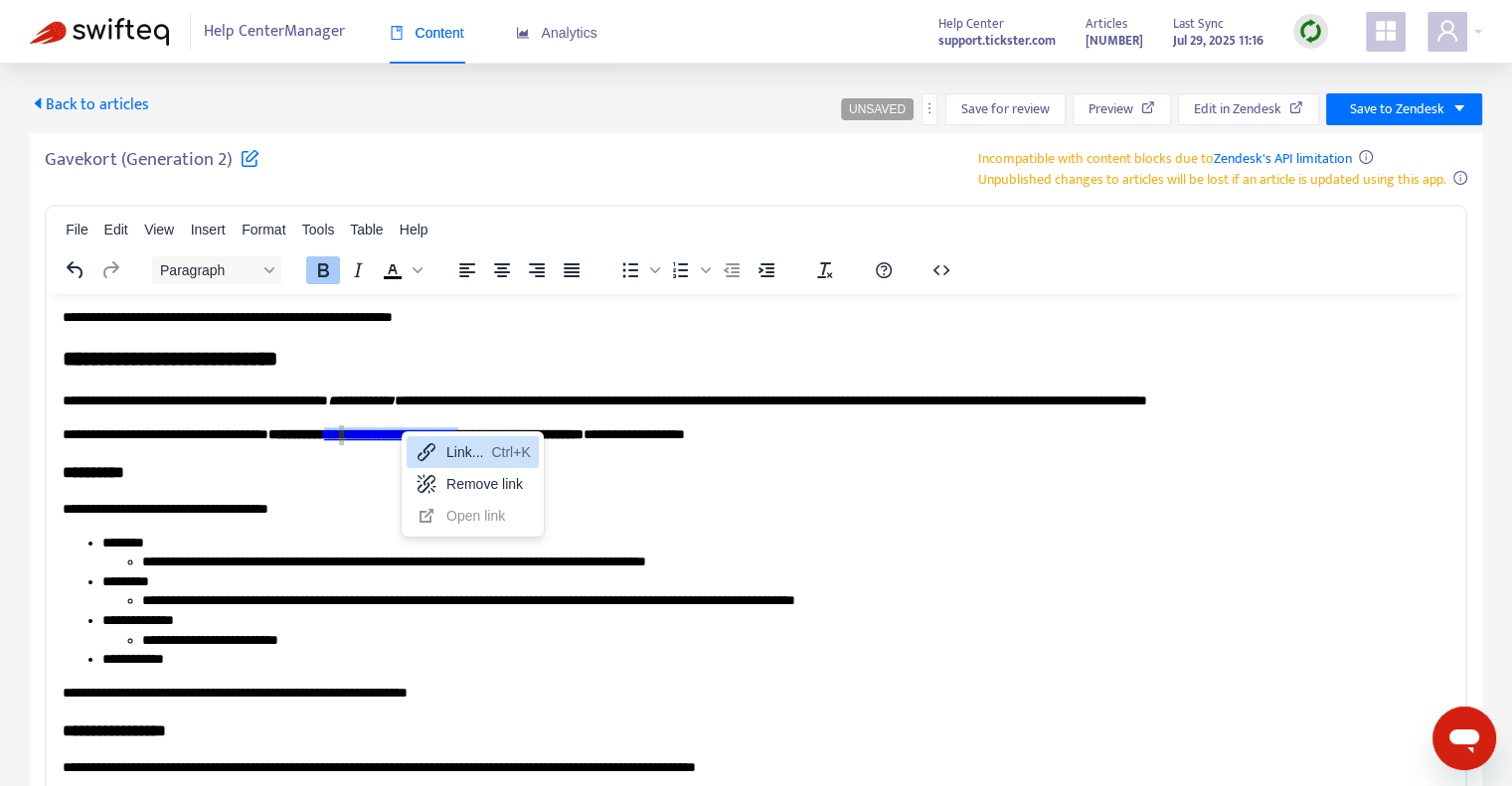 click 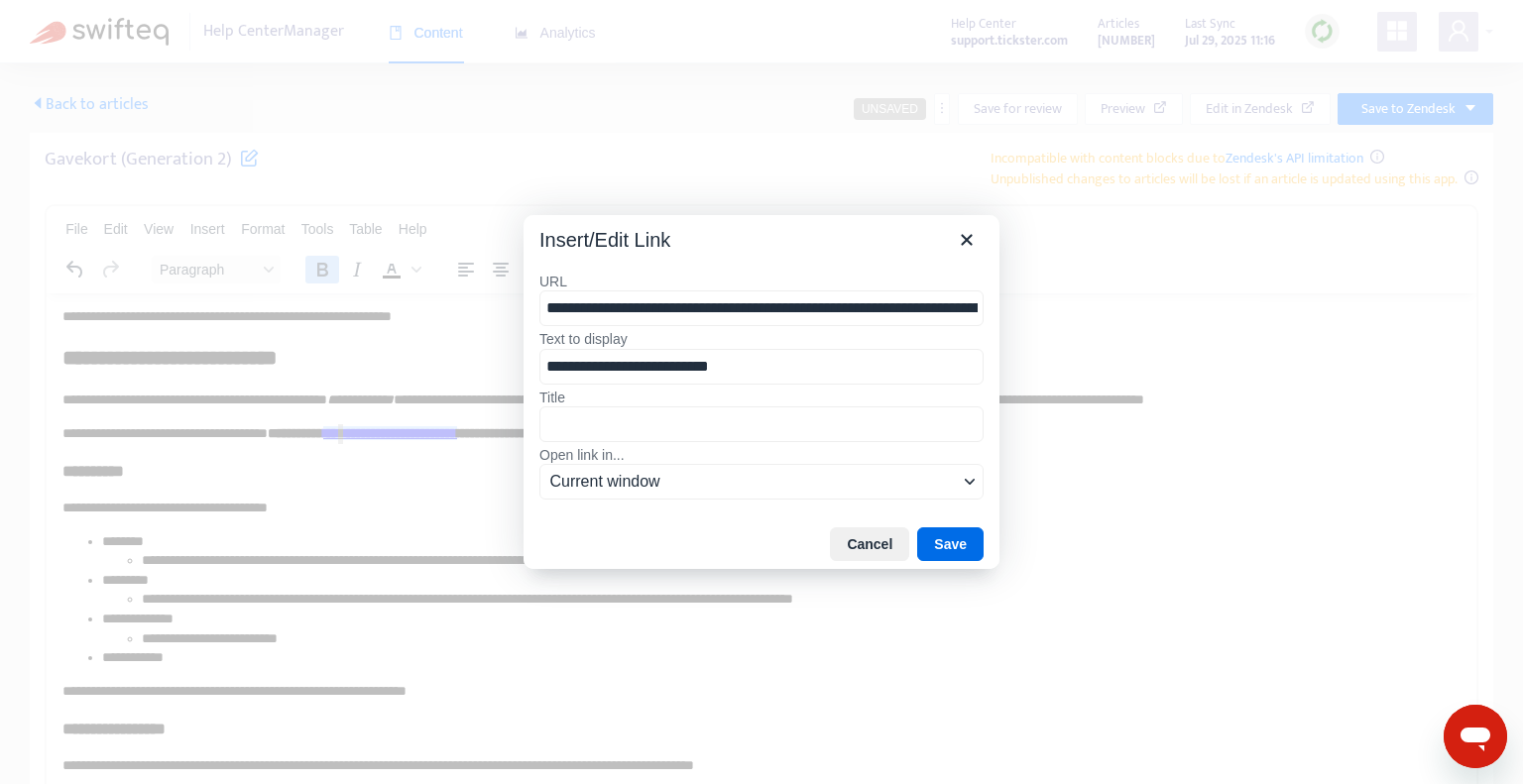 scroll, scrollTop: 0, scrollLeft: 132, axis: horizontal 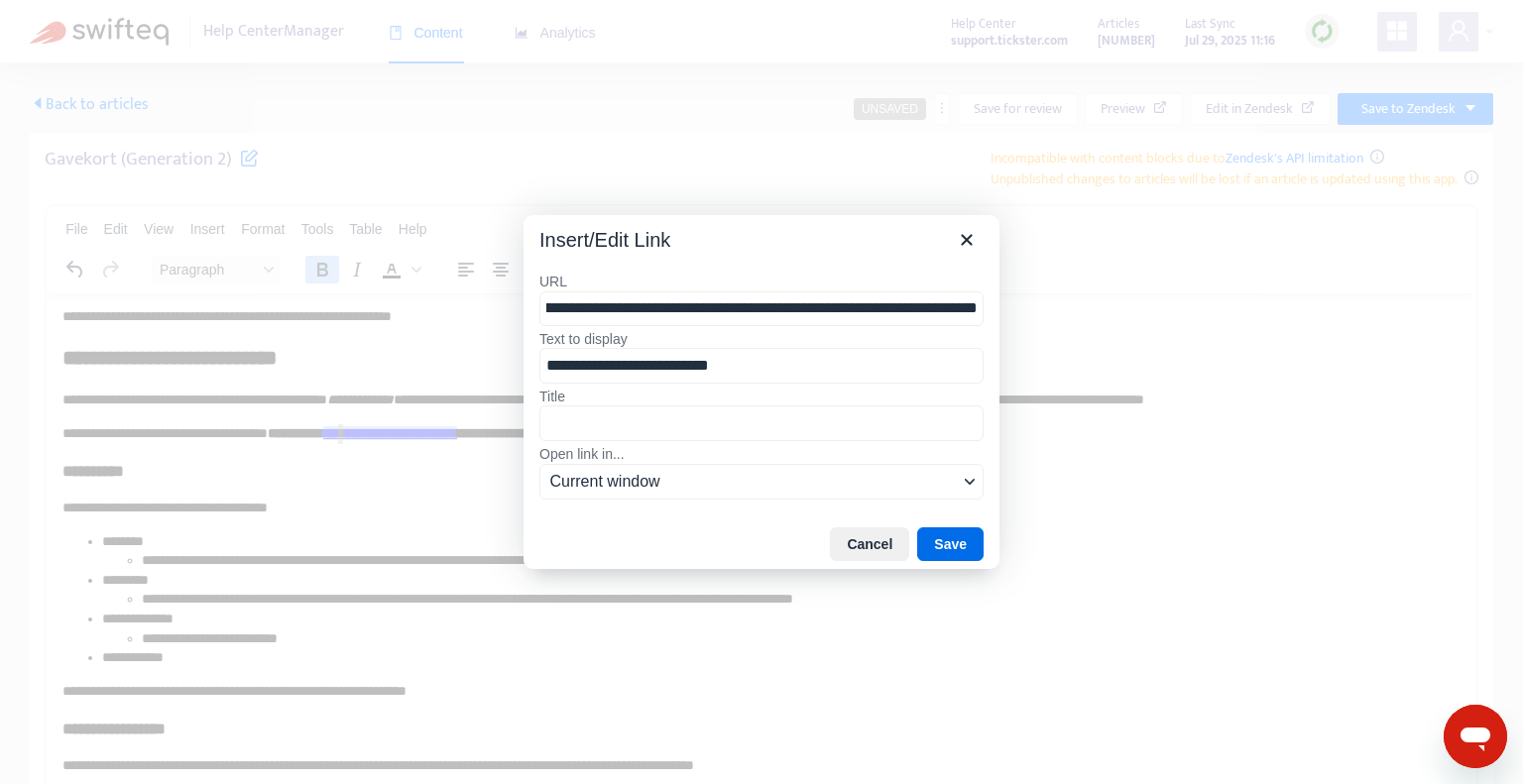 click on "**********" at bounding box center (762, 309) 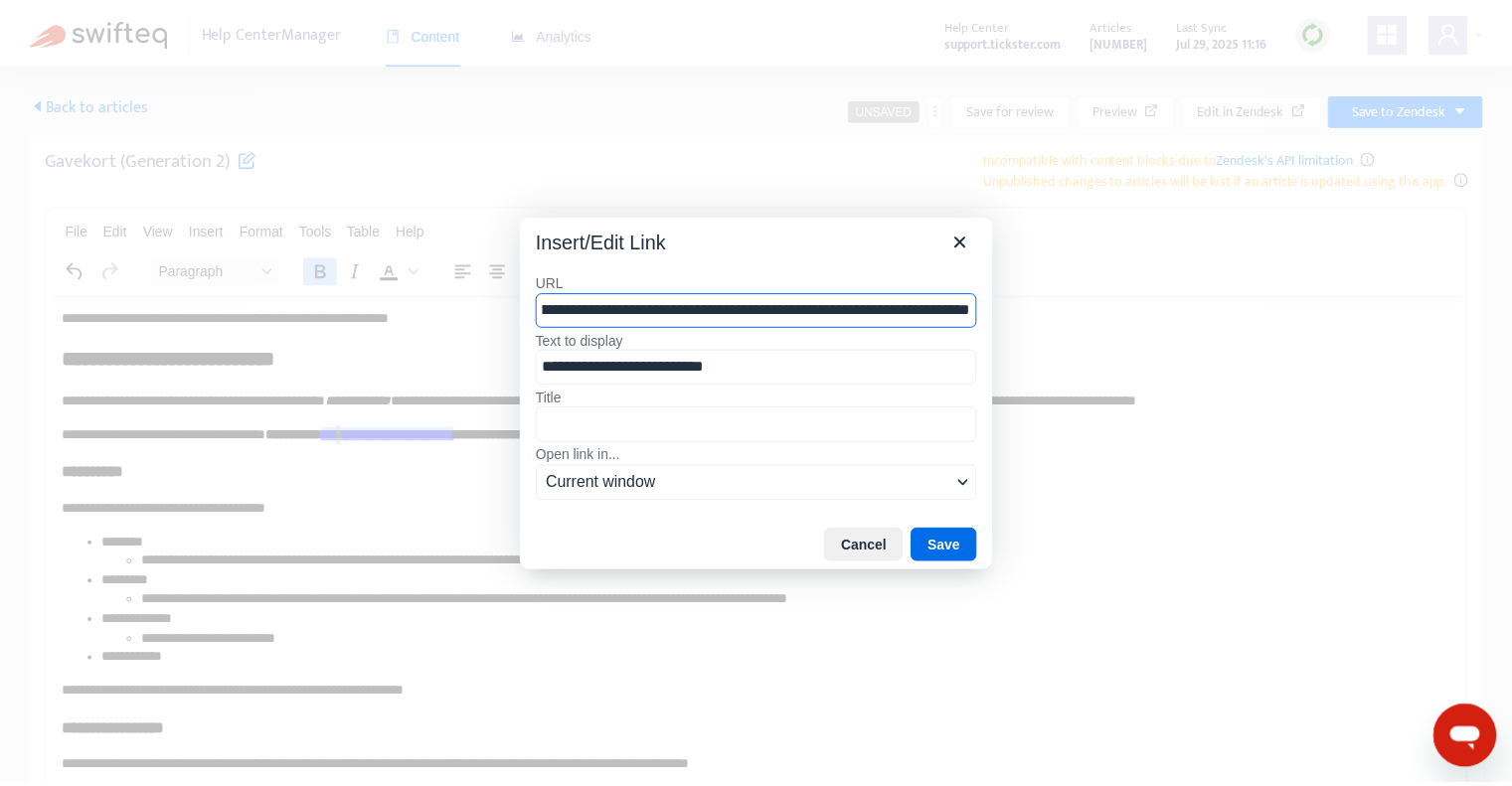scroll, scrollTop: 0, scrollLeft: 0, axis: both 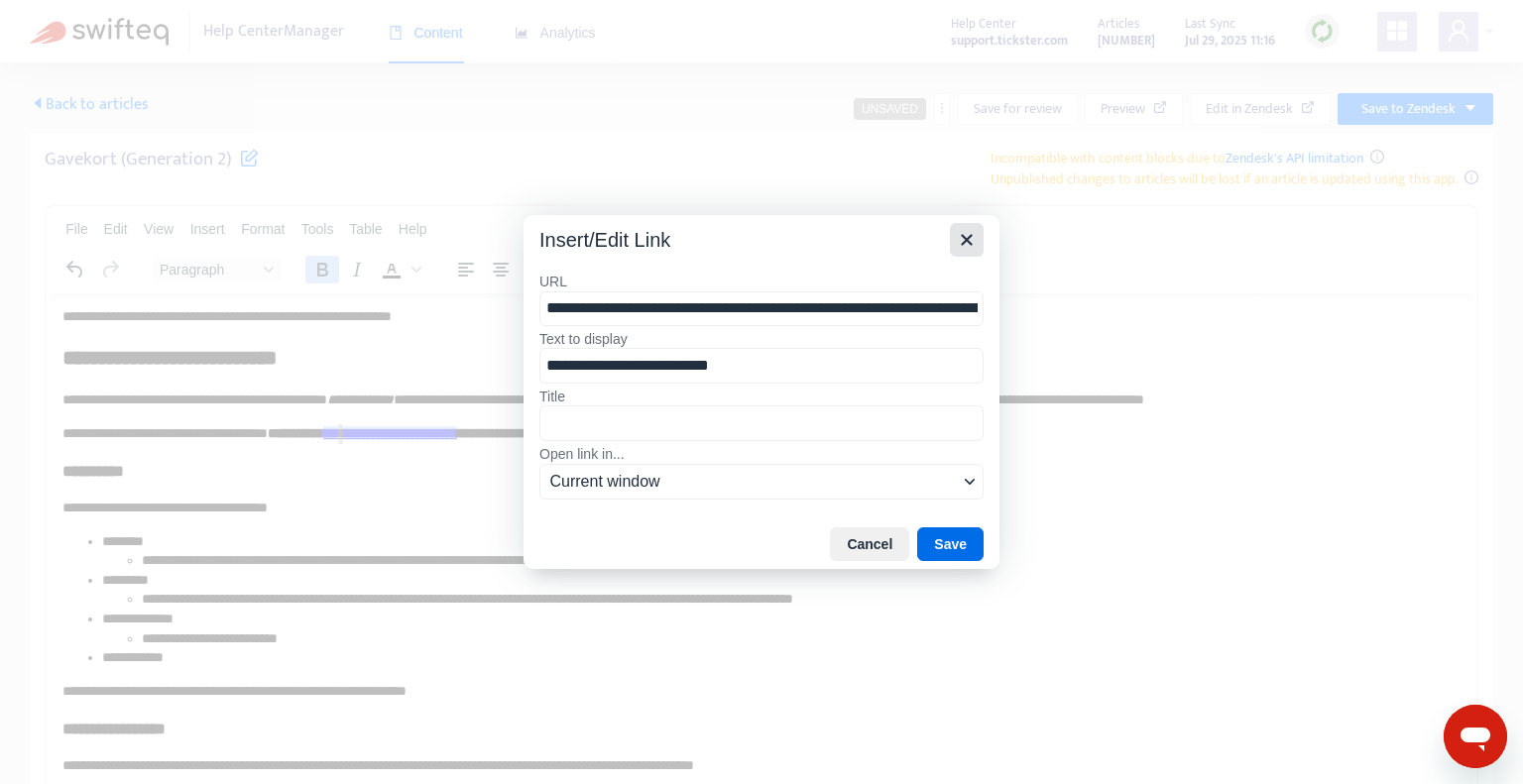 click 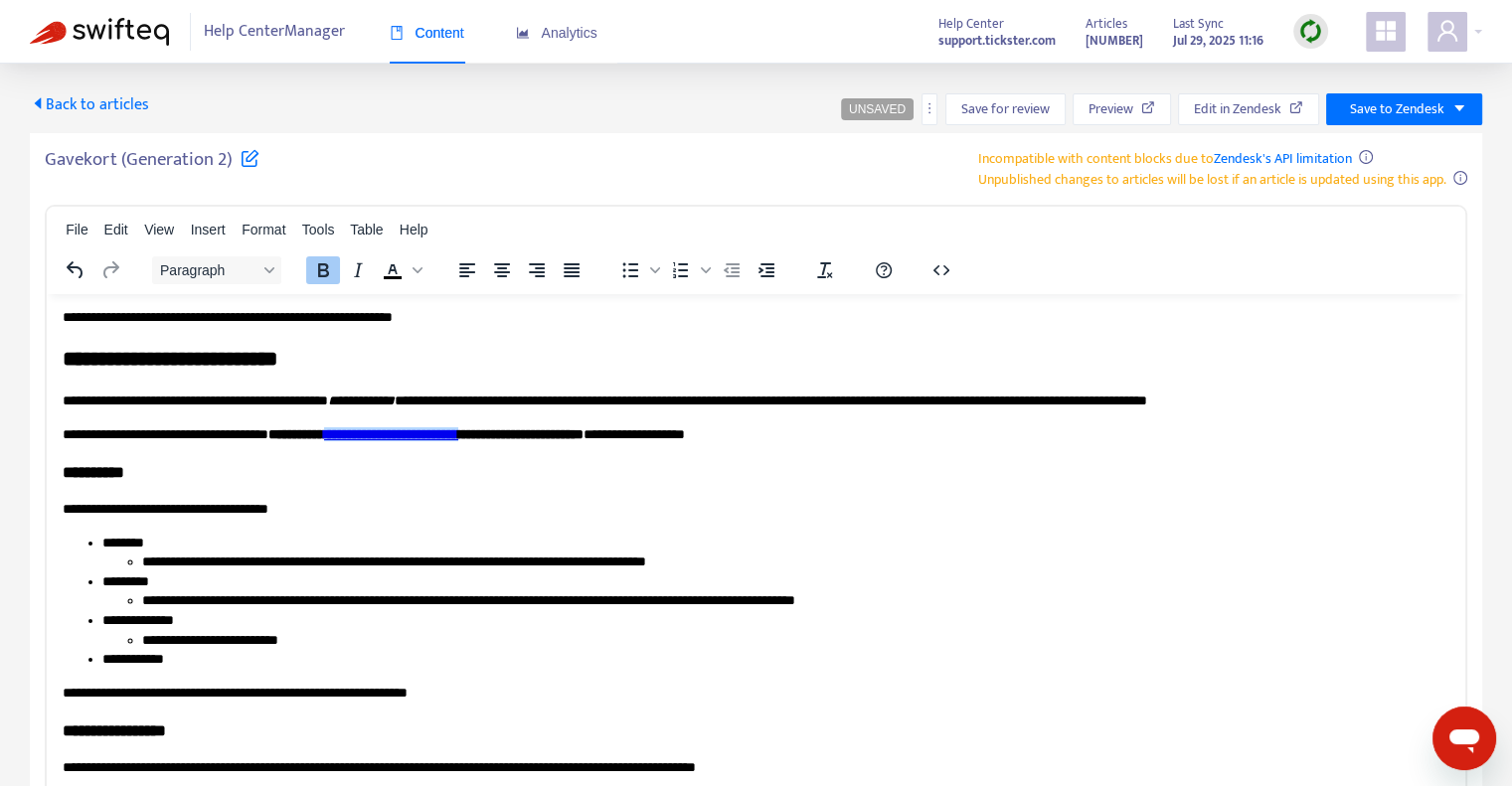 click on "**********" at bounding box center (749, 509) 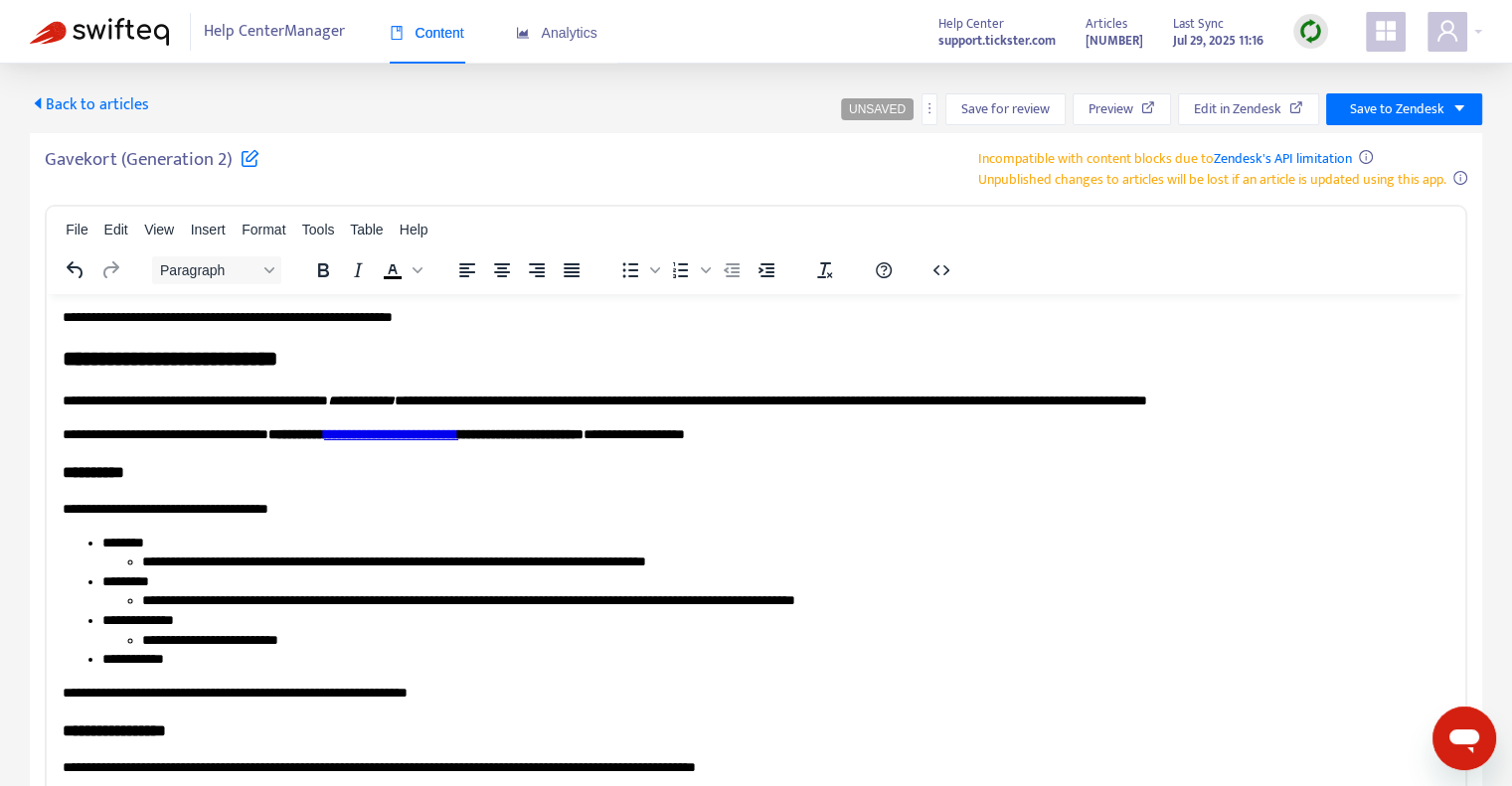 click on "**********" at bounding box center [425, 433] 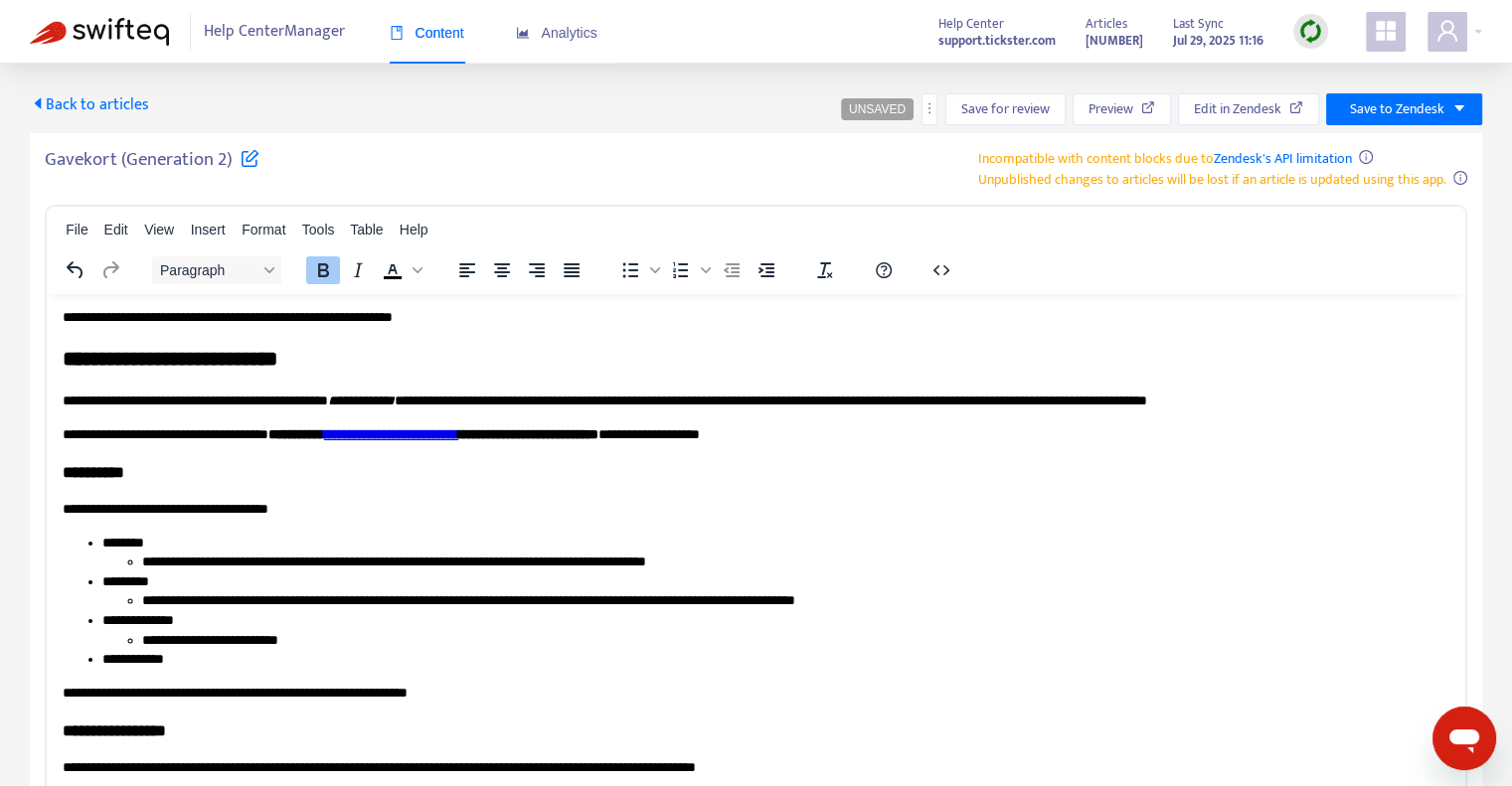 scroll, scrollTop: 994, scrollLeft: 0, axis: vertical 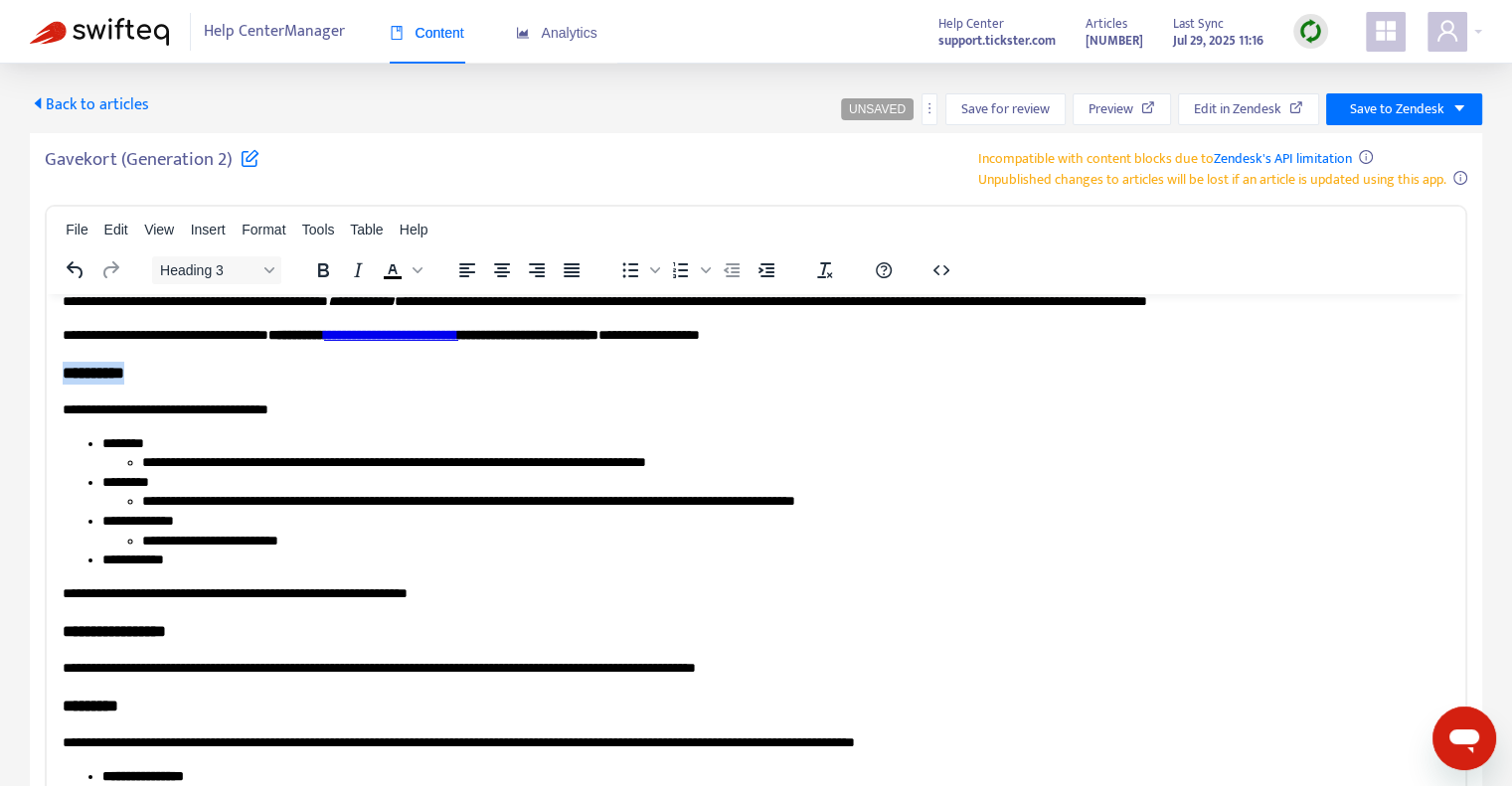 drag, startPoint x: 152, startPoint y: 372, endPoint x: 65, endPoint y: 372, distance: 87 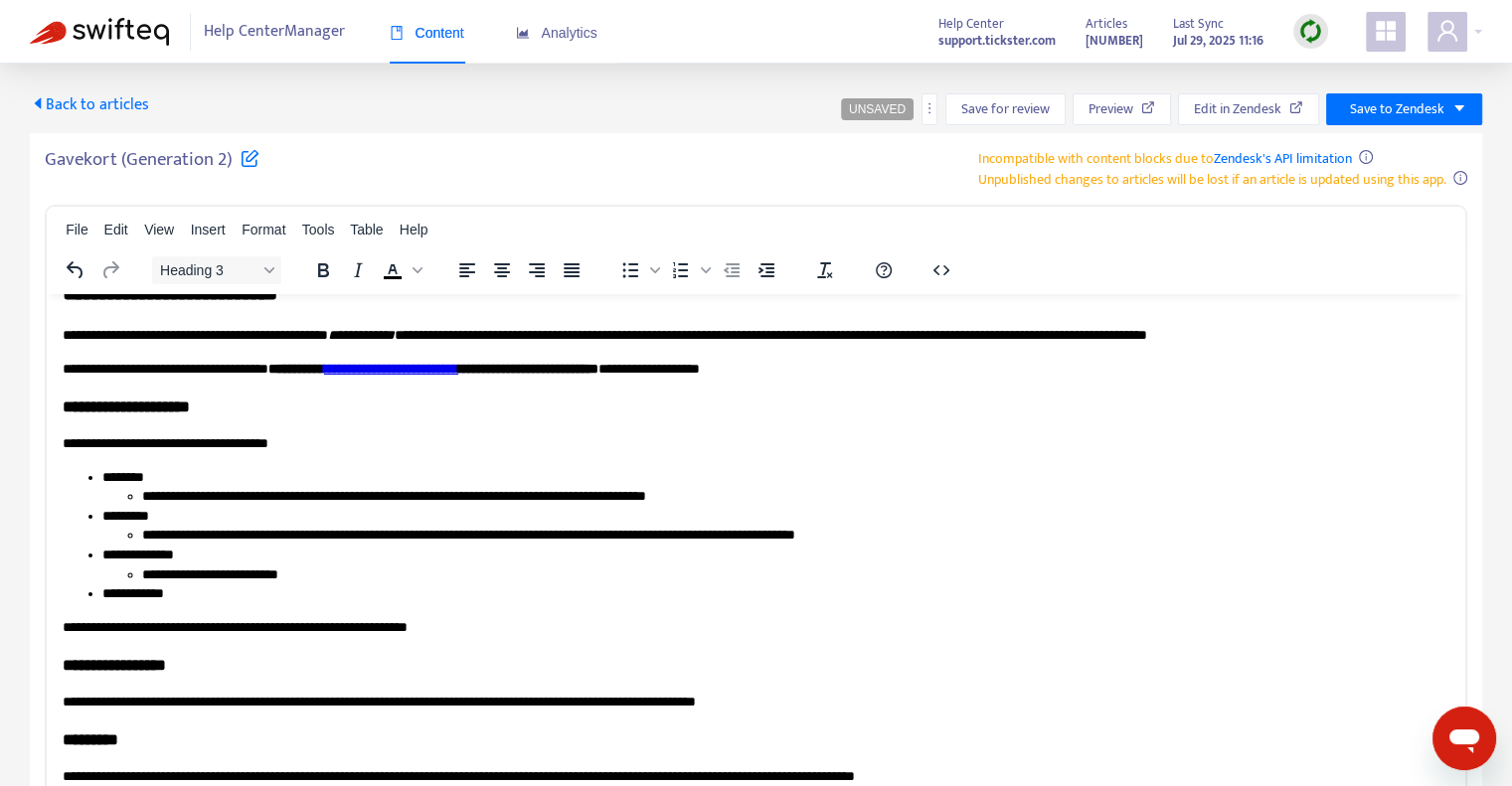 scroll, scrollTop: 994, scrollLeft: 0, axis: vertical 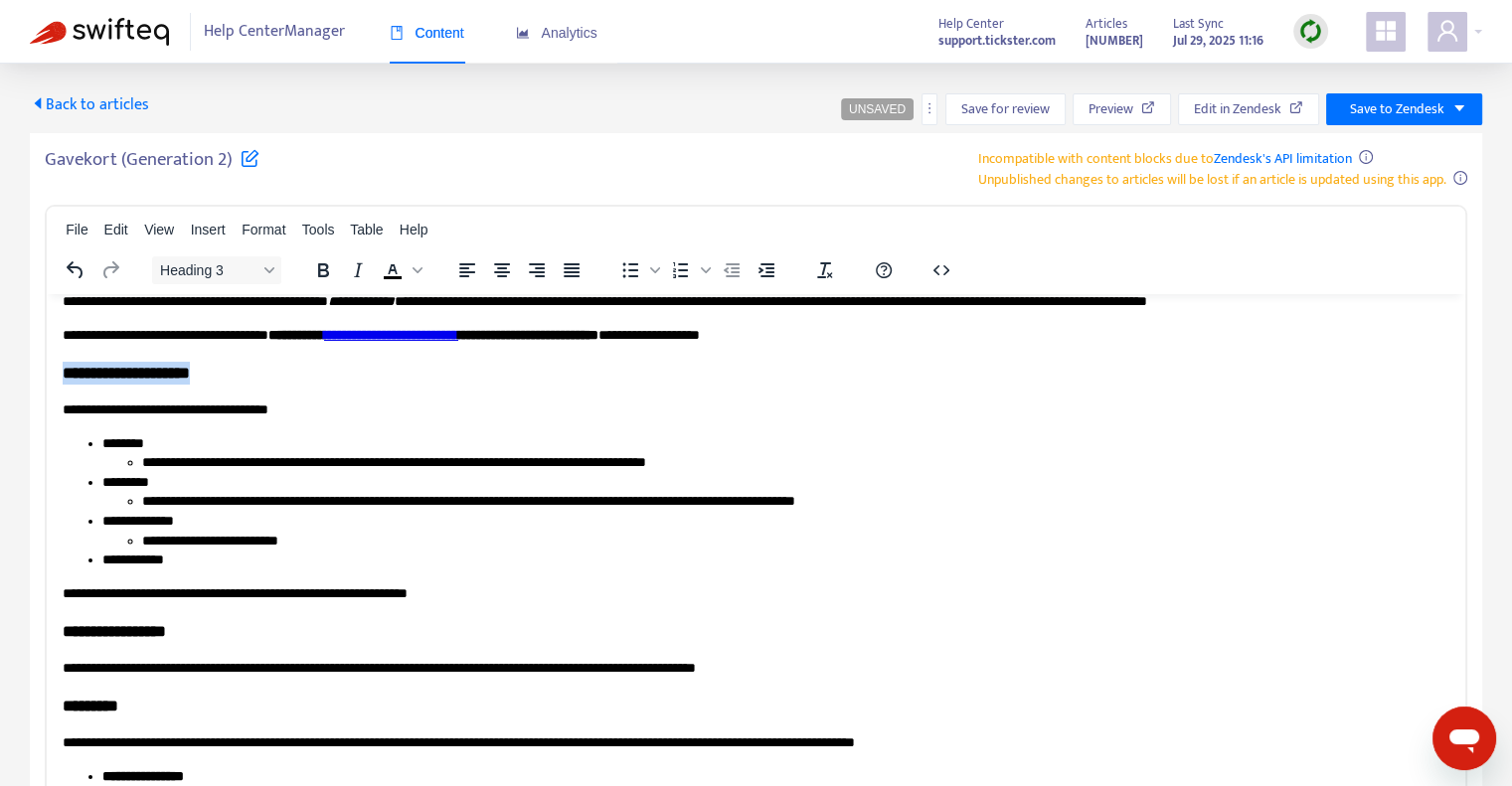 drag, startPoint x: 253, startPoint y: 374, endPoint x: 64, endPoint y: 368, distance: 189.09521 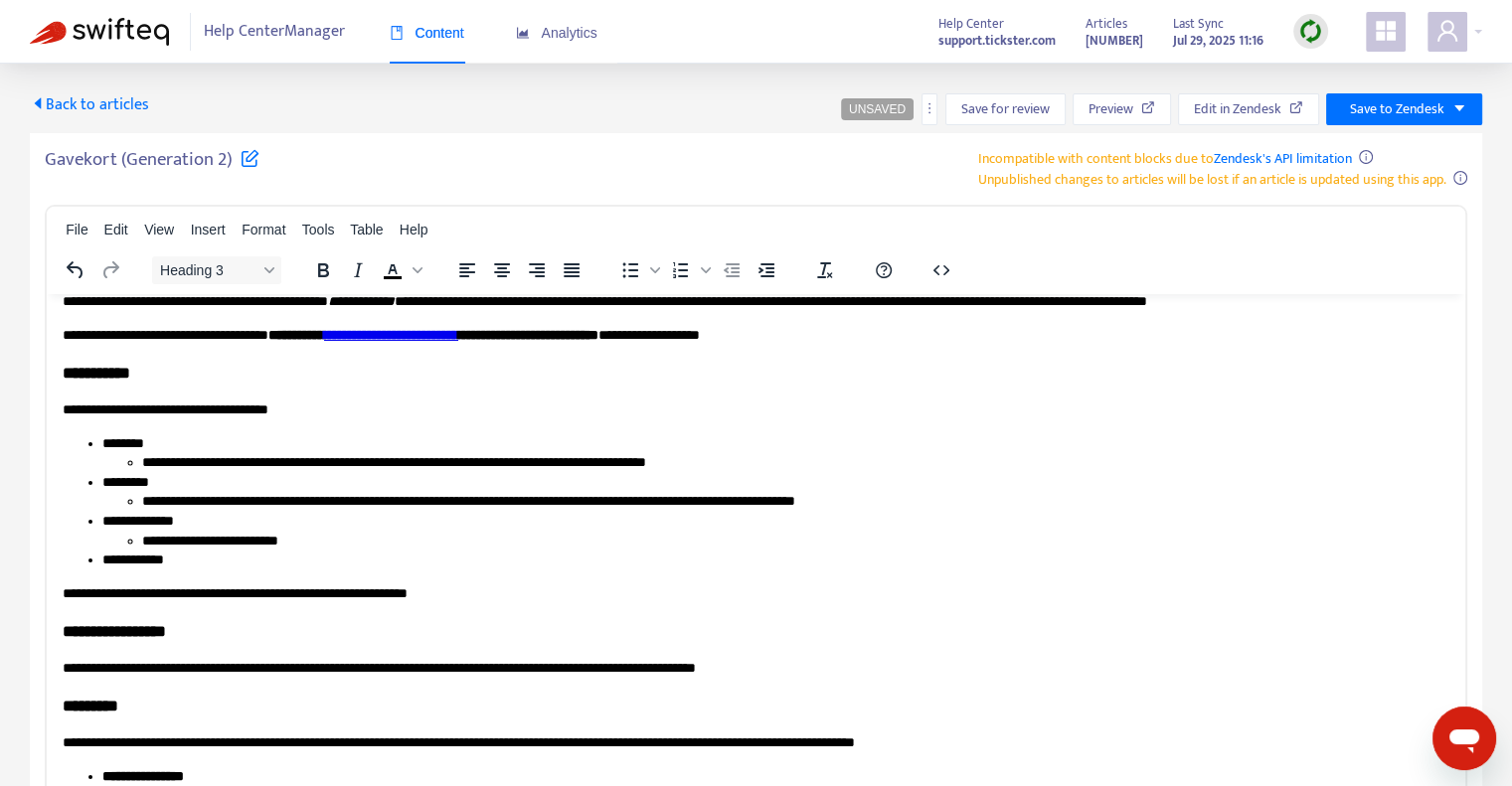 click on "**********" at bounding box center (749, 335) 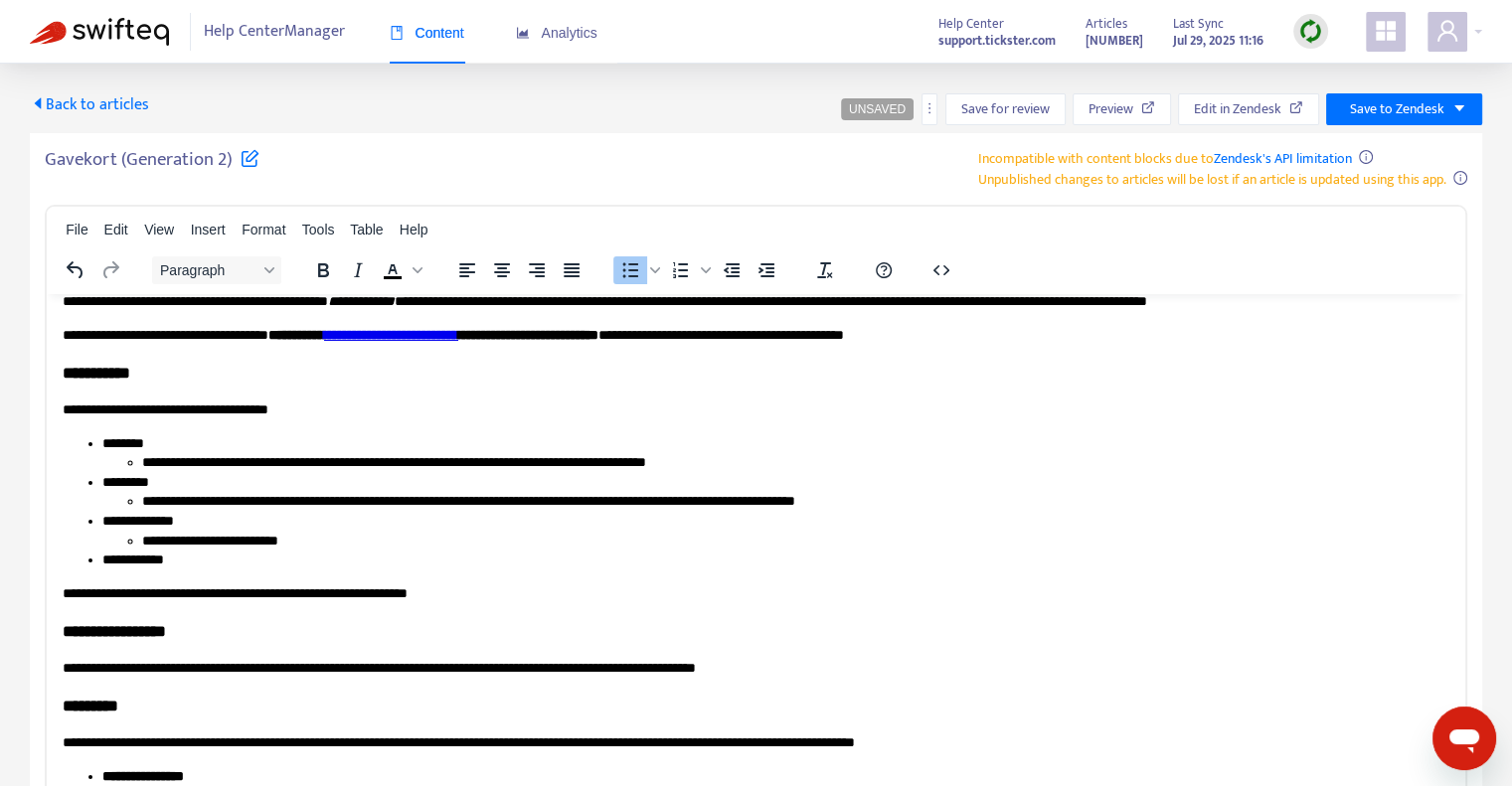 click on "**********" at bounding box center (768, 559) 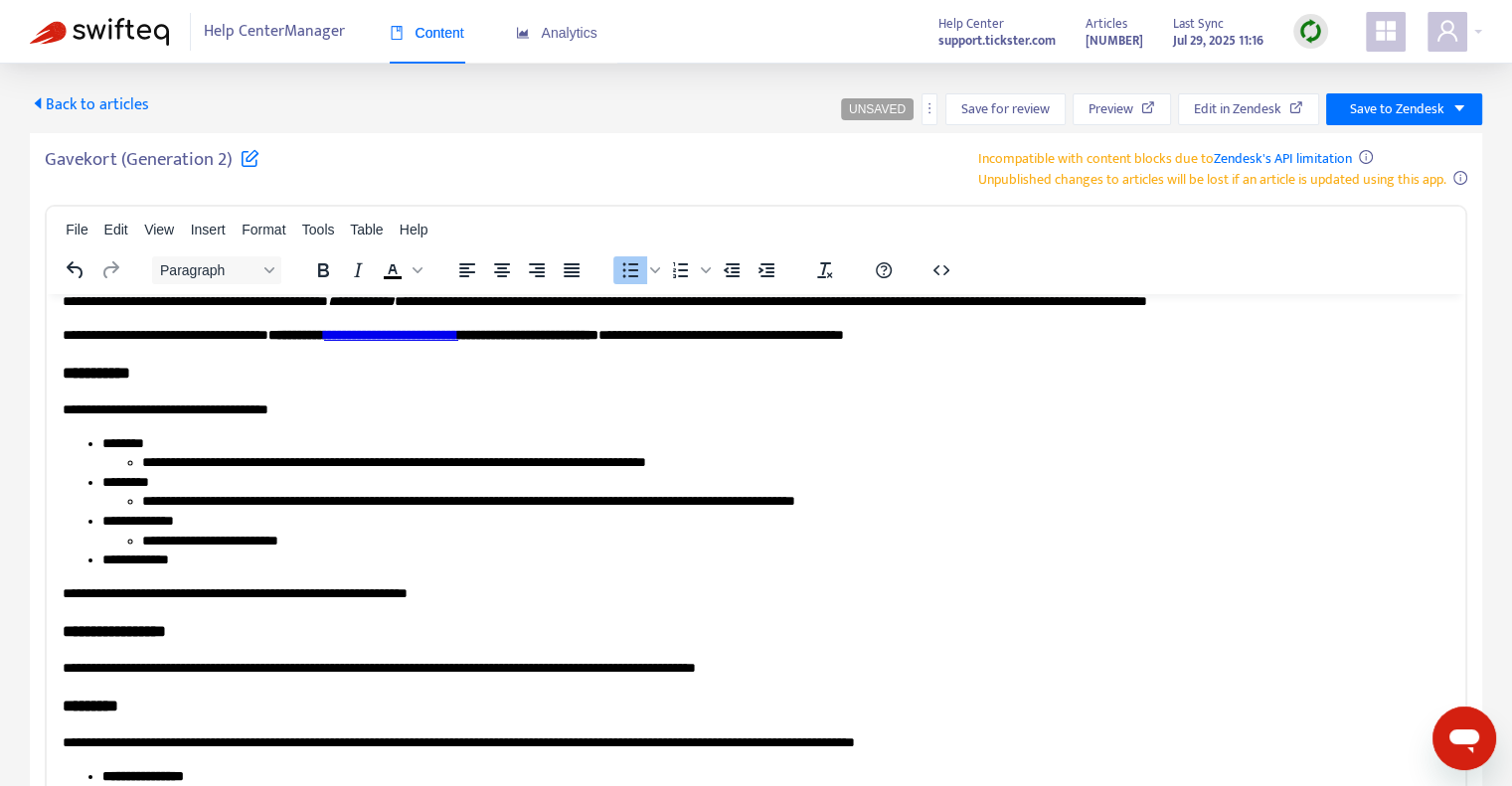 click on "**********" at bounding box center [768, 559] 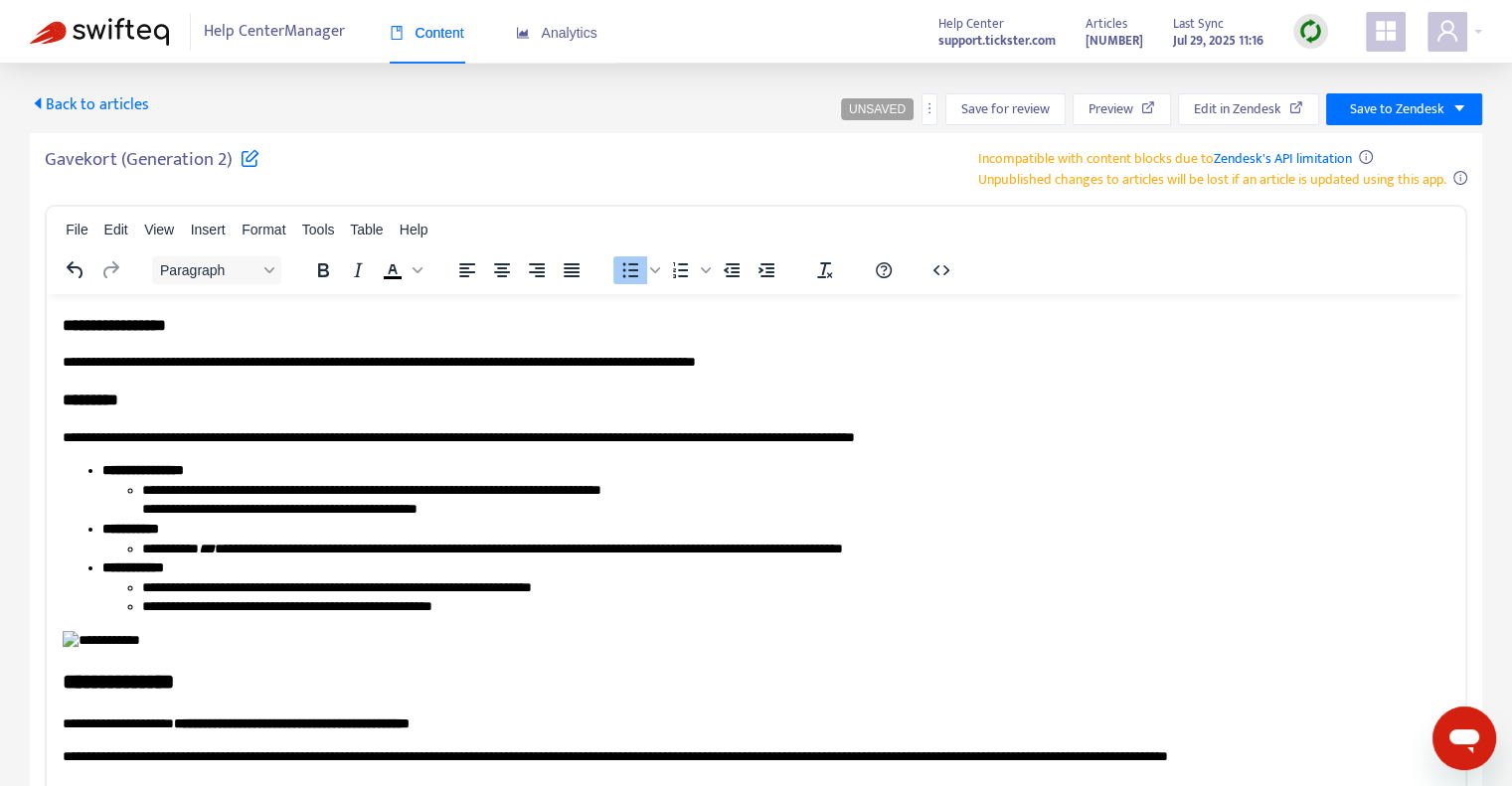 scroll, scrollTop: 1292, scrollLeft: 0, axis: vertical 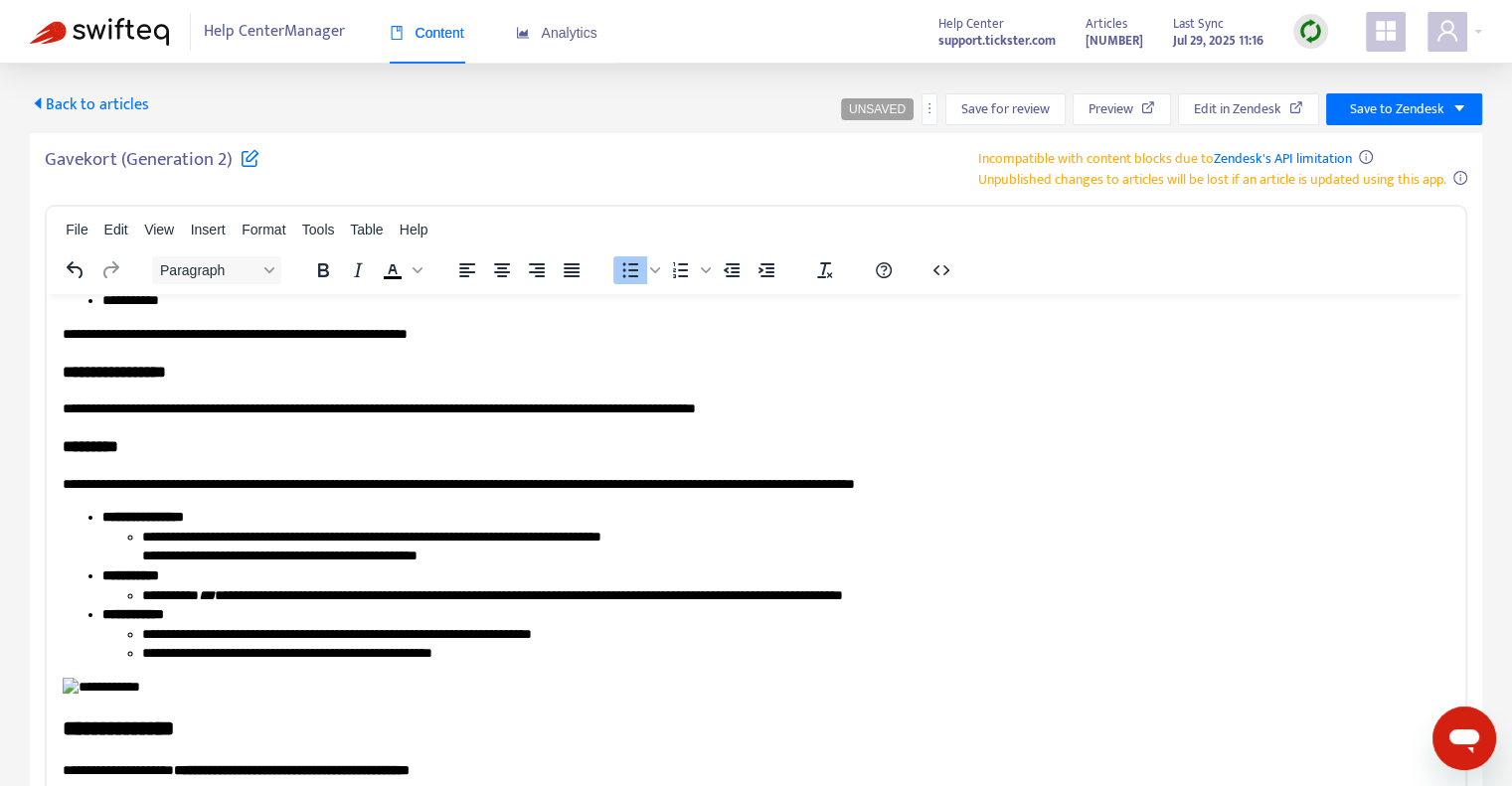 click on "**********" at bounding box center (756, 546) 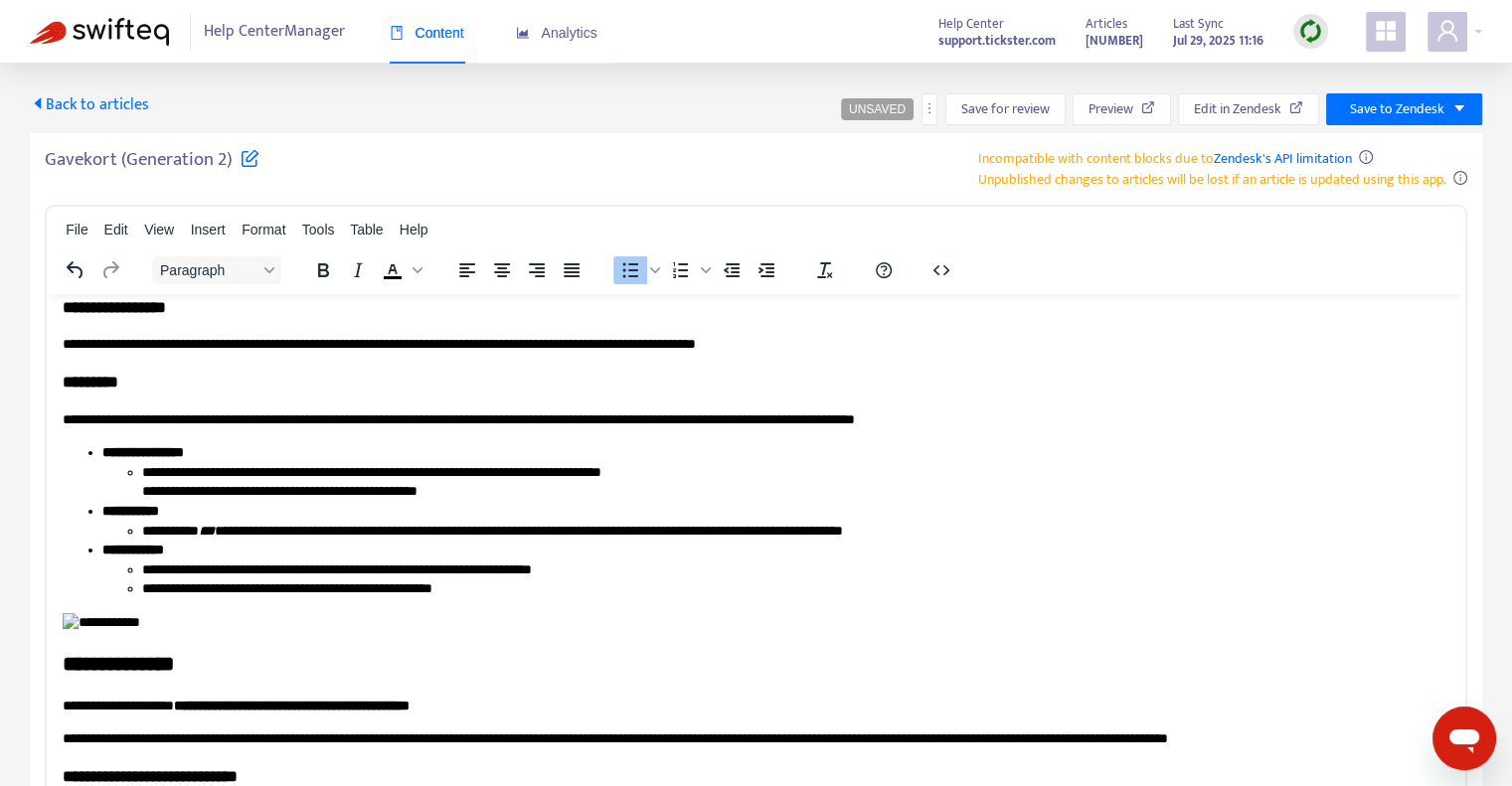 scroll, scrollTop: 1391, scrollLeft: 0, axis: vertical 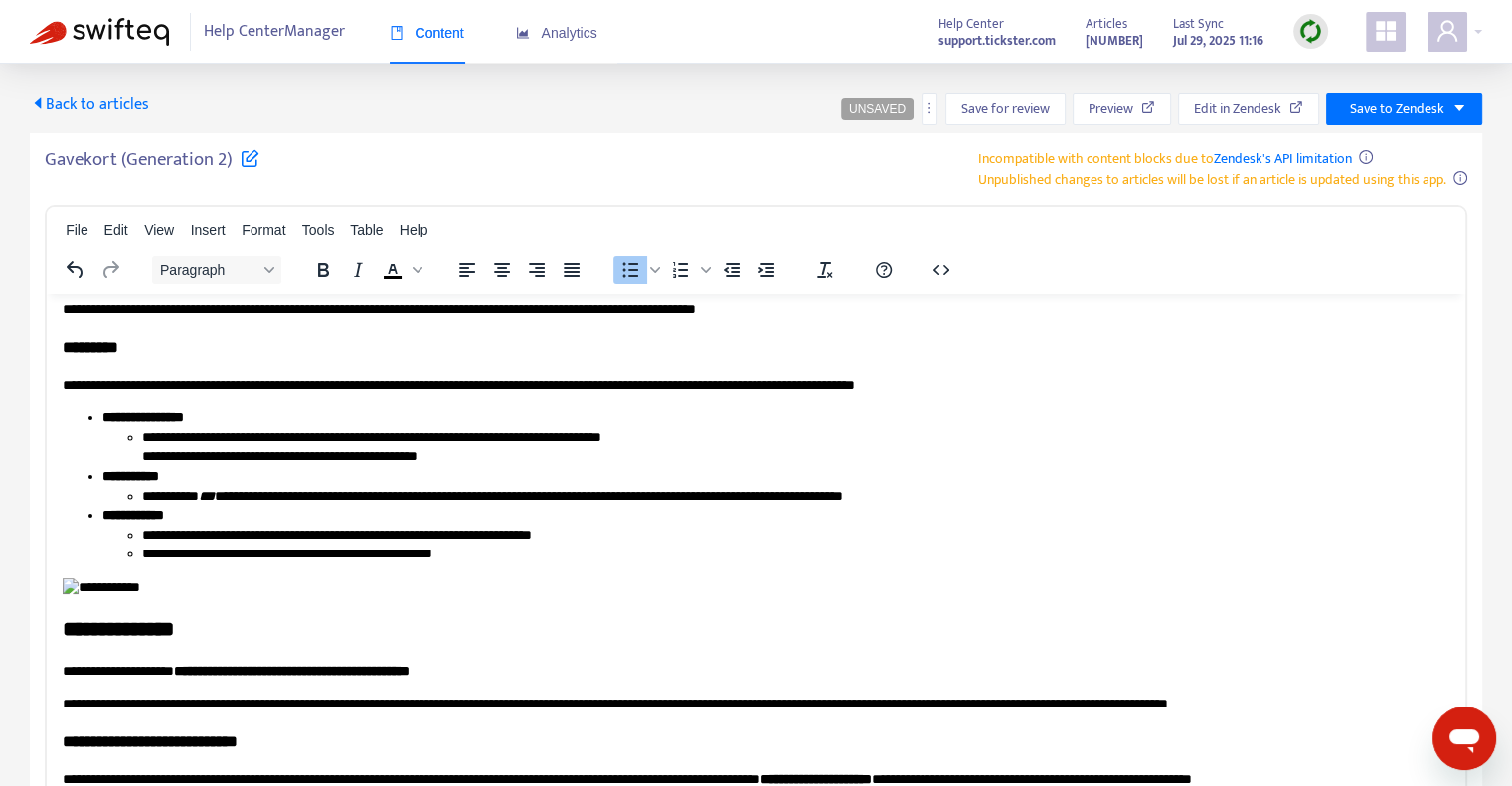 click on "**********" at bounding box center (756, 496) 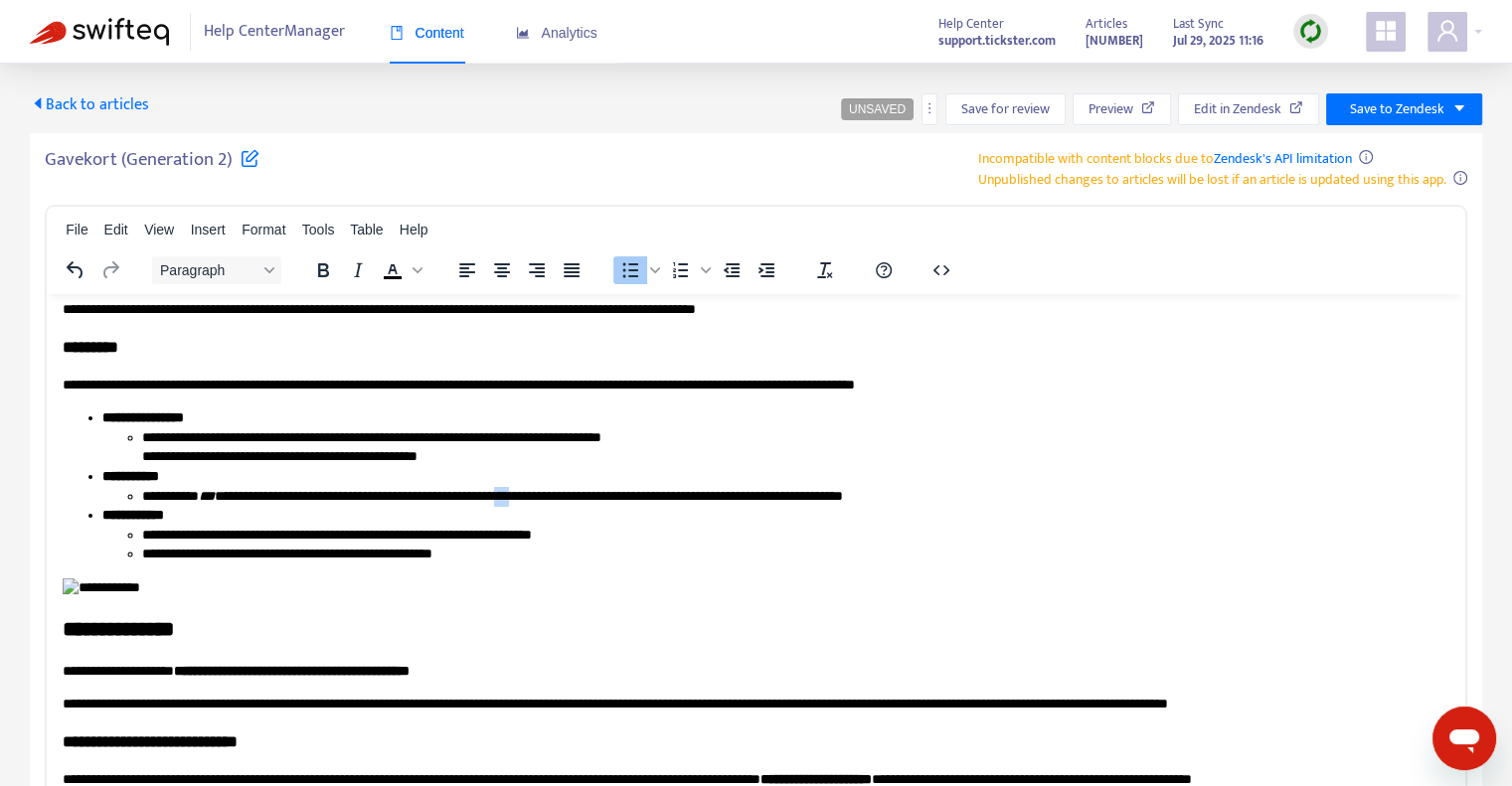 drag, startPoint x: 605, startPoint y: 492, endPoint x: 584, endPoint y: 492, distance: 21 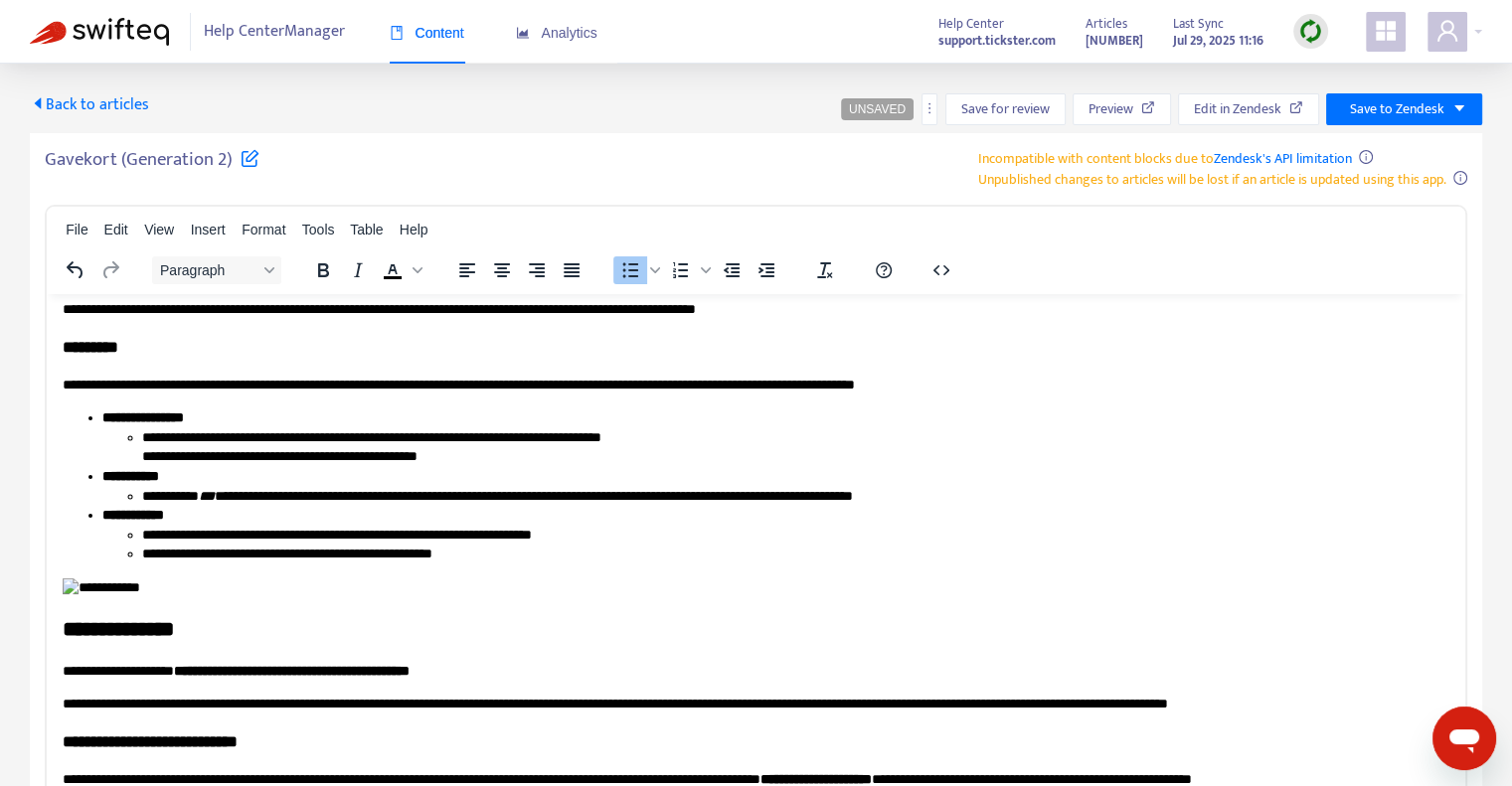 click on "**********" at bounding box center (756, 535) 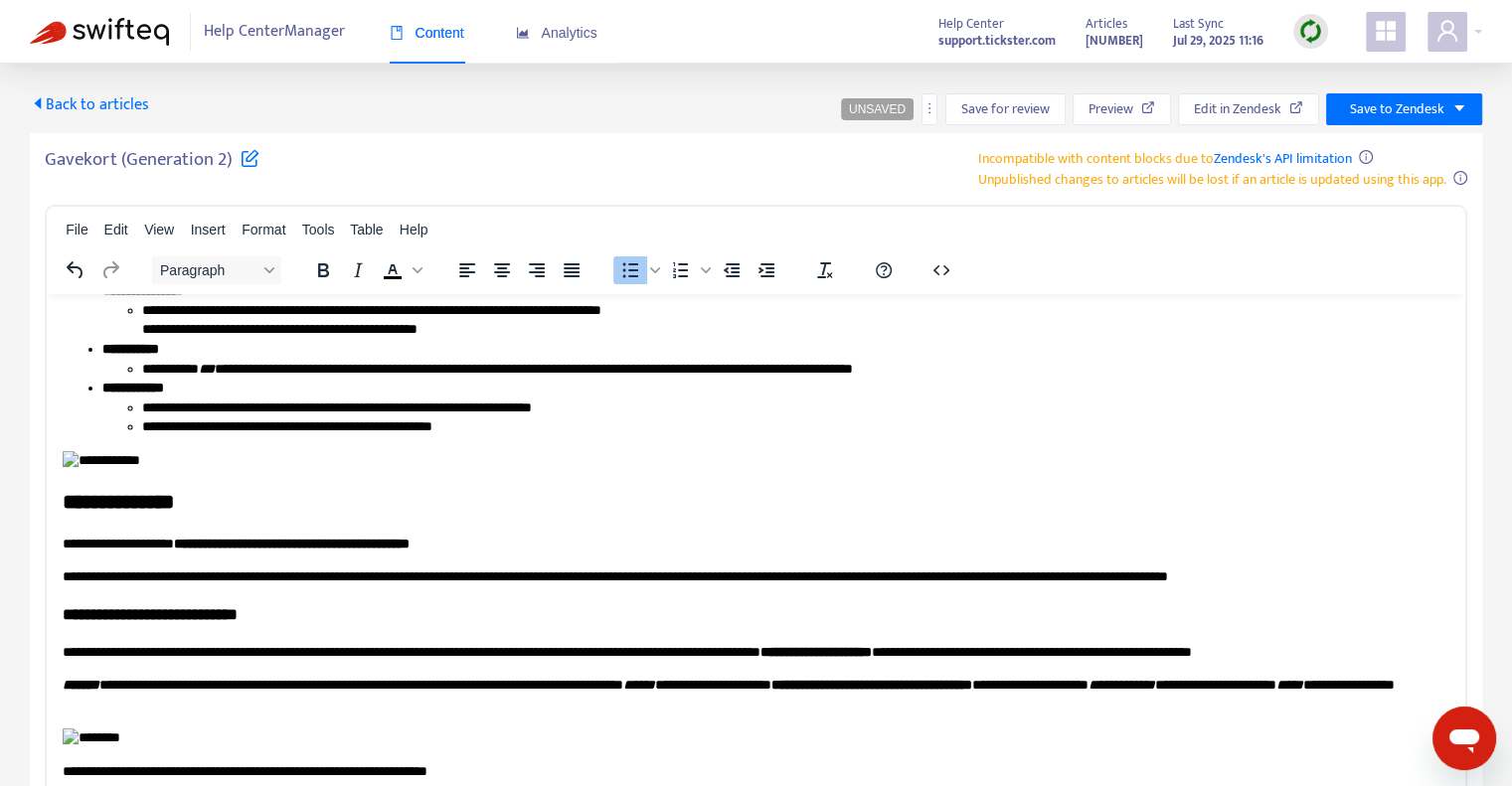 scroll, scrollTop: 1491, scrollLeft: 0, axis: vertical 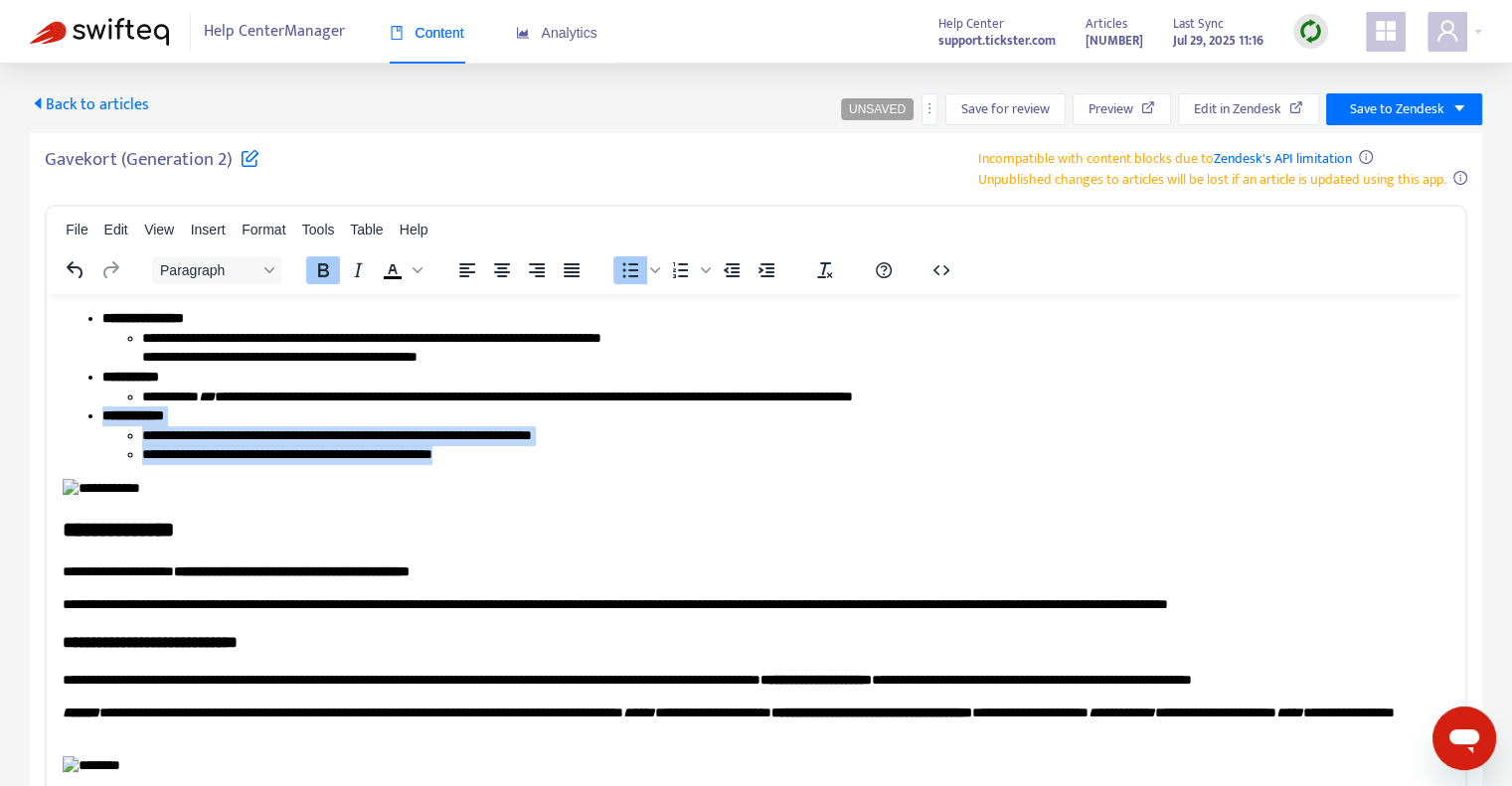 drag, startPoint x: 510, startPoint y: 453, endPoint x: 101, endPoint y: 423, distance: 410.09877 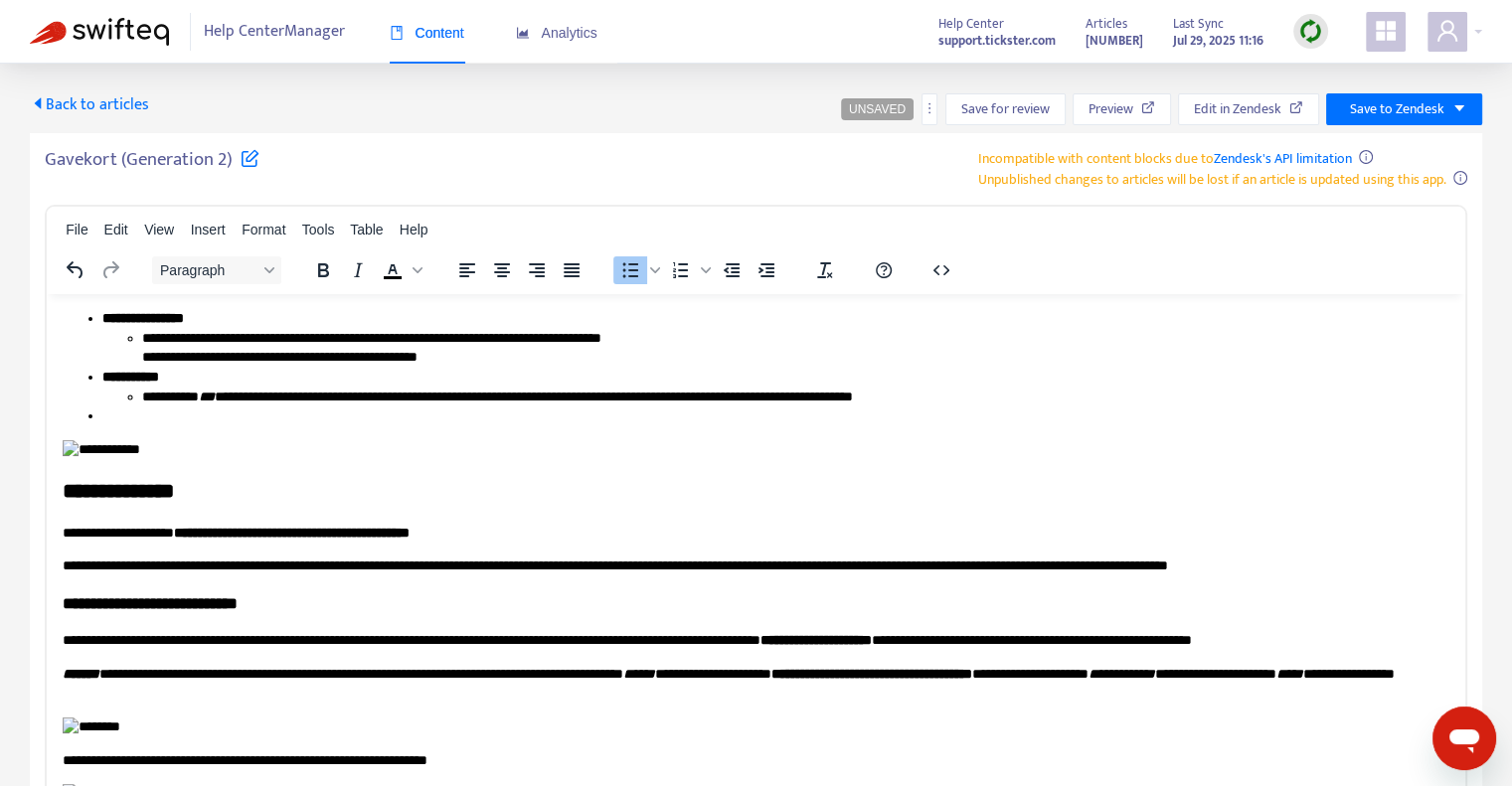click on "**********" at bounding box center (716, 367) 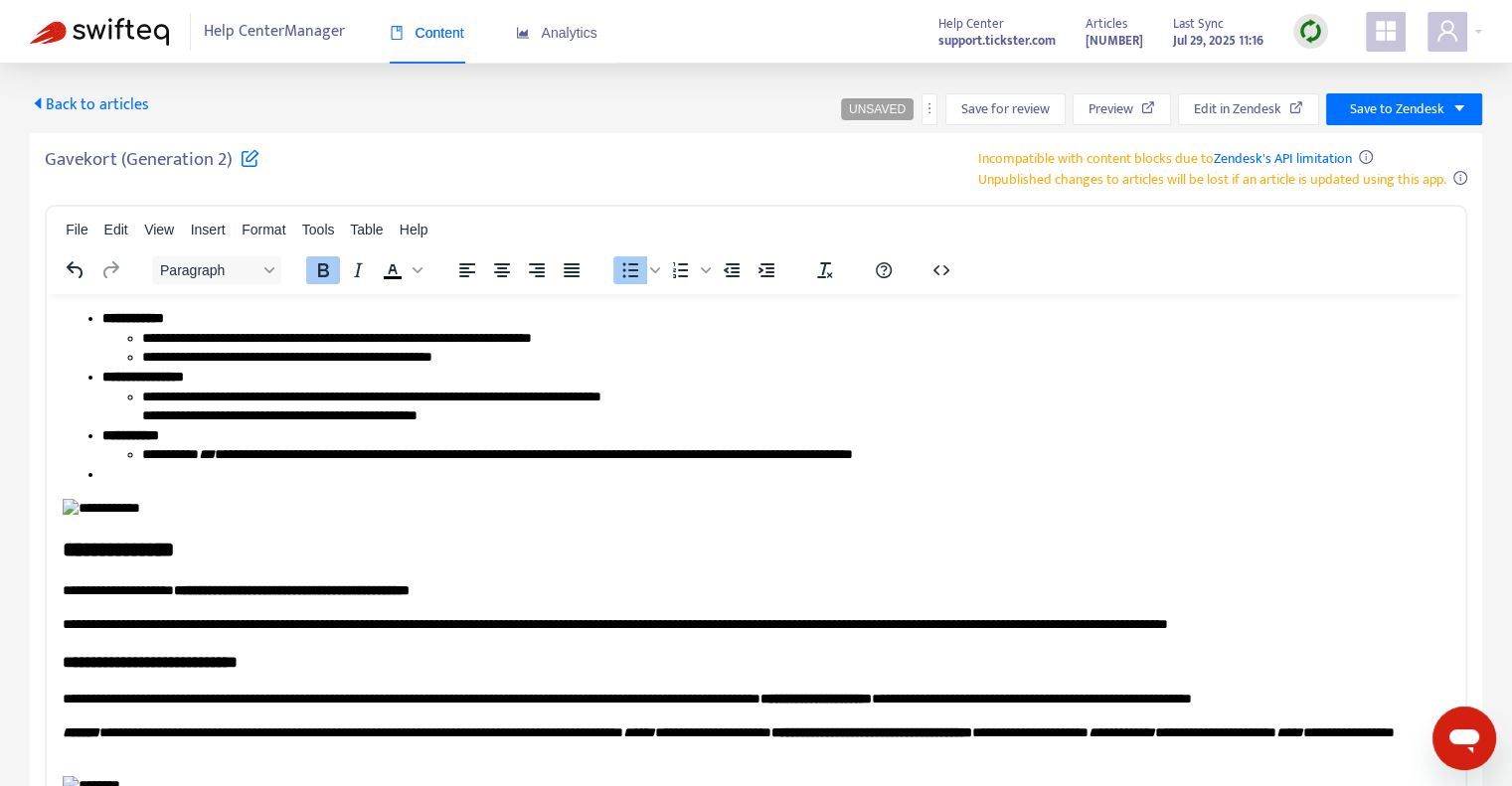 click on "**********" at bounding box center [130, 434] 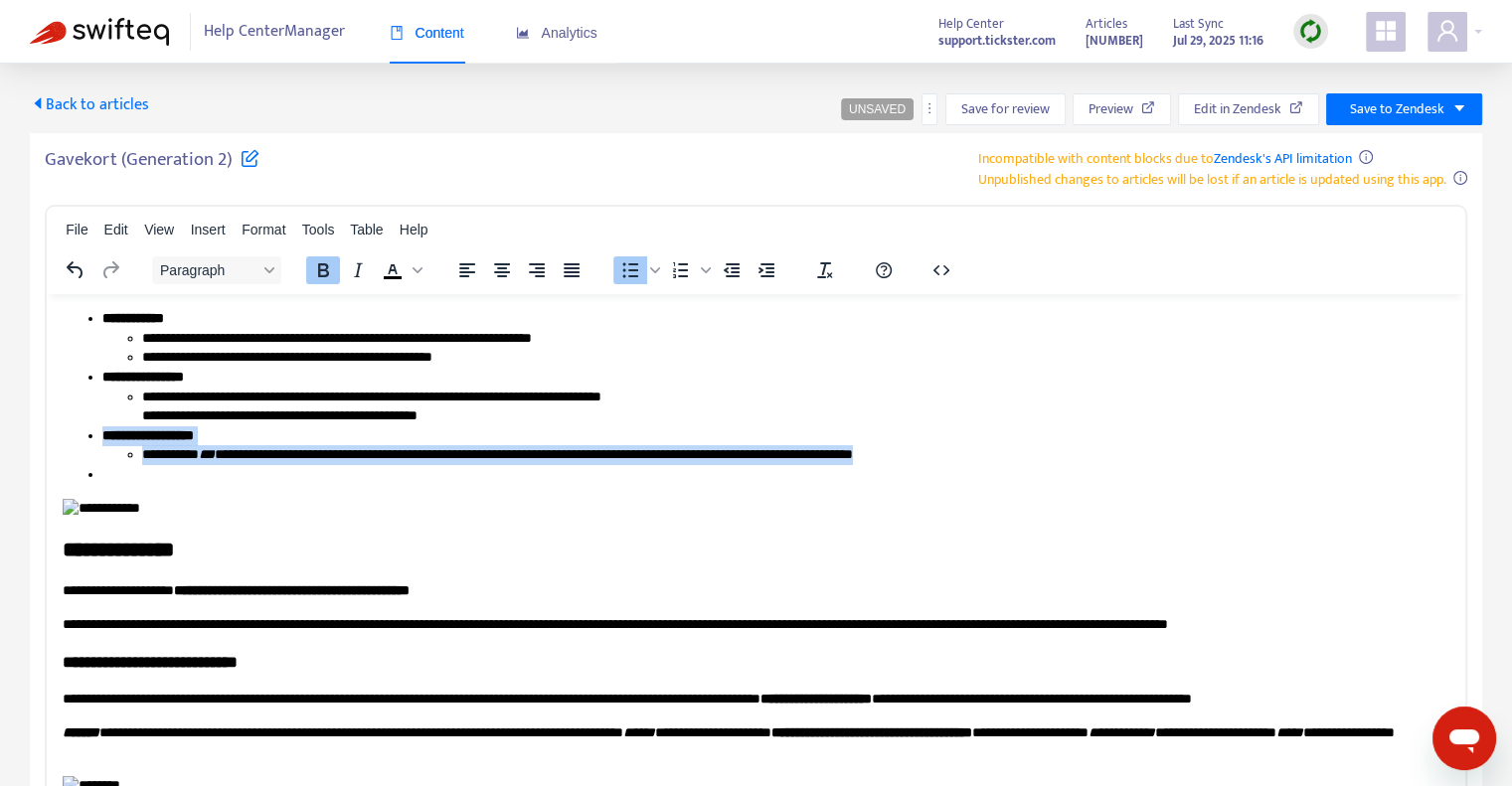 drag, startPoint x: 1039, startPoint y: 451, endPoint x: 97, endPoint y: 439, distance: 942.07643 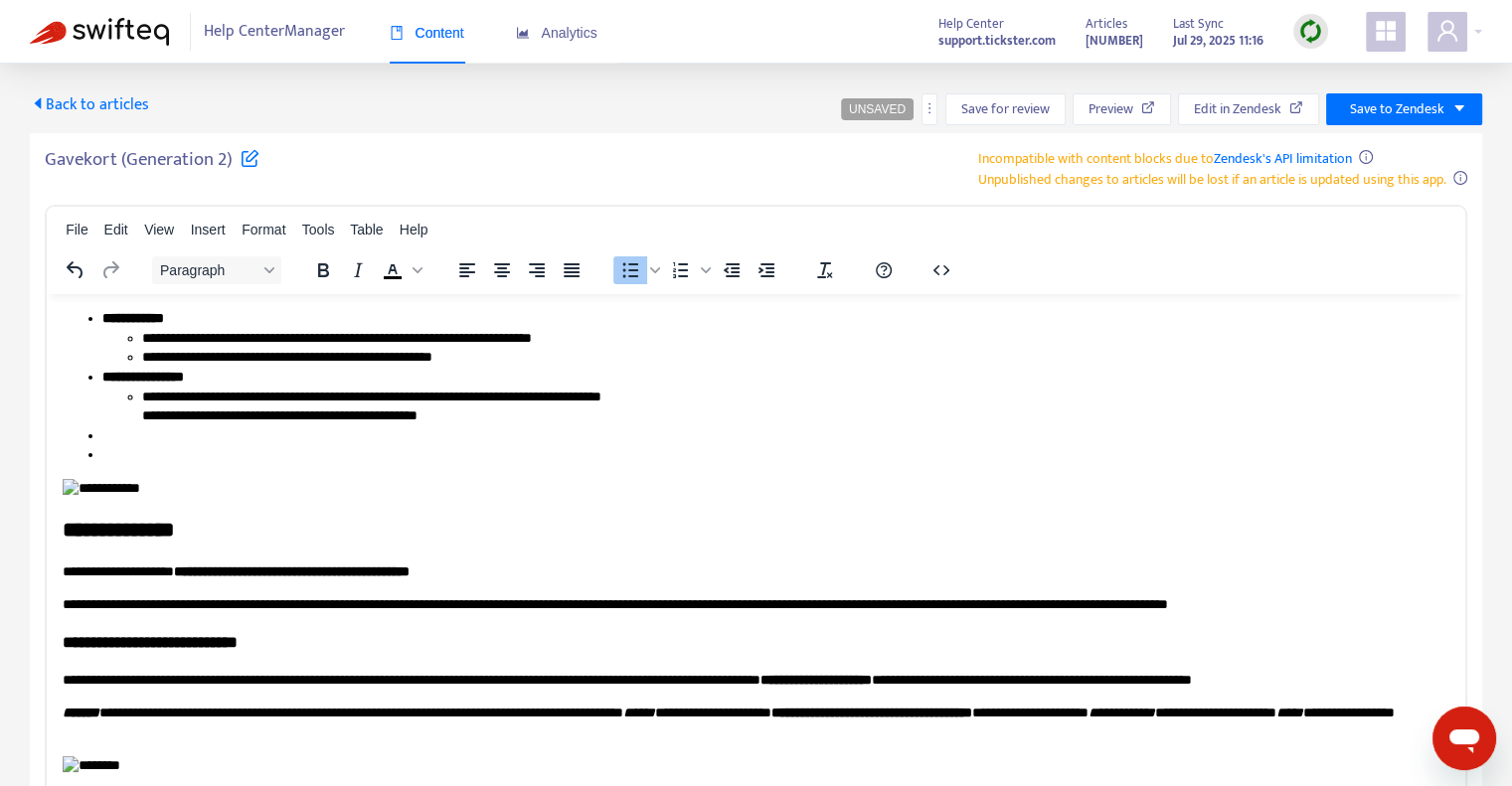 click on "**********" at bounding box center [716, 386] 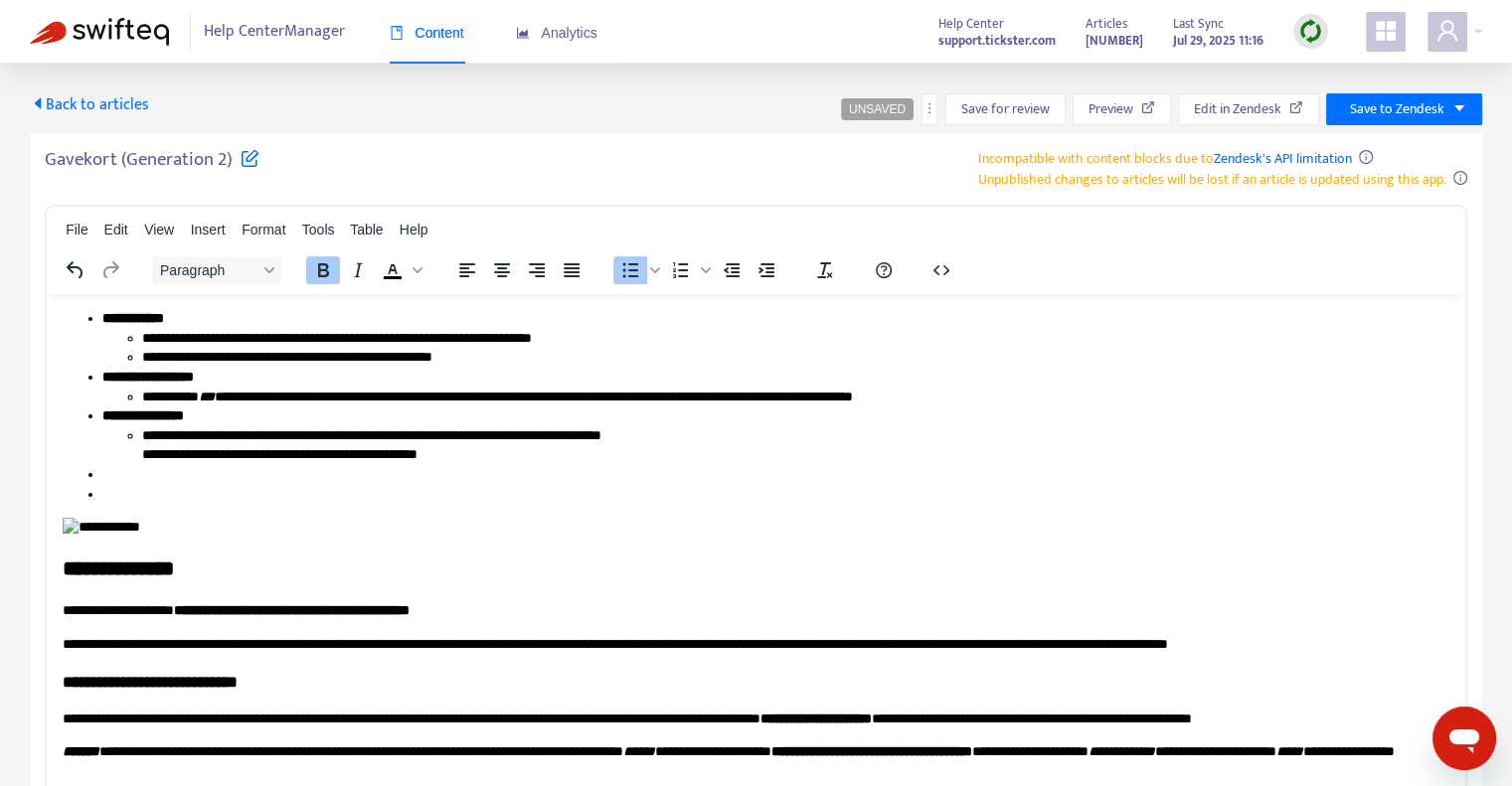 click at bounding box center (736, 494) 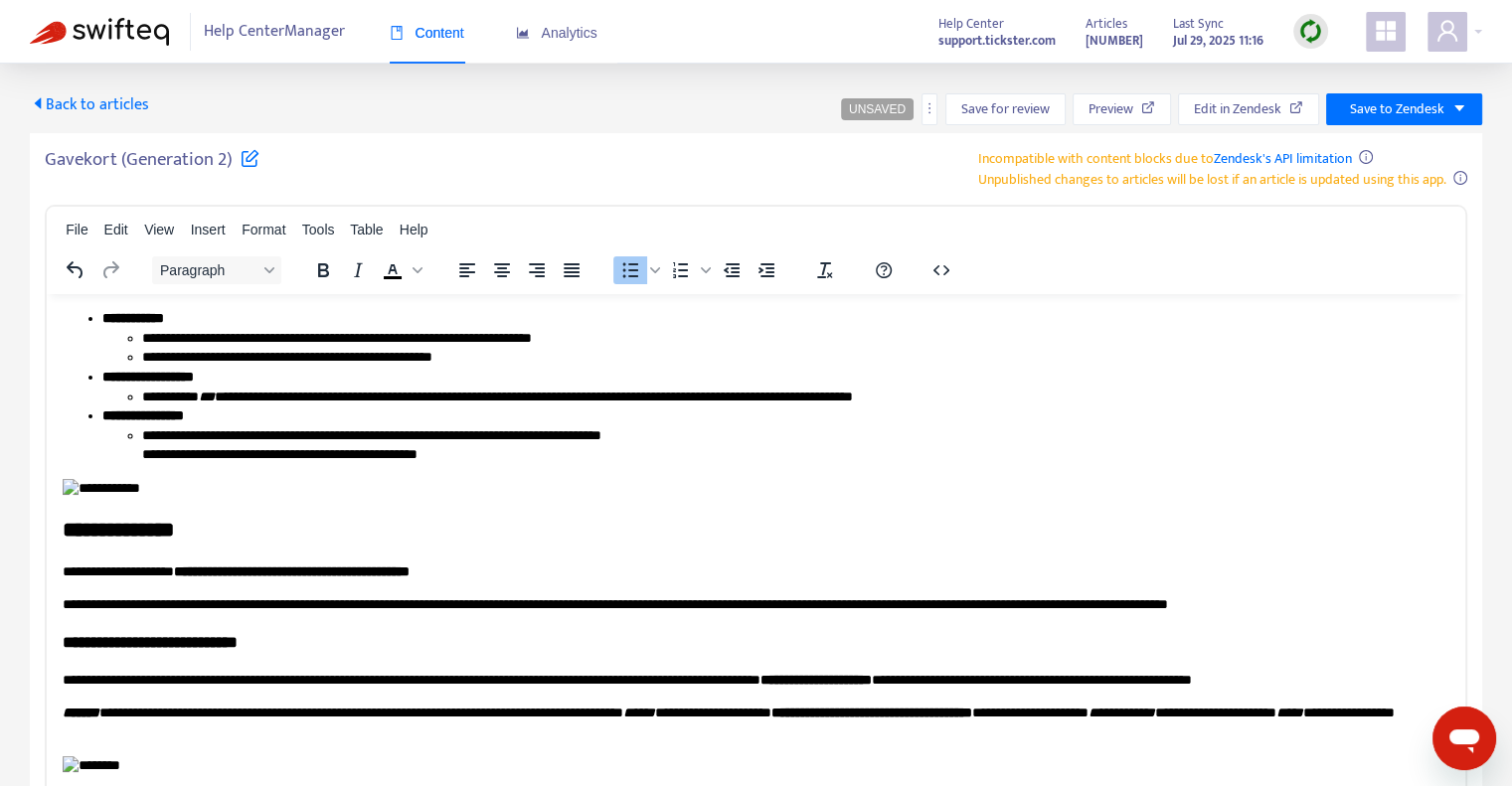 click at bounding box center (101, 488) 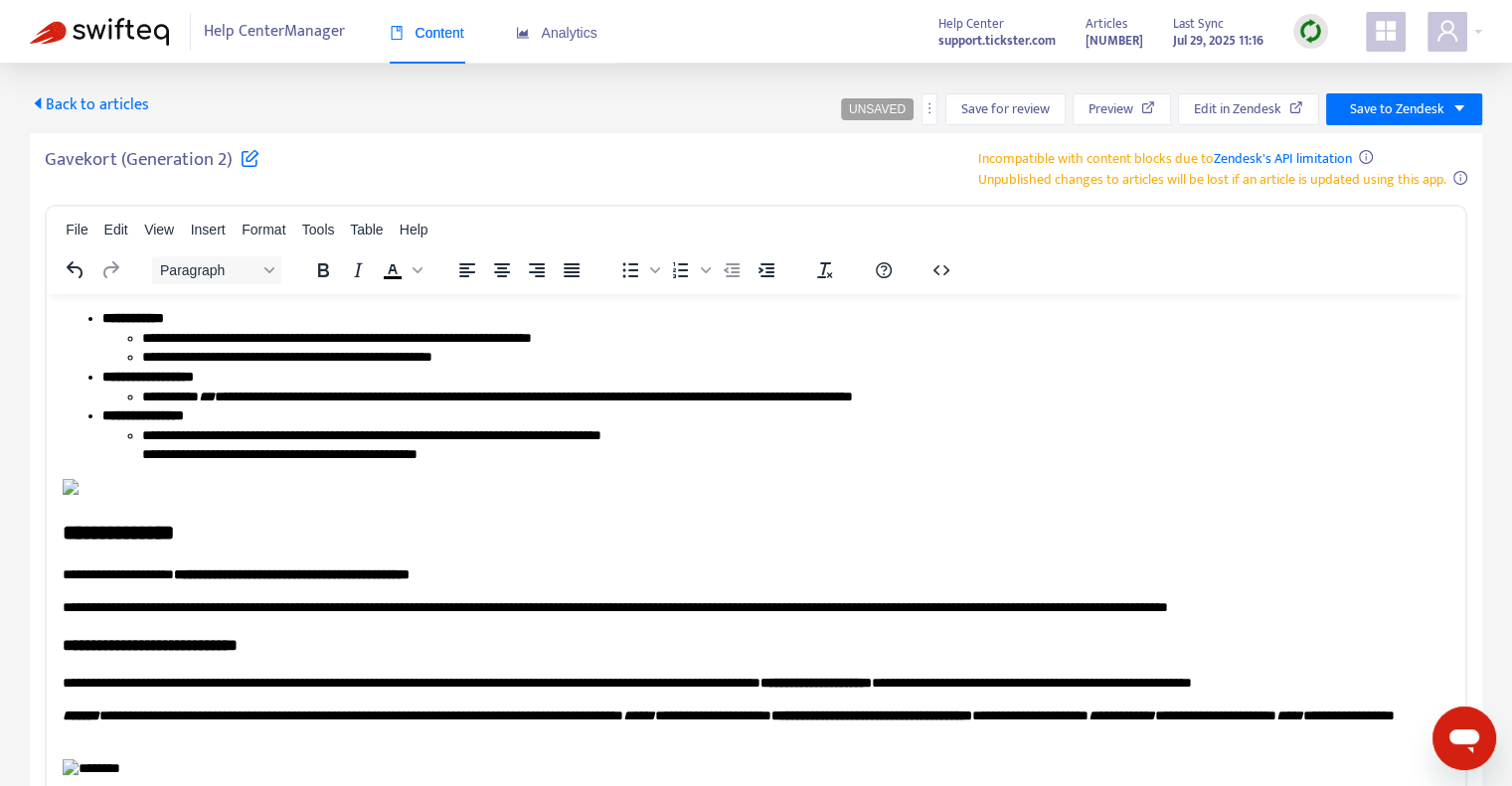 click on "**********" at bounding box center [148, 376] 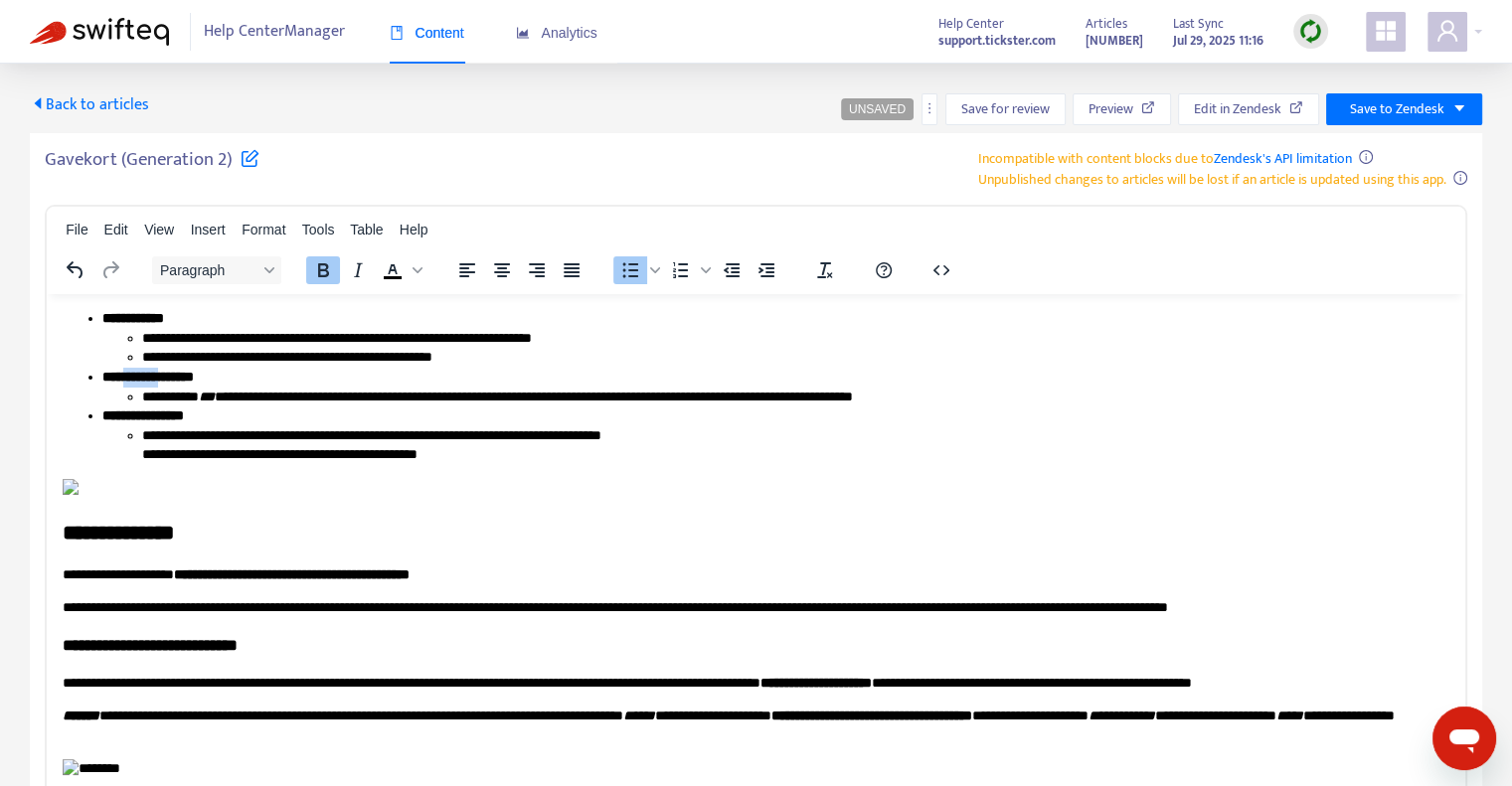 click on "**********" at bounding box center [148, 376] 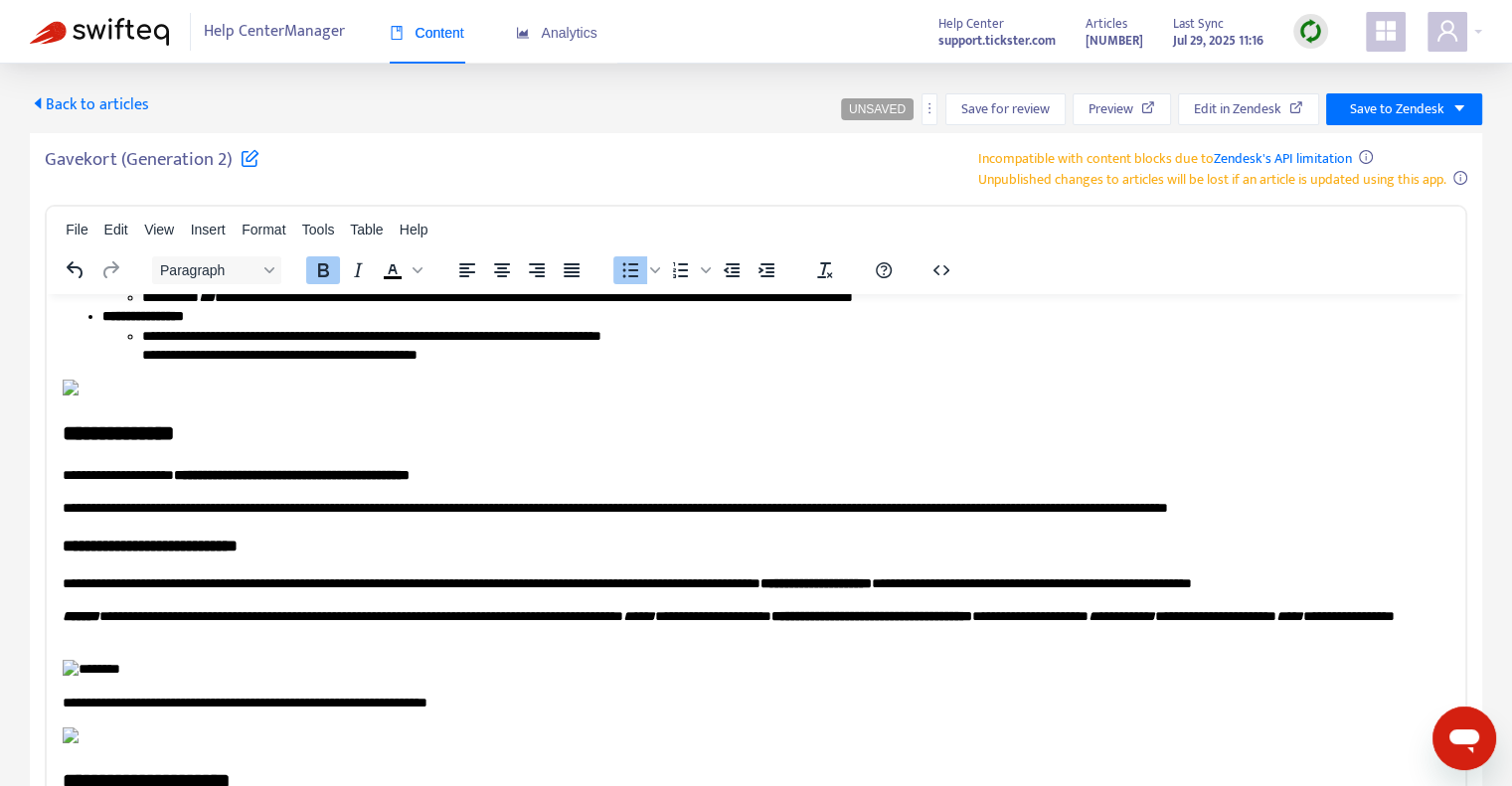 scroll, scrollTop: 1491, scrollLeft: 0, axis: vertical 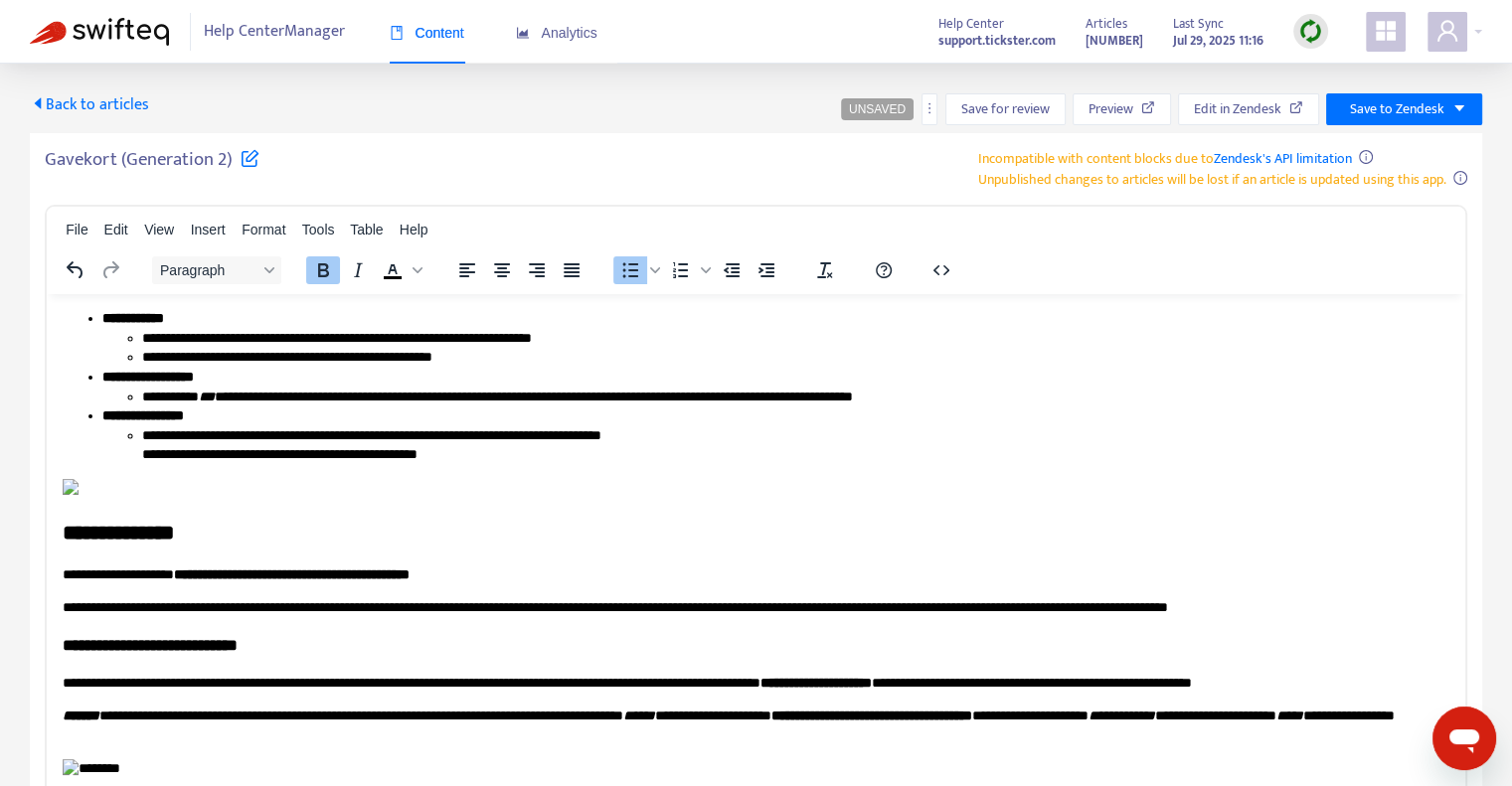 click on "**********" at bounding box center (736, 386) 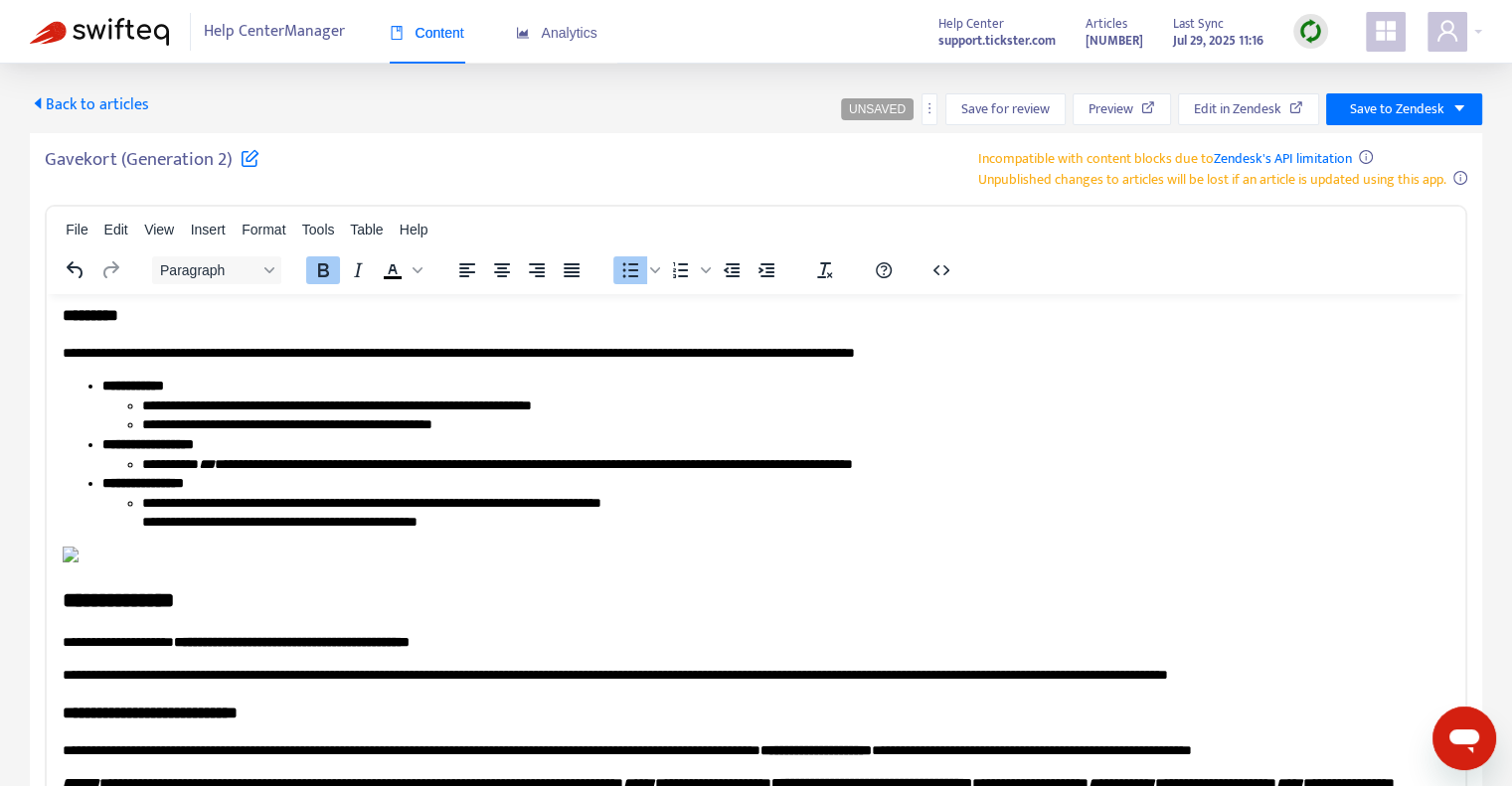scroll, scrollTop: 1391, scrollLeft: 0, axis: vertical 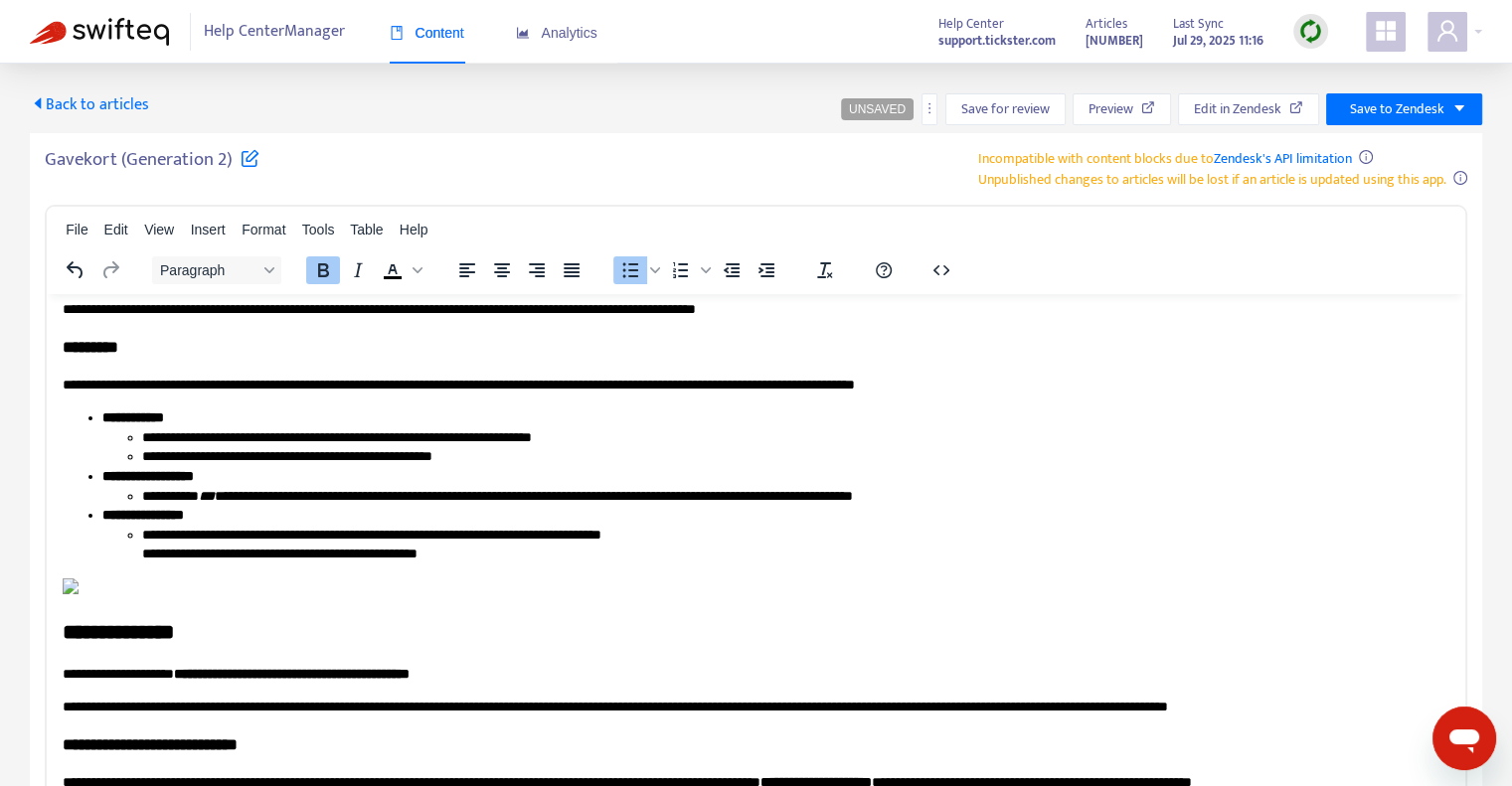 click on "**********" at bounding box center (756, 544) 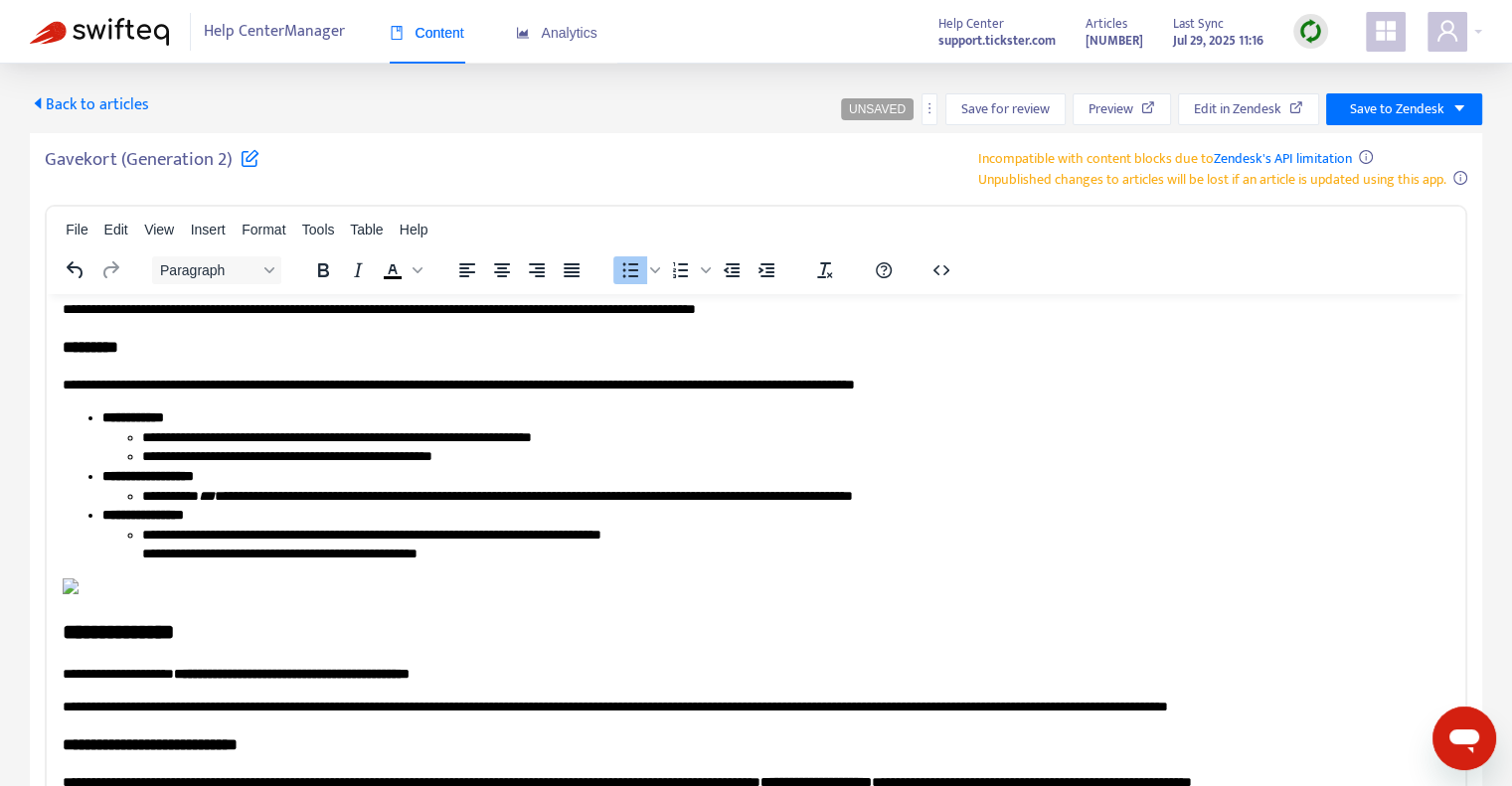click on "**********" at bounding box center [756, 544] 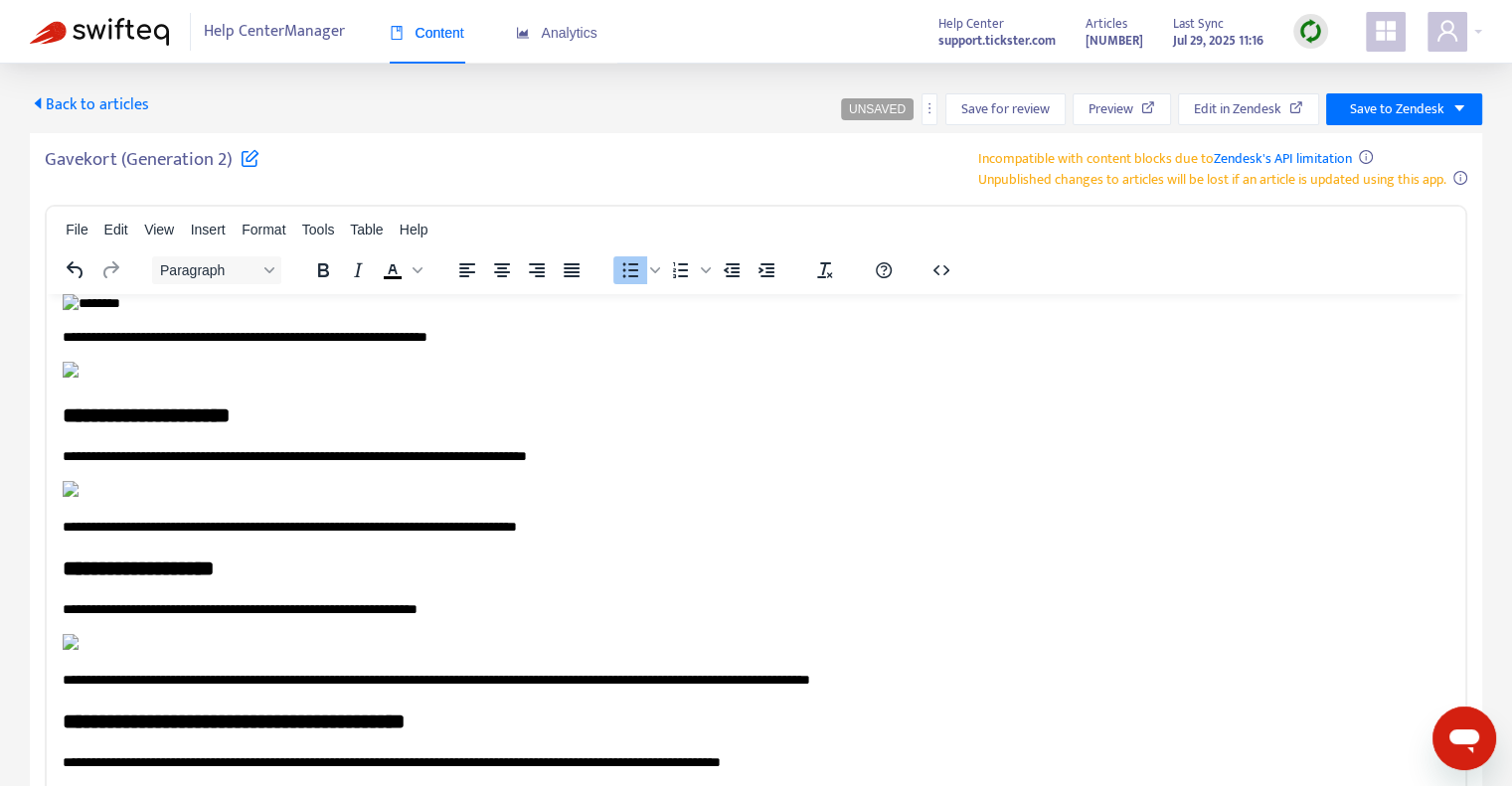 scroll, scrollTop: 1987, scrollLeft: 0, axis: vertical 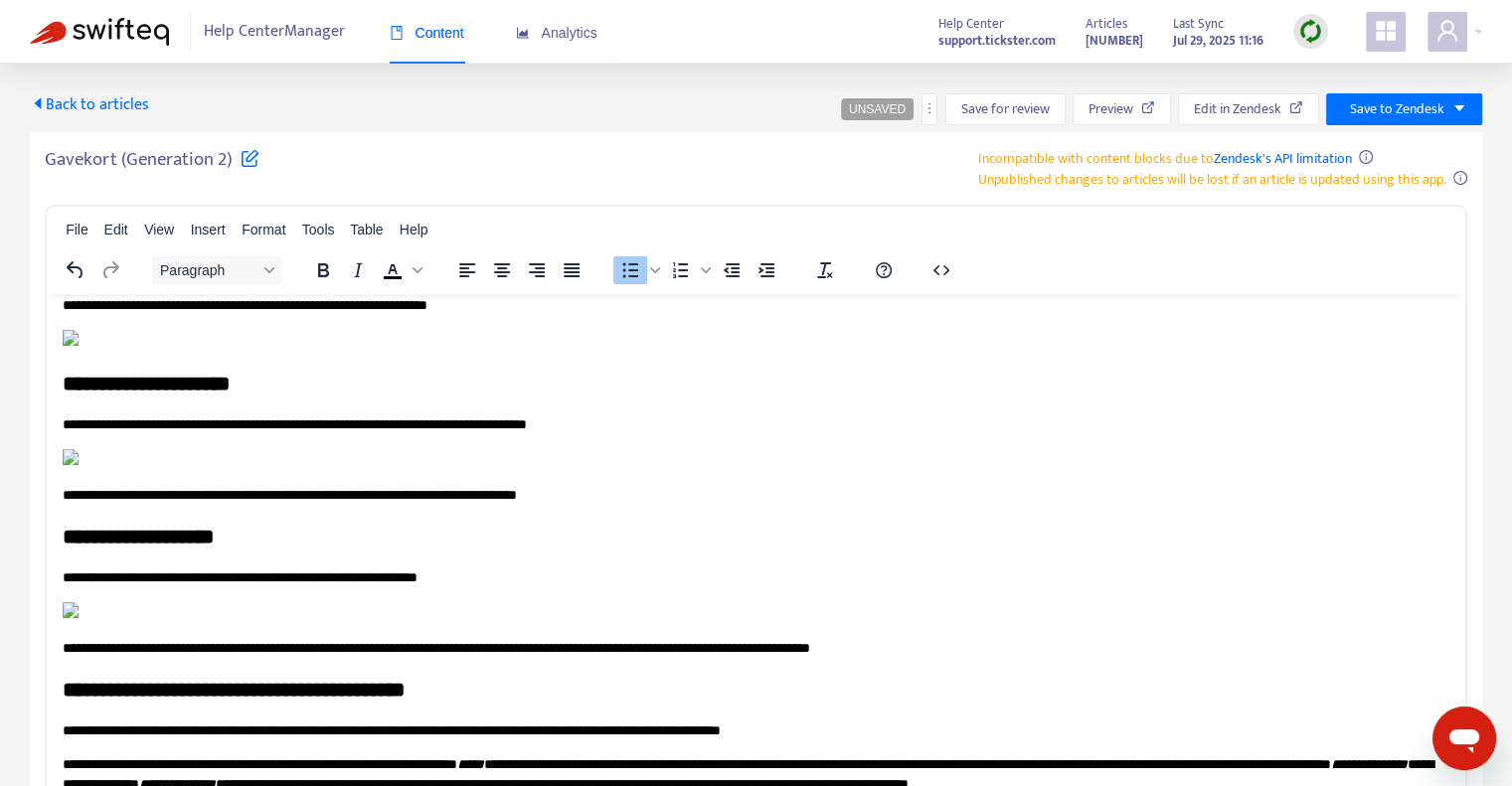 click on "**********" at bounding box center [291, 77] 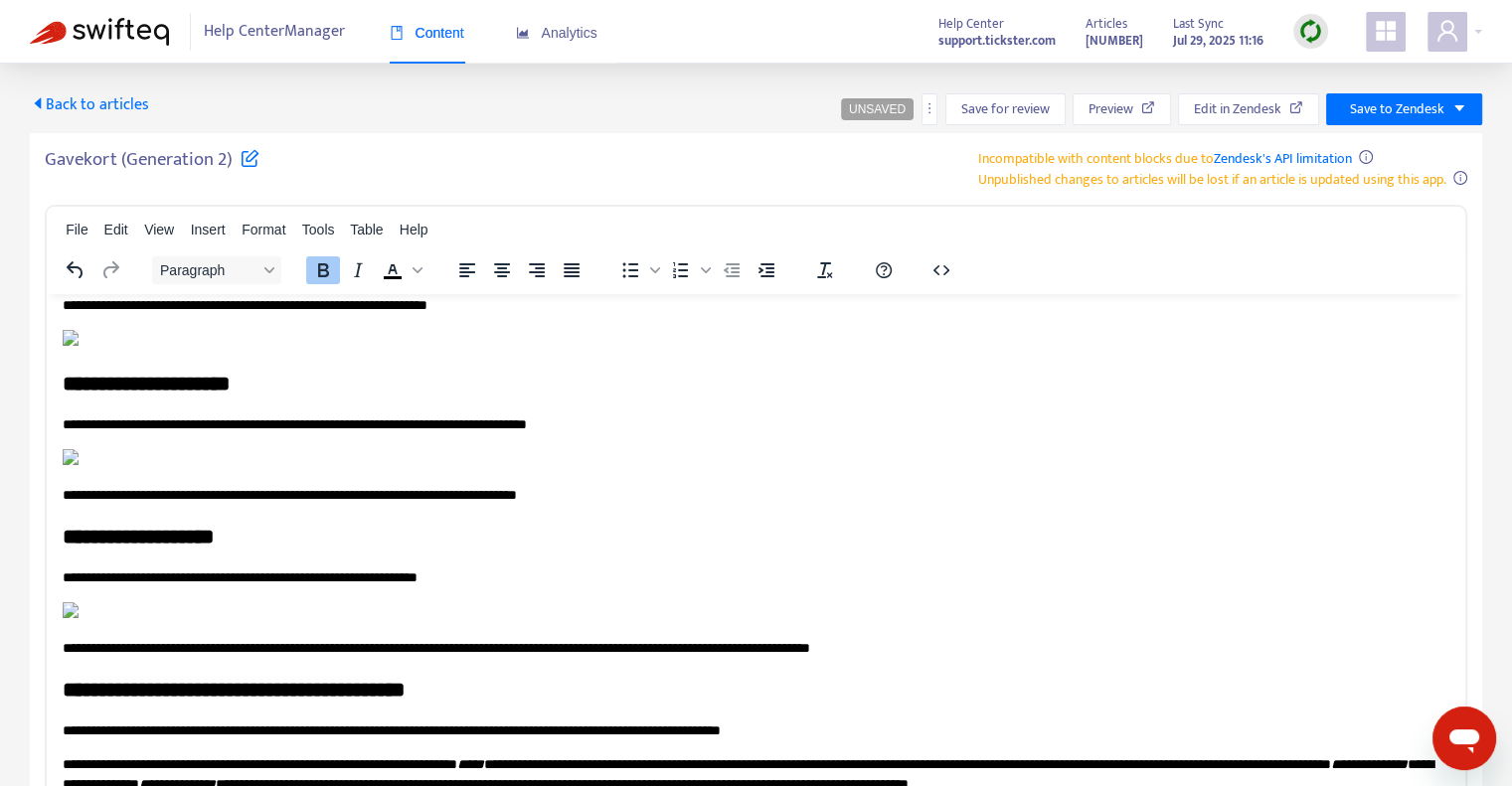 click on "**********" at bounding box center (291, 77) 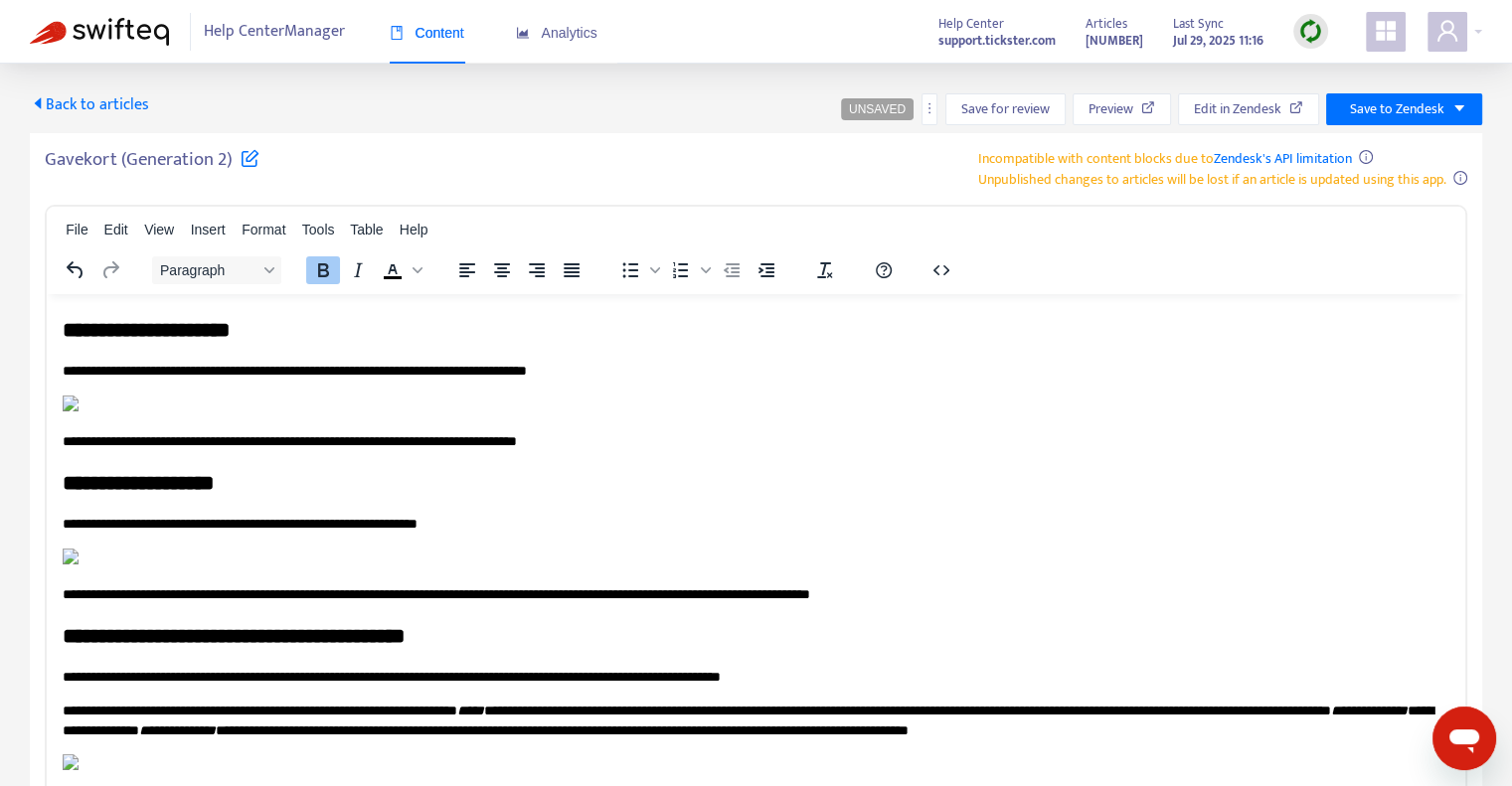 scroll, scrollTop: 2087, scrollLeft: 0, axis: vertical 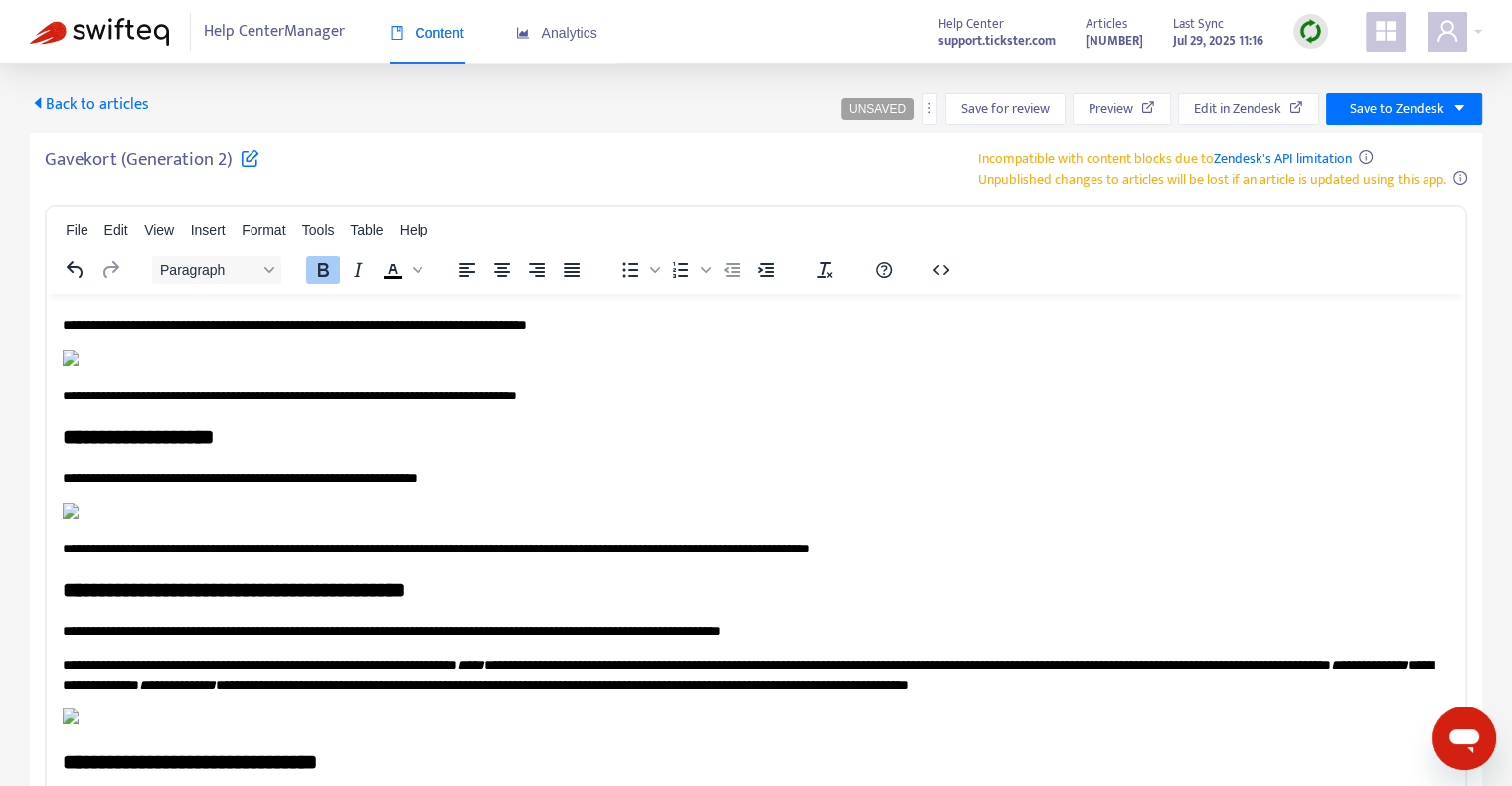 click on "**********" at bounding box center (816, 85) 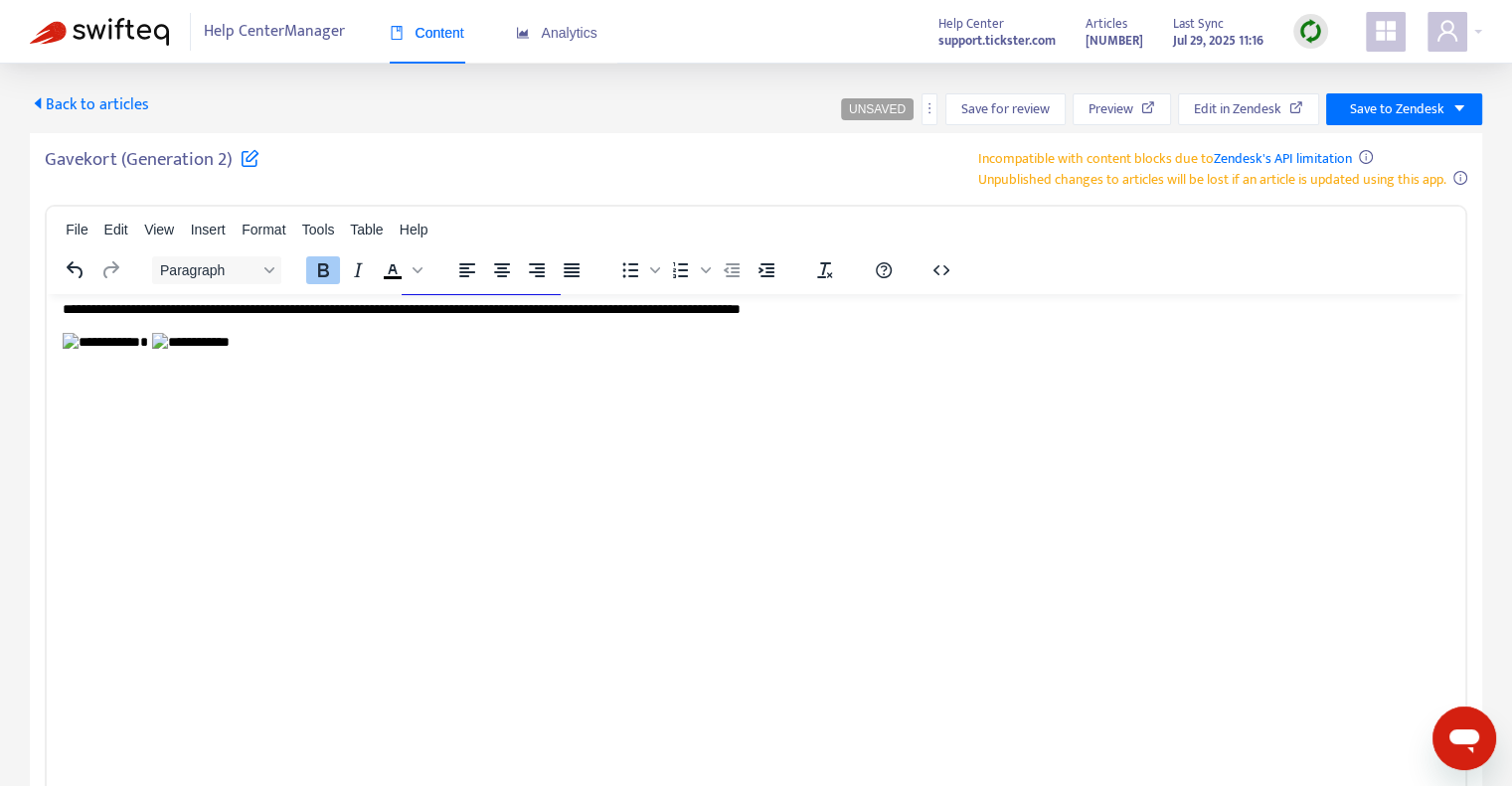 scroll, scrollTop: 2584, scrollLeft: 0, axis: vertical 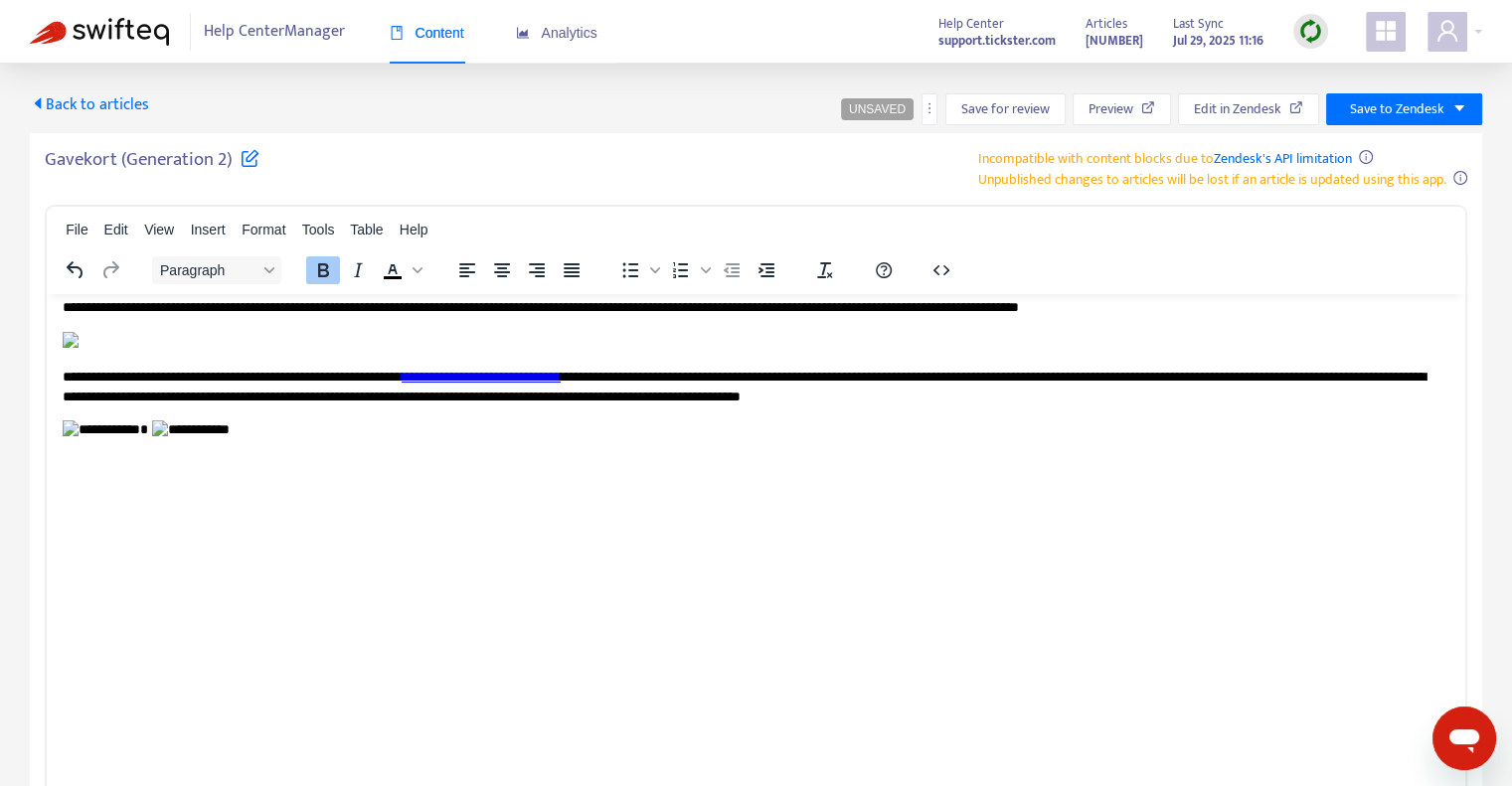 click at bounding box center (71, -259) 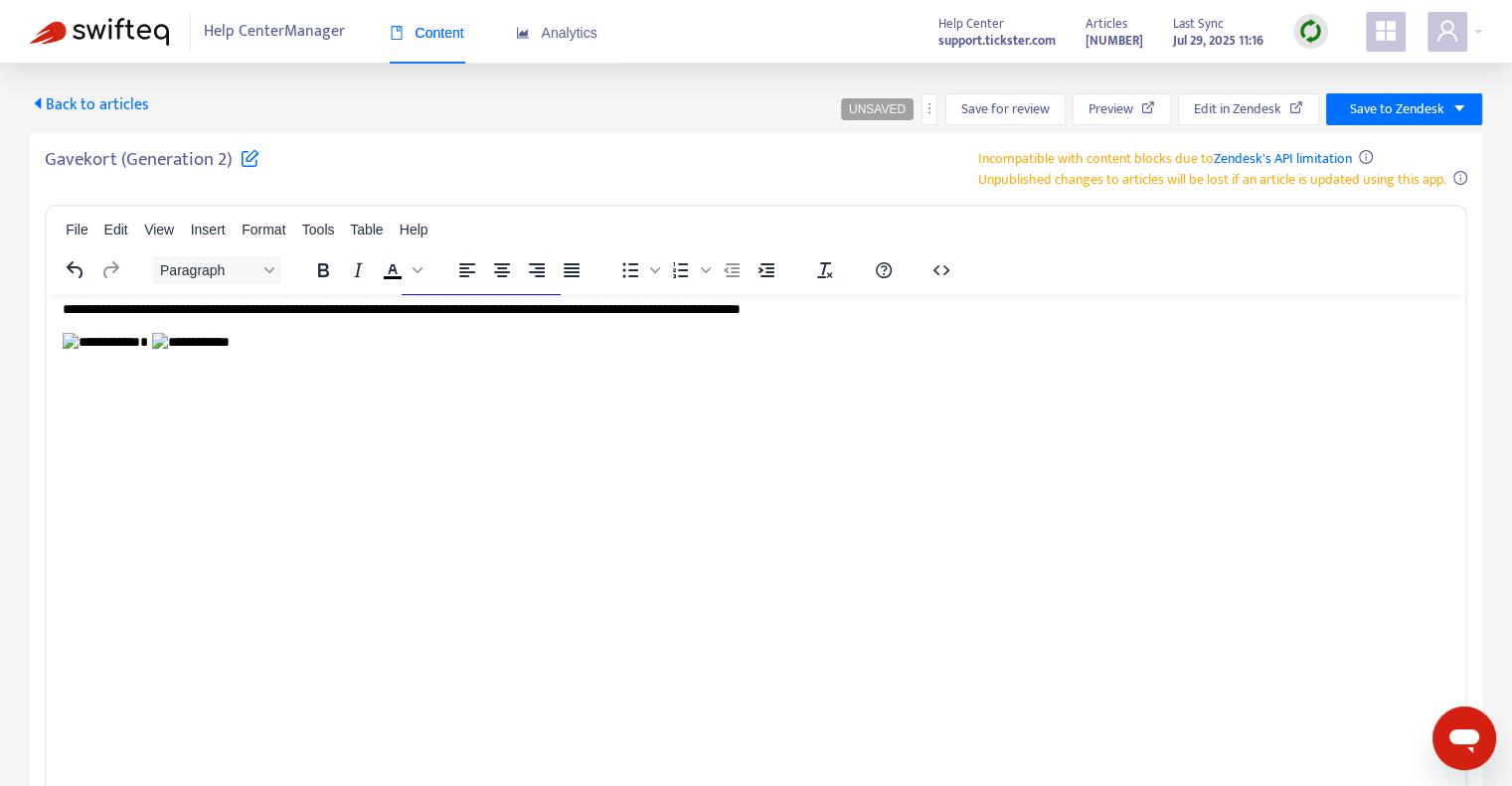 scroll, scrollTop: 3975, scrollLeft: 0, axis: vertical 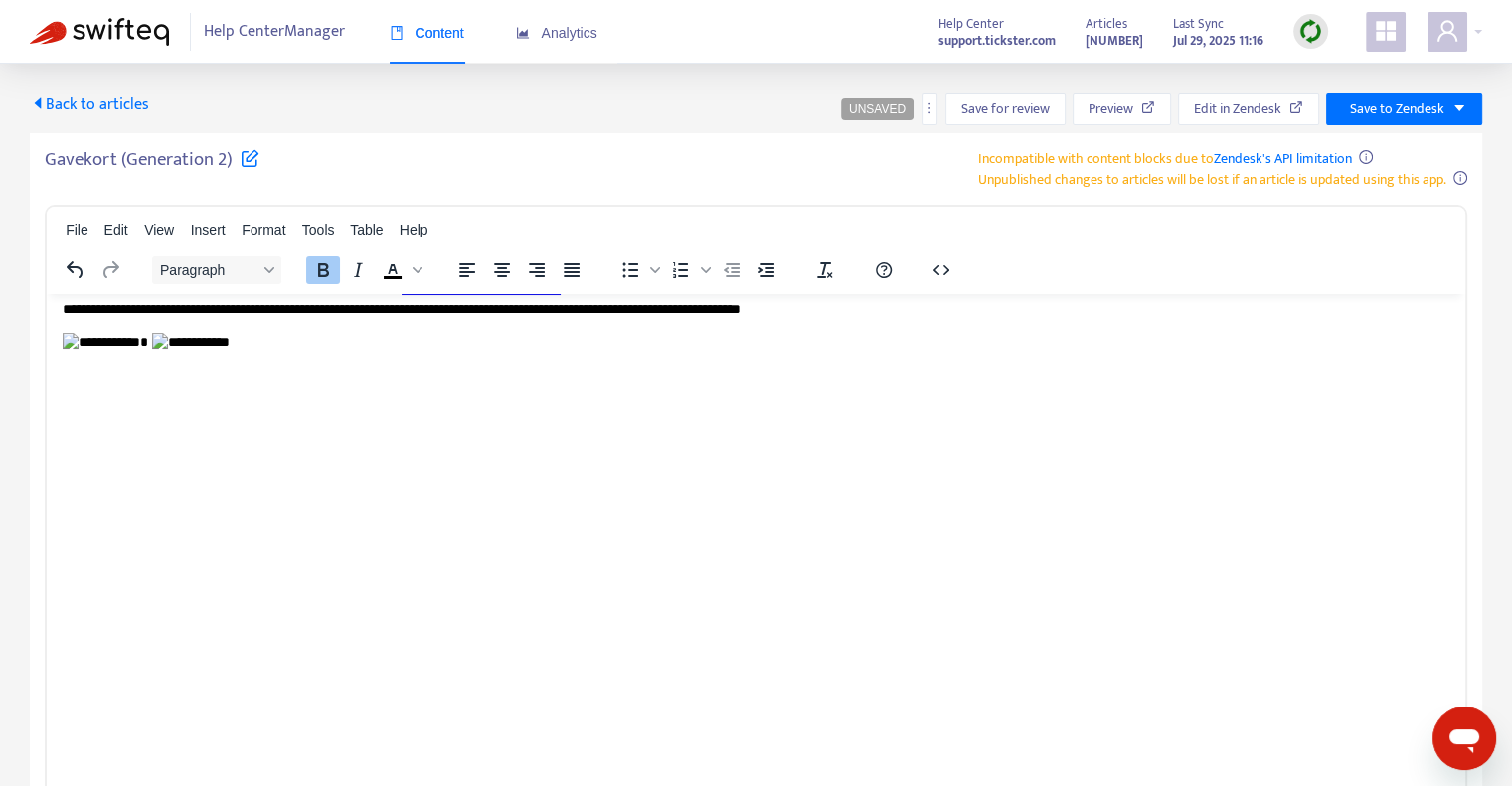 click at bounding box center [756, 254] 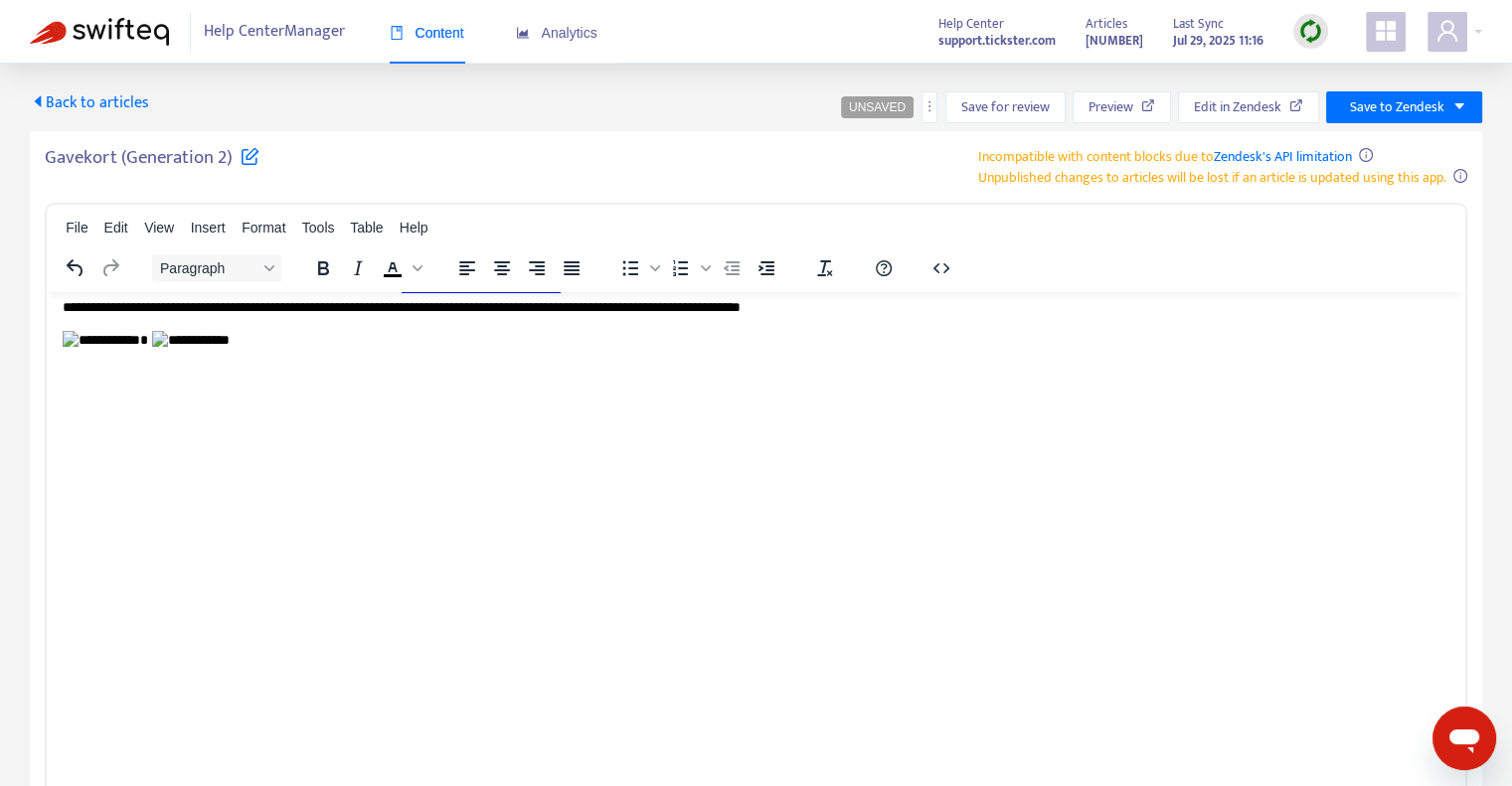 scroll, scrollTop: 0, scrollLeft: 0, axis: both 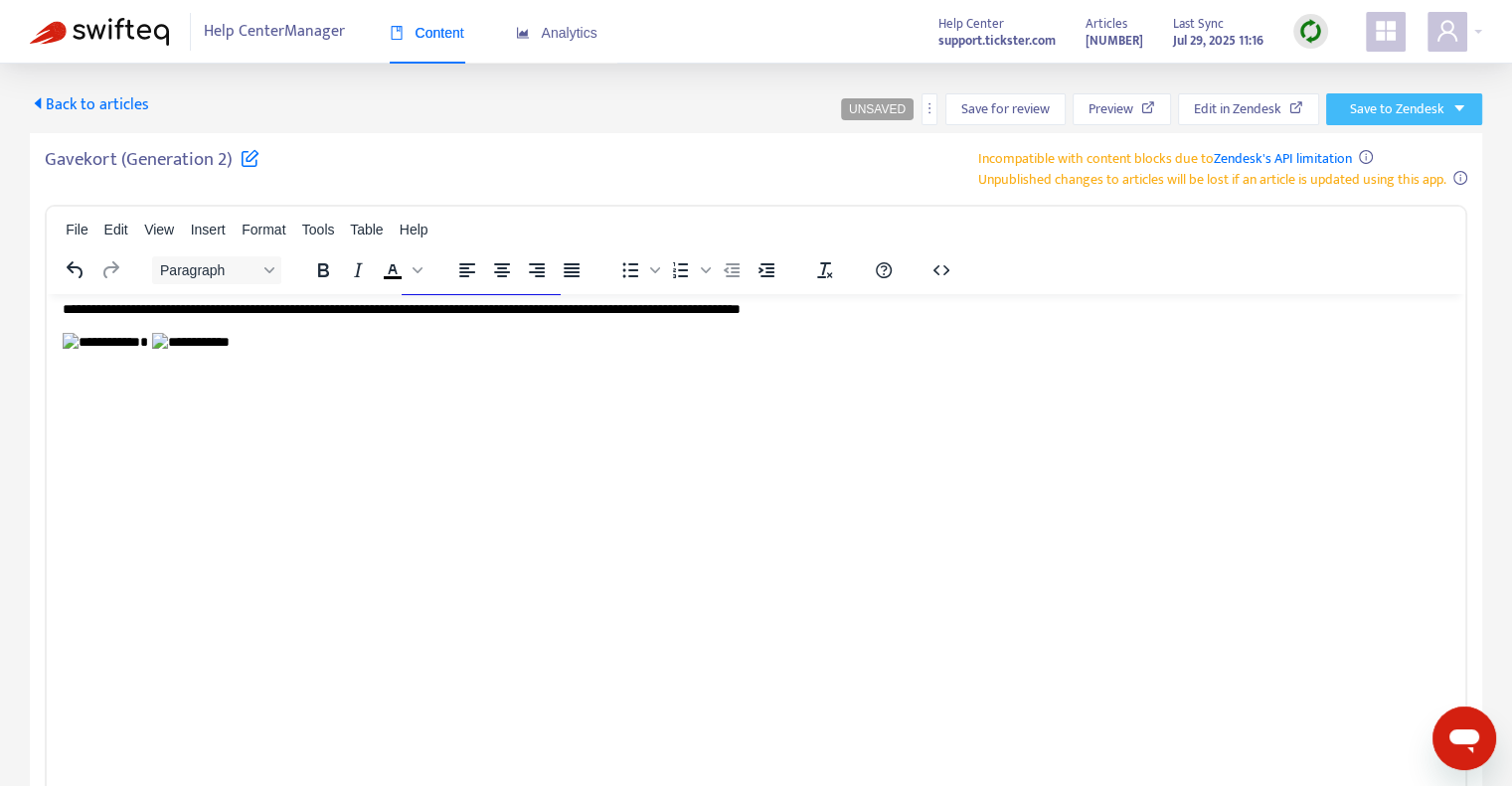 click on "Save to Zendesk" at bounding box center (1397, 109) 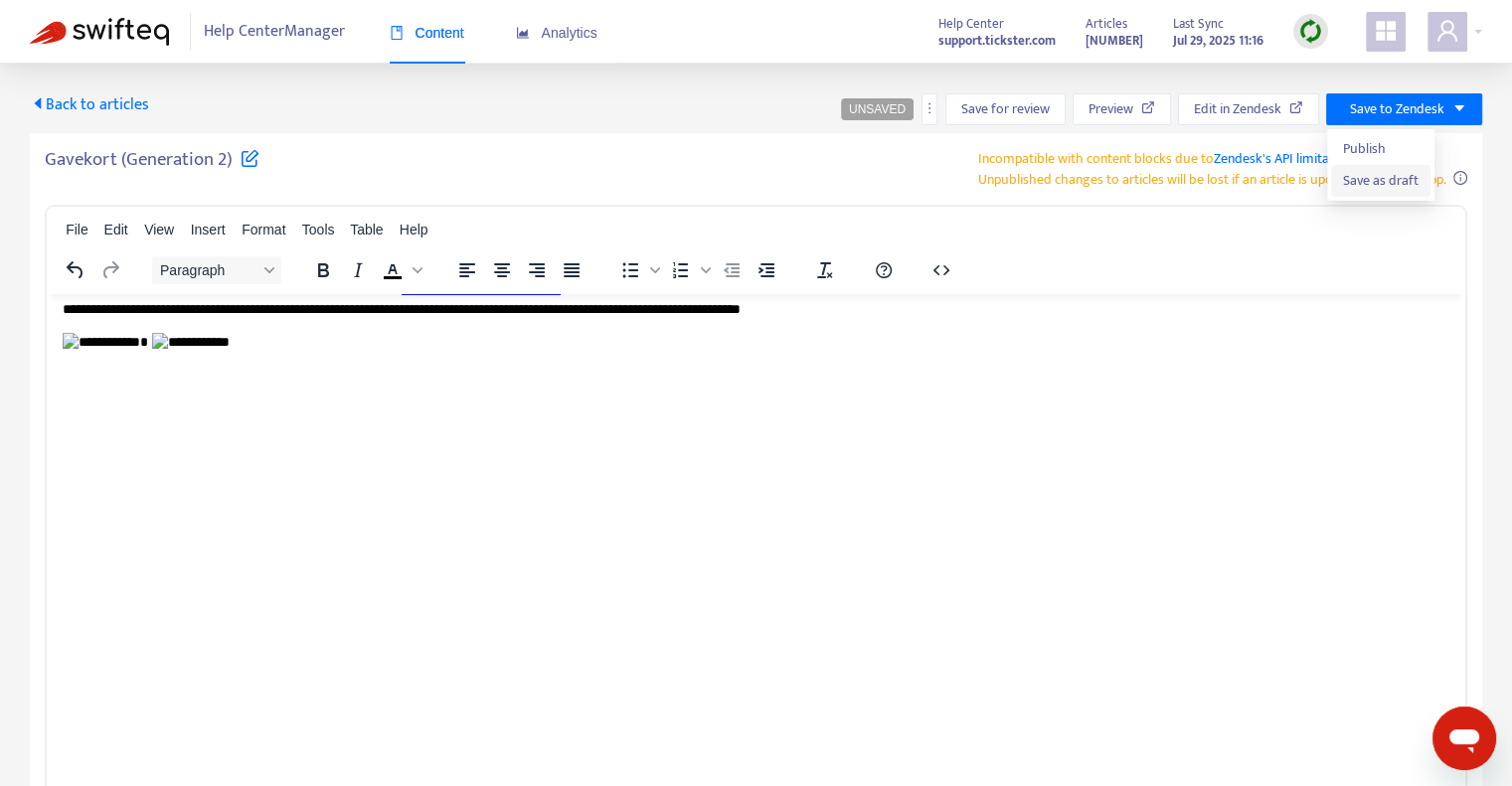 click on "Save as draft" at bounding box center (1381, 181) 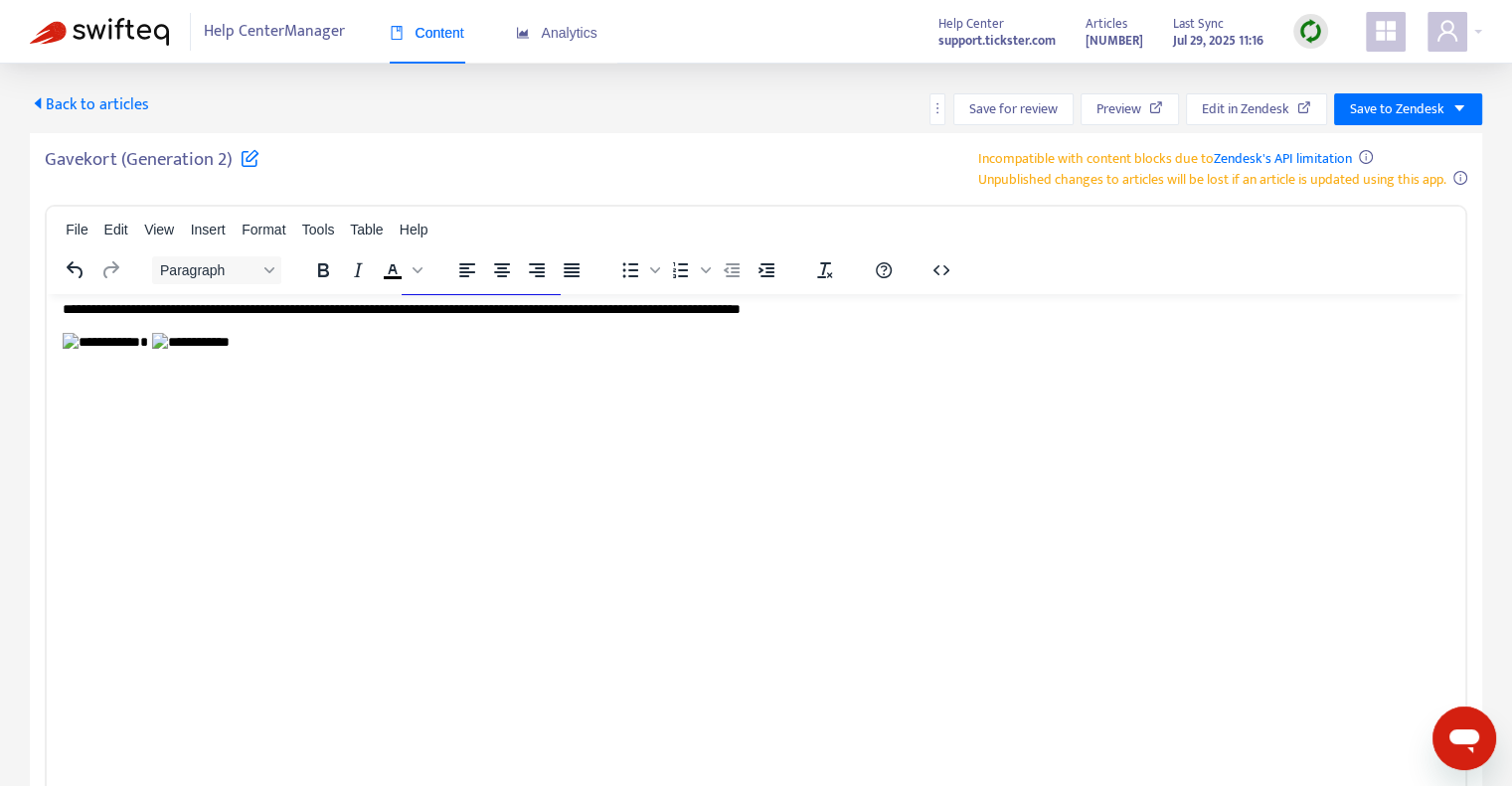 click at bounding box center (756, 944) 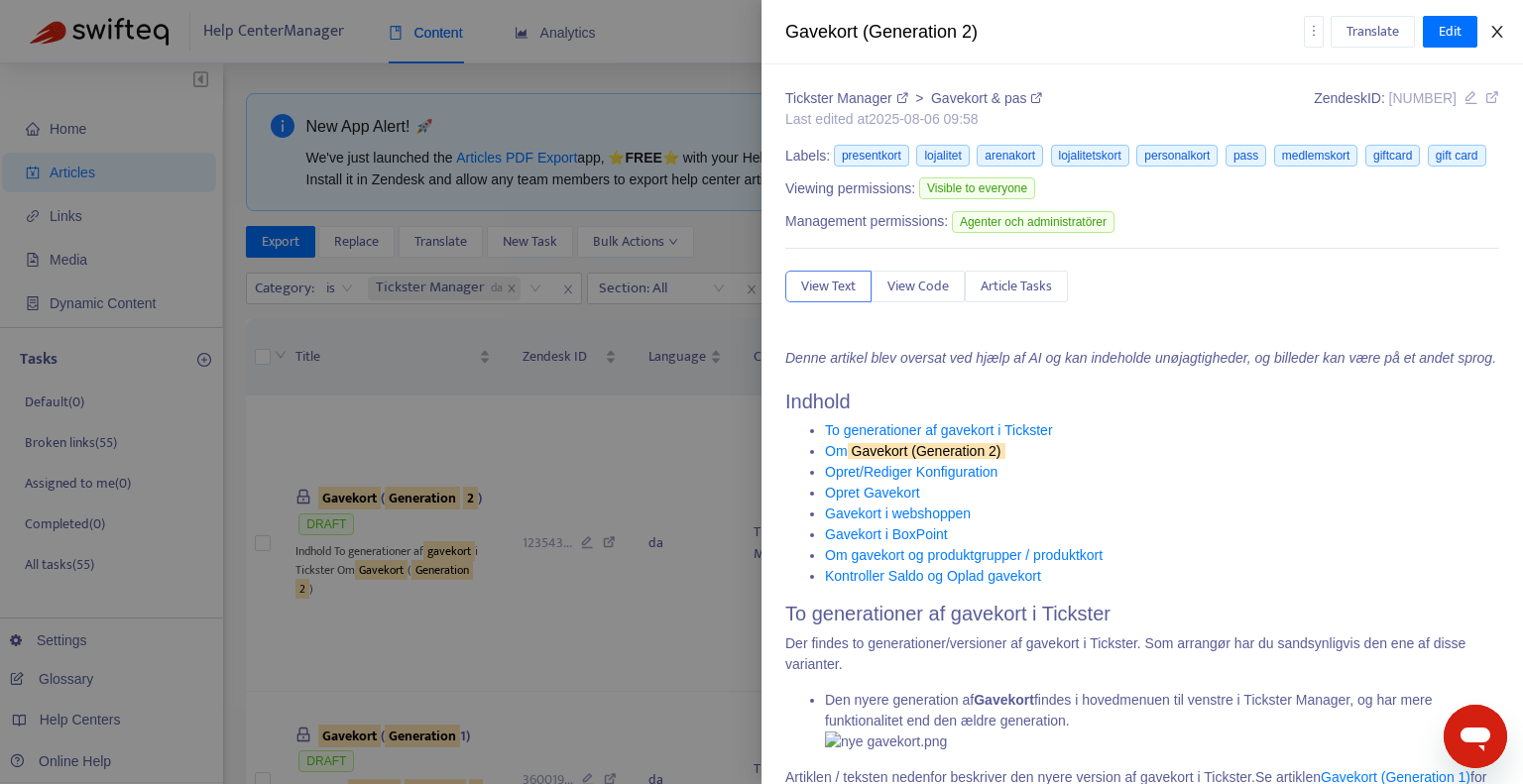 click 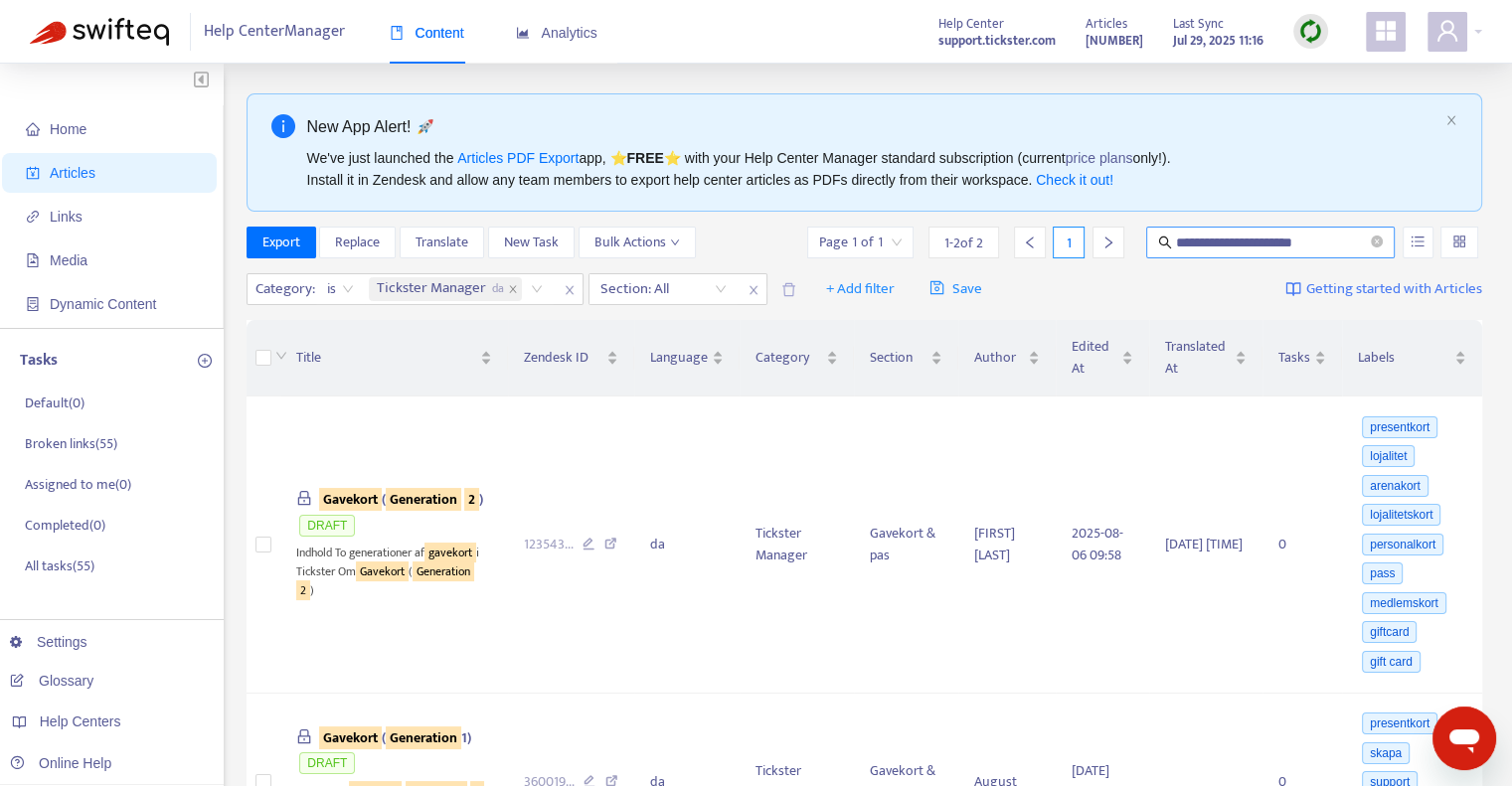 click on "**********" at bounding box center (1271, 242) 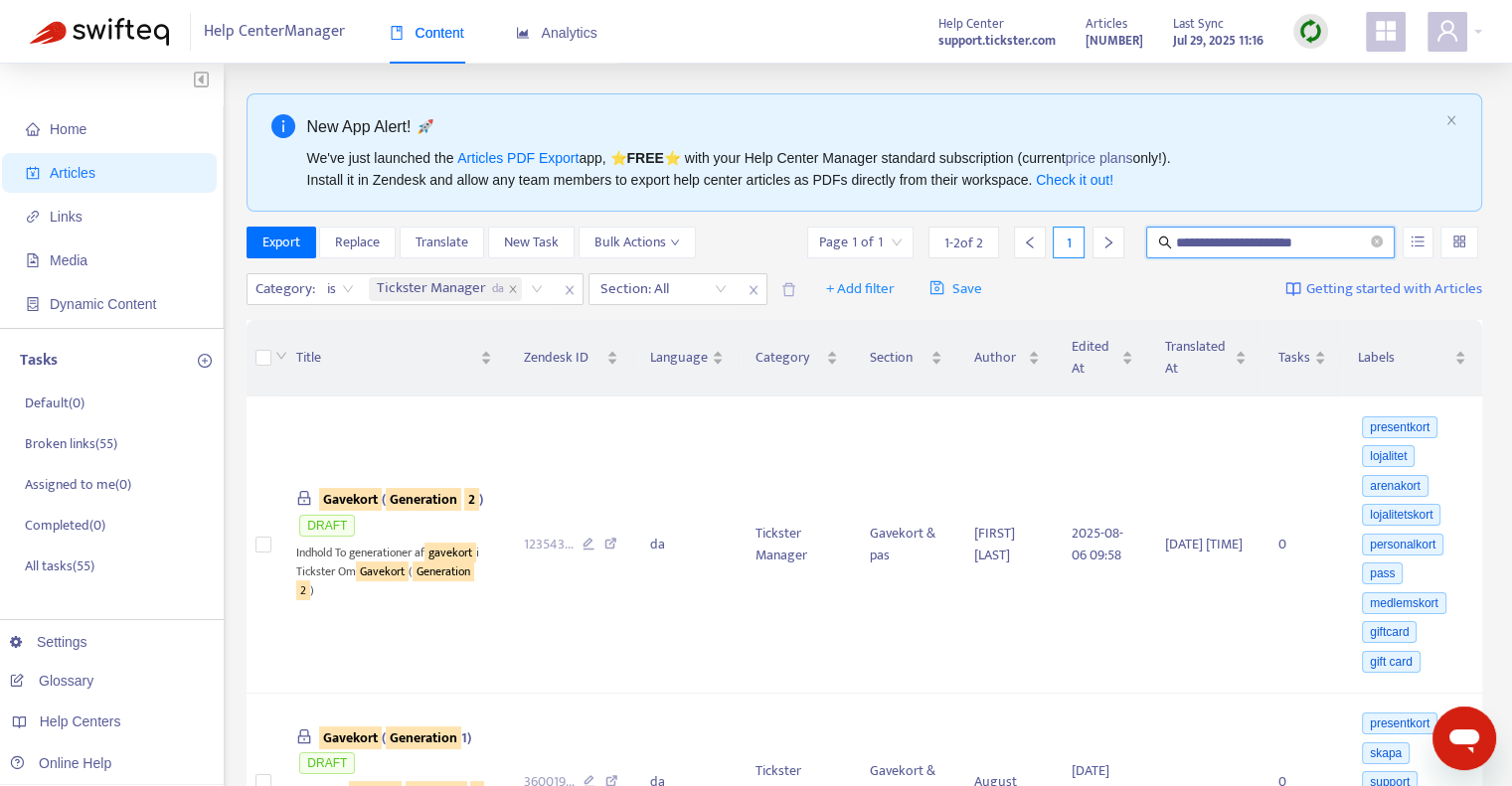 paste on "**********" 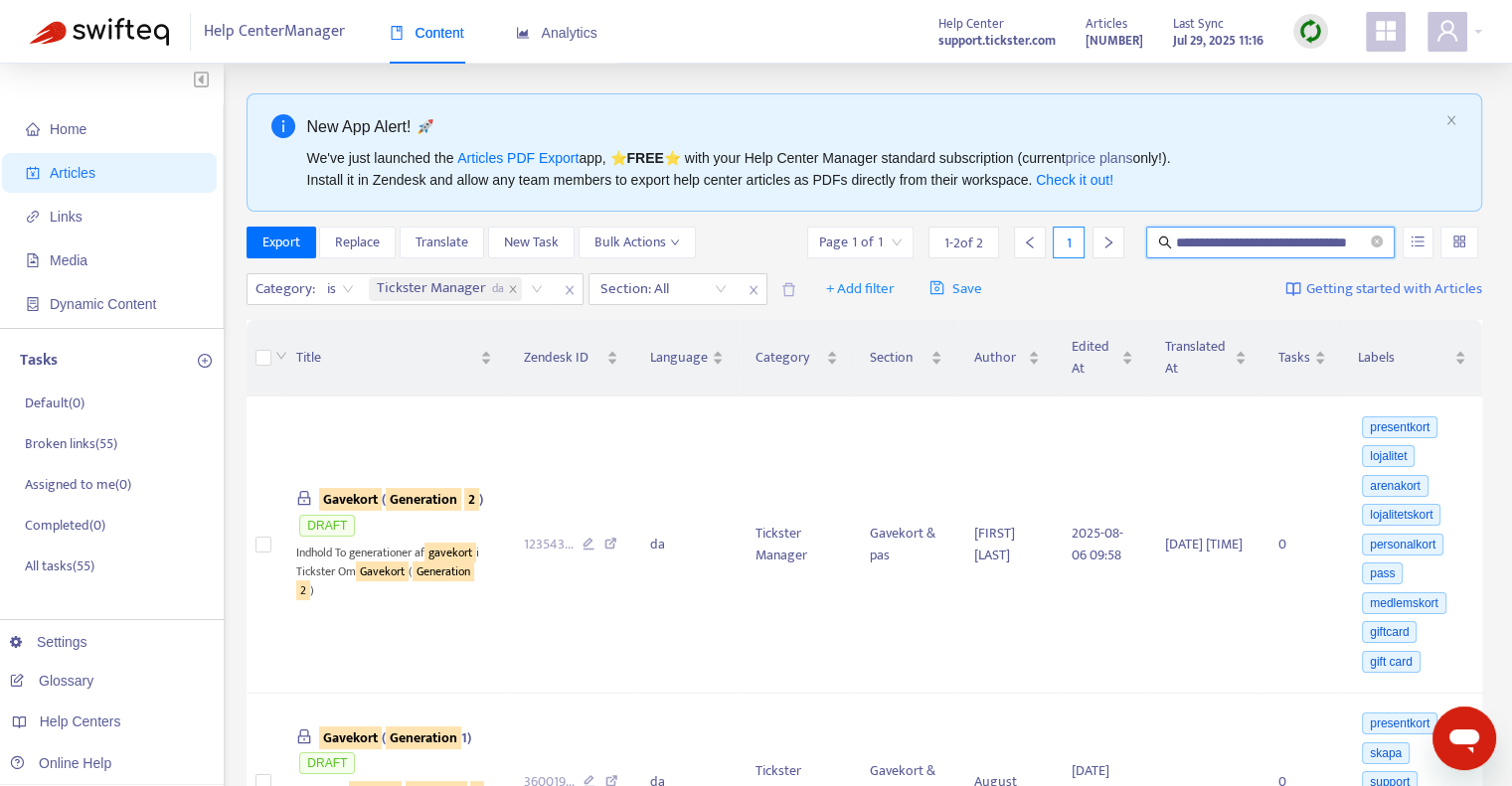scroll, scrollTop: 0, scrollLeft: 17, axis: horizontal 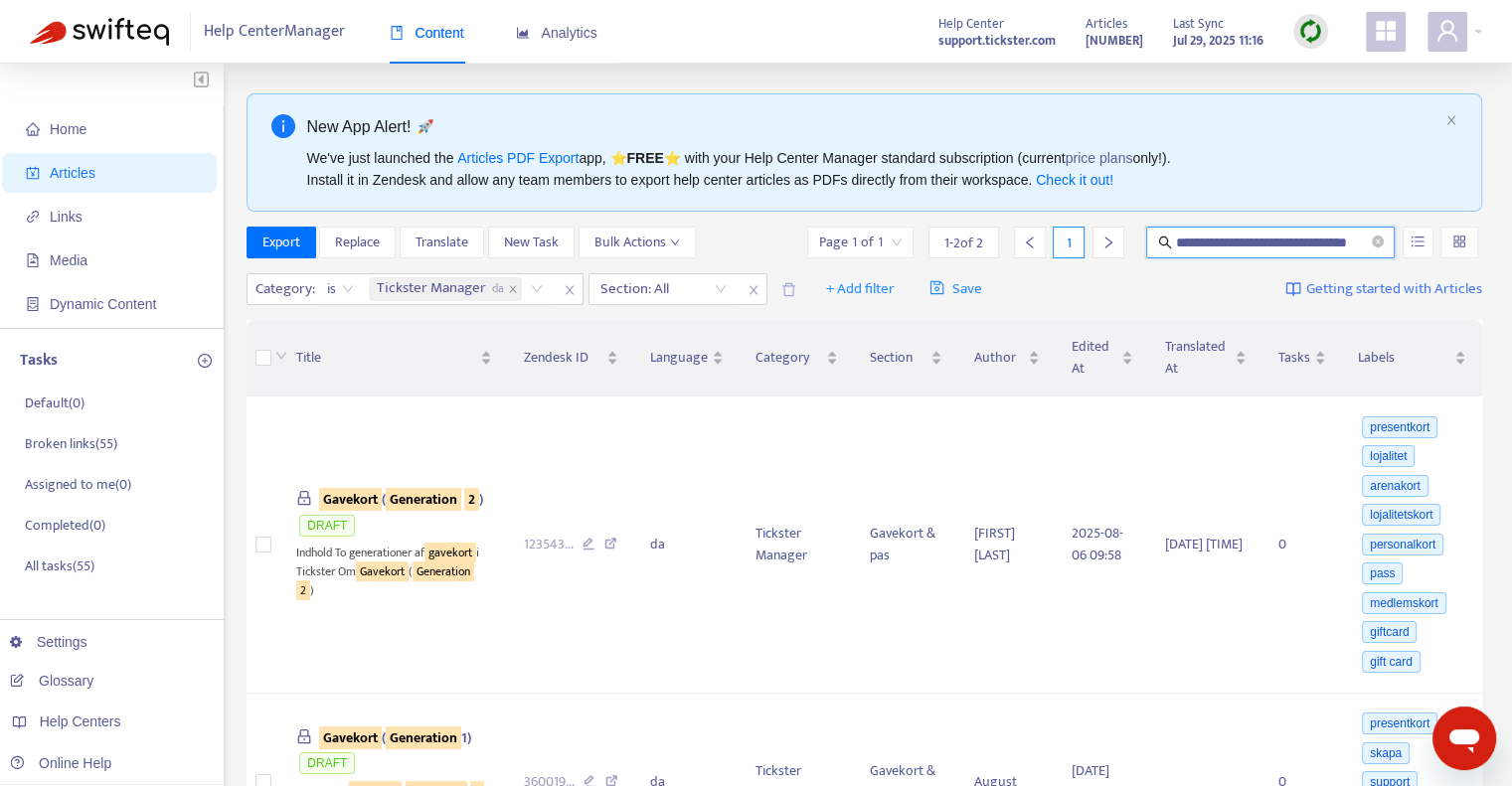 type on "**********" 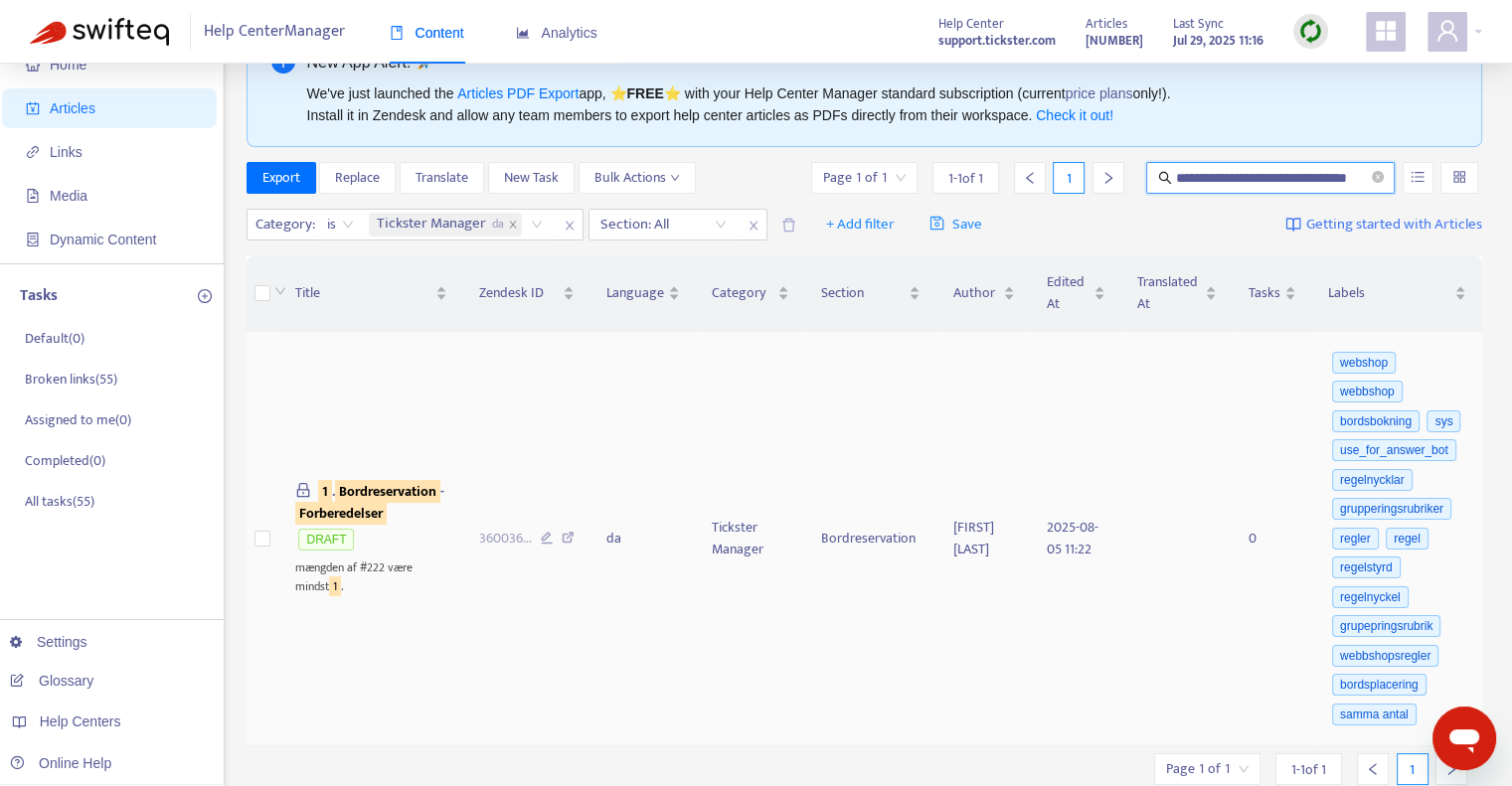 scroll, scrollTop: 99, scrollLeft: 0, axis: vertical 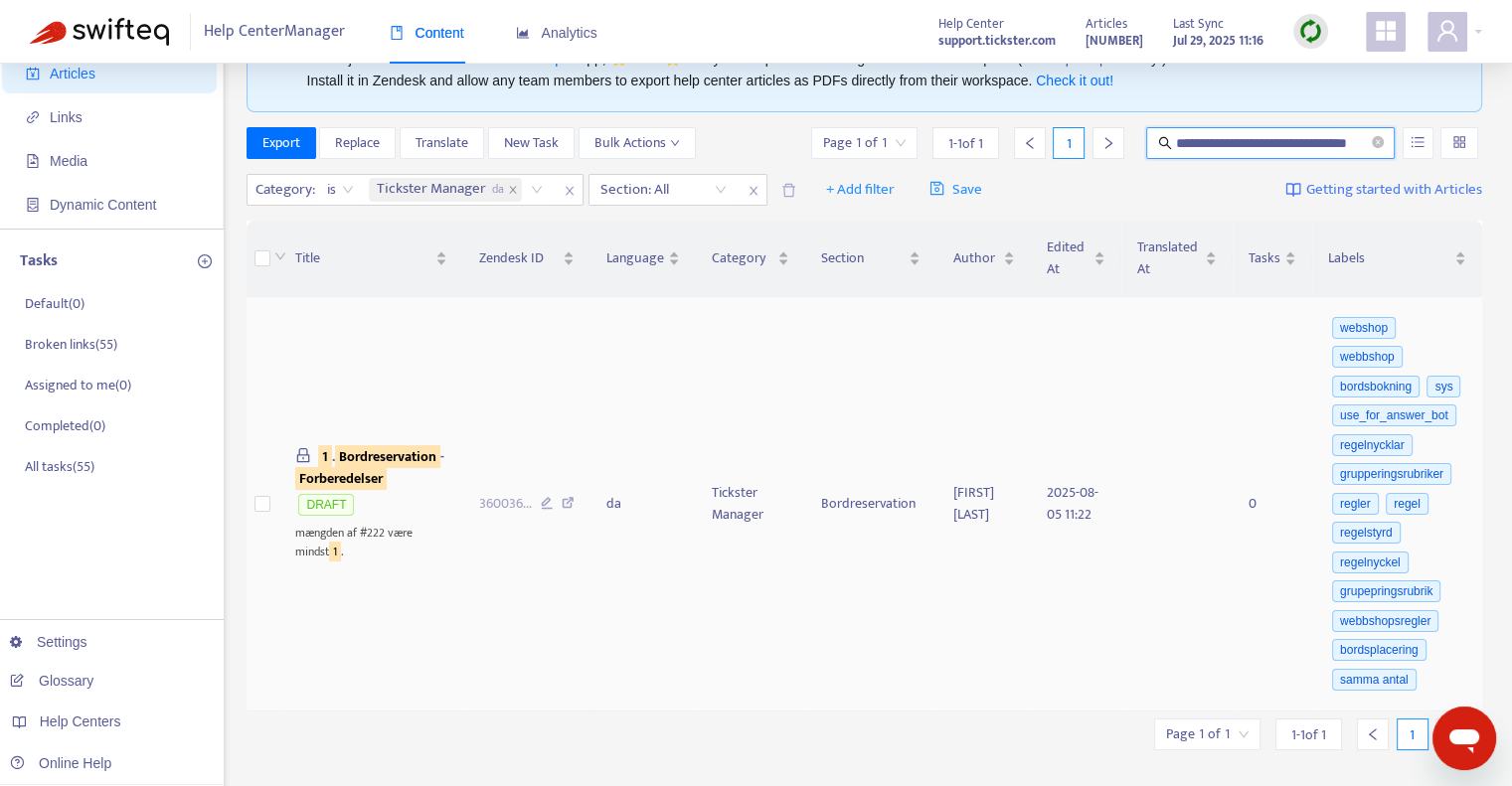 click on "Forberedelser" at bounding box center [341, 478] 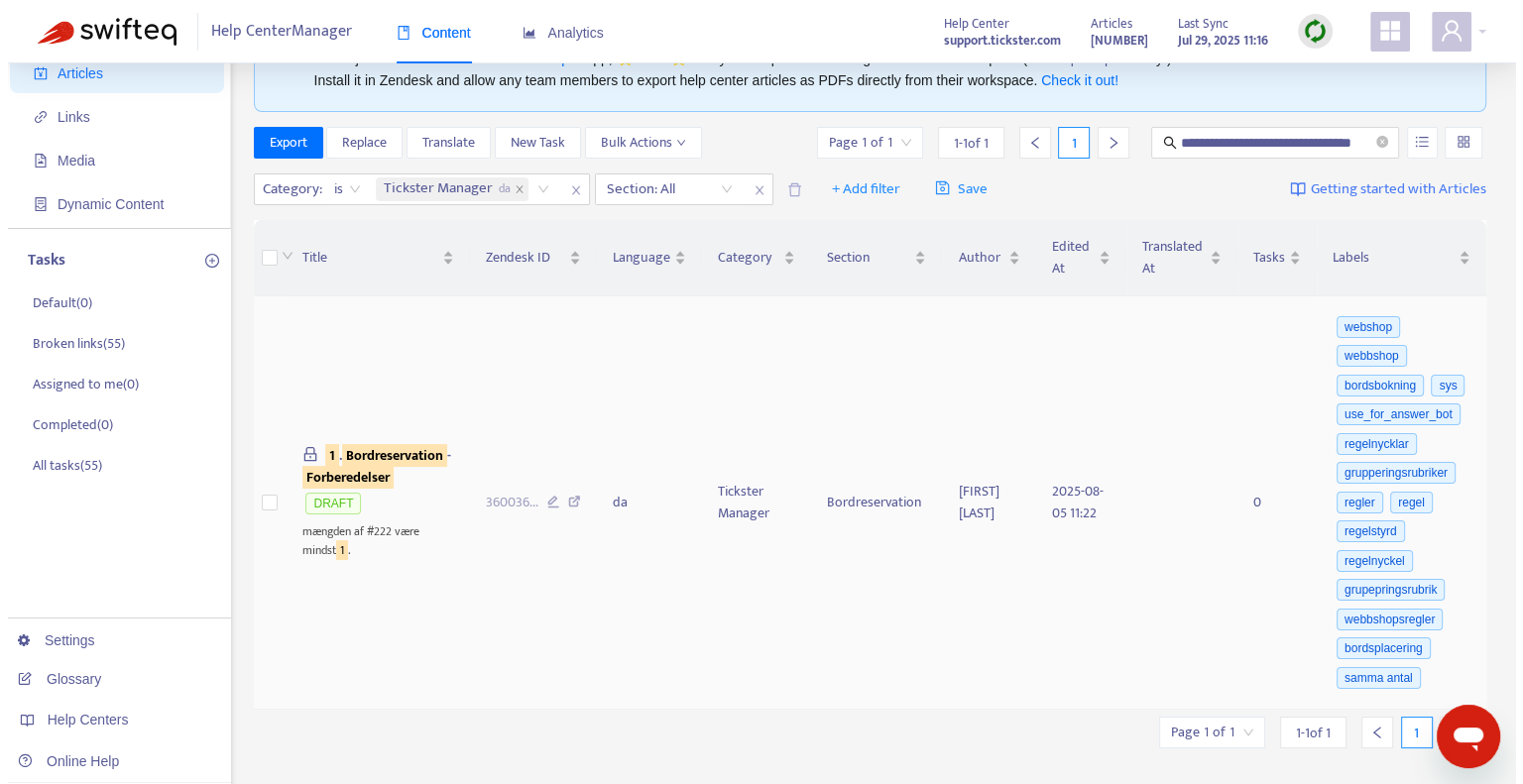 scroll, scrollTop: 0, scrollLeft: 0, axis: both 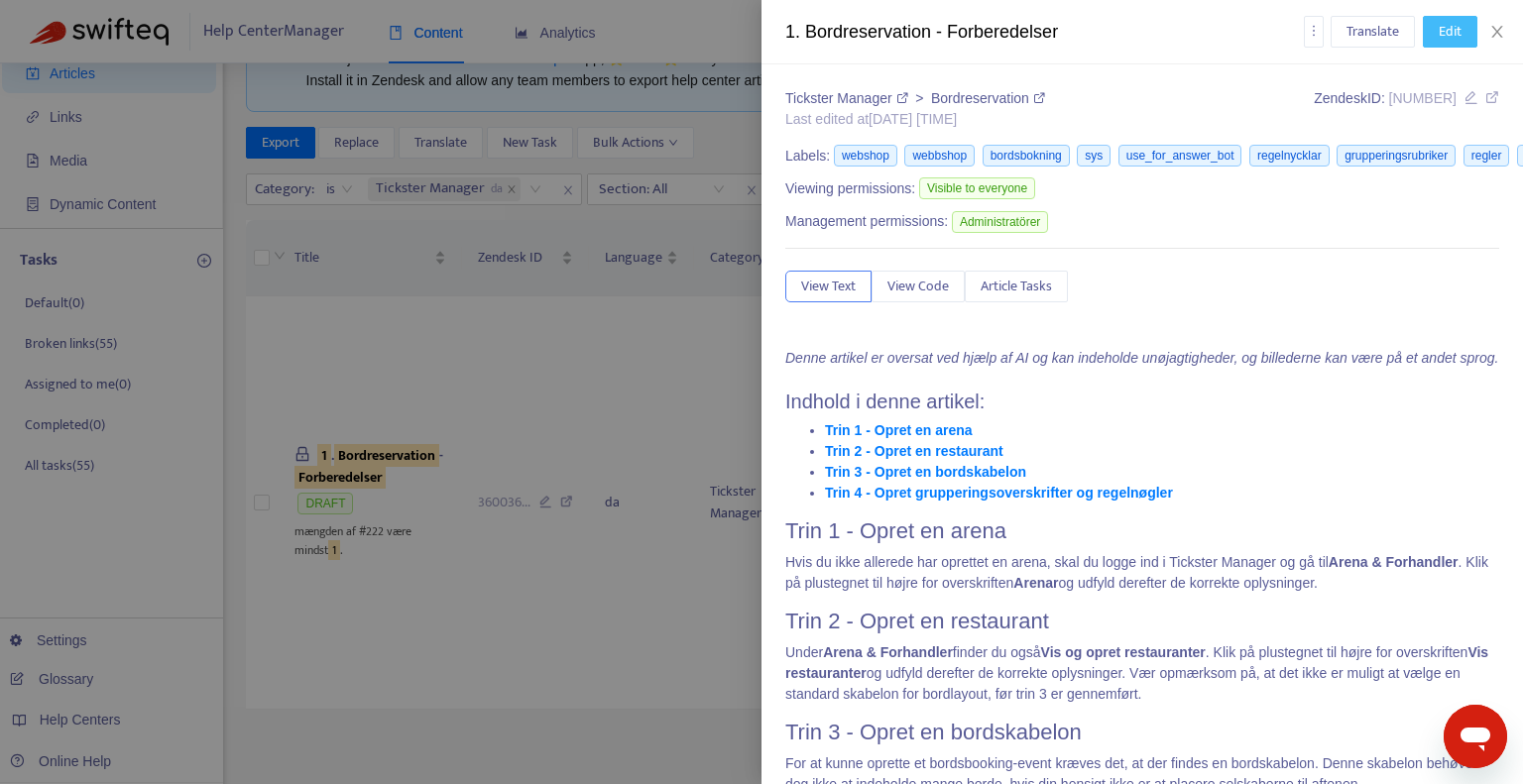 click on "Edit" at bounding box center (1450, 32) 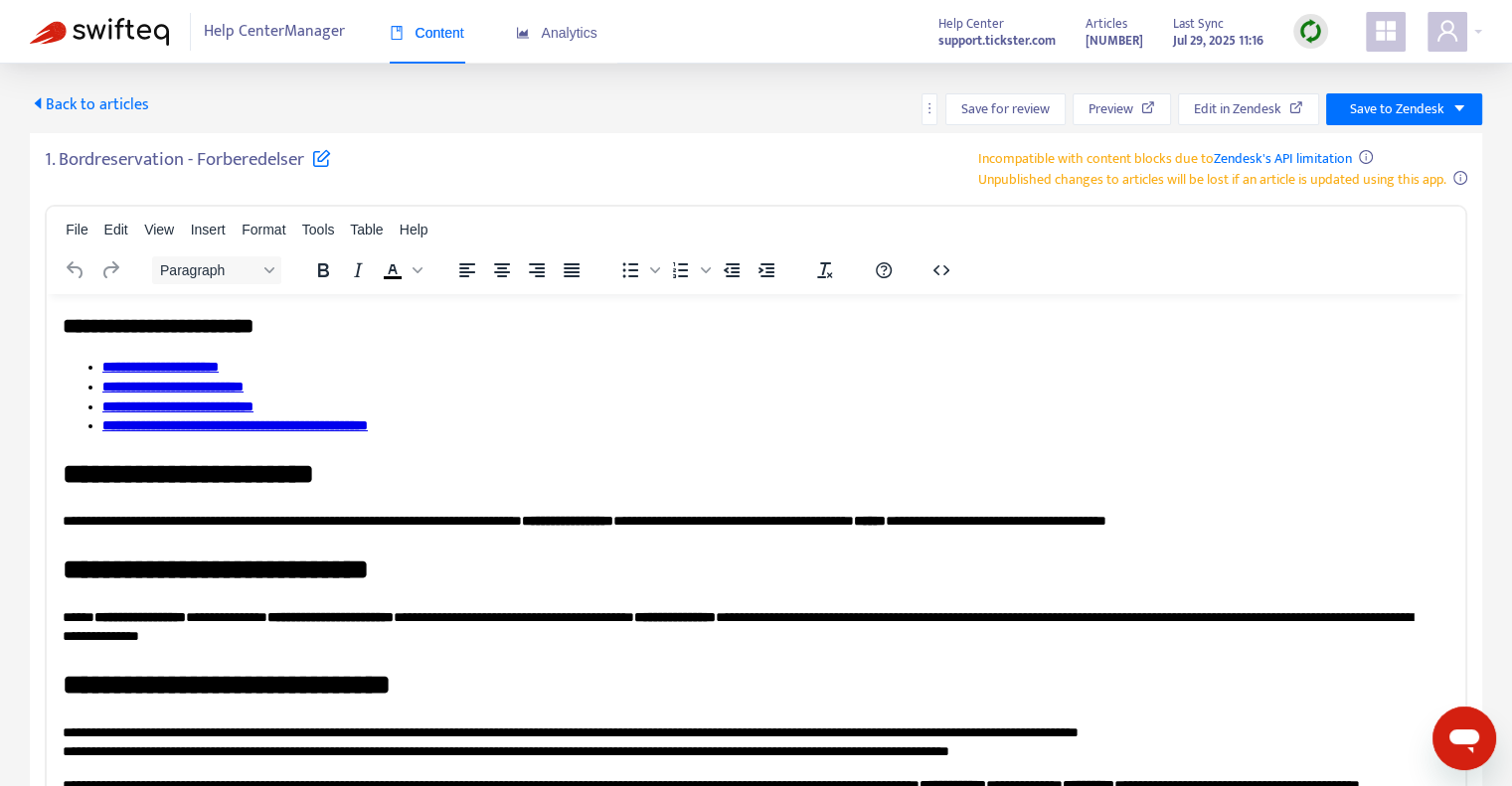scroll, scrollTop: 0, scrollLeft: 0, axis: both 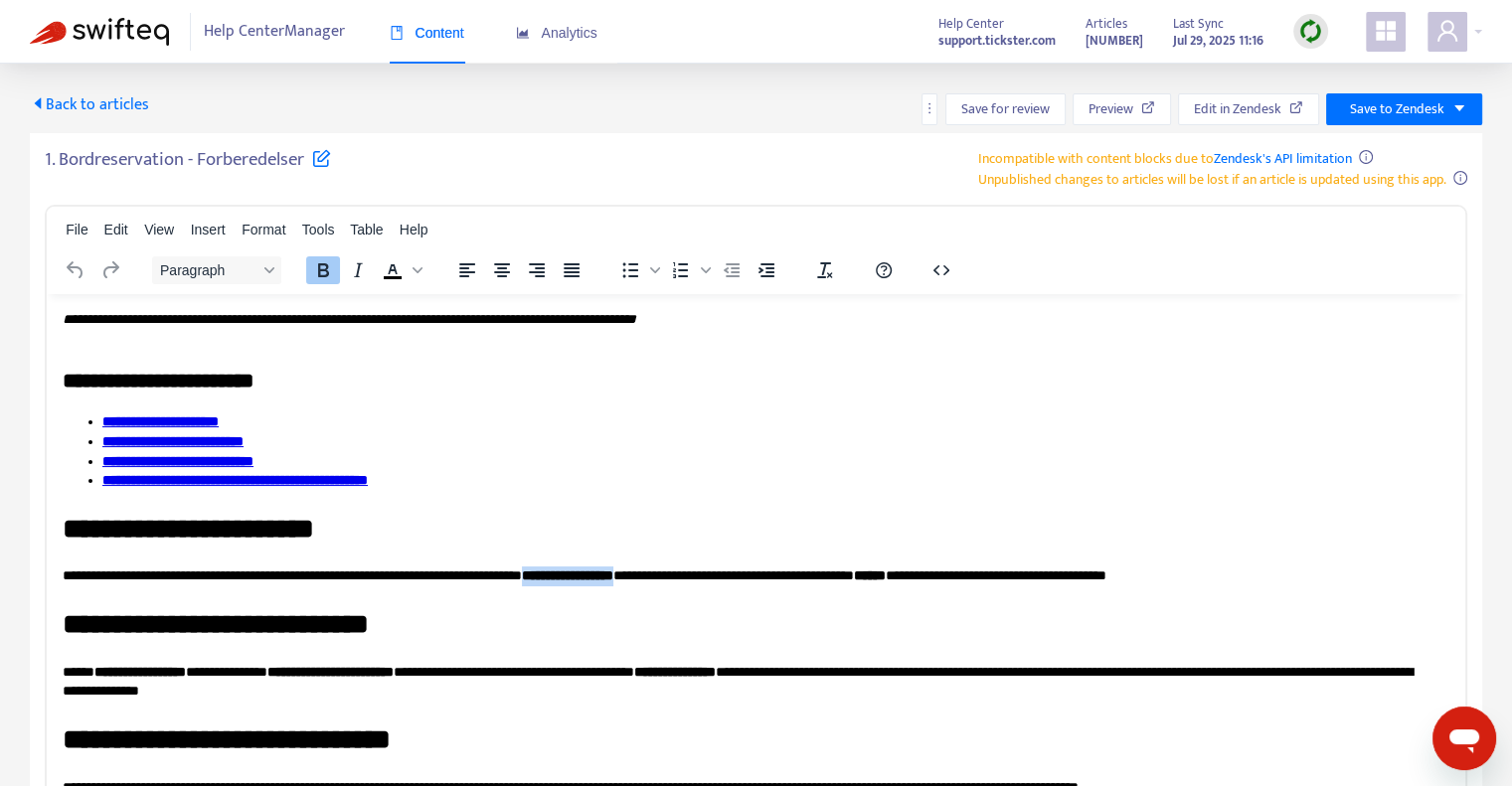 drag, startPoint x: 740, startPoint y: 574, endPoint x: 610, endPoint y: 568, distance: 130.13839 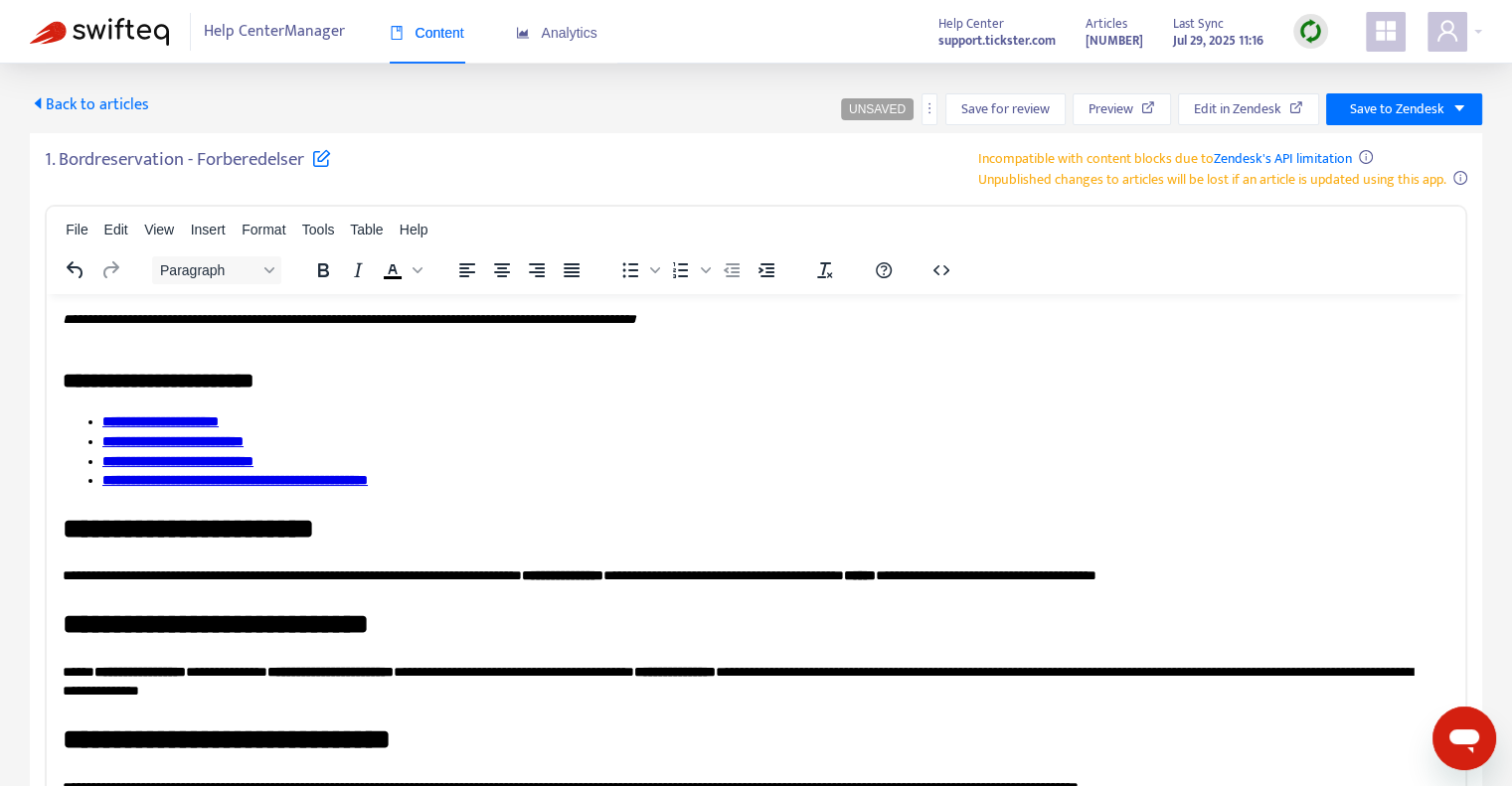 click on "**********" at bounding box center [749, 575] 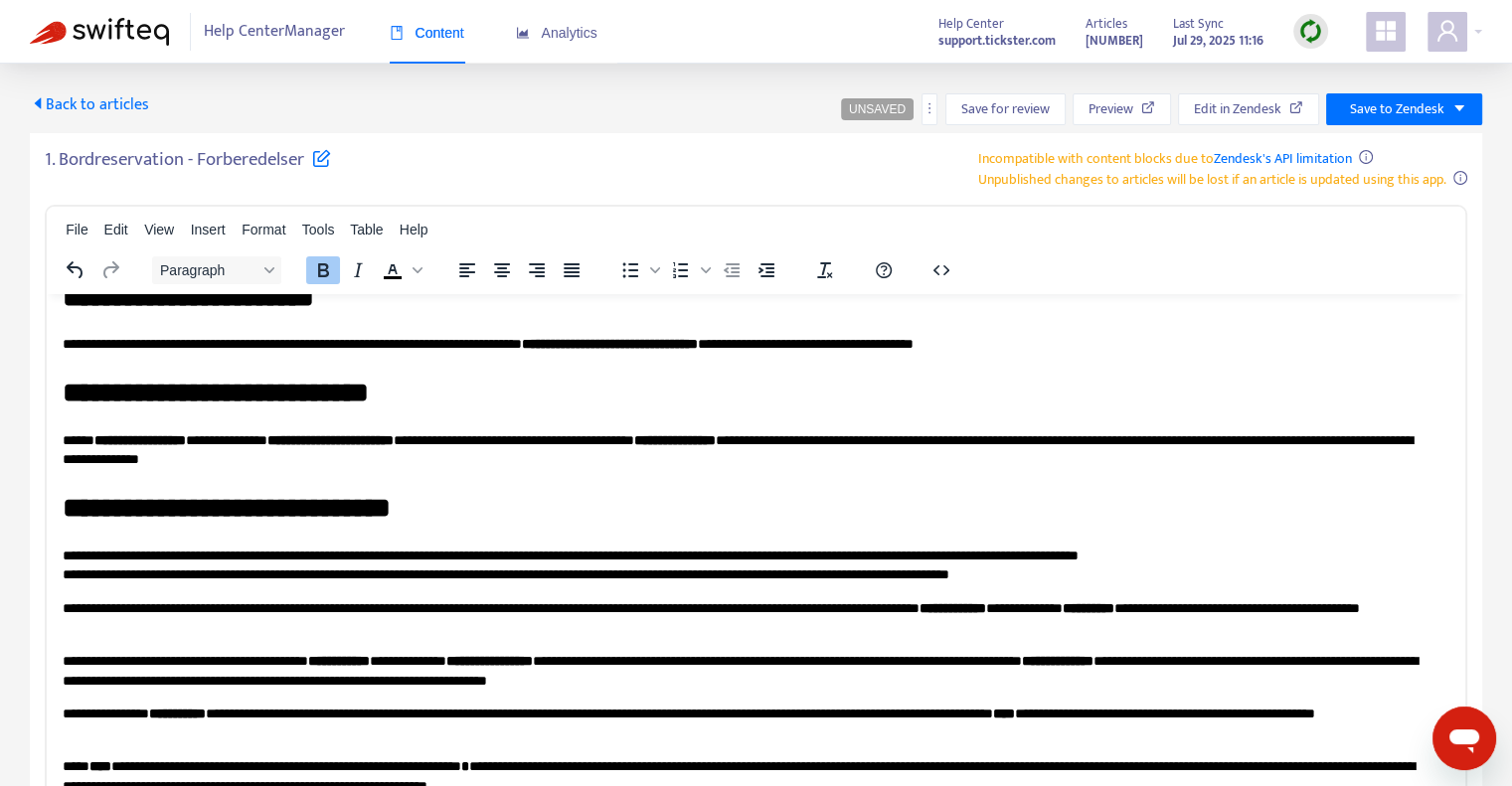 scroll, scrollTop: 199, scrollLeft: 0, axis: vertical 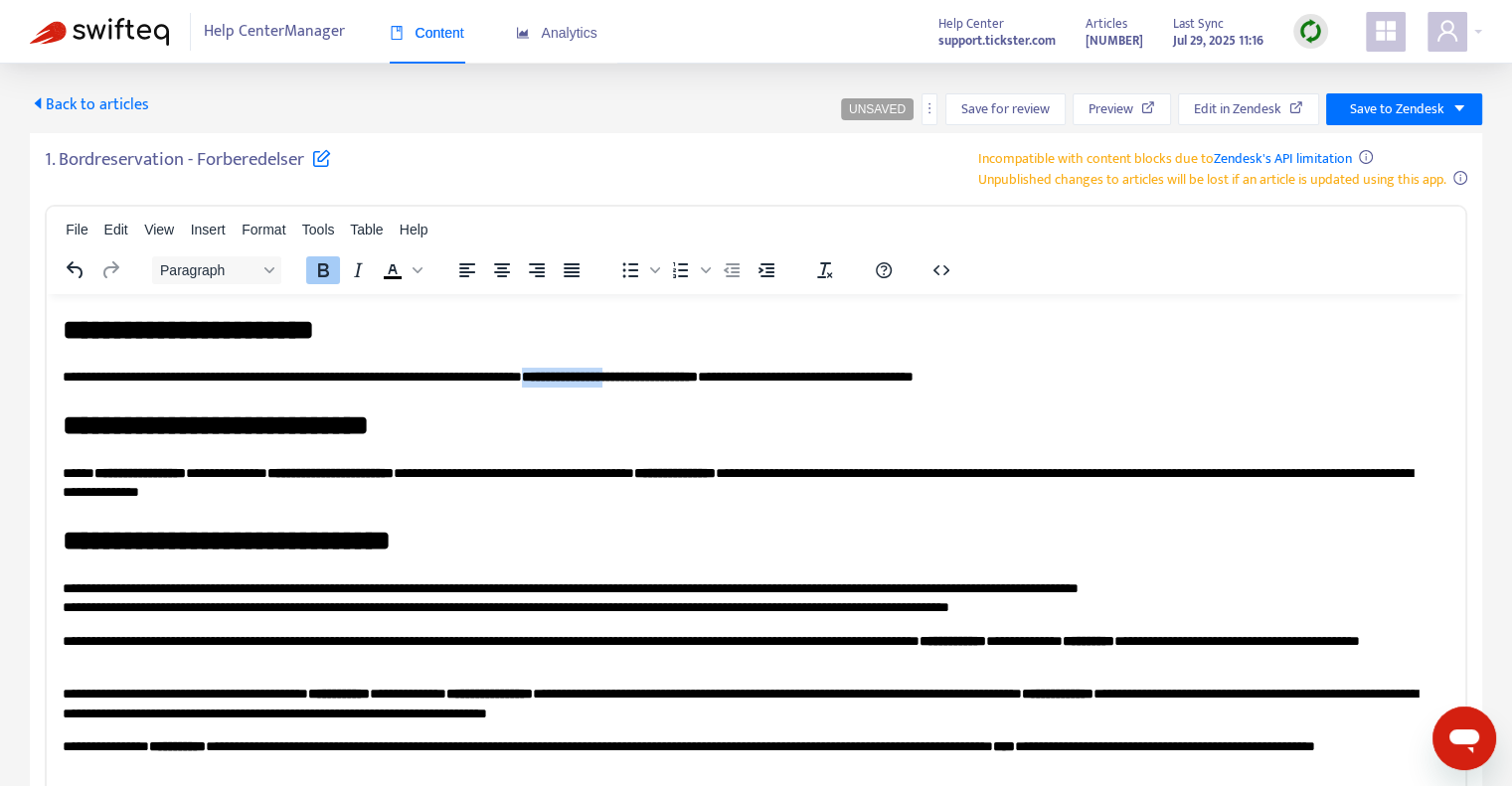 drag, startPoint x: 722, startPoint y: 378, endPoint x: 610, endPoint y: 382, distance: 112.0714 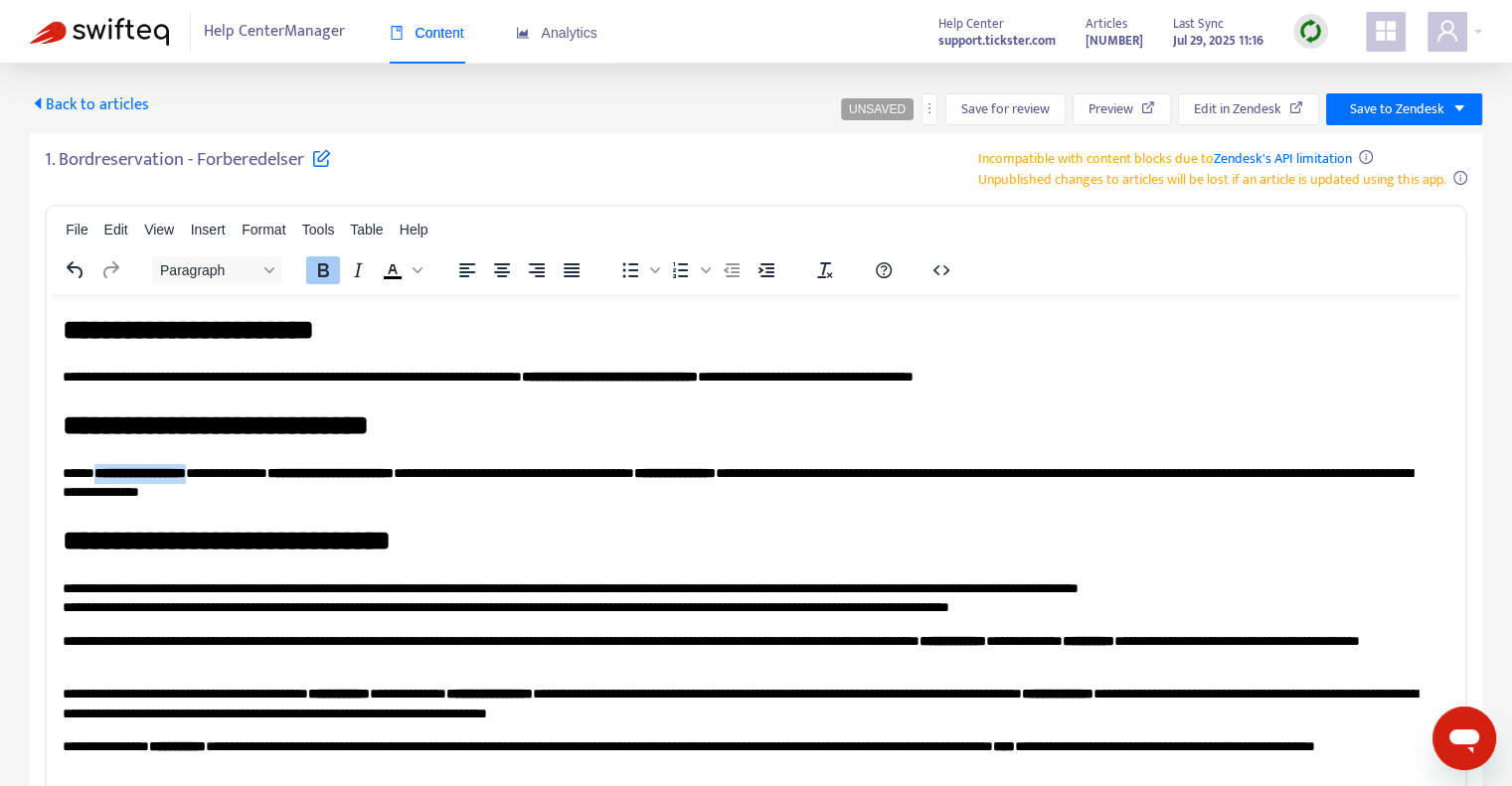 drag, startPoint x: 235, startPoint y: 473, endPoint x: 105, endPoint y: 477, distance: 130.06152 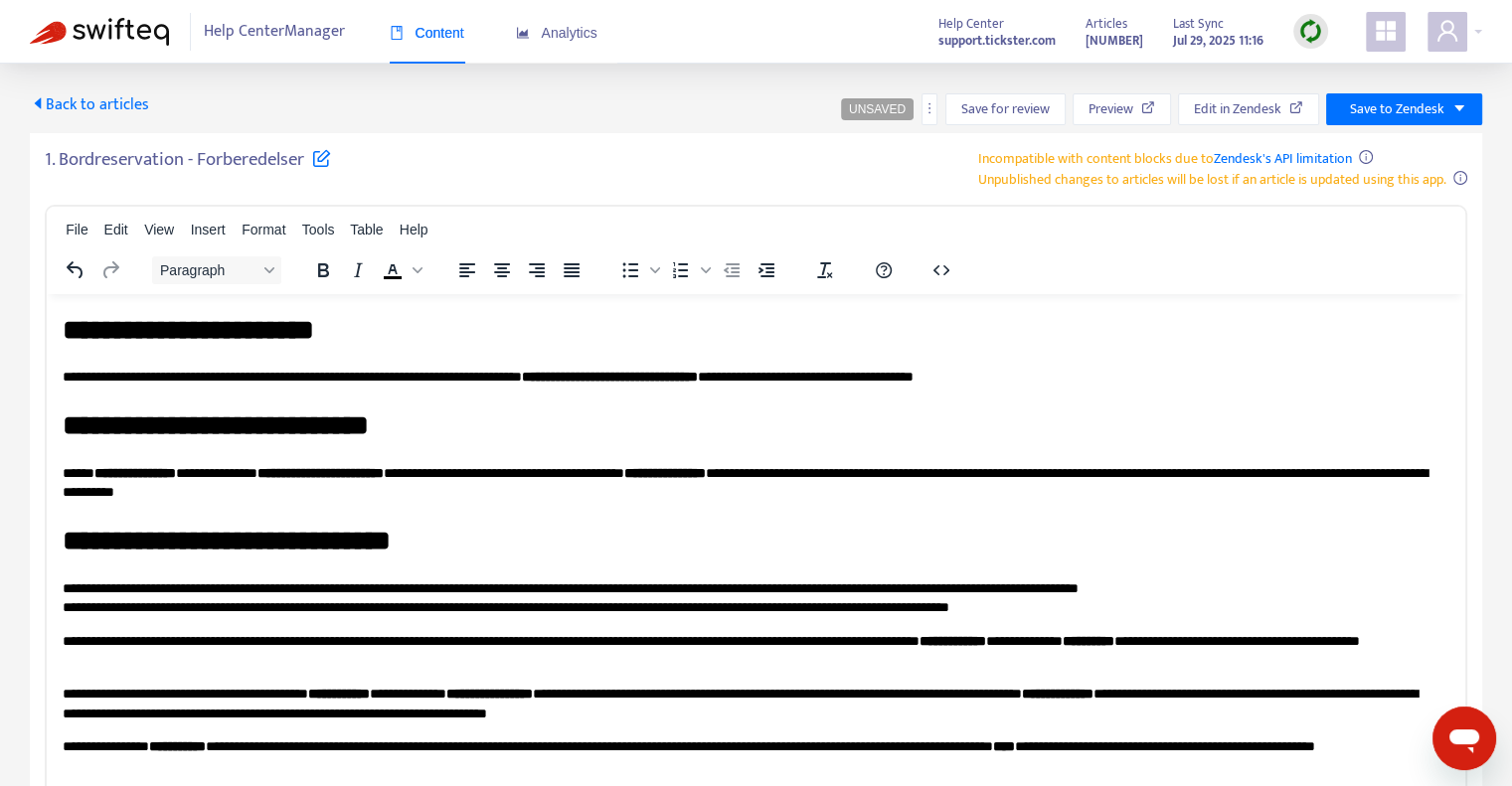 click on "**********" at bounding box center [749, 482] 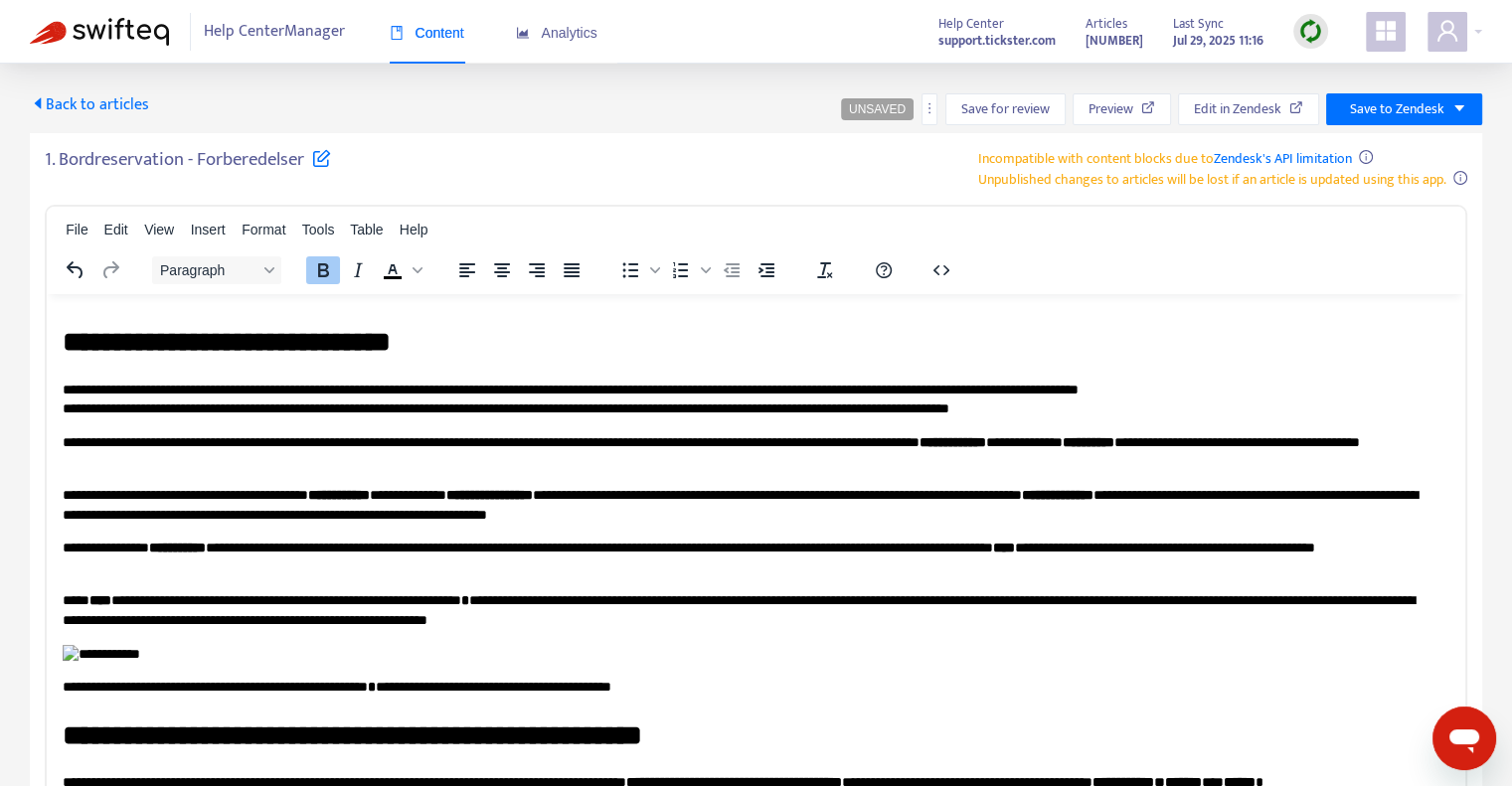 scroll, scrollTop: 497, scrollLeft: 0, axis: vertical 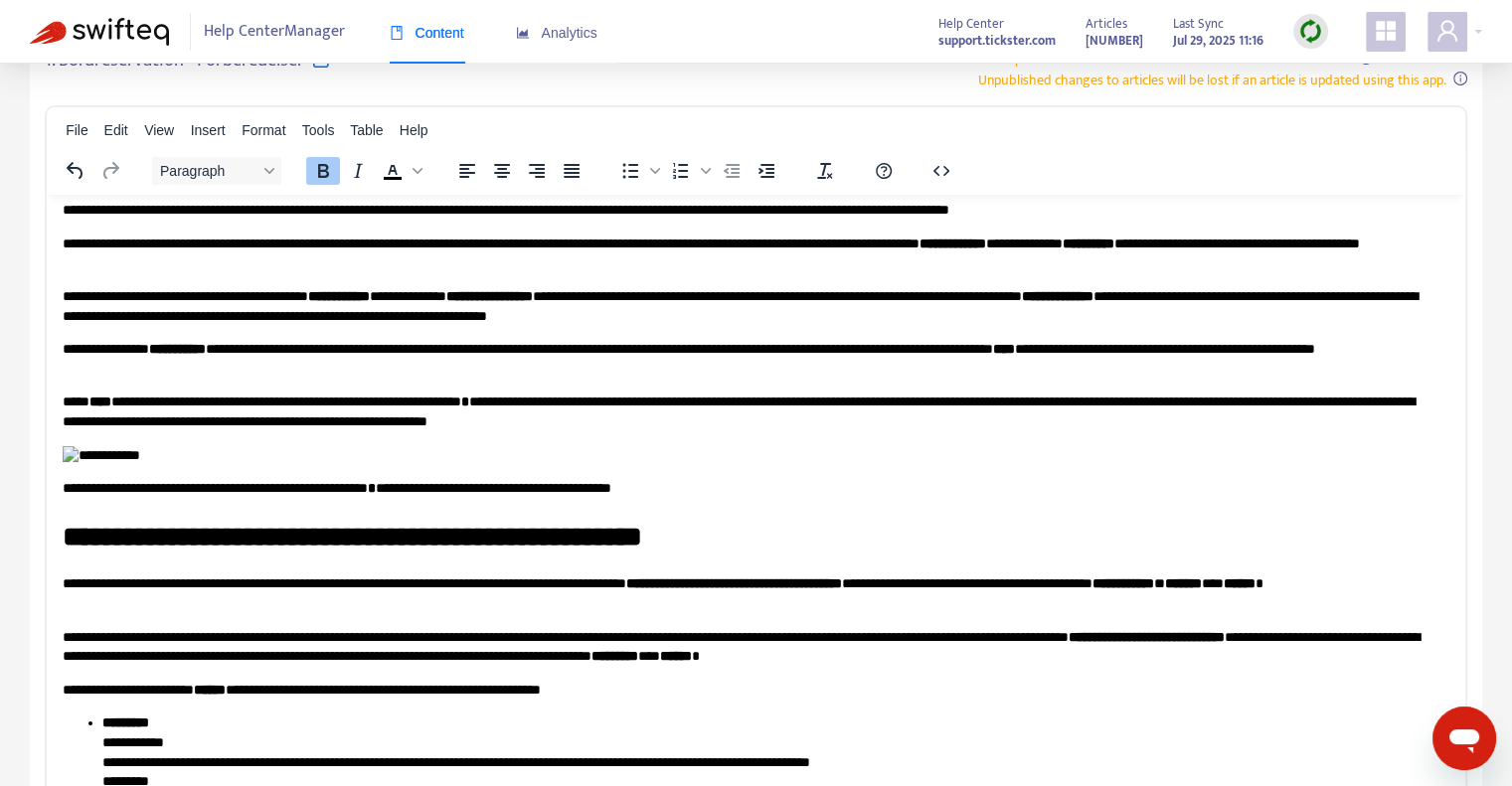 click on "**********" at bounding box center [339, 295] 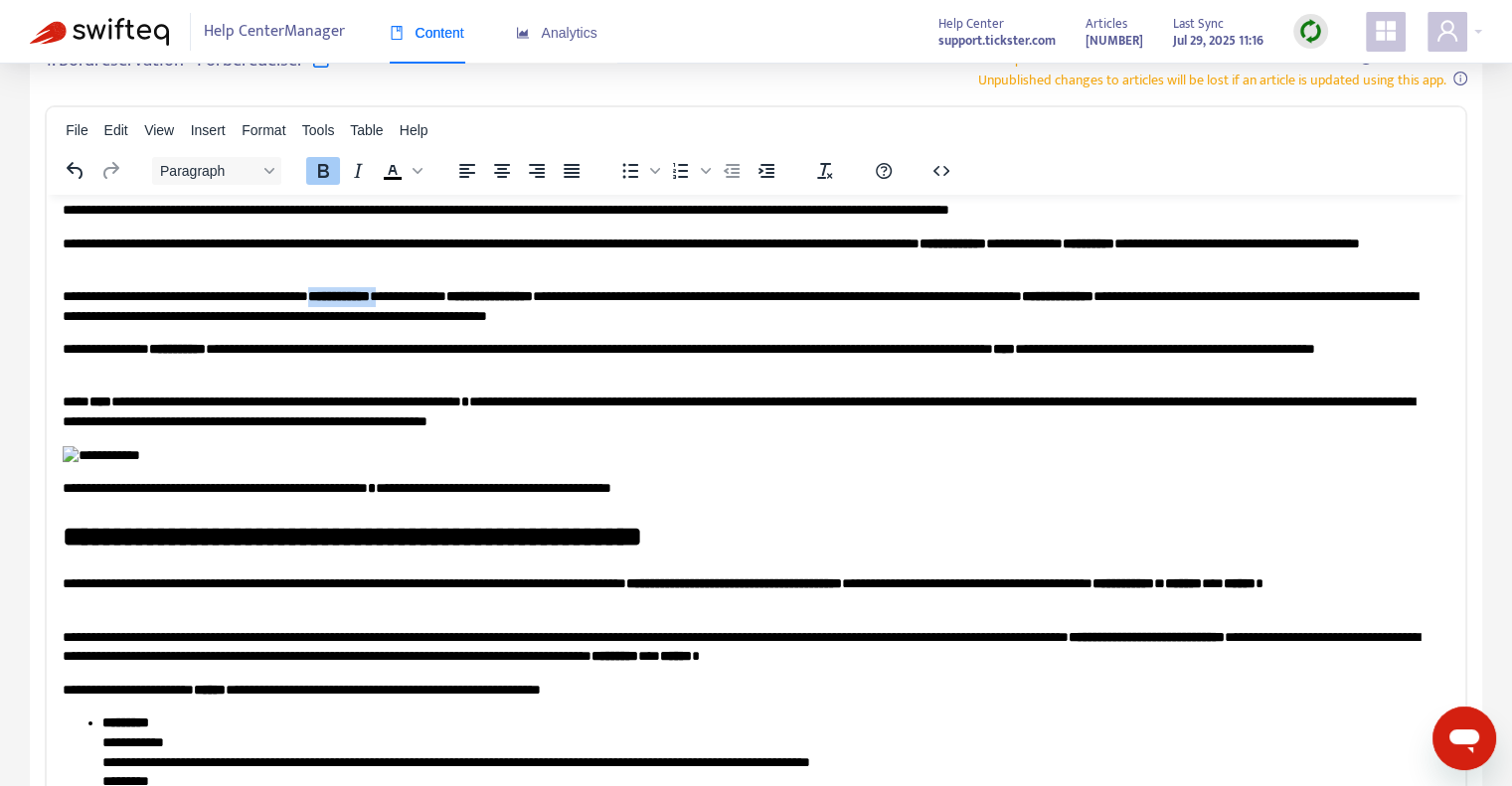click on "**********" at bounding box center (339, 295) 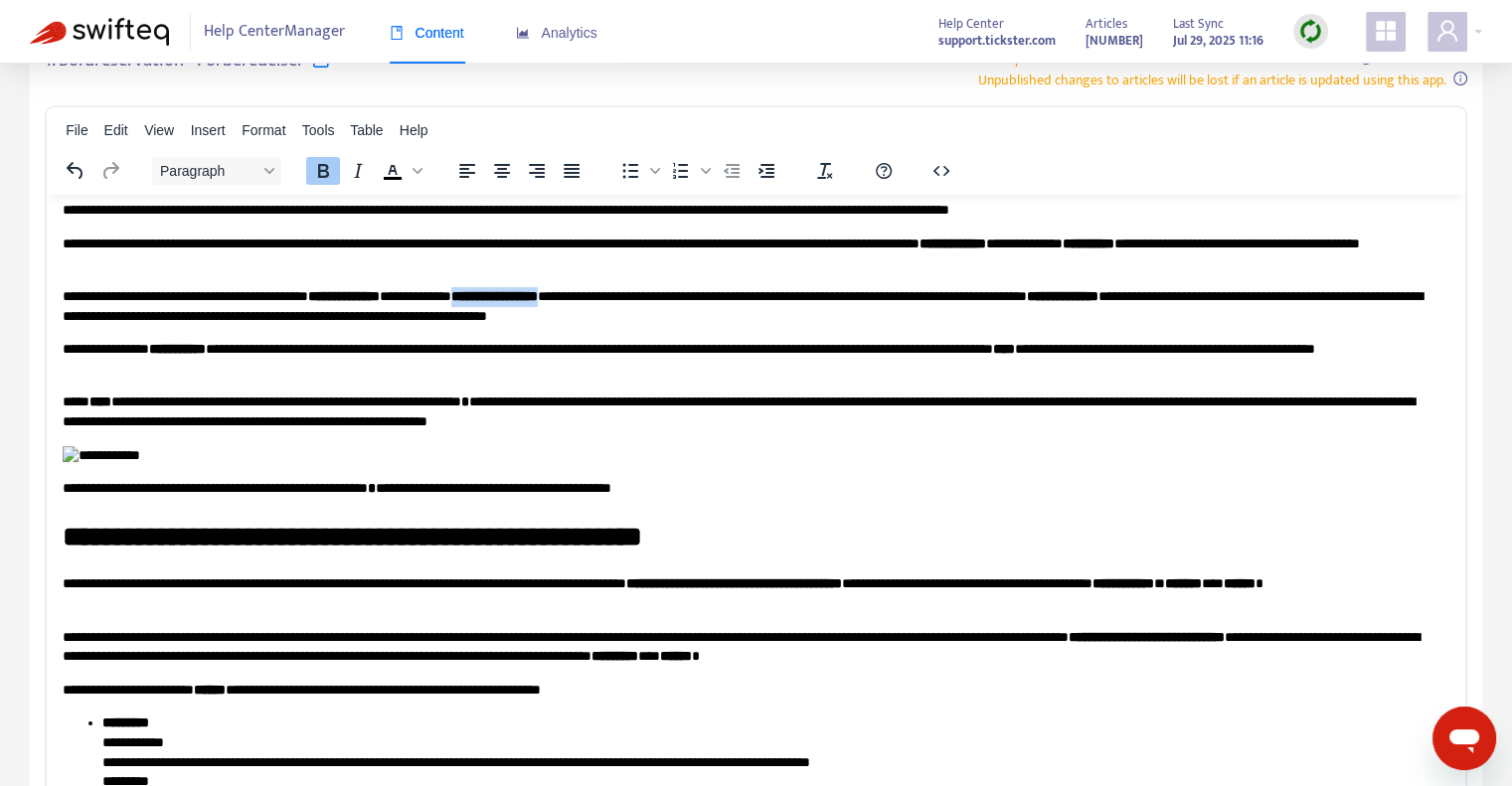 drag, startPoint x: 639, startPoint y: 293, endPoint x: 519, endPoint y: 293, distance: 120 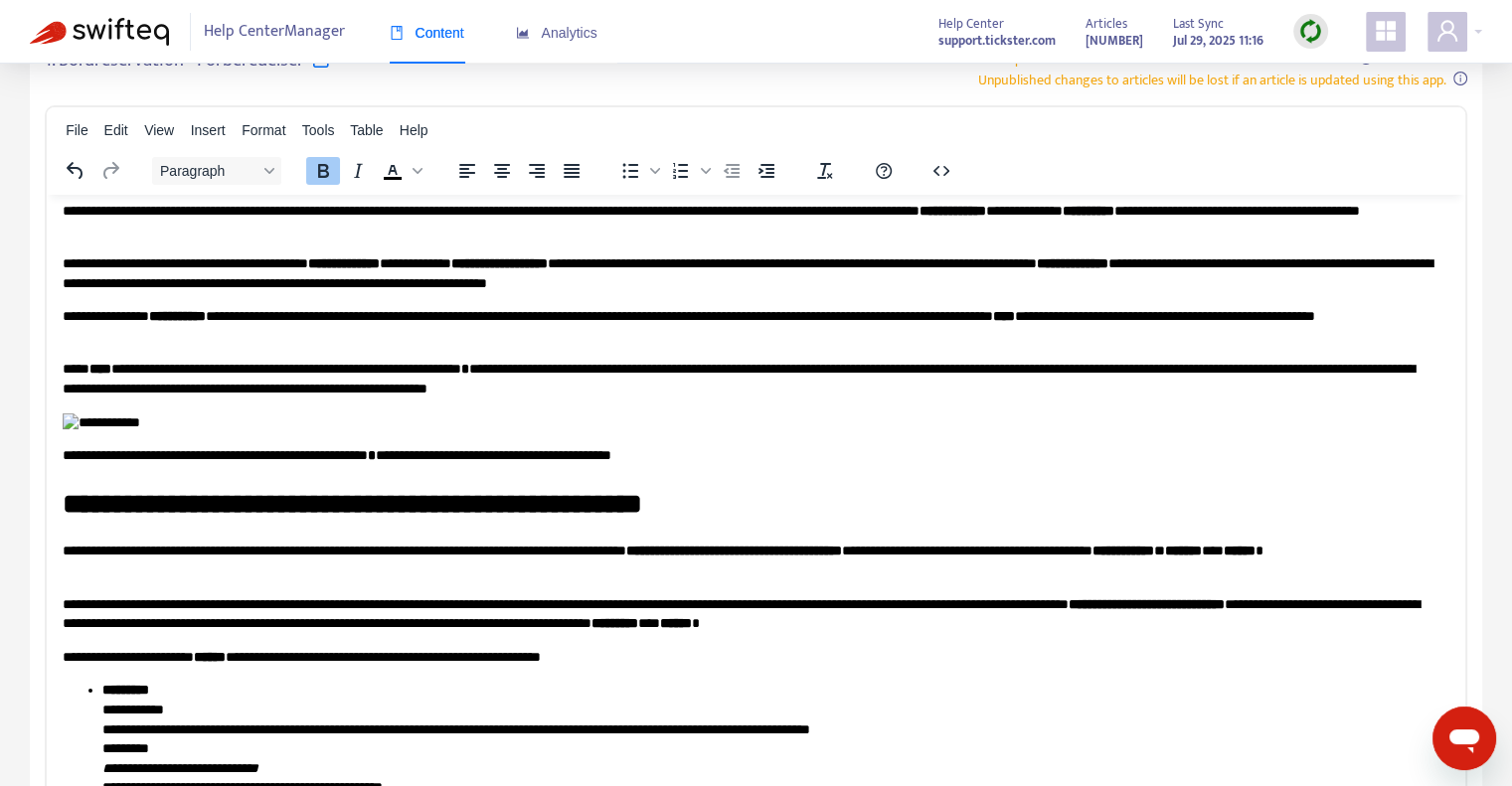 scroll, scrollTop: 497, scrollLeft: 0, axis: vertical 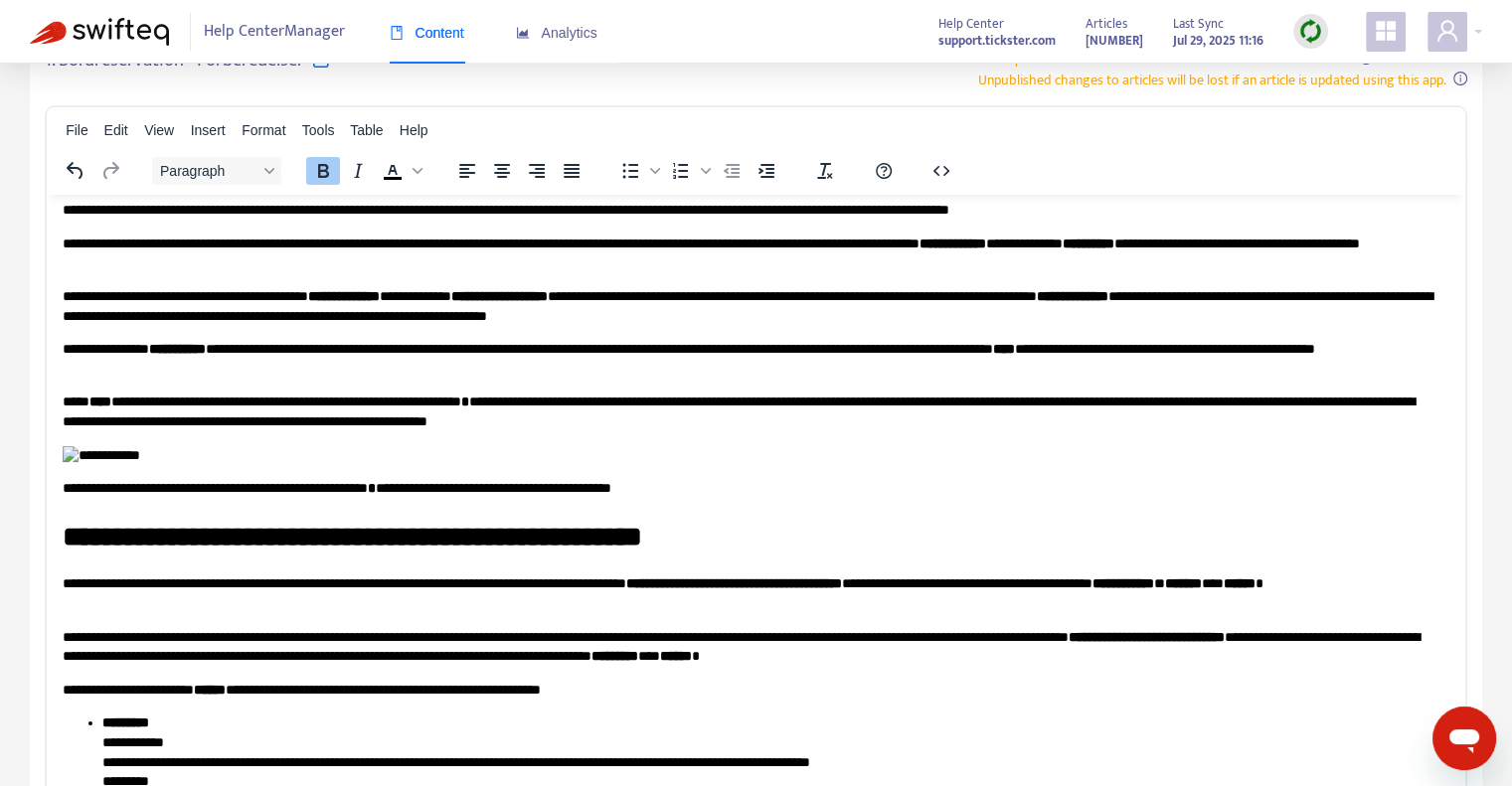 click on "**********" at bounding box center (1073, 295) 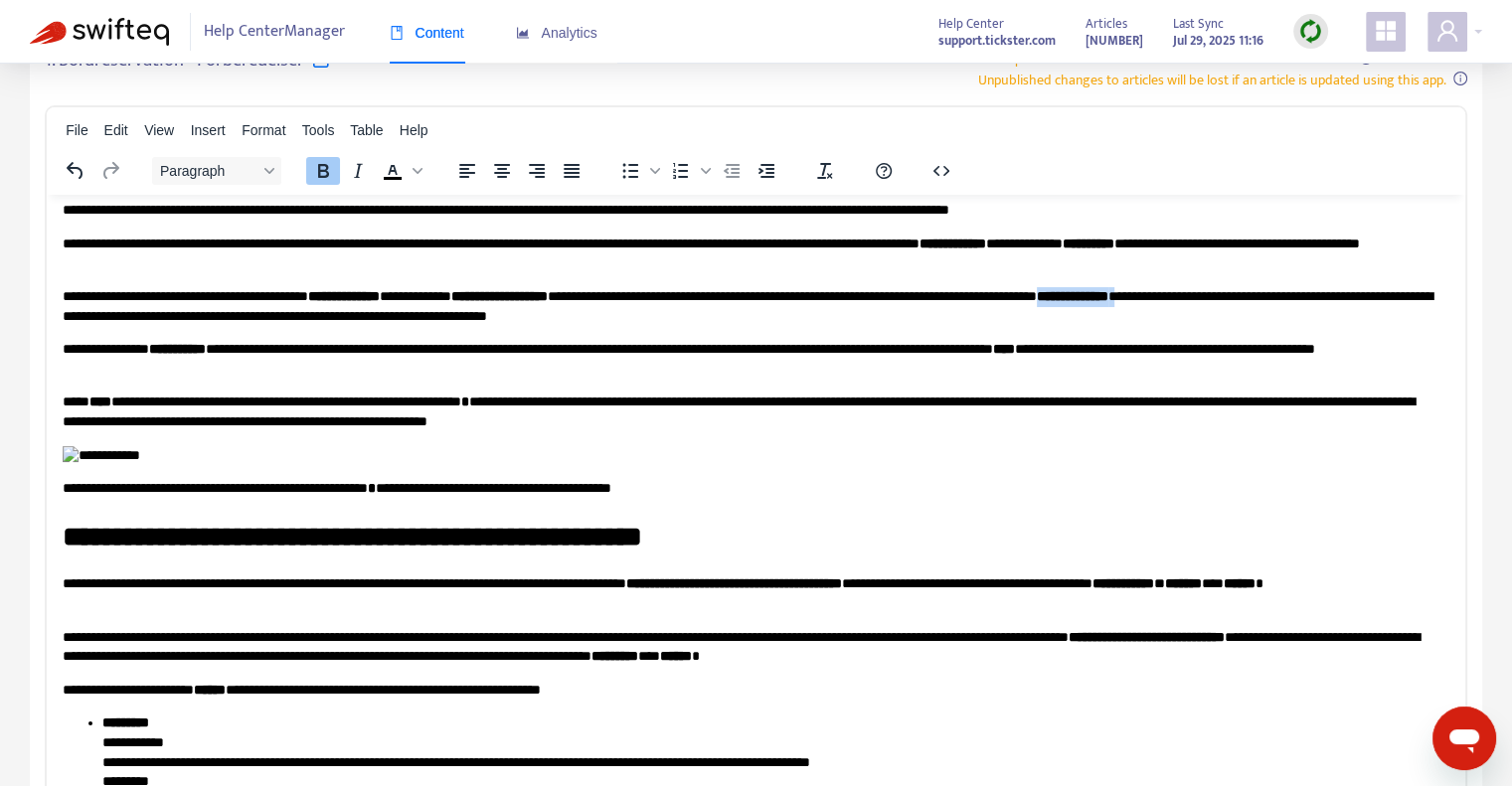 click on "**********" at bounding box center [1073, 295] 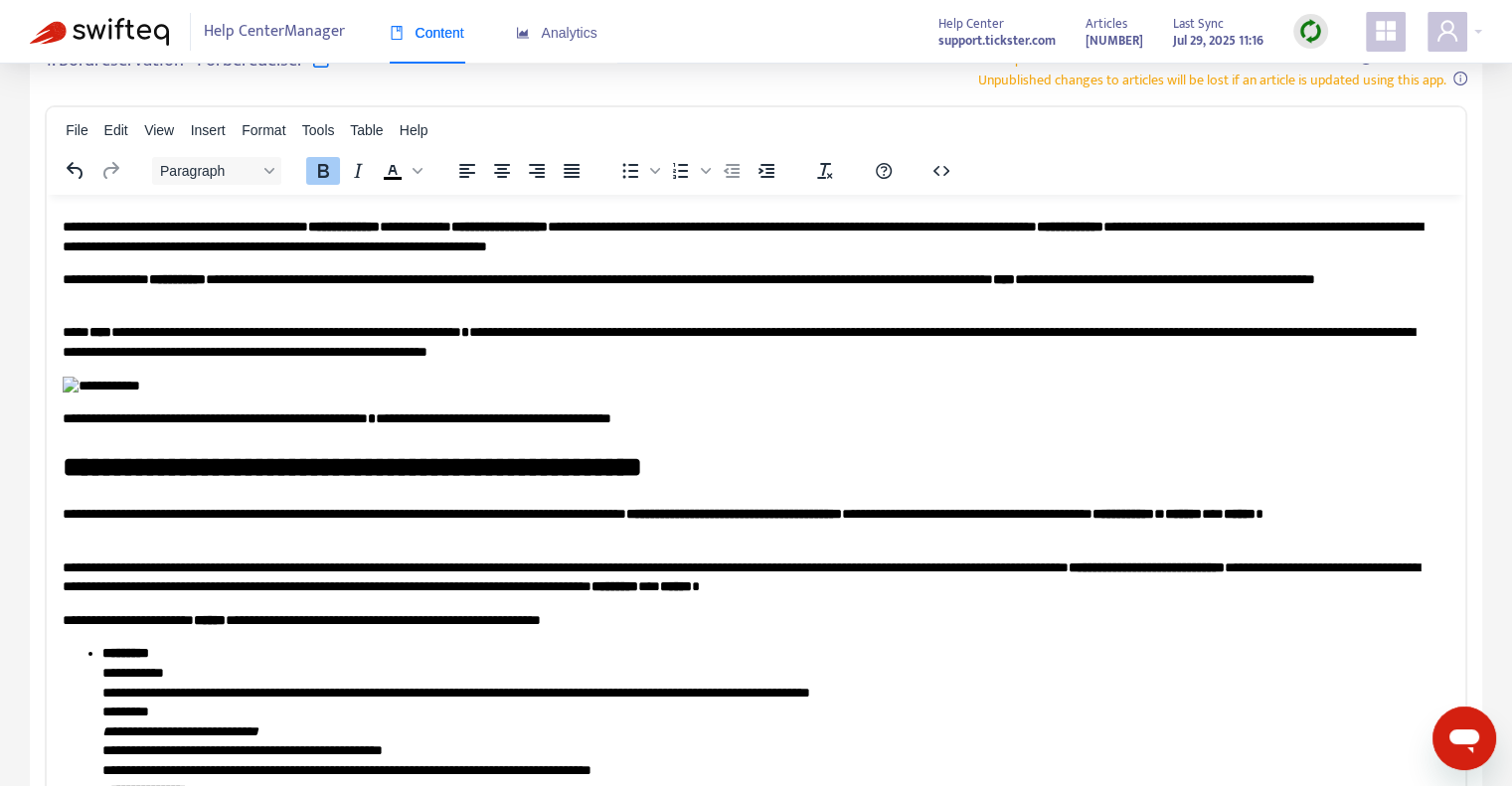scroll, scrollTop: 596, scrollLeft: 0, axis: vertical 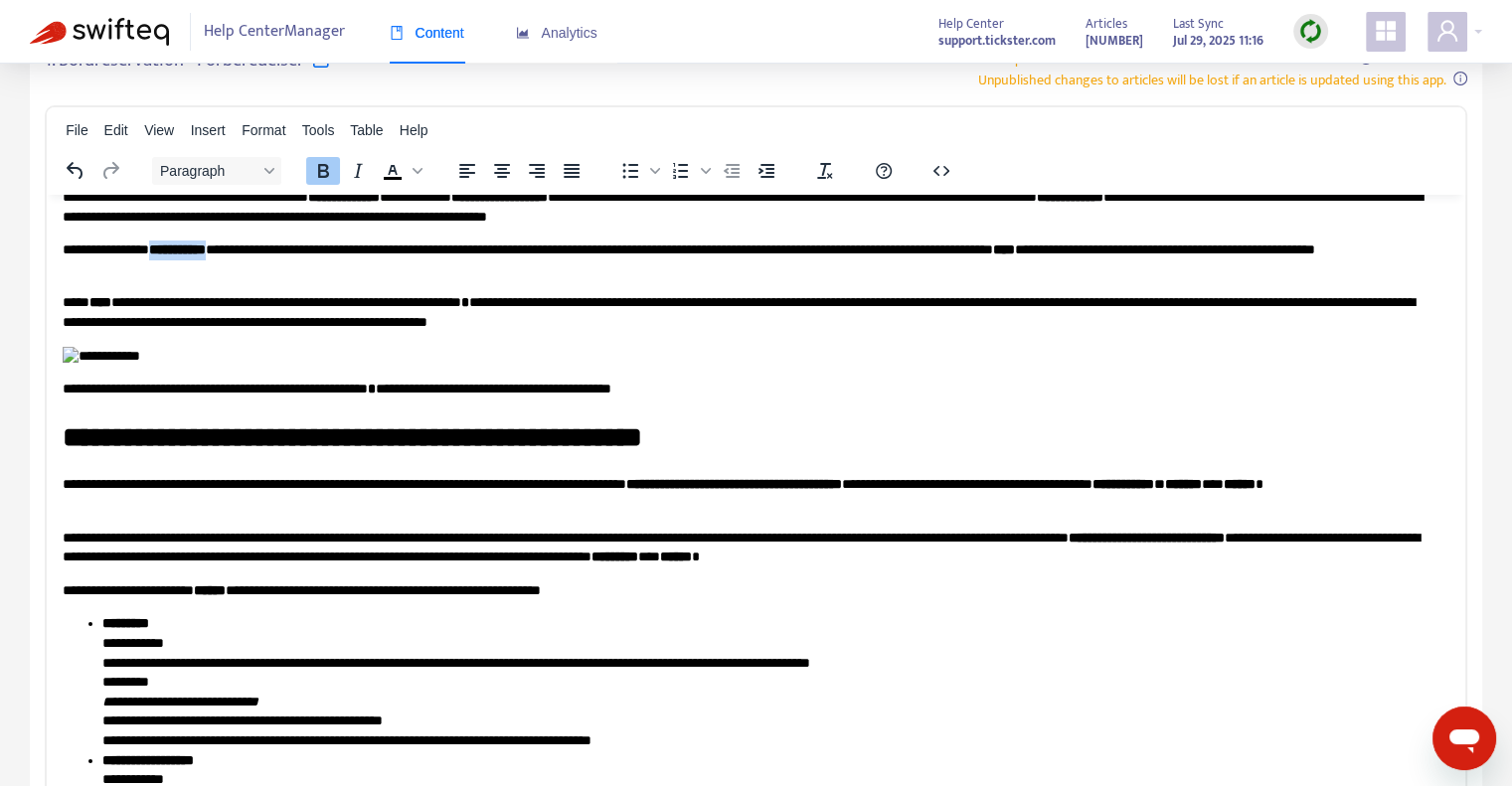 drag, startPoint x: 227, startPoint y: 254, endPoint x: 161, endPoint y: 257, distance: 66.068147 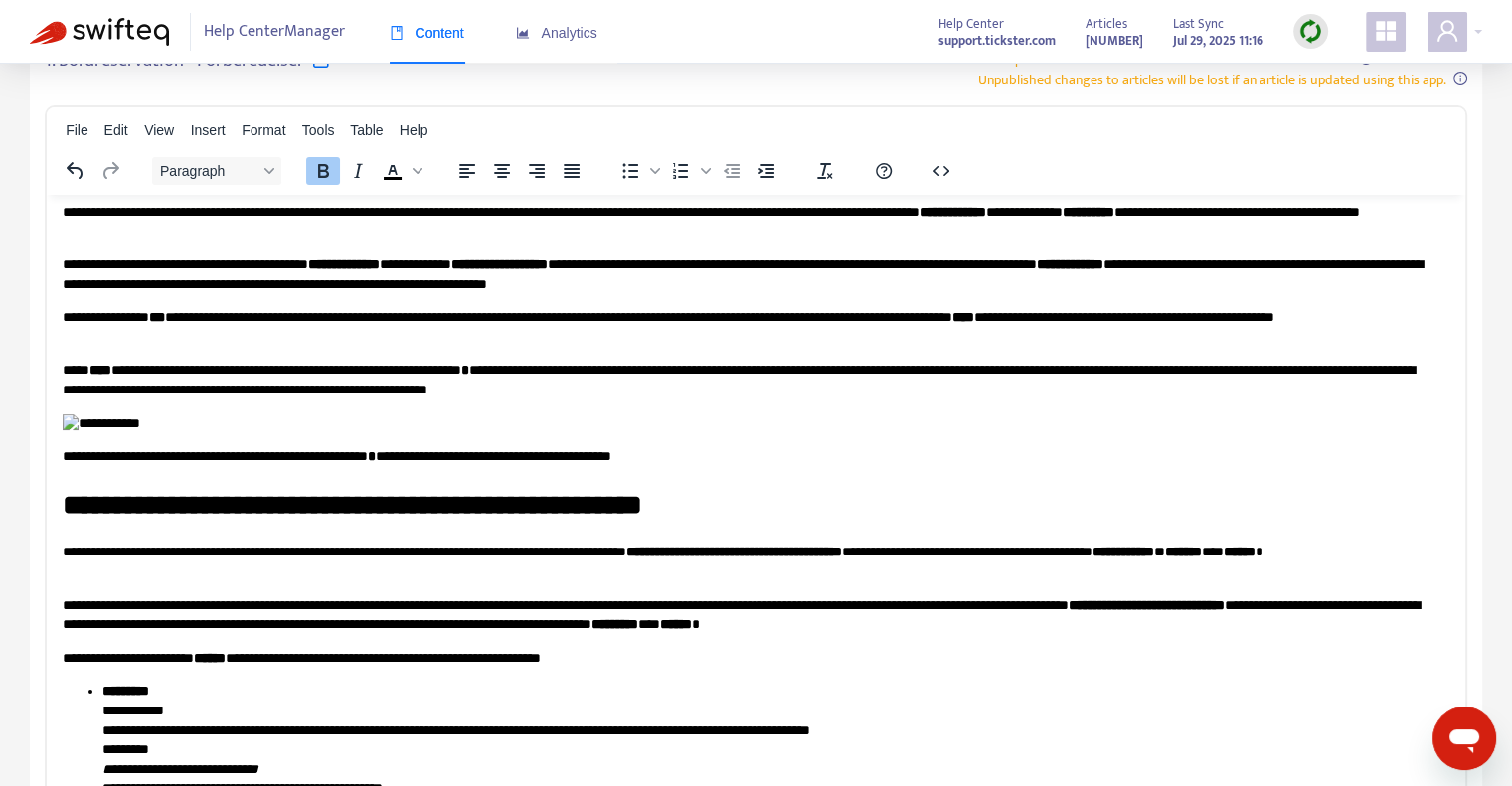 scroll, scrollTop: 497, scrollLeft: 0, axis: vertical 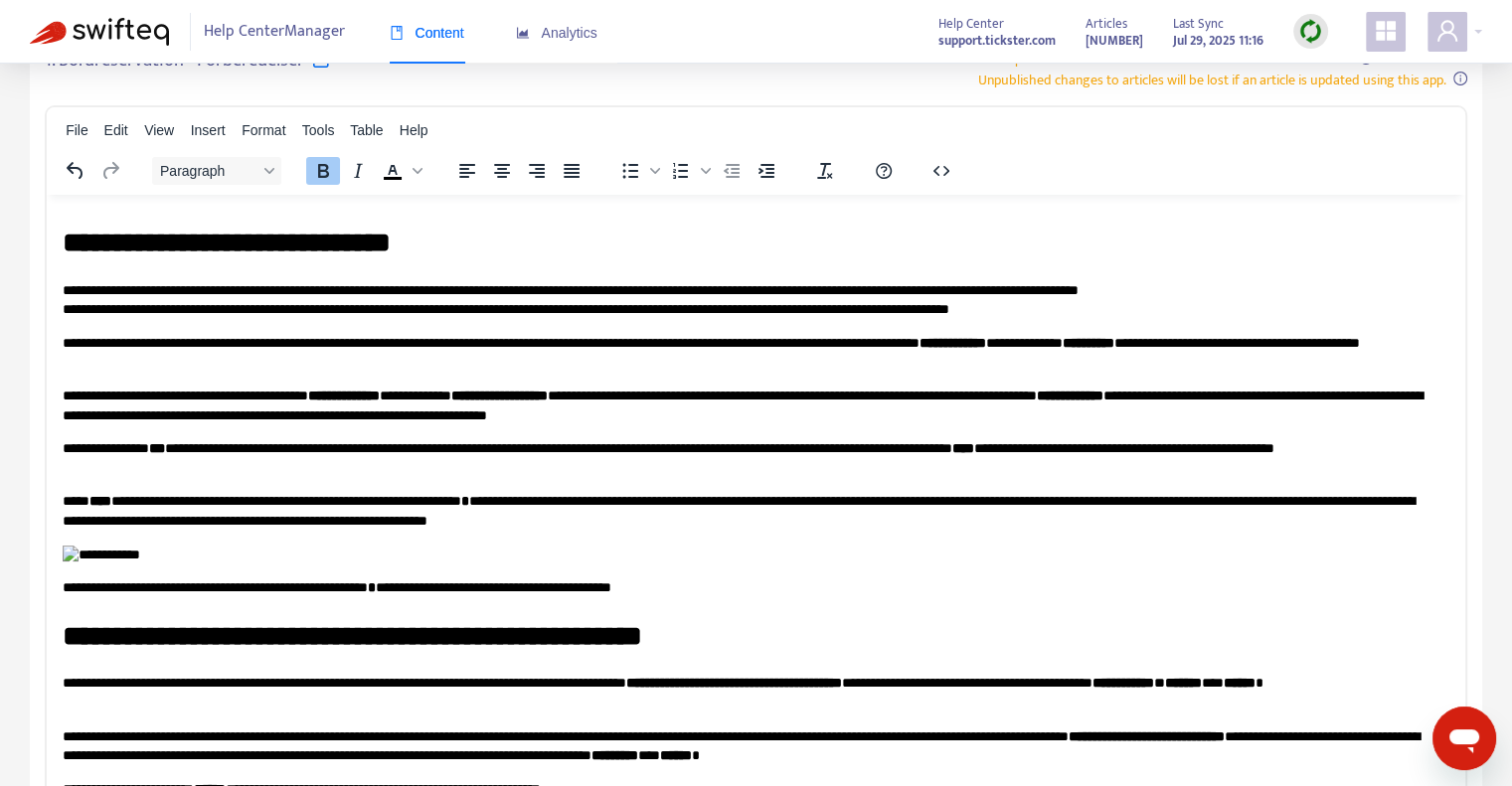 click on "**********" at bounding box center (952, 342) 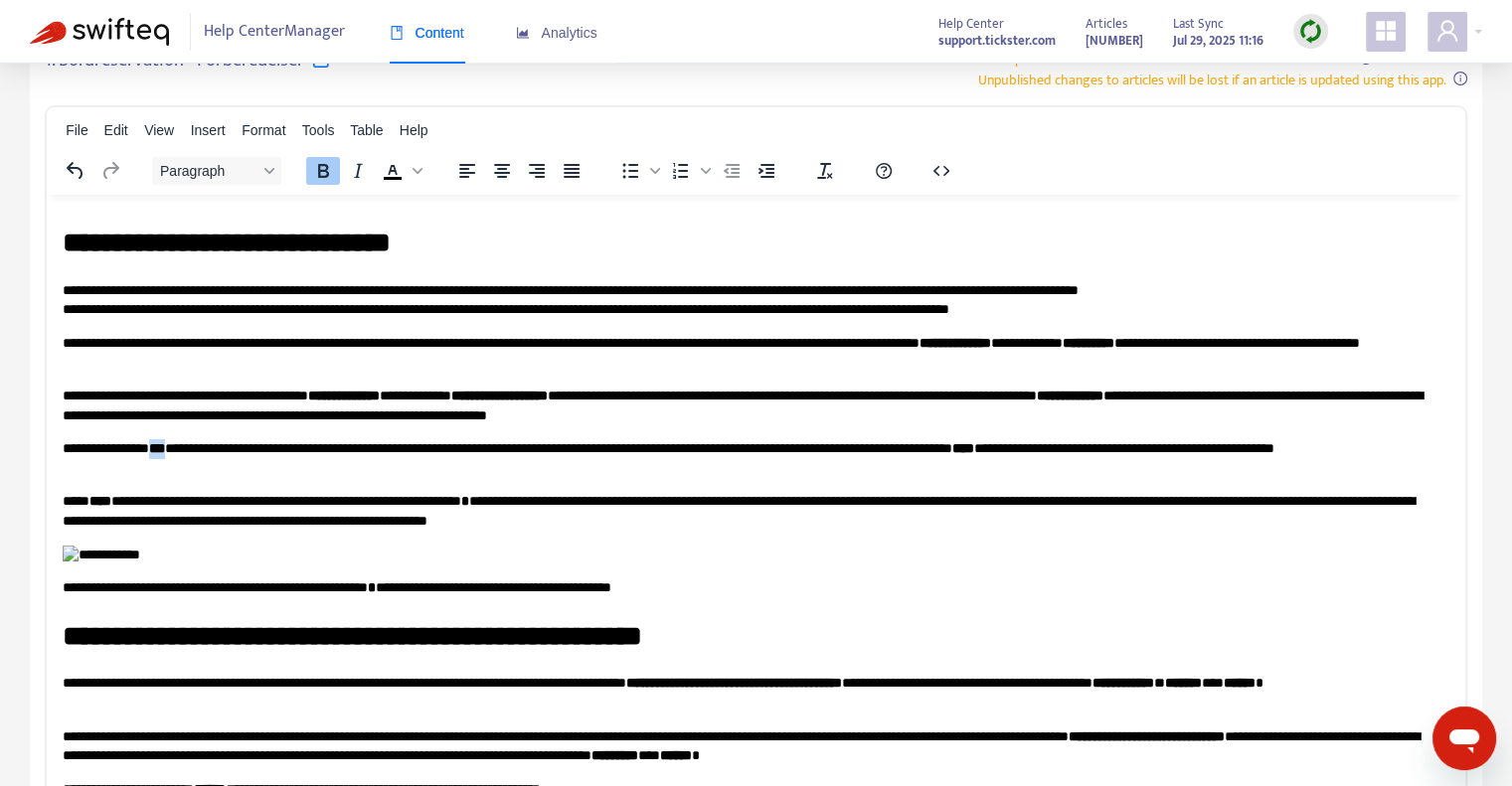 drag, startPoint x: 185, startPoint y: 449, endPoint x: 161, endPoint y: 447, distance: 24.083189 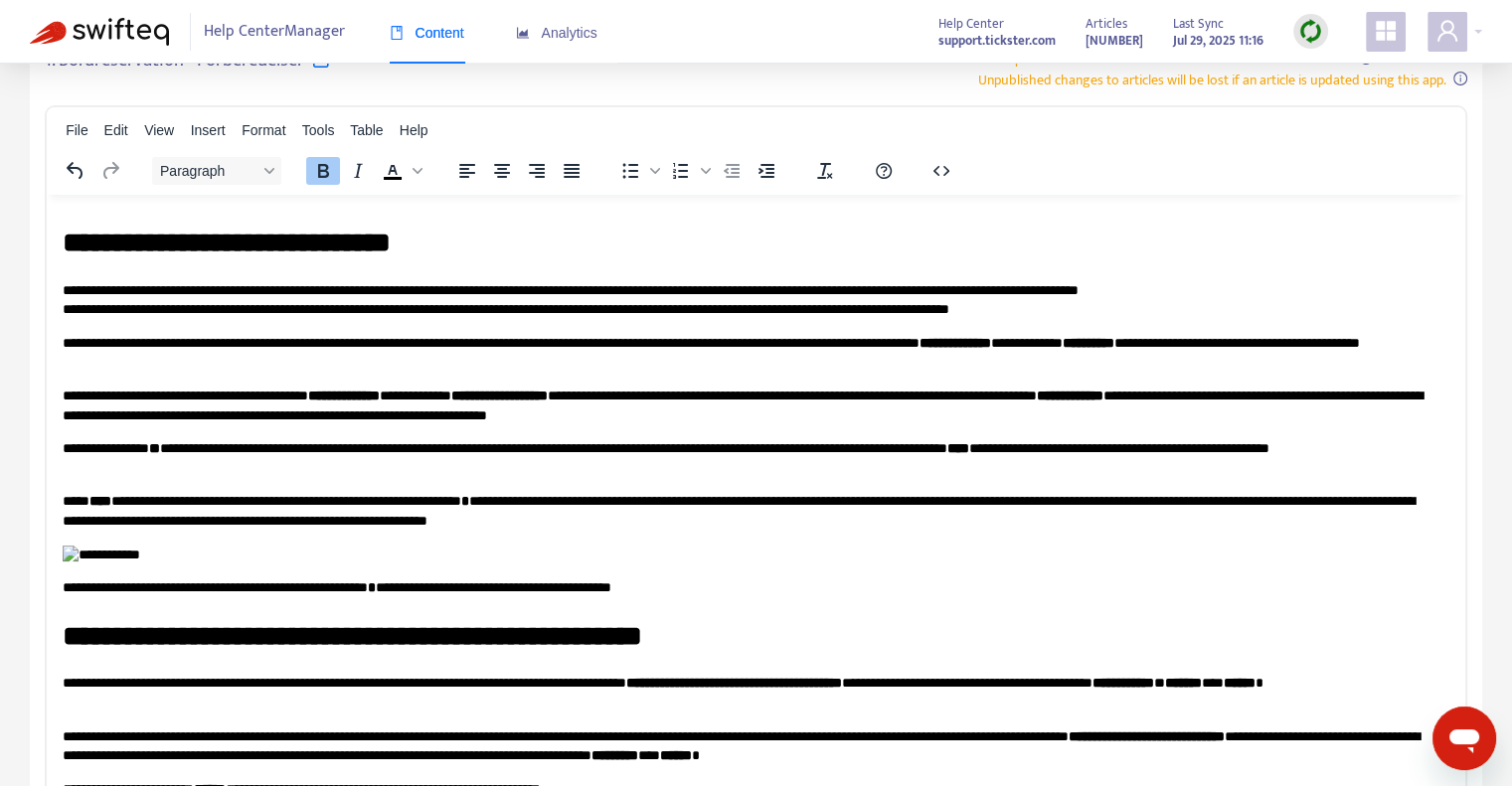 click on "**********" at bounding box center (749, 404) 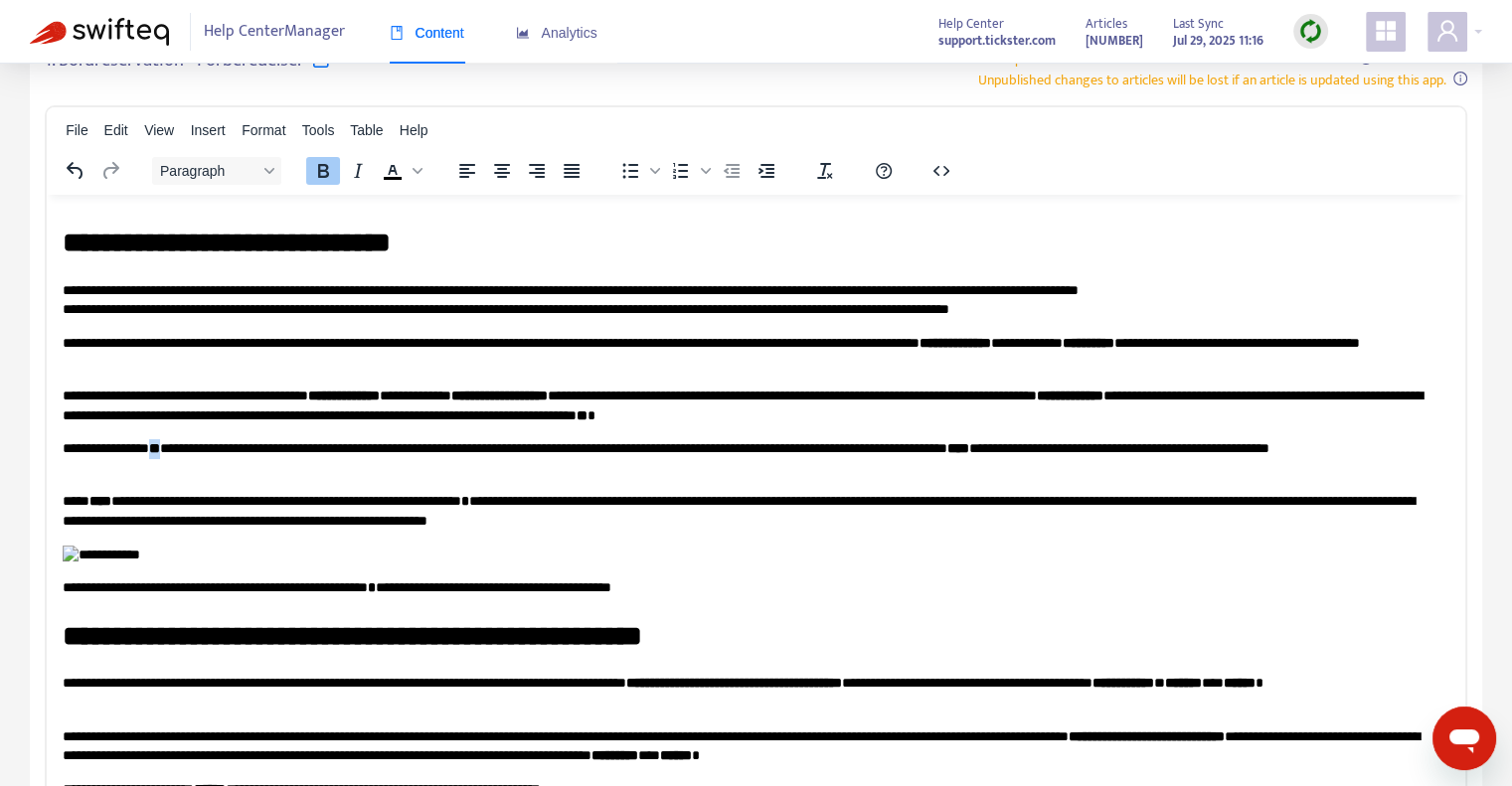 drag, startPoint x: 177, startPoint y: 446, endPoint x: 163, endPoint y: 447, distance: 14.035669 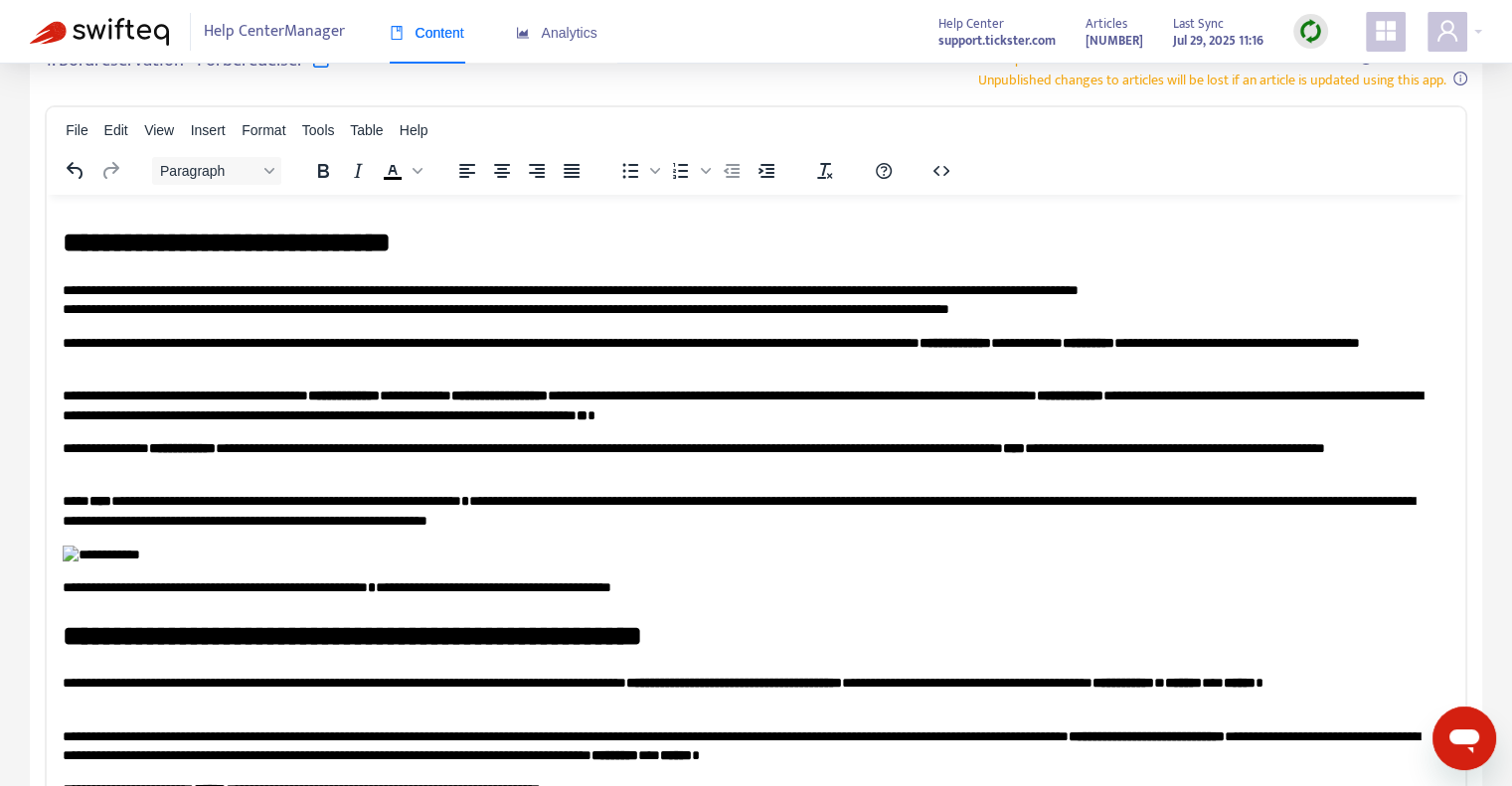 click on "**********" at bounding box center [749, 457] 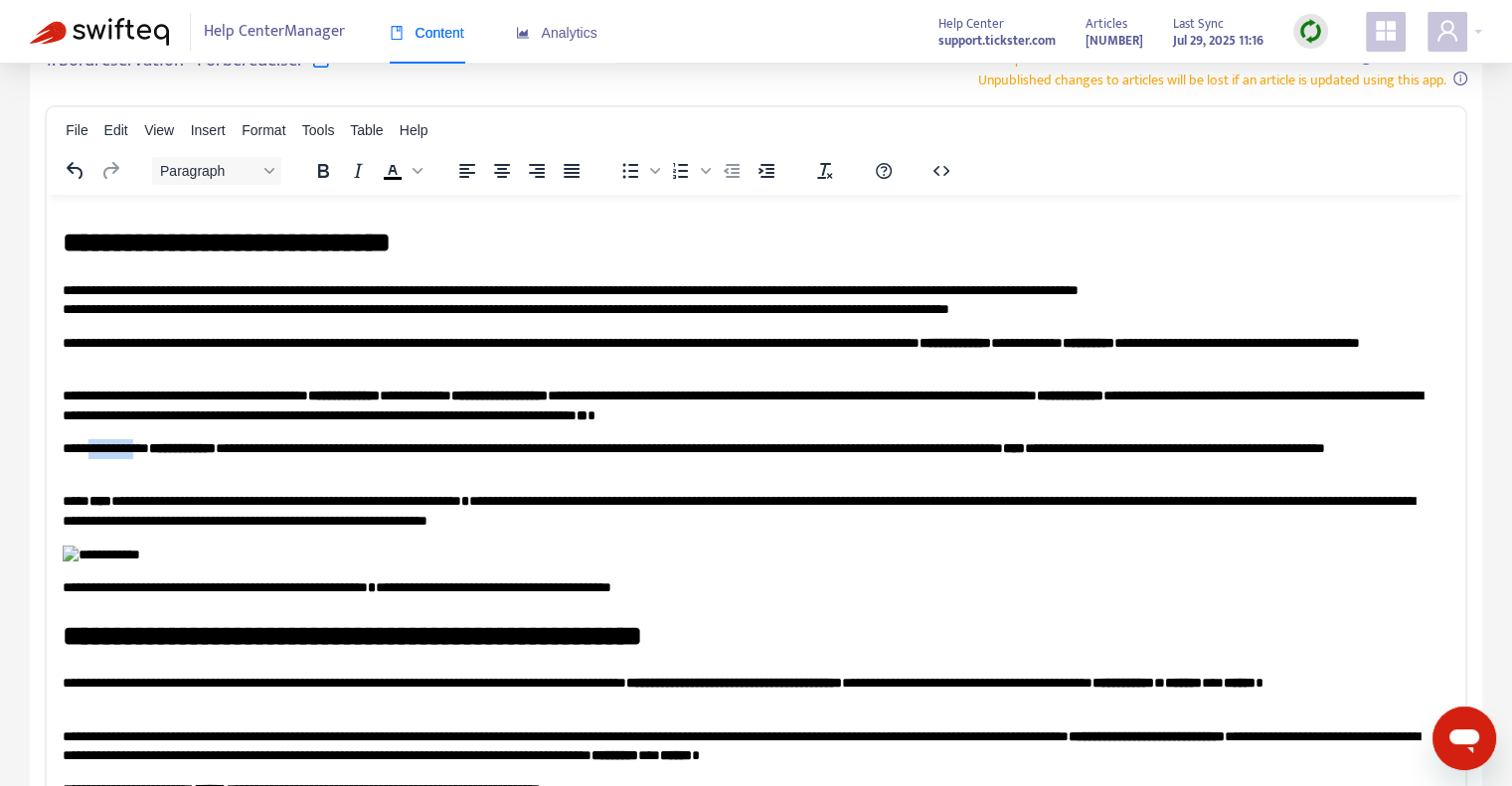 click on "**********" at bounding box center [749, 457] 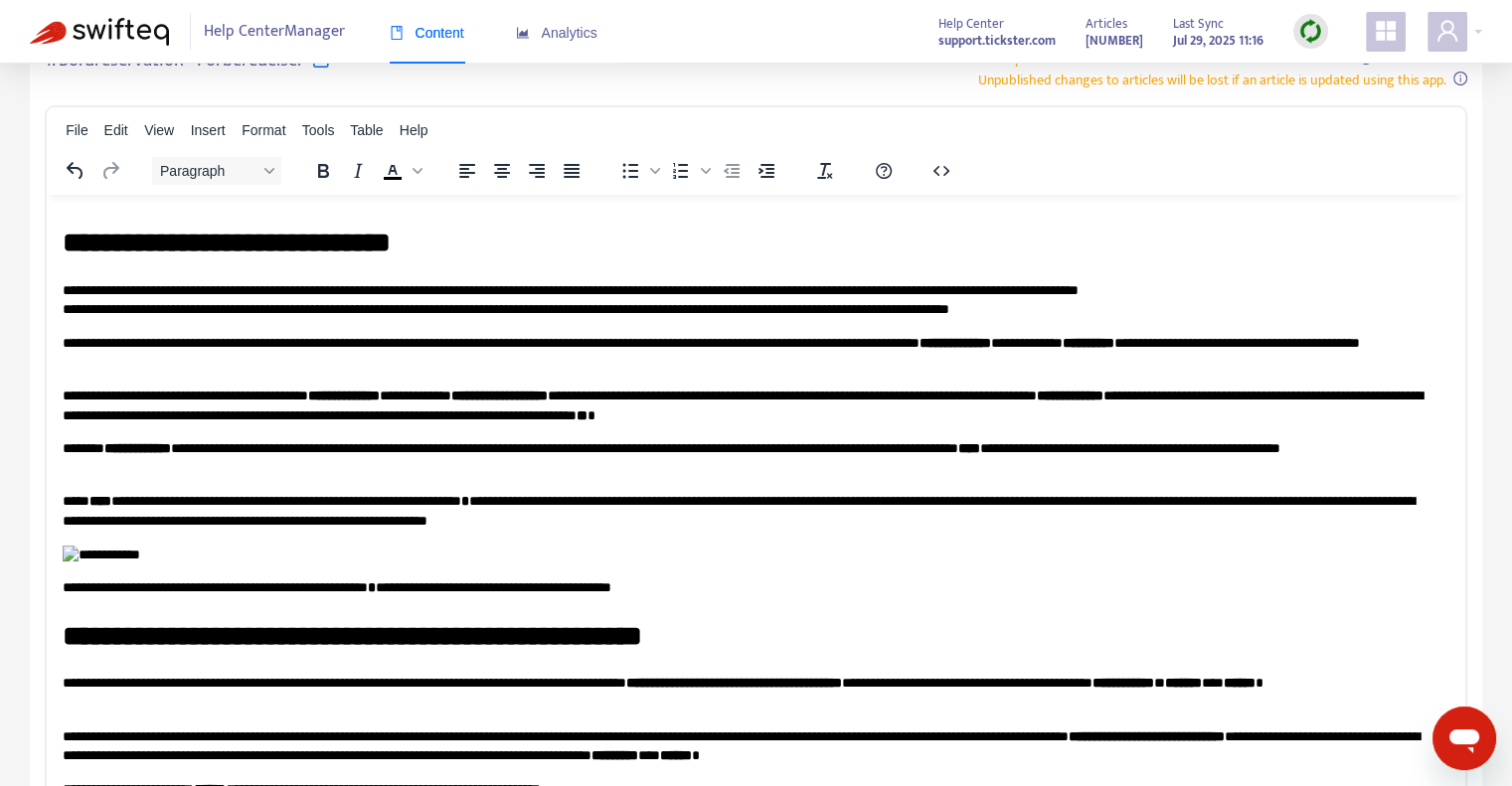 click on "**********" at bounding box center (749, 457) 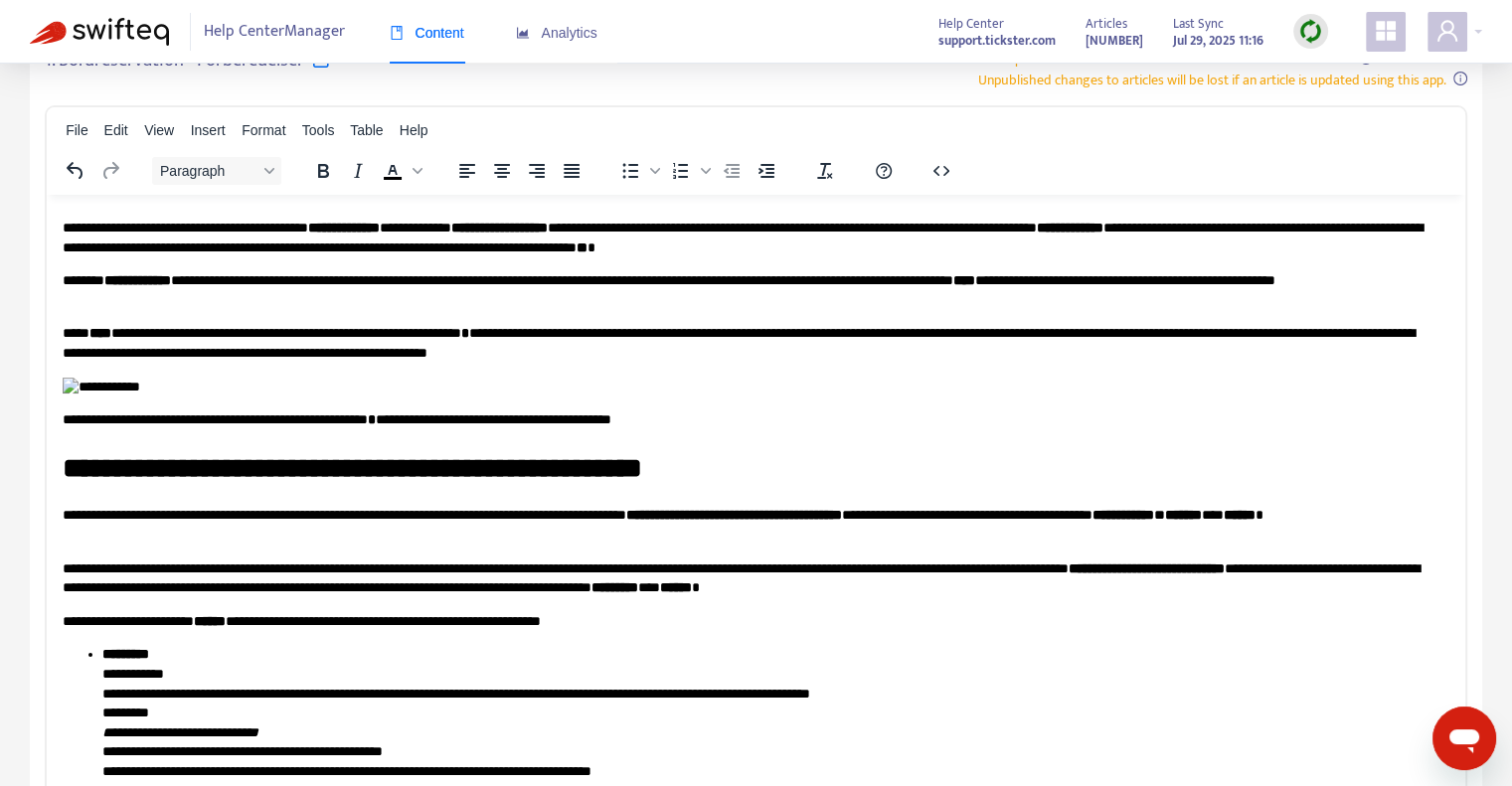scroll, scrollTop: 596, scrollLeft: 0, axis: vertical 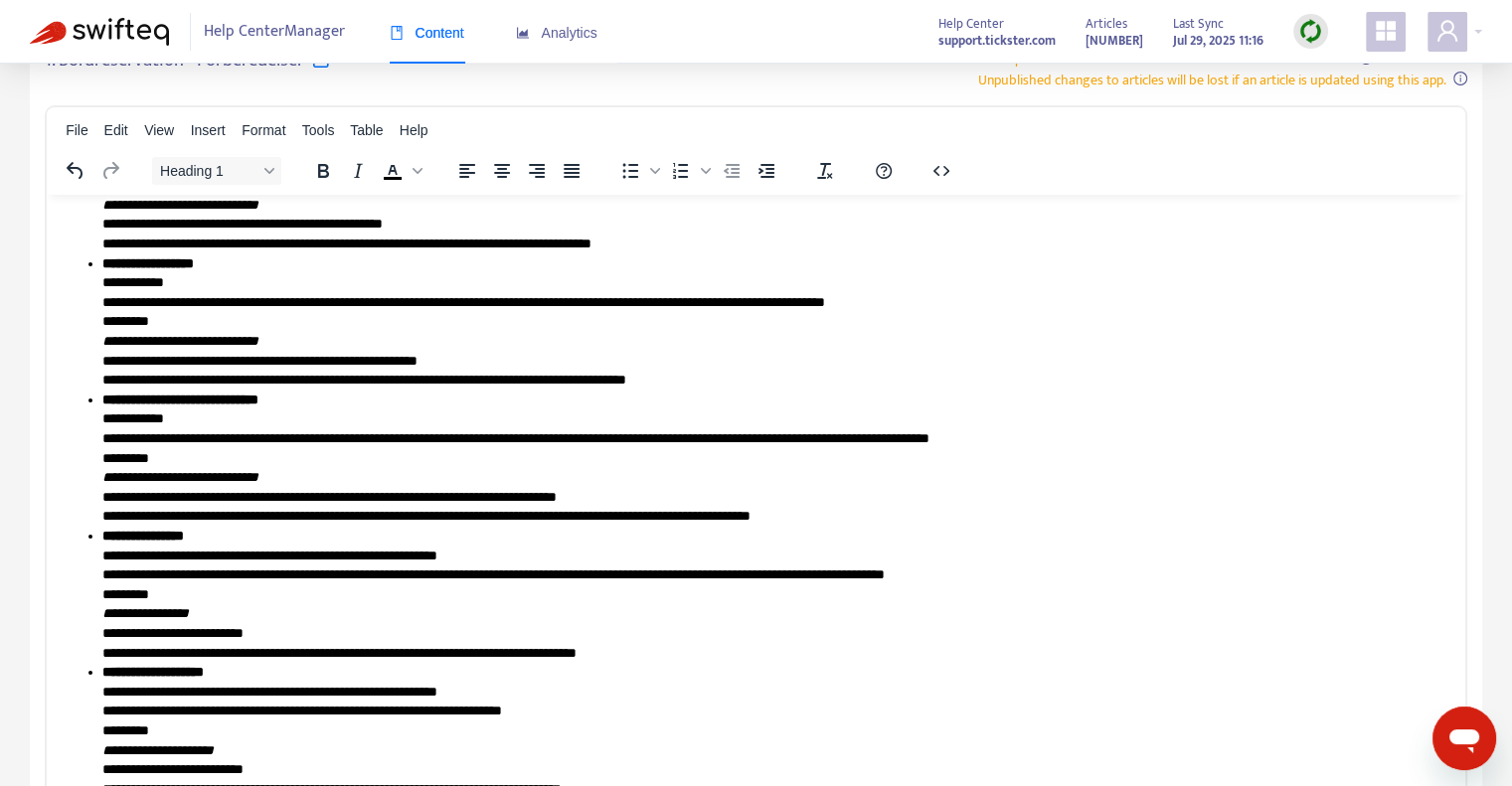 drag, startPoint x: 556, startPoint y: 319, endPoint x: 408, endPoint y: 328, distance: 148.2734 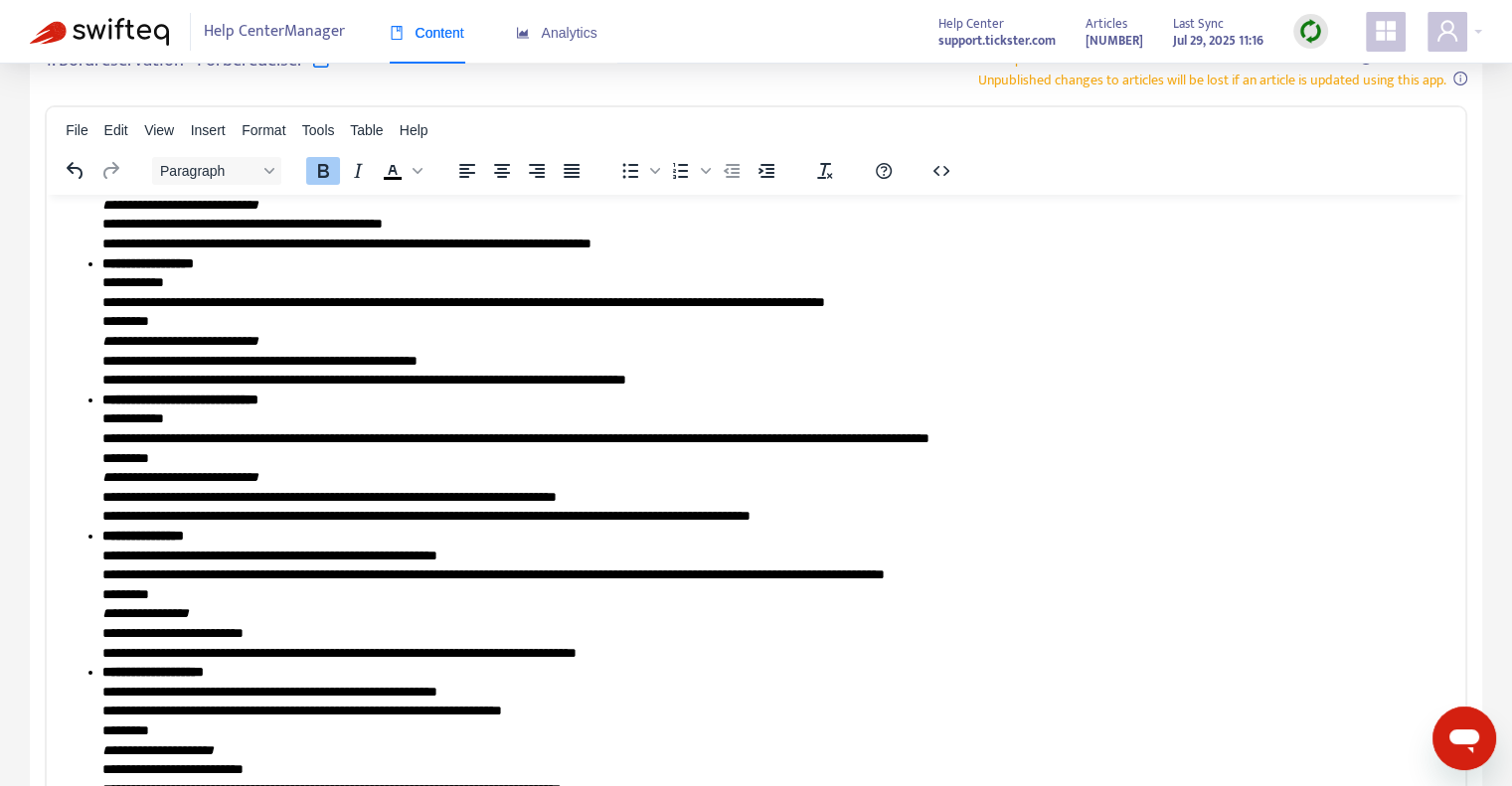 drag, startPoint x: 936, startPoint y: 377, endPoint x: 1000, endPoint y: 382, distance: 64.195015 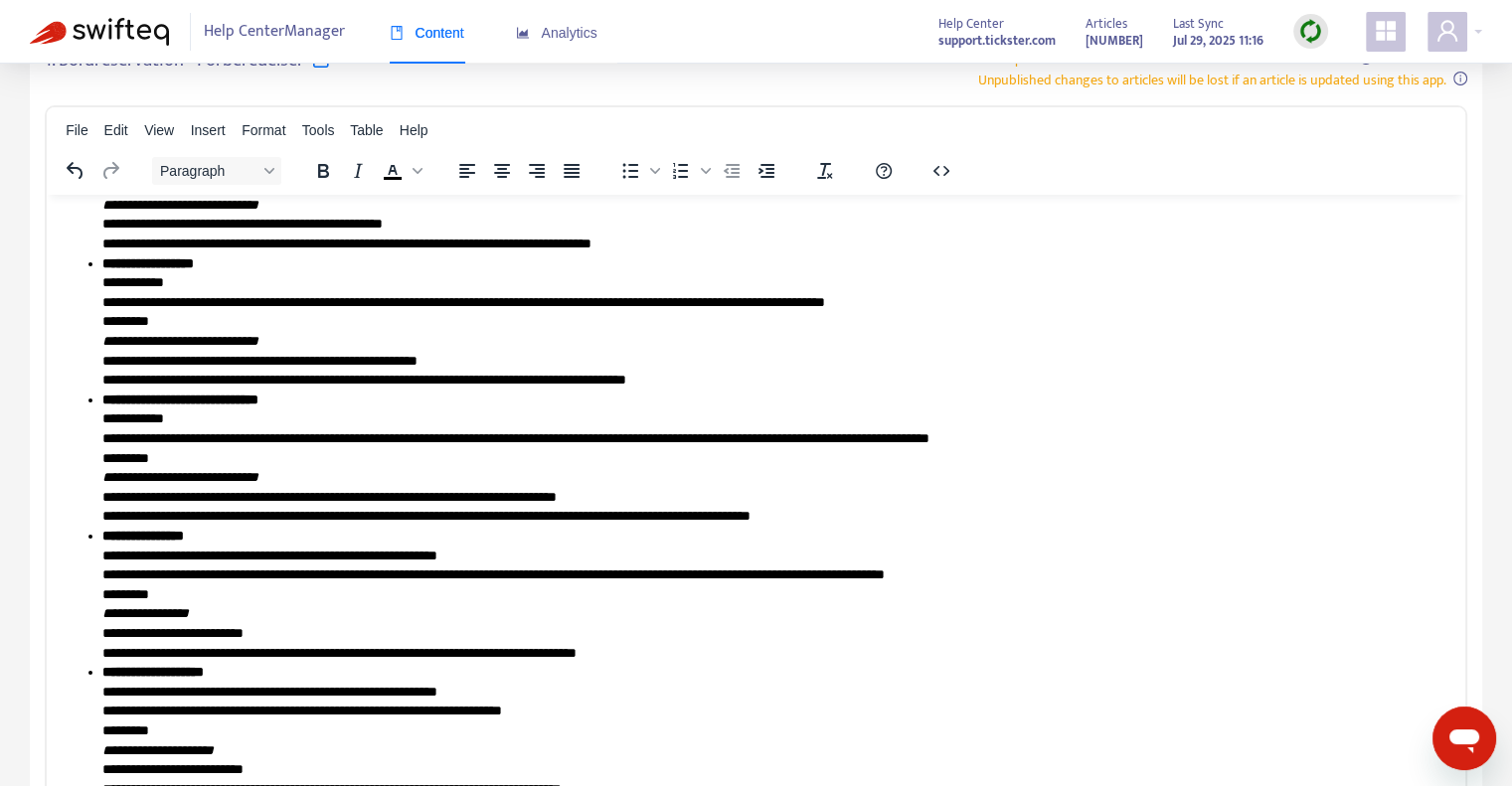 drag, startPoint x: 1138, startPoint y: 373, endPoint x: 1194, endPoint y: 376, distance: 56.0803 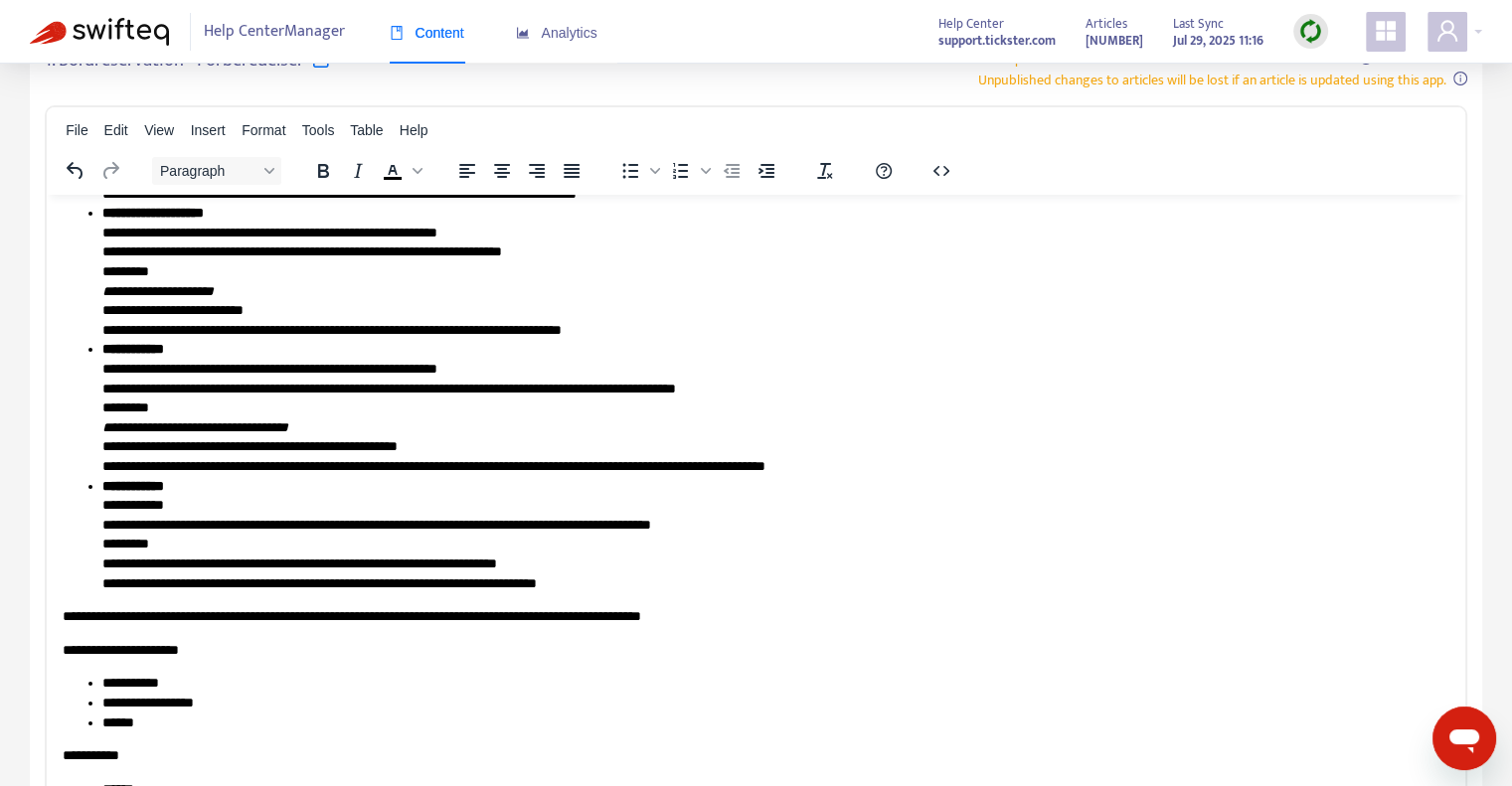 scroll, scrollTop: 1939, scrollLeft: 0, axis: vertical 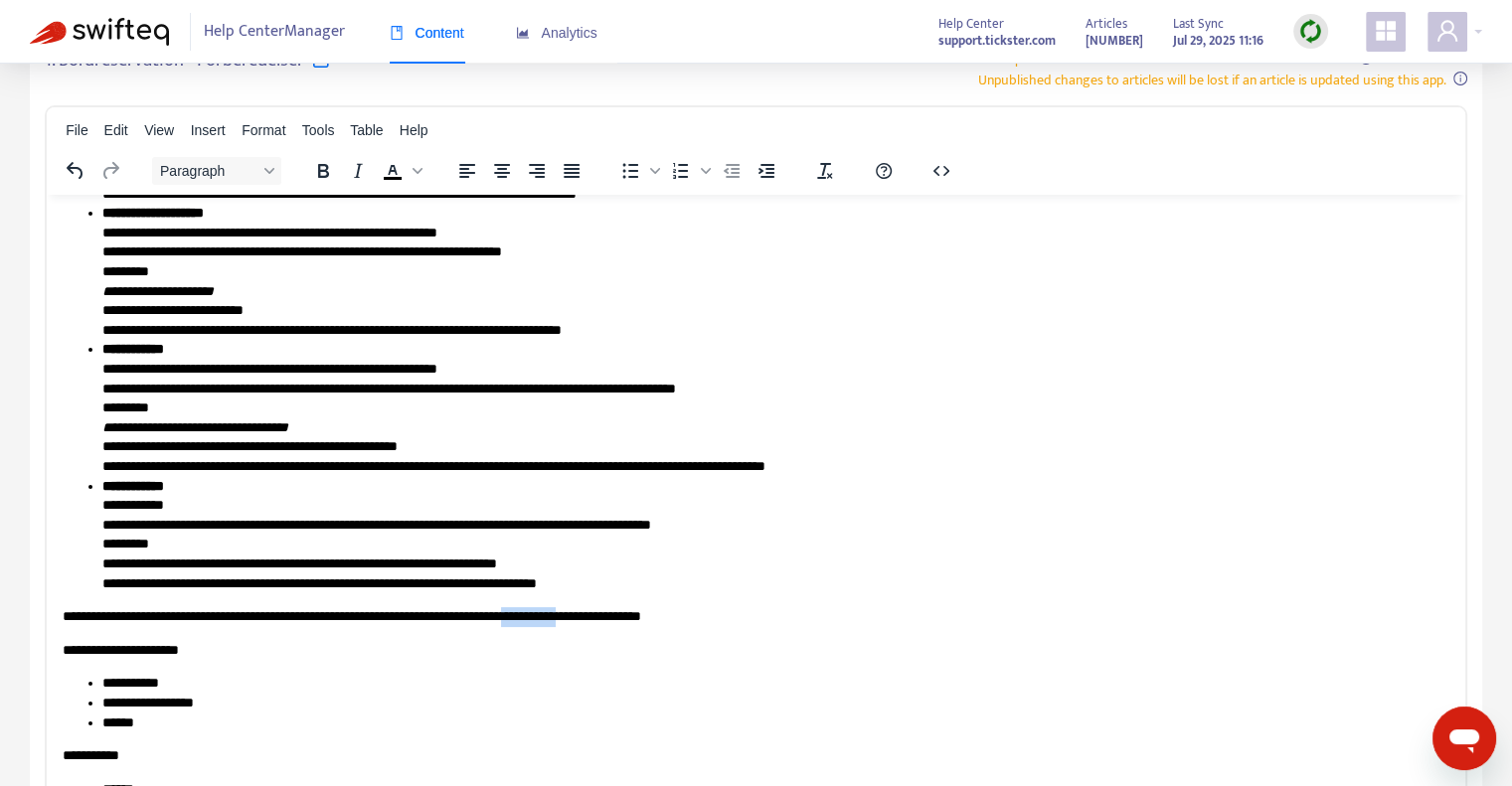 drag, startPoint x: 657, startPoint y: 612, endPoint x: 590, endPoint y: 621, distance: 67.601775 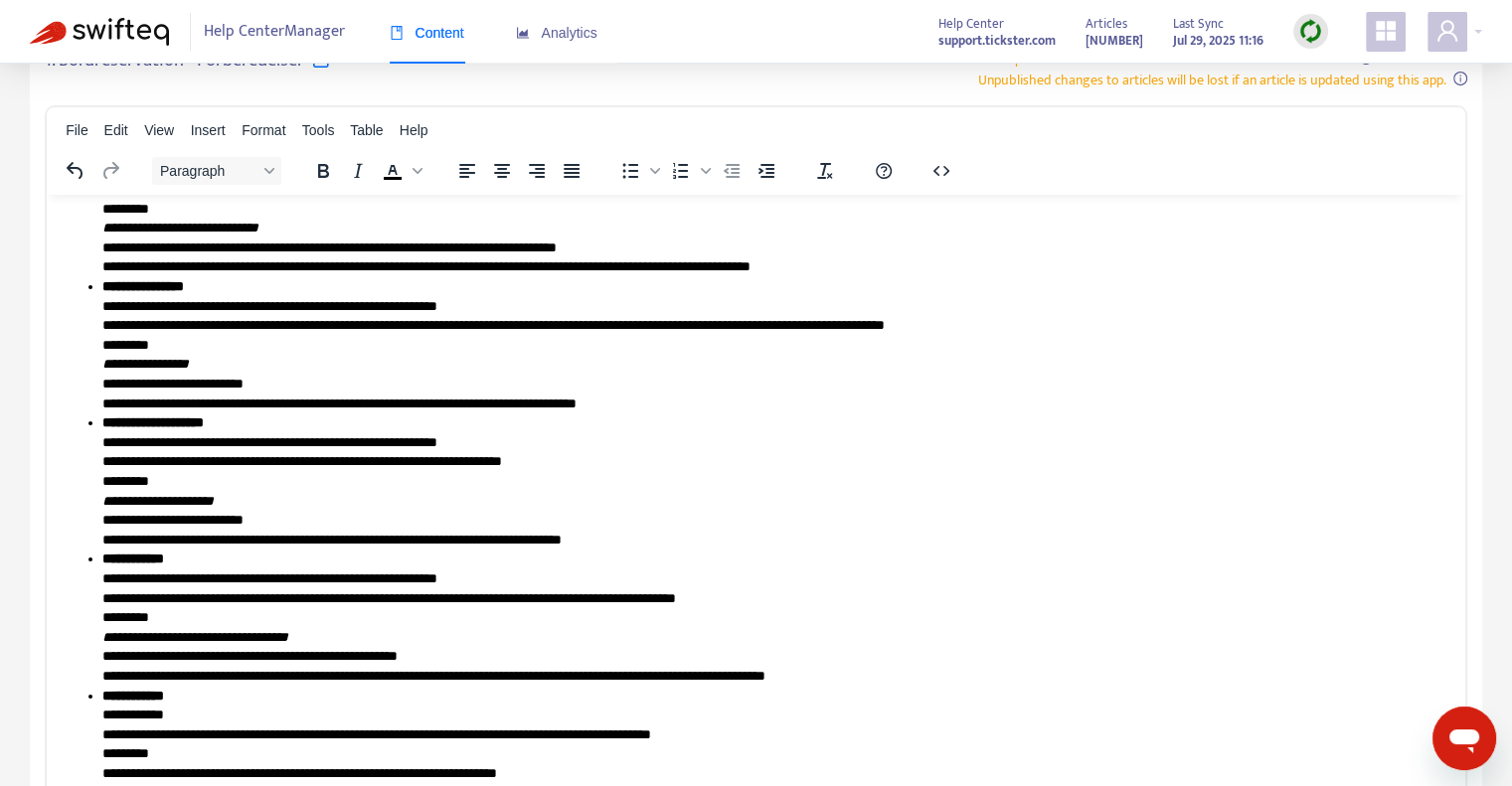 scroll, scrollTop: 1243, scrollLeft: 0, axis: vertical 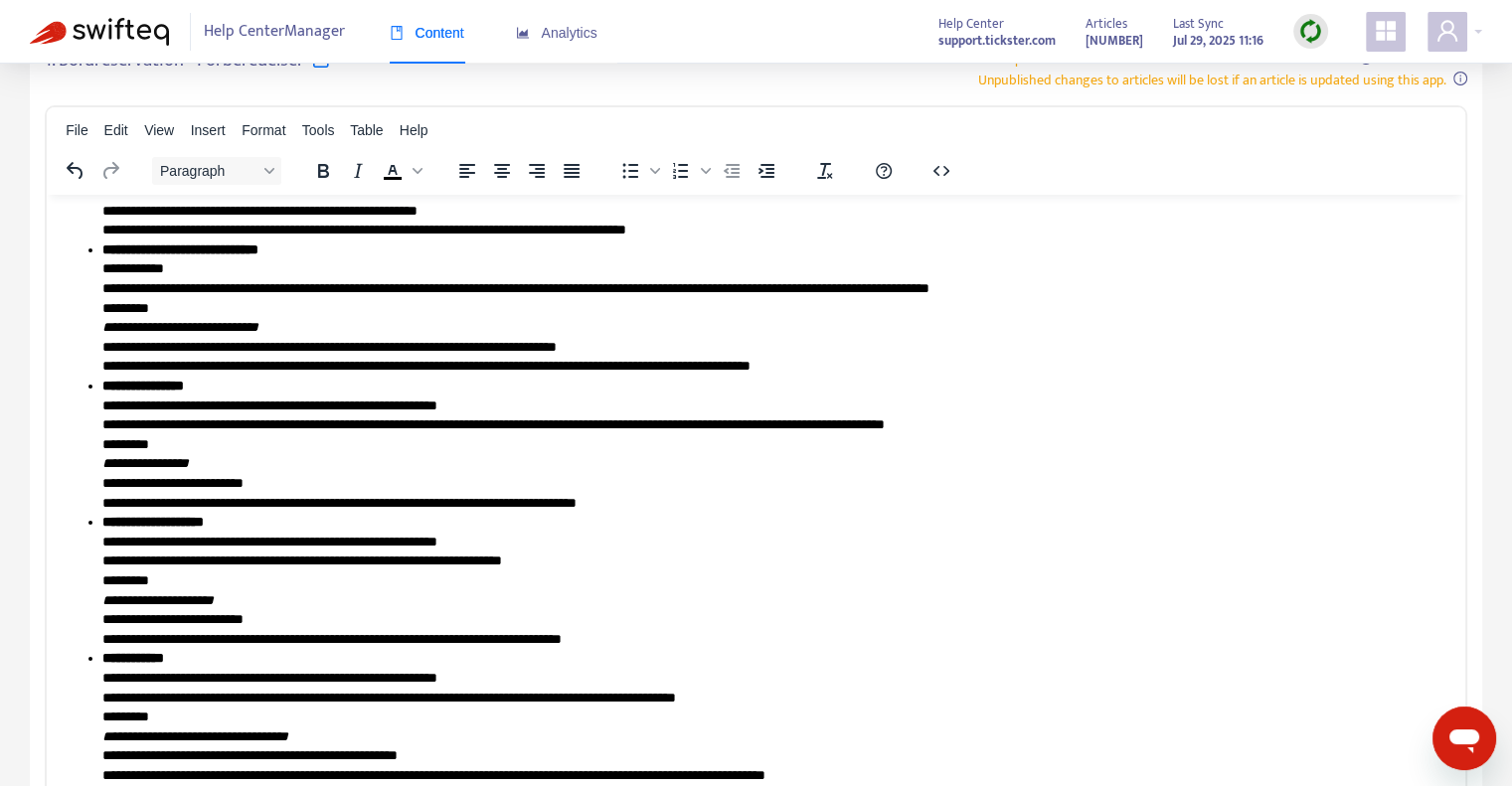 click on "**********" at bounding box center (749, -57) 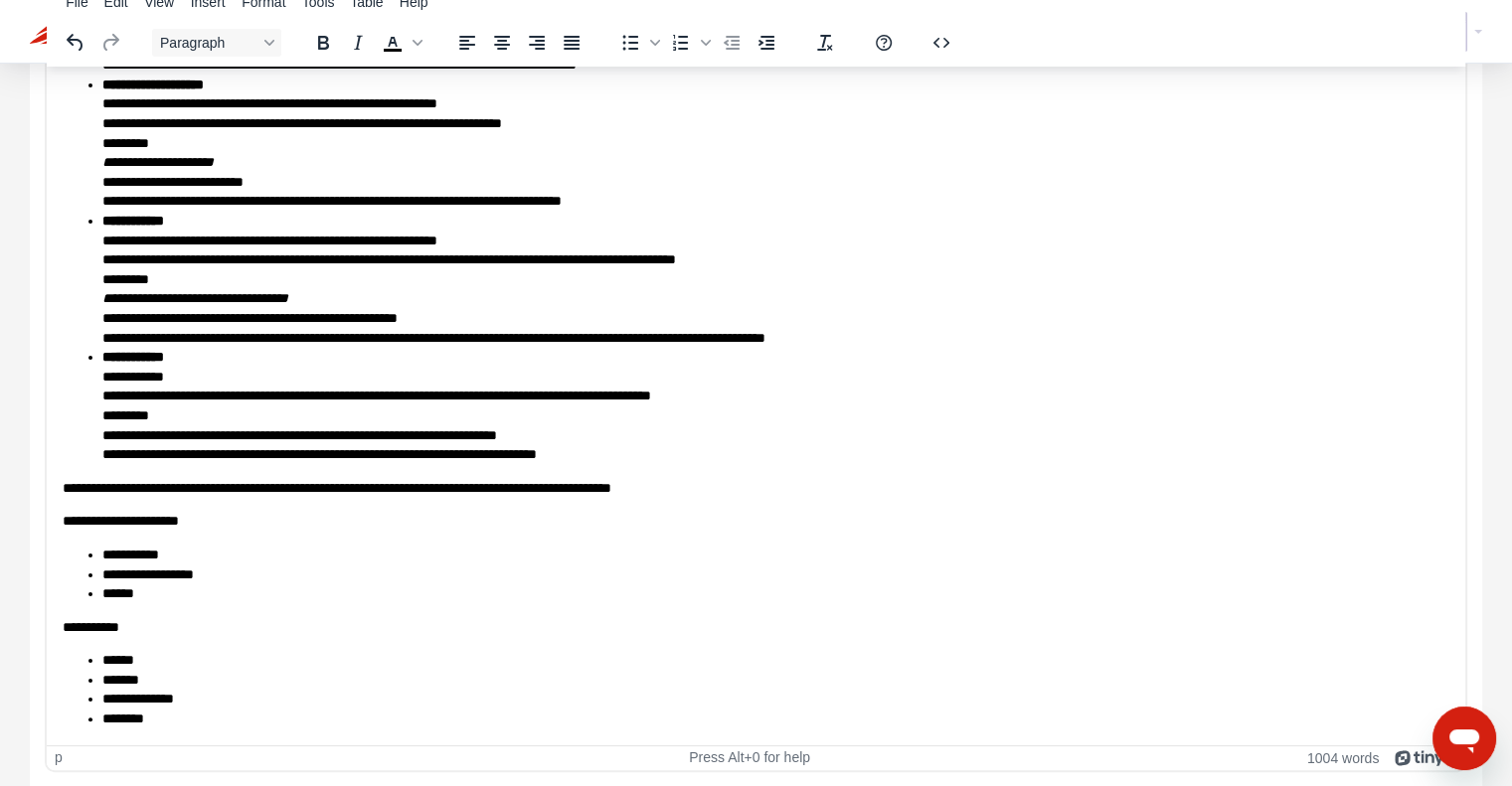 scroll, scrollTop: 0, scrollLeft: 0, axis: both 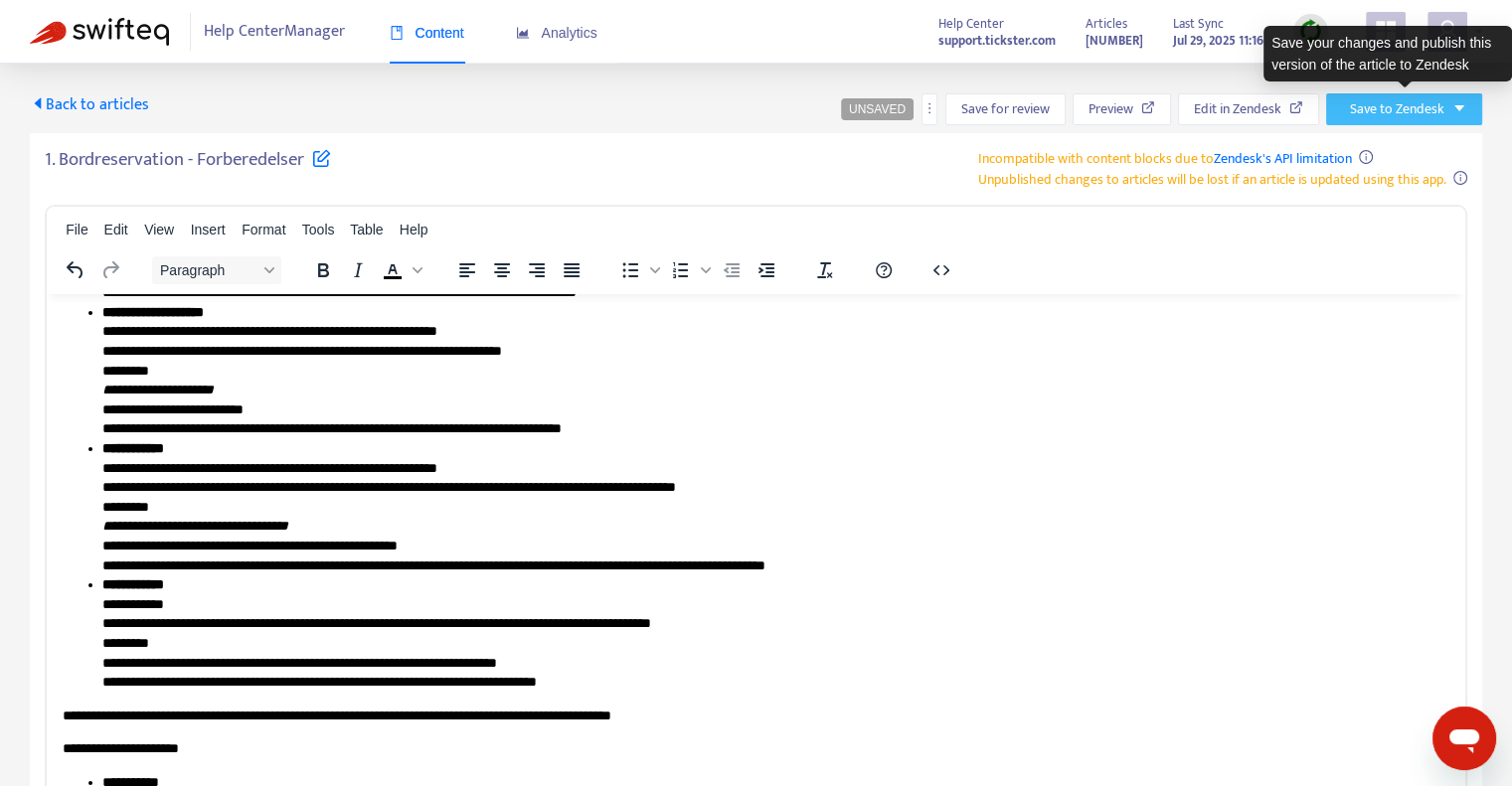 click 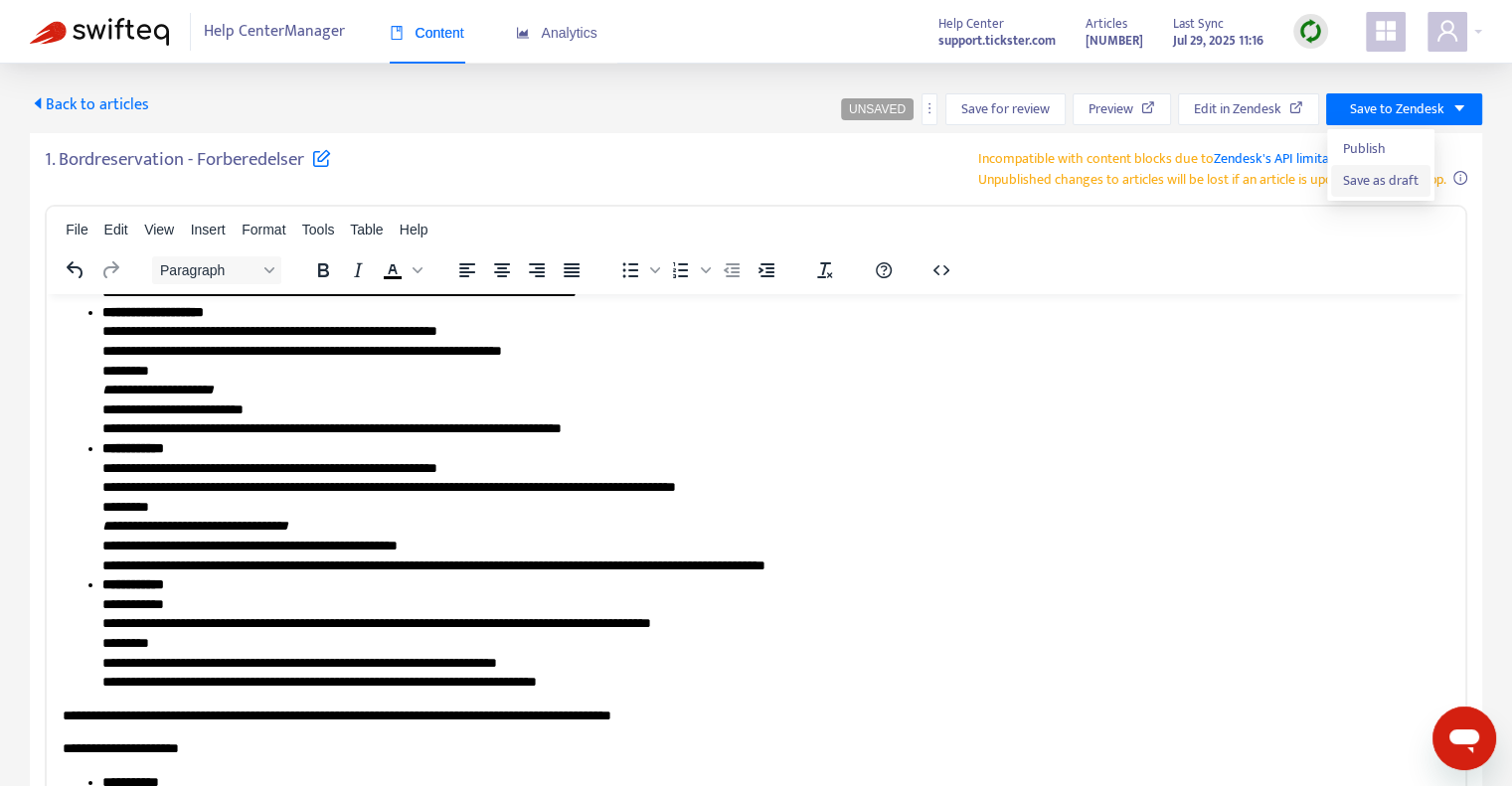 click on "Save as draft" at bounding box center (1381, 181) 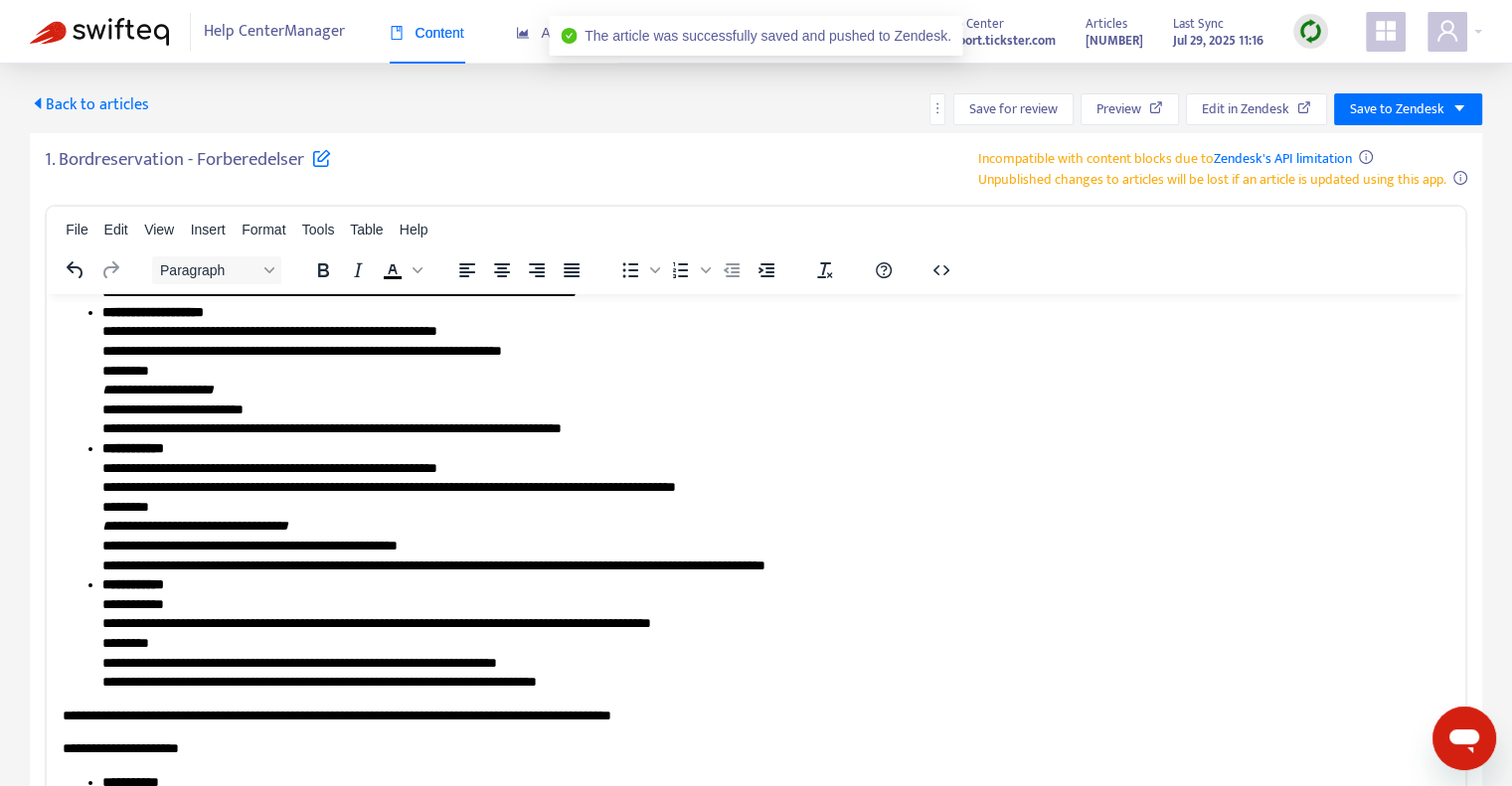 click on "Back to articles" at bounding box center (89, 104) 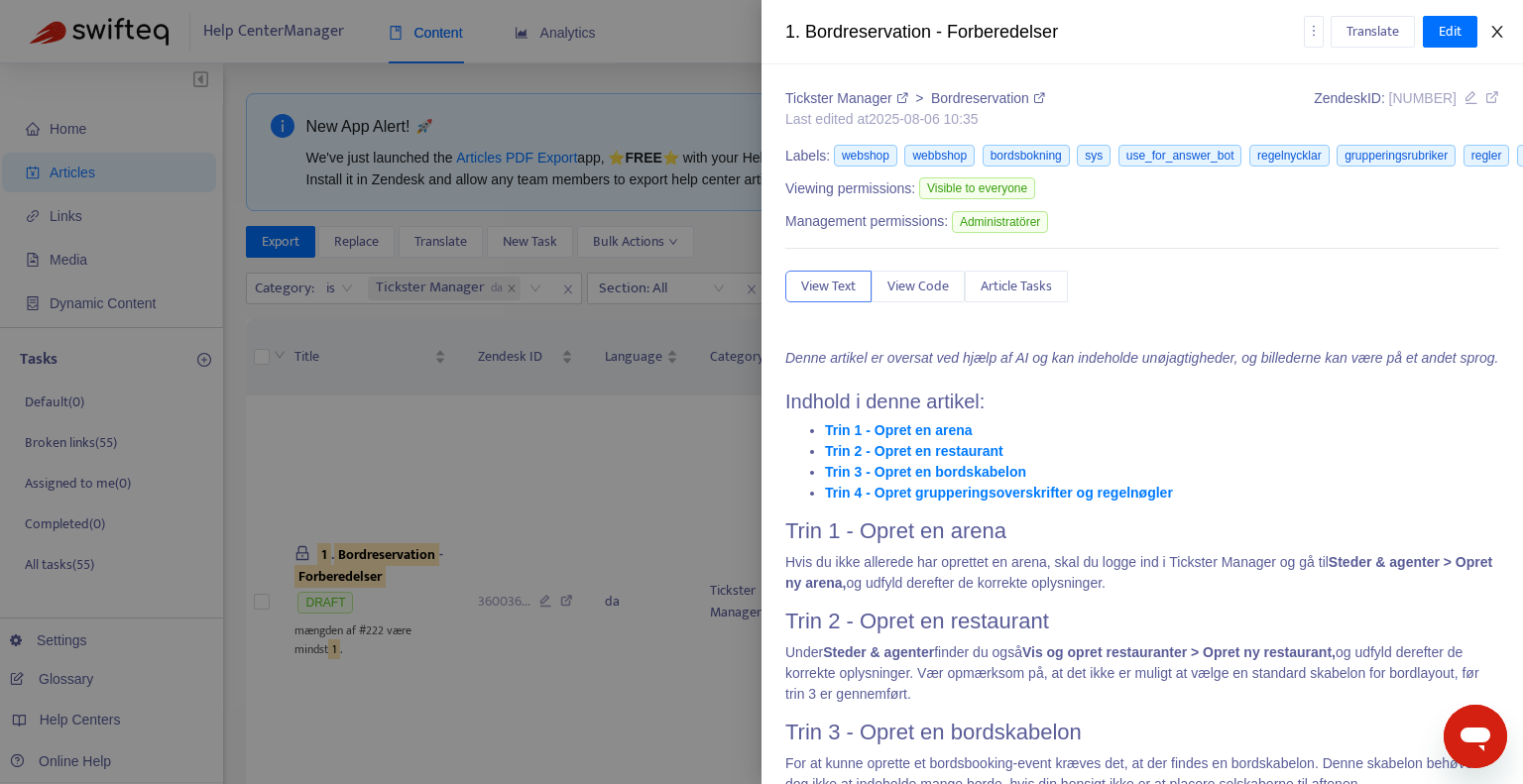 click 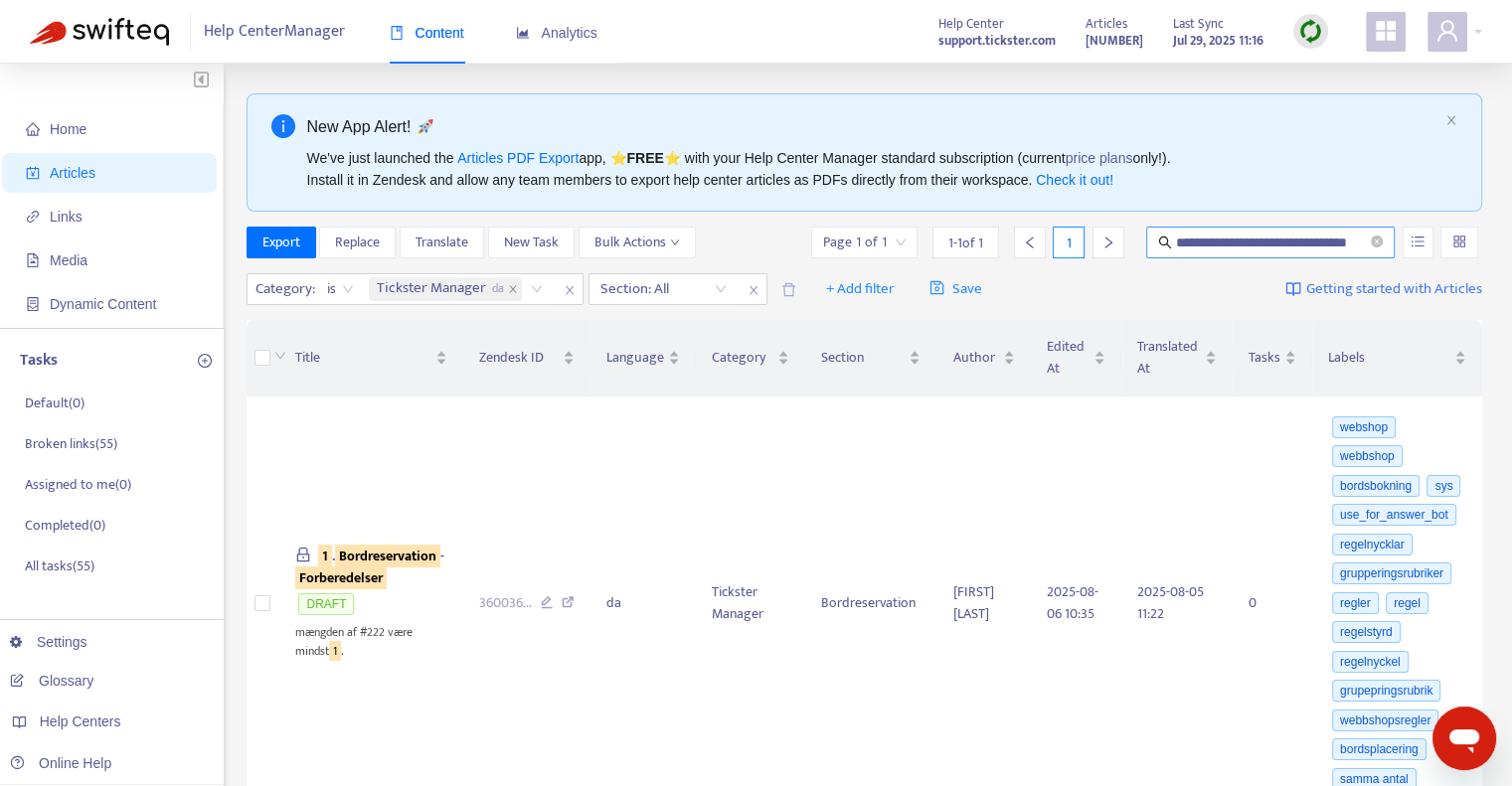click on "**********" at bounding box center (1270, 242) 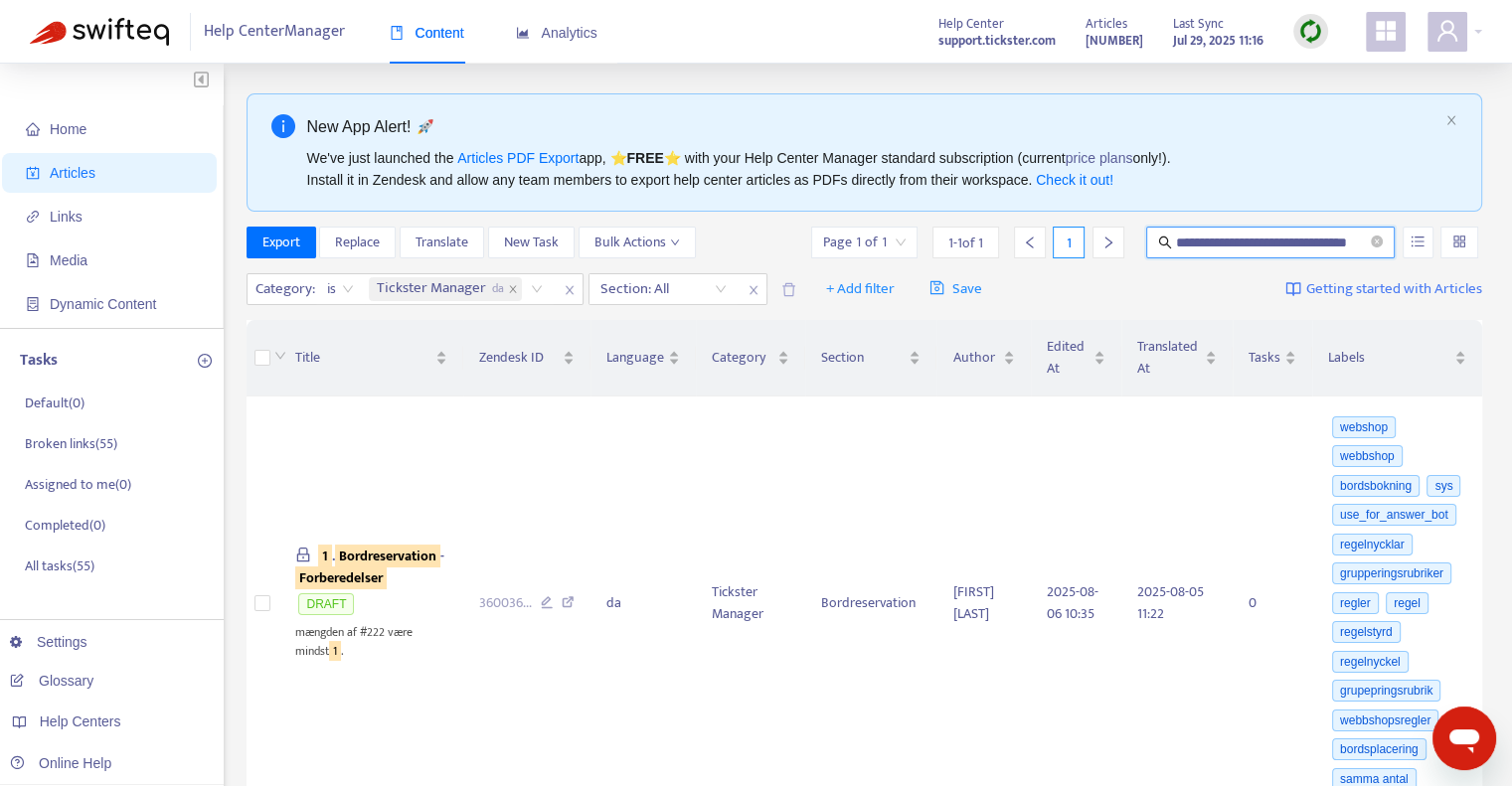 scroll, scrollTop: 0, scrollLeft: 17, axis: horizontal 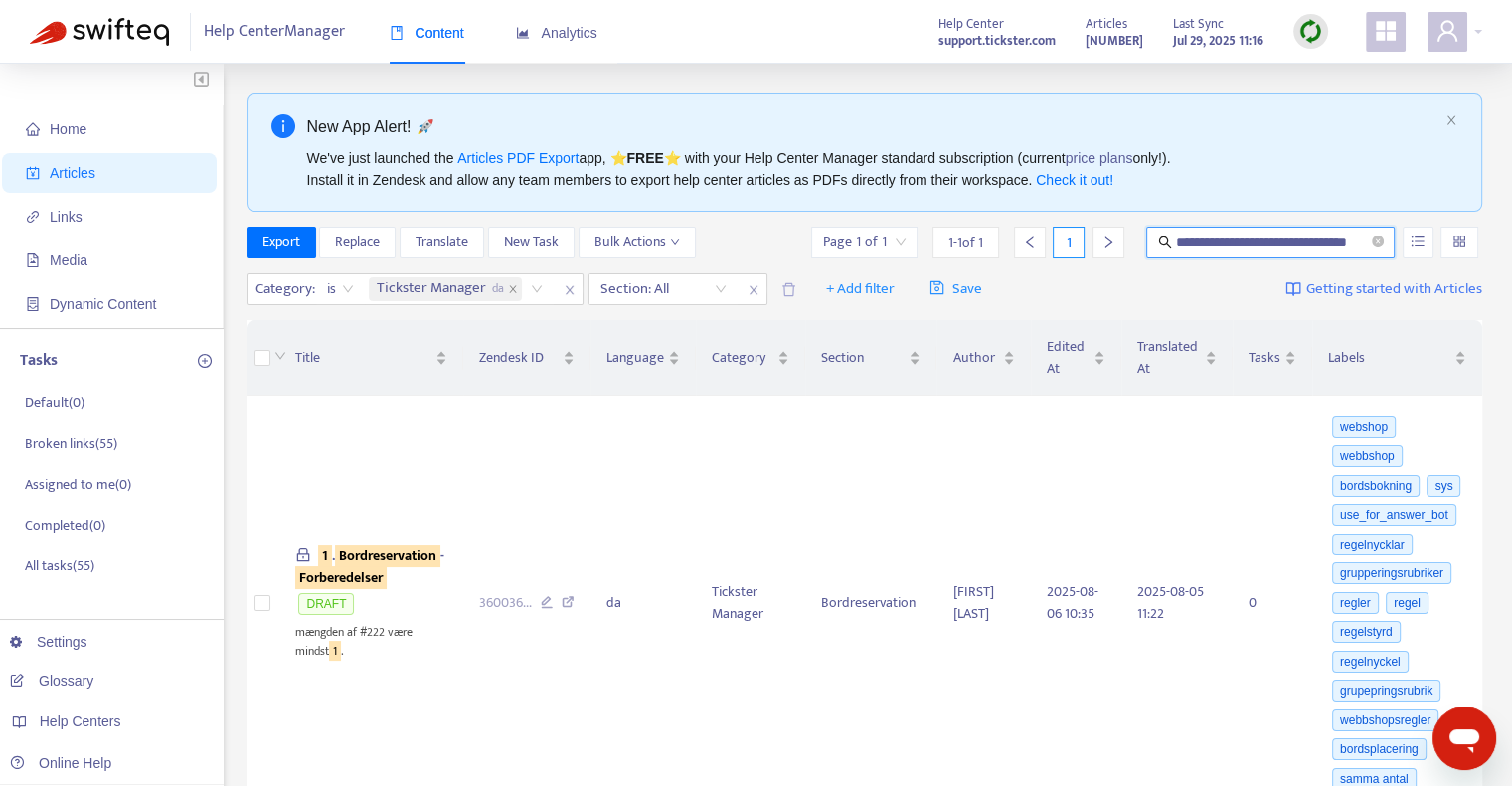 click on "**********" at bounding box center (1271, 242) 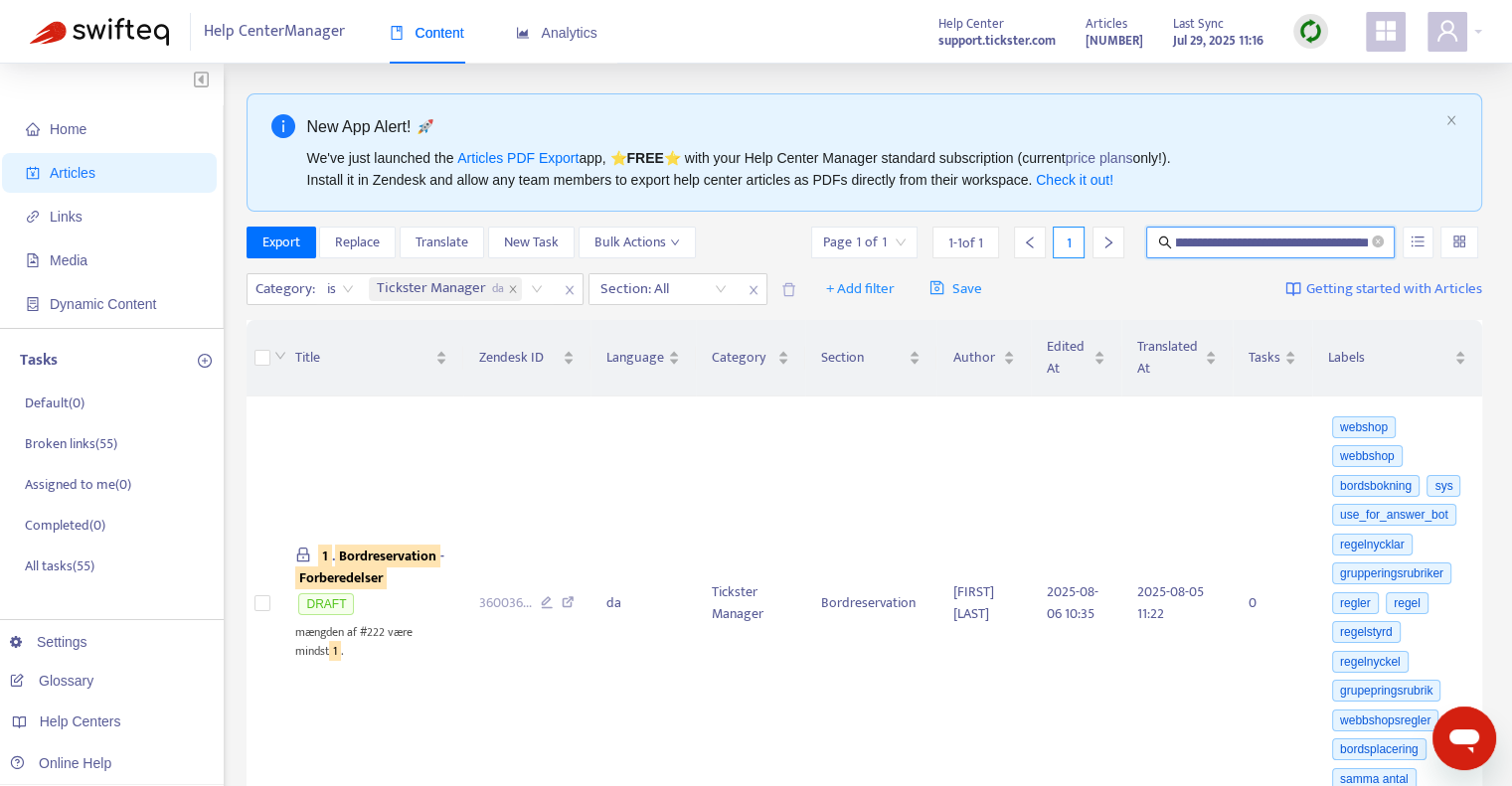 scroll, scrollTop: 0, scrollLeft: 68, axis: horizontal 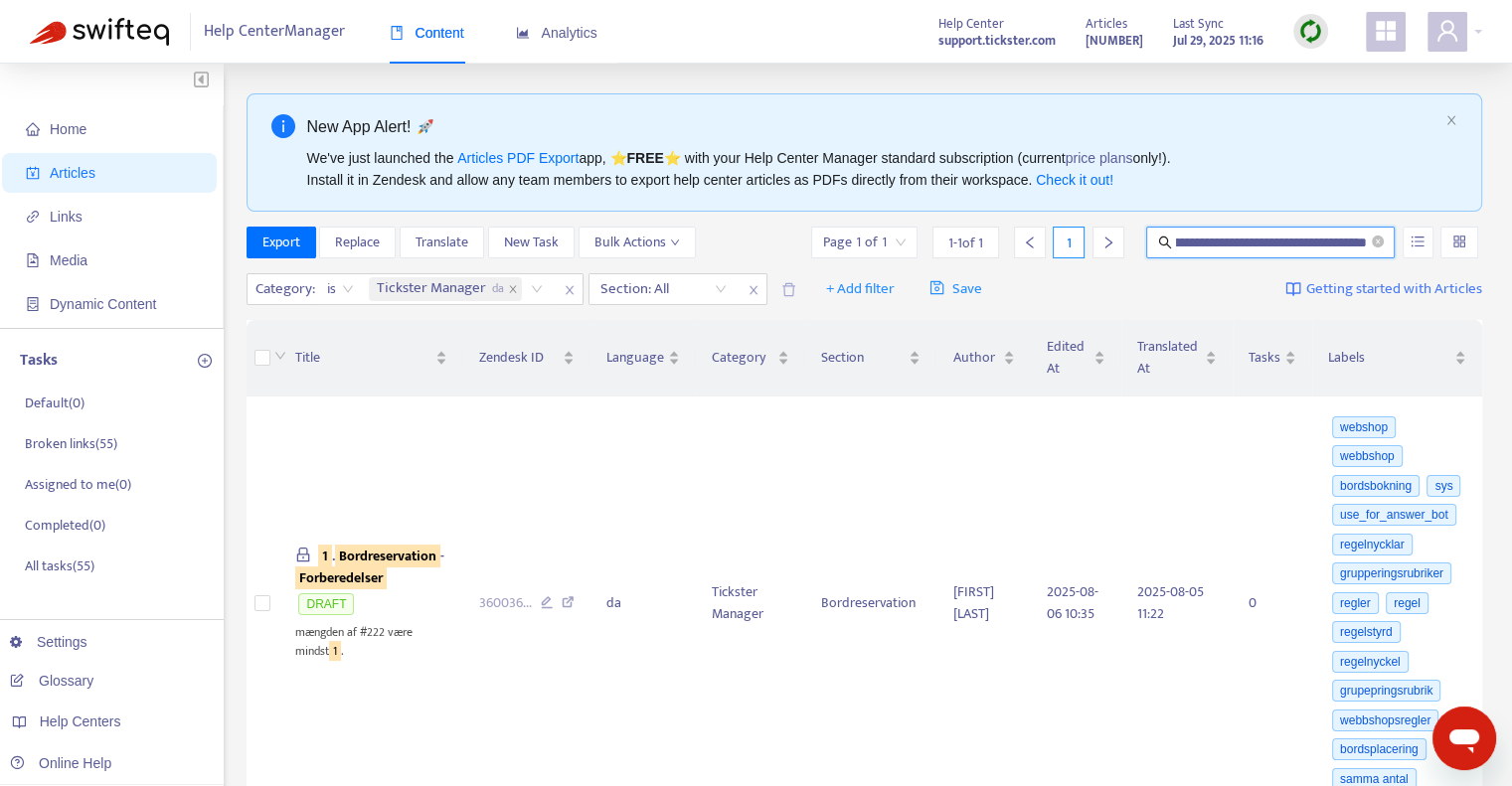 type on "**********" 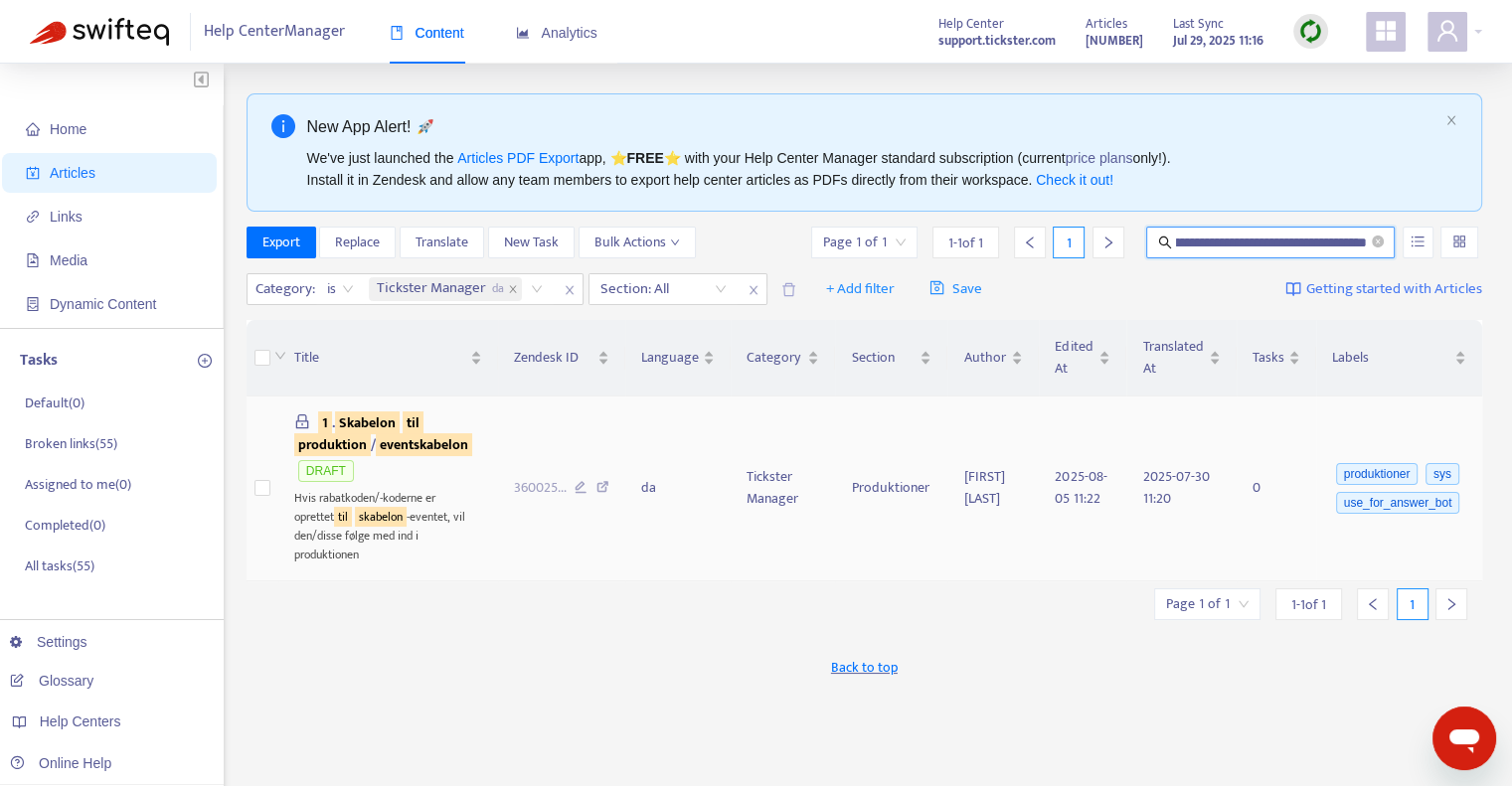 scroll, scrollTop: 0, scrollLeft: 0, axis: both 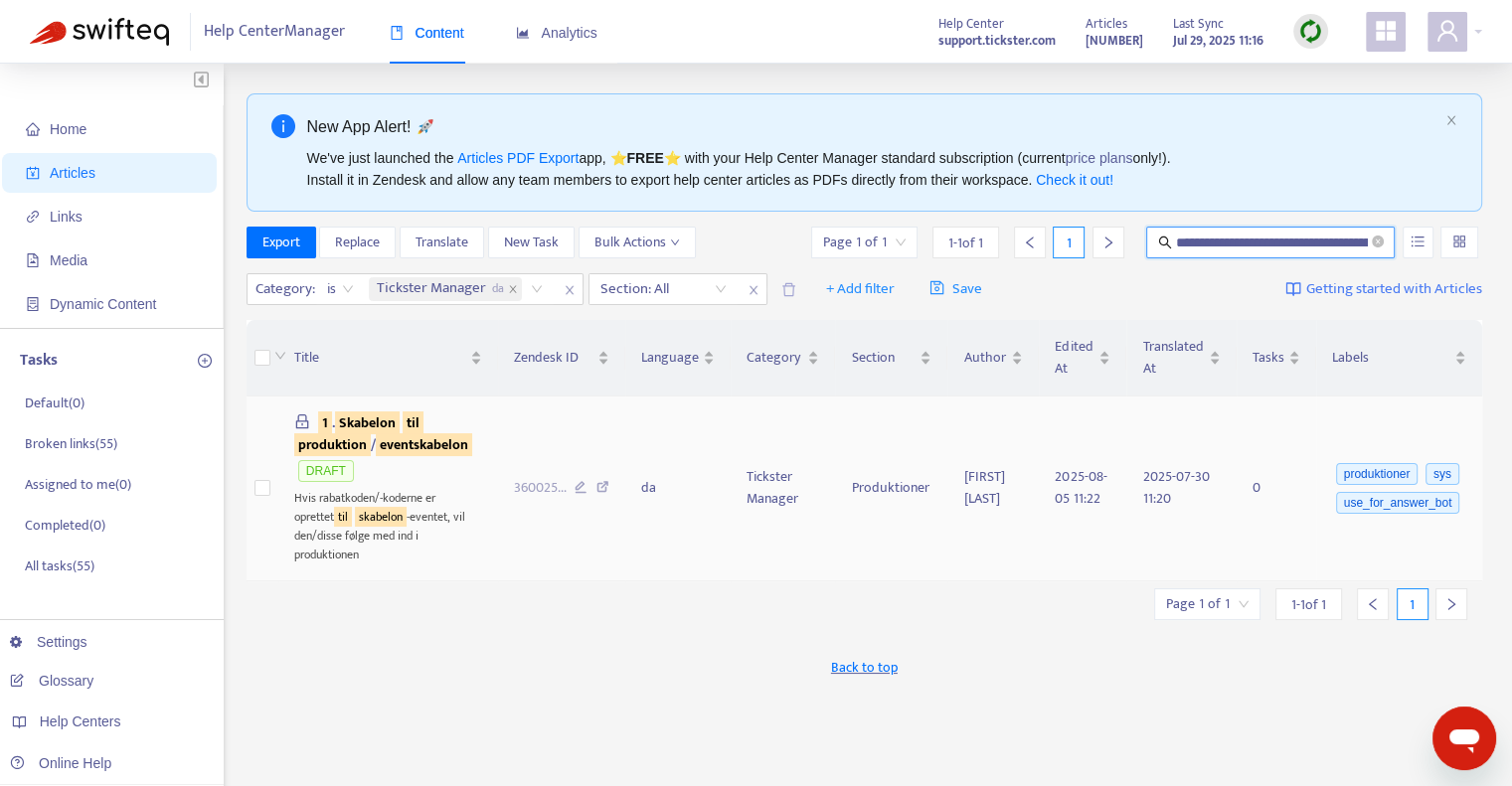 click on "produktion" at bounding box center (332, 444) 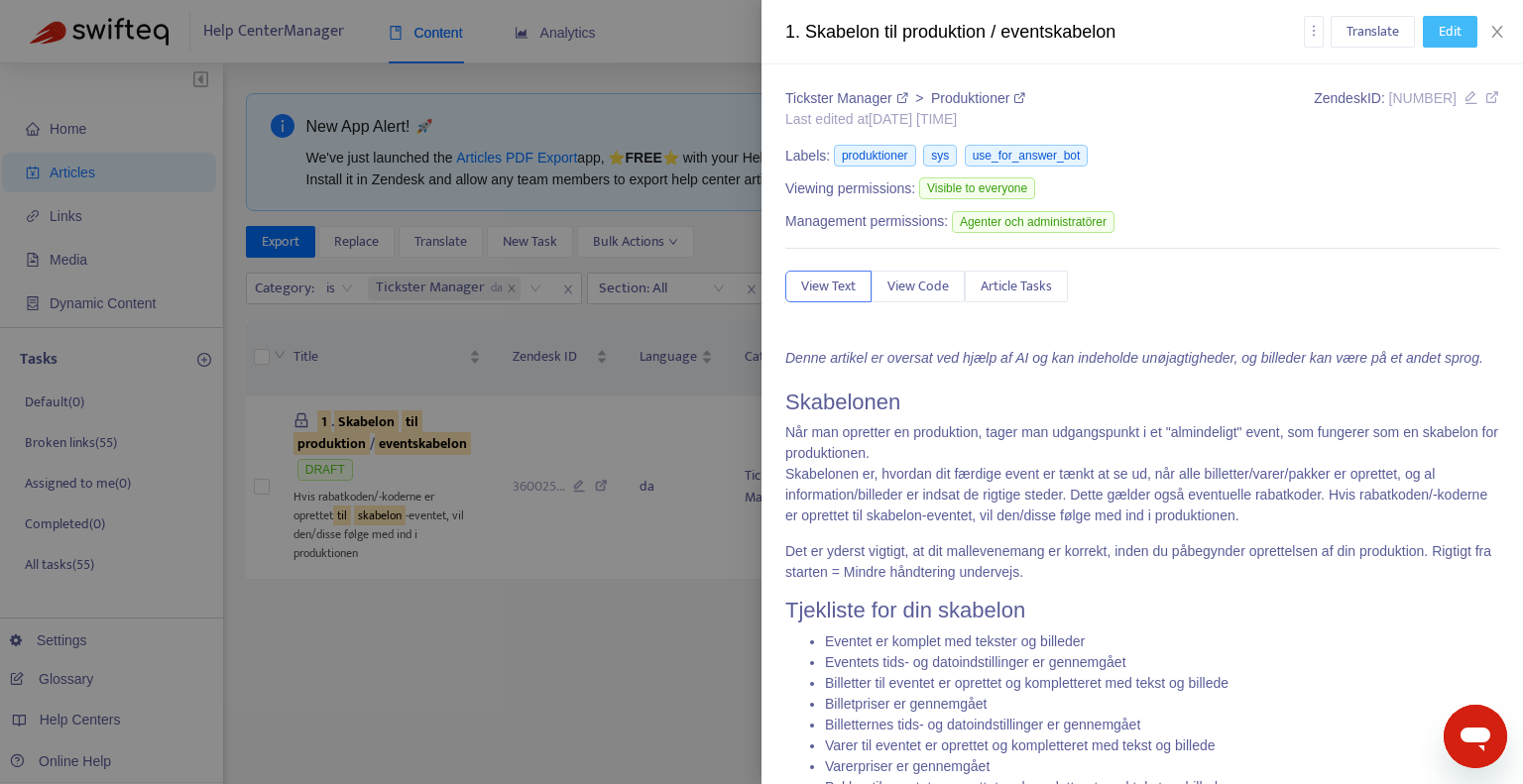click on "Edit" at bounding box center [1450, 32] 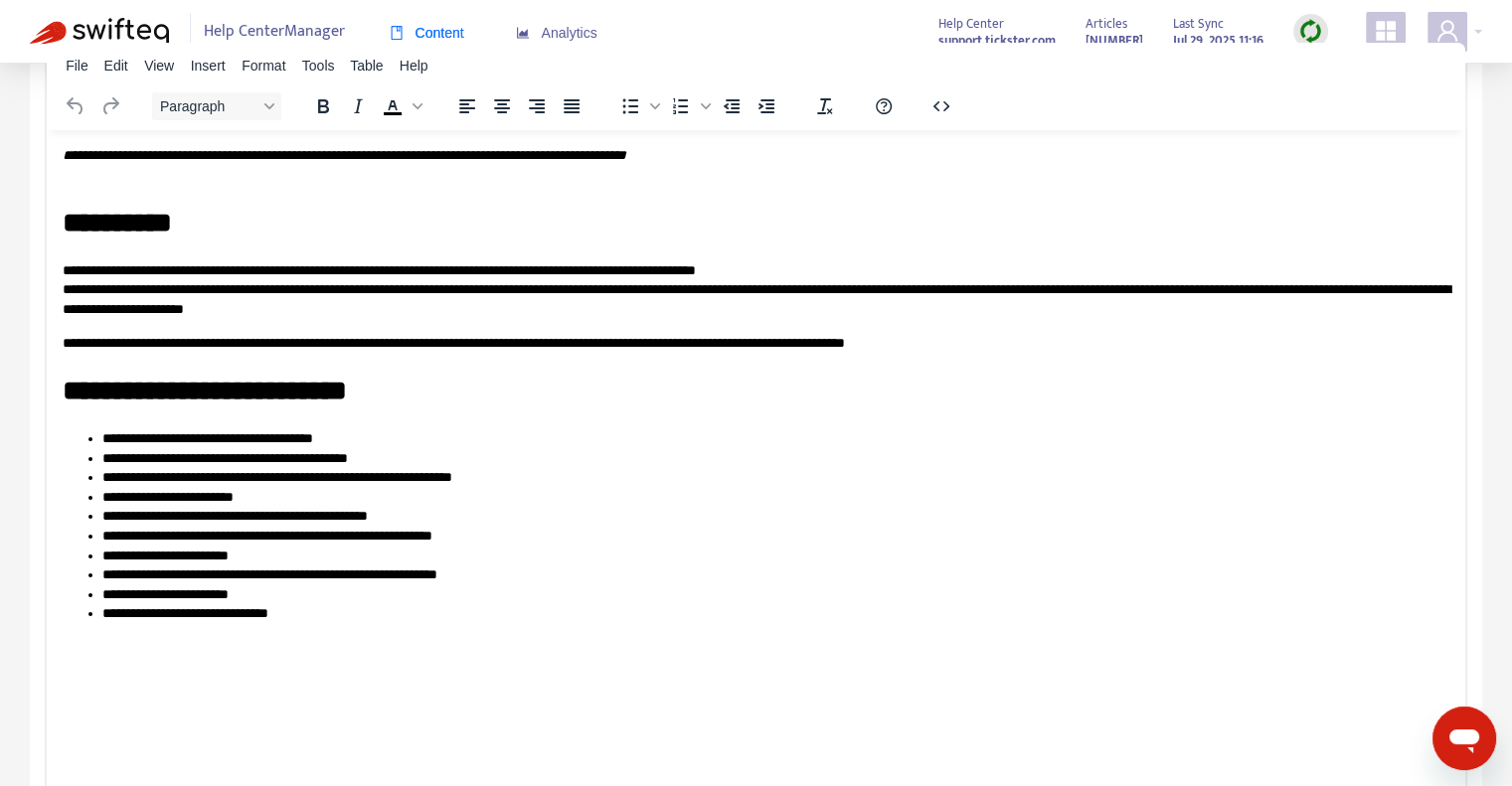 scroll, scrollTop: 199, scrollLeft: 0, axis: vertical 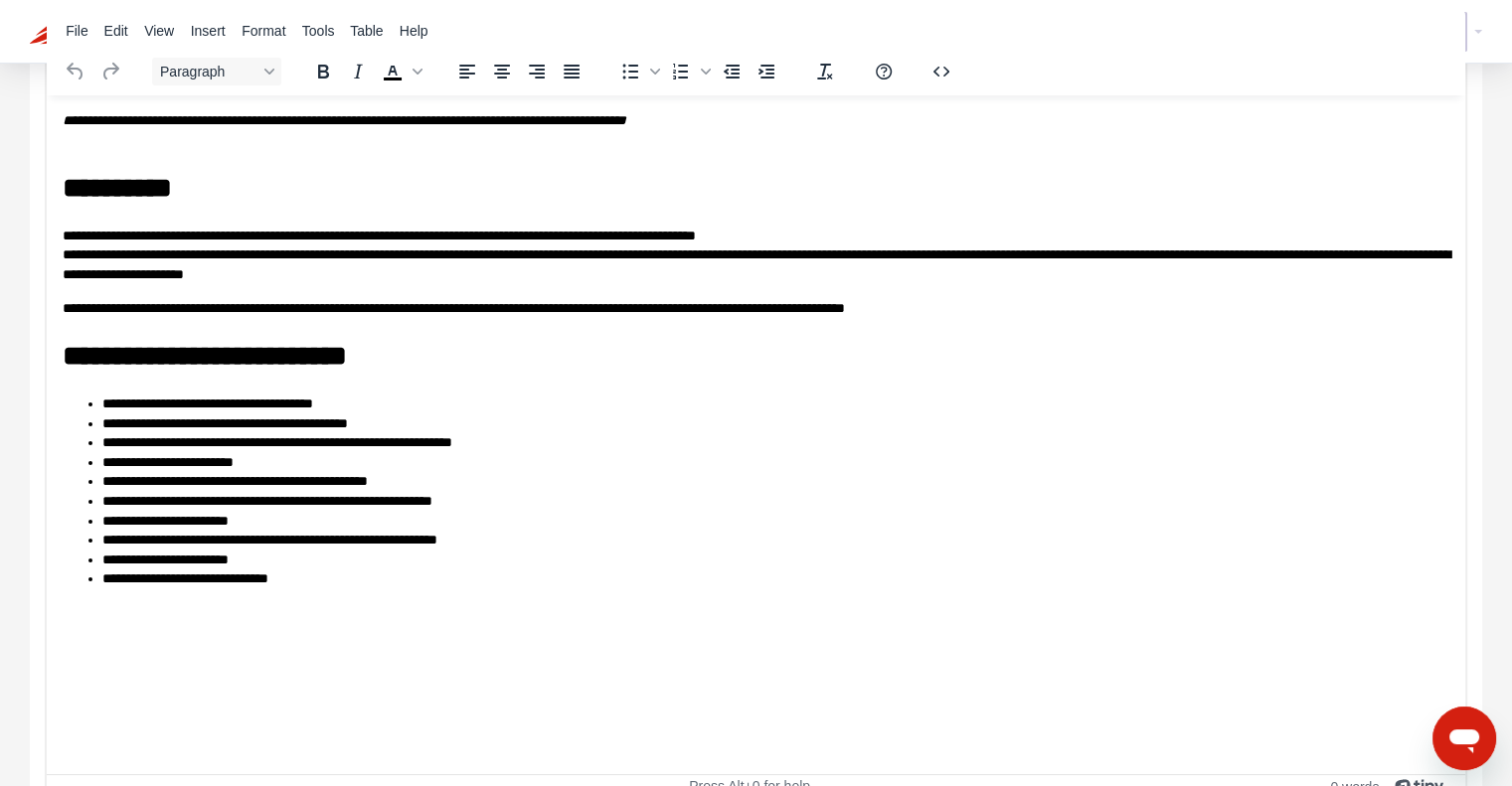 click on "**********" at bounding box center [756, 254] 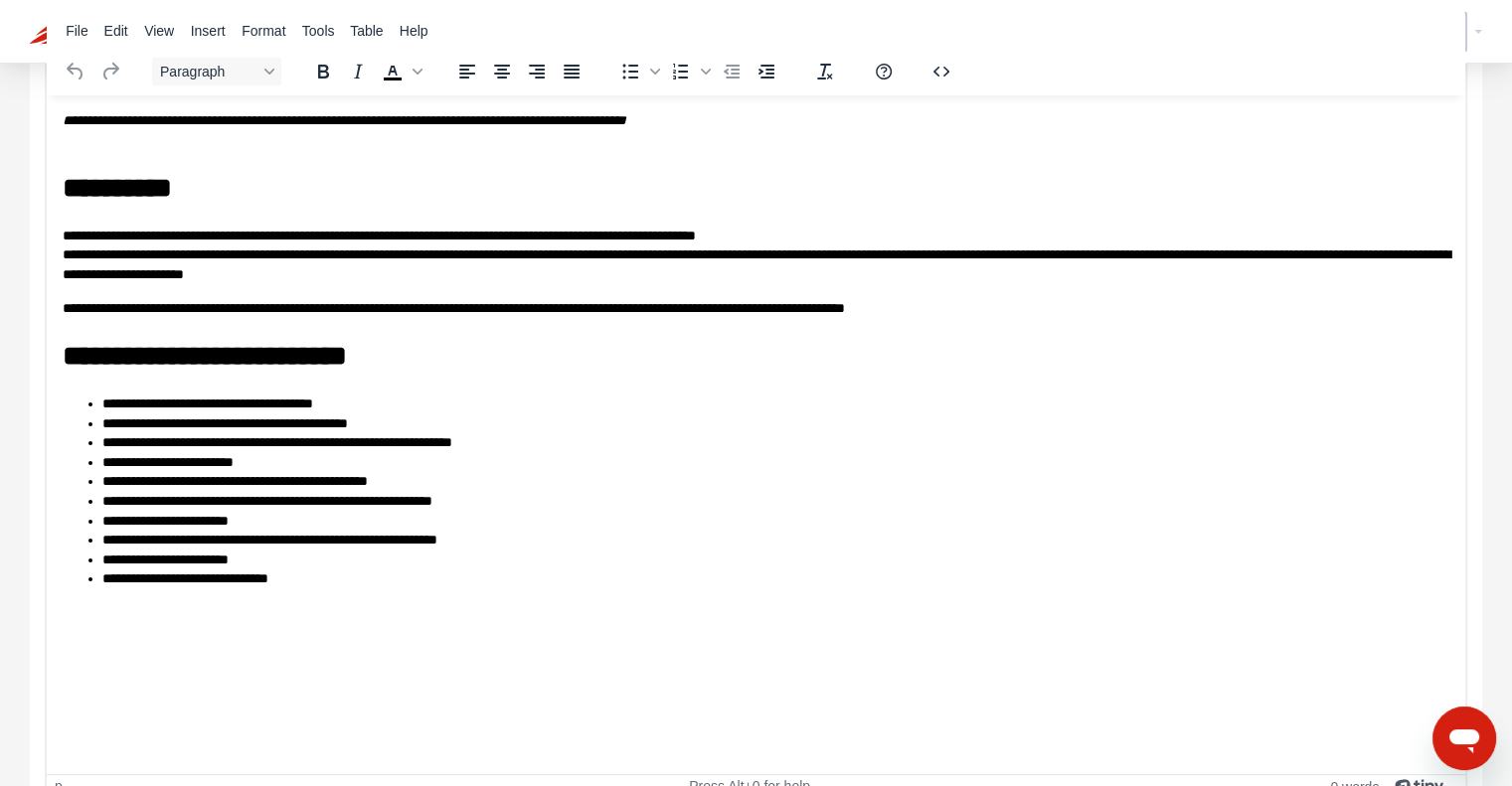 type 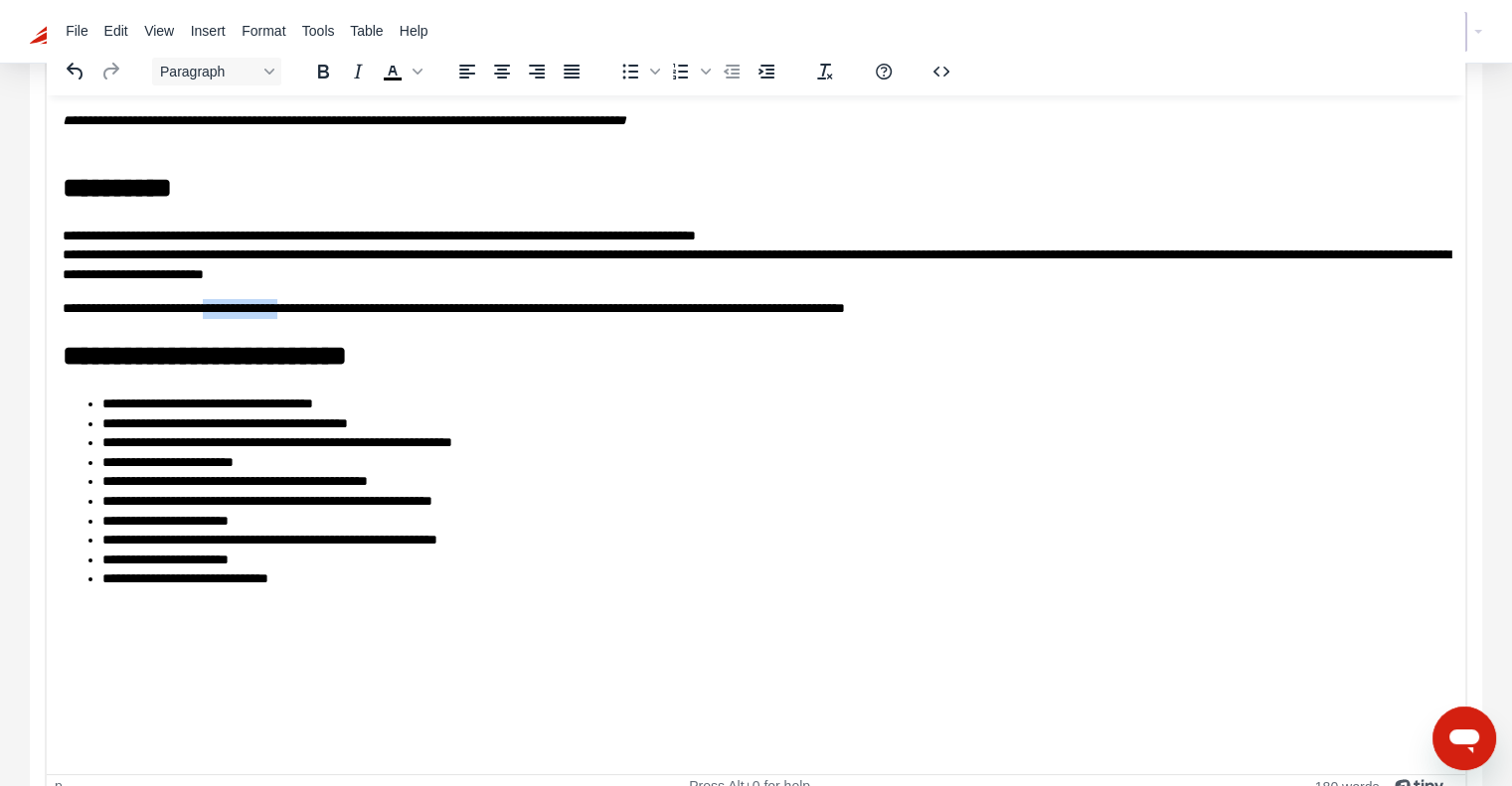 drag, startPoint x: 320, startPoint y: 308, endPoint x: 217, endPoint y: 301, distance: 103.23759 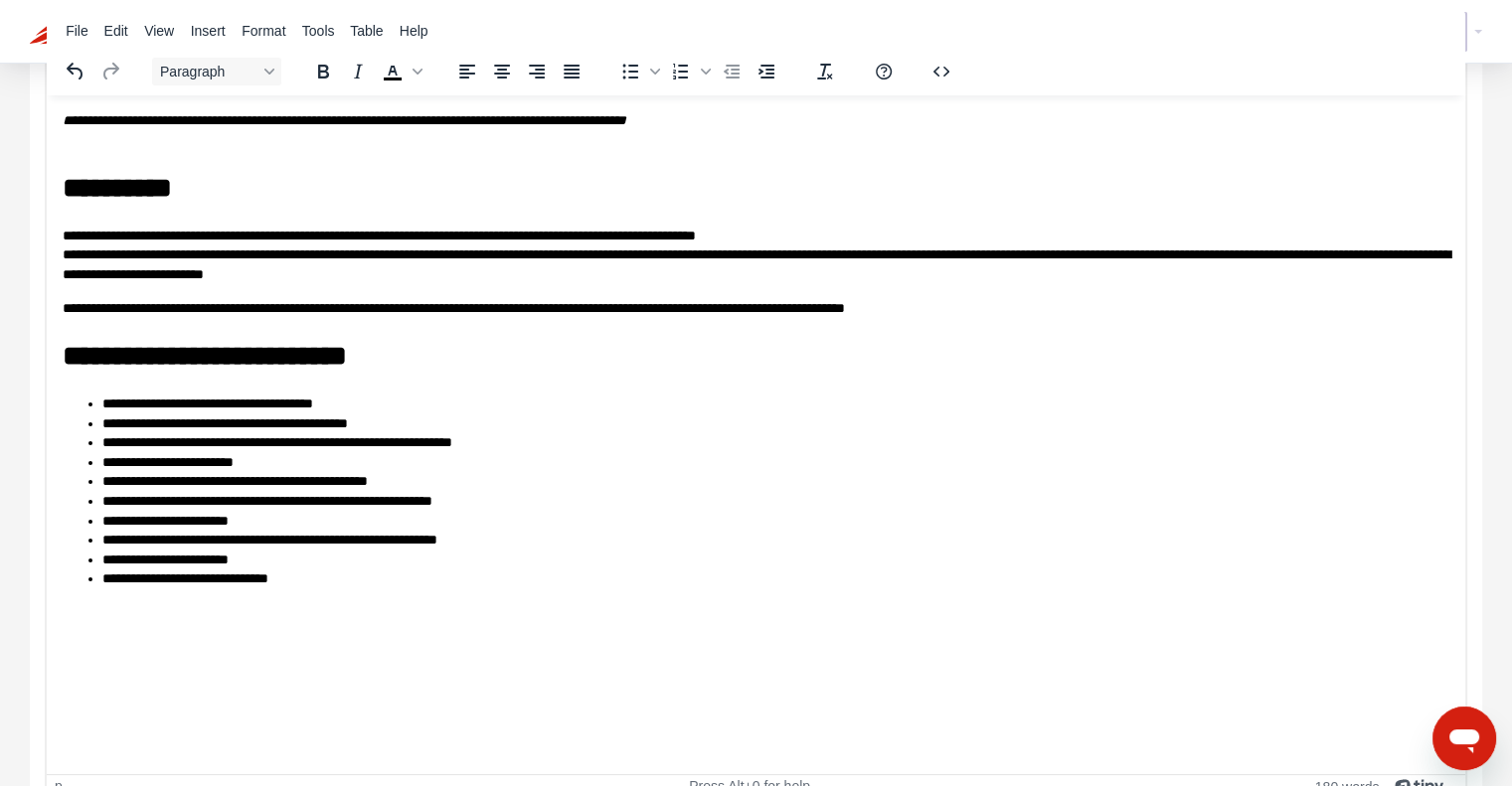 click on "**********" at bounding box center [776, 442] 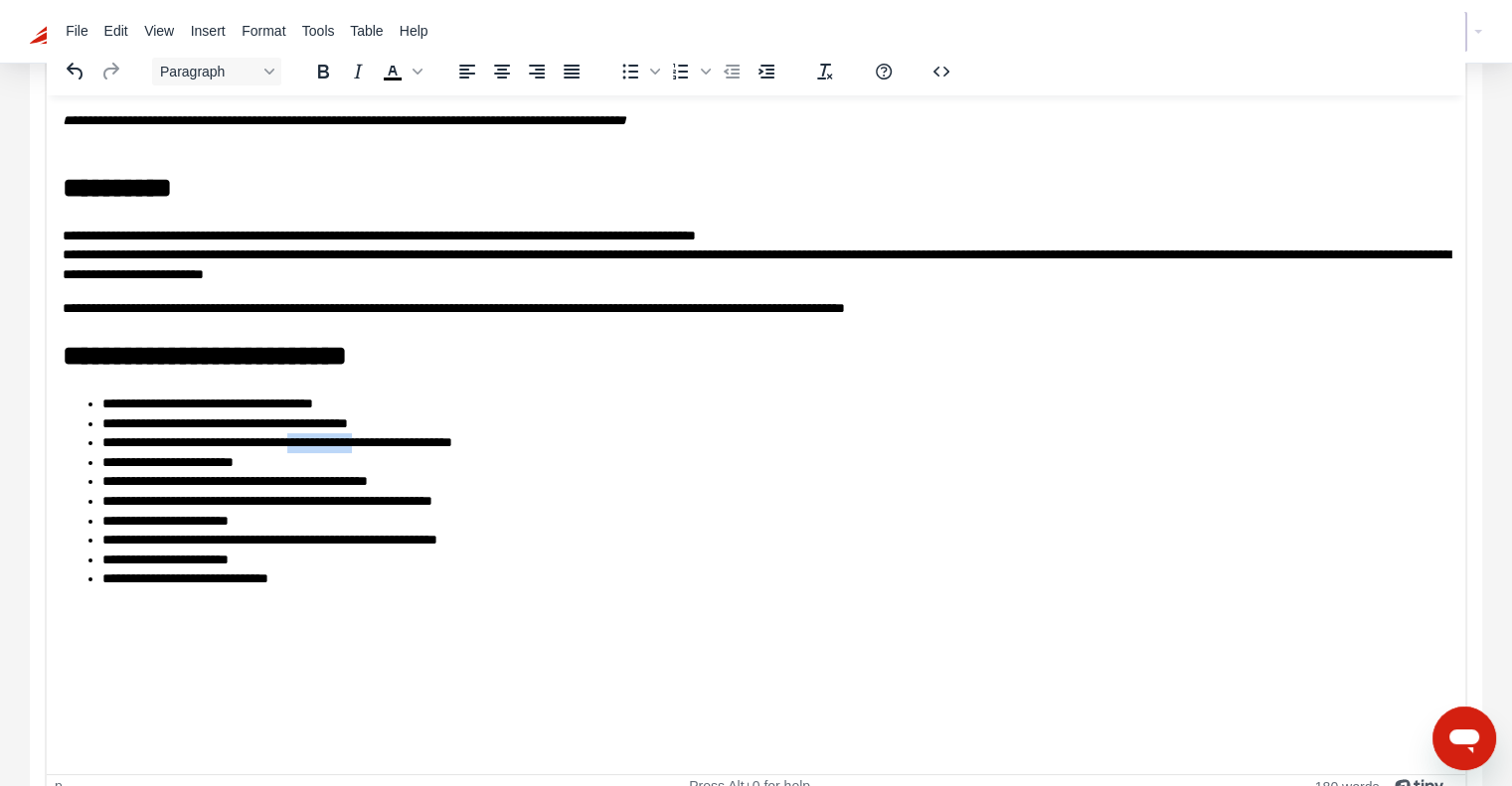 click on "**********" at bounding box center [776, 442] 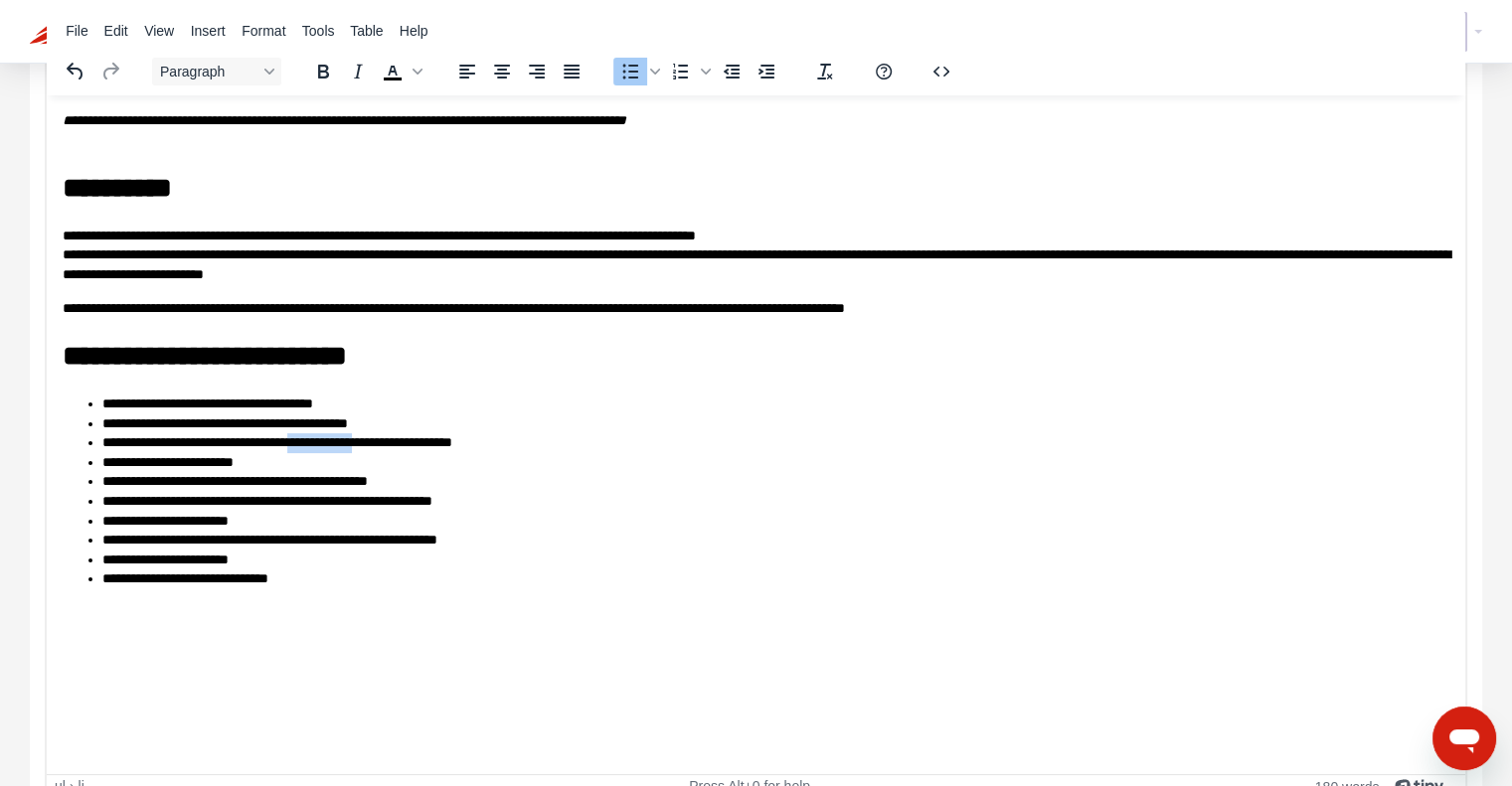 copy on "**********" 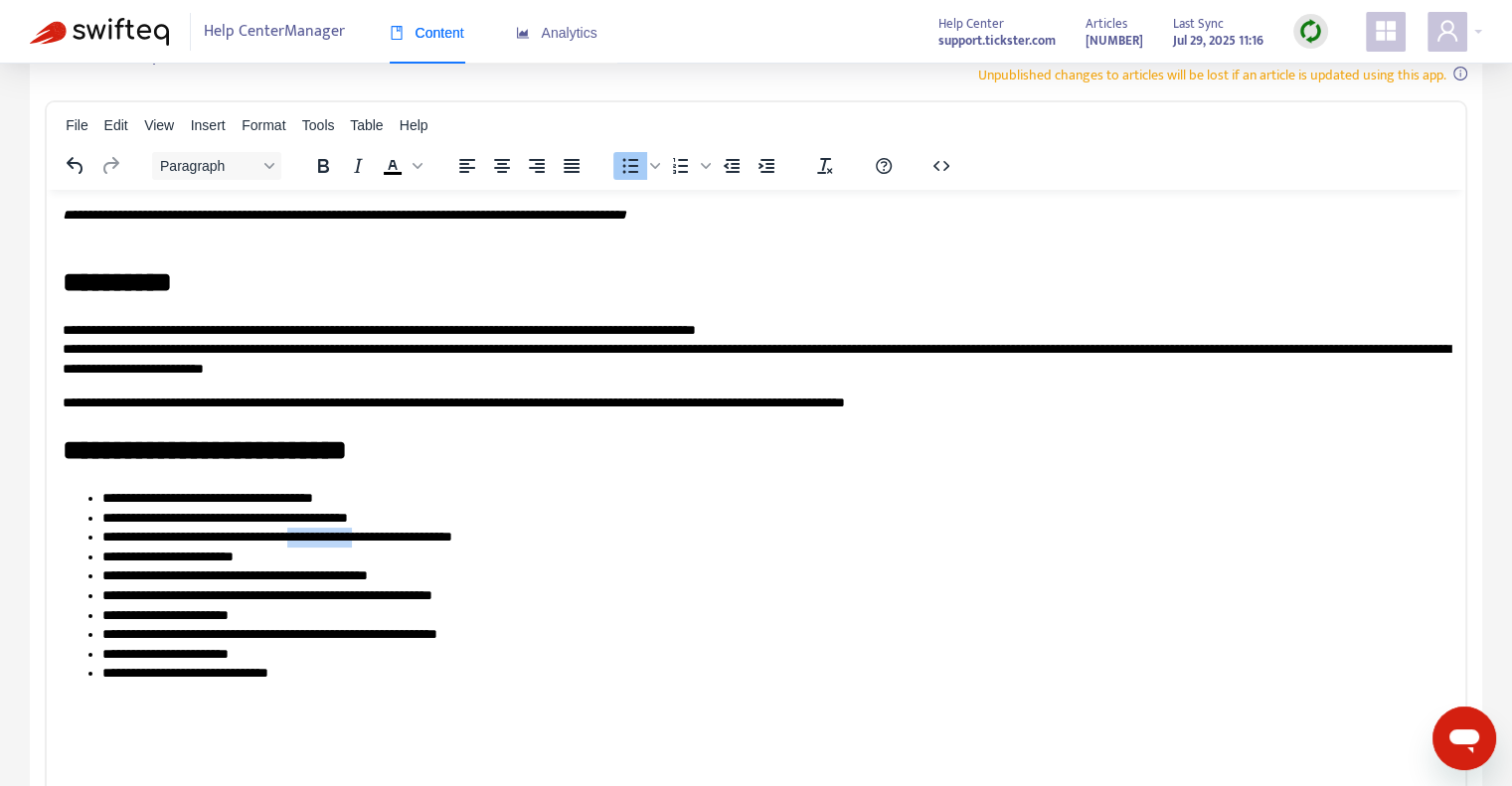 scroll, scrollTop: 0, scrollLeft: 0, axis: both 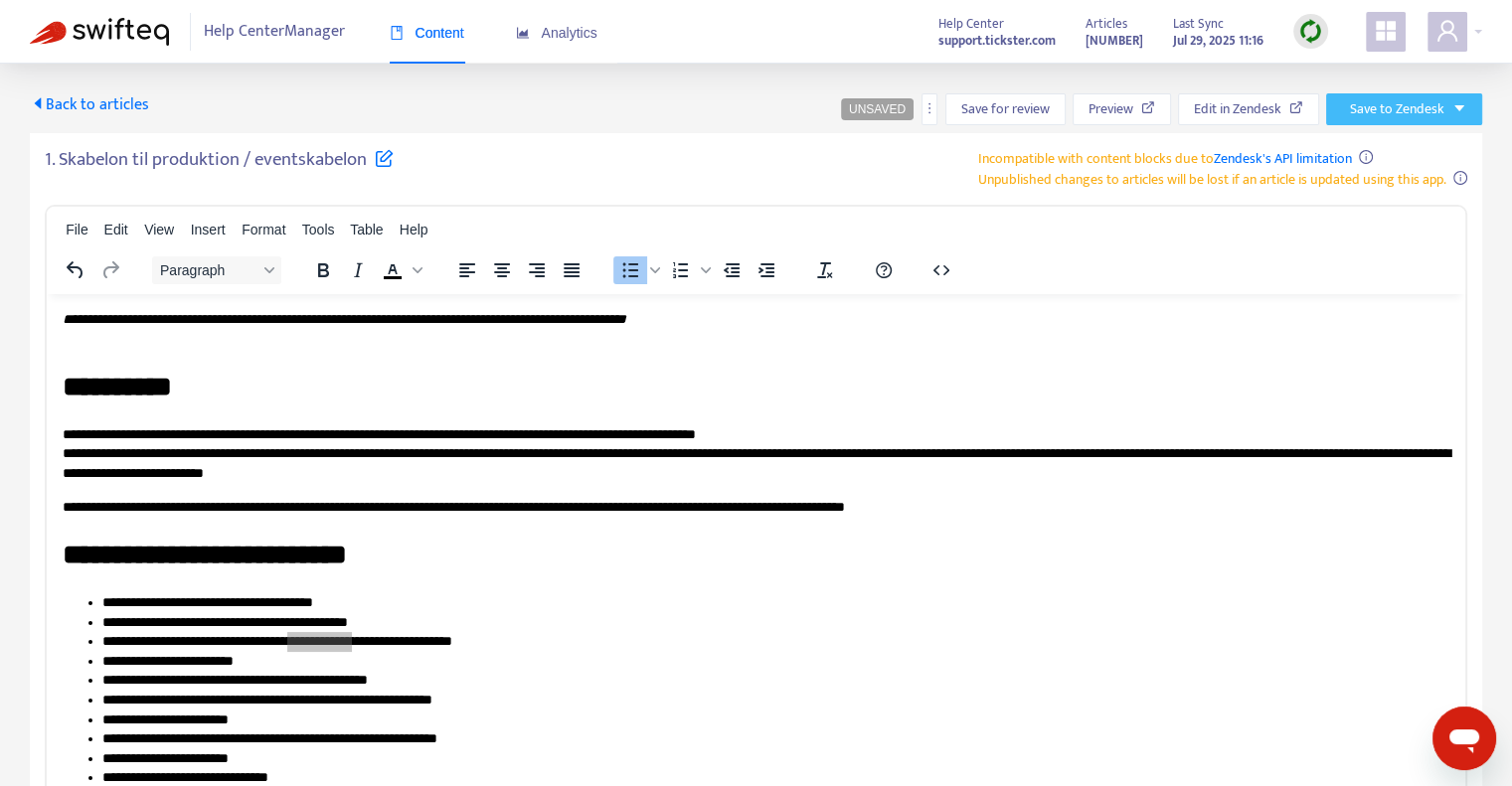 click on "Save to Zendesk" at bounding box center (1397, 109) 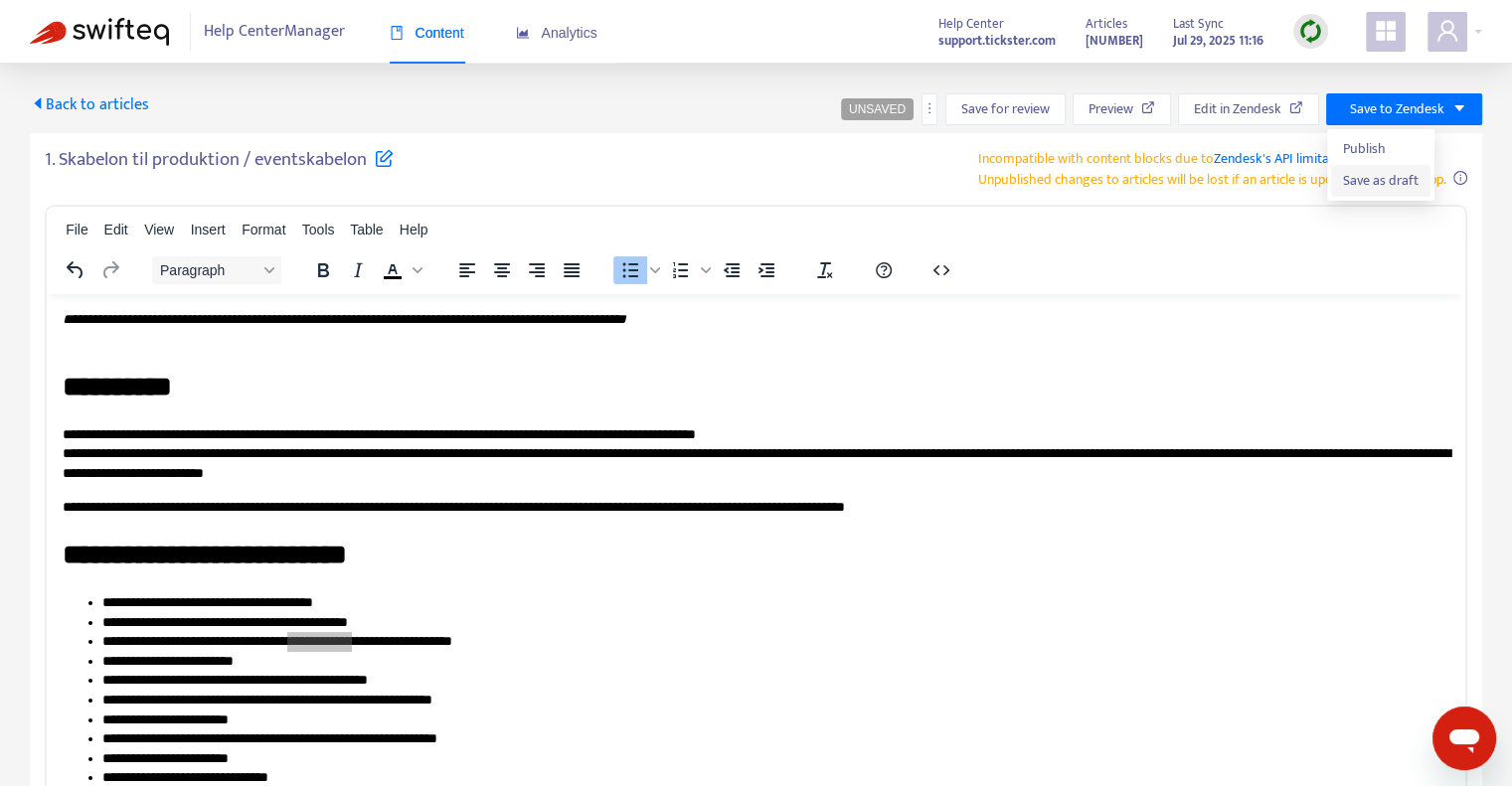 click on "Save as draft" at bounding box center (1381, 181) 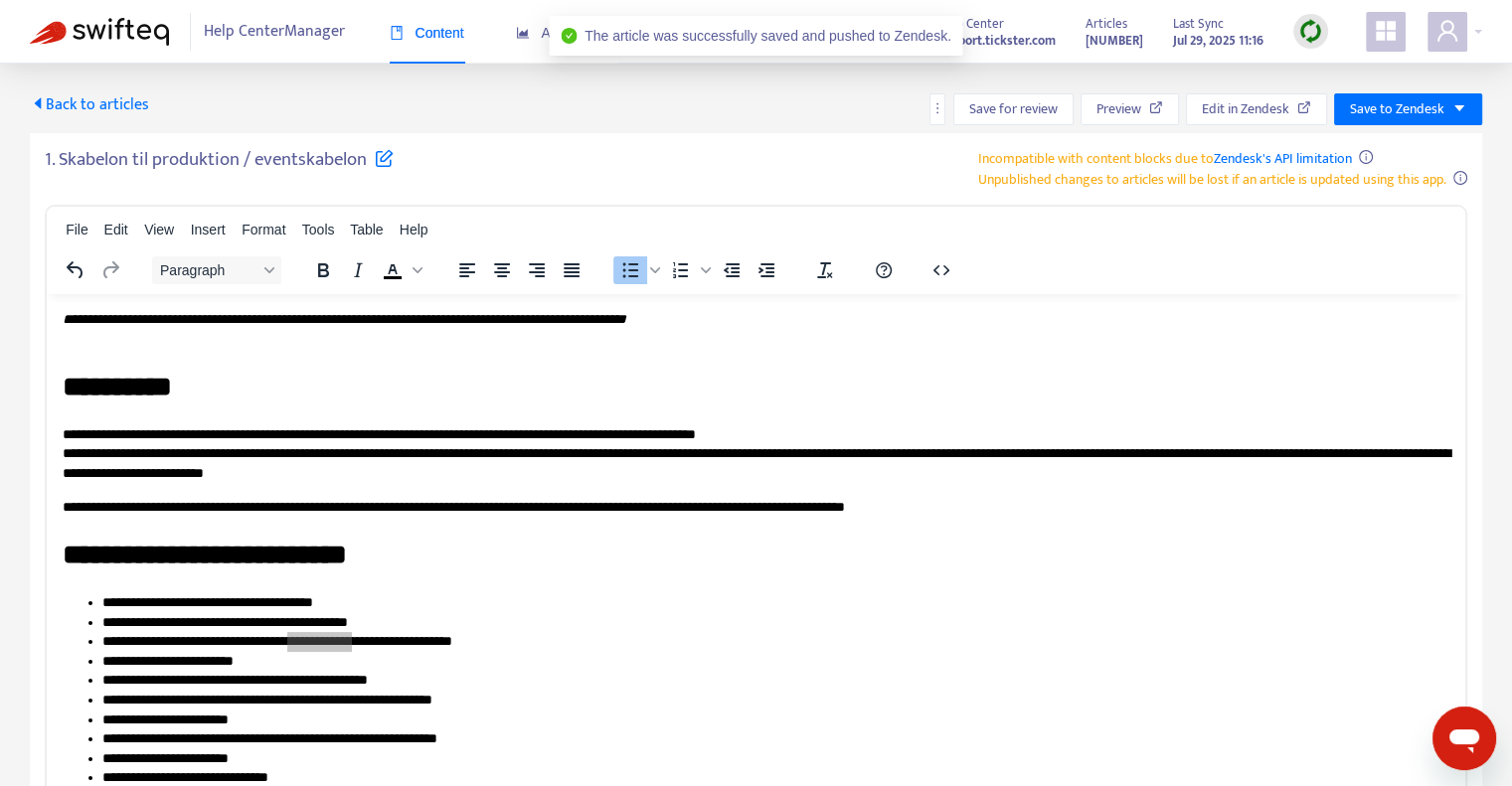 click on "Back to articles" at bounding box center [89, 104] 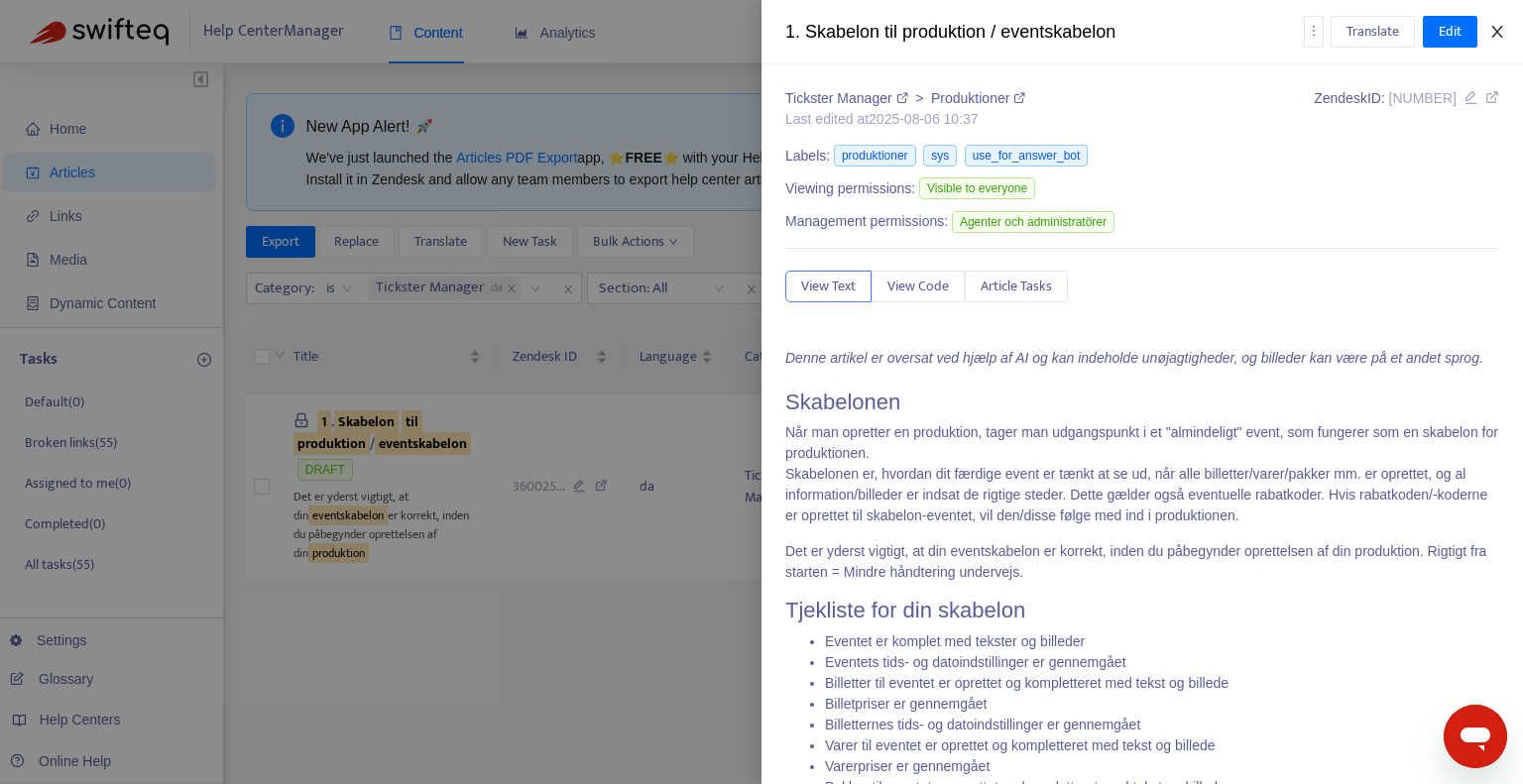 click 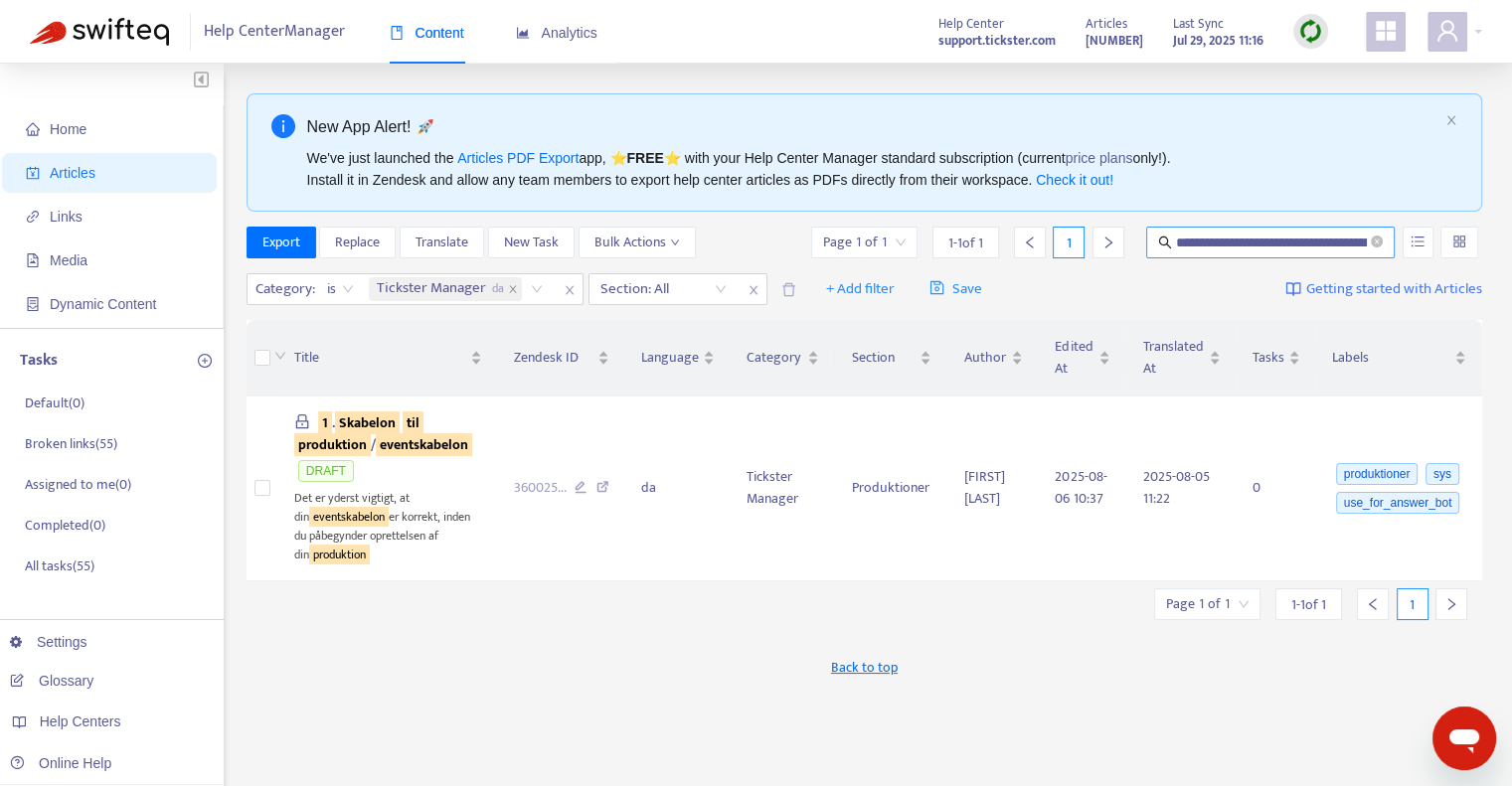 click on "**********" at bounding box center [1271, 242] 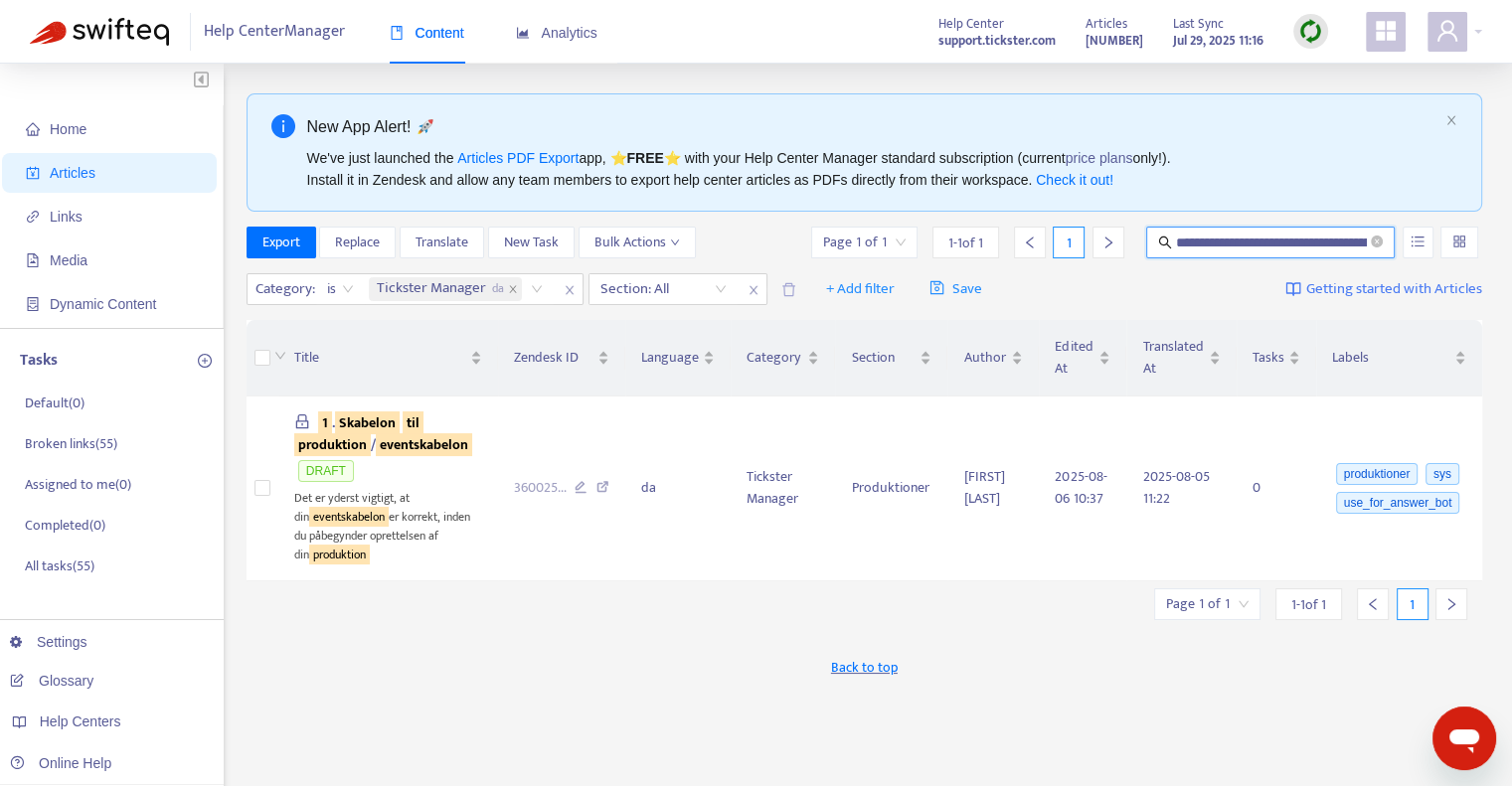 paste 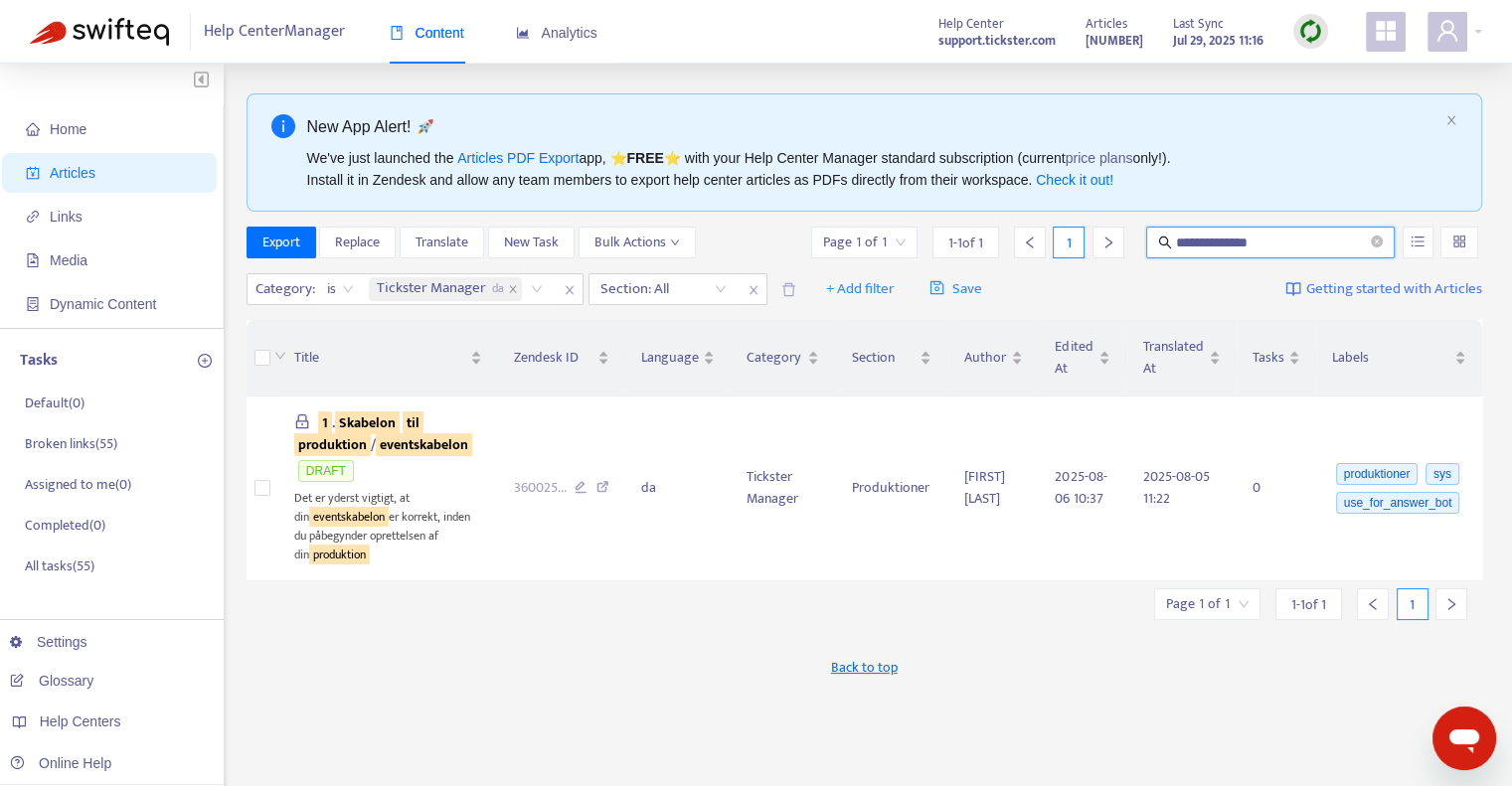 type on "**********" 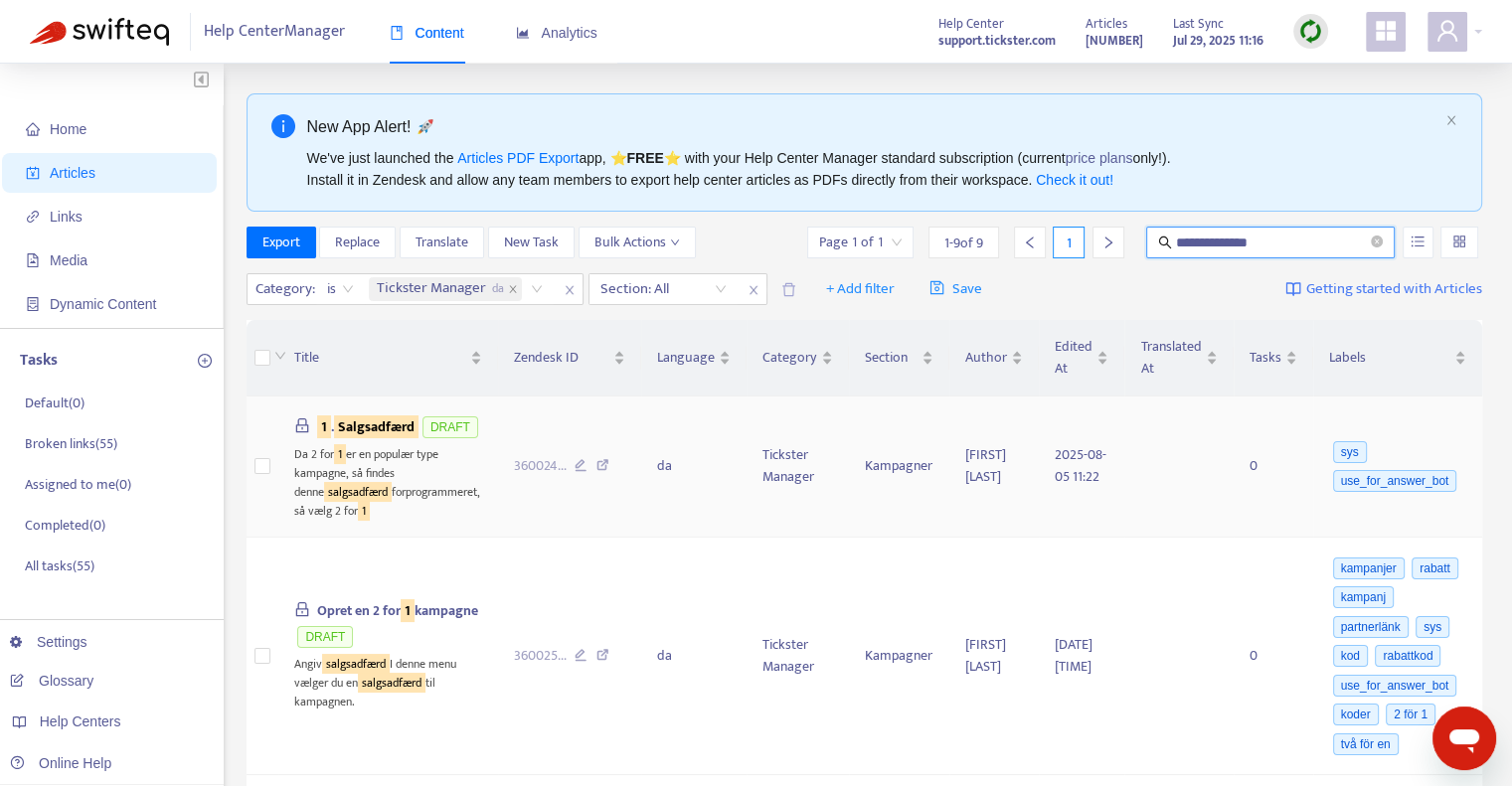 click on "Da 2 for 1 er en populær type kampagne, så findes denne salgsadfærd forprogrammeret, så vælg 2 for 1" at bounding box center (388, 481) 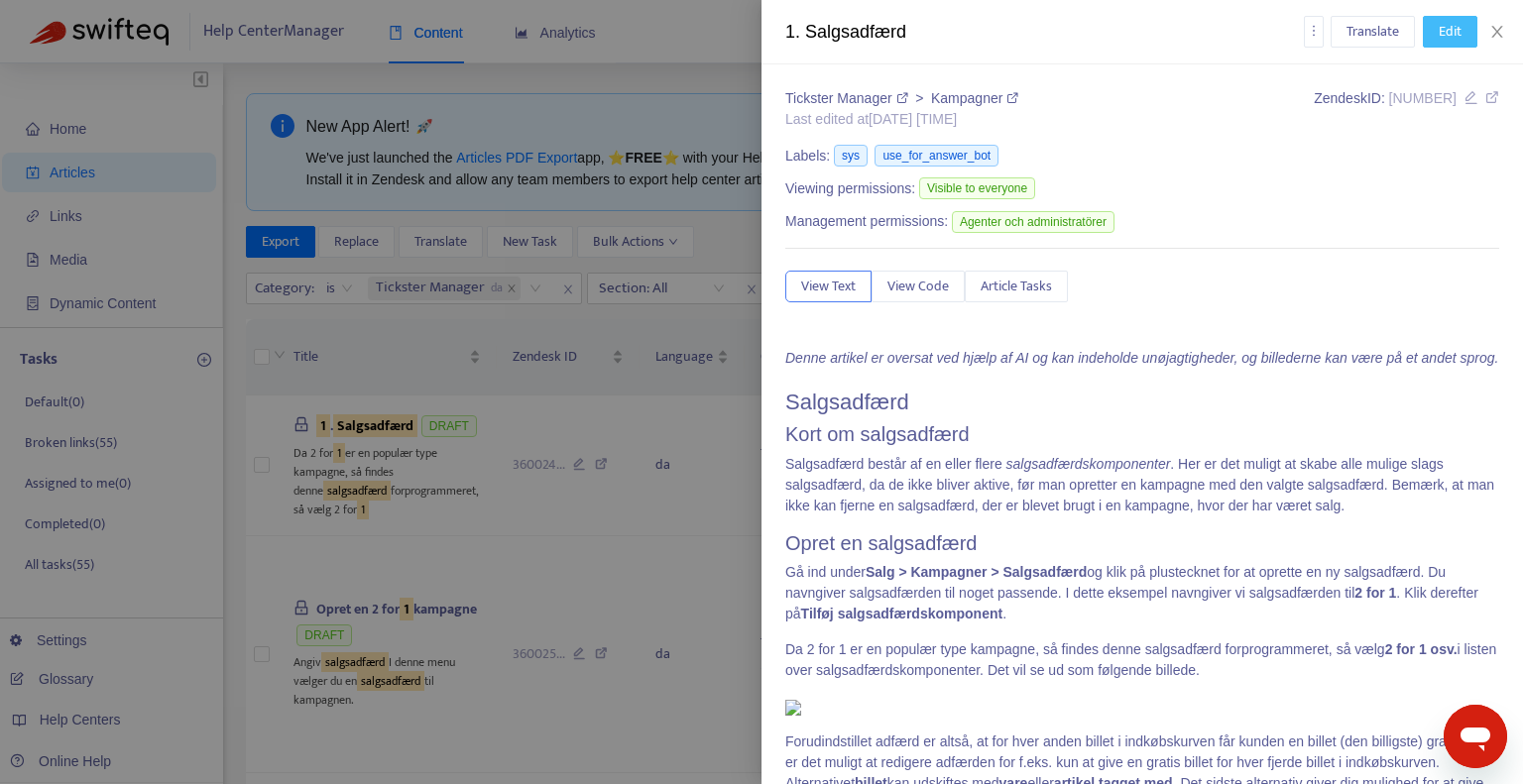 click on "Edit" at bounding box center (1450, 32) 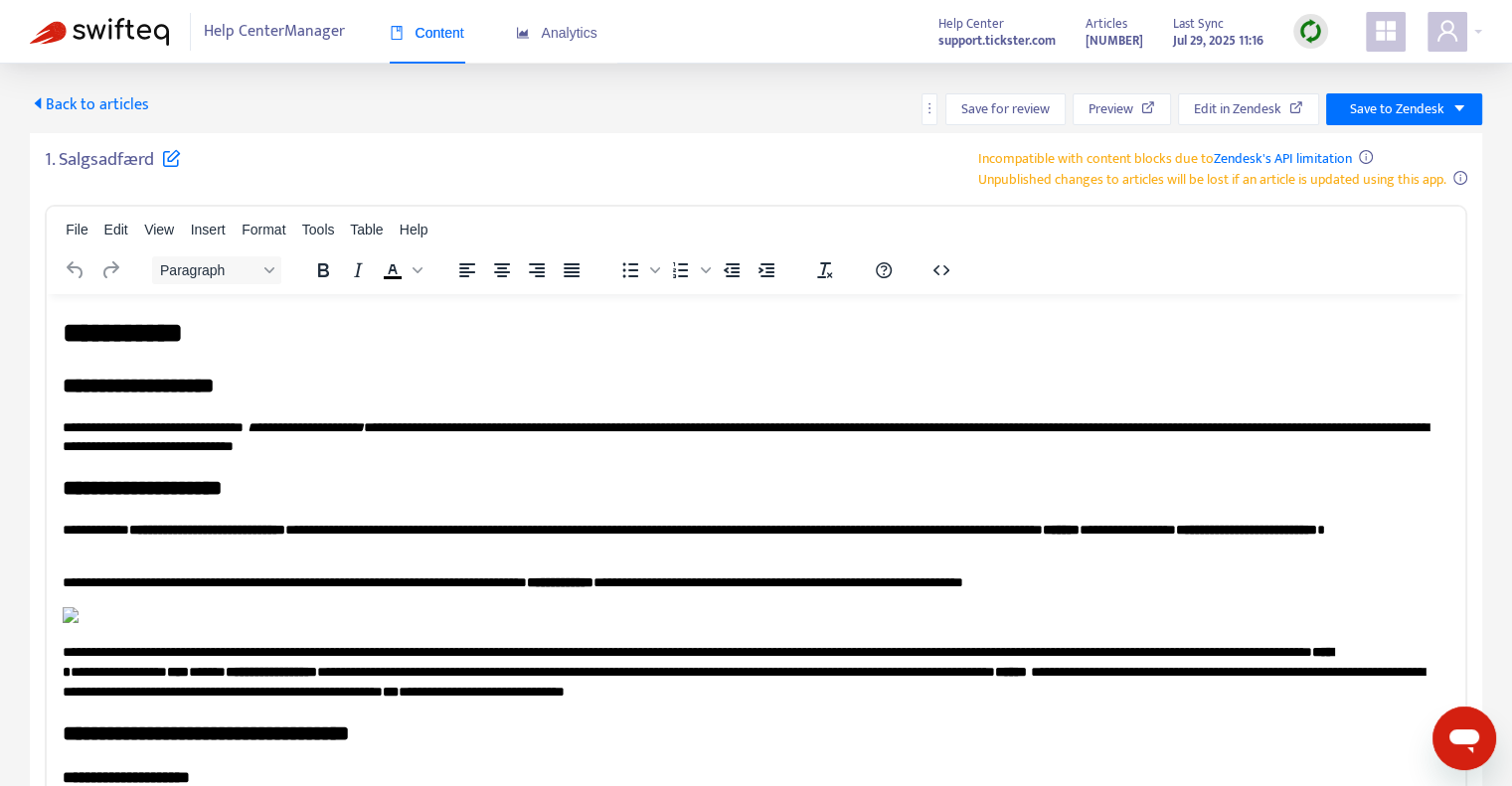 scroll, scrollTop: 99, scrollLeft: 0, axis: vertical 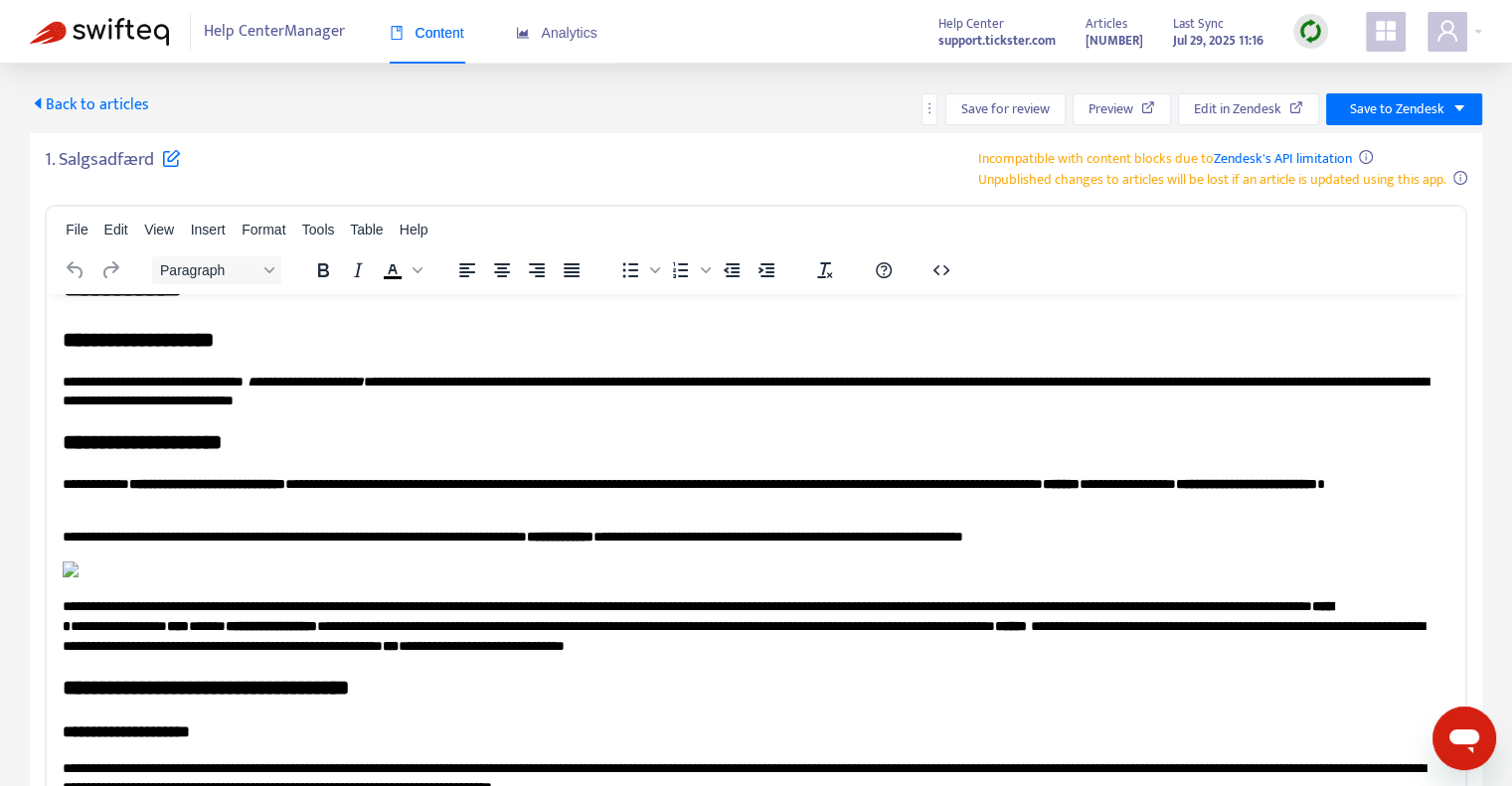 click on "**********" at bounding box center (207, 483) 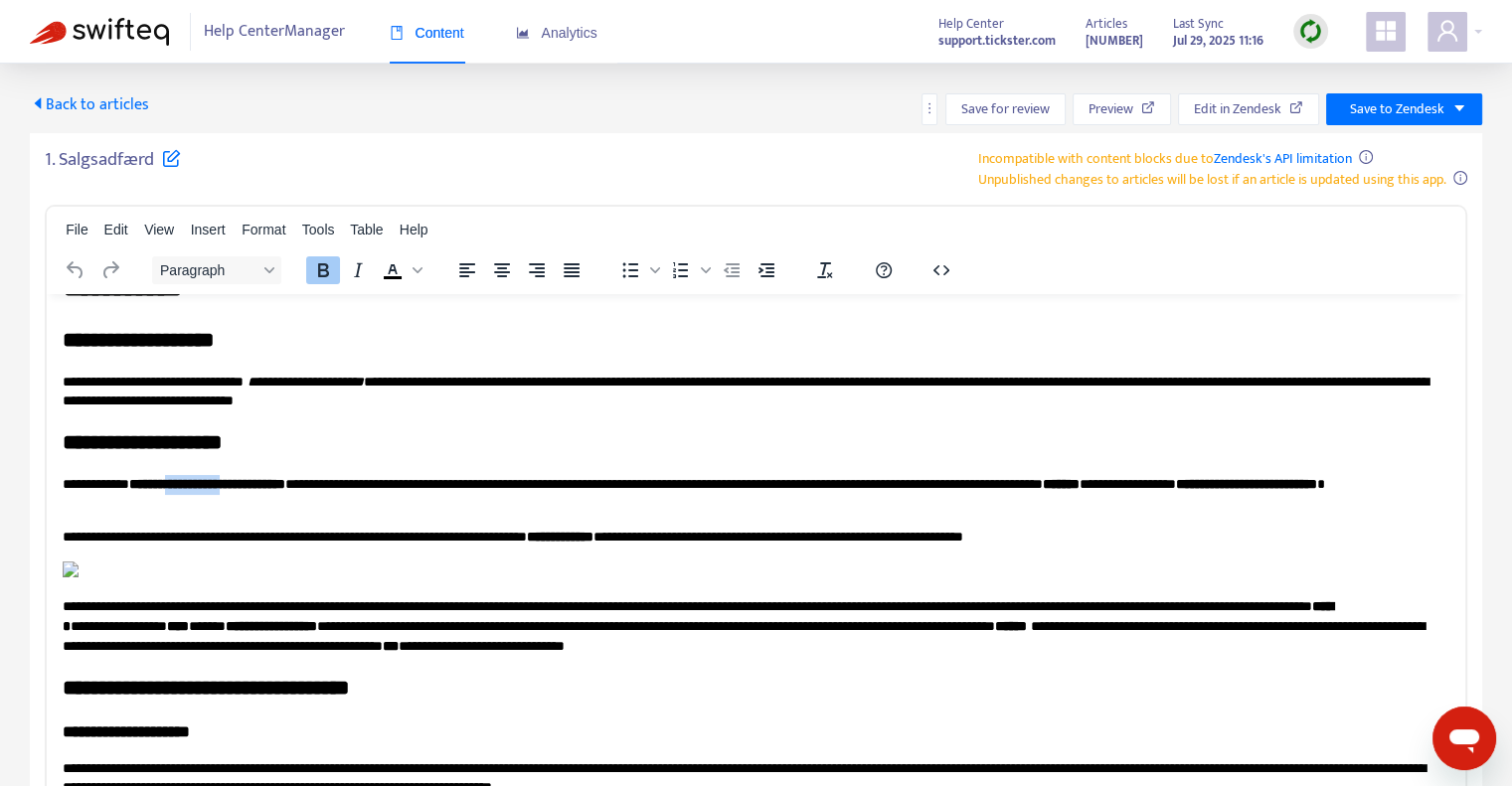 drag, startPoint x: 280, startPoint y: 487, endPoint x: 193, endPoint y: 486, distance: 87.005747 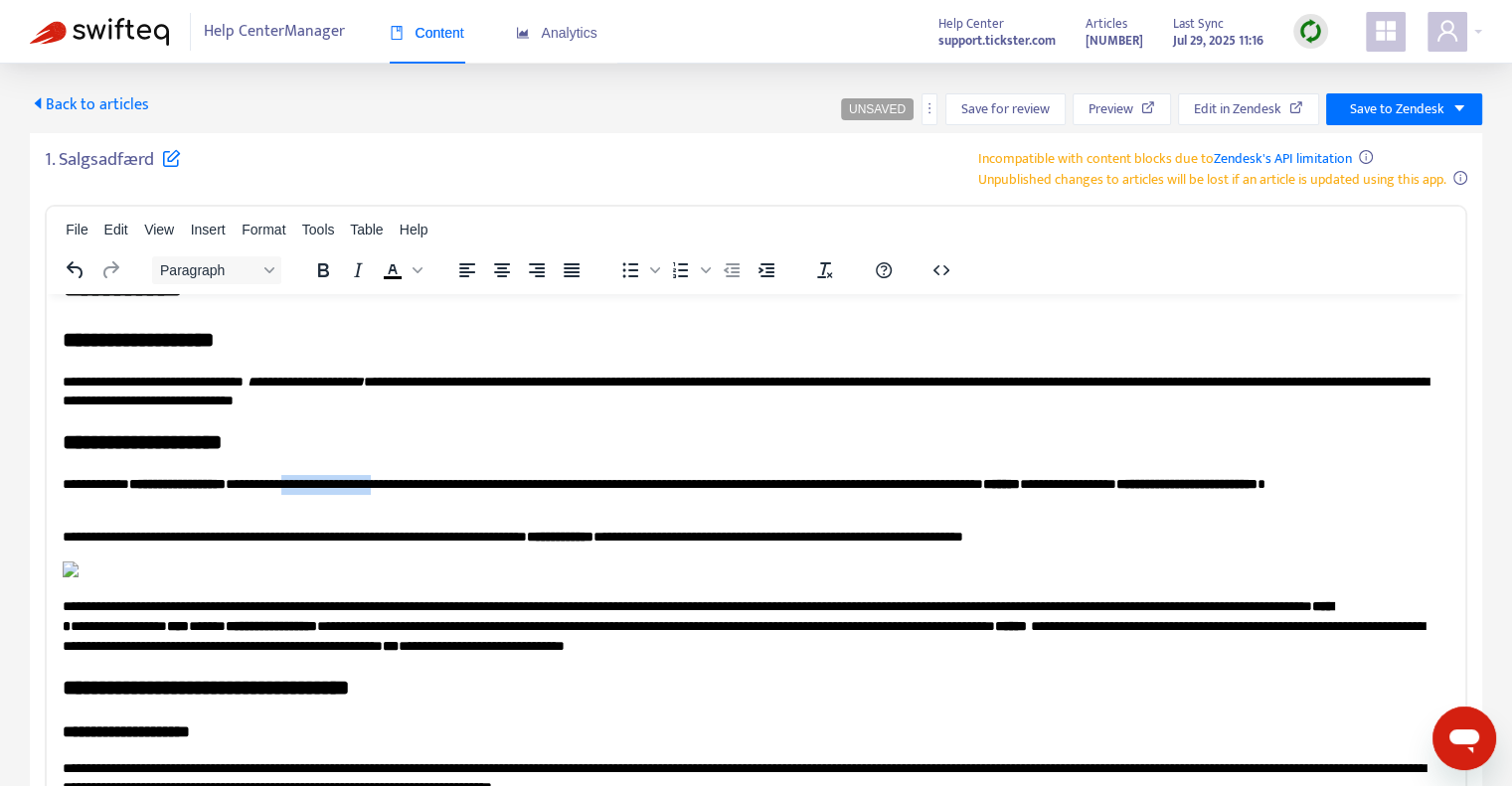 drag, startPoint x: 344, startPoint y: 487, endPoint x: 449, endPoint y: 486, distance: 105.004762 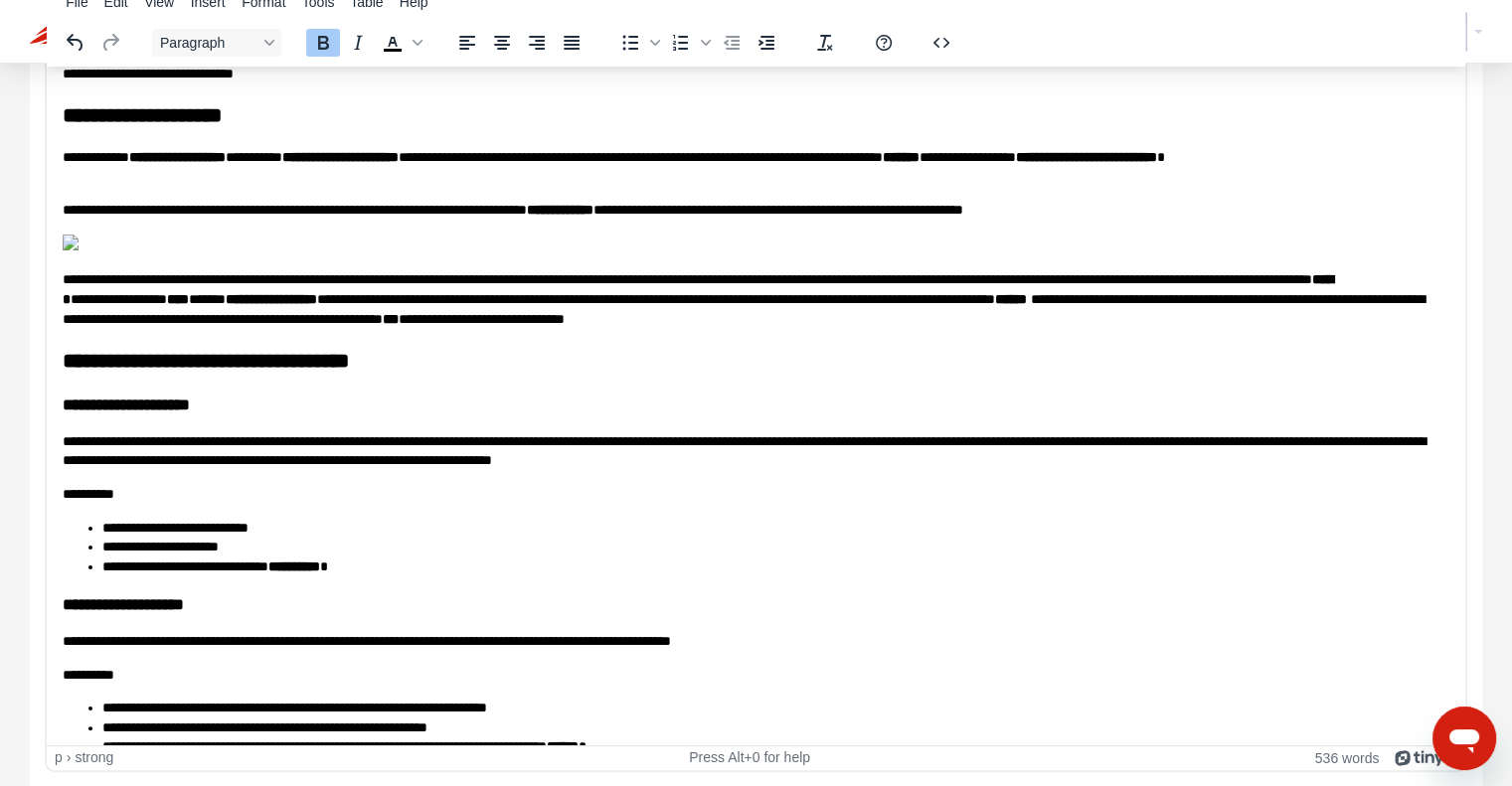 scroll, scrollTop: 298, scrollLeft: 0, axis: vertical 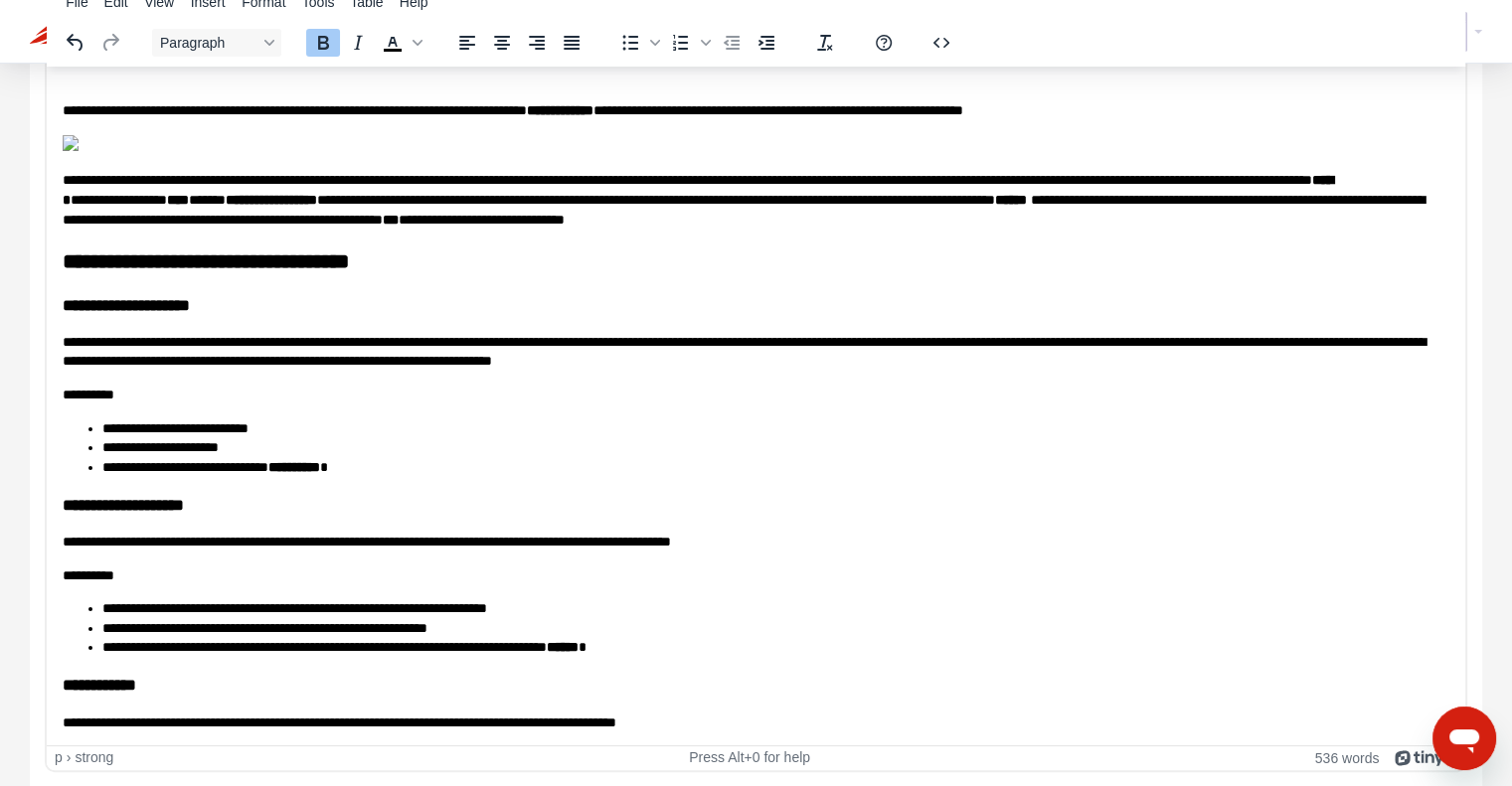 click on "****" at bounding box center (178, 199) 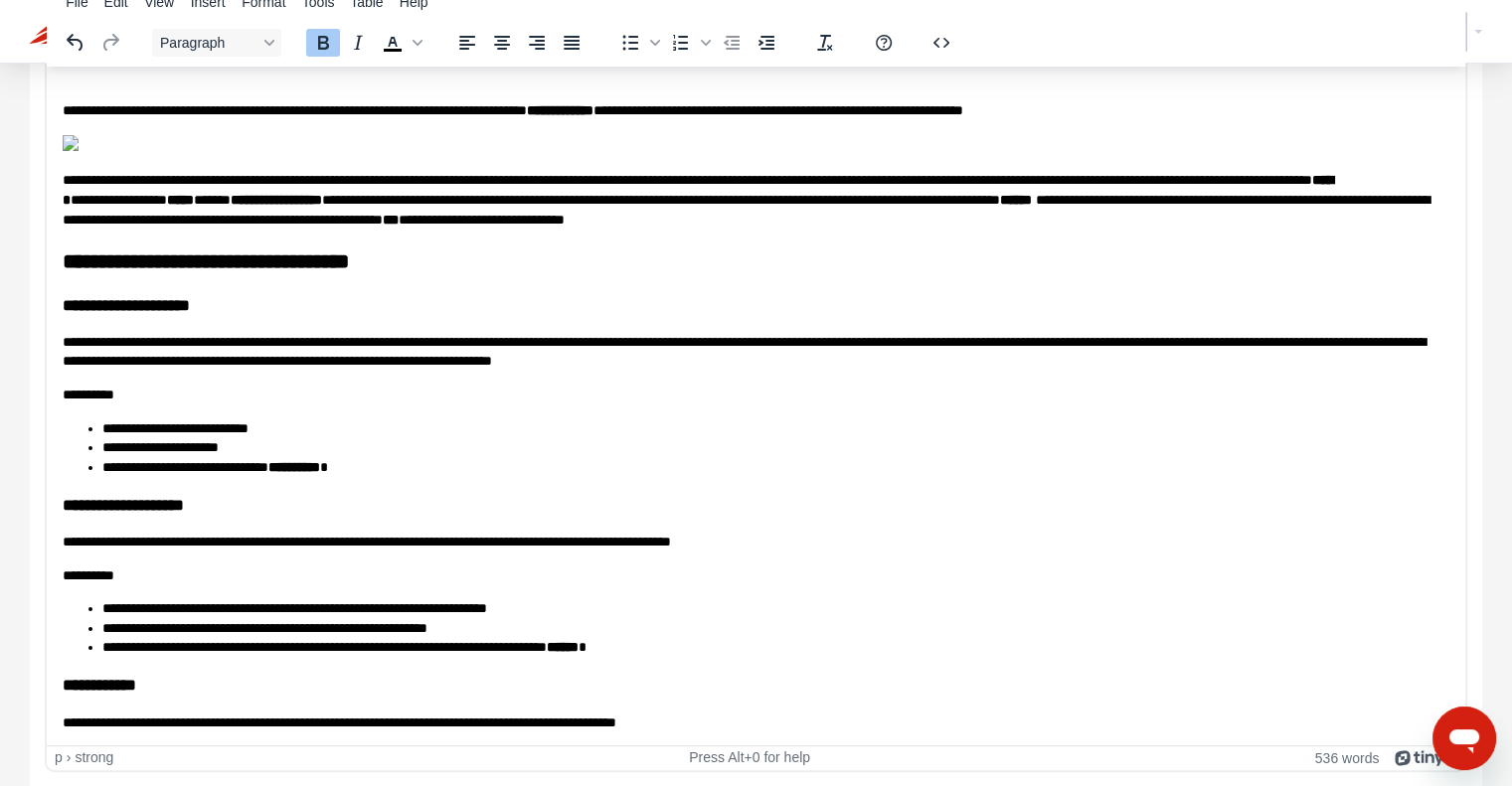 click on "**********" at bounding box center [749, 199] 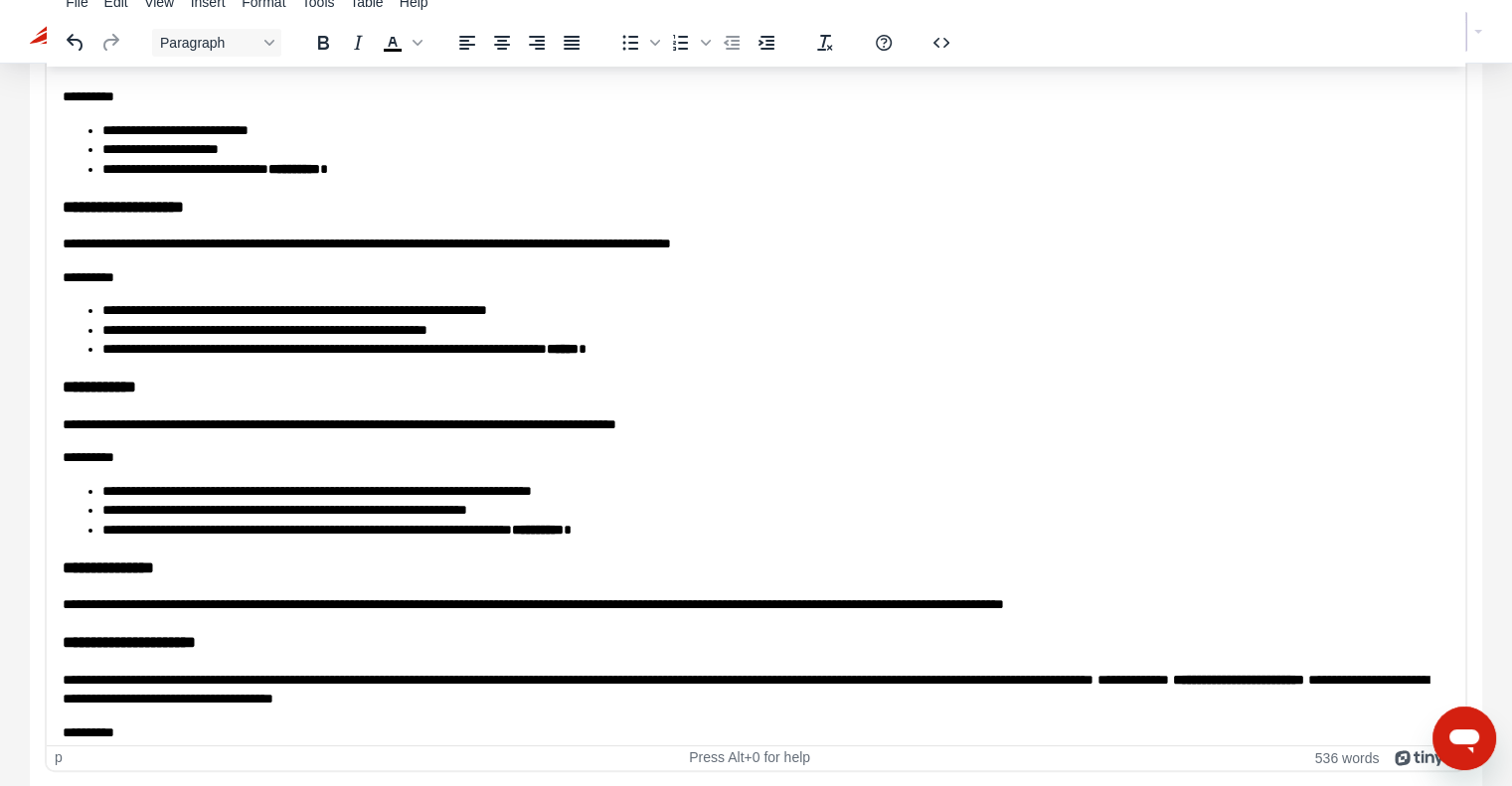 scroll, scrollTop: 696, scrollLeft: 0, axis: vertical 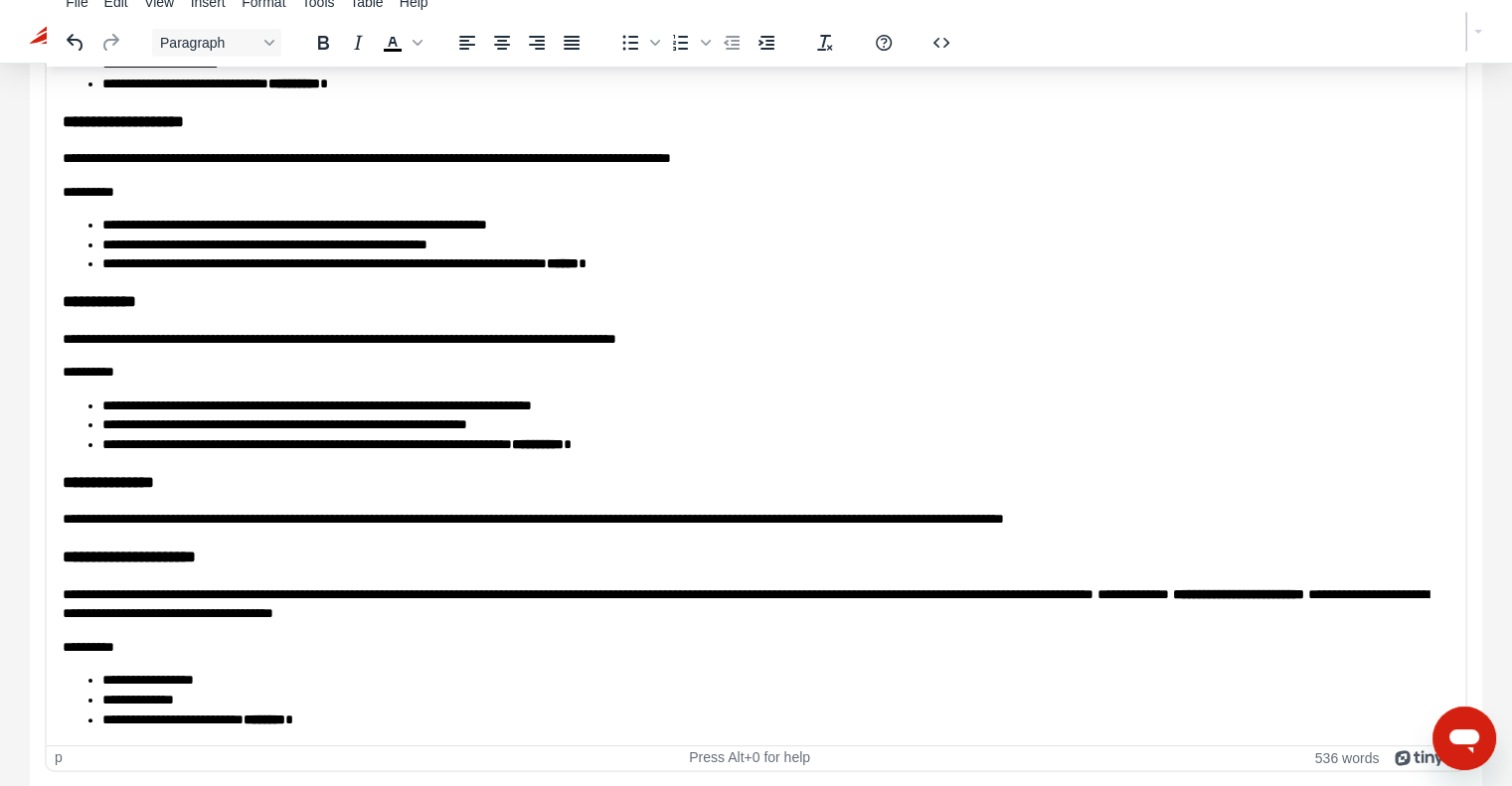 click on "**********" at bounding box center [126, -79] 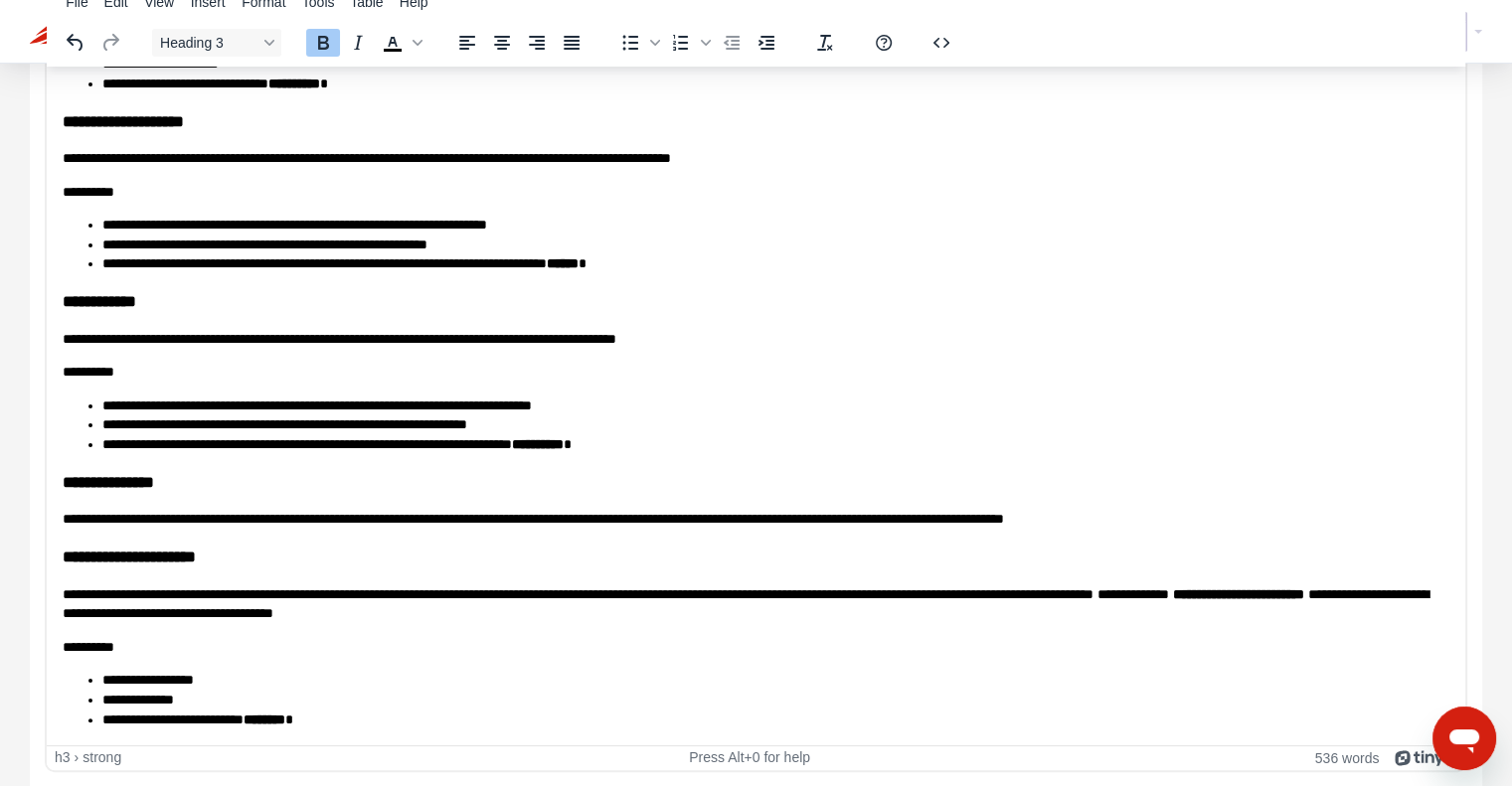 click on "**********" at bounding box center (756, 120) 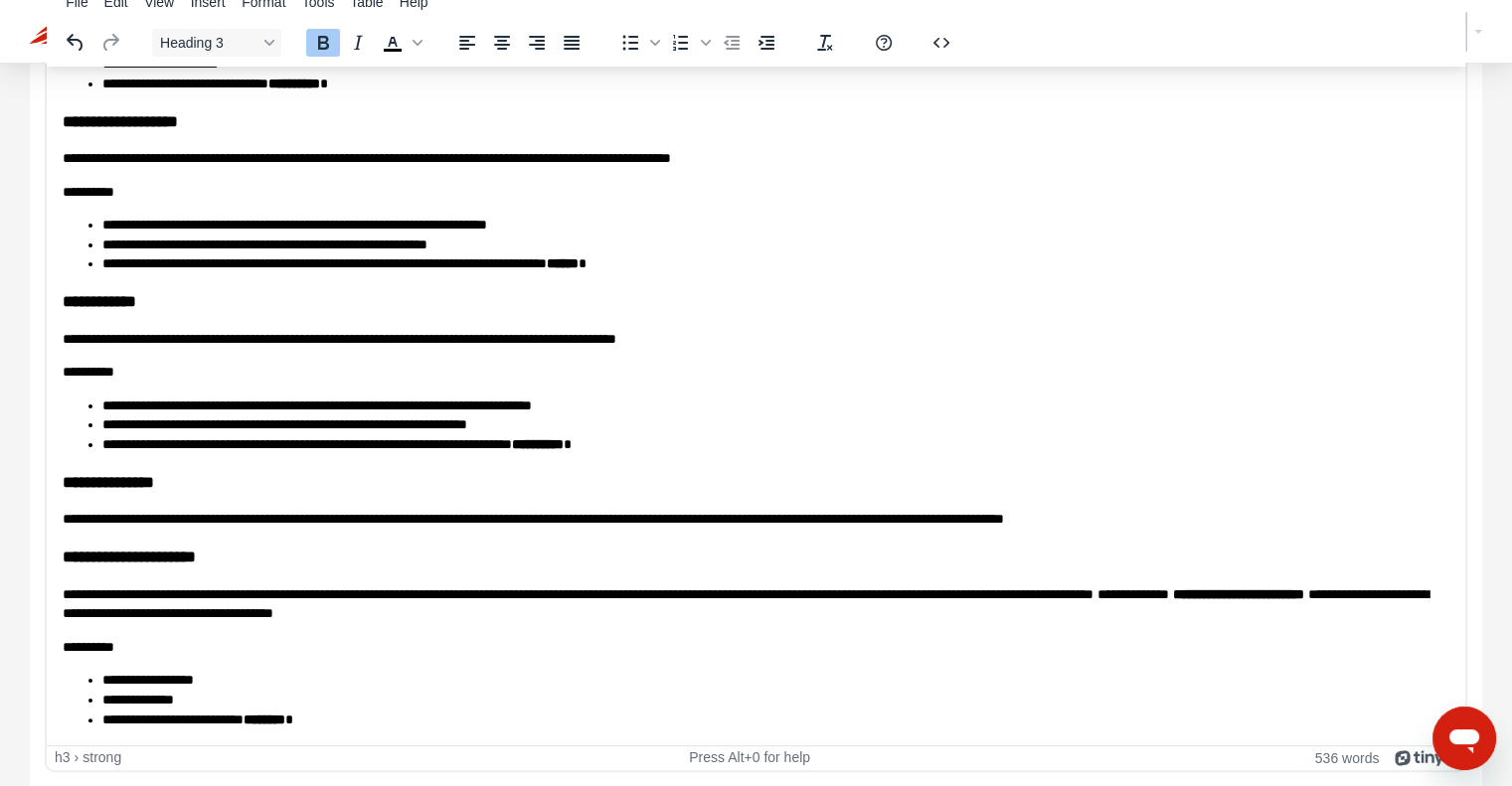 scroll, scrollTop: 1033, scrollLeft: 0, axis: vertical 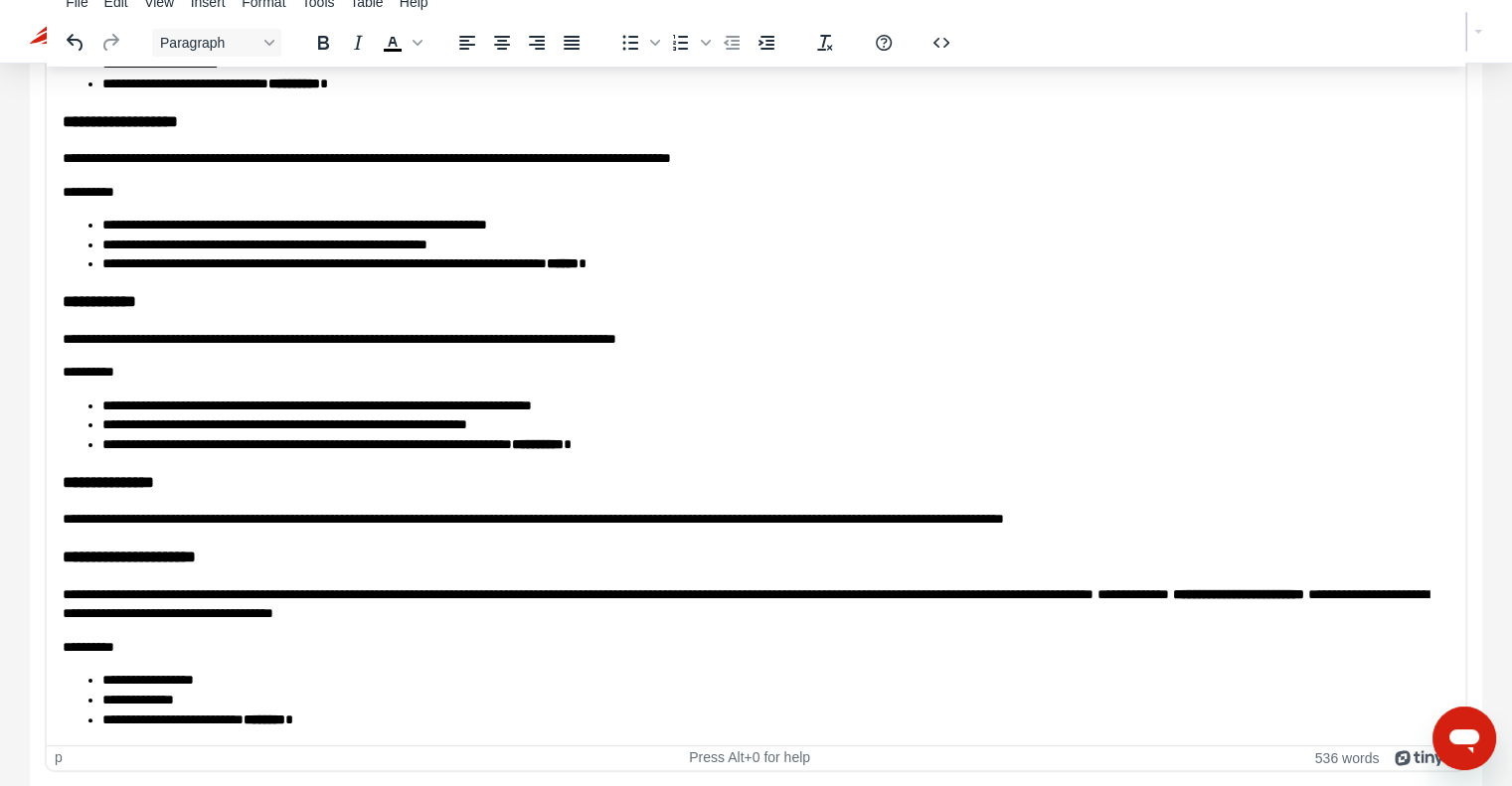 click on "**********" at bounding box center [749, 339] 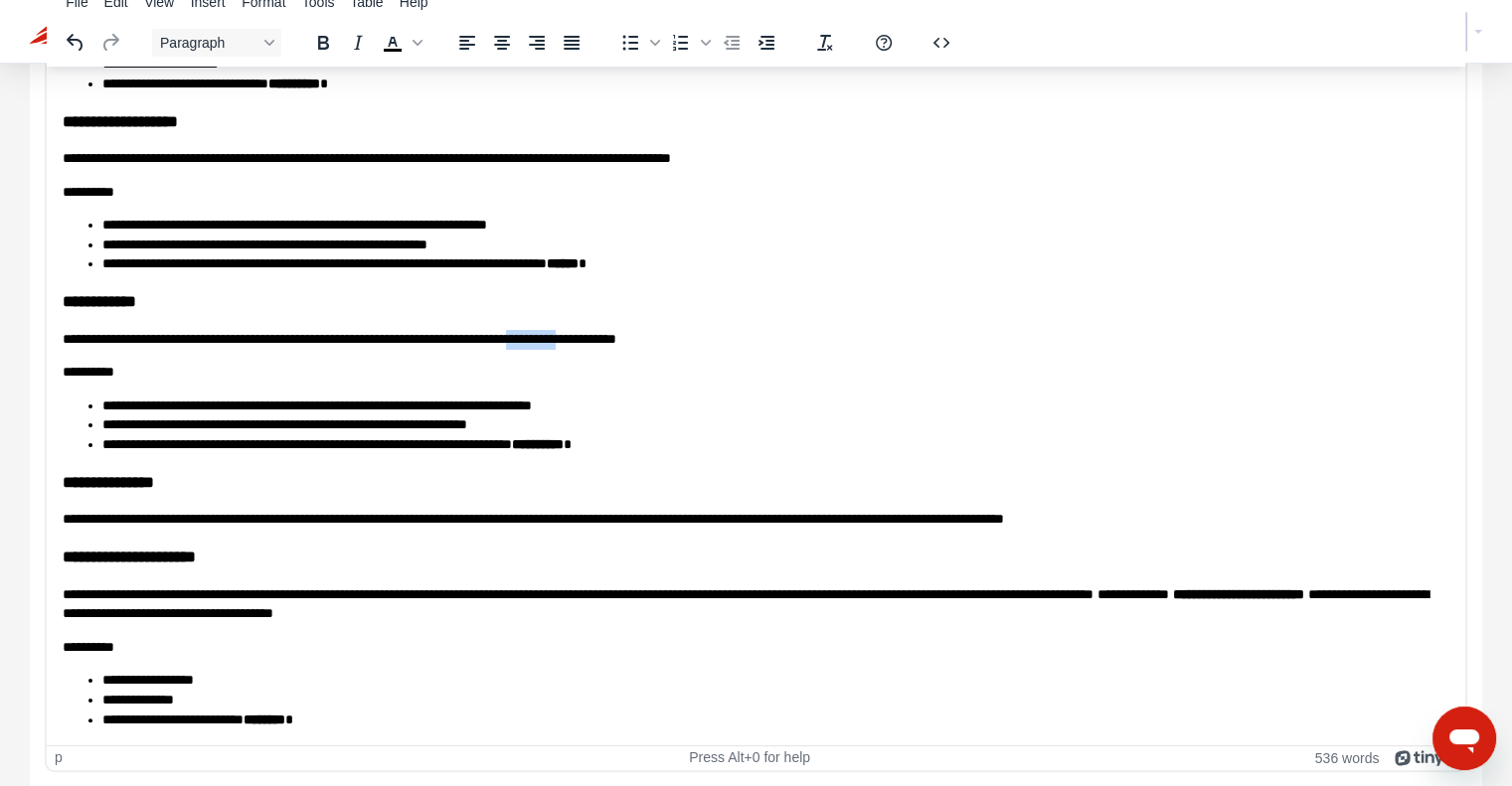 click on "**********" at bounding box center [749, 339] 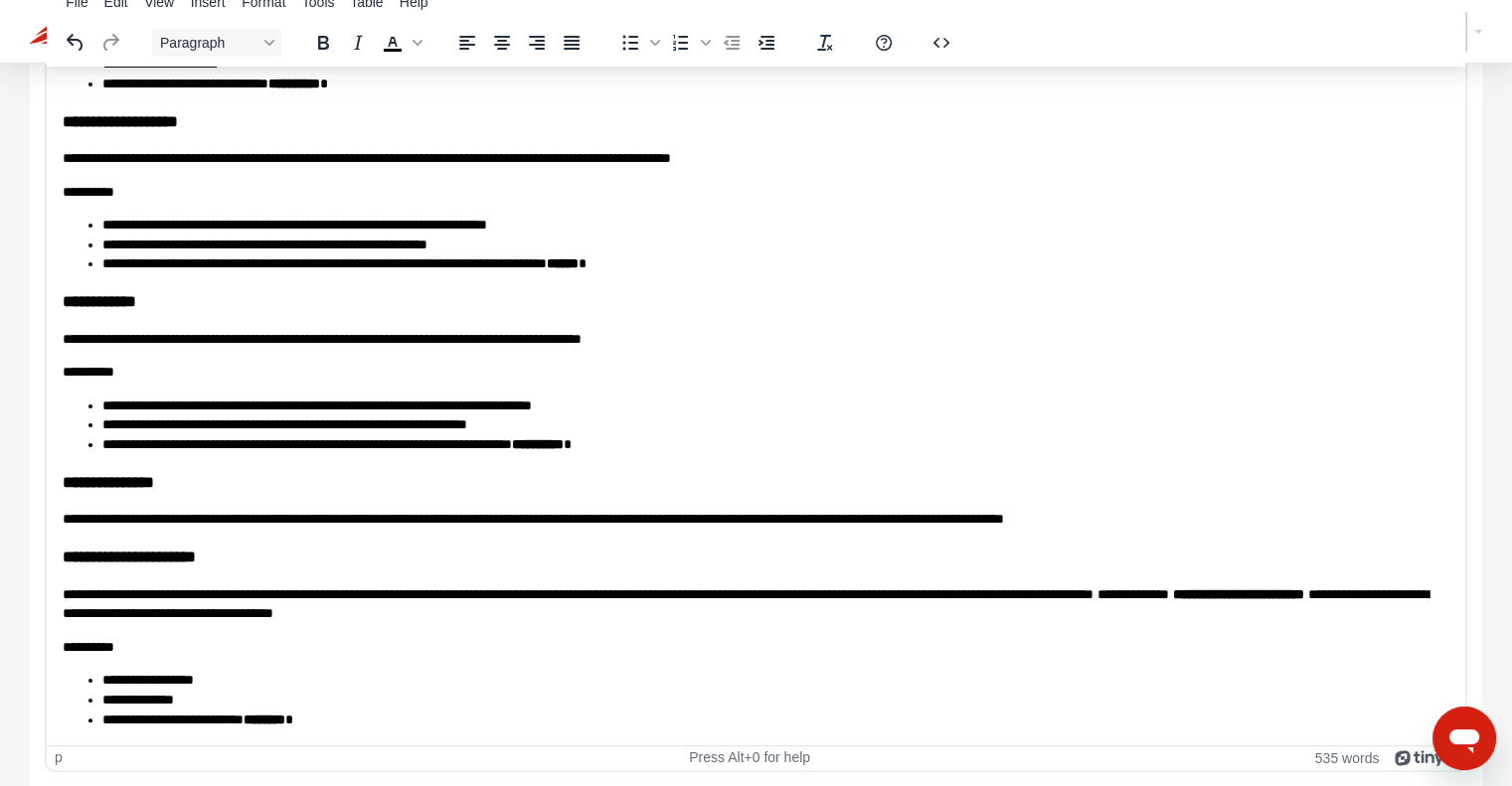 click on "**********" at bounding box center (129, 555) 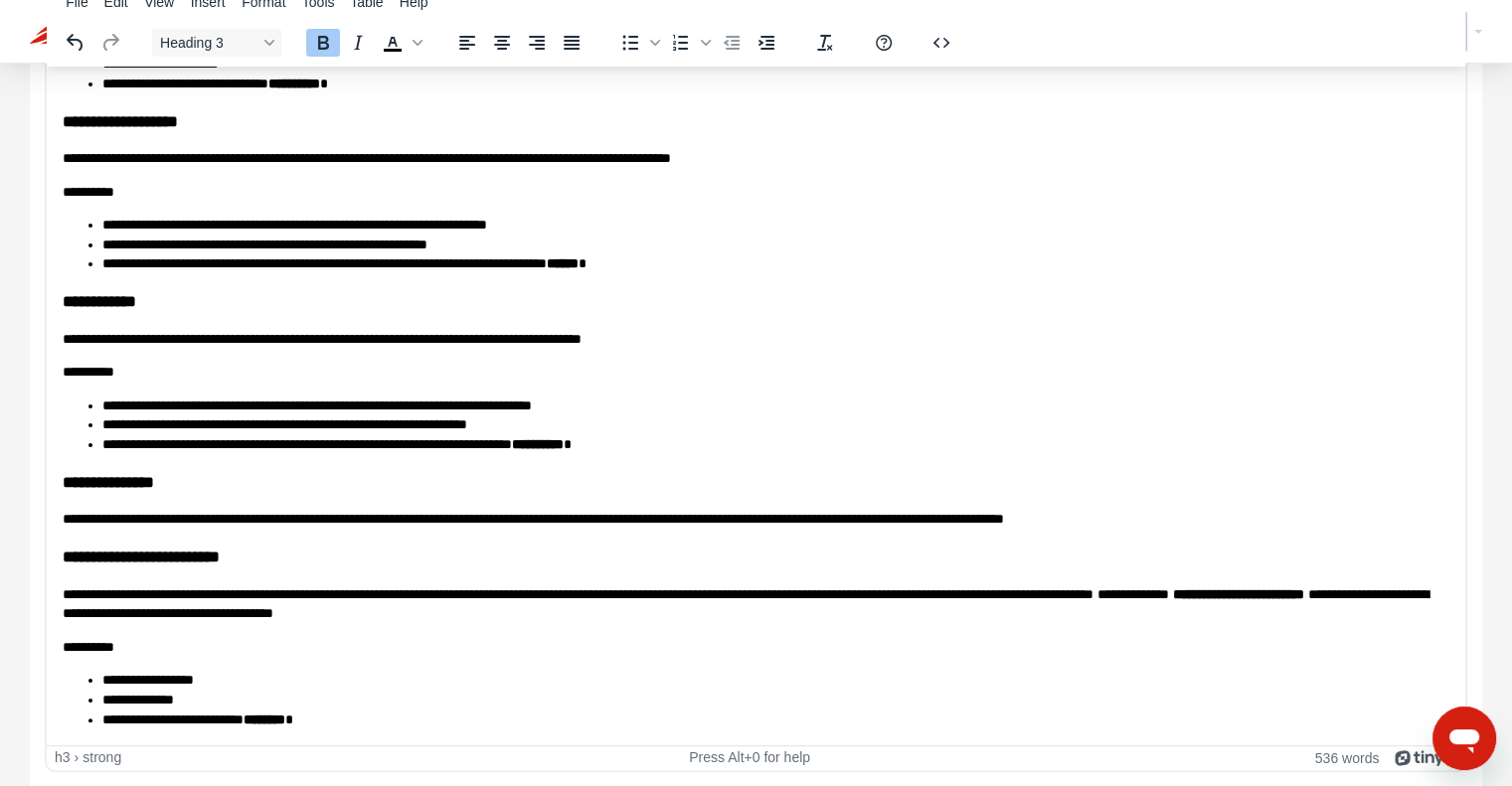 scroll, scrollTop: 1033, scrollLeft: 0, axis: vertical 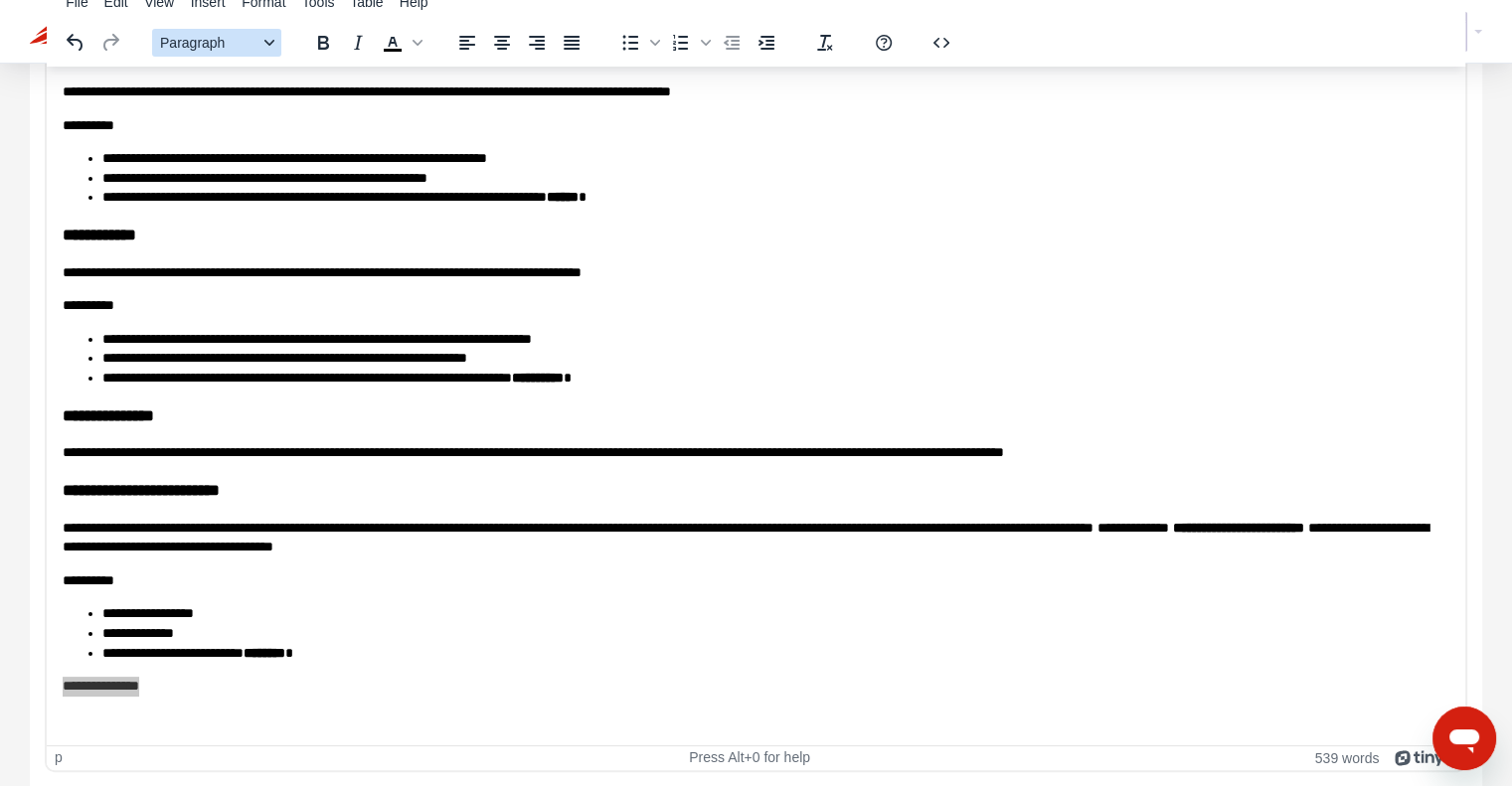 click at bounding box center (269, 43) 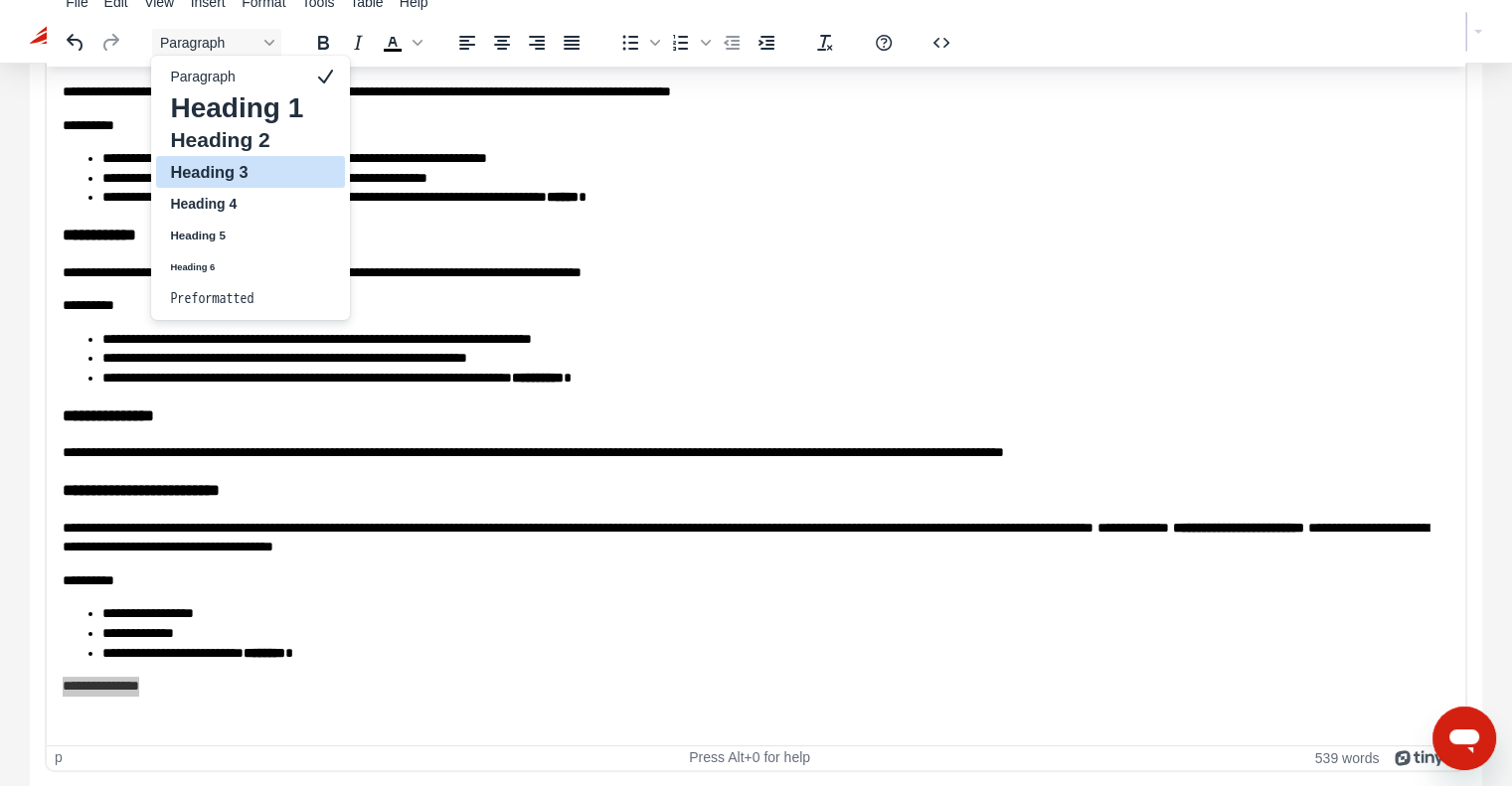 click on "Heading 3" at bounding box center [237, 172] 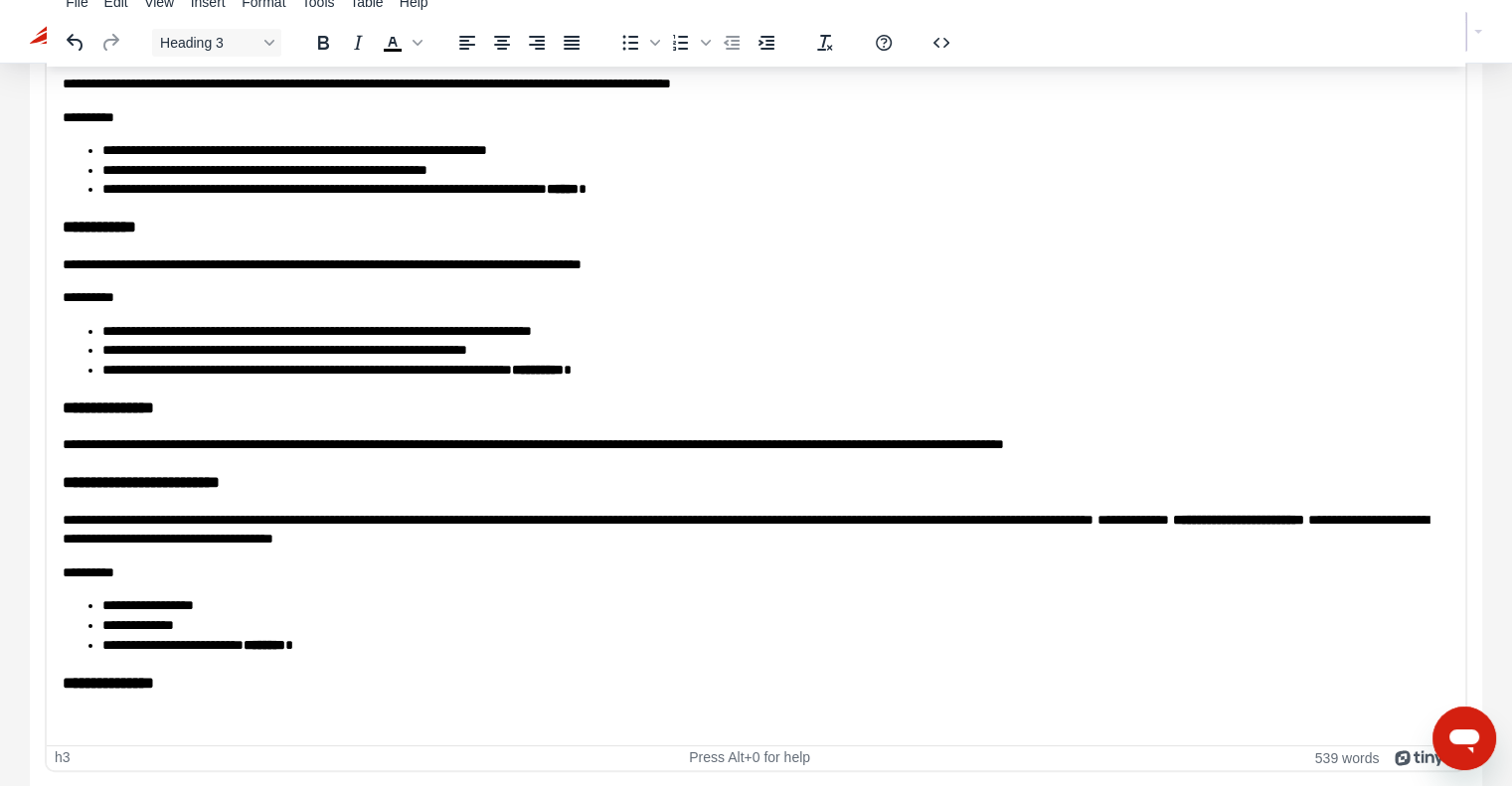 click on "**********" at bounding box center [756, 27] 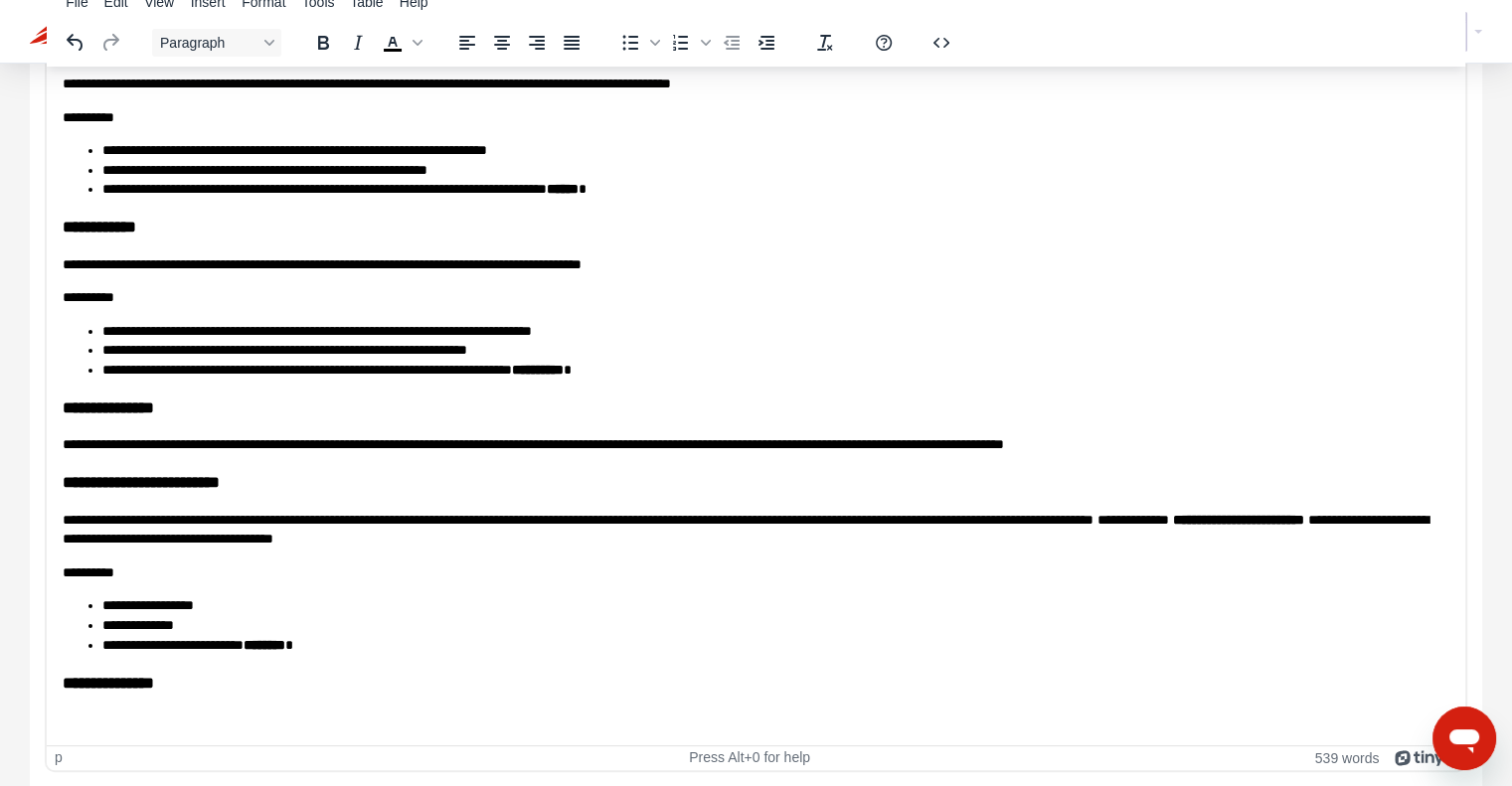 scroll, scrollTop: 1109, scrollLeft: 0, axis: vertical 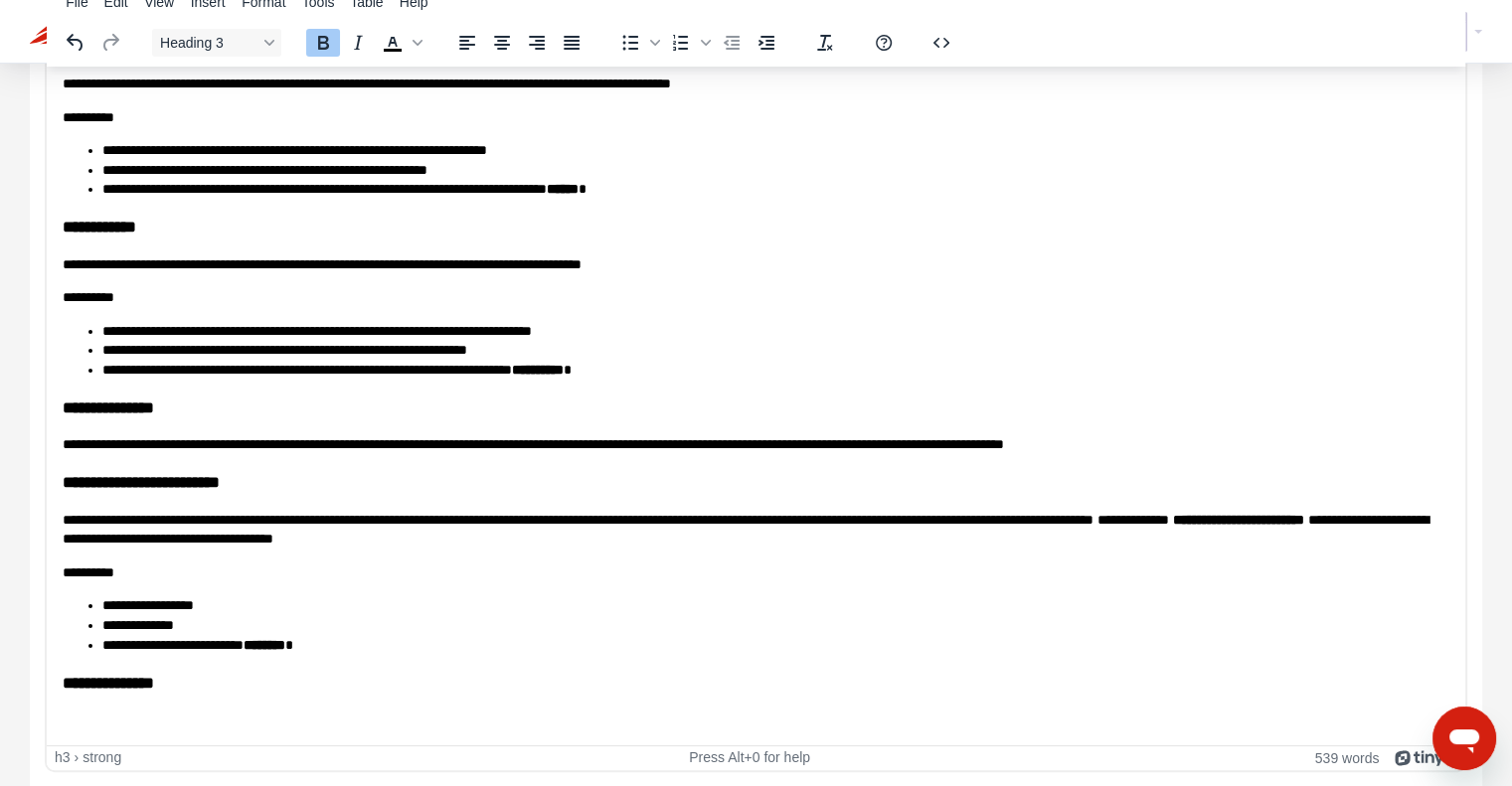 click on "**********" at bounding box center [141, 481] 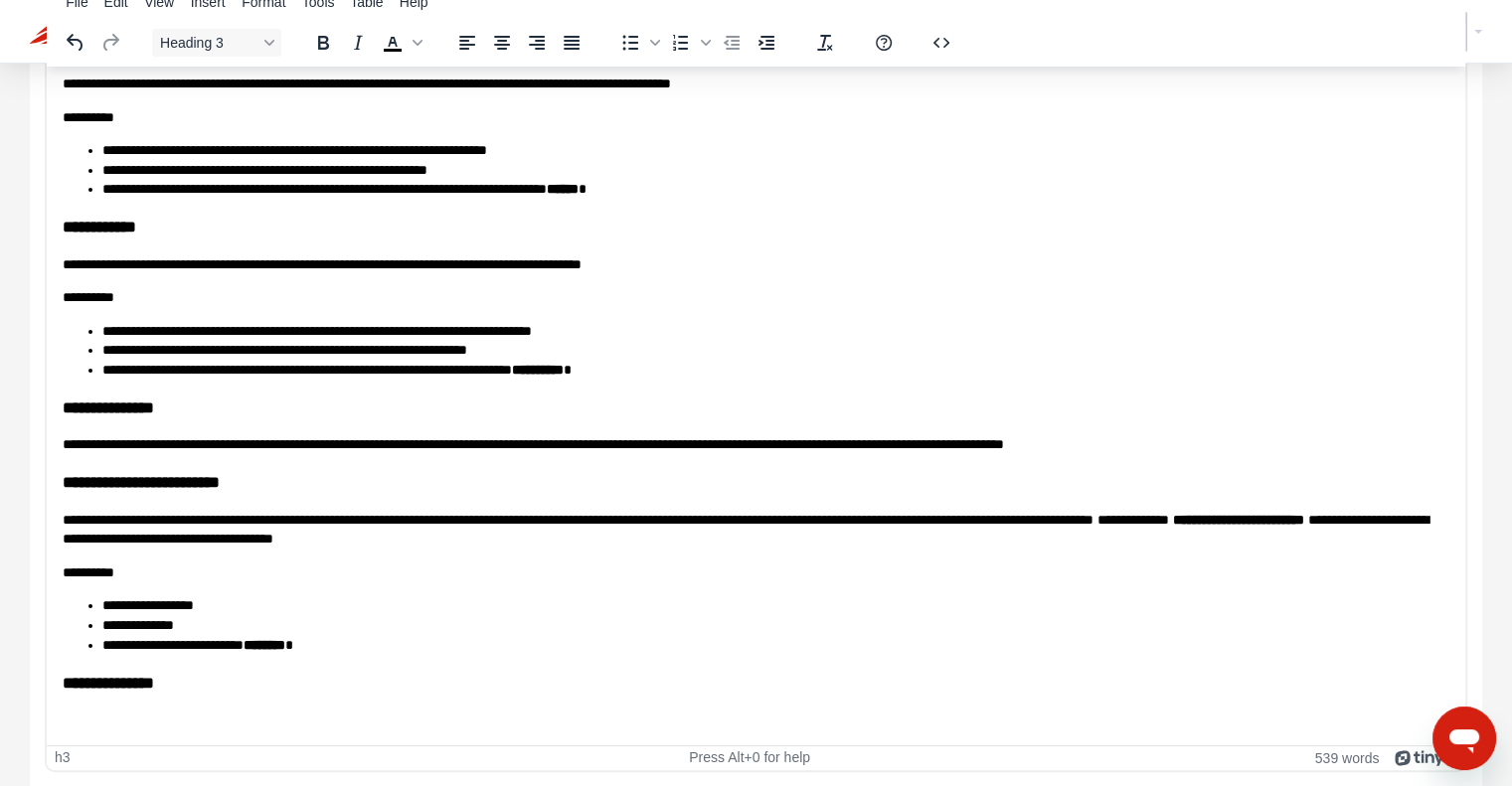 click on "**********" at bounding box center [749, 682] 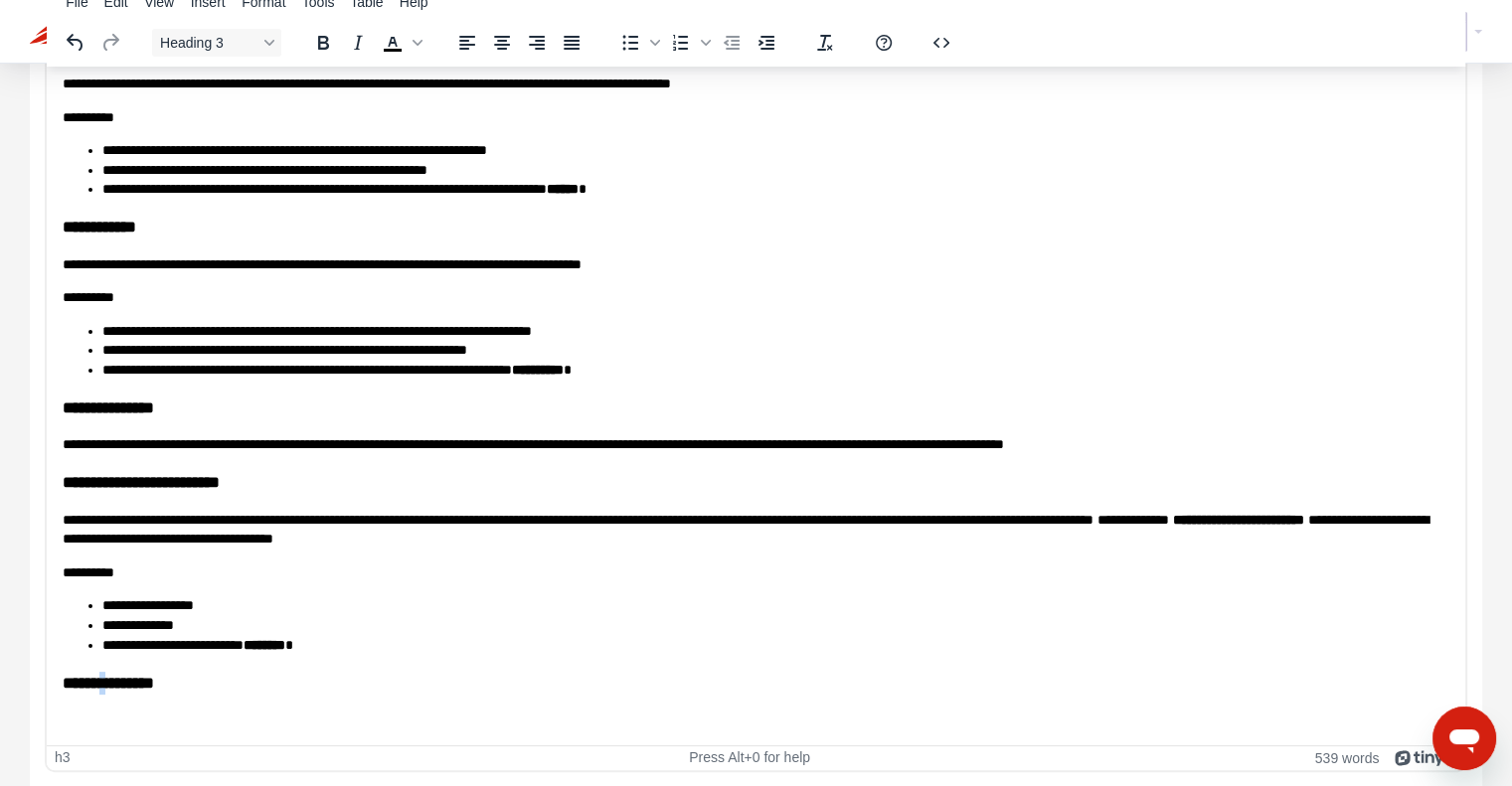 click on "**********" at bounding box center [749, 682] 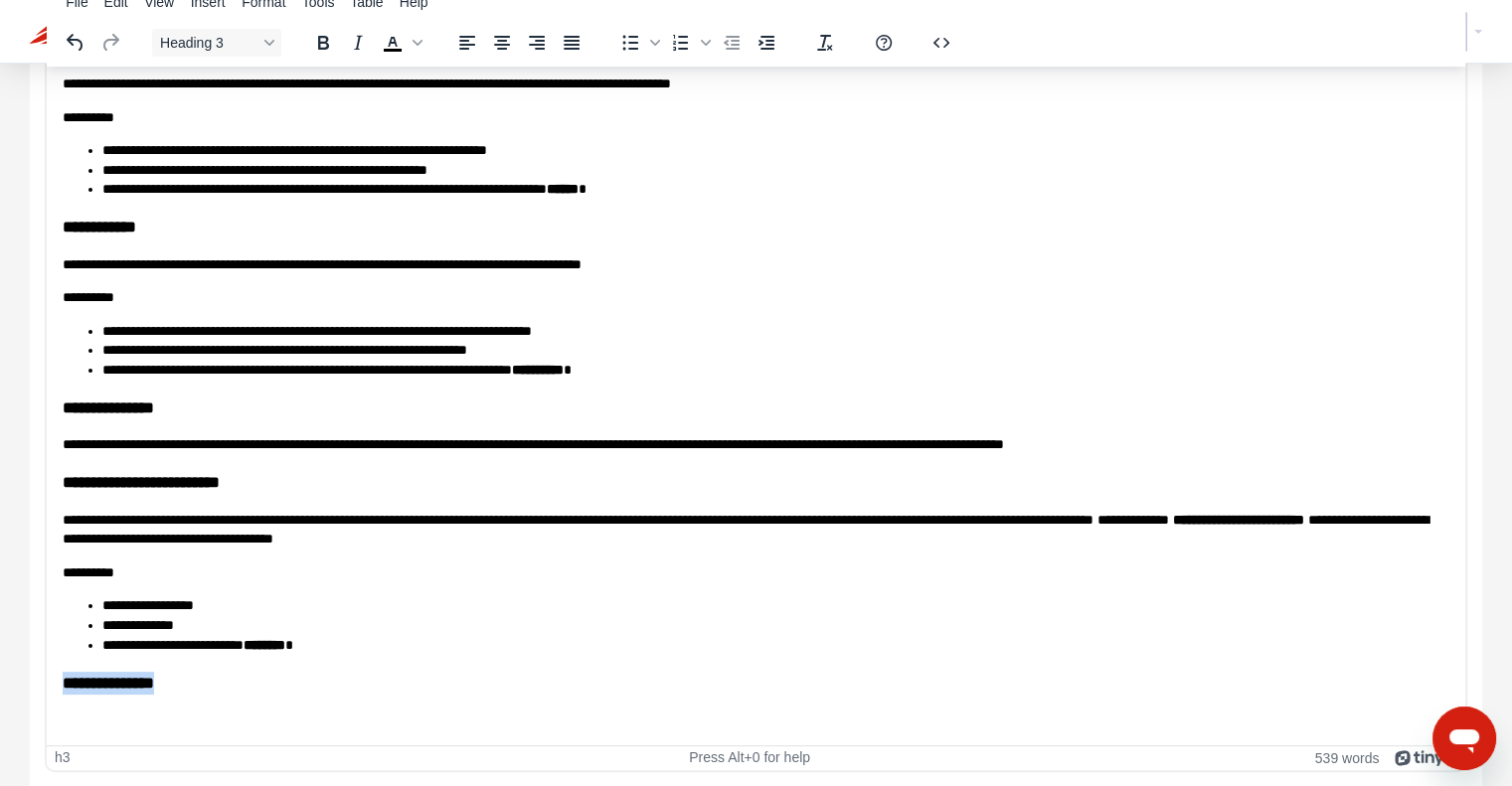 click on "**********" at bounding box center (749, 682) 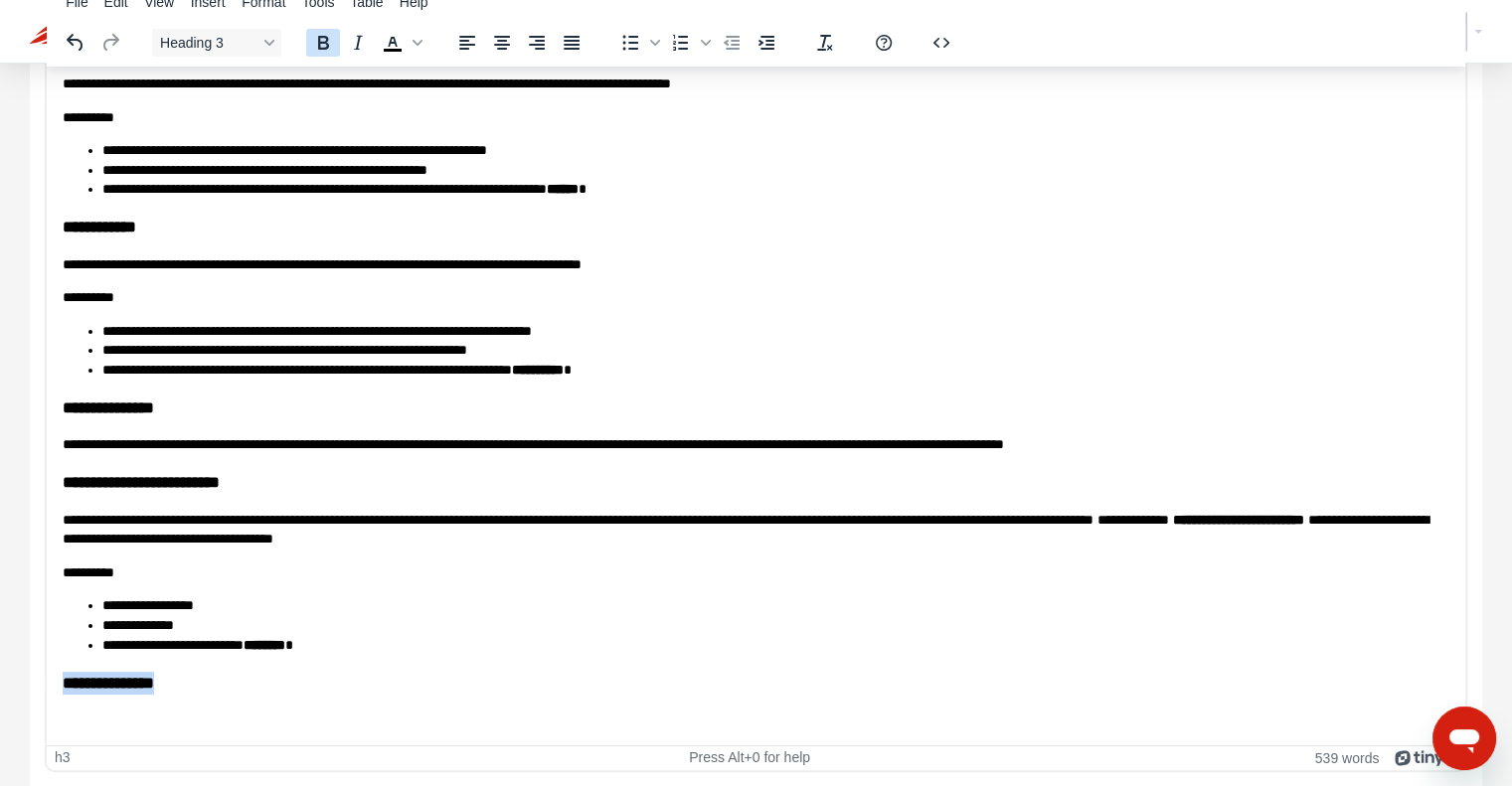 click 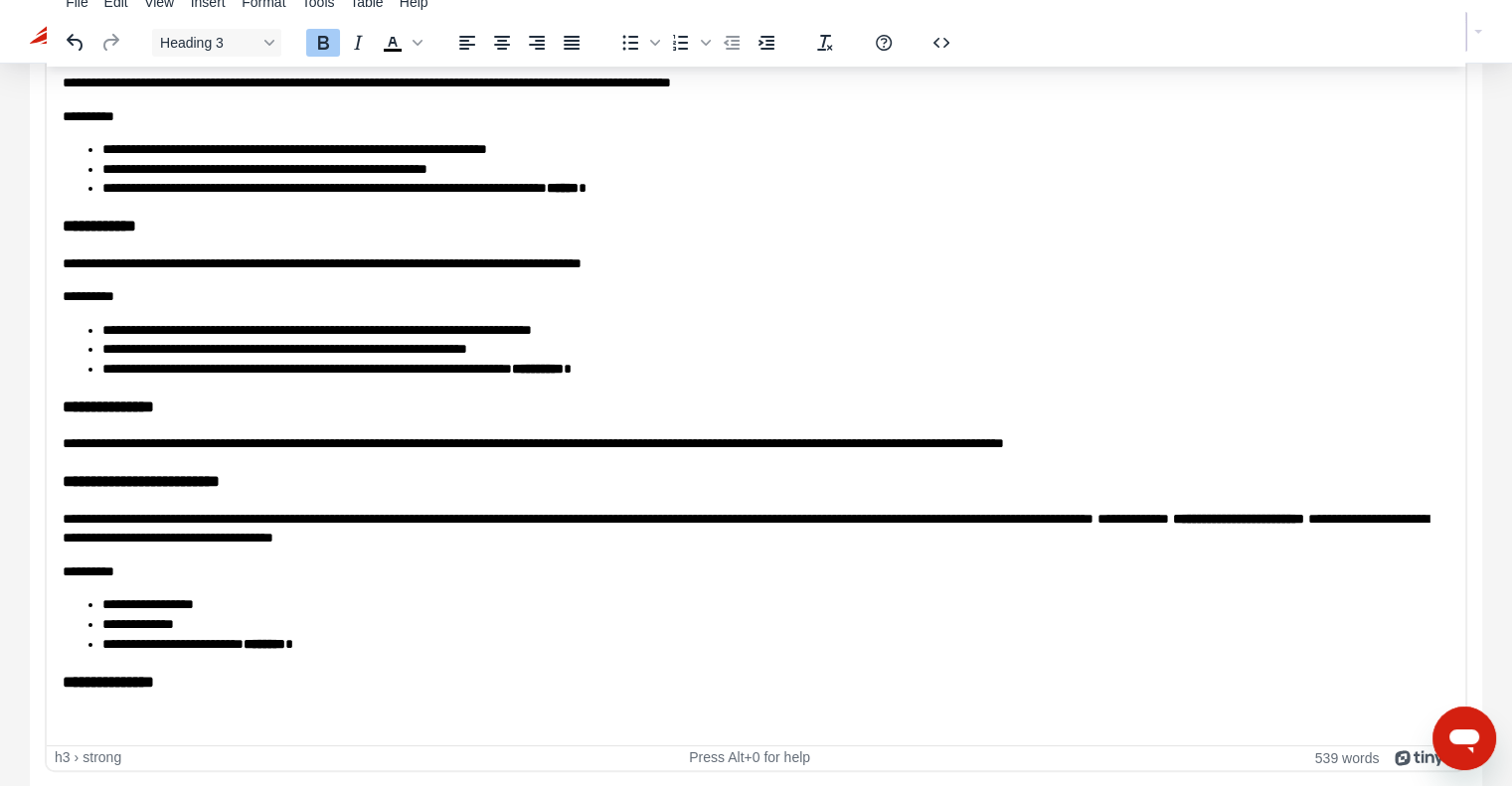 click at bounding box center [756, 719] 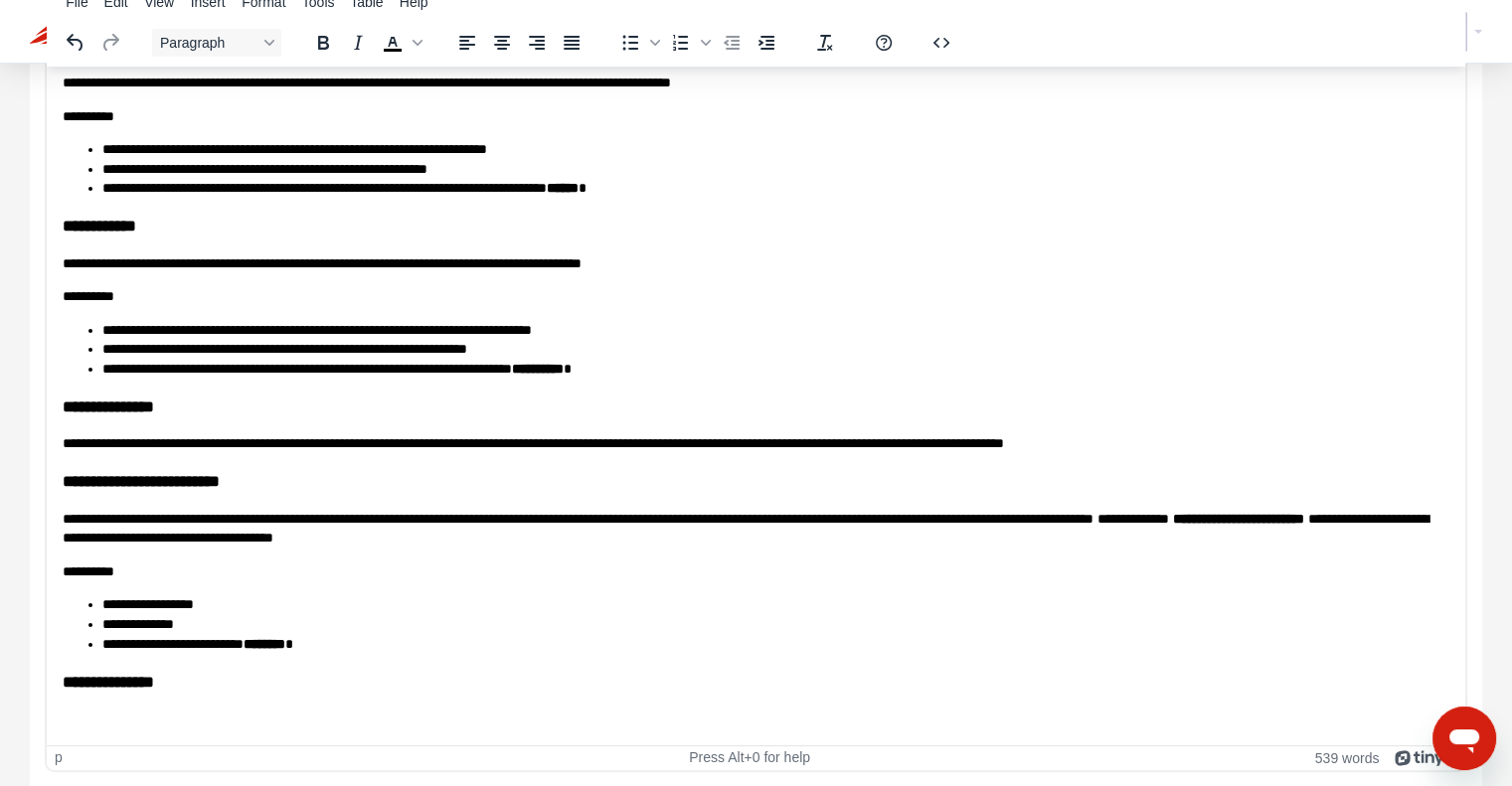 click on "**********" at bounding box center [756, 26] 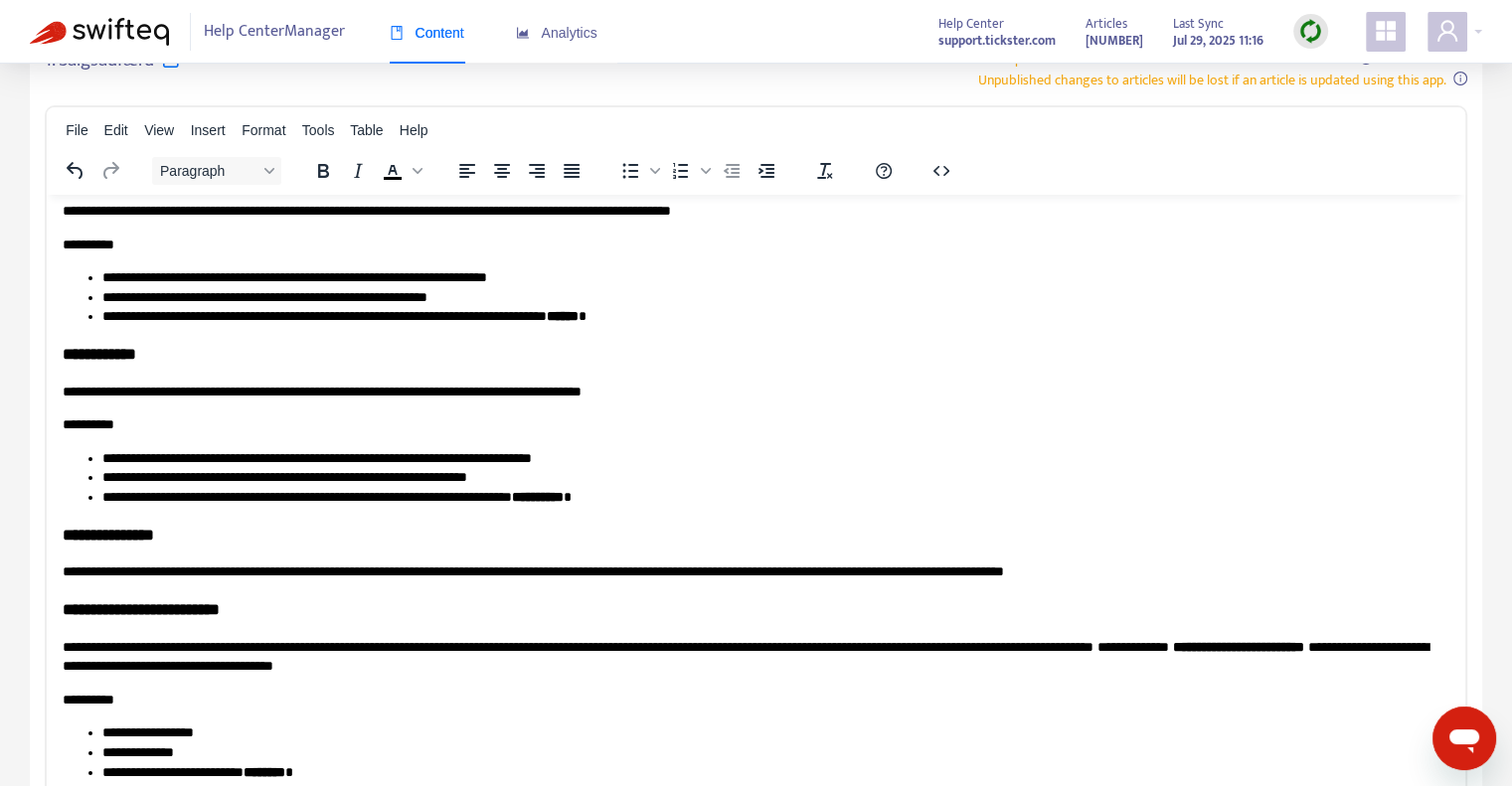 scroll, scrollTop: 0, scrollLeft: 0, axis: both 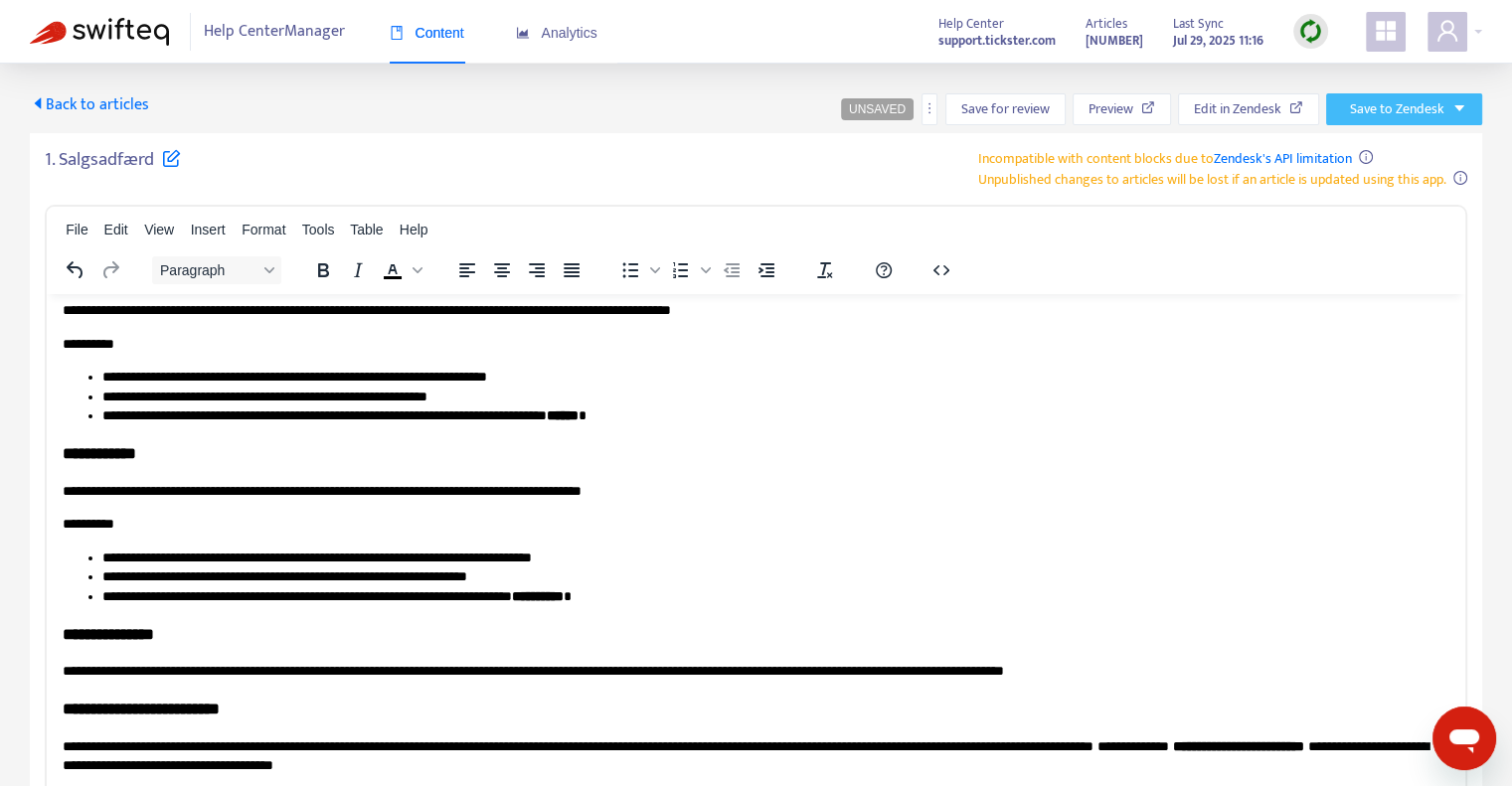 click on "Save to Zendesk" at bounding box center [1404, 109] 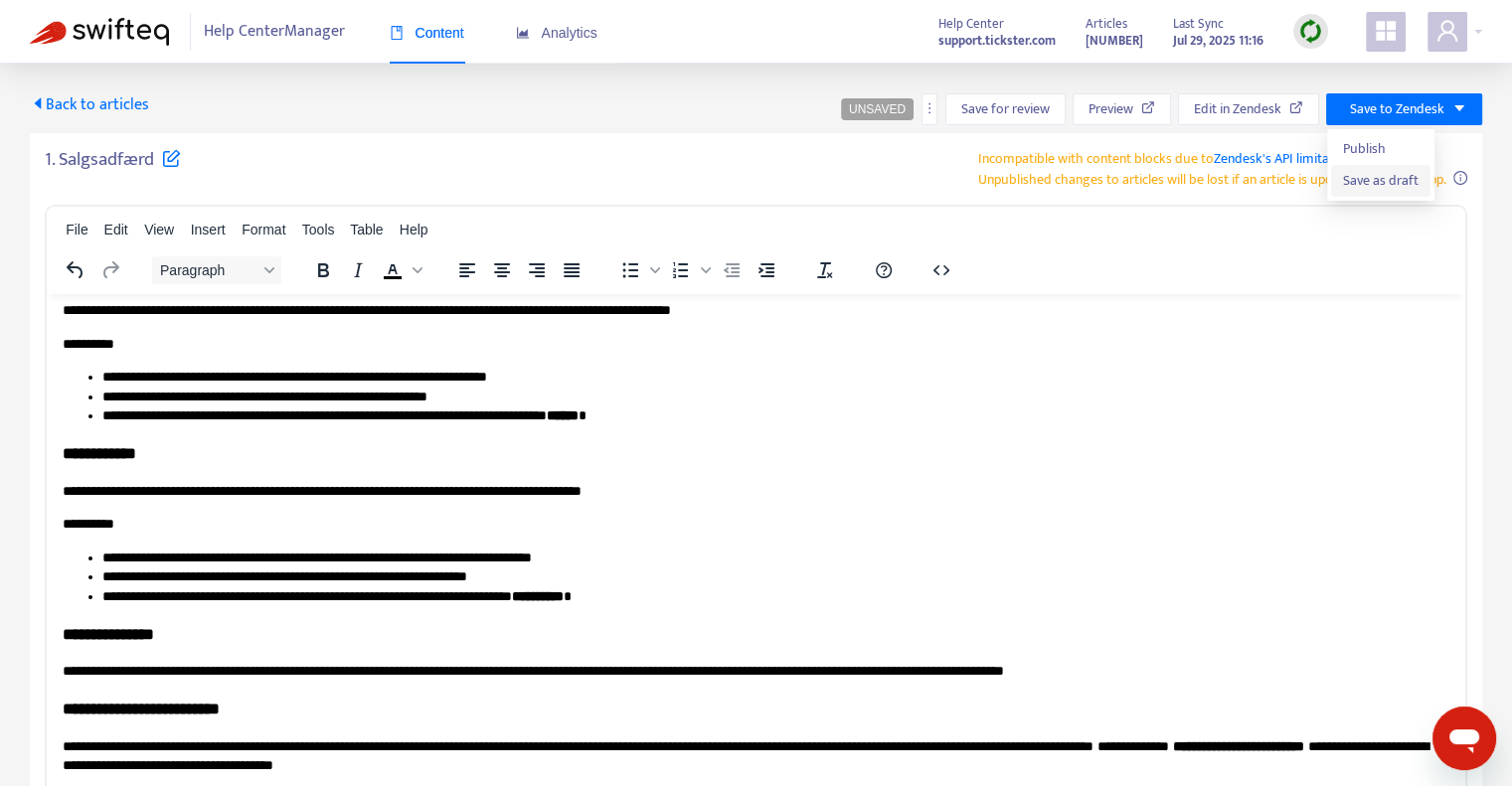 click on "Save as draft" at bounding box center (1381, 181) 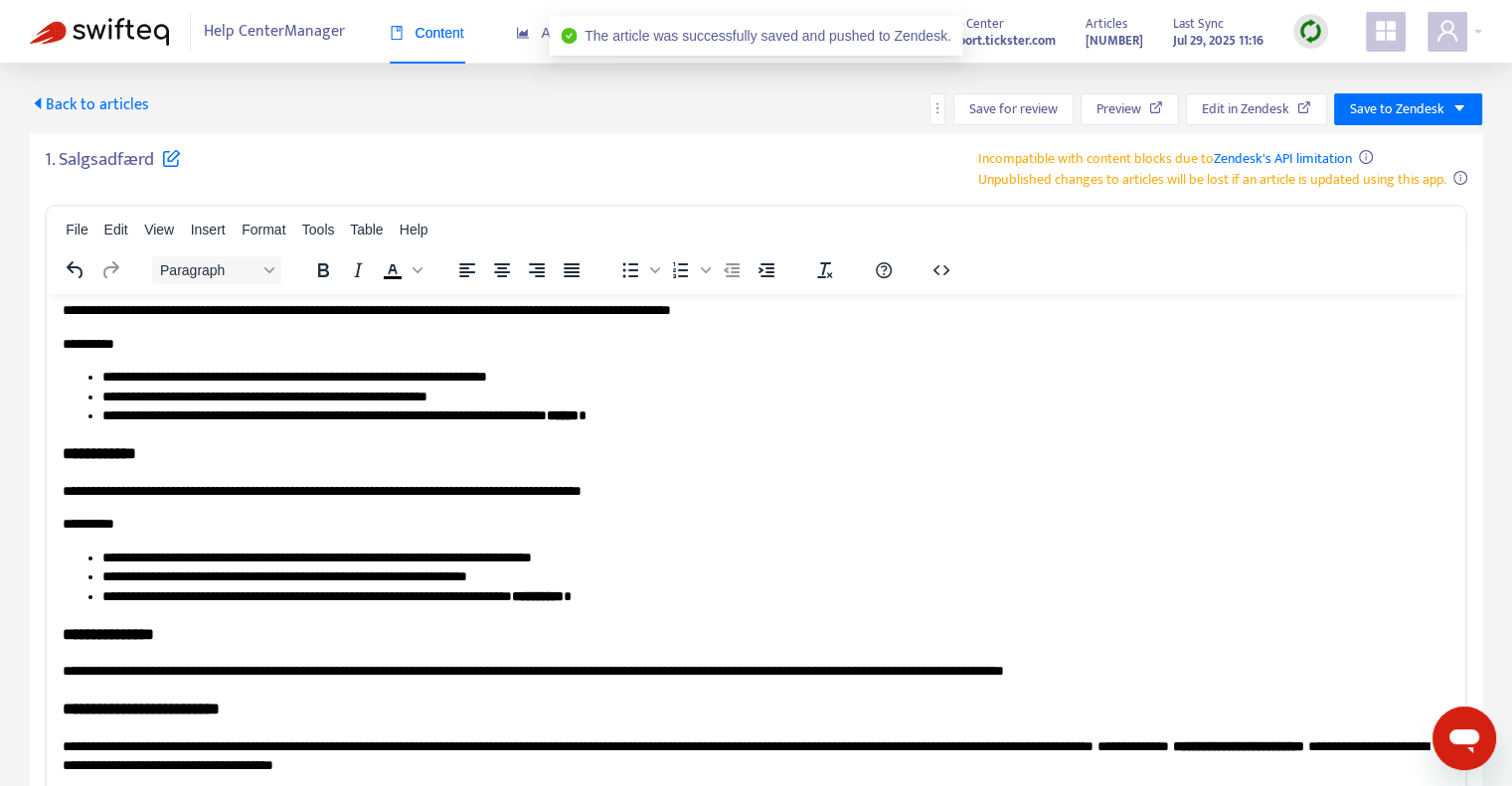 click on "Back to articles" at bounding box center (89, 104) 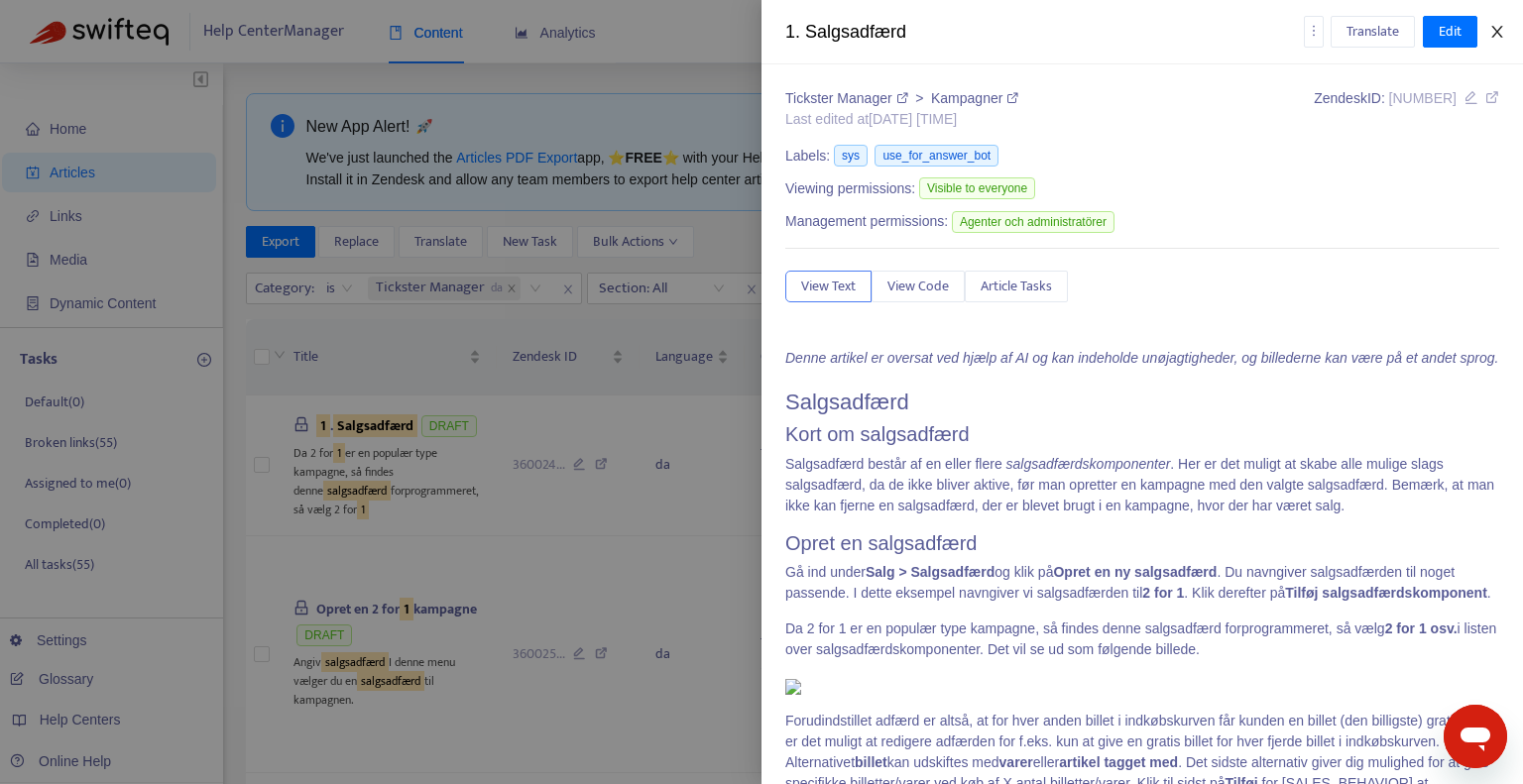 click at bounding box center [1497, 32] 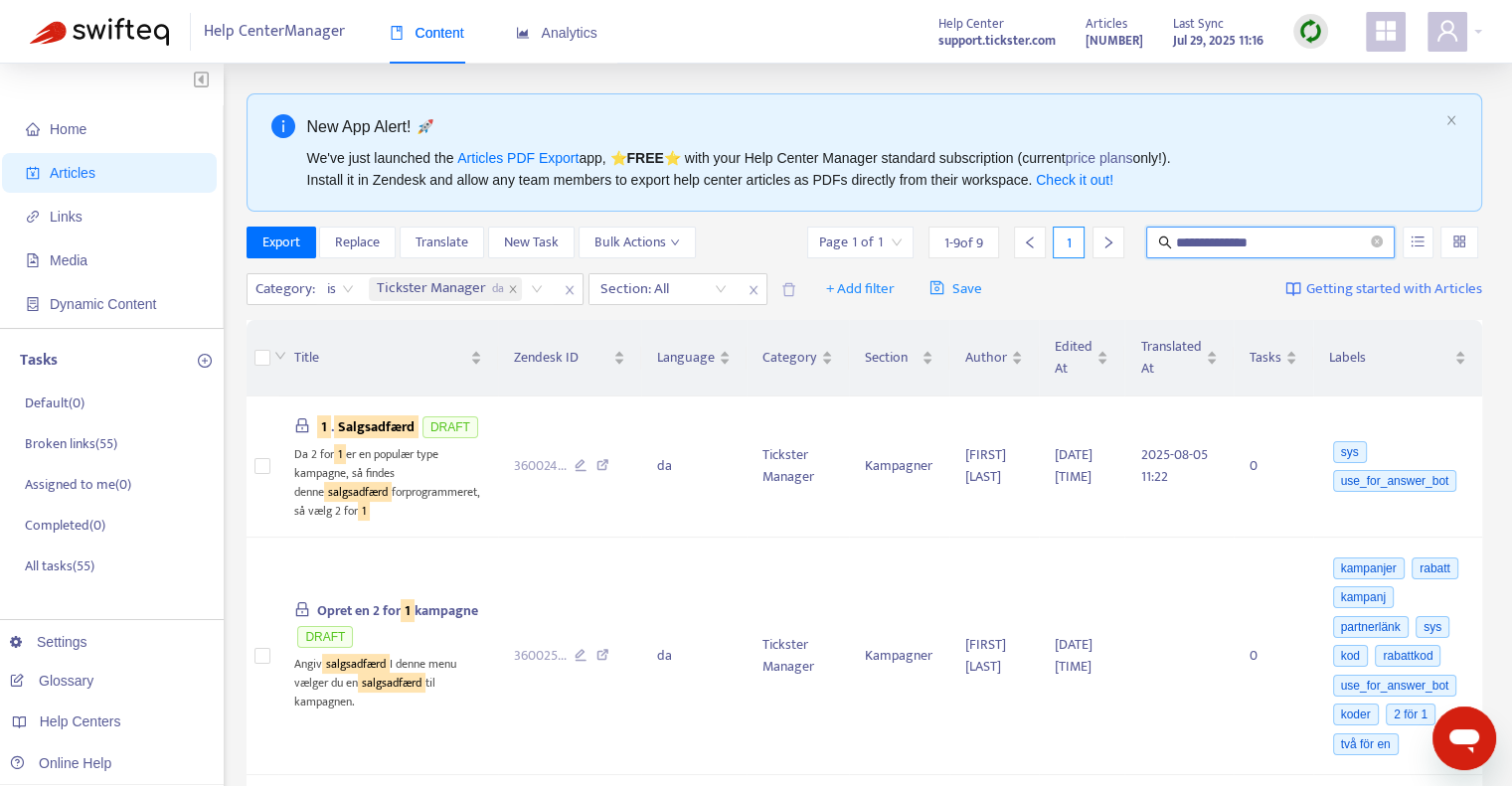 click on "**********" at bounding box center [1271, 242] 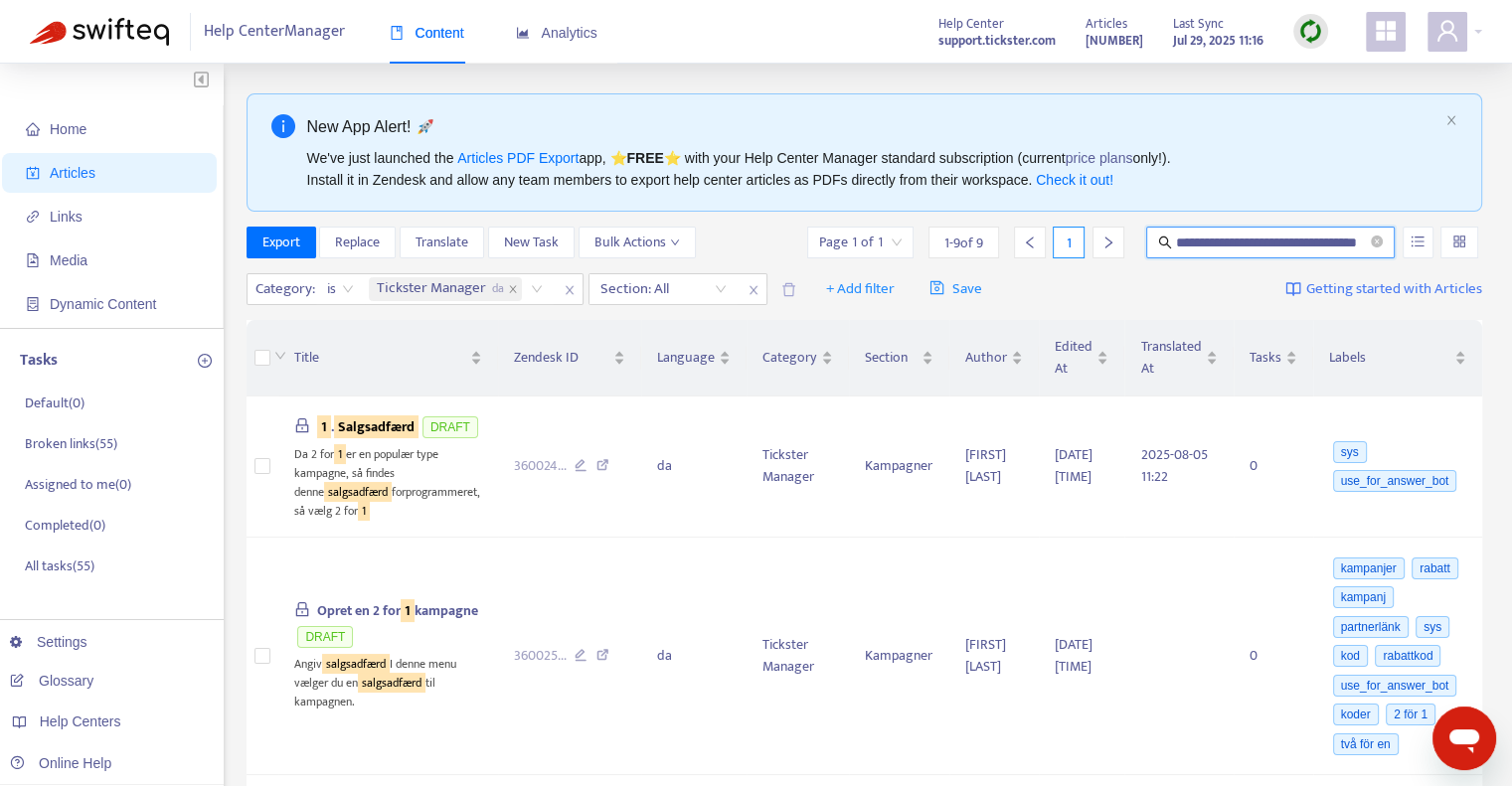 scroll, scrollTop: 0, scrollLeft: 55, axis: horizontal 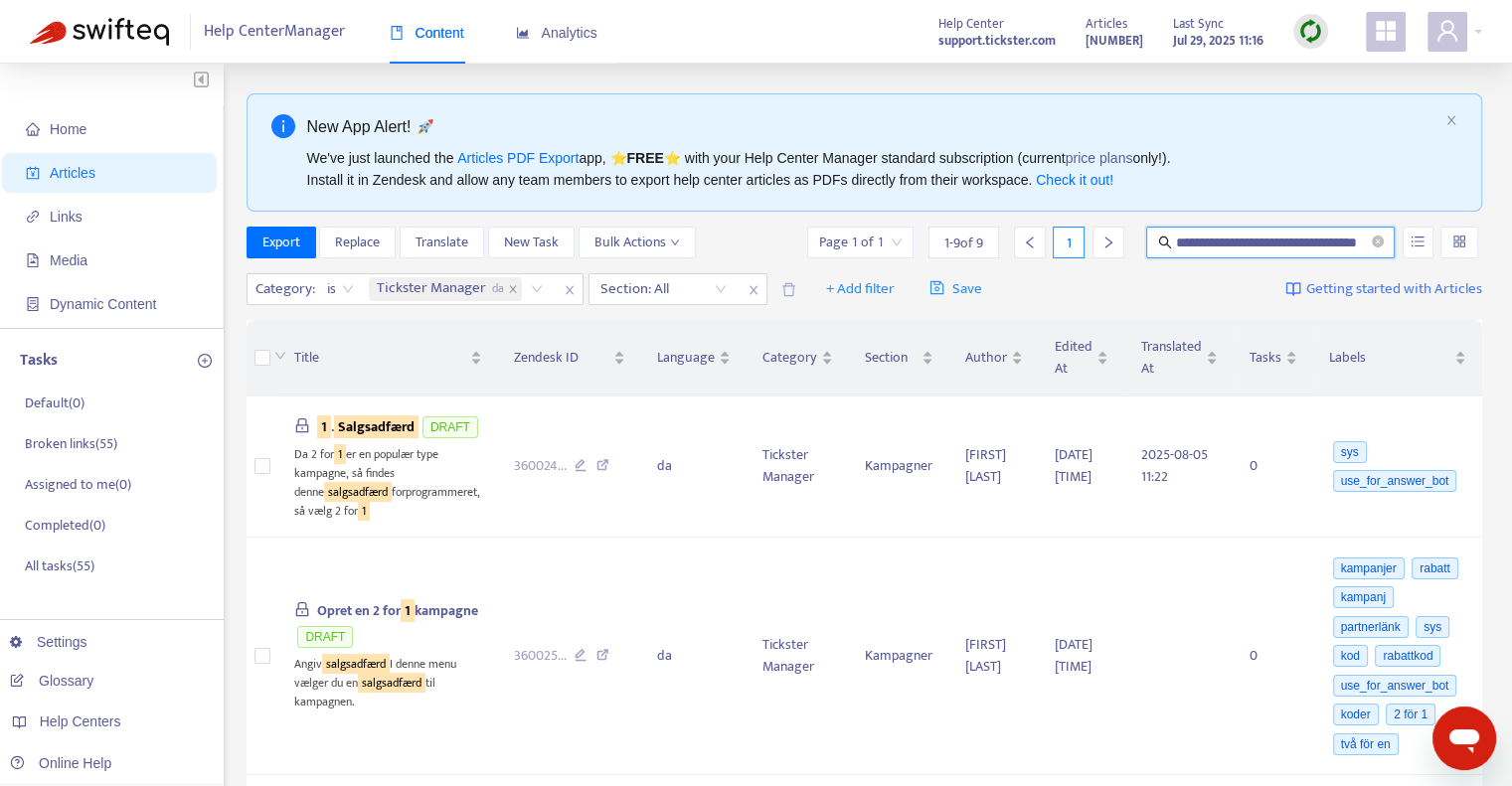 type on "**********" 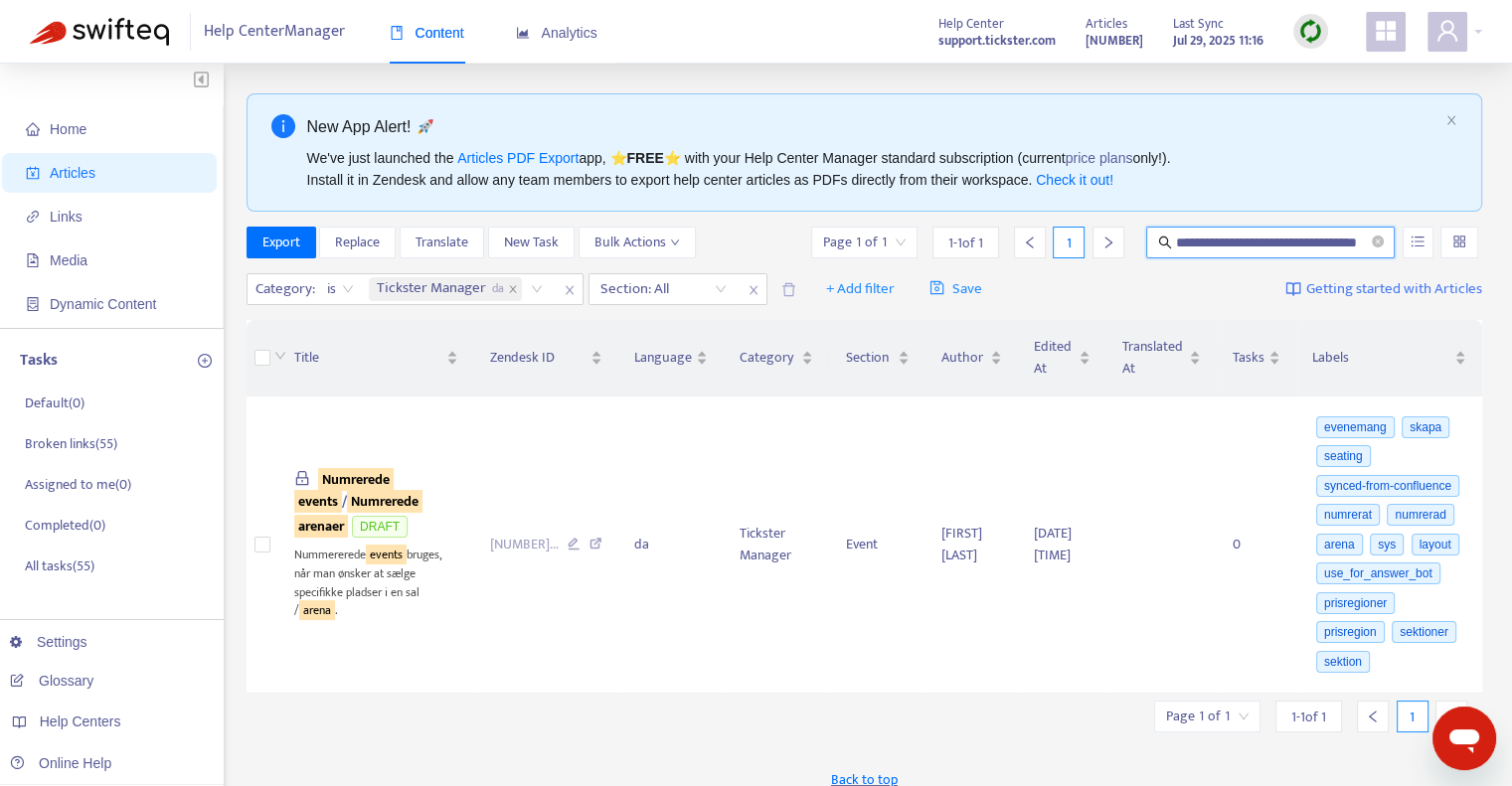 scroll, scrollTop: 0, scrollLeft: 0, axis: both 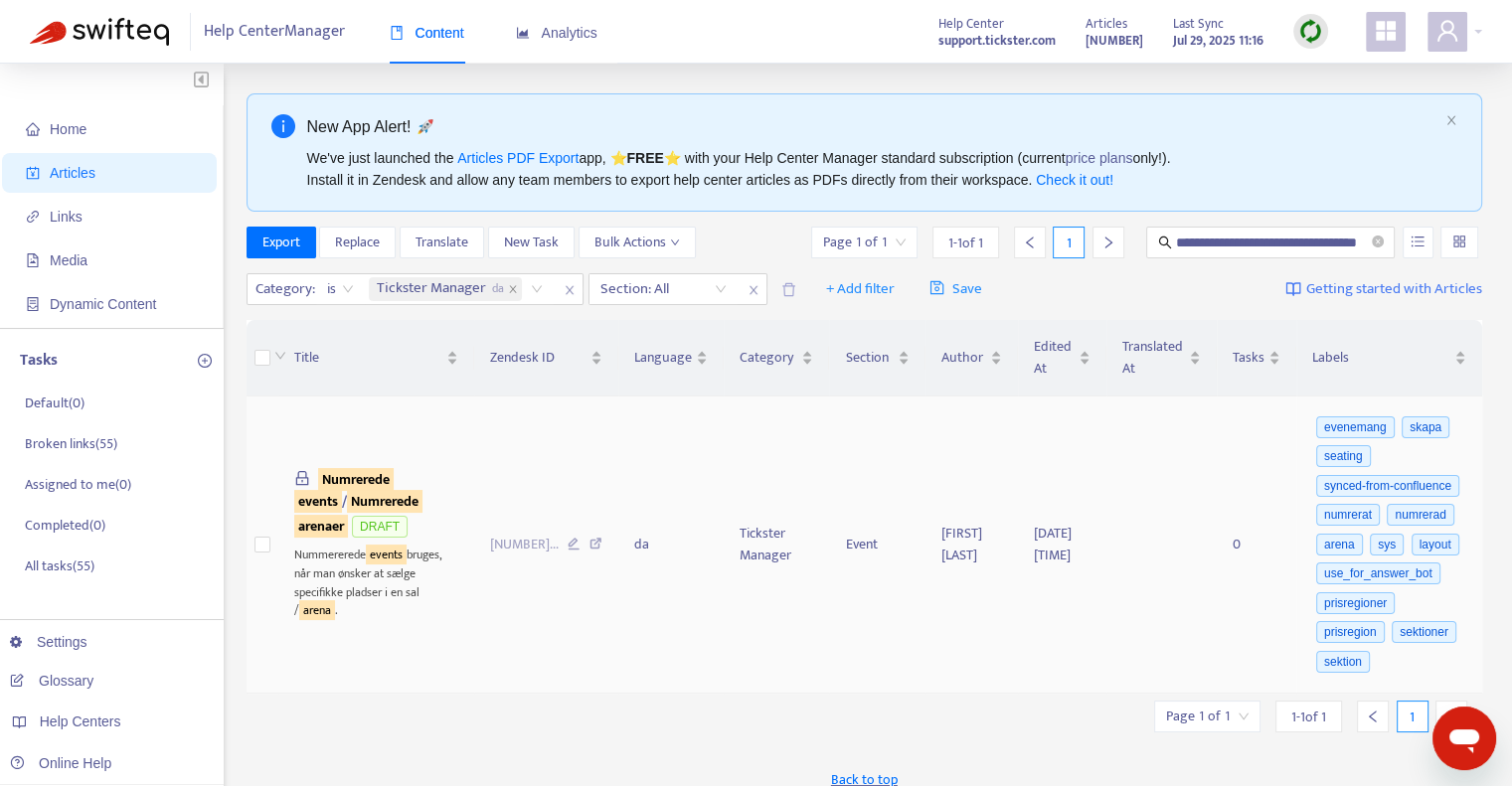 click on "Numrerede" at bounding box center [385, 501] 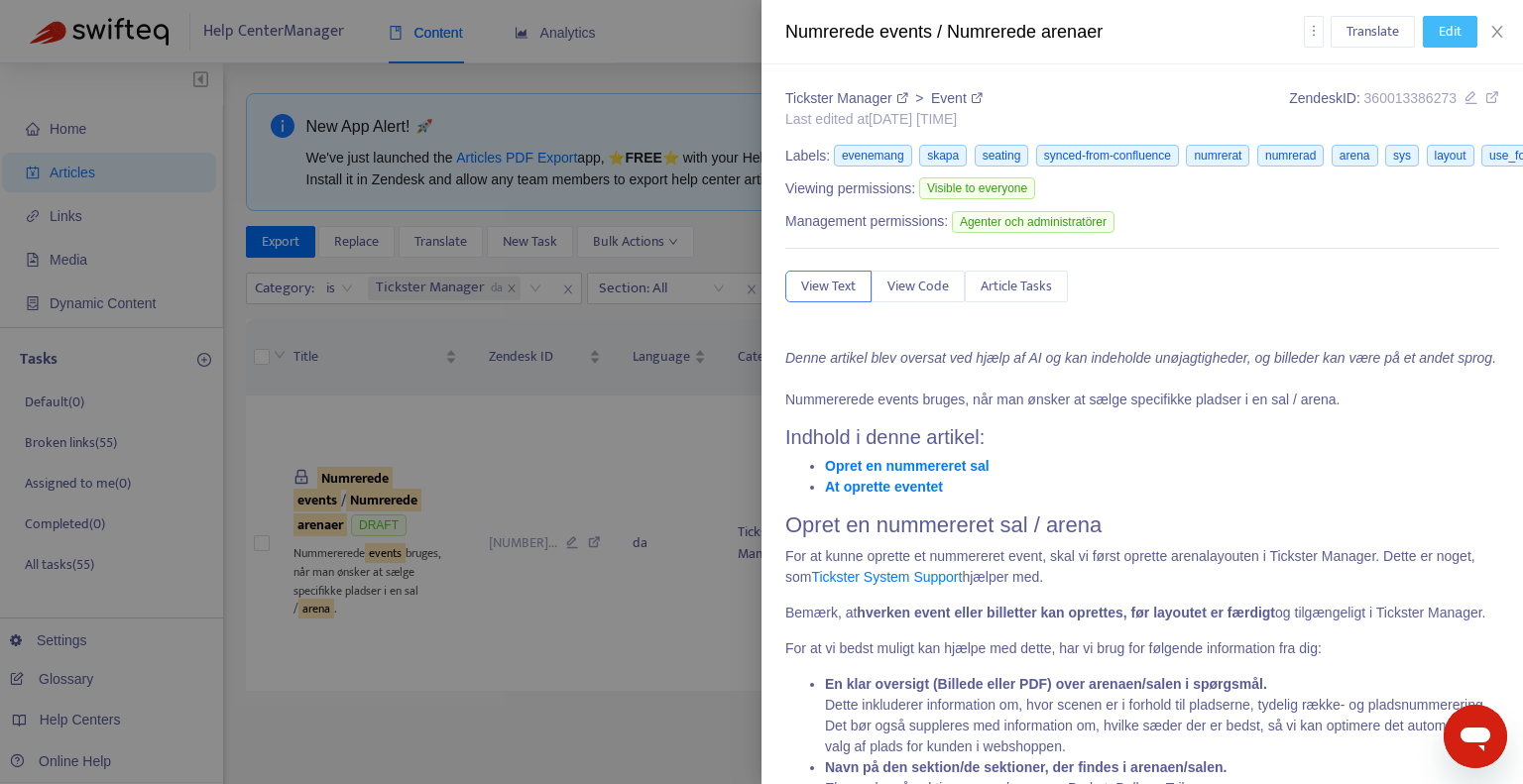 click on "Edit" at bounding box center (1450, 32) 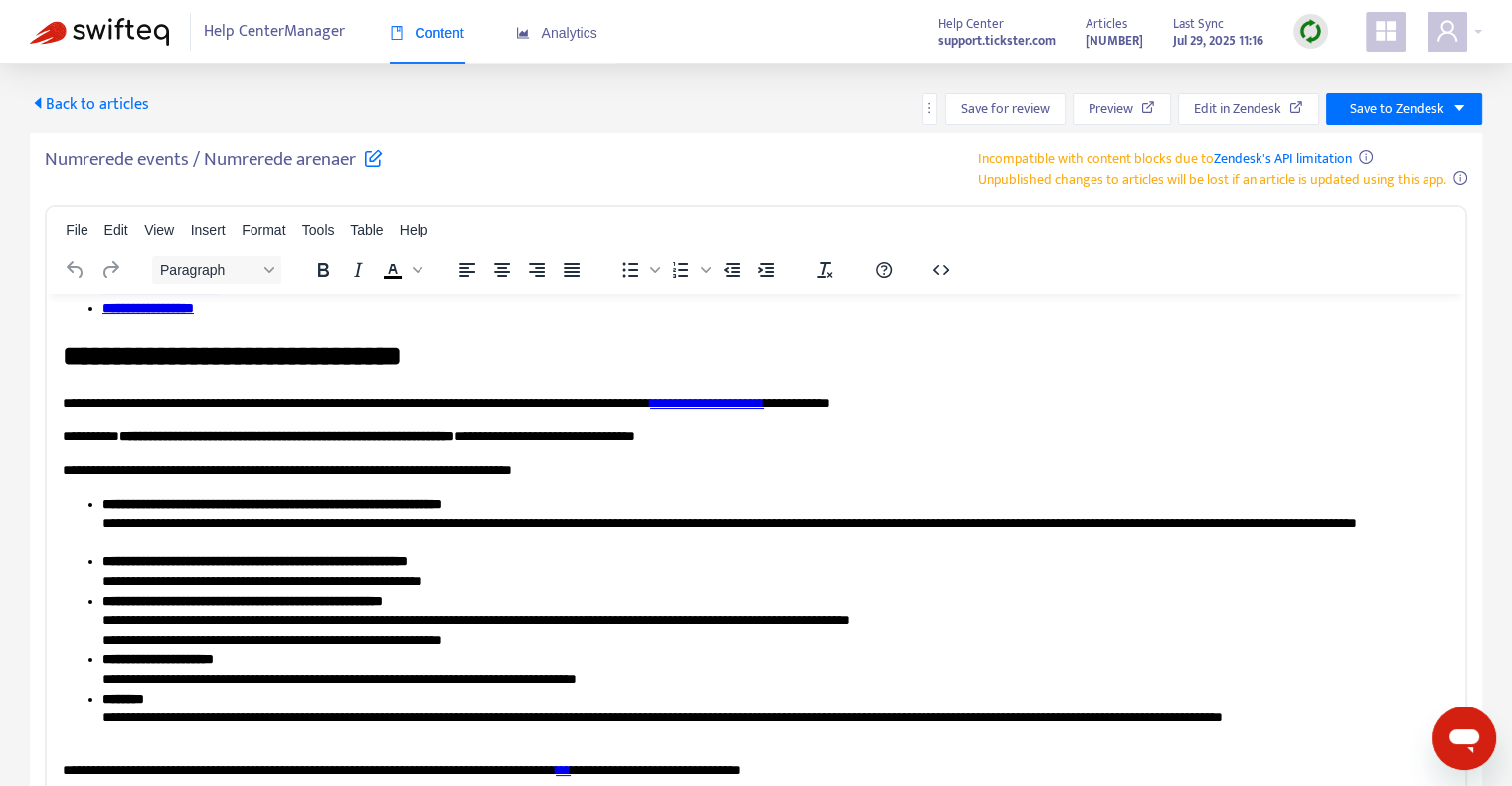 scroll, scrollTop: 199, scrollLeft: 0, axis: vertical 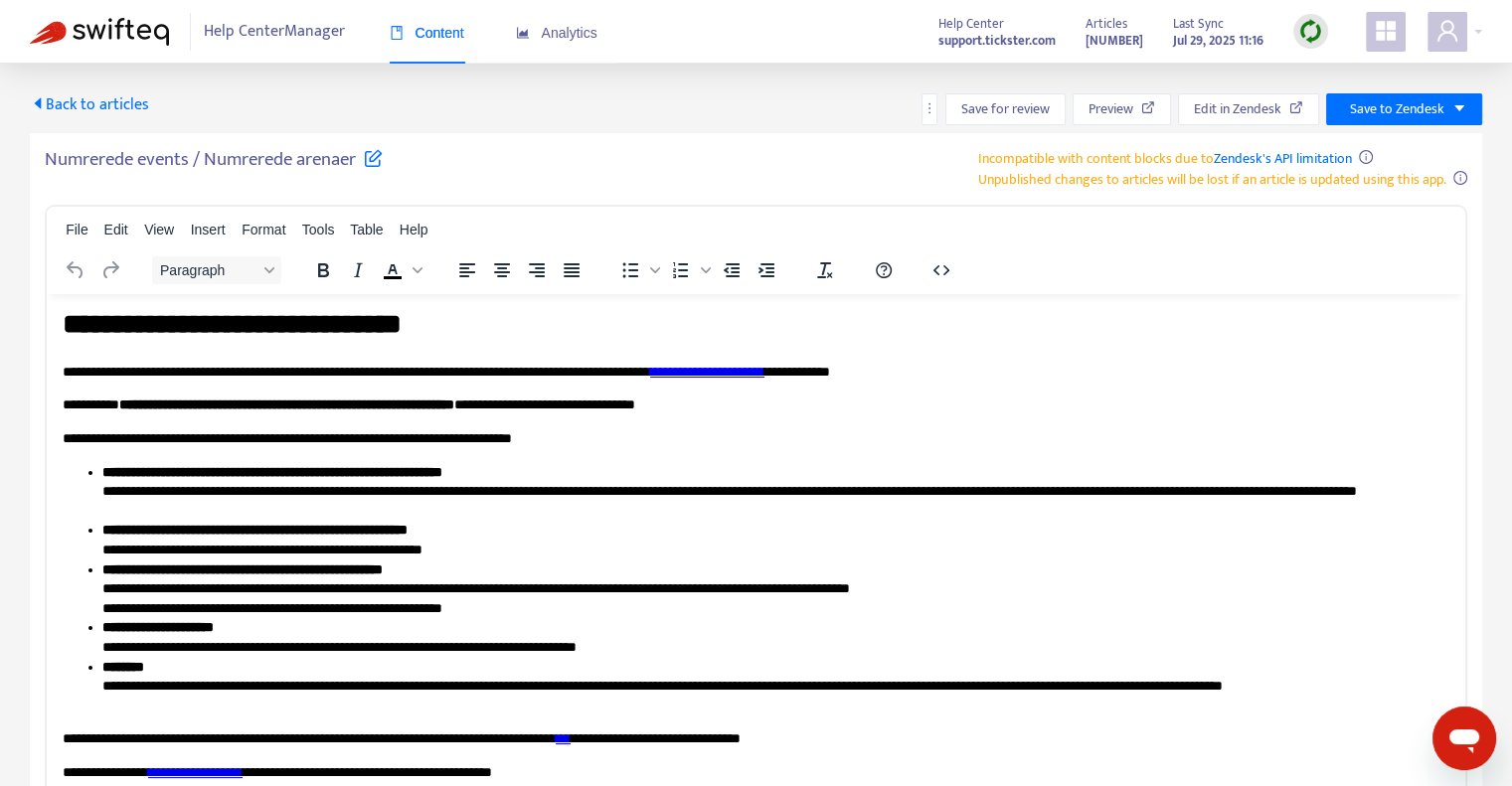click on "Back to articles" at bounding box center (89, 104) 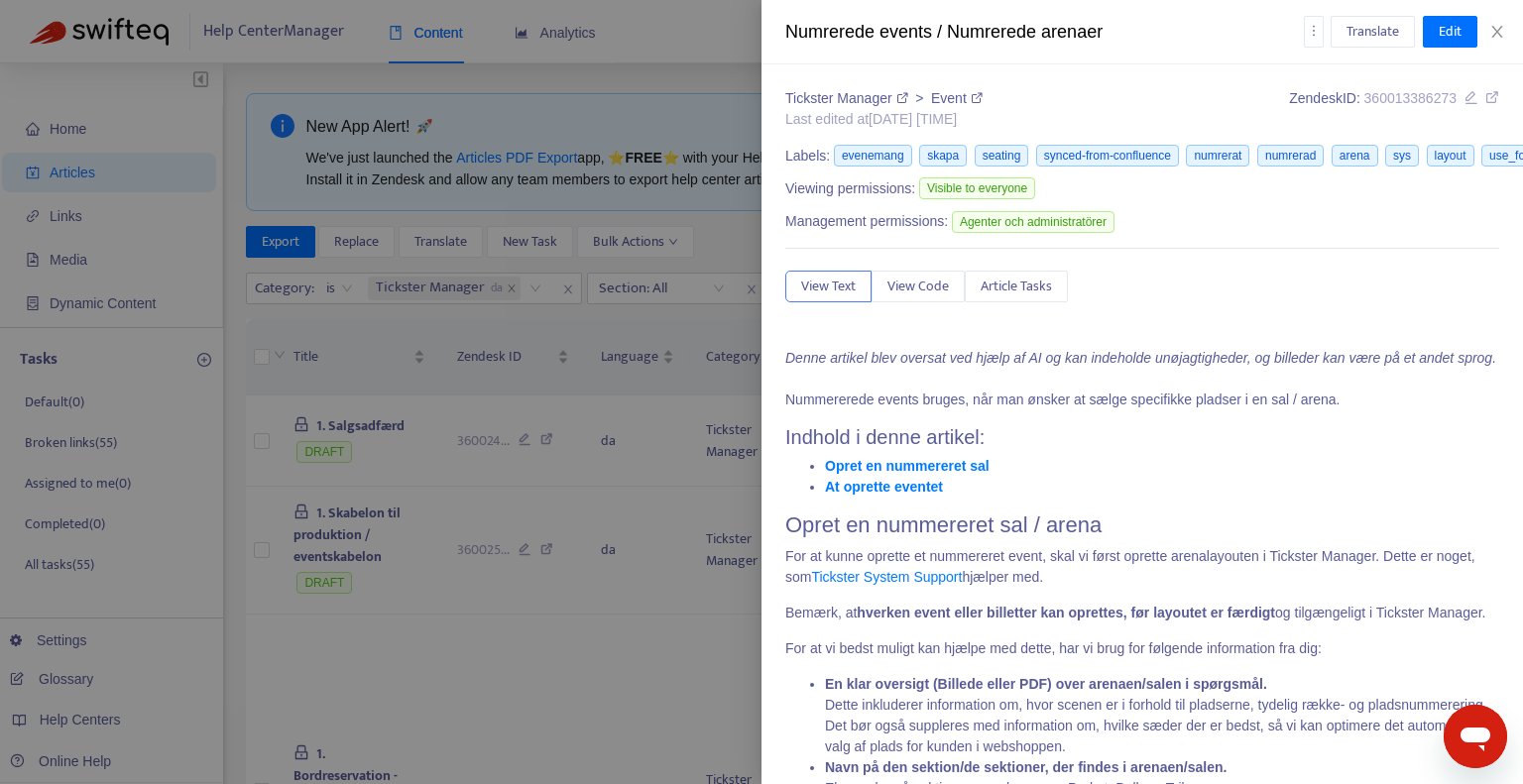 type on "**********" 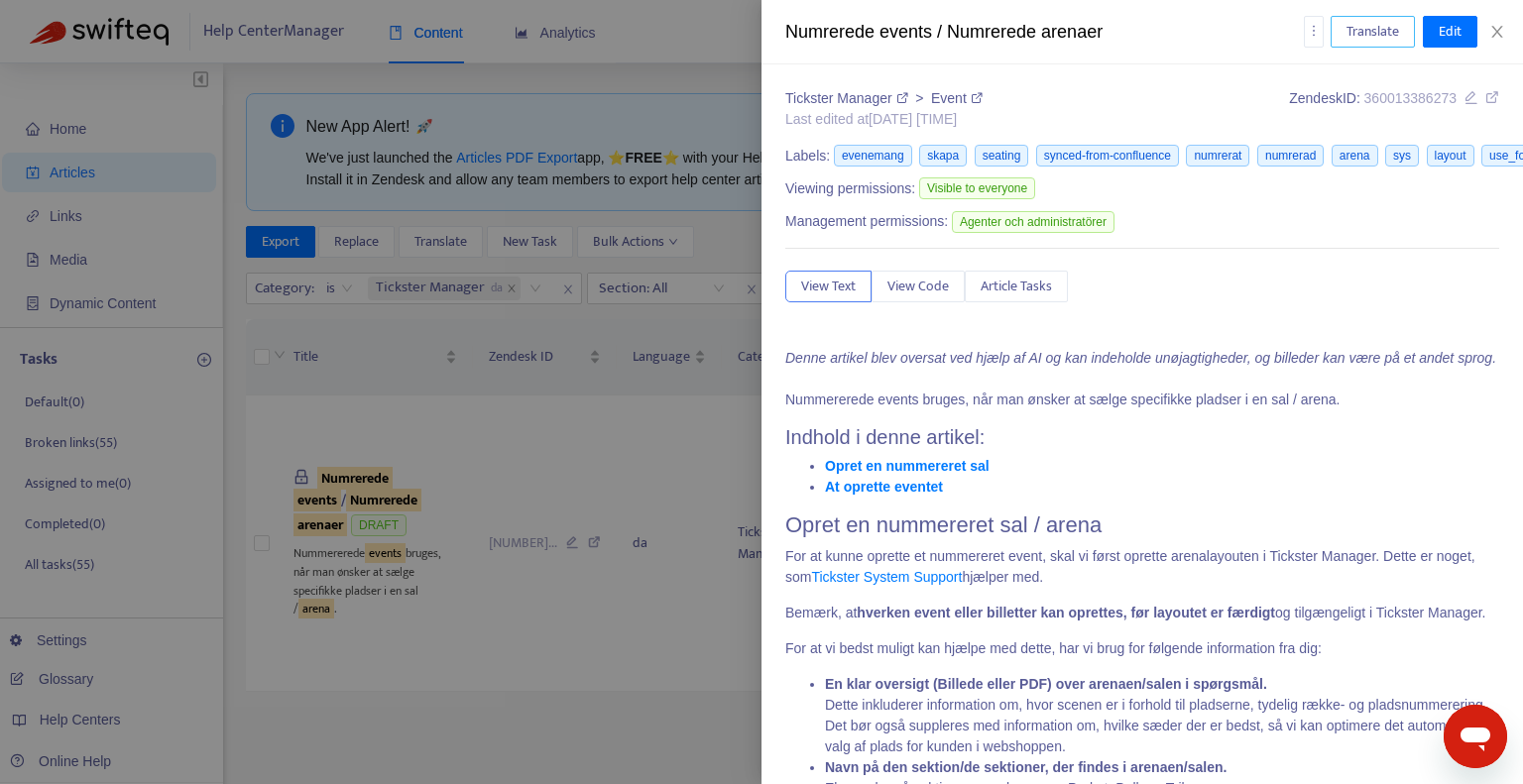 click on "Translate" at bounding box center [1372, 32] 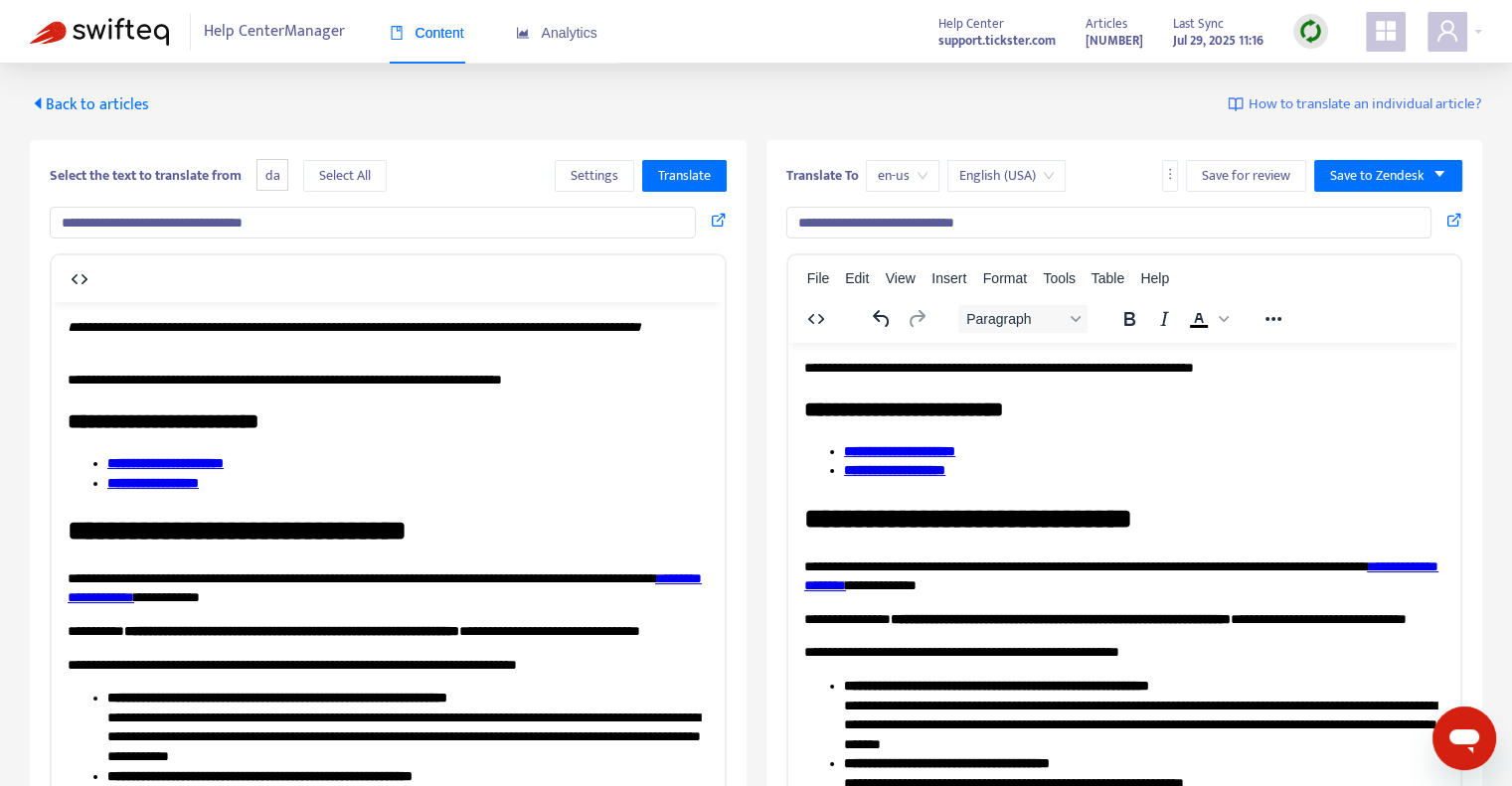 scroll, scrollTop: 0, scrollLeft: 0, axis: both 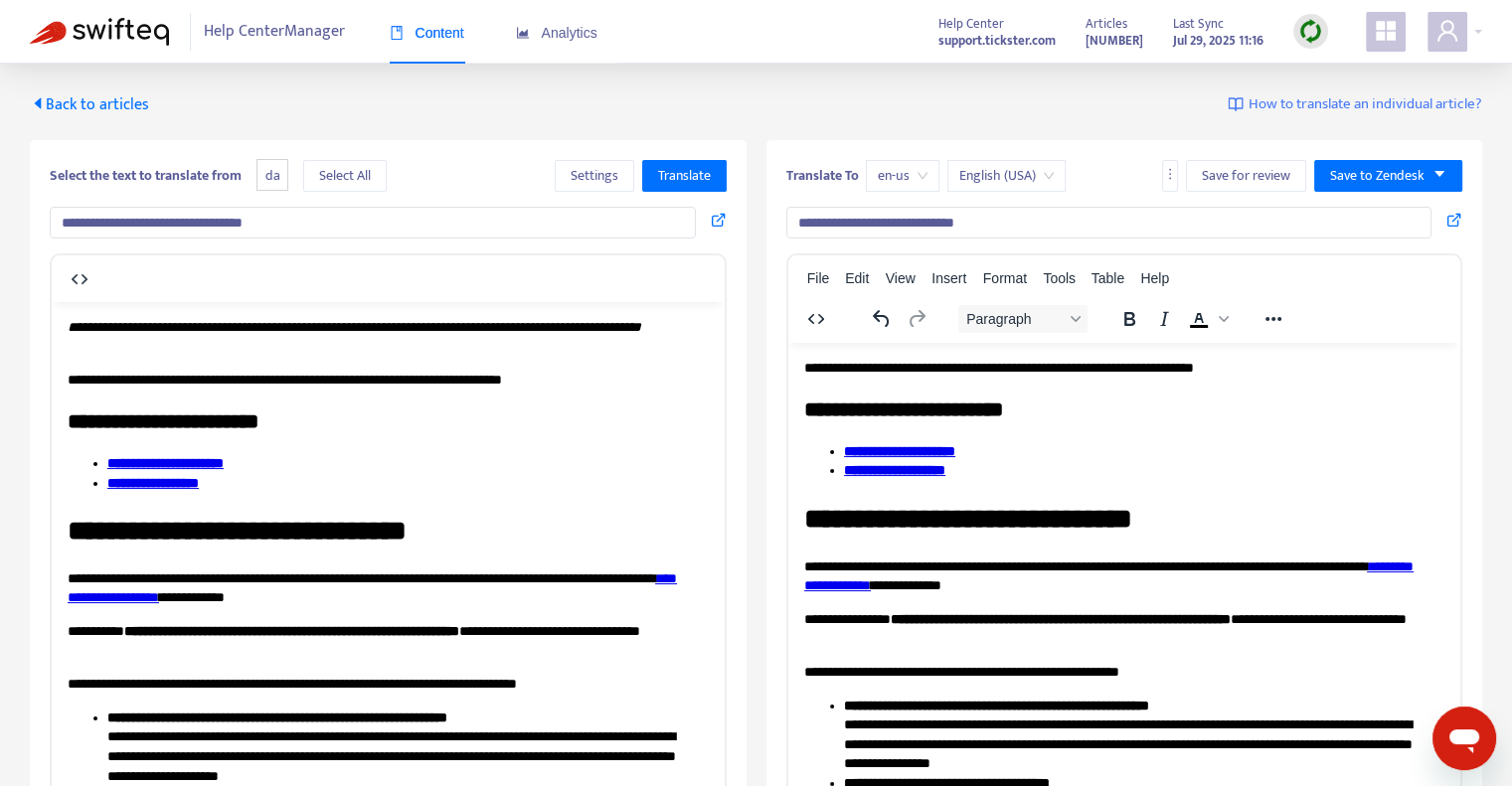 click on "en-us" at bounding box center (903, 176) 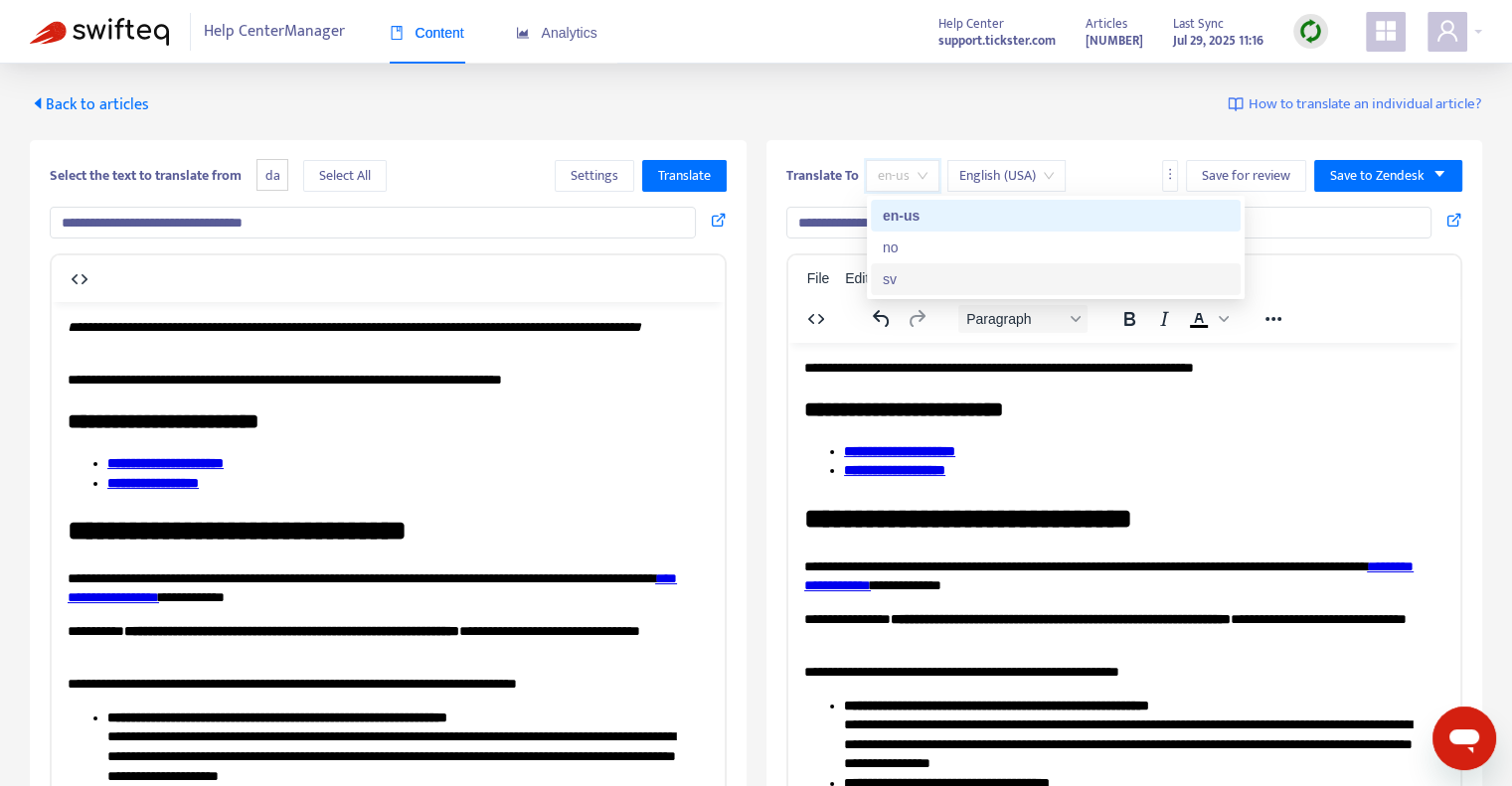 click on "sv" at bounding box center [1056, 279] 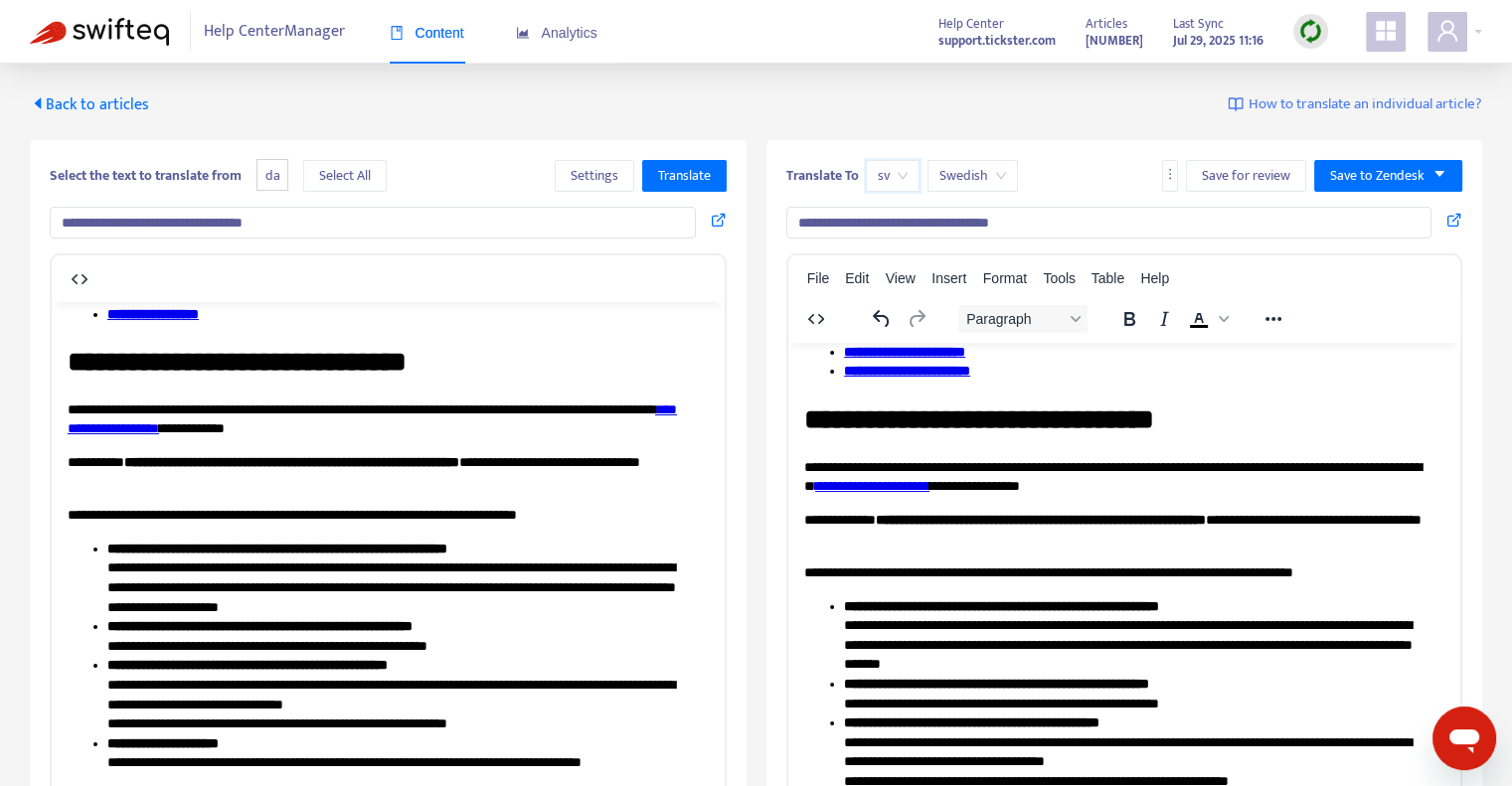 scroll, scrollTop: 199, scrollLeft: 0, axis: vertical 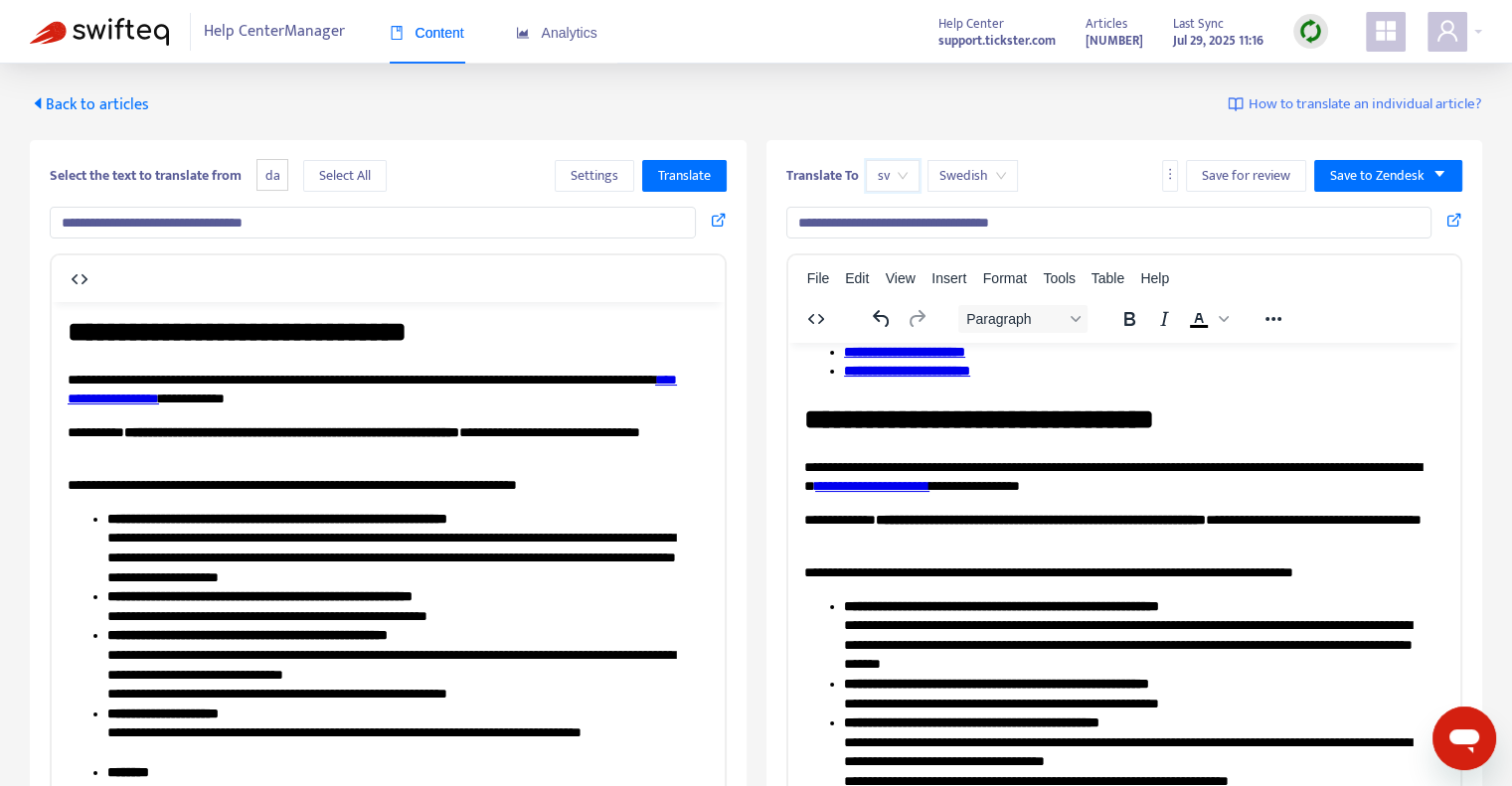 click on "Back to articles" at bounding box center [89, 104] 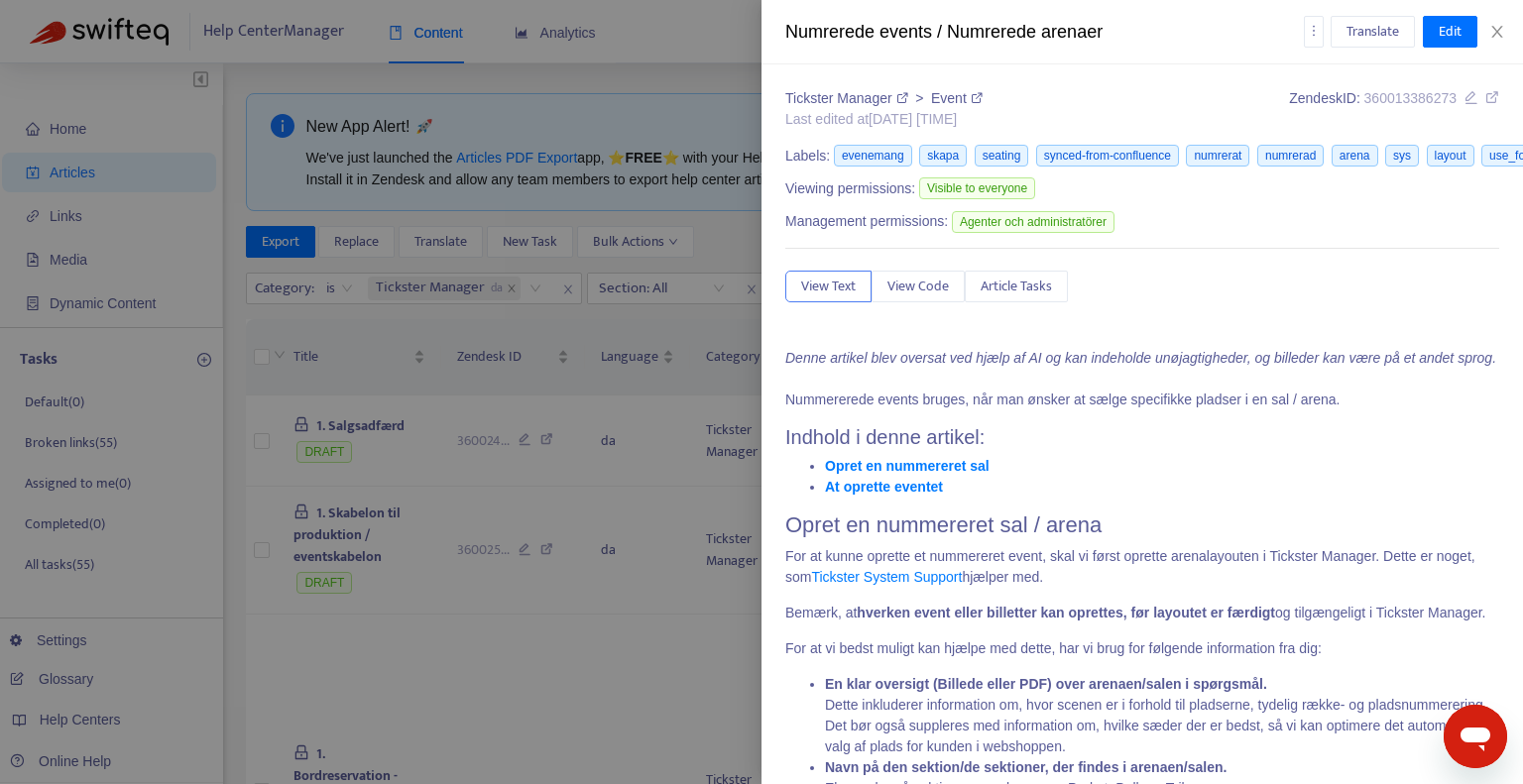 type on "**********" 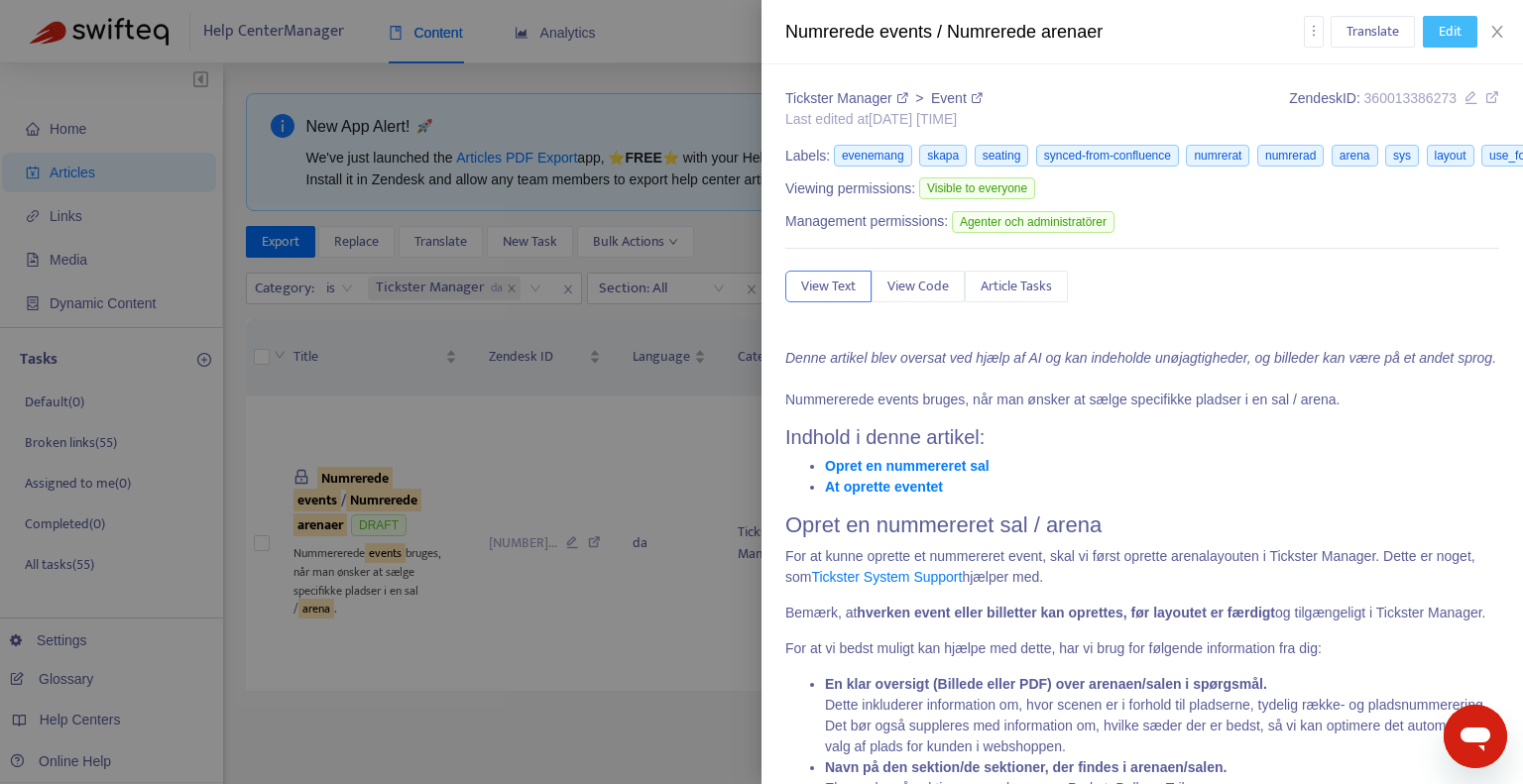click on "Edit" at bounding box center (1450, 32) 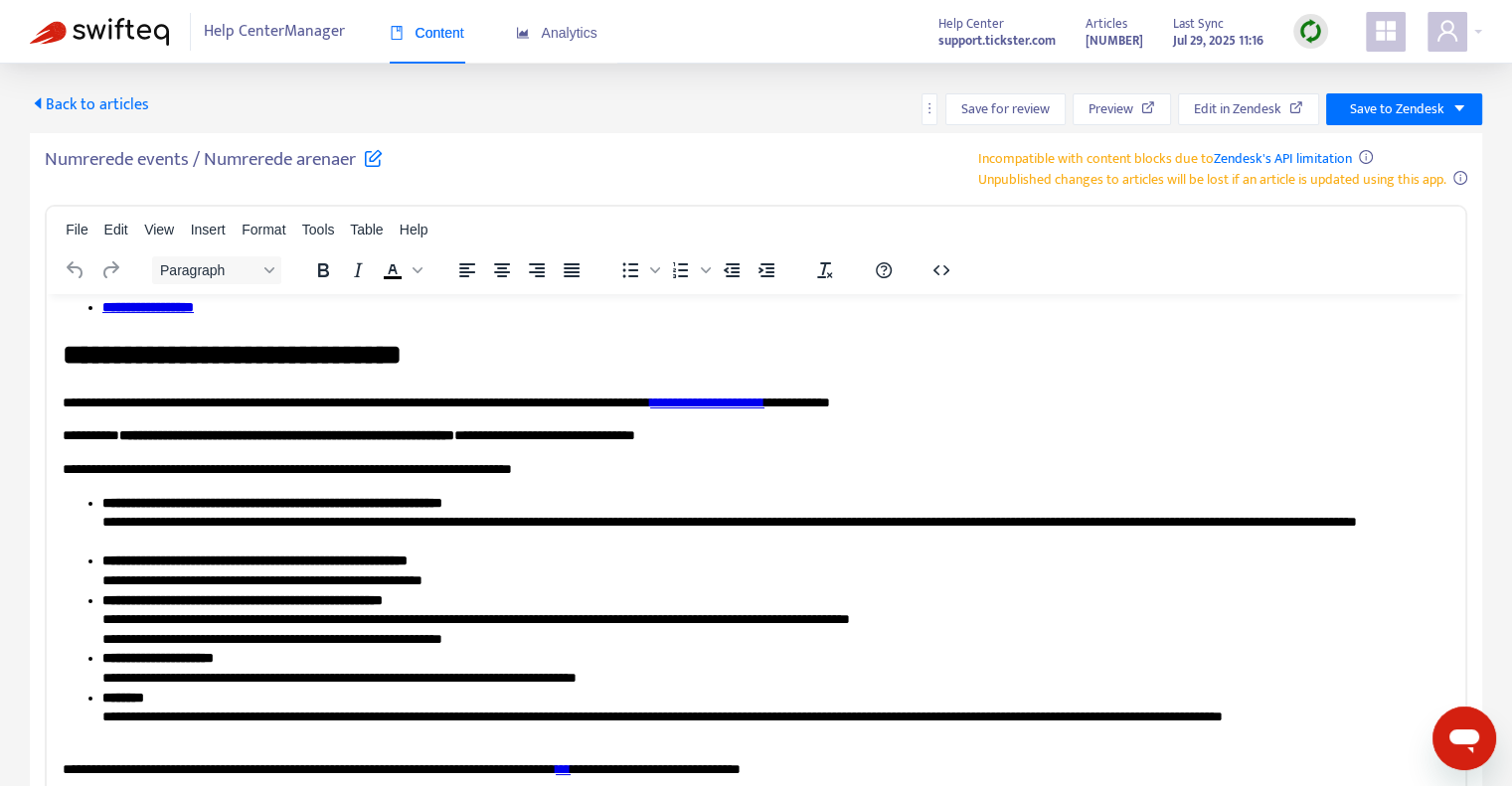 scroll, scrollTop: 199, scrollLeft: 0, axis: vertical 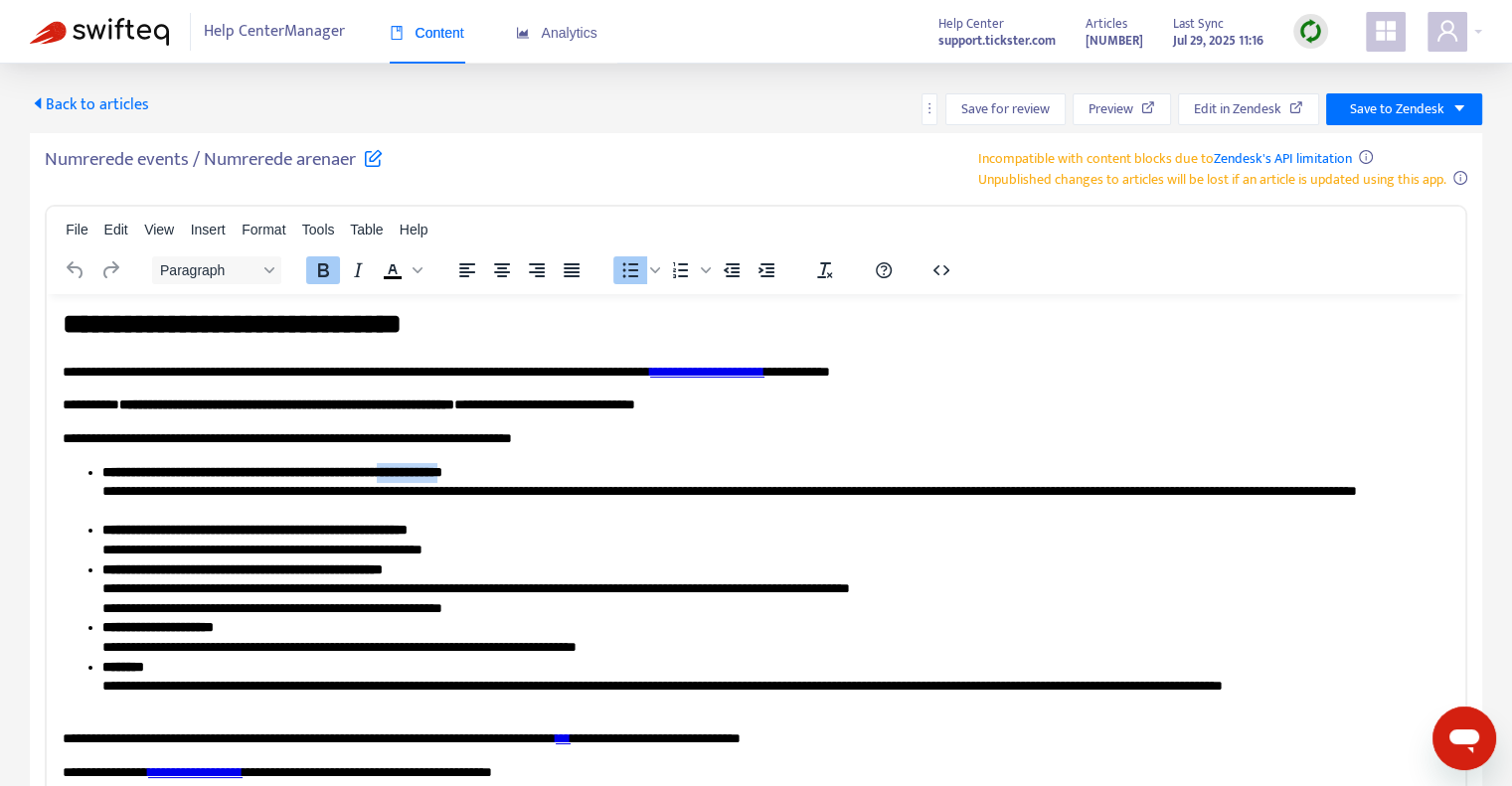 drag, startPoint x: 542, startPoint y: 467, endPoint x: 458, endPoint y: 478, distance: 84.71718 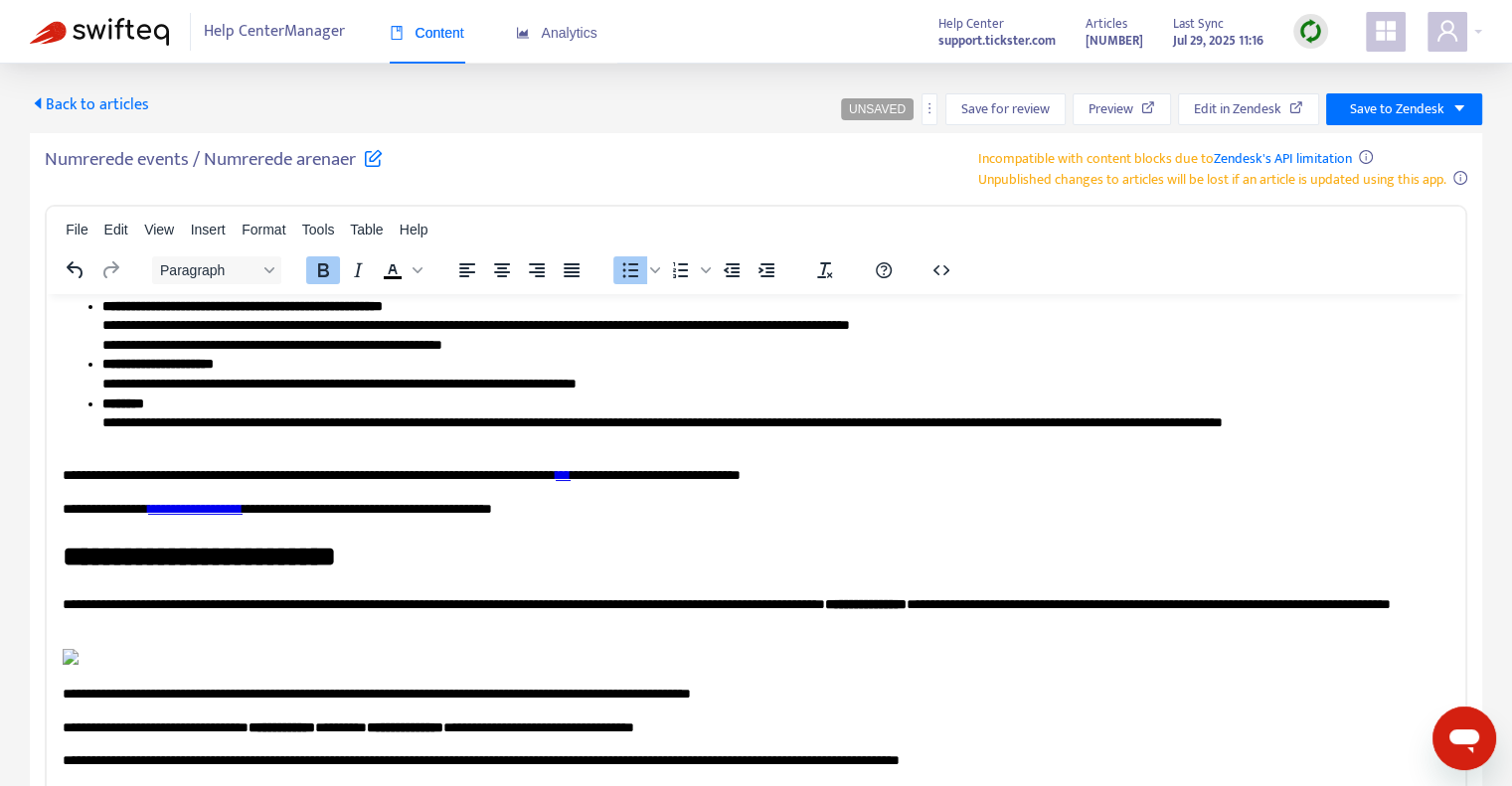 scroll, scrollTop: 497, scrollLeft: 0, axis: vertical 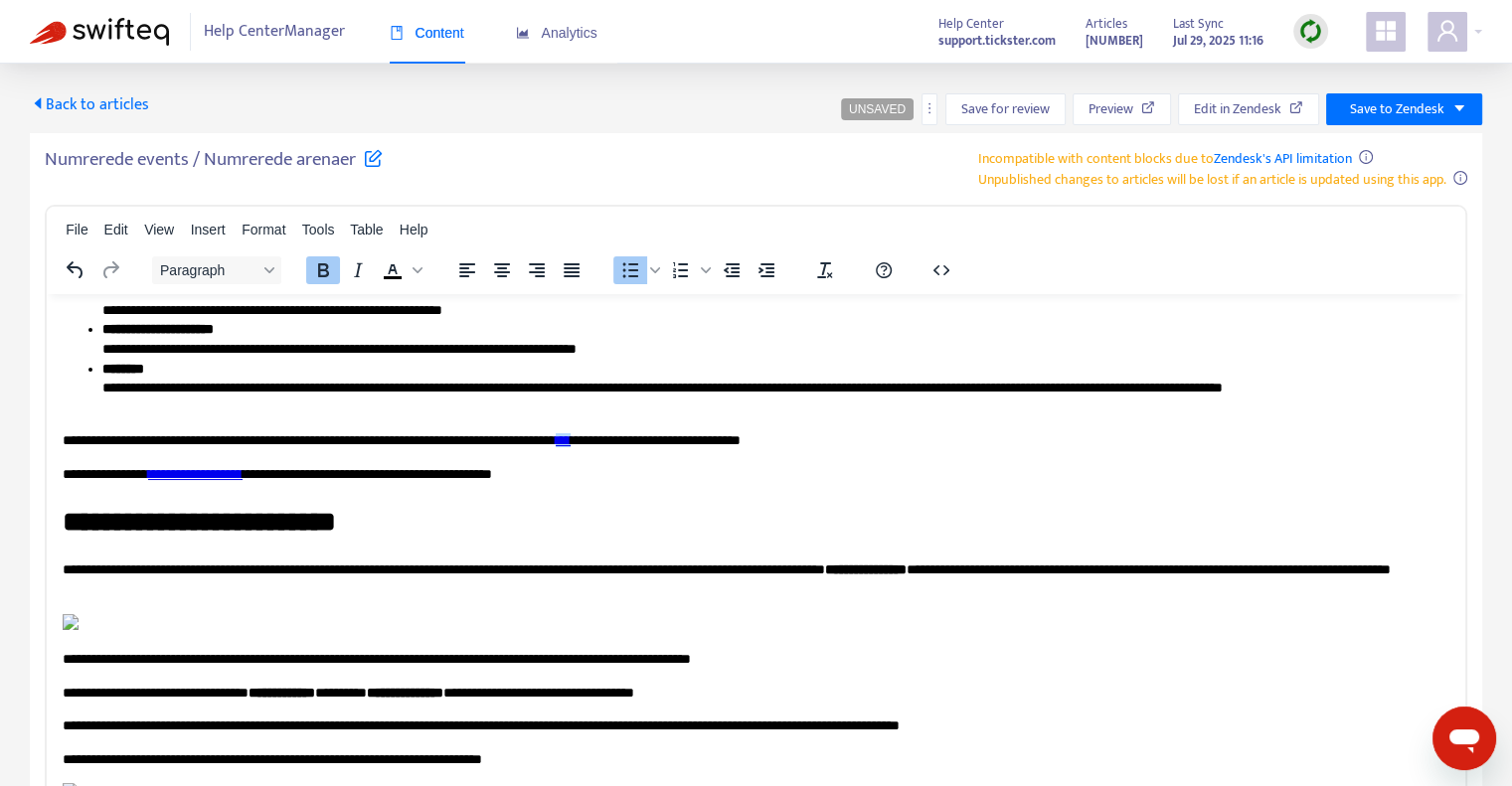 click on "***" at bounding box center (563, 439) 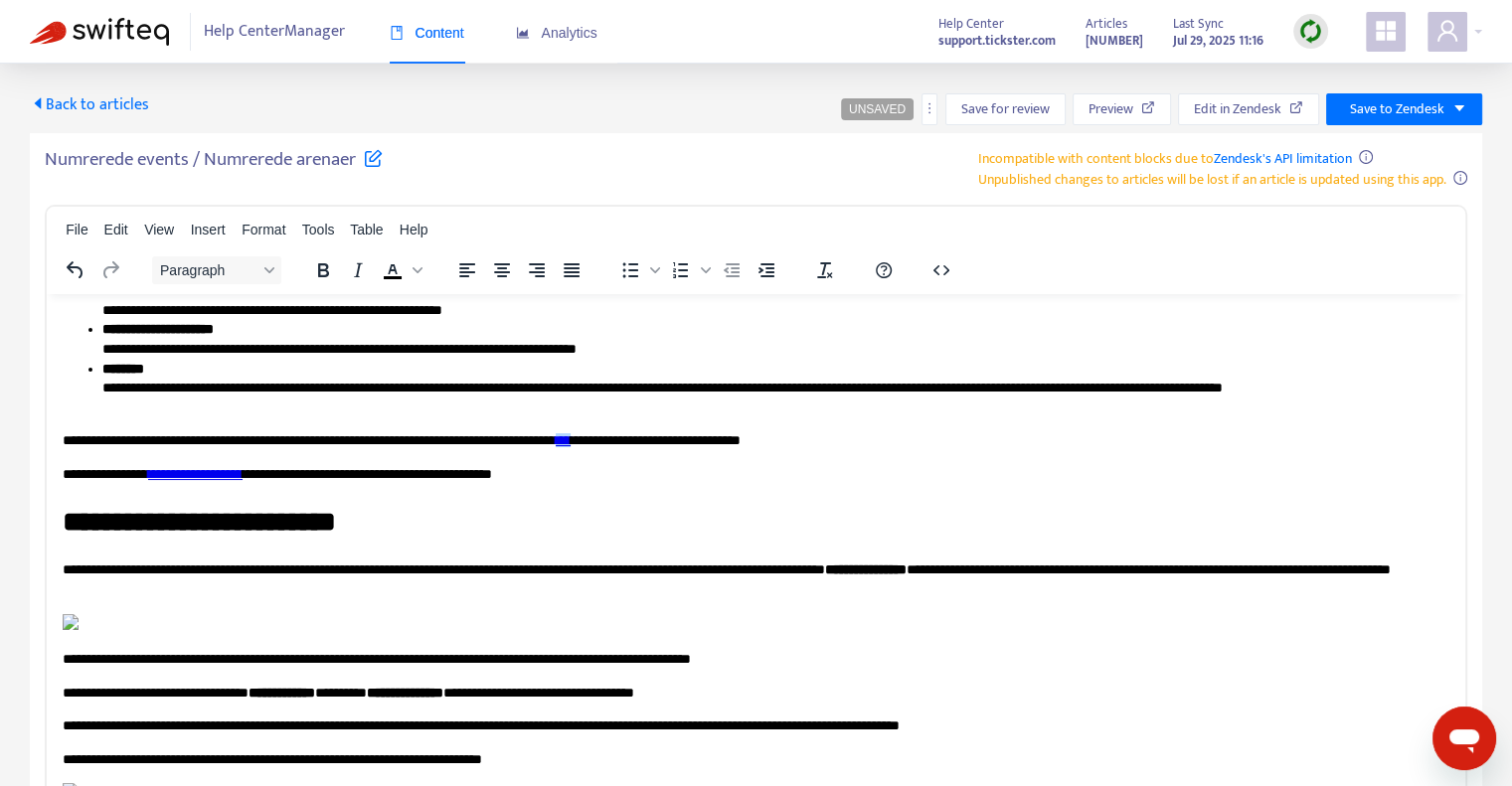 click on "***" at bounding box center [563, 439] 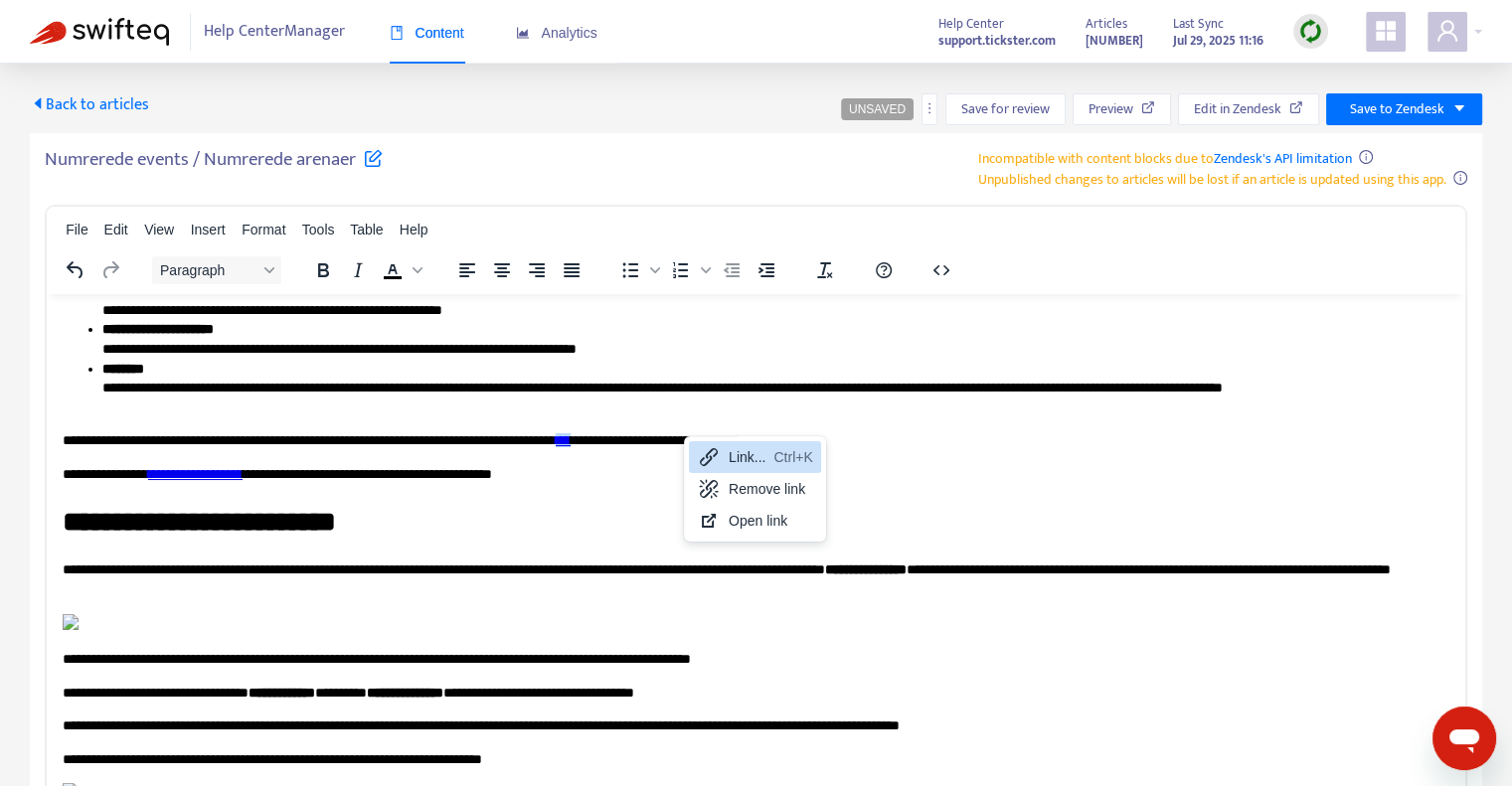 click on "Link... Ctrl+K" at bounding box center [755, 457] 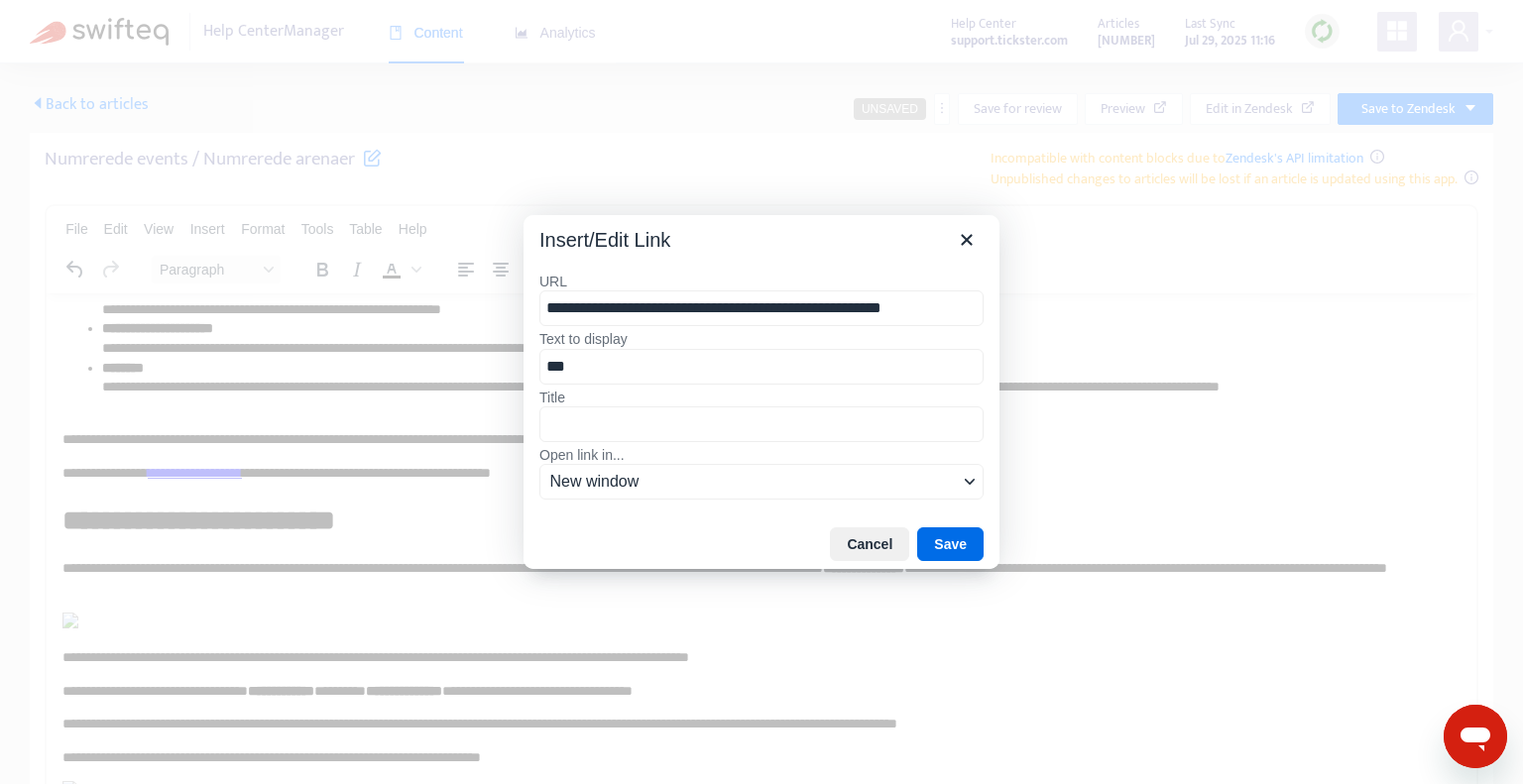 click on "**********" at bounding box center (762, 308) 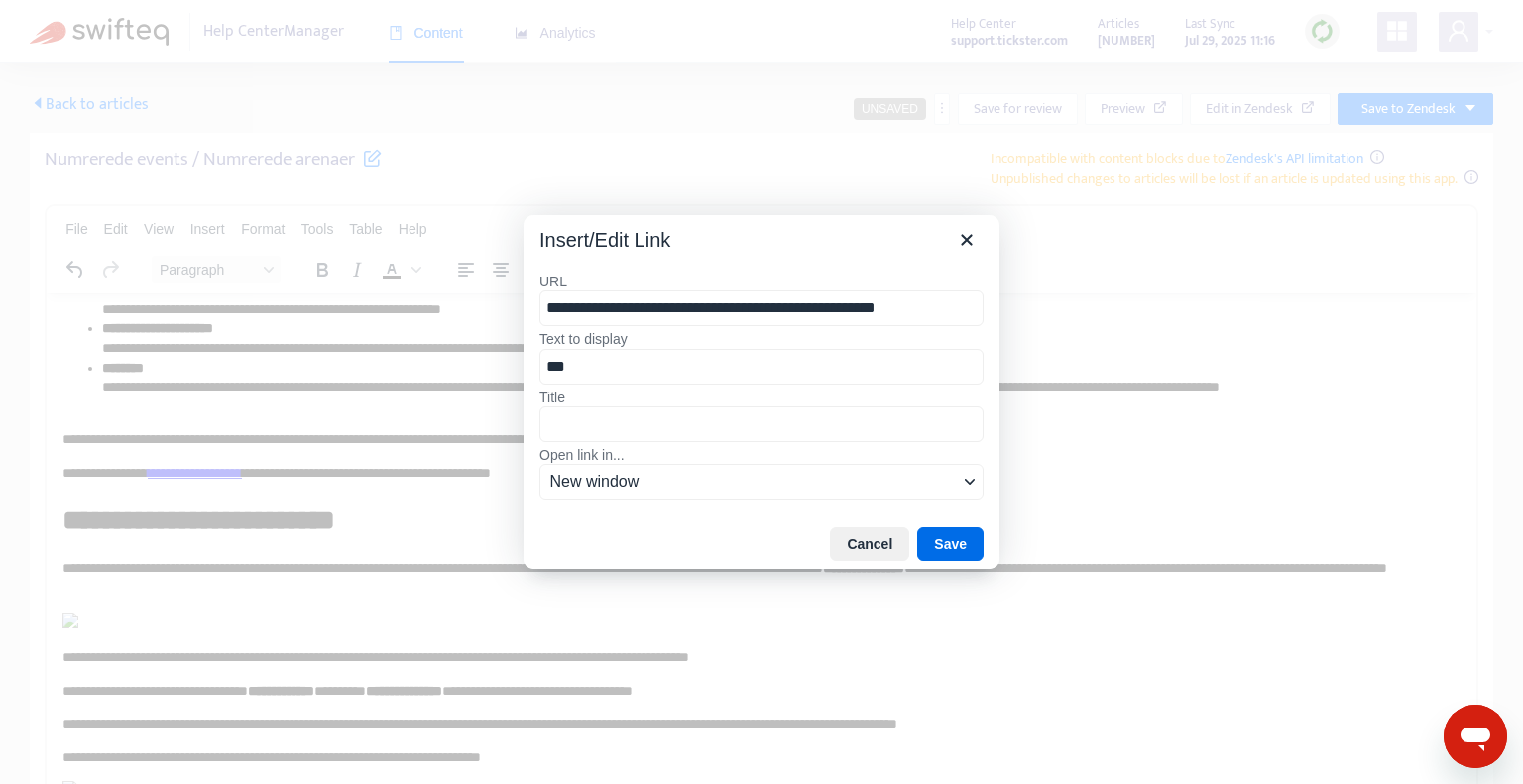 type on "**********" 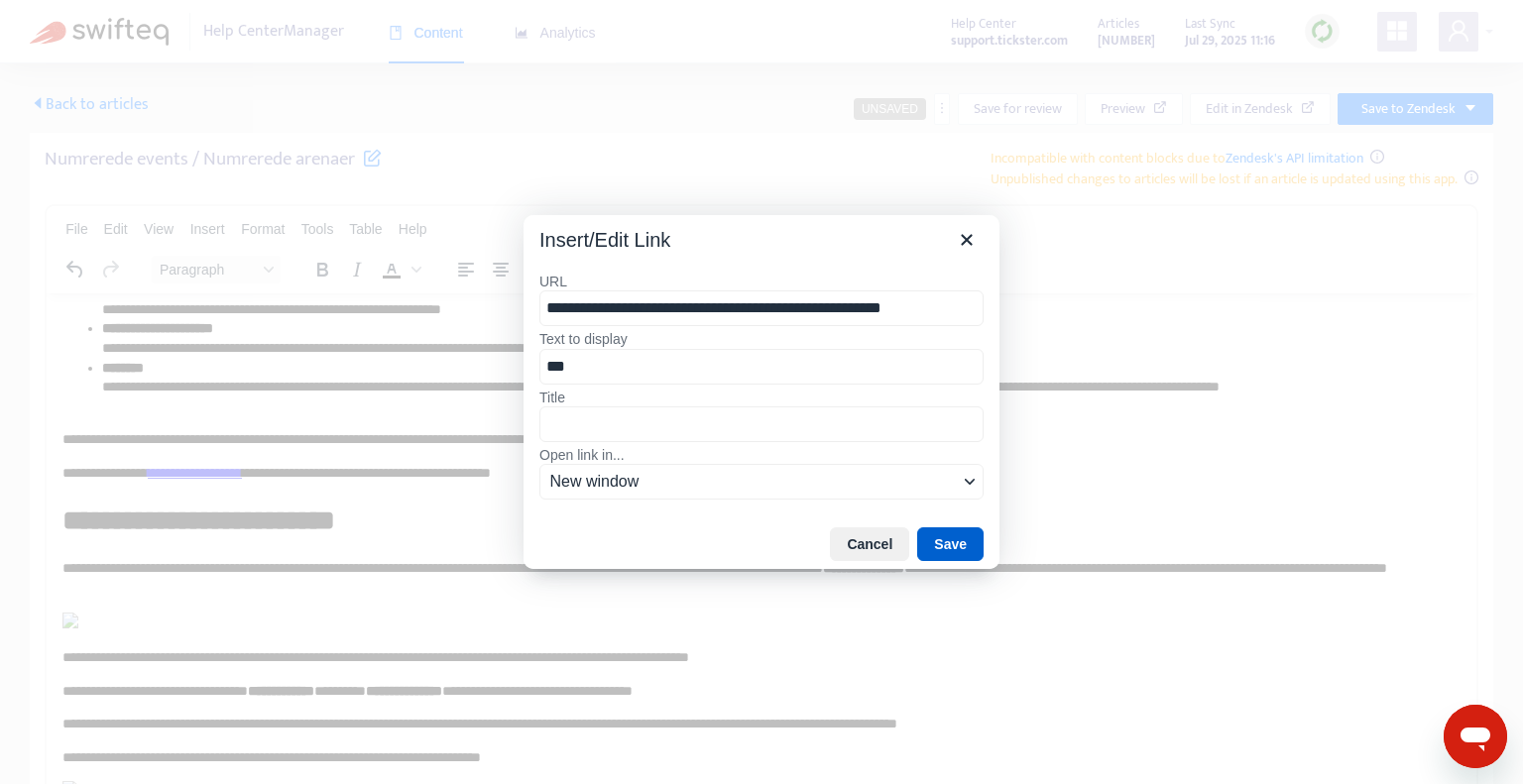 click on "Save" at bounding box center (950, 544) 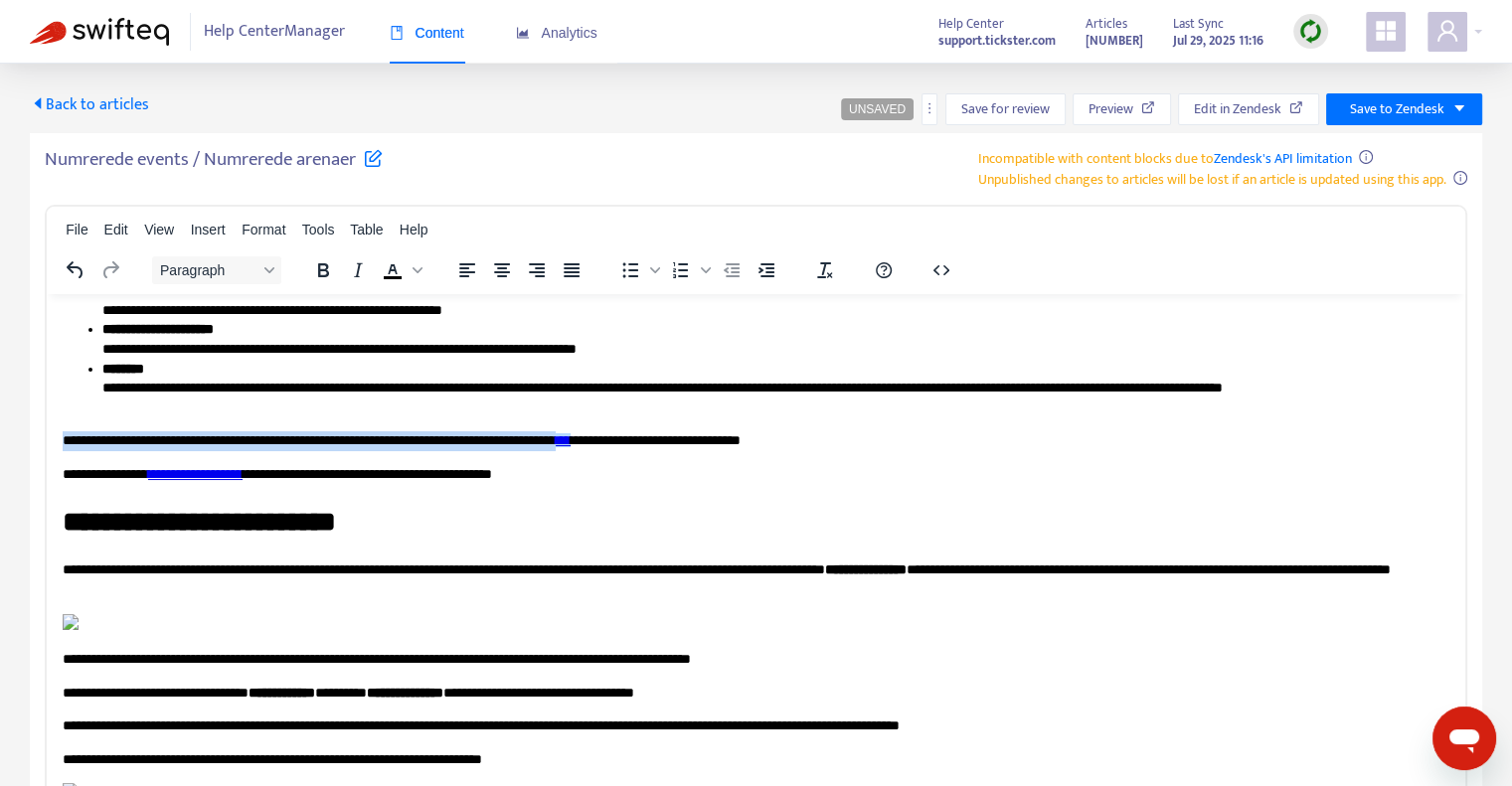 click on "***" at bounding box center [563, 439] 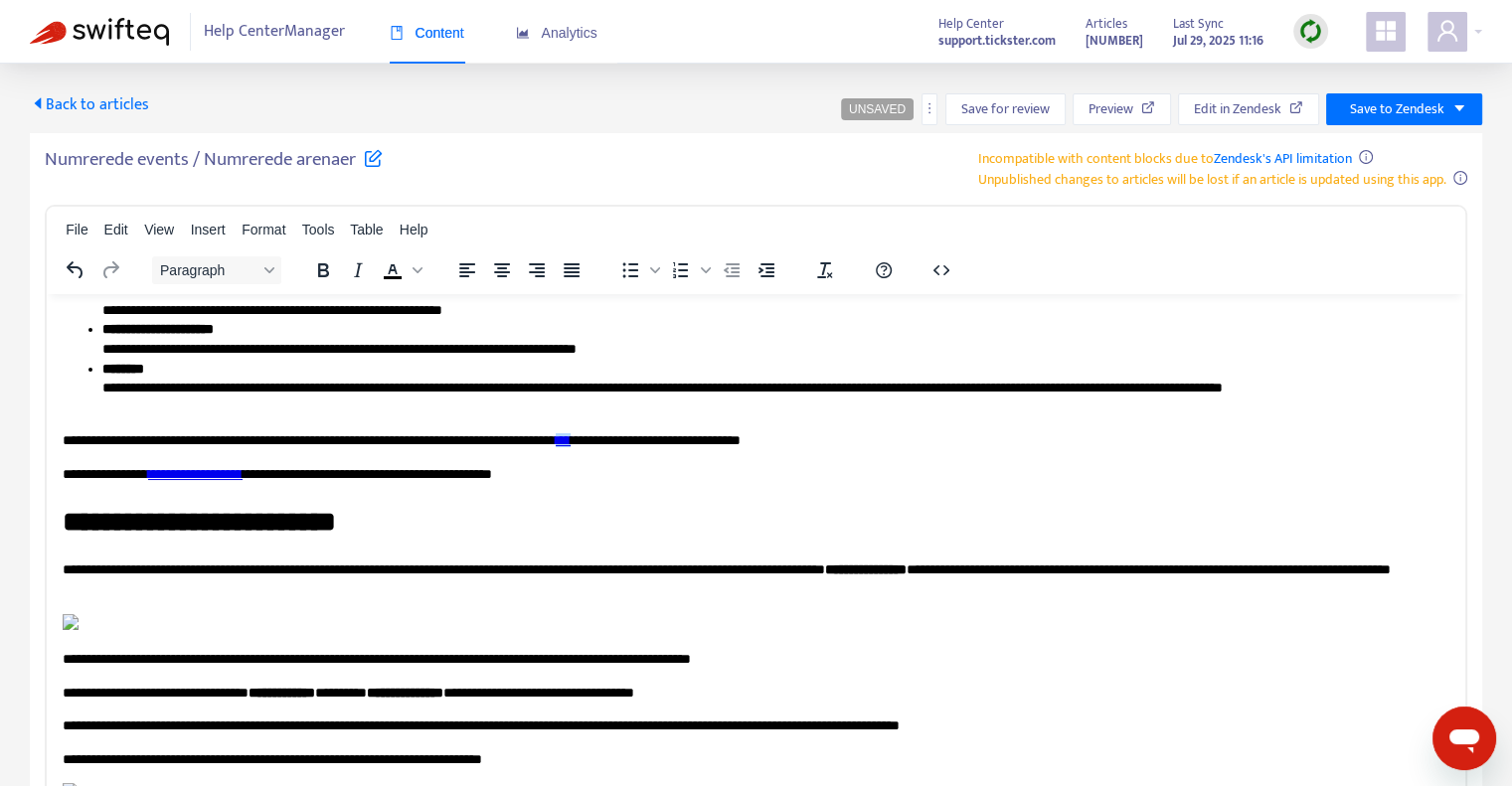 click on "***" at bounding box center [563, 439] 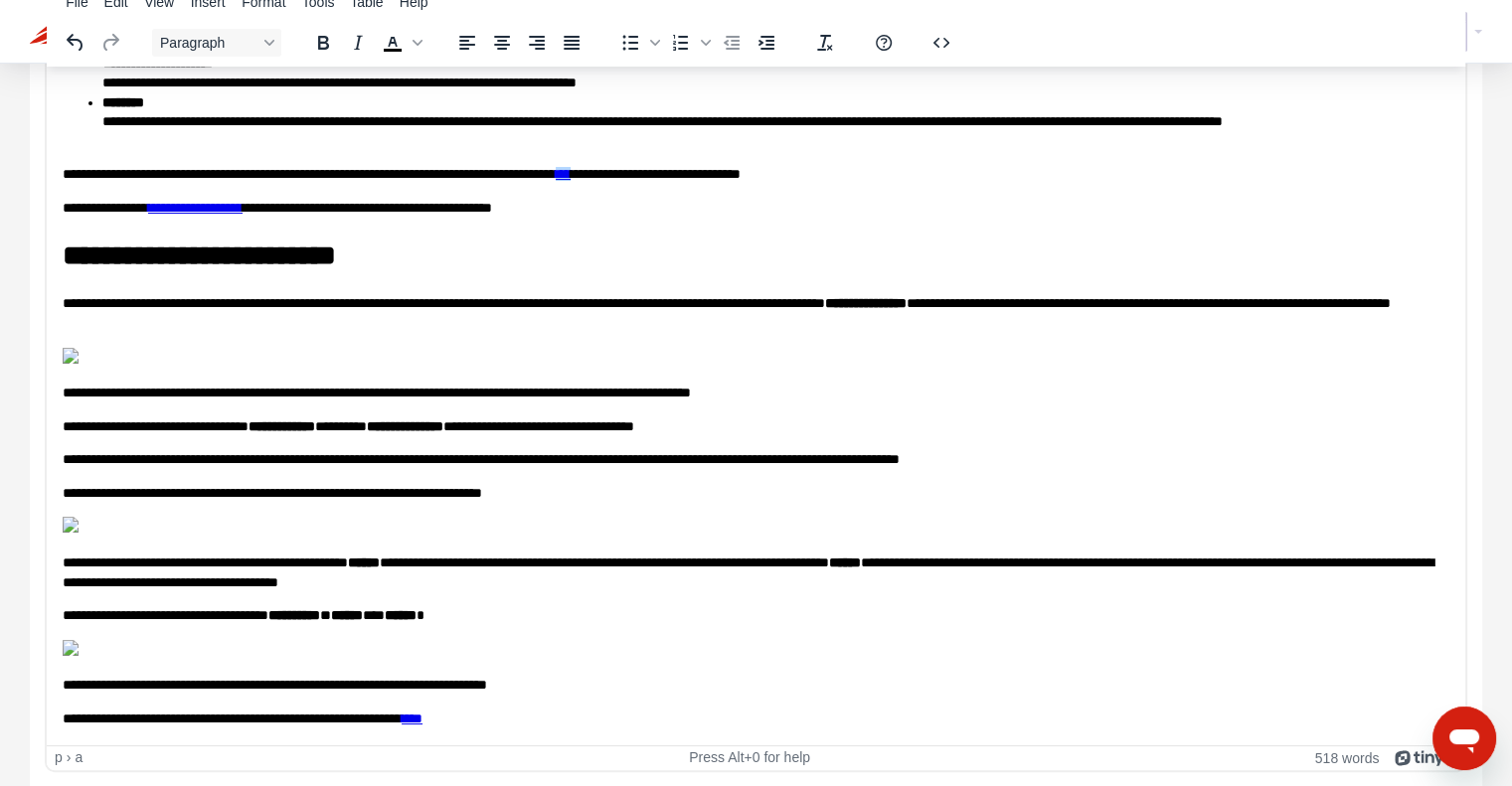 scroll, scrollTop: 0, scrollLeft: 0, axis: both 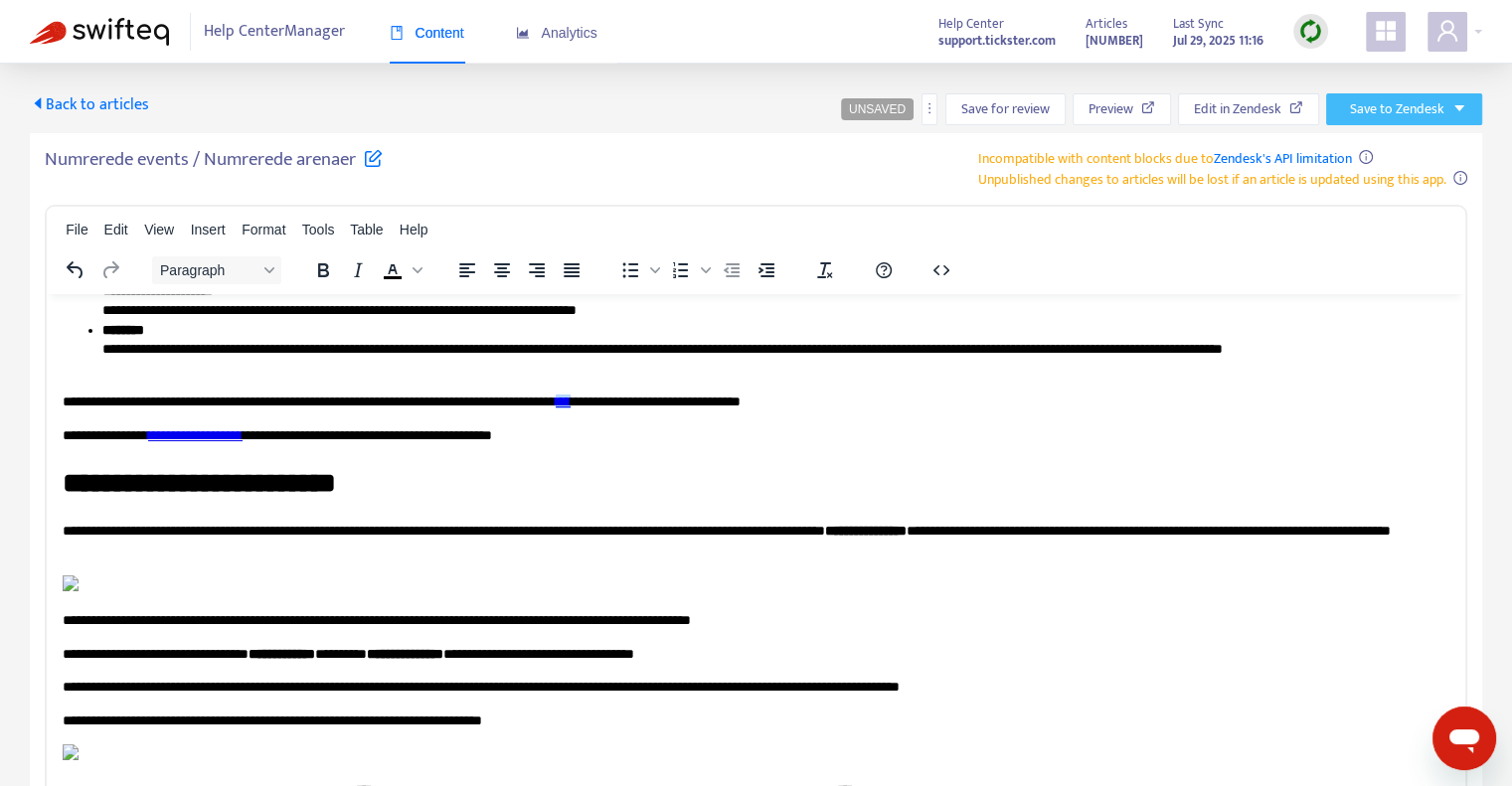 click on "Save to Zendesk" at bounding box center (1397, 109) 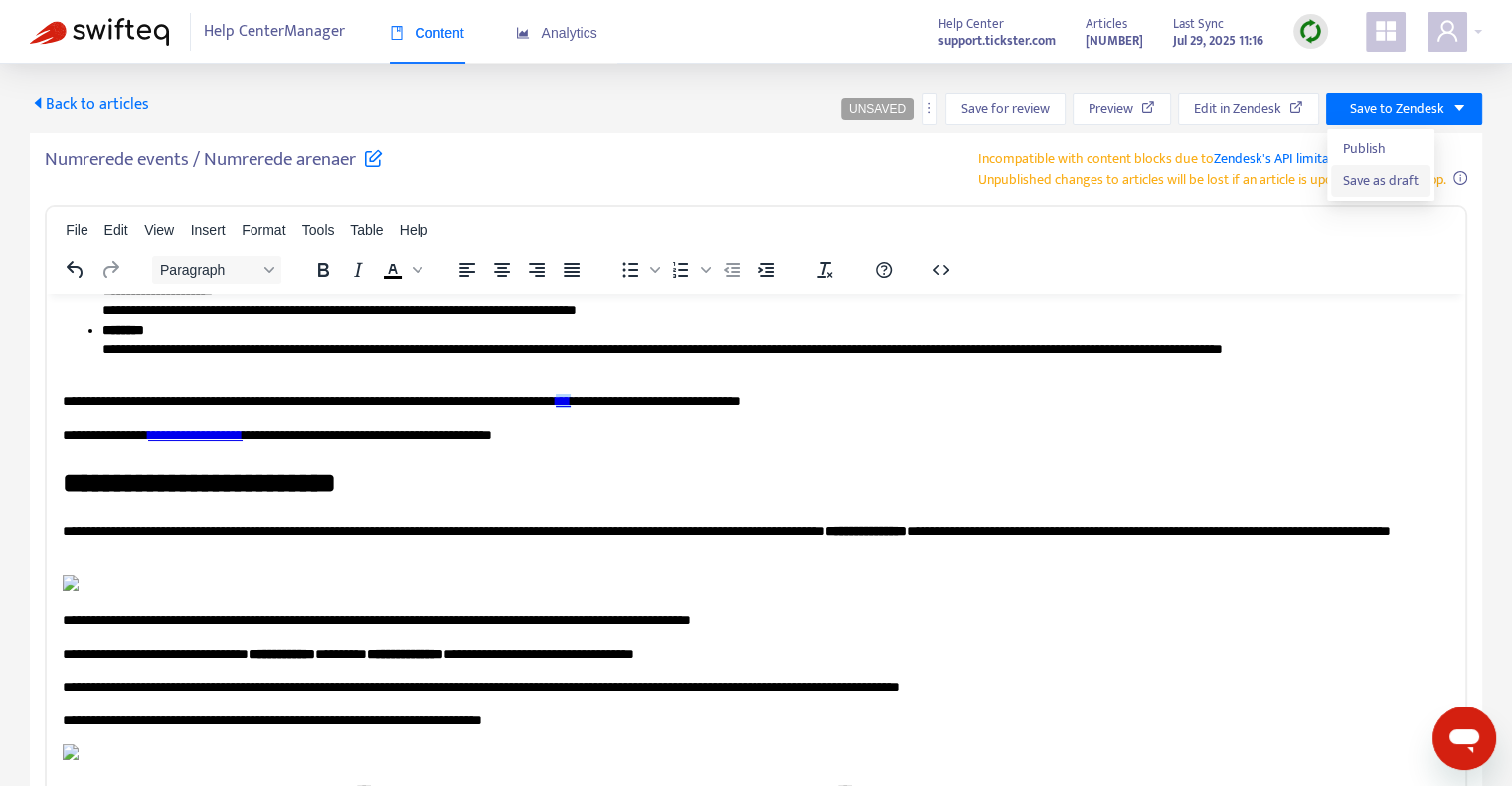 click on "Save as draft" at bounding box center [1381, 181] 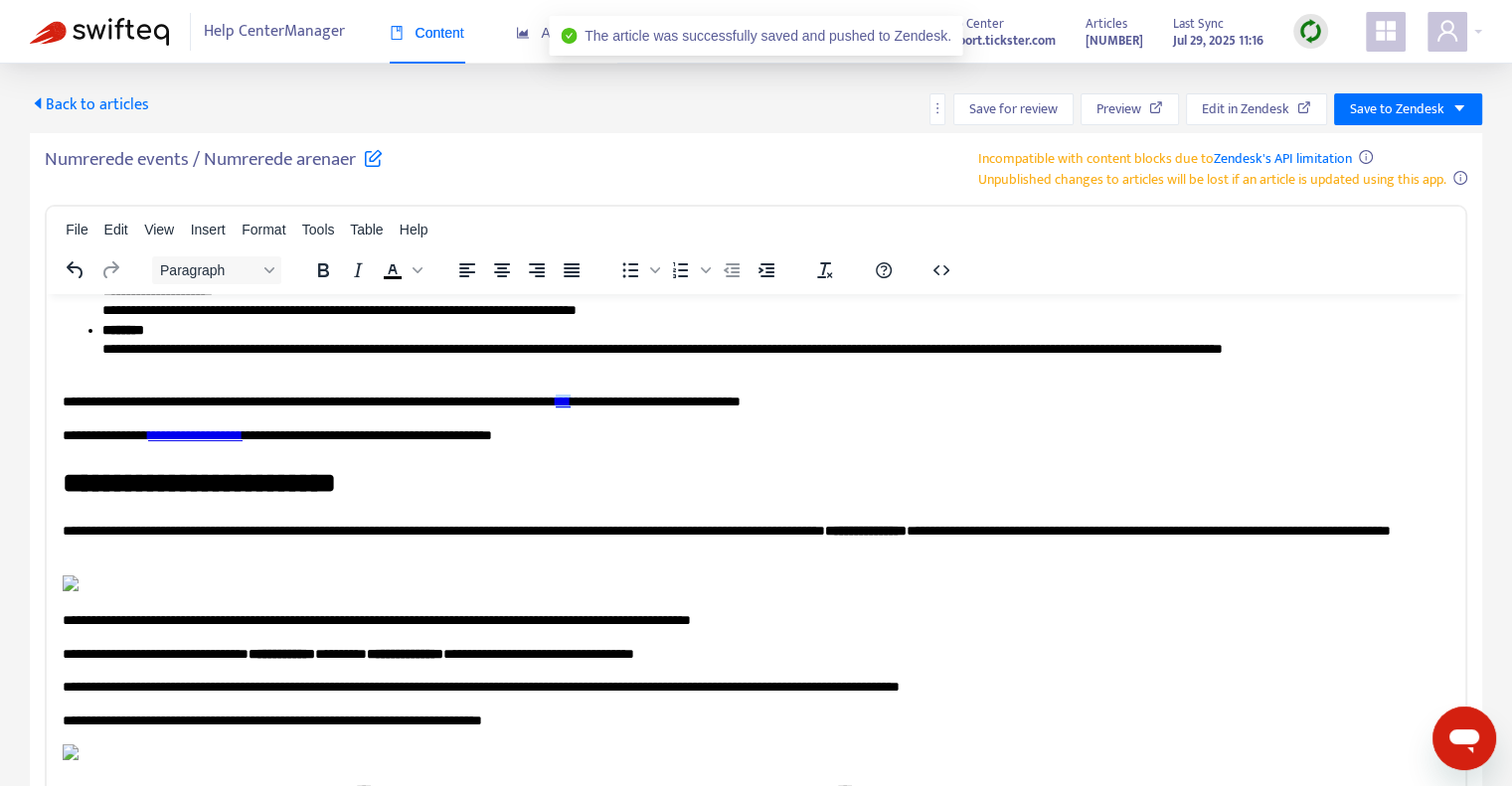 click on "Back to articles" at bounding box center [89, 104] 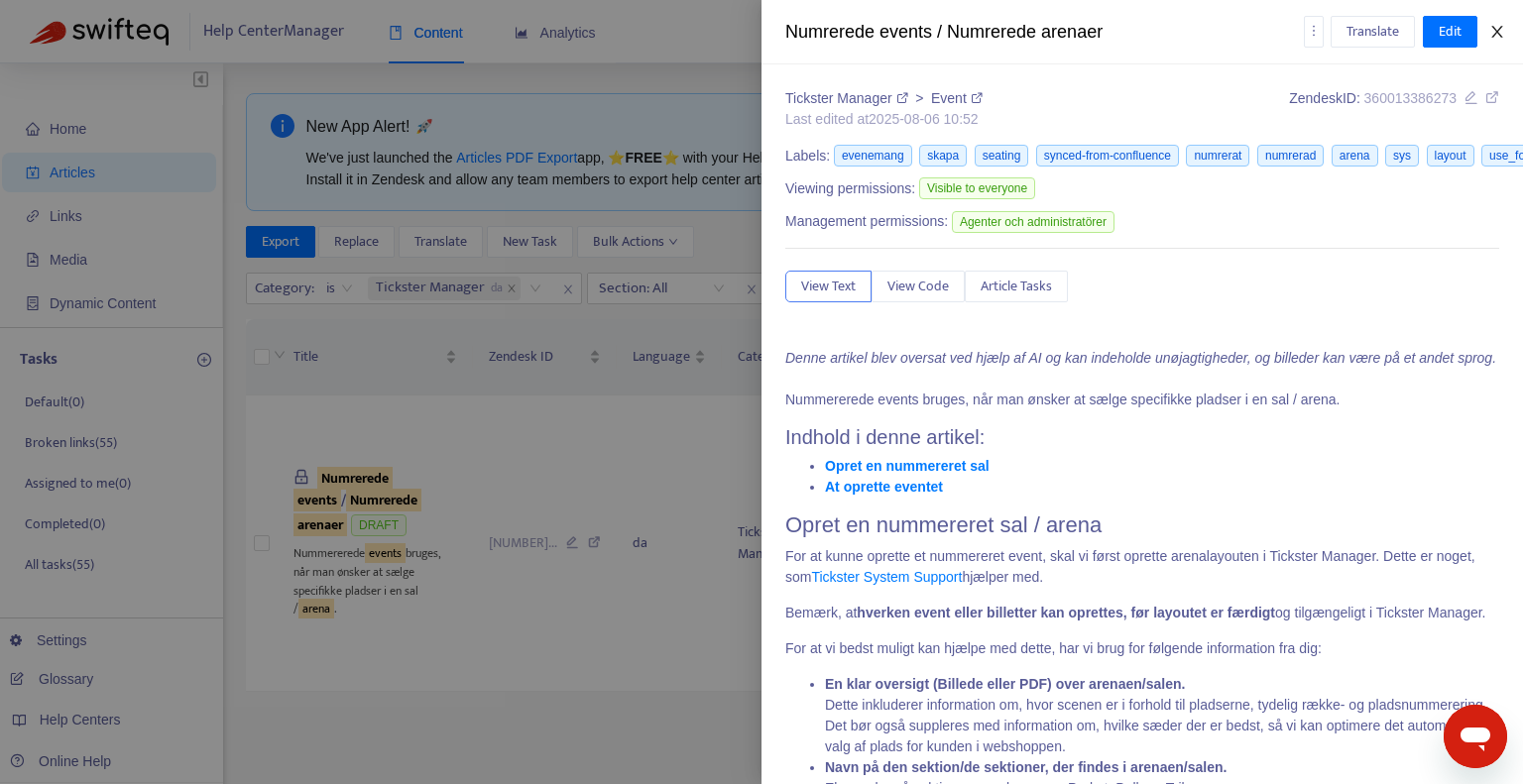 click 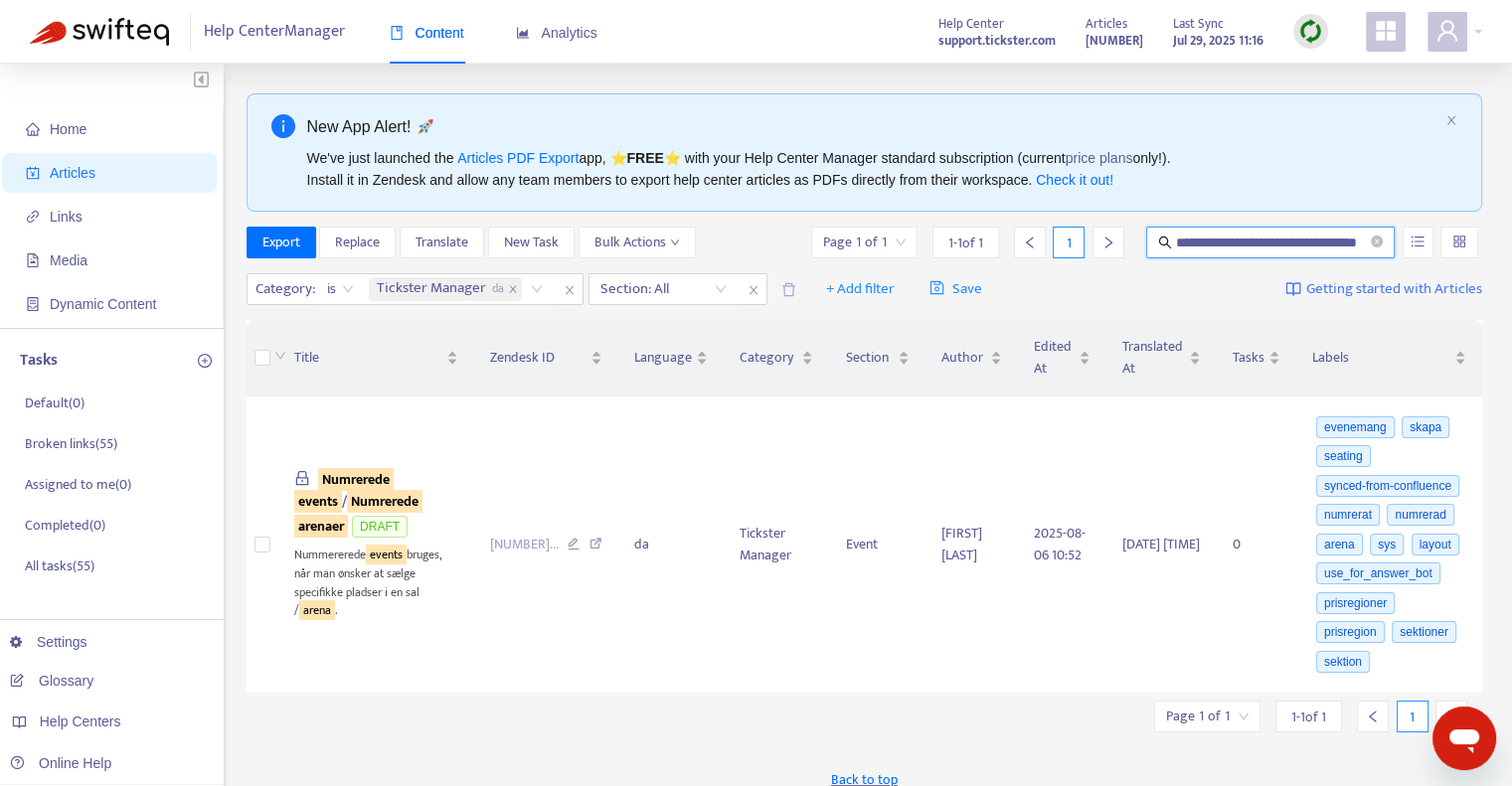 click on "**********" at bounding box center [1271, 242] 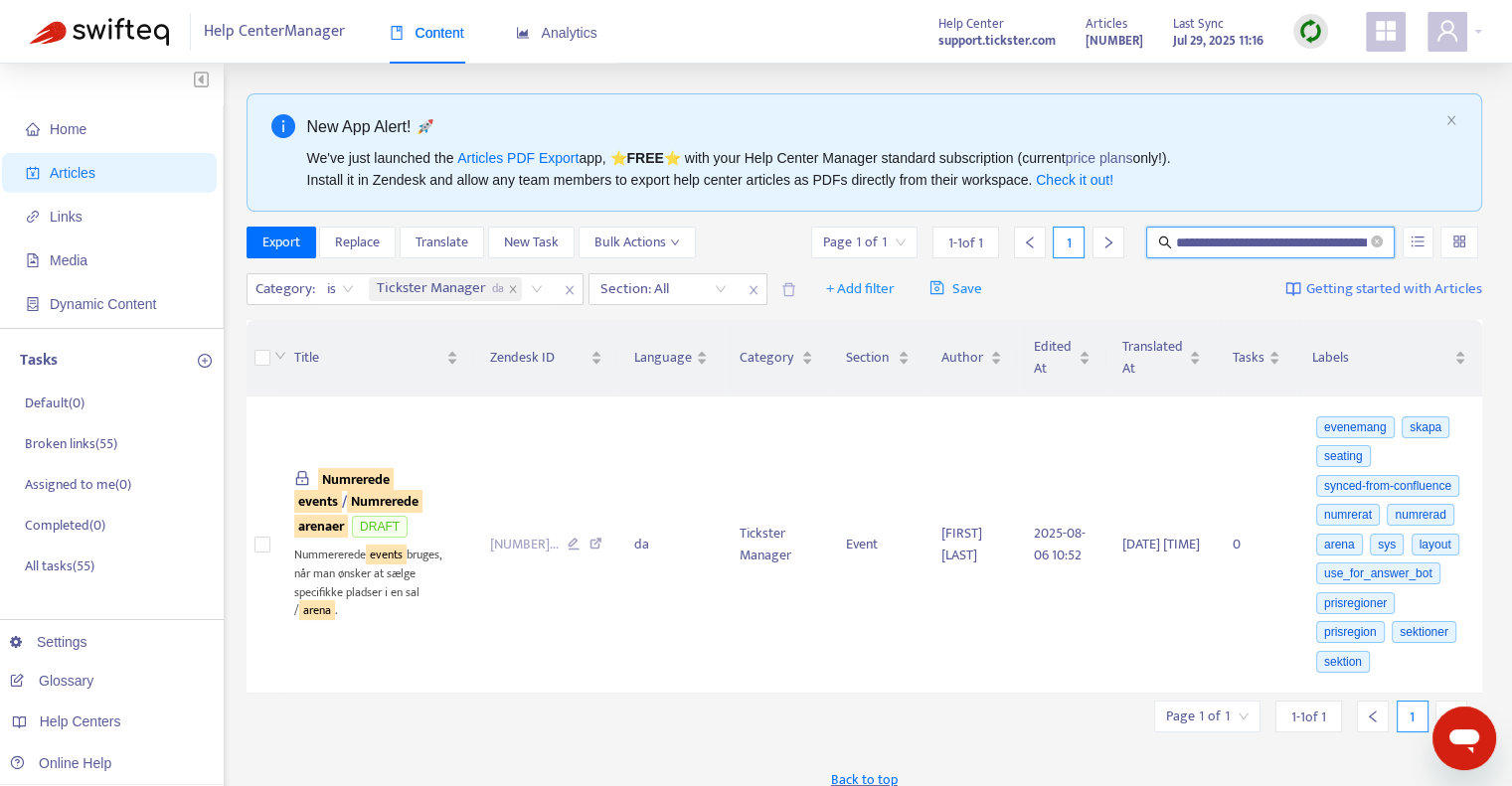 scroll, scrollTop: 0, scrollLeft: 48, axis: horizontal 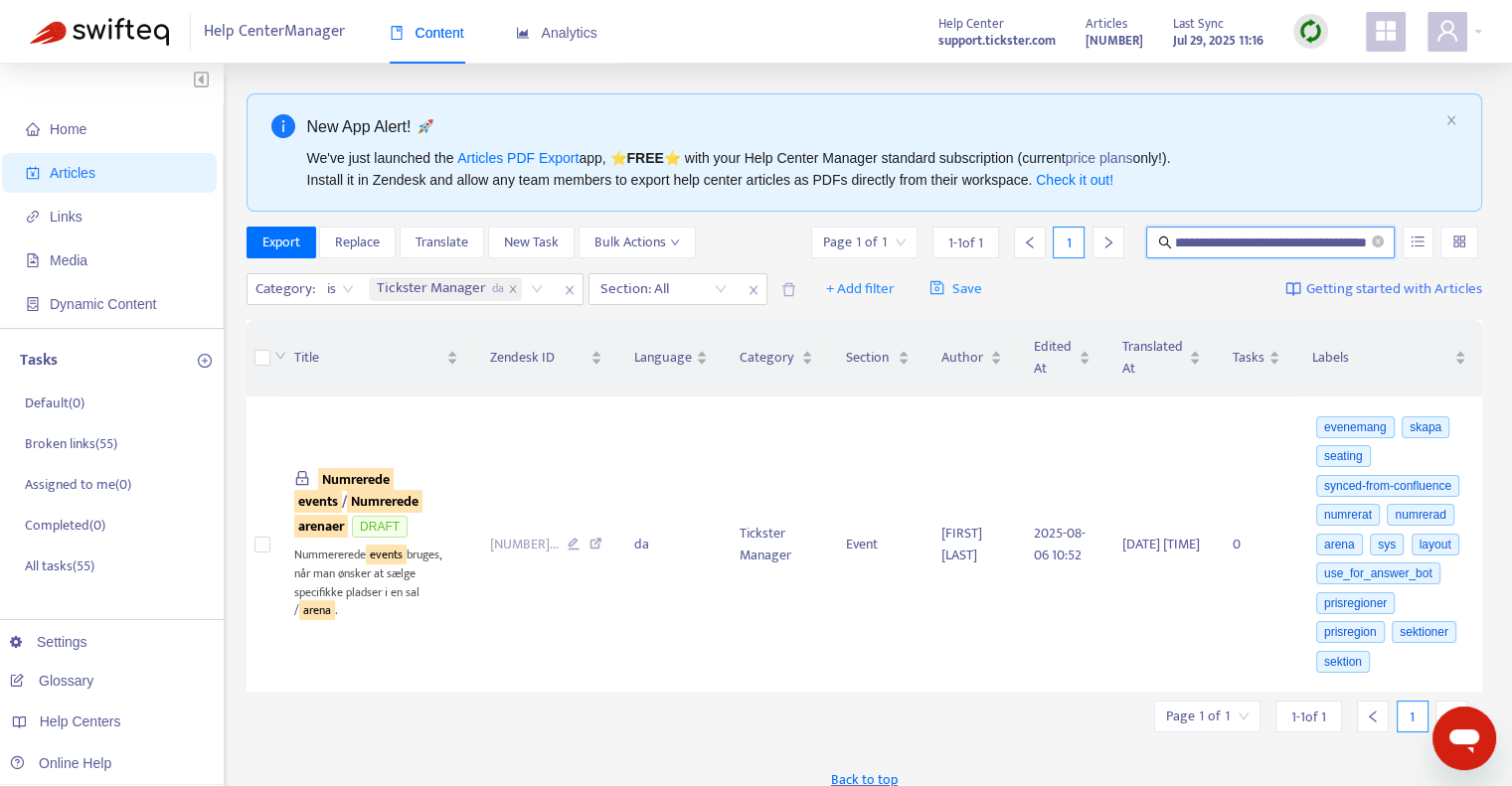 type on "**********" 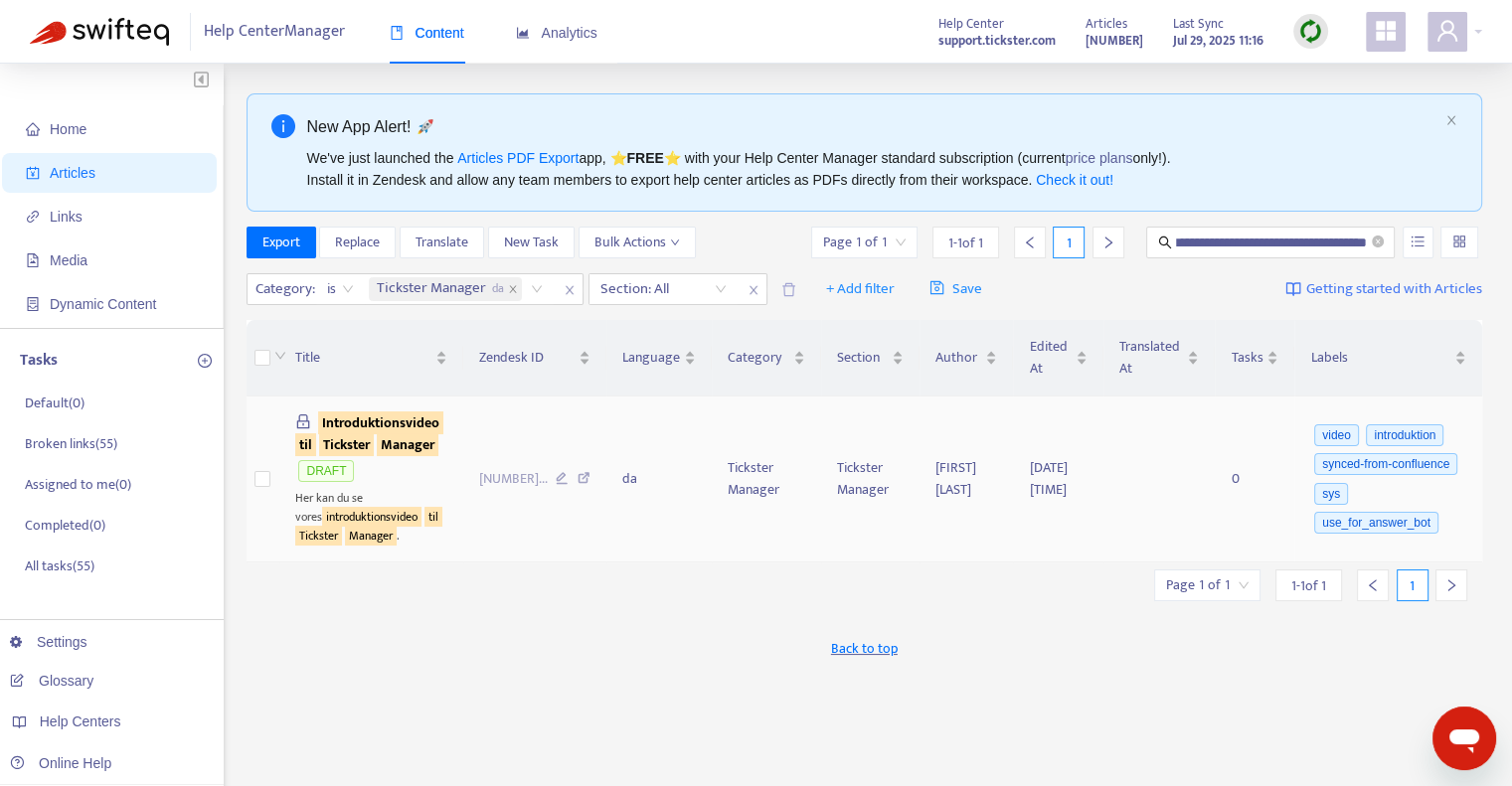 click on "Introduktionsvideo" at bounding box center [381, 422] 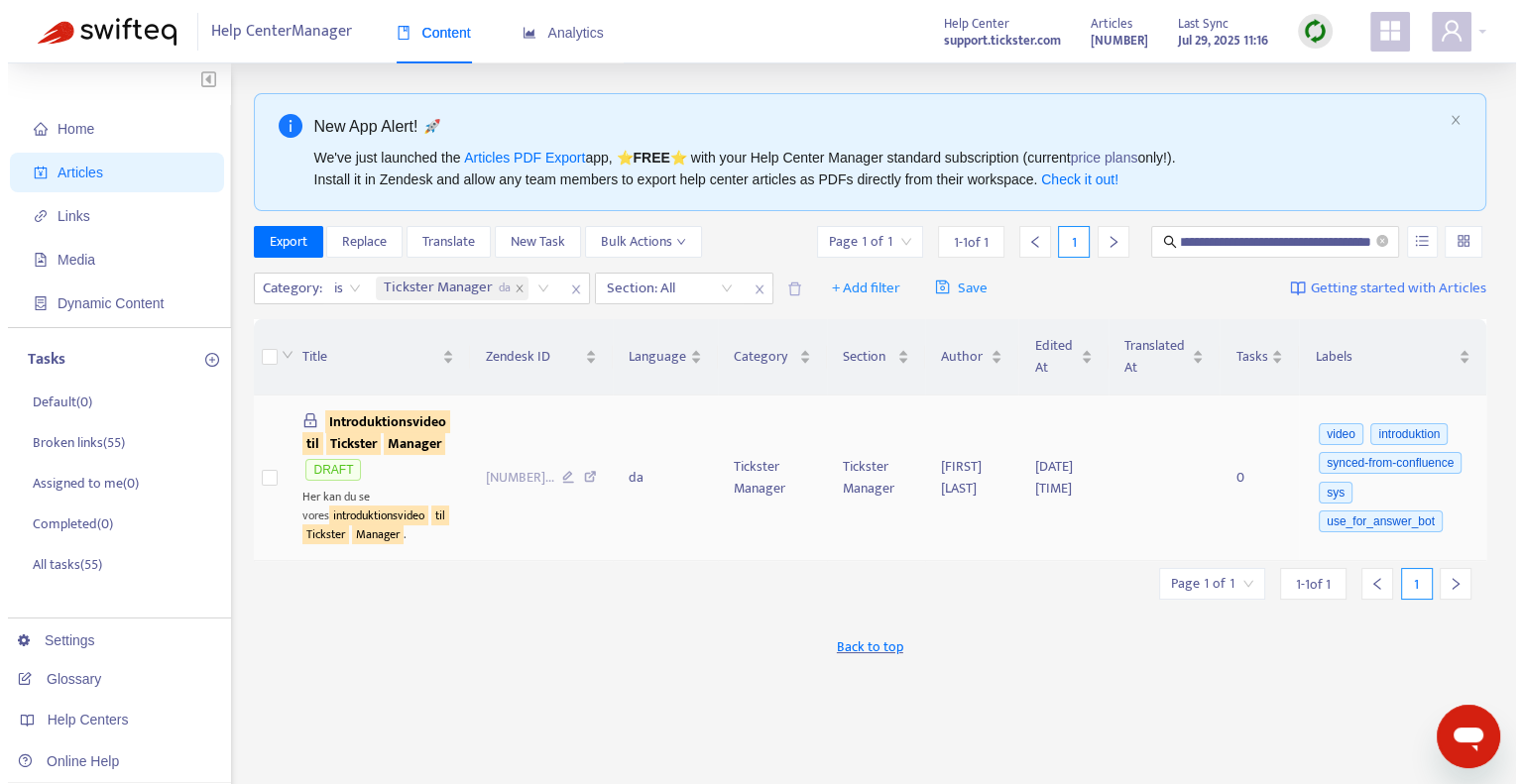 scroll, scrollTop: 0, scrollLeft: 0, axis: both 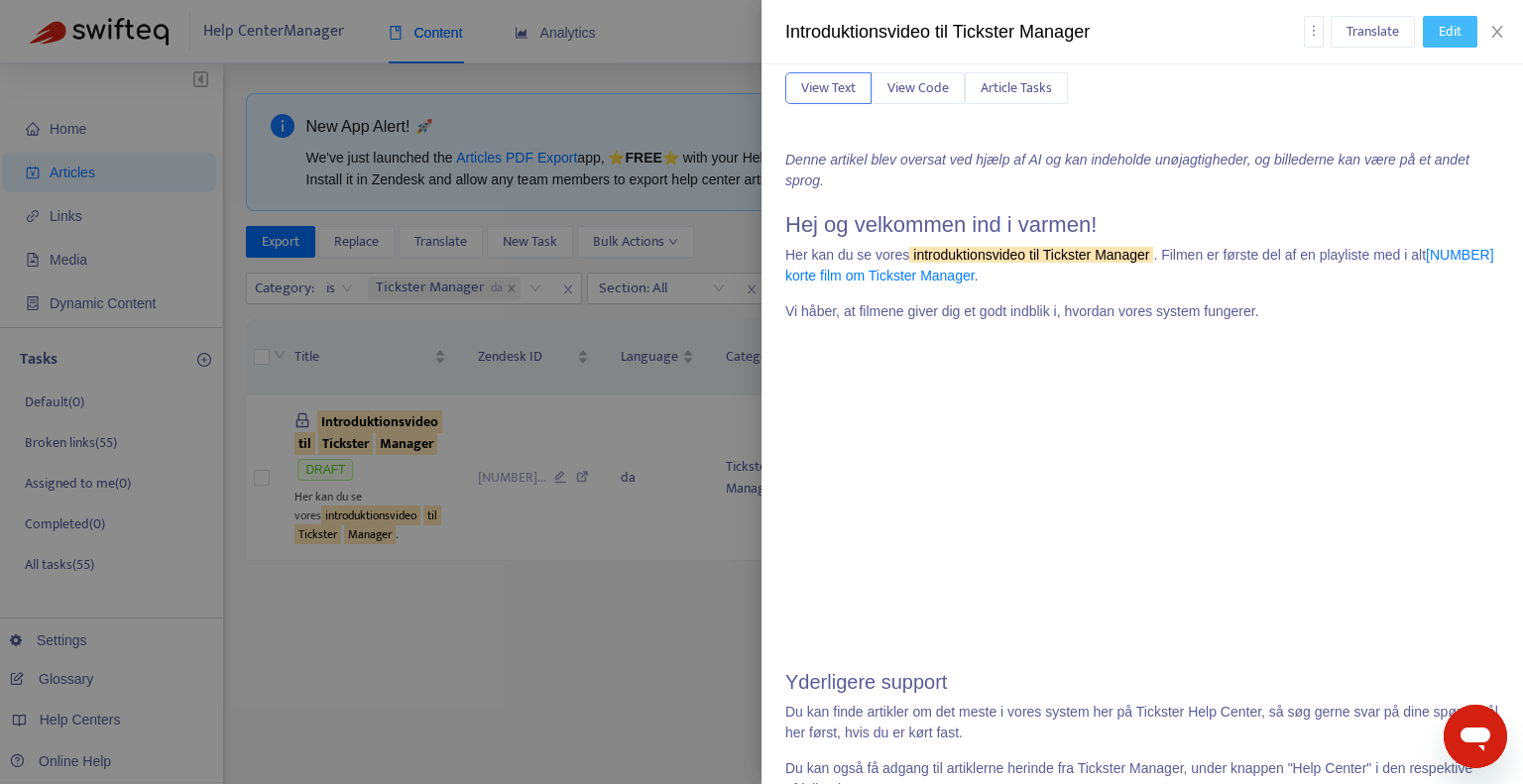 click on "Edit" at bounding box center (1450, 32) 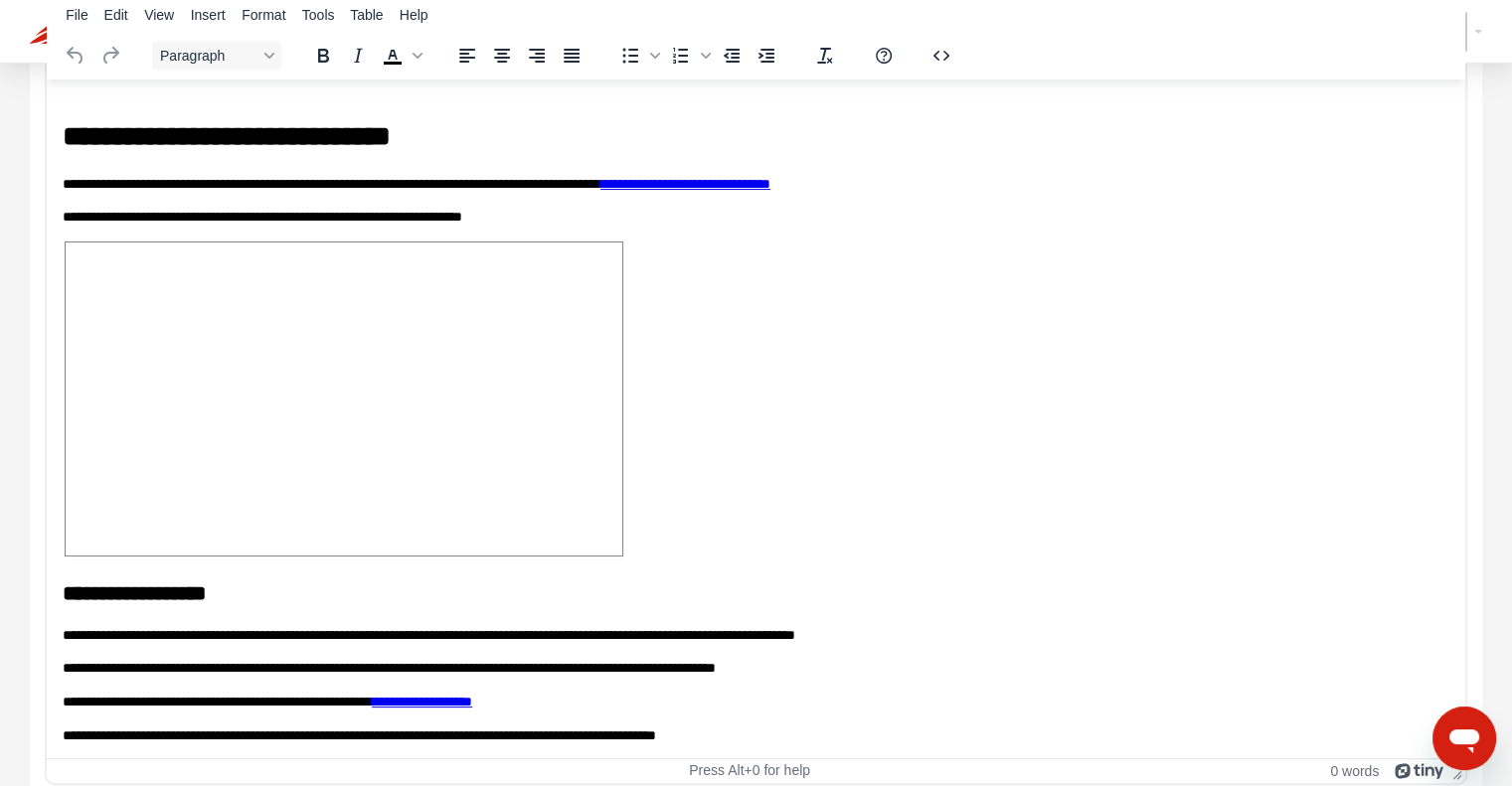 scroll, scrollTop: 228, scrollLeft: 0, axis: vertical 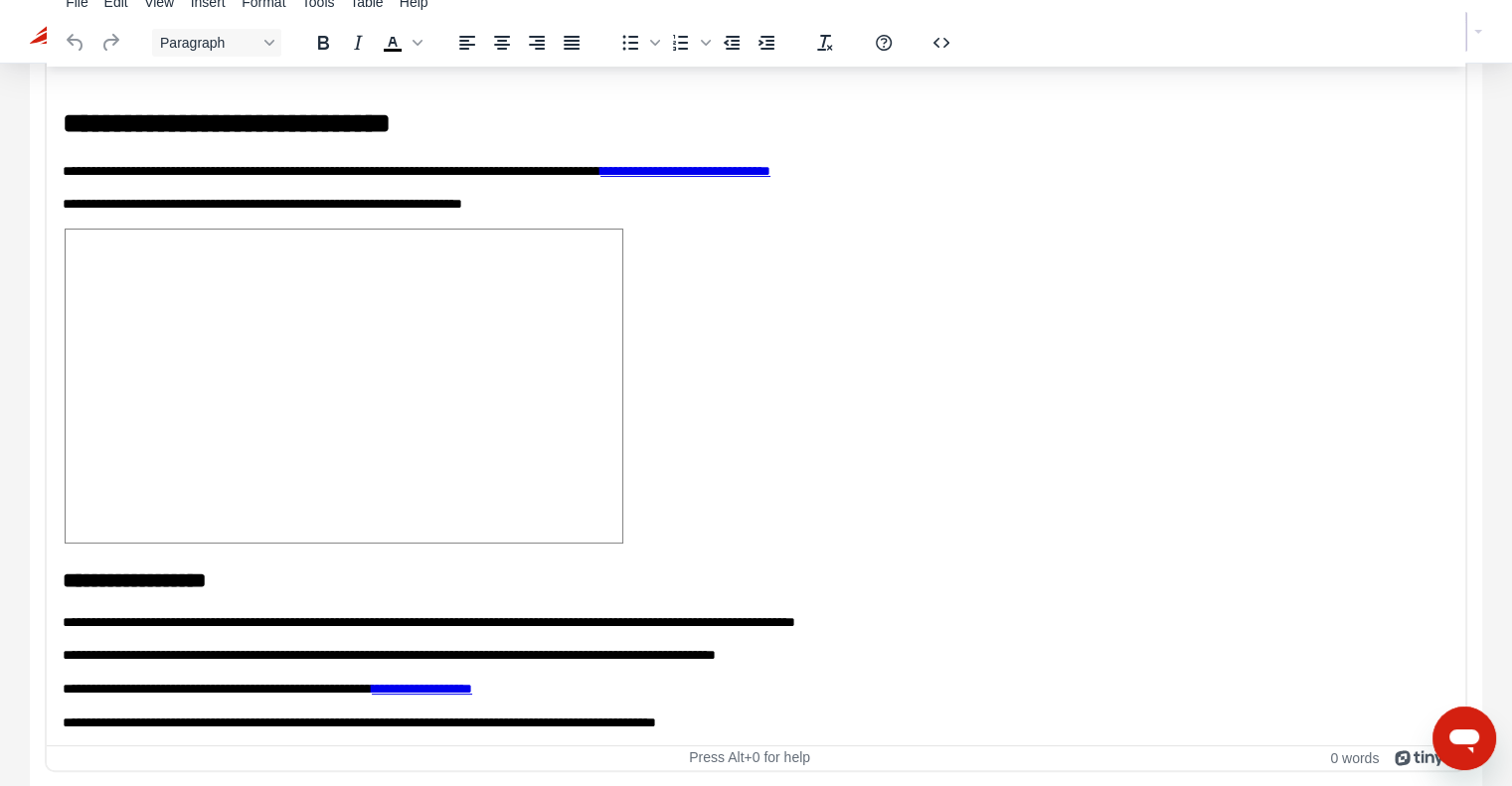 click at bounding box center (344, 385) 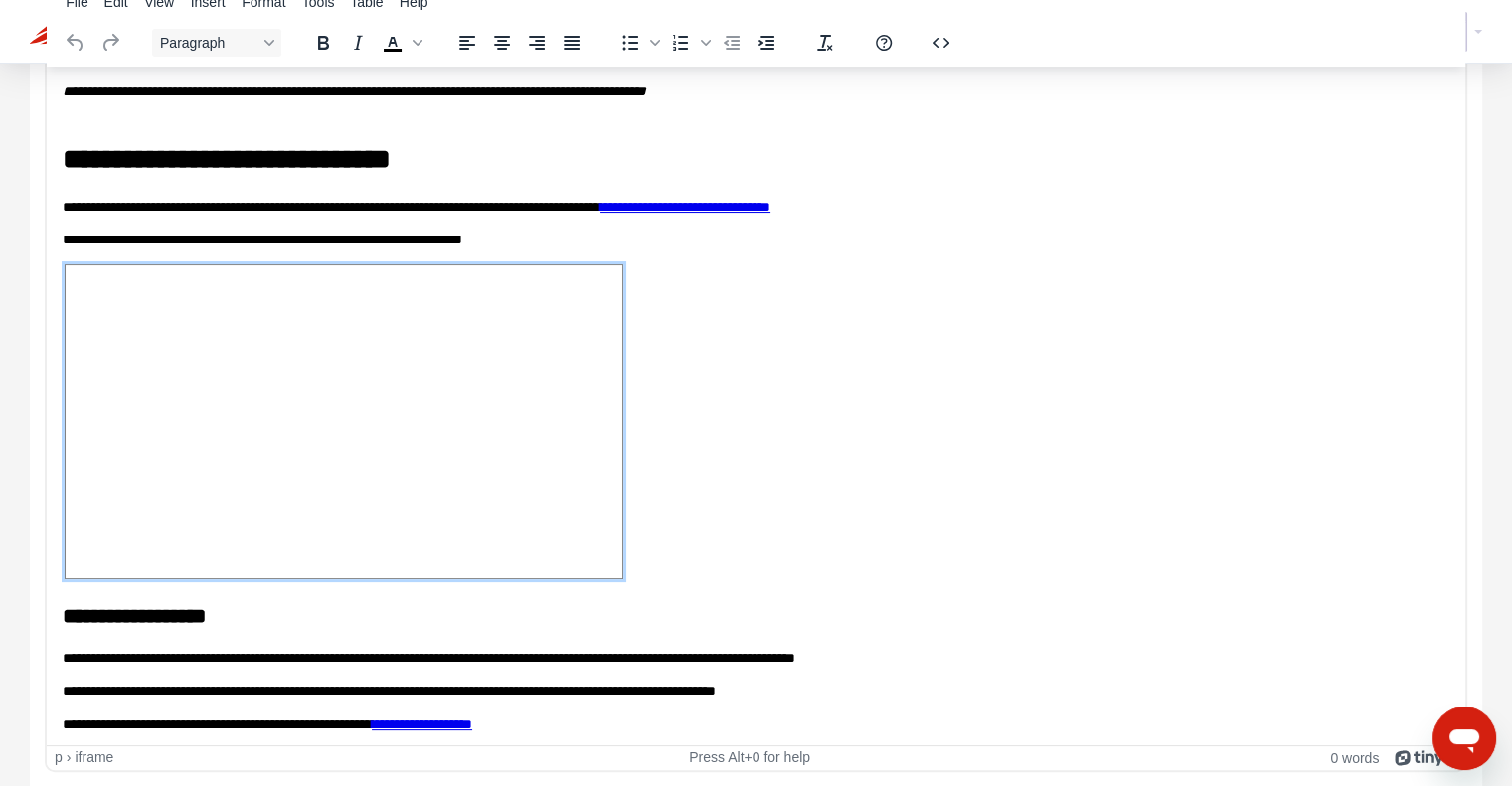 scroll, scrollTop: 0, scrollLeft: 0, axis: both 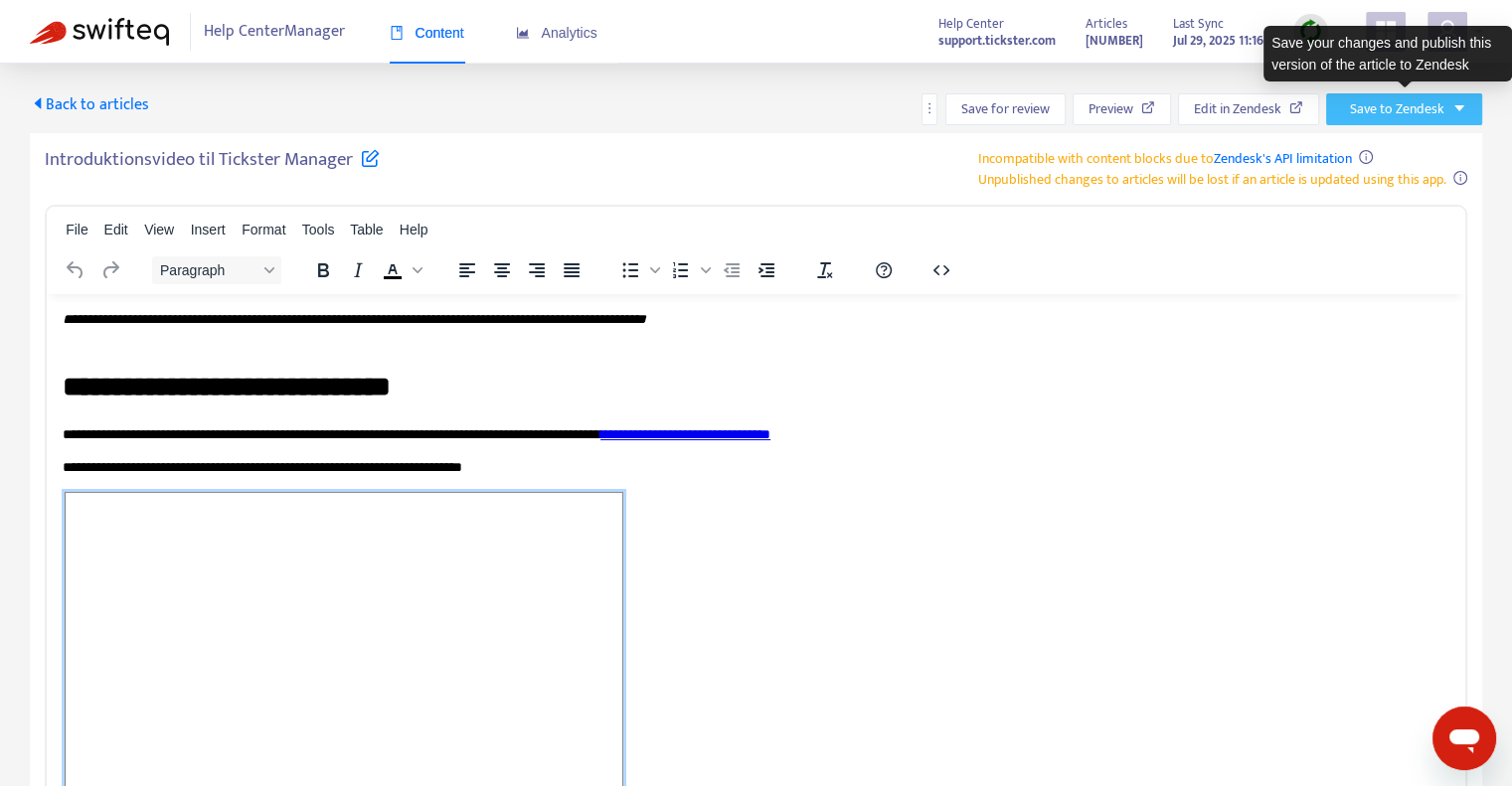 click on "Save to Zendesk" at bounding box center (1397, 109) 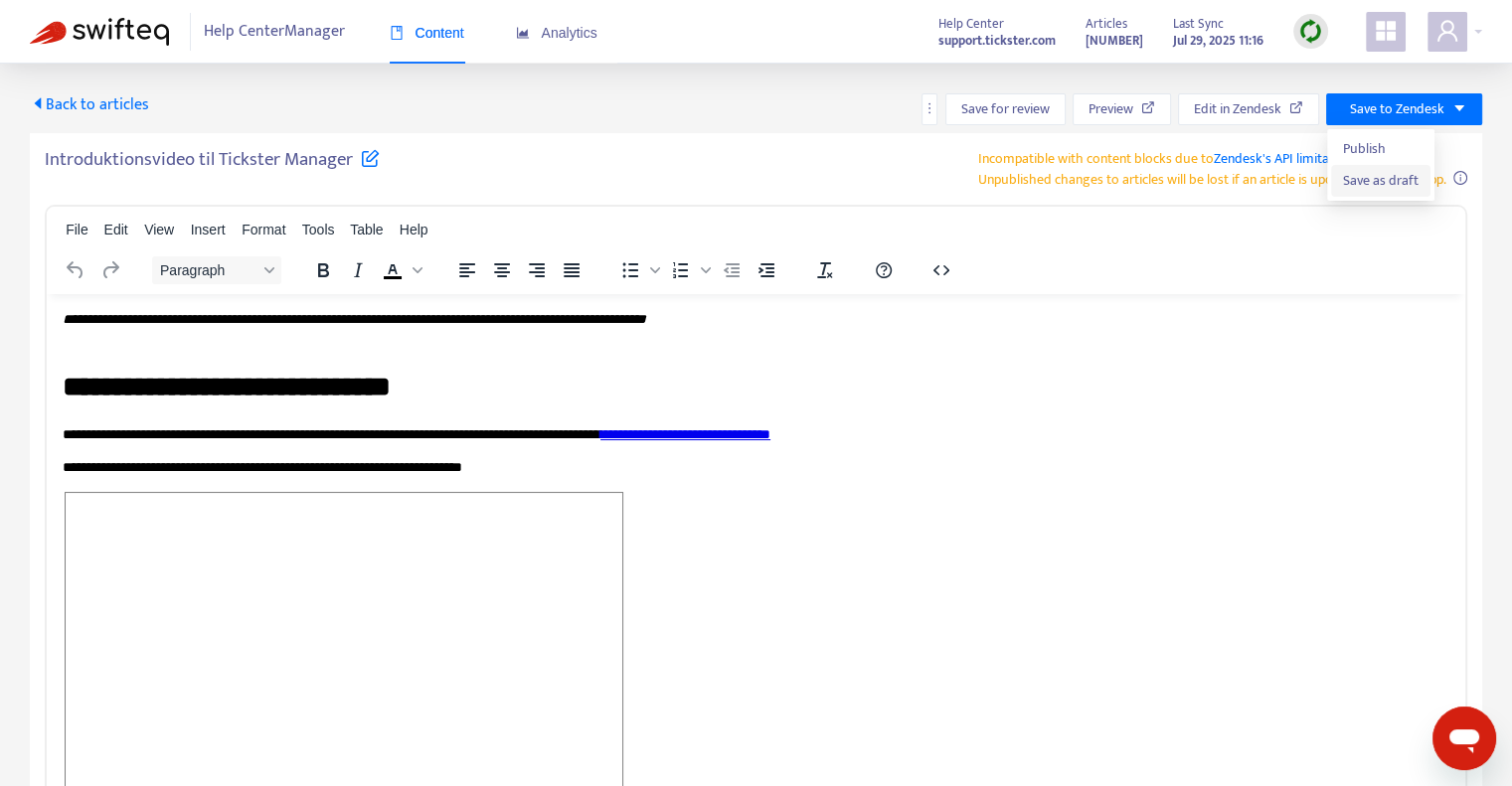 click on "Save as draft" at bounding box center (1381, 181) 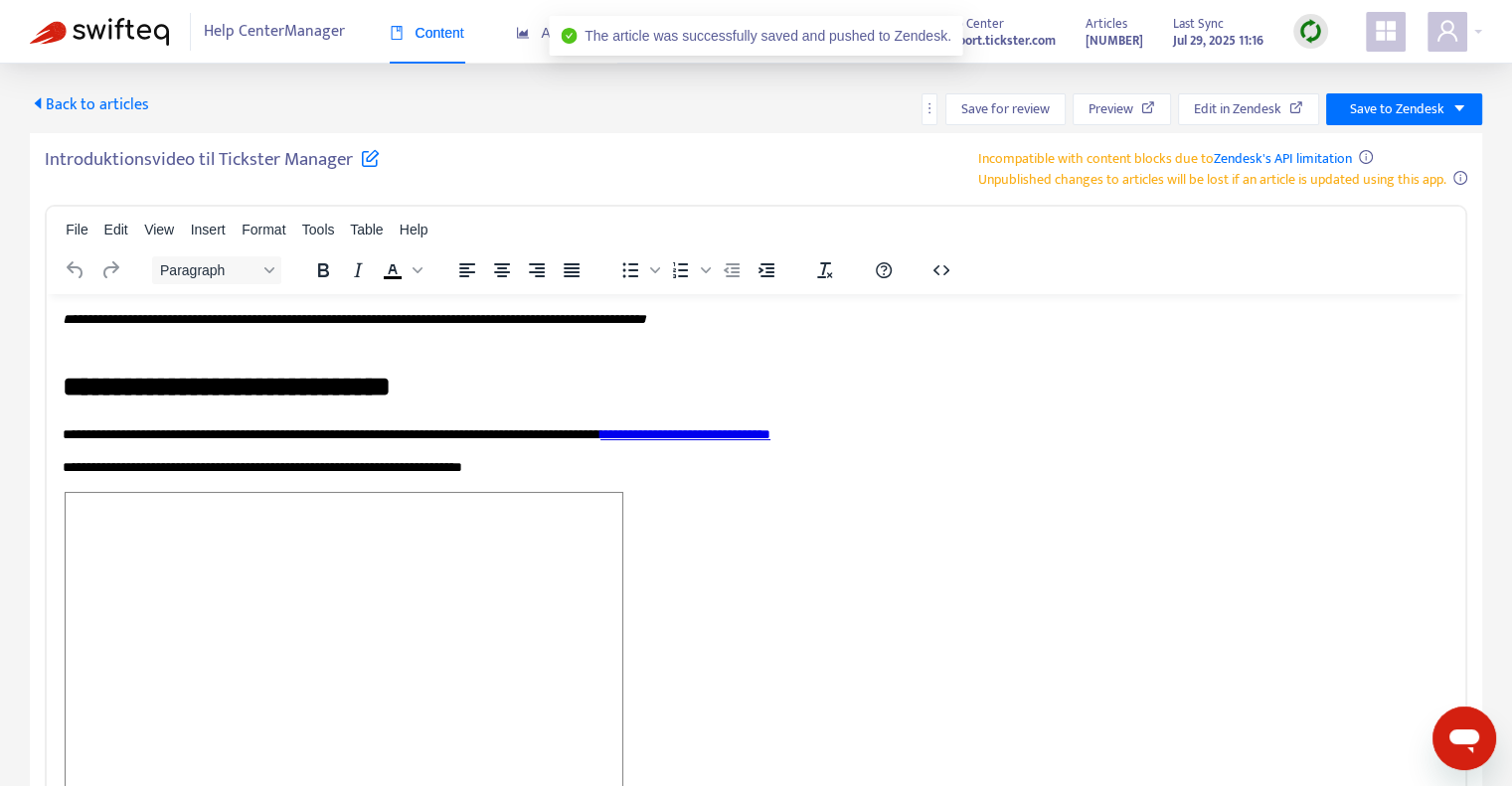 click on "Back to articles" at bounding box center (89, 104) 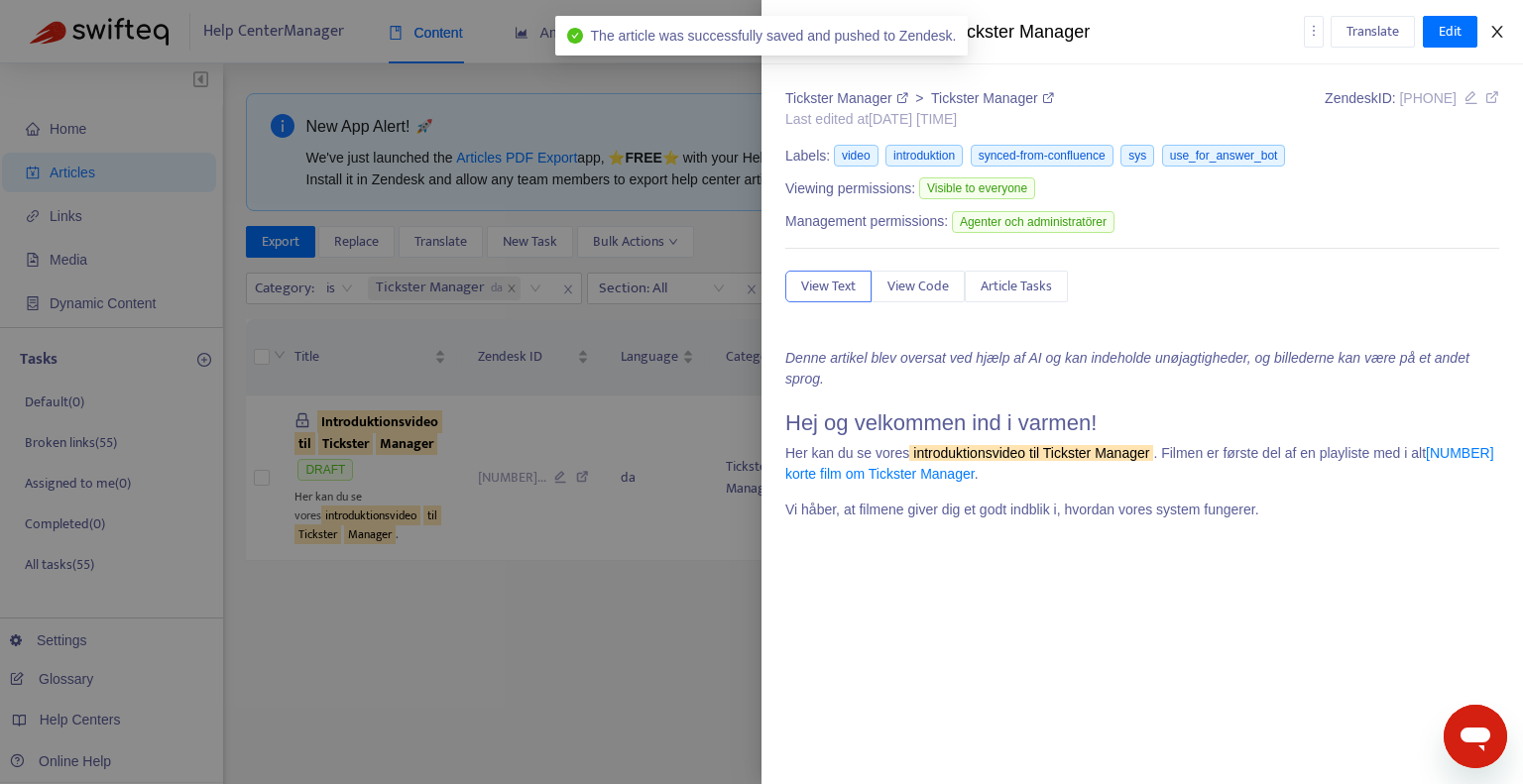 click 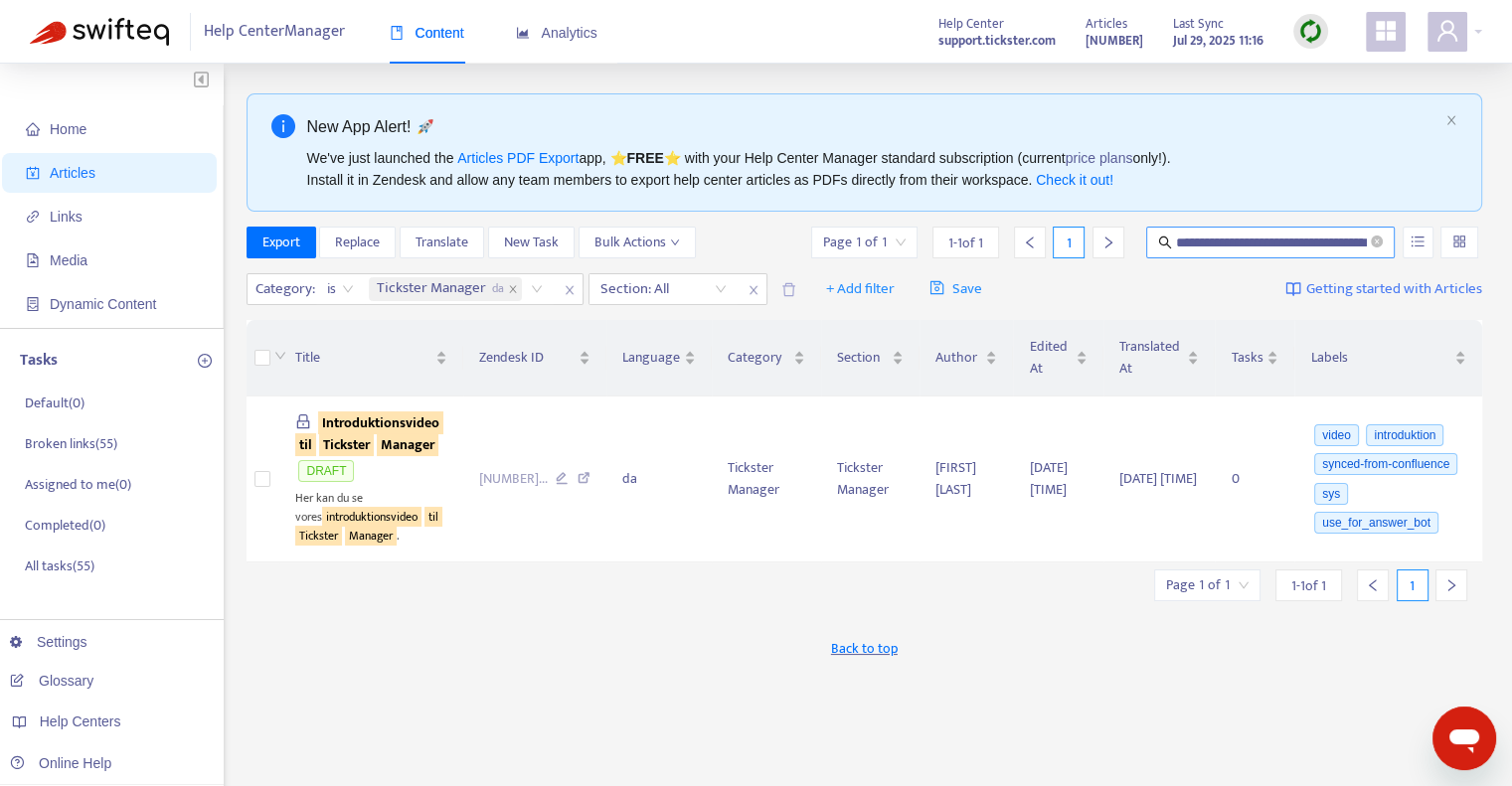 click on "**********" at bounding box center [1270, 242] 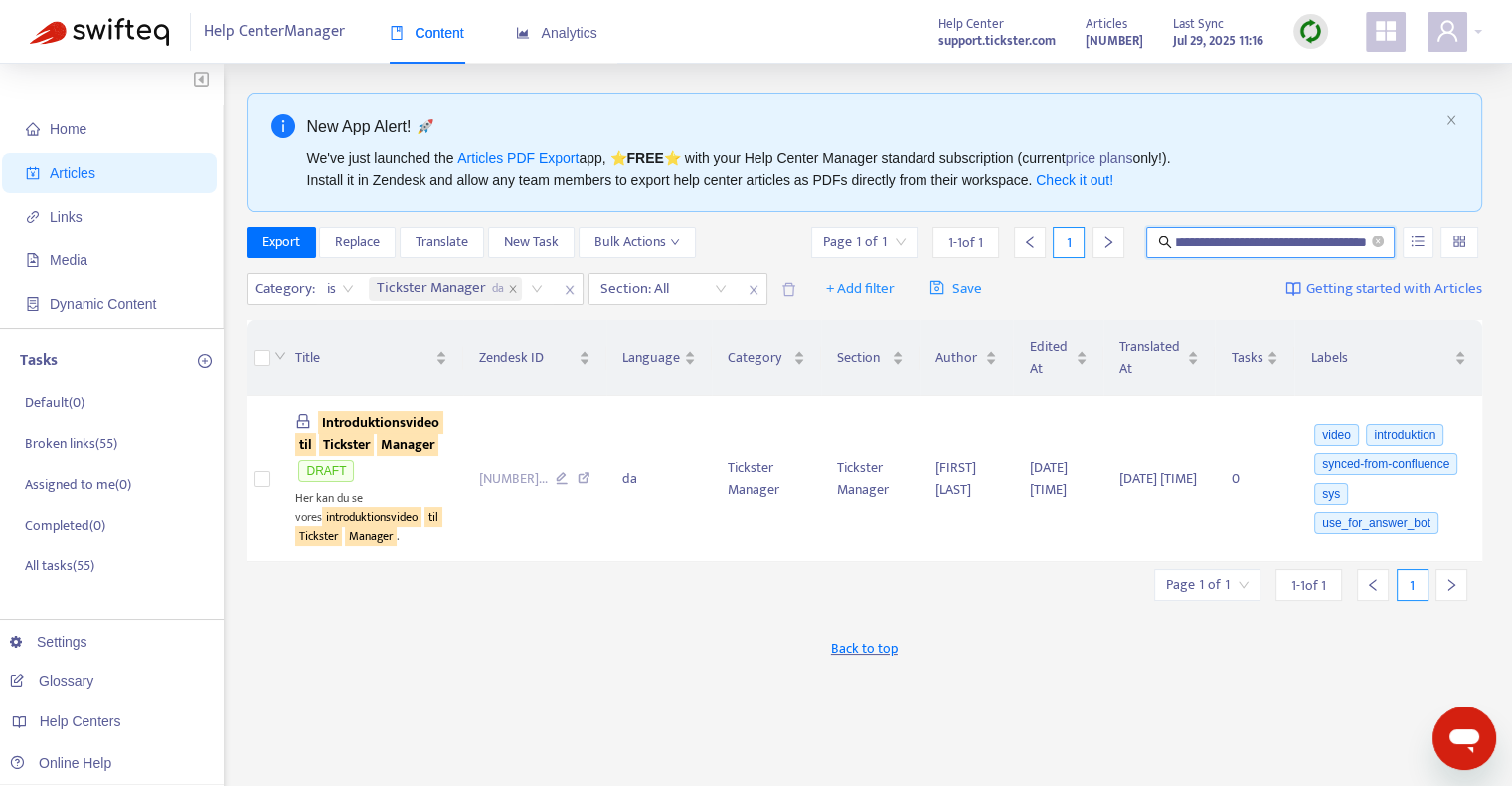 click on "**********" at bounding box center [1271, 242] 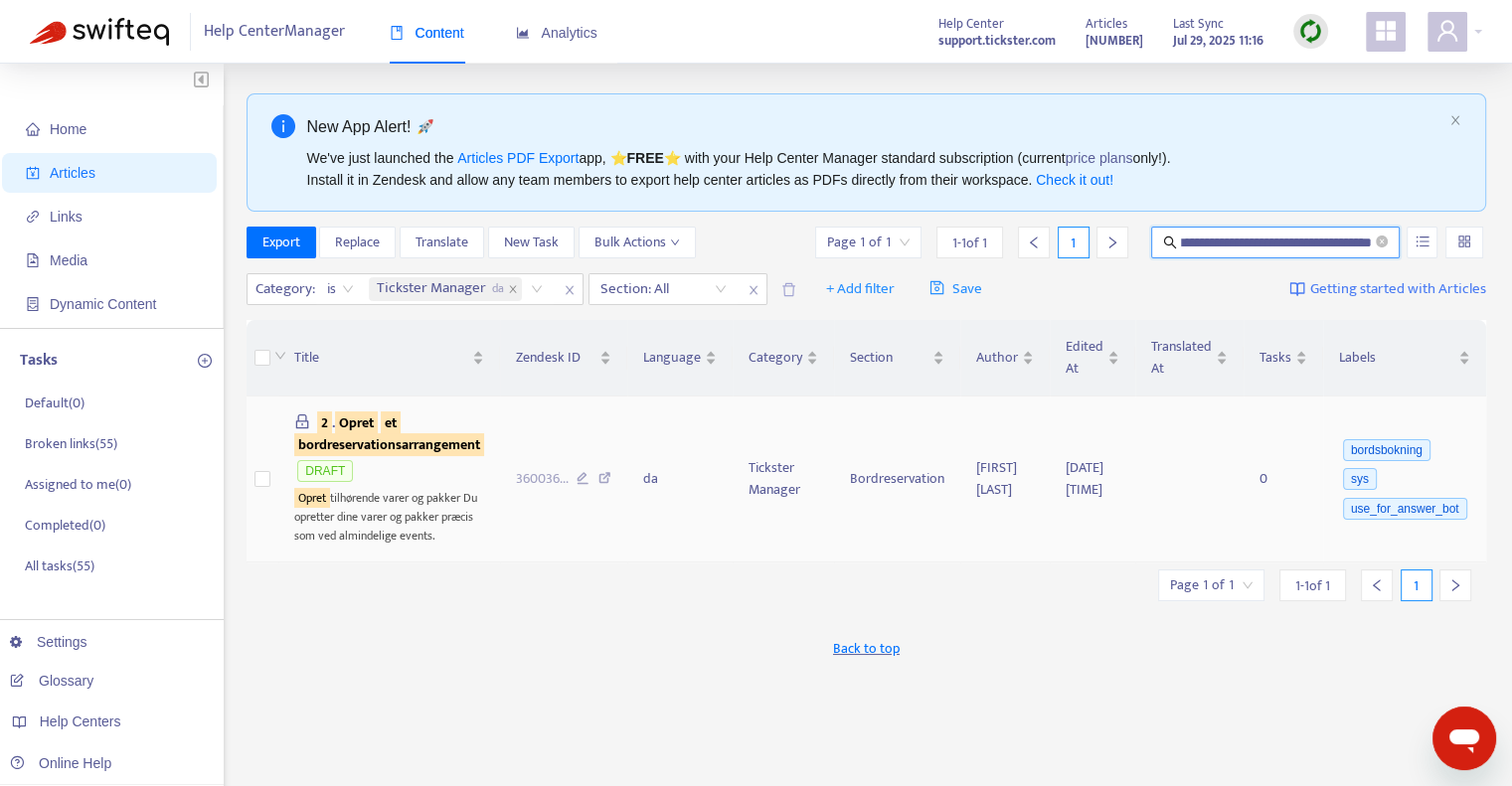 click on "bordreservationsarrangement" at bounding box center (389, 444) 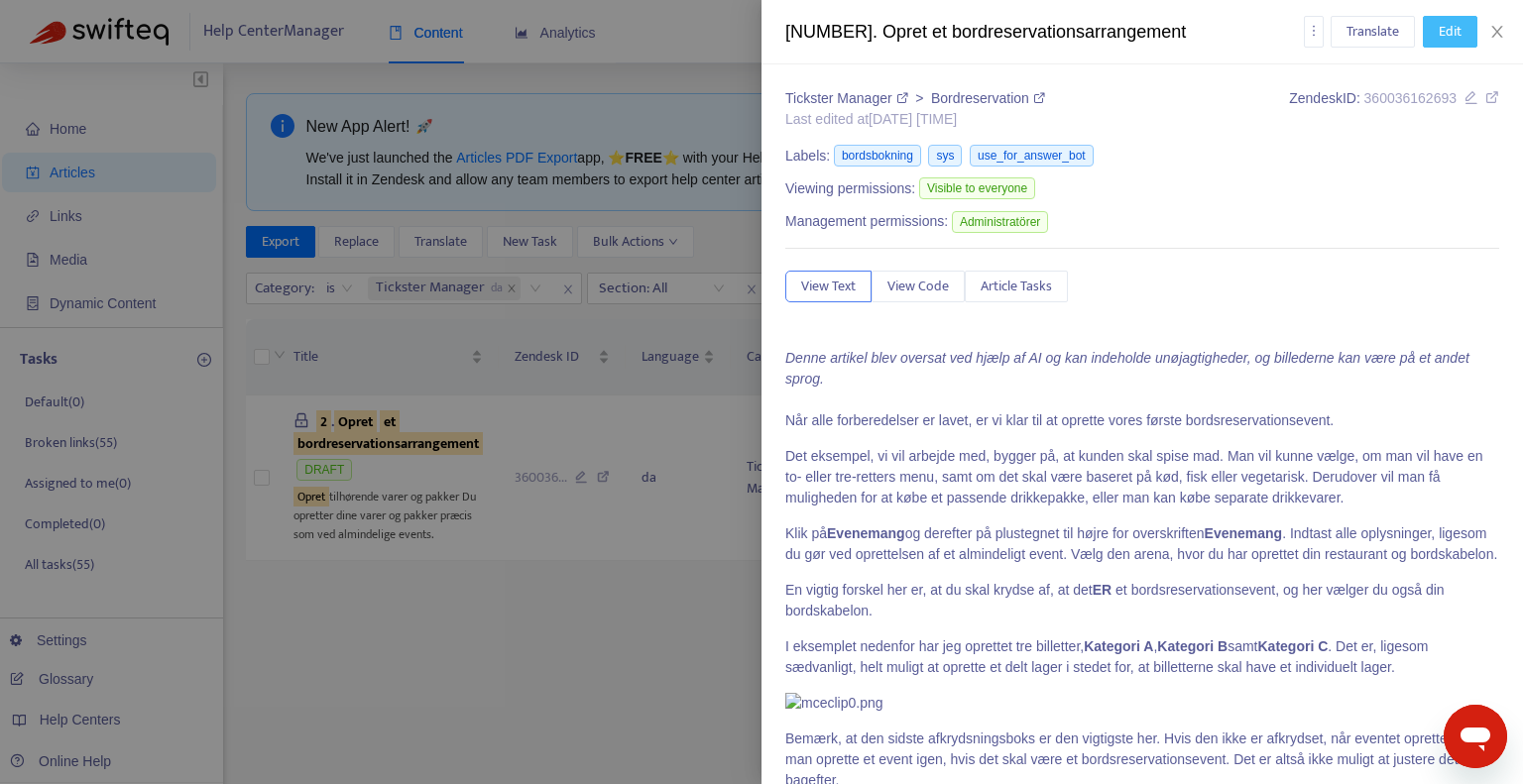 click on "Edit" at bounding box center [1450, 32] 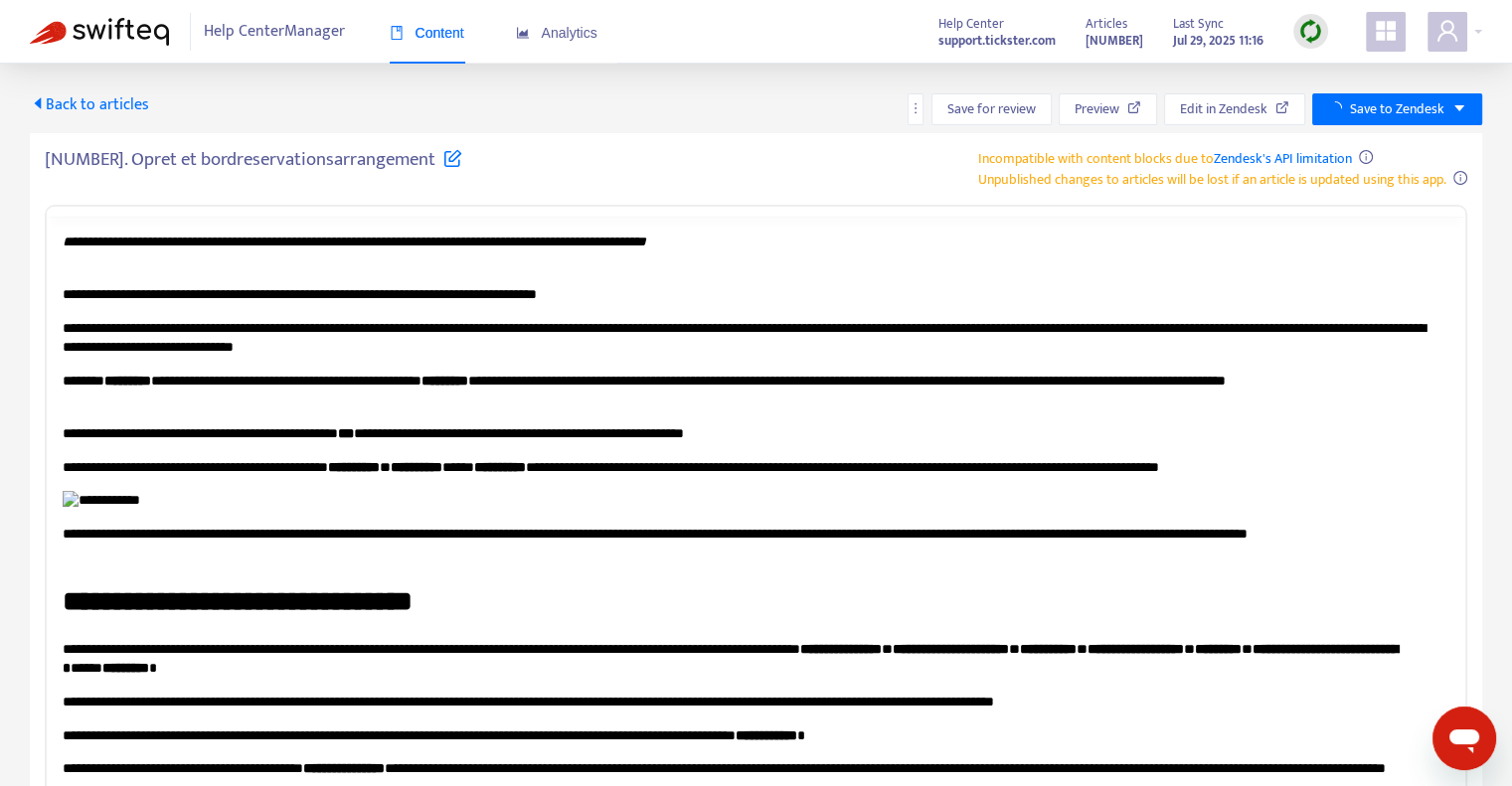 scroll, scrollTop: 0, scrollLeft: 0, axis: both 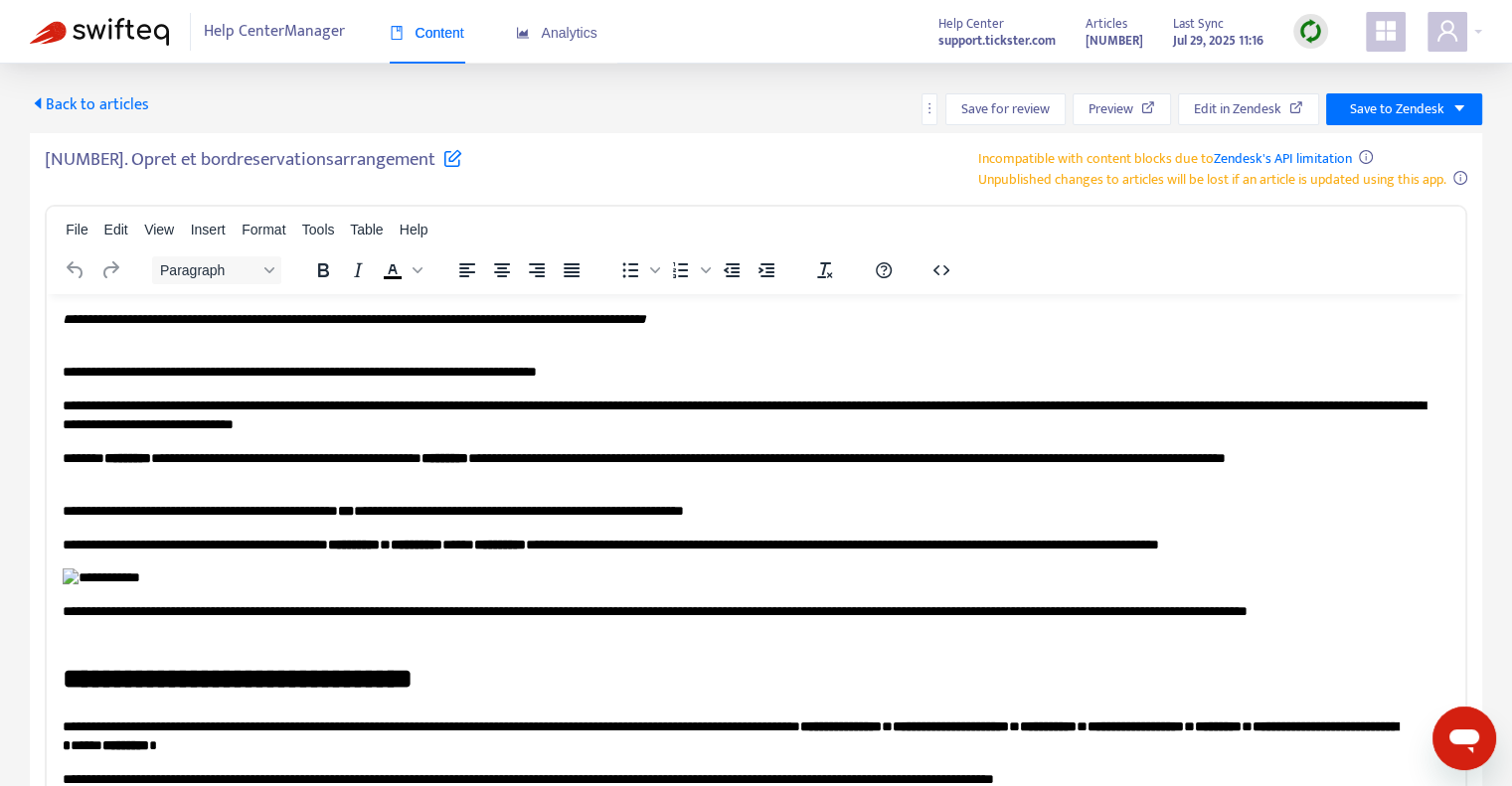 click at bounding box center [452, 157] 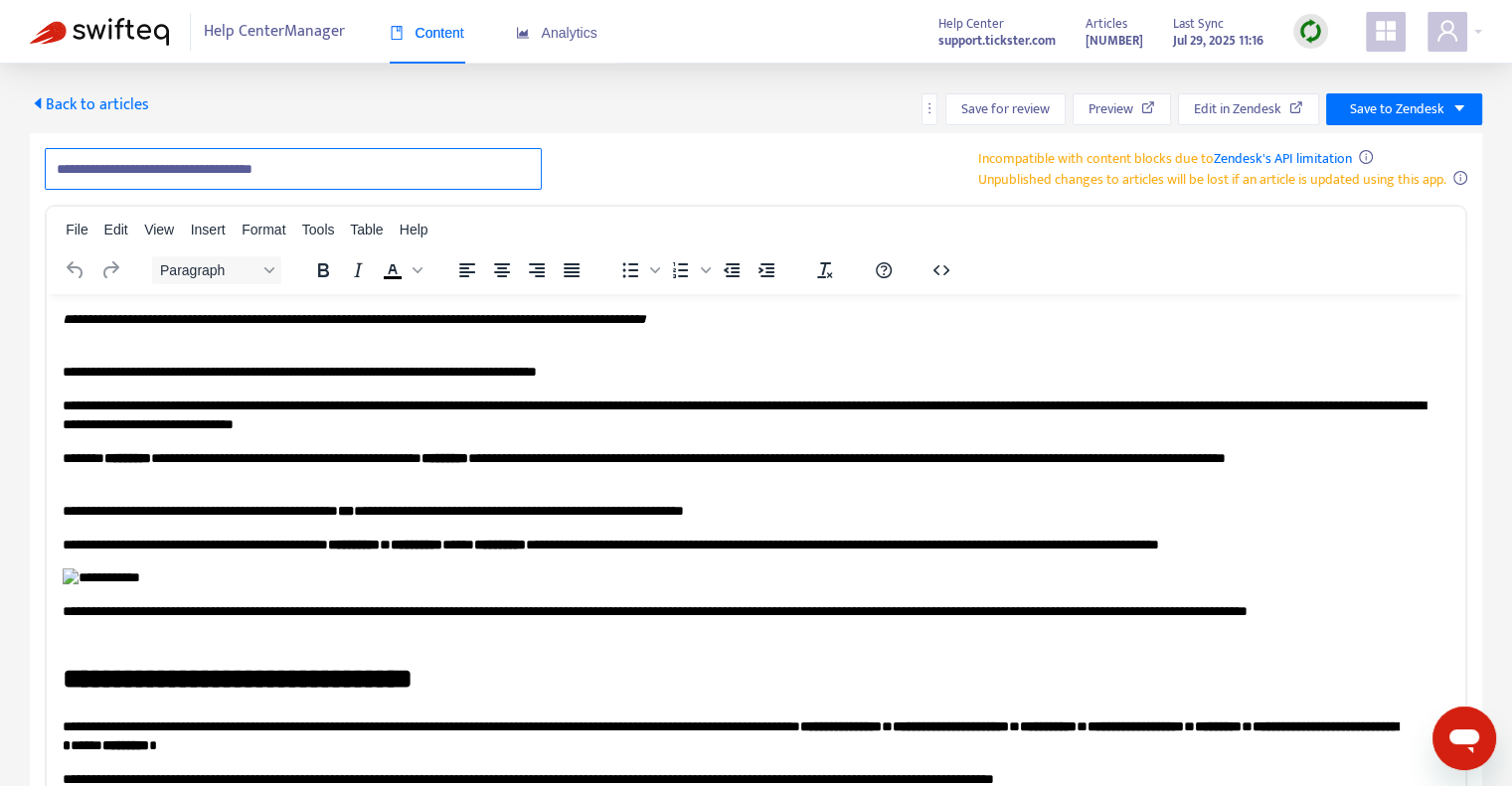 drag, startPoint x: 346, startPoint y: 164, endPoint x: 227, endPoint y: 170, distance: 119.15116 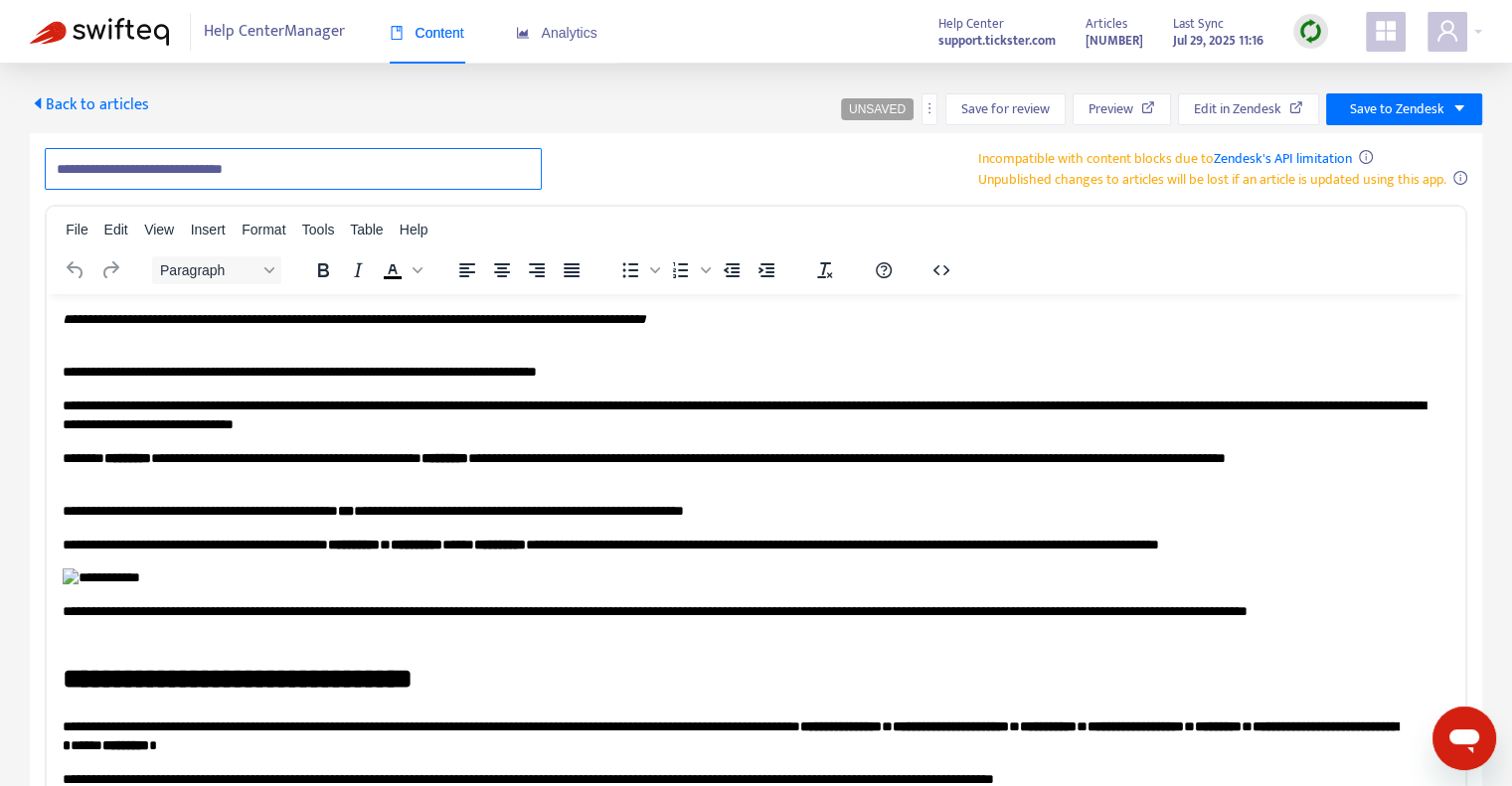 type on "**********" 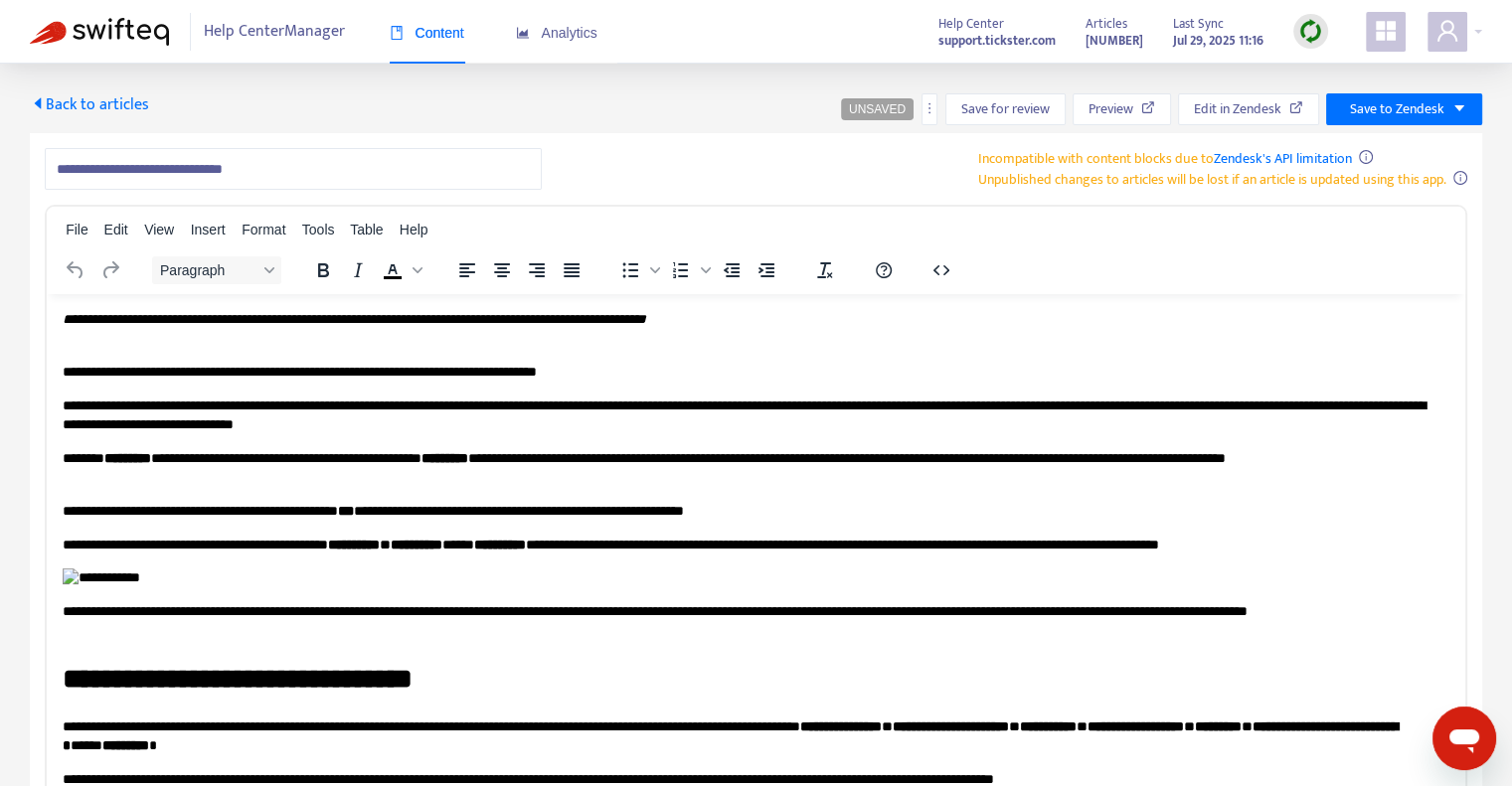click on "**********" at bounding box center (756, 169) 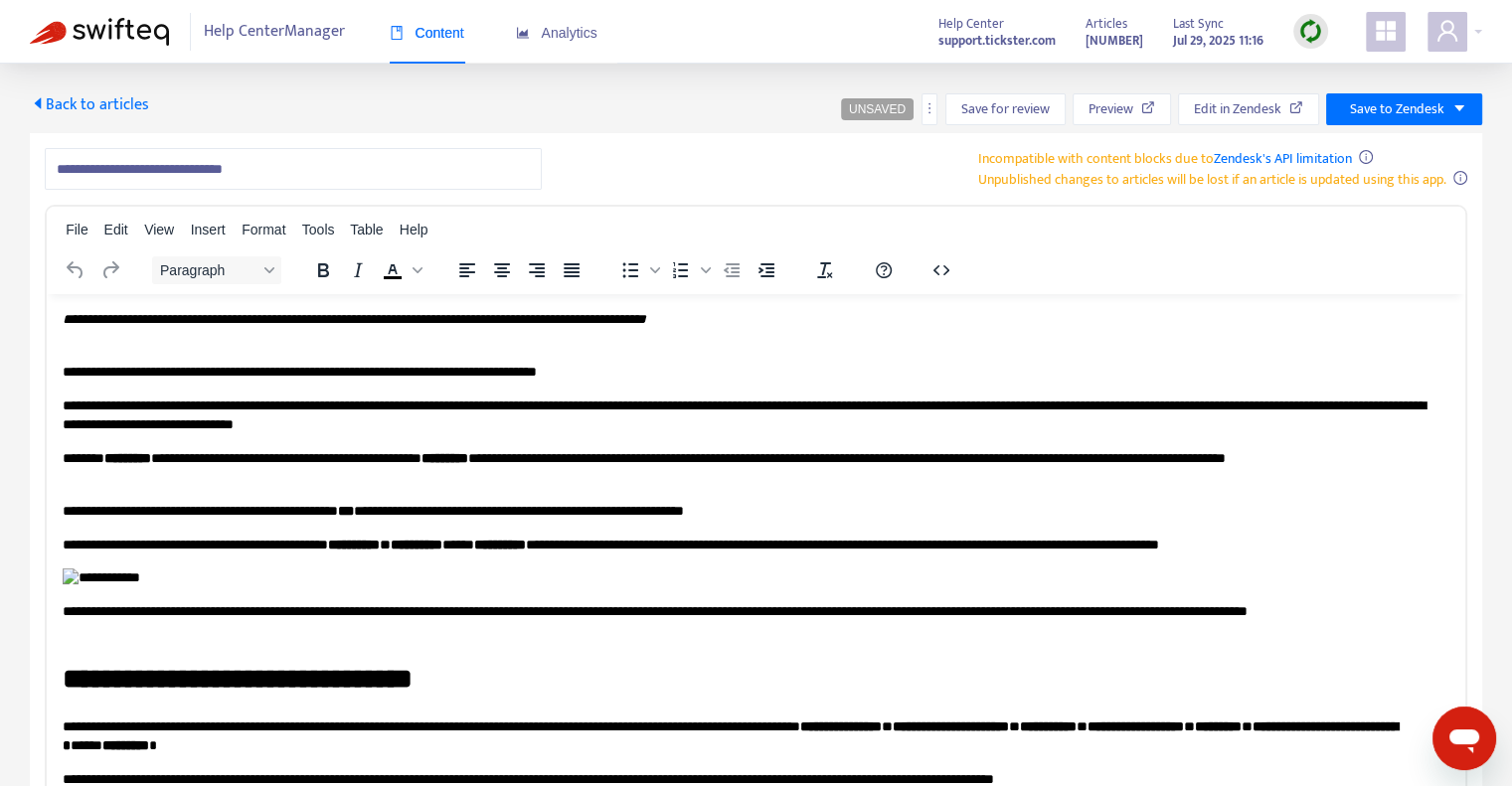 click on "**********" at bounding box center [749, 414] 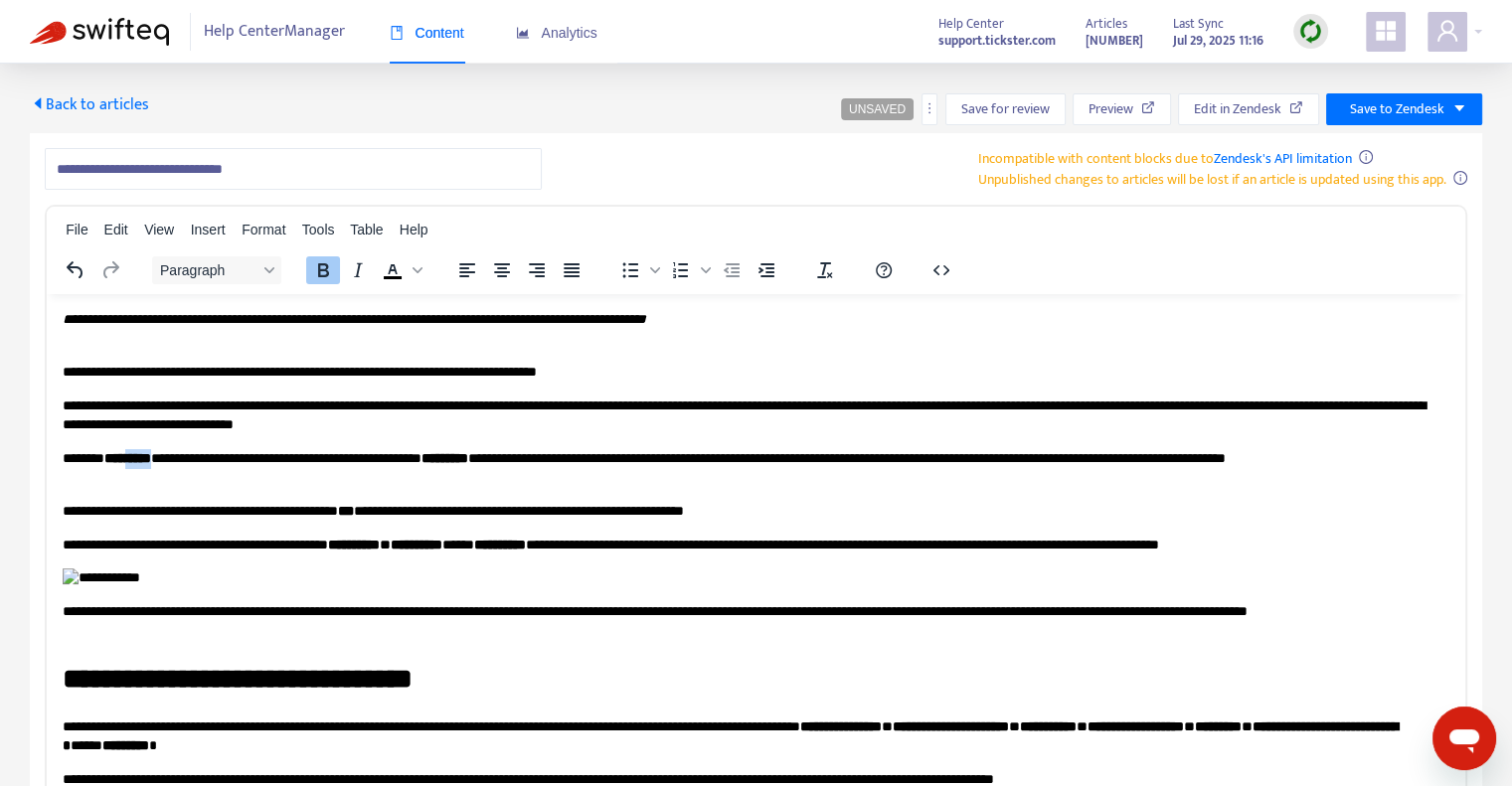 drag, startPoint x: 183, startPoint y: 460, endPoint x: 141, endPoint y: 457, distance: 42.107007 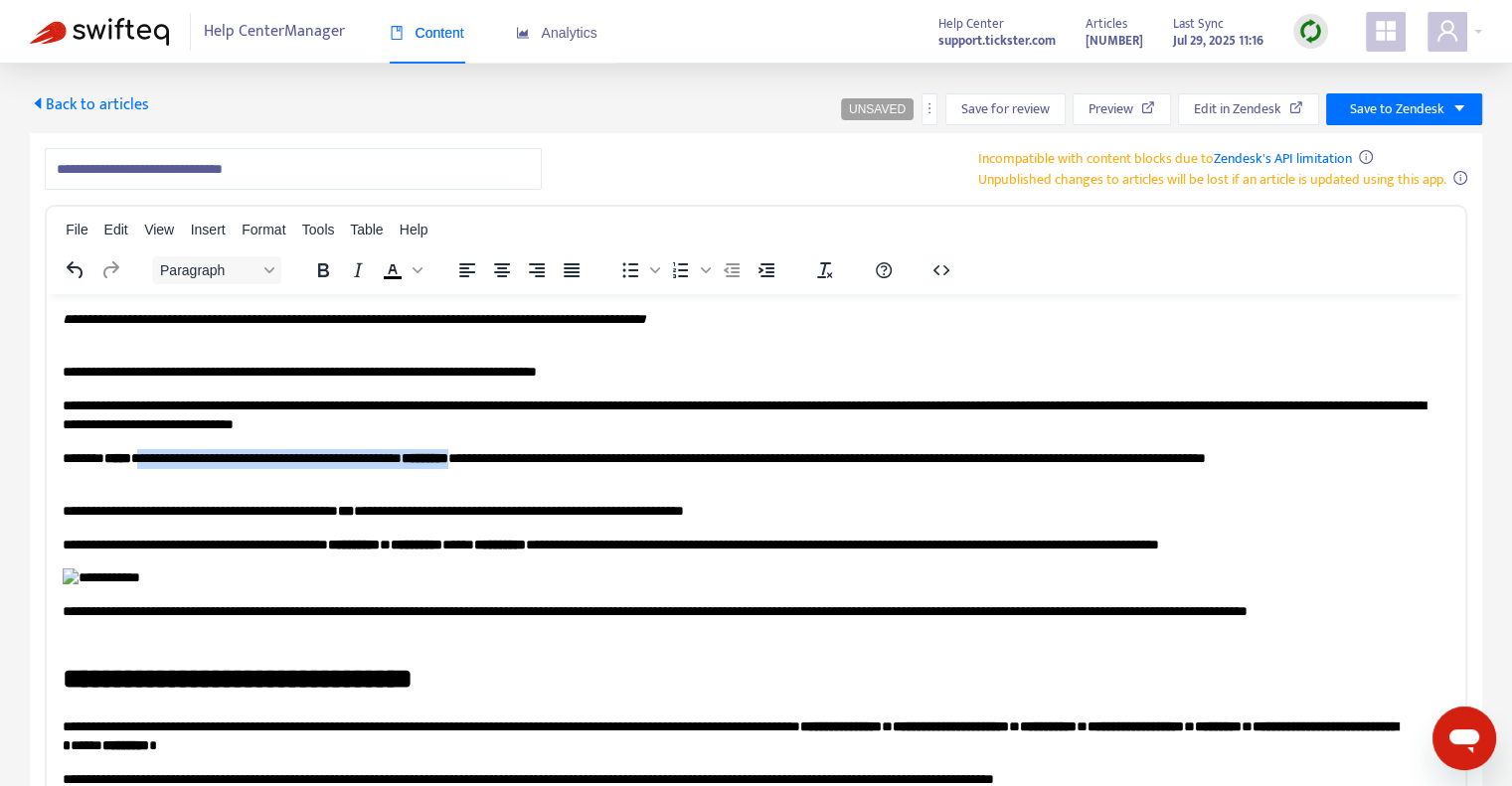 drag, startPoint x: 150, startPoint y: 457, endPoint x: 528, endPoint y: 459, distance: 378.00529 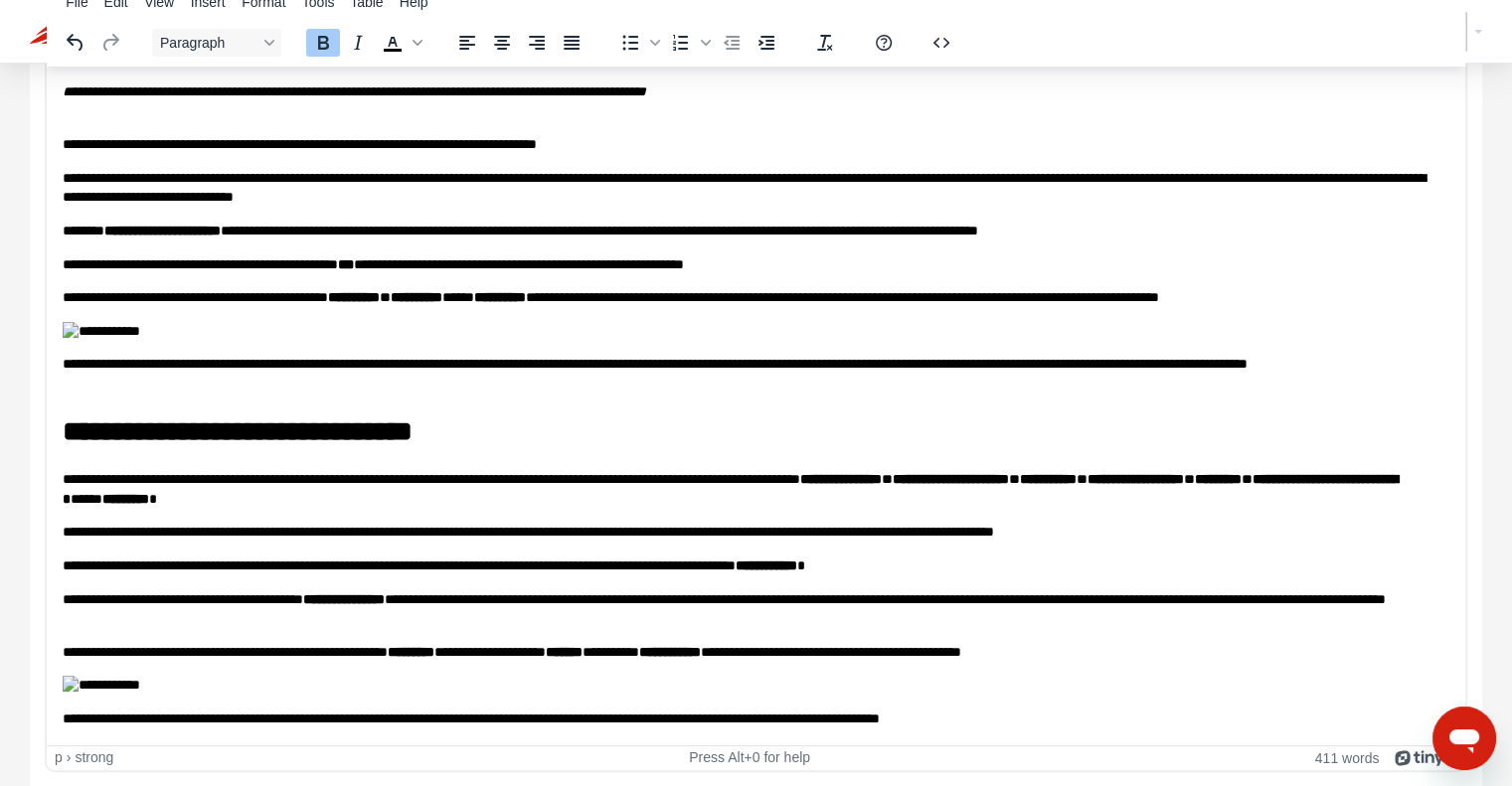 scroll, scrollTop: 1116, scrollLeft: 0, axis: vertical 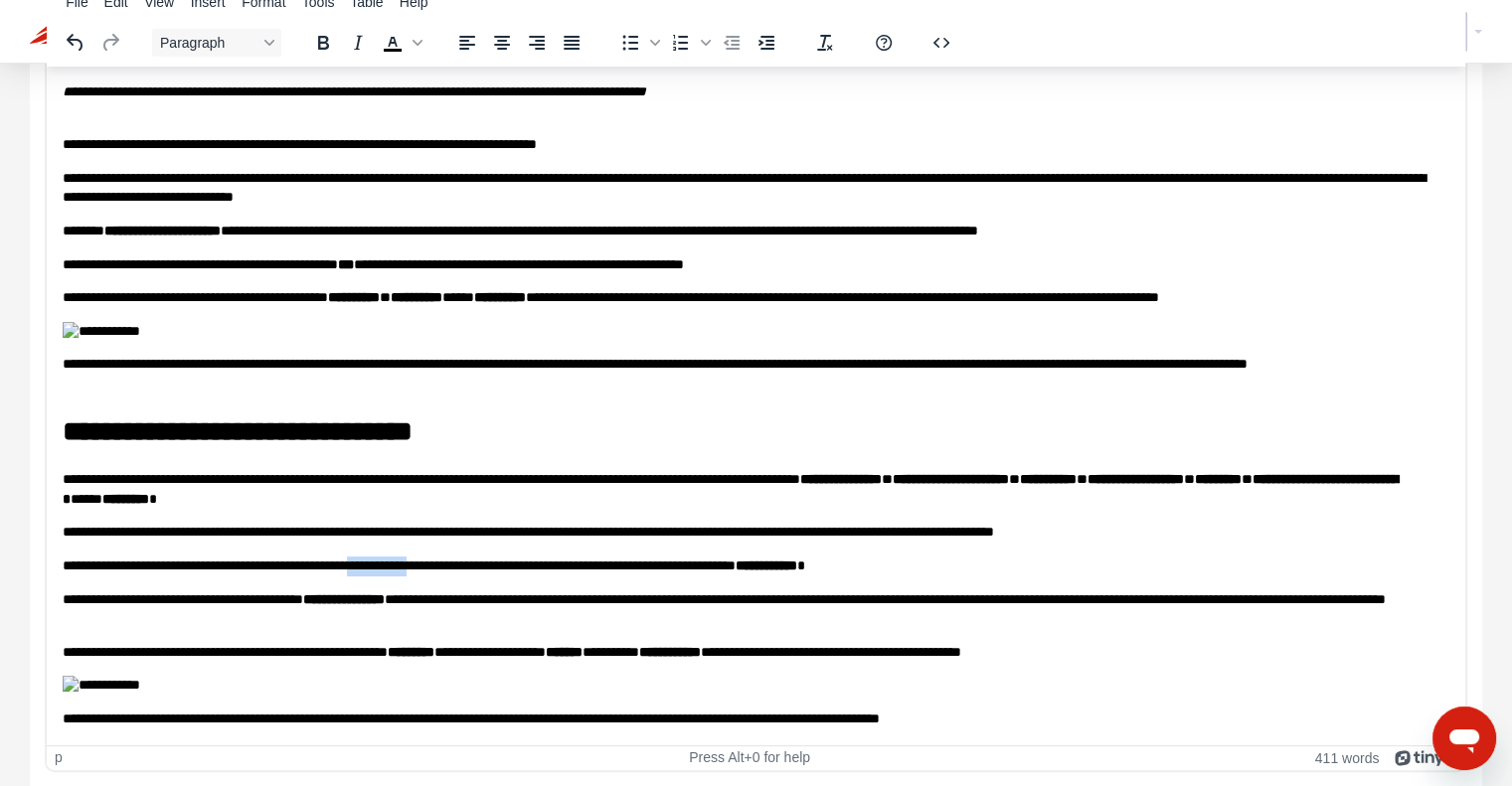 drag, startPoint x: 479, startPoint y: 320, endPoint x: 412, endPoint y: 323, distance: 67.06713 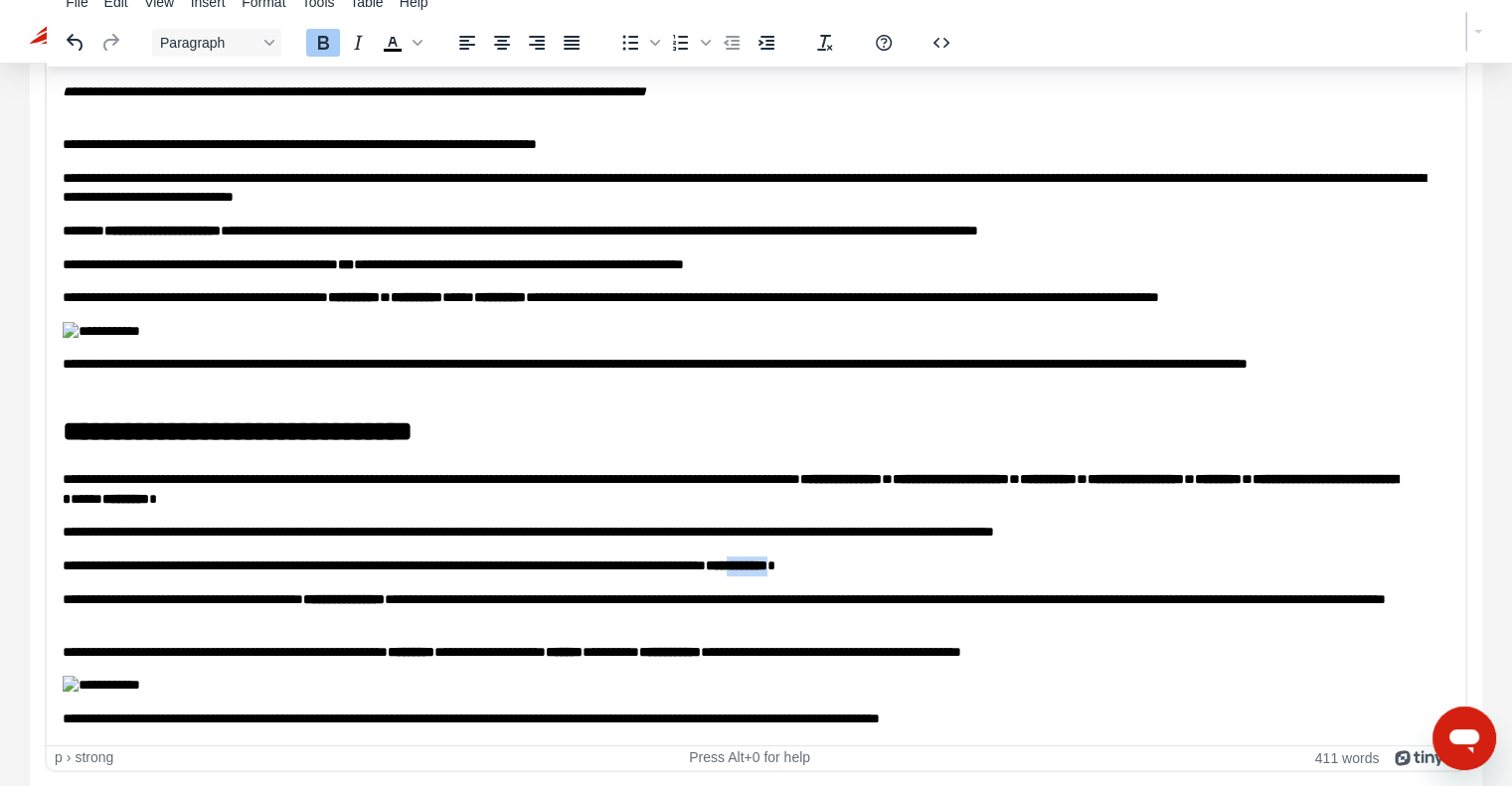 drag, startPoint x: 905, startPoint y: 317, endPoint x: 841, endPoint y: 324, distance: 64.381674 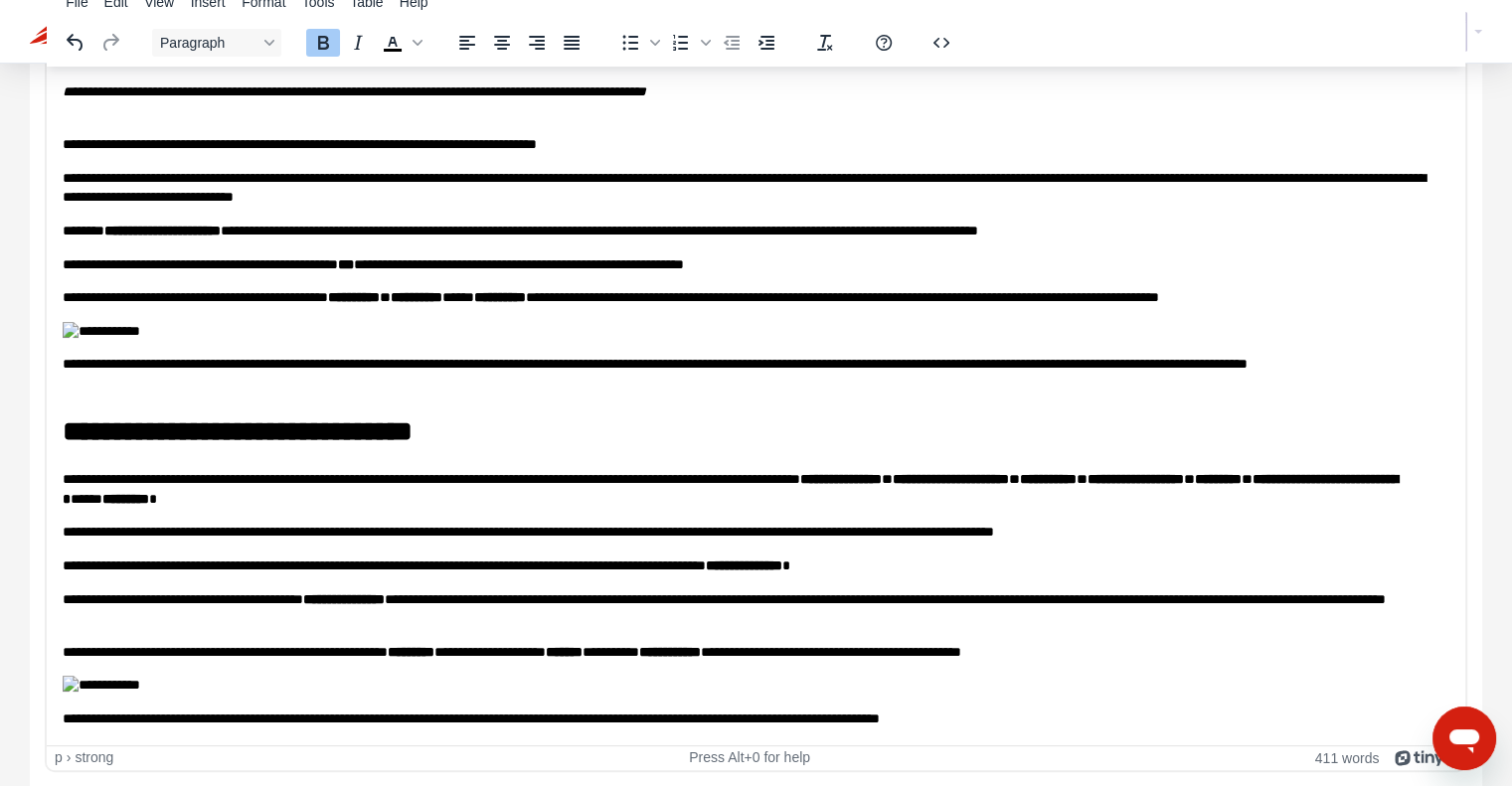 click on "**********" at bounding box center (749, 608) 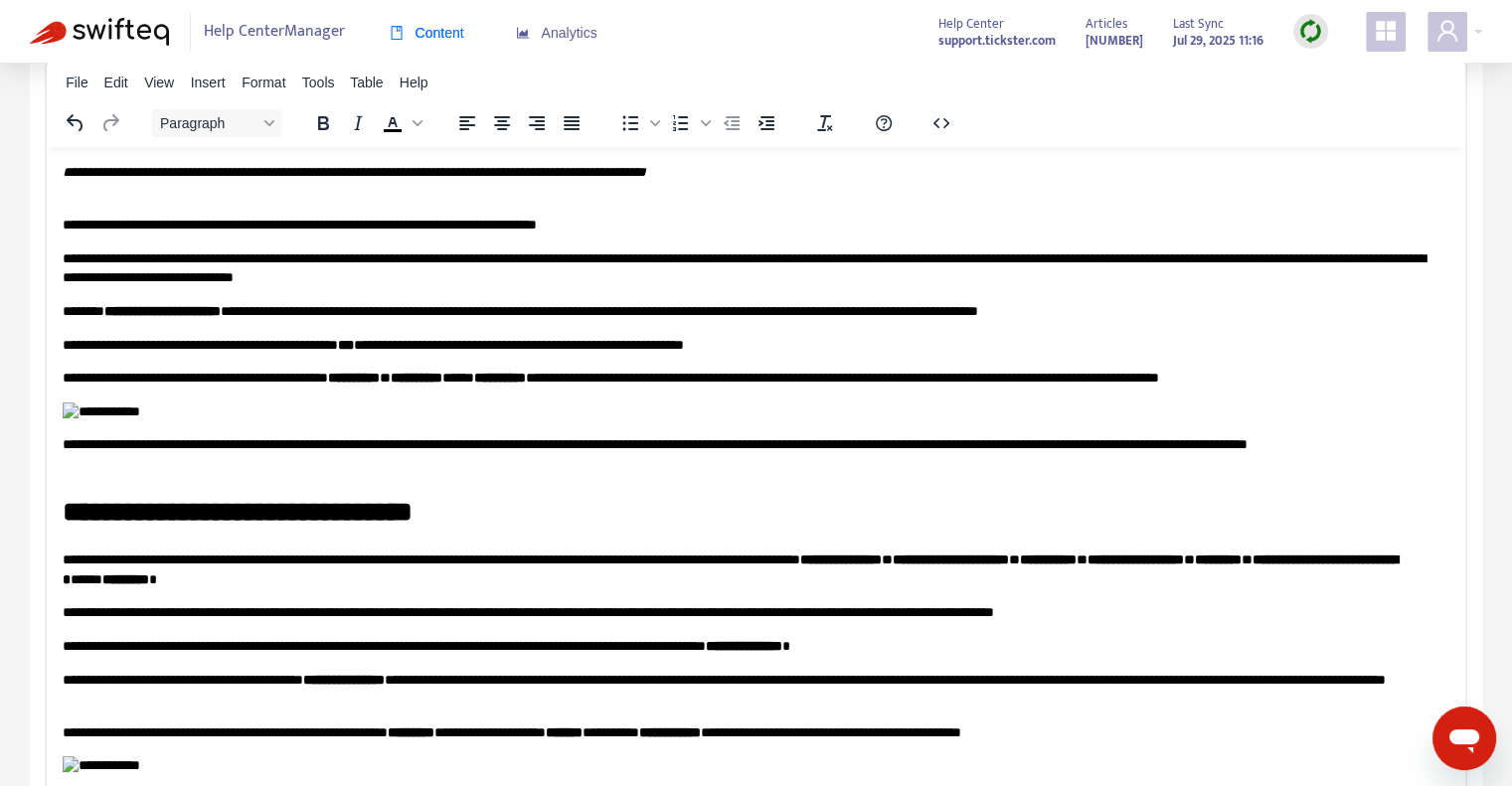 scroll, scrollTop: 0, scrollLeft: 0, axis: both 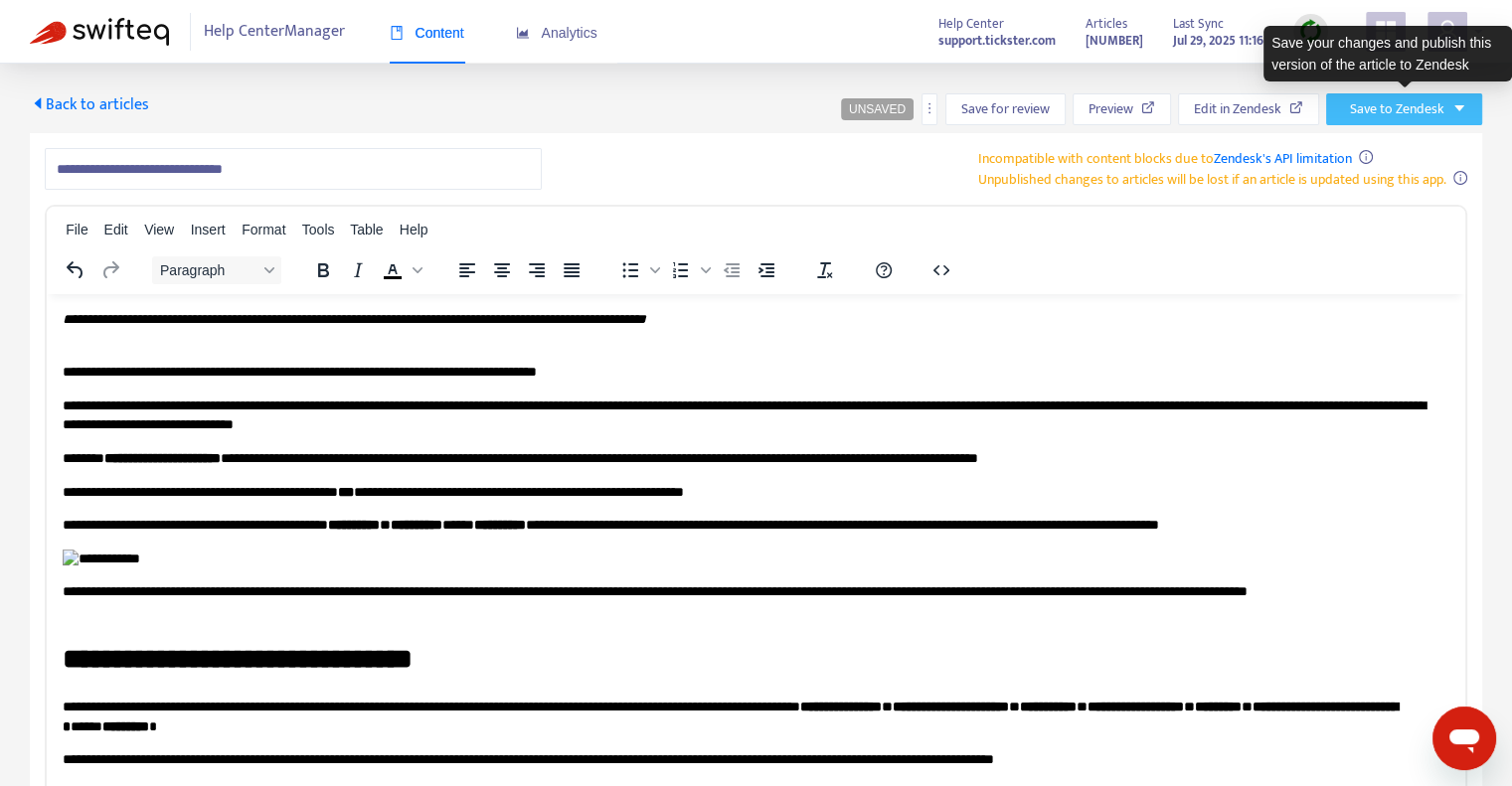 click on "Save to Zendesk" at bounding box center [1404, 109] 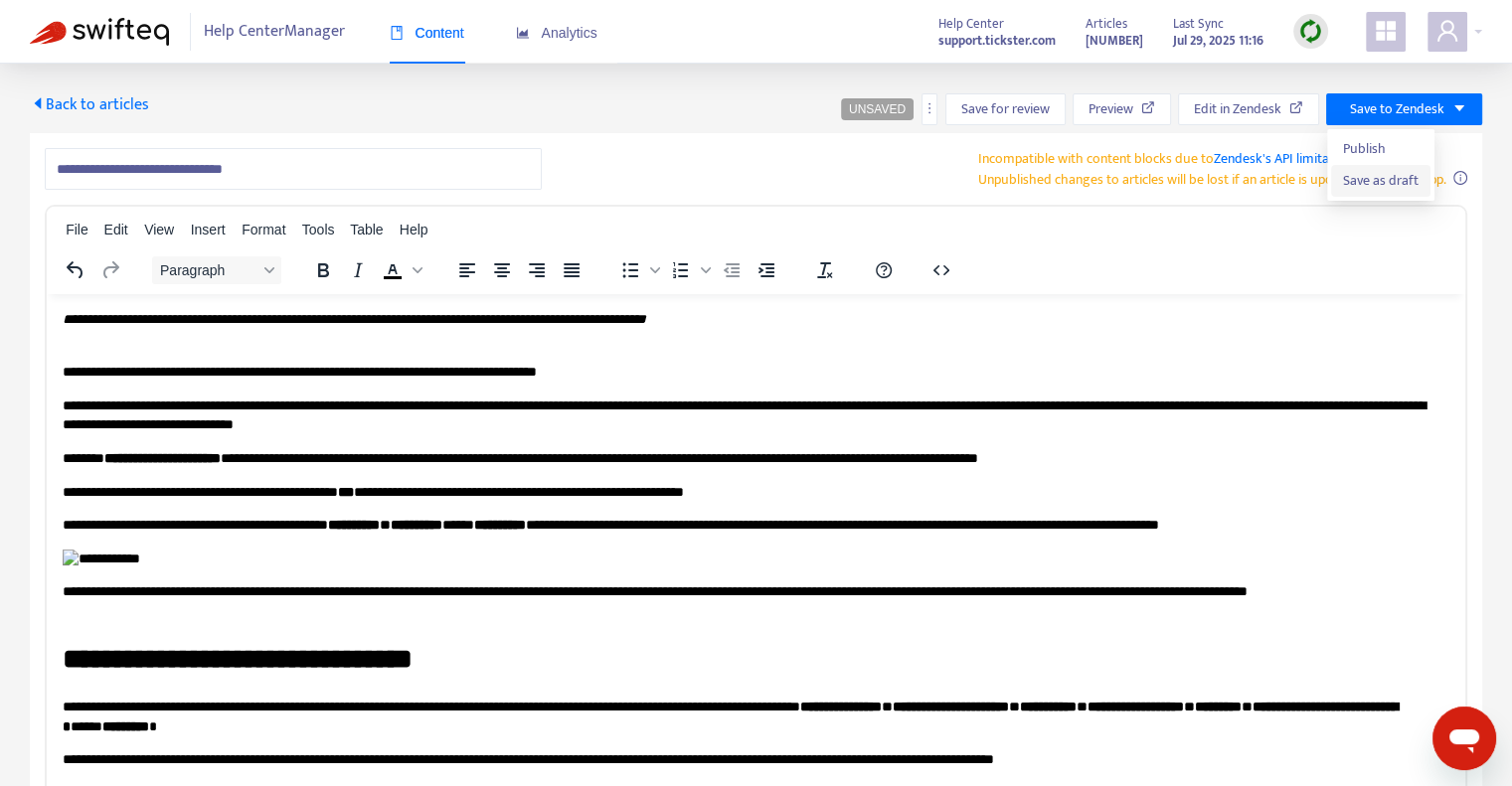 click on "Save as draft" at bounding box center (1381, 181) 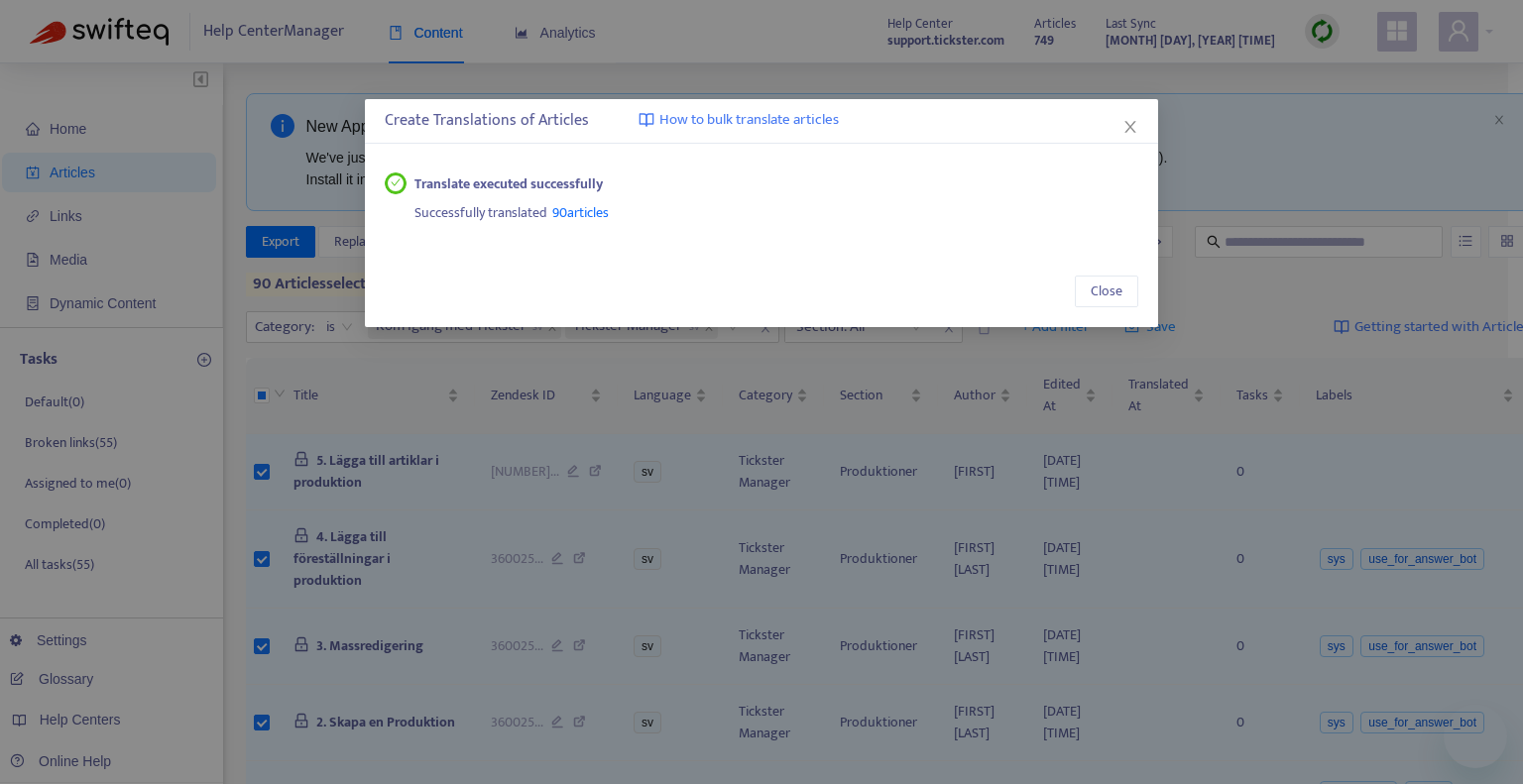scroll, scrollTop: 0, scrollLeft: 0, axis: both 